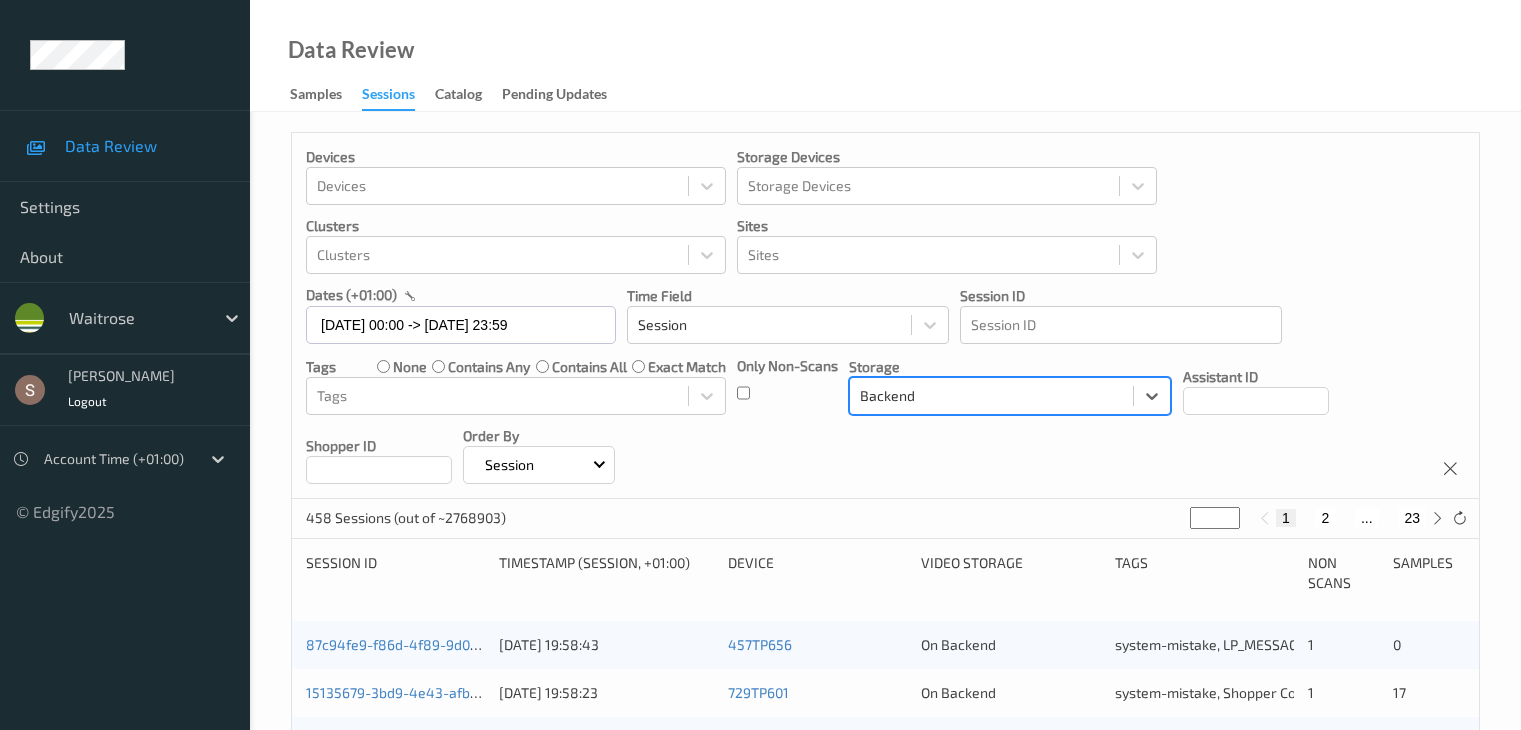 scroll, scrollTop: 0, scrollLeft: 0, axis: both 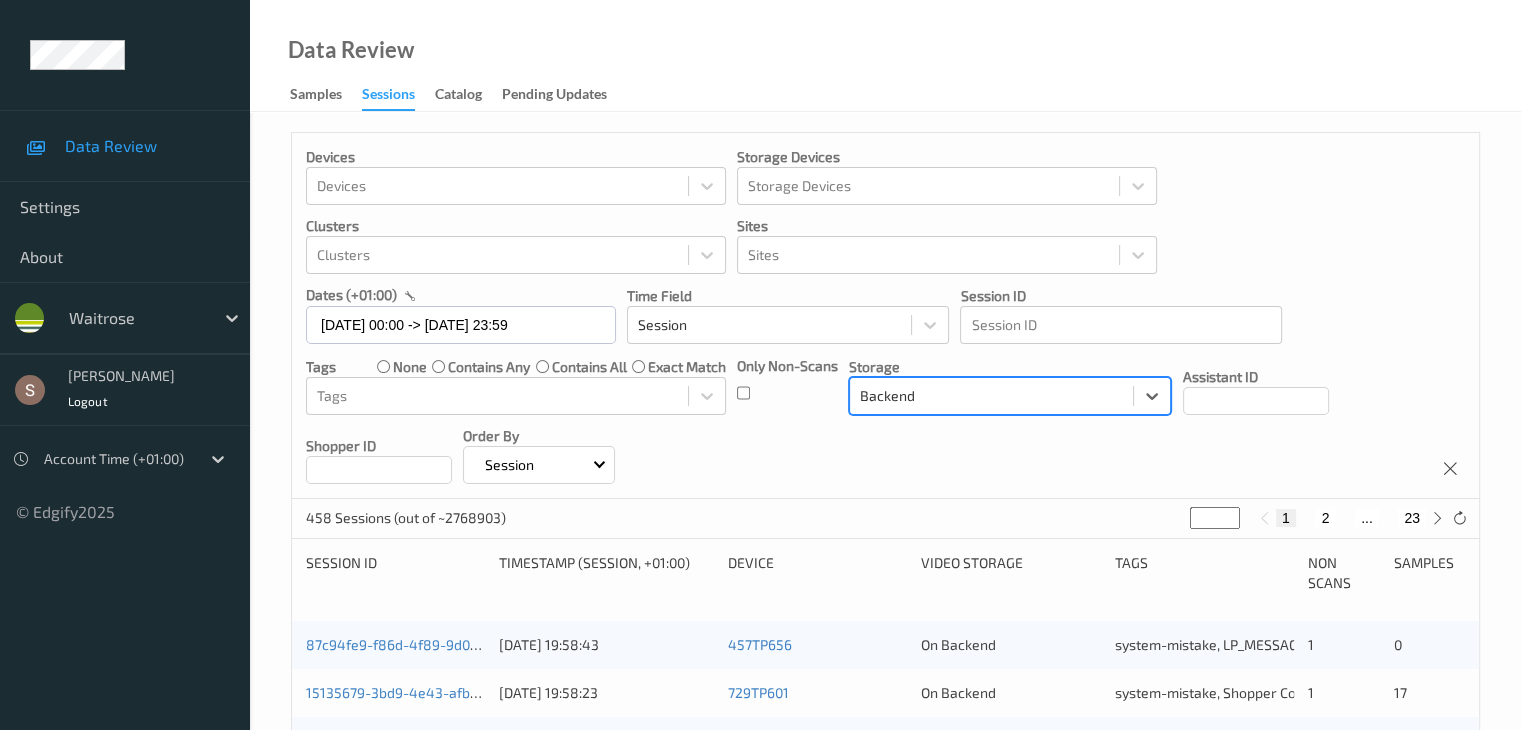 click on "2" at bounding box center [1325, 518] 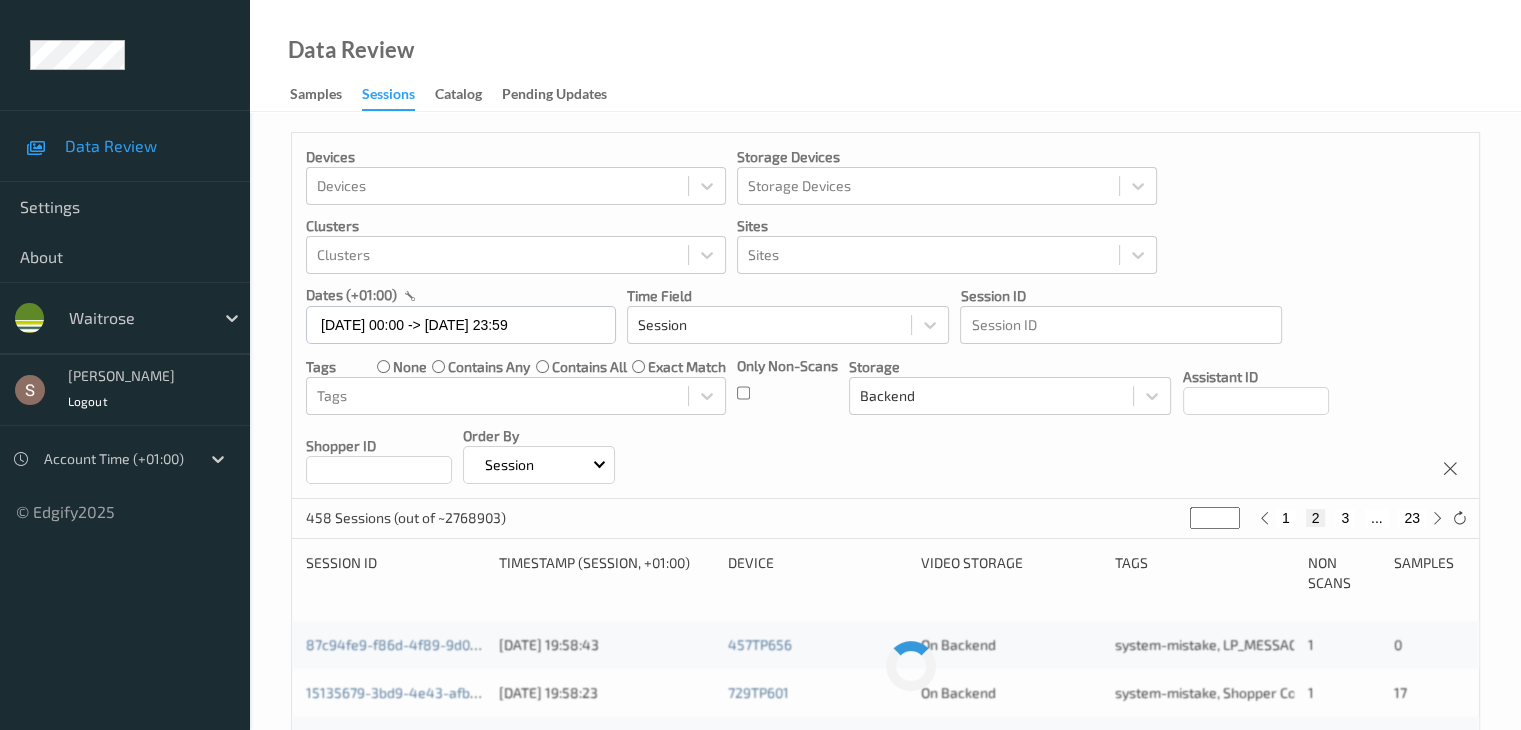 click on "3" at bounding box center [1345, 518] 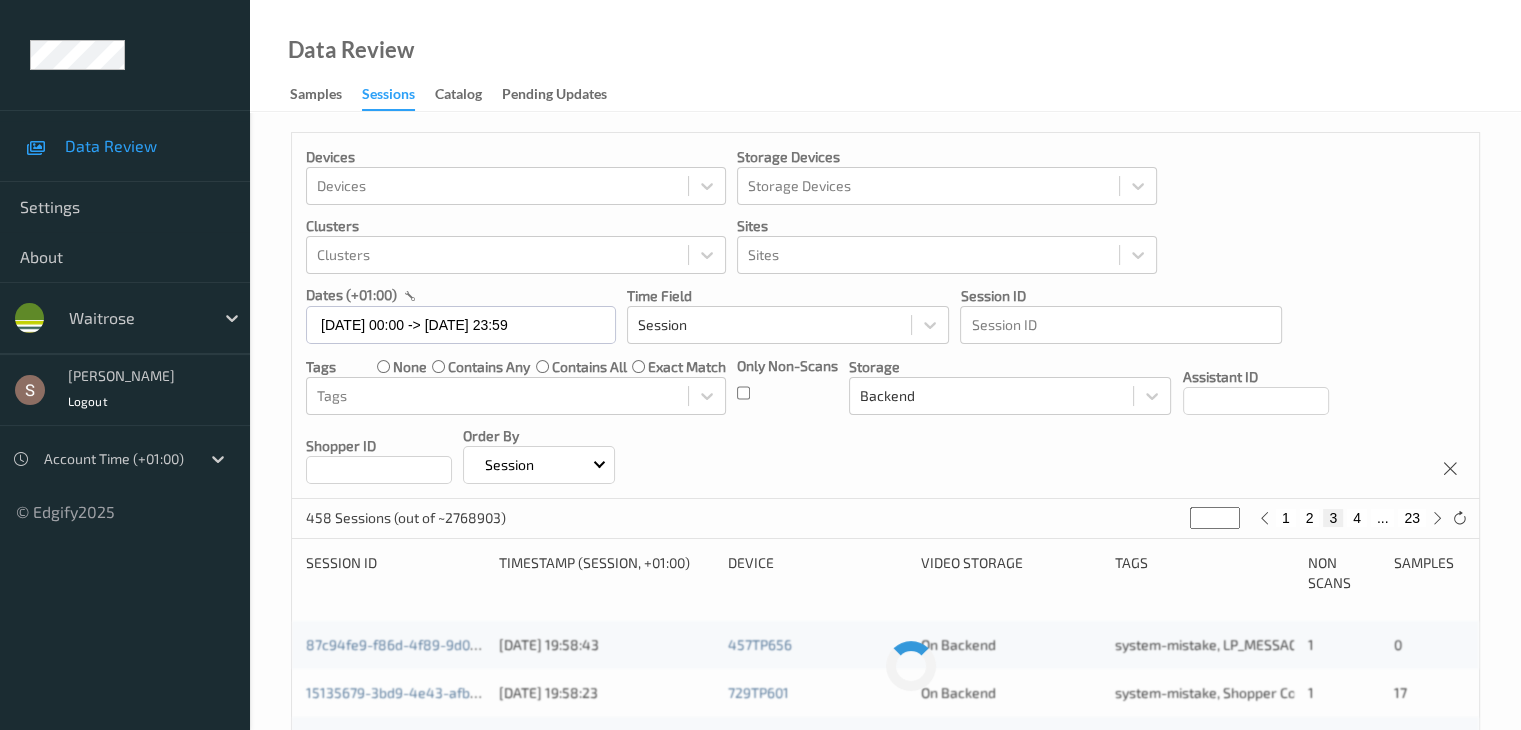 click on "4" at bounding box center (1357, 518) 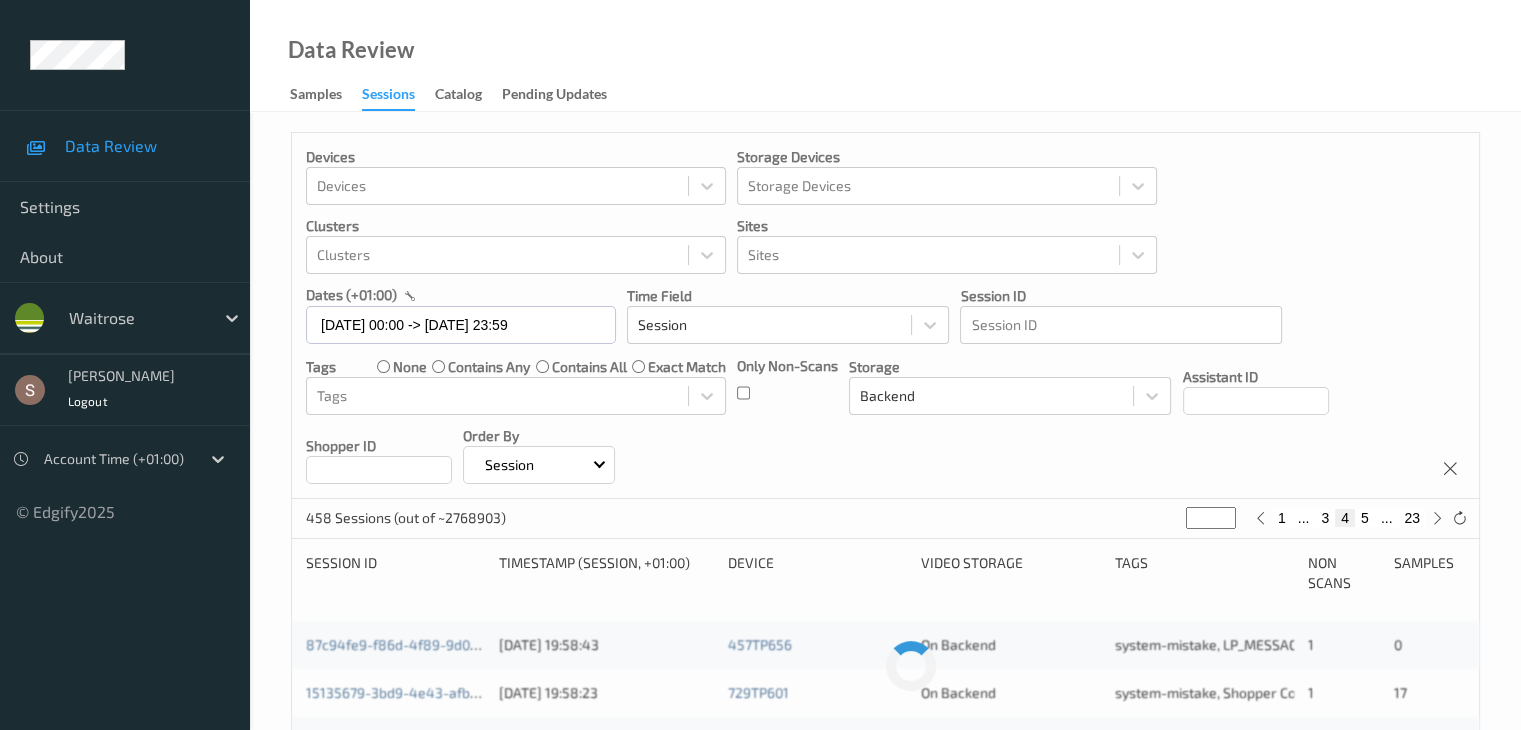 click on "5" at bounding box center [1365, 518] 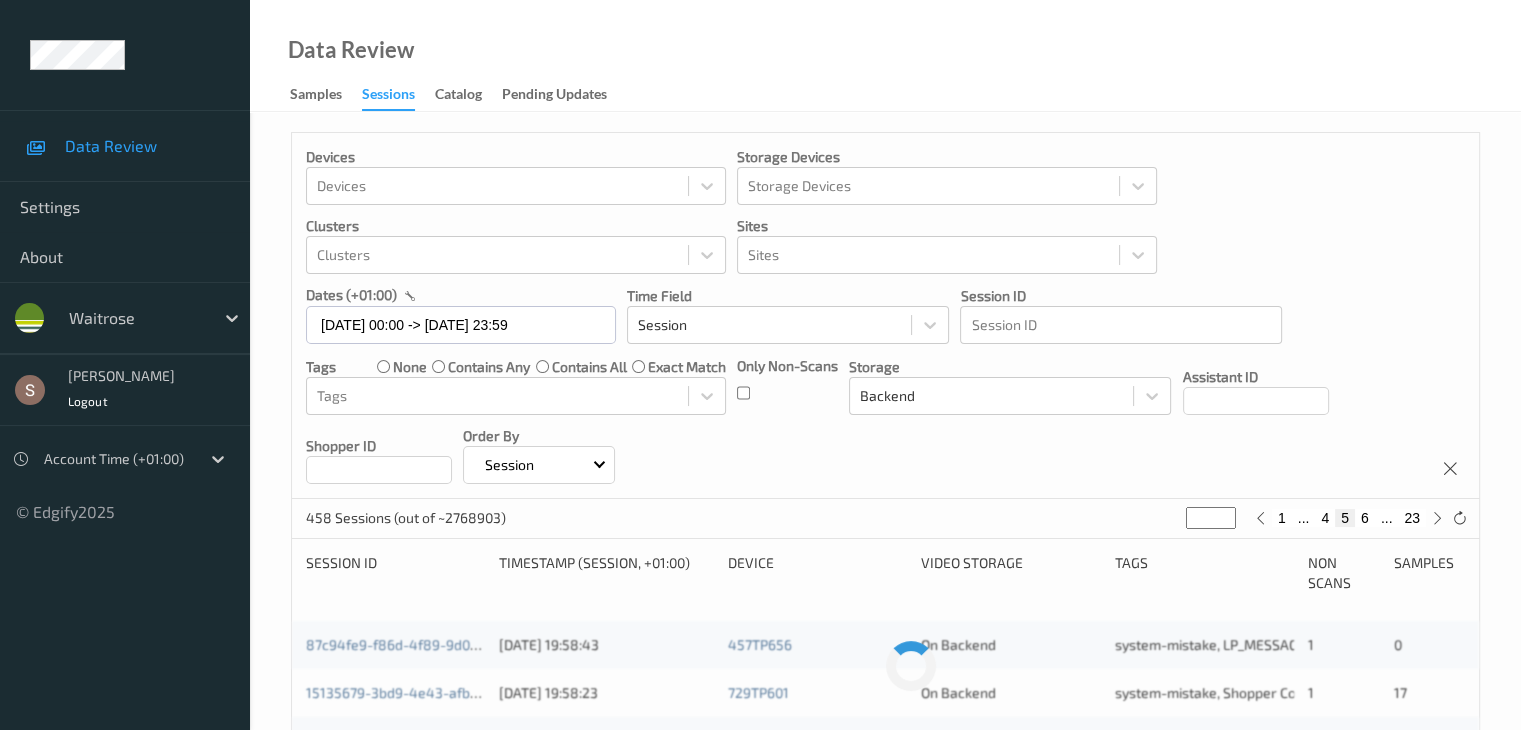 click on "6" at bounding box center [1365, 518] 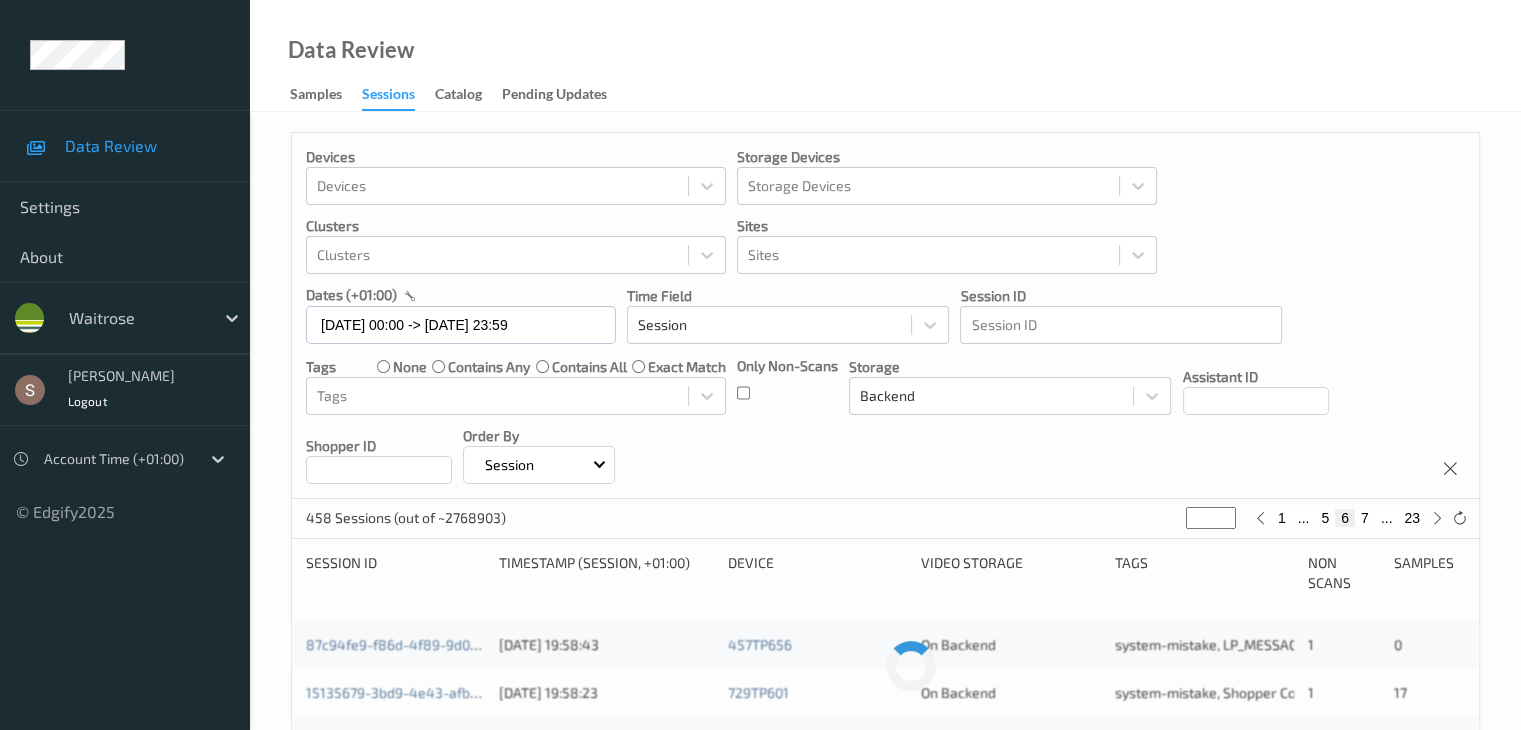 click on "7" at bounding box center (1365, 518) 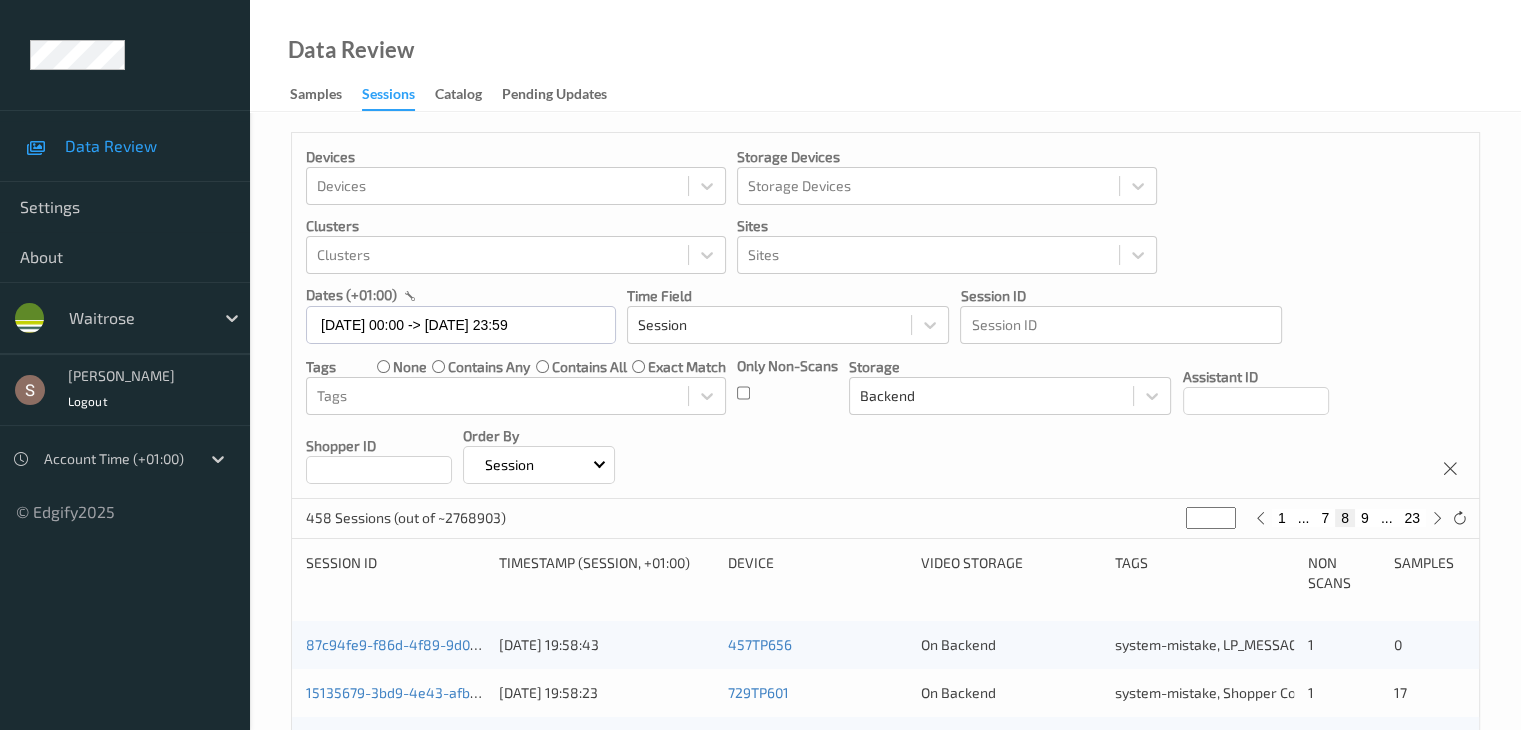 click on "9" at bounding box center (1365, 518) 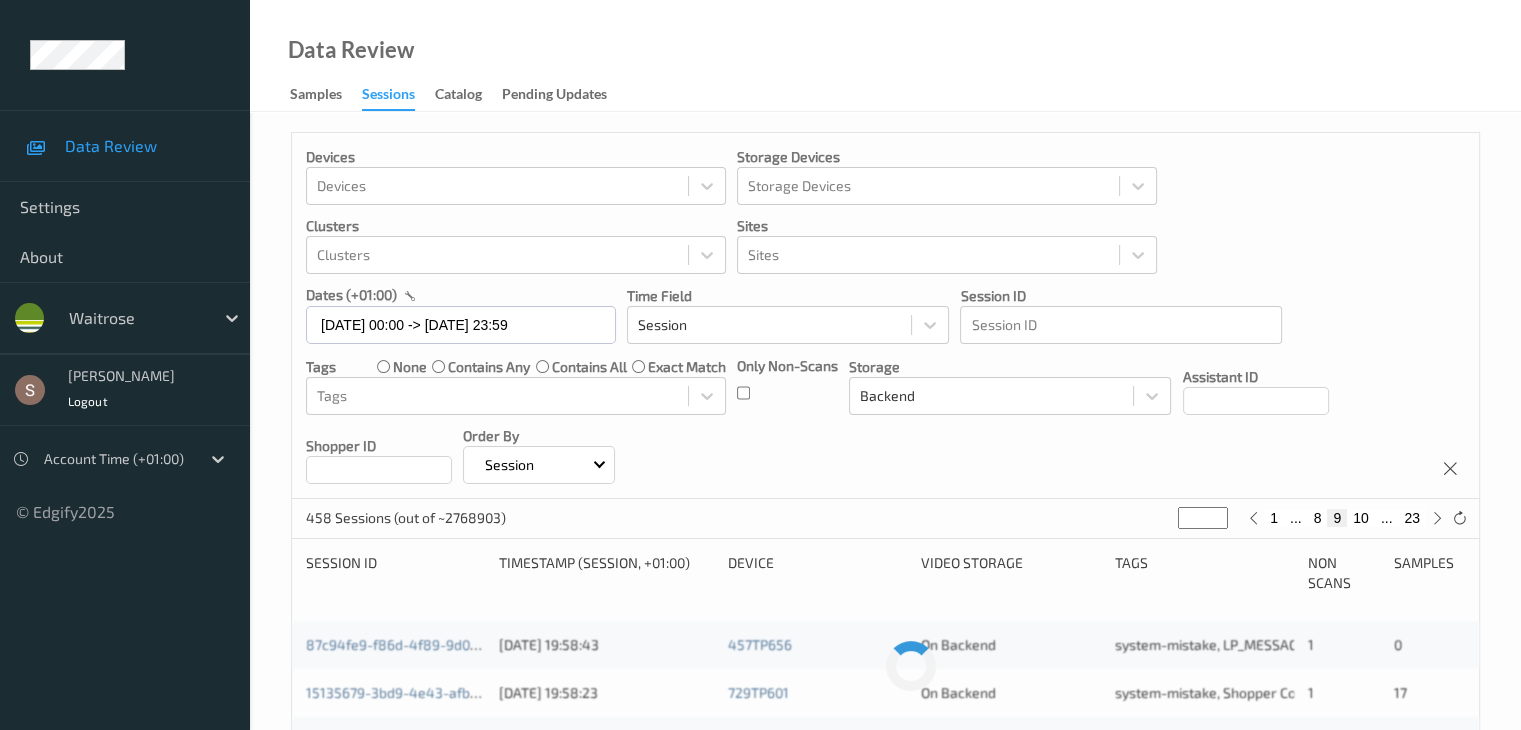 click on "10" at bounding box center [1361, 518] 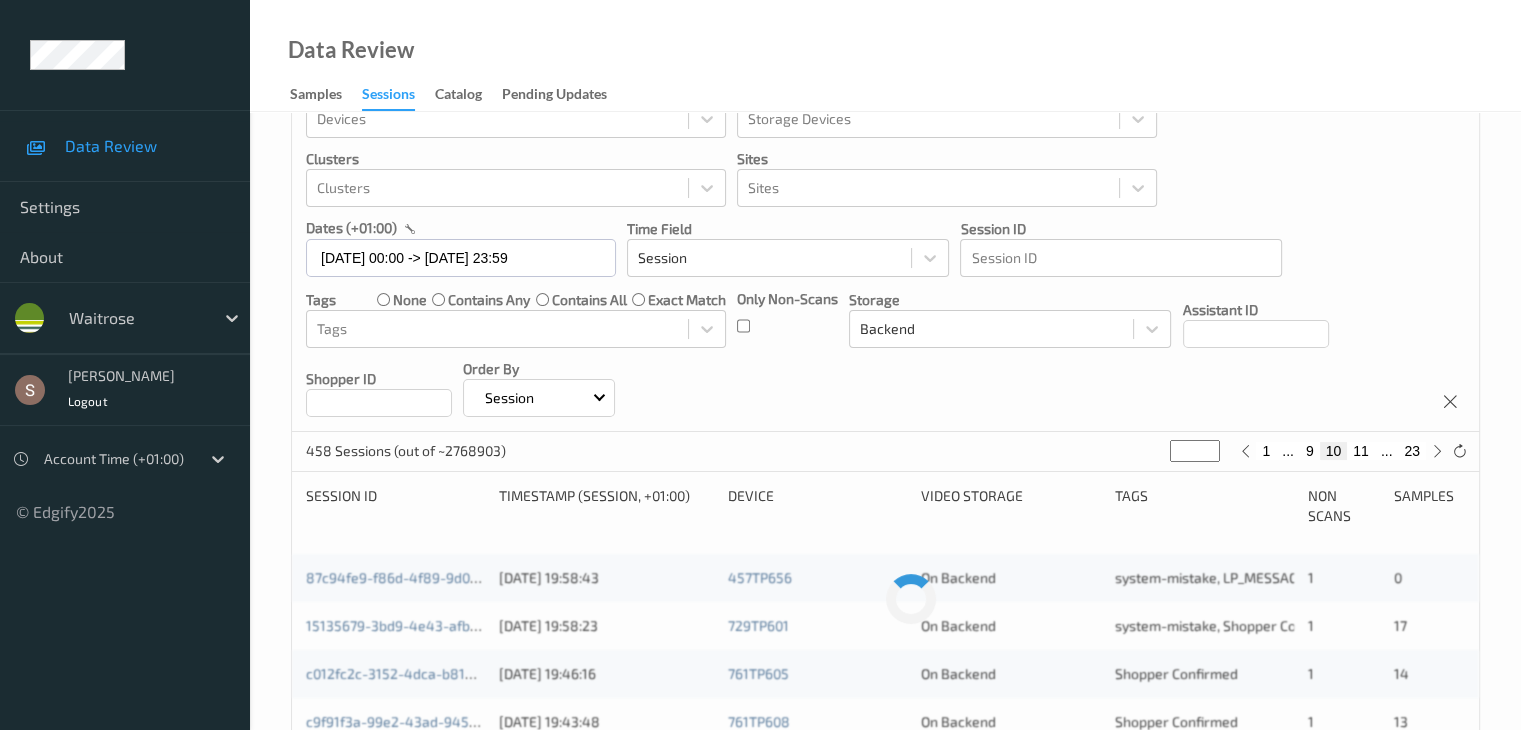scroll, scrollTop: 100, scrollLeft: 0, axis: vertical 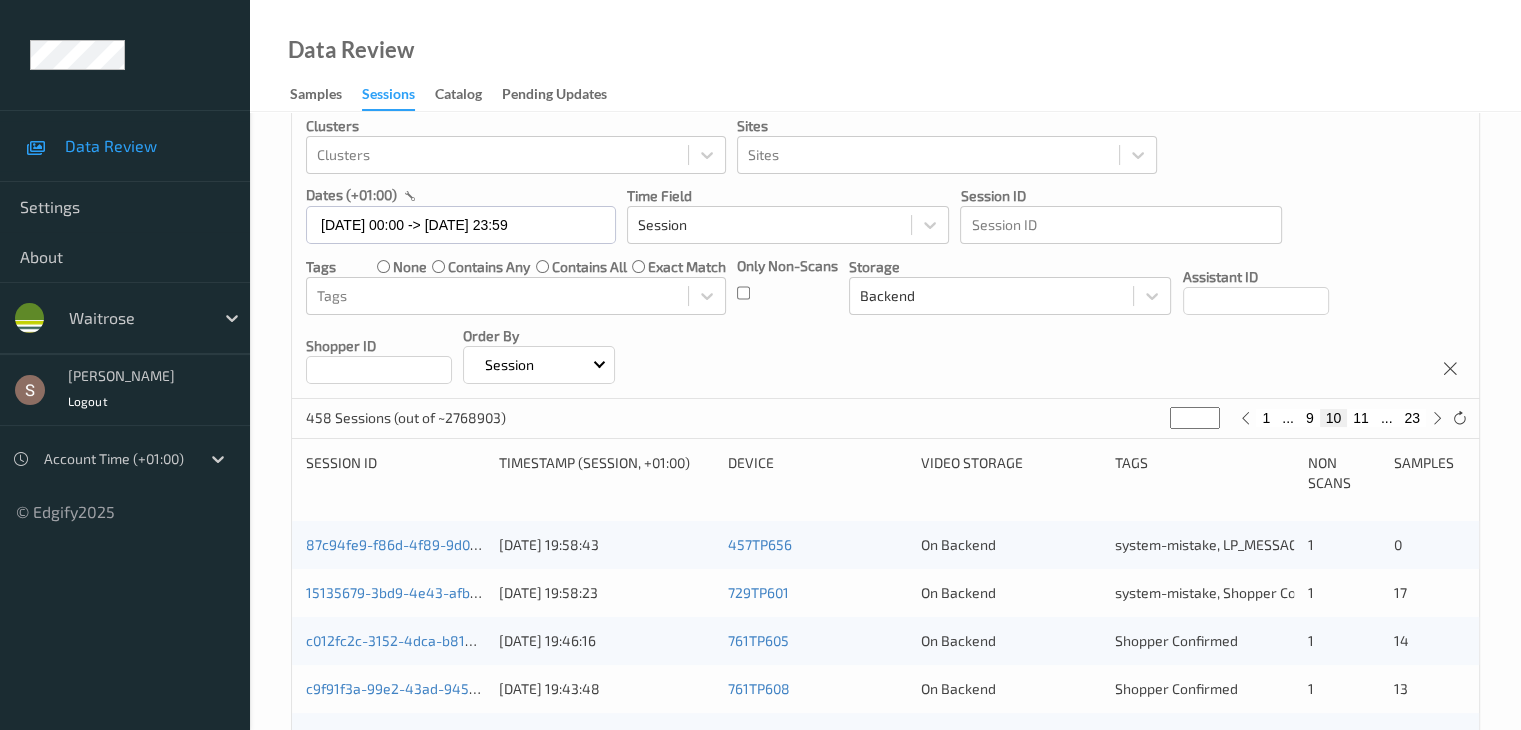 click on "11" at bounding box center (1361, 418) 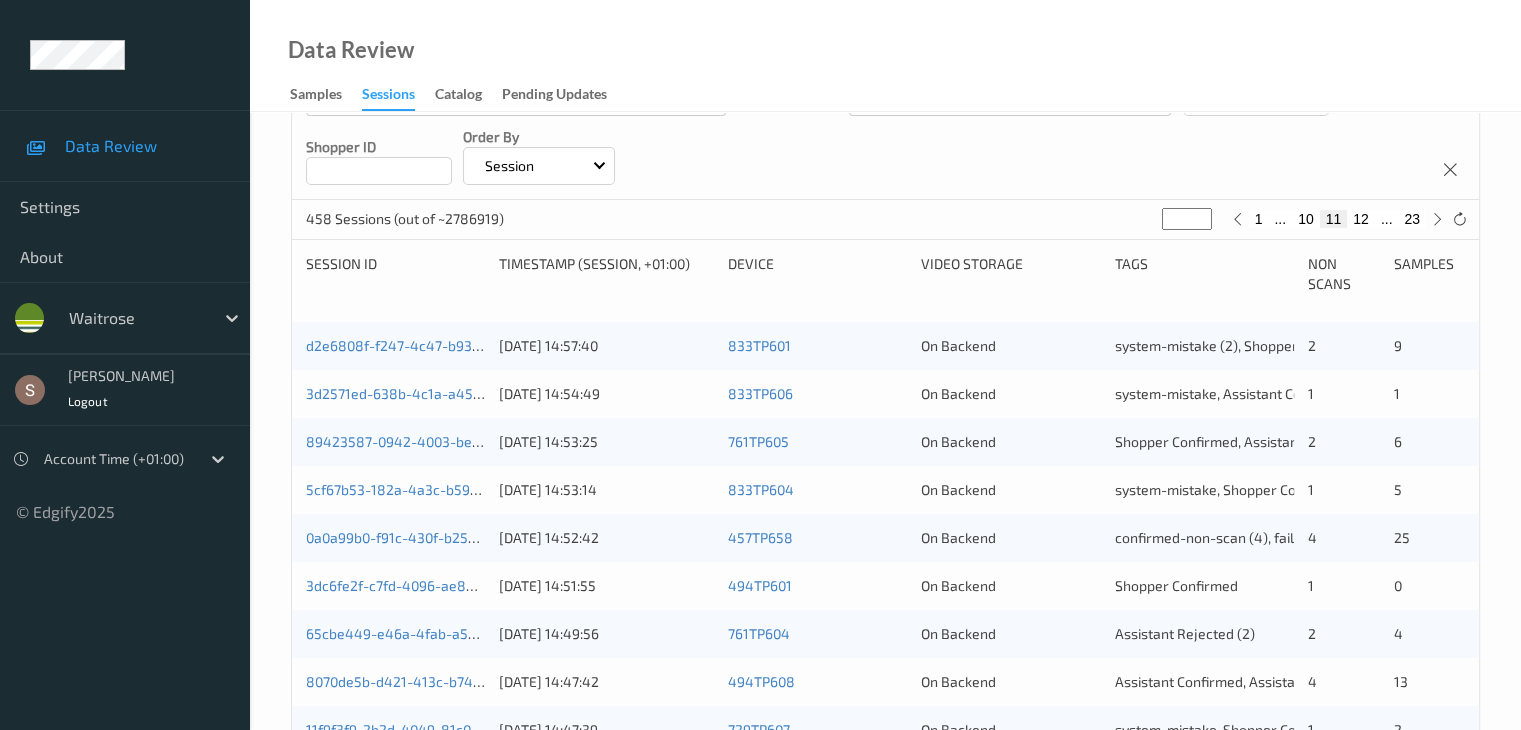 scroll, scrollTop: 300, scrollLeft: 0, axis: vertical 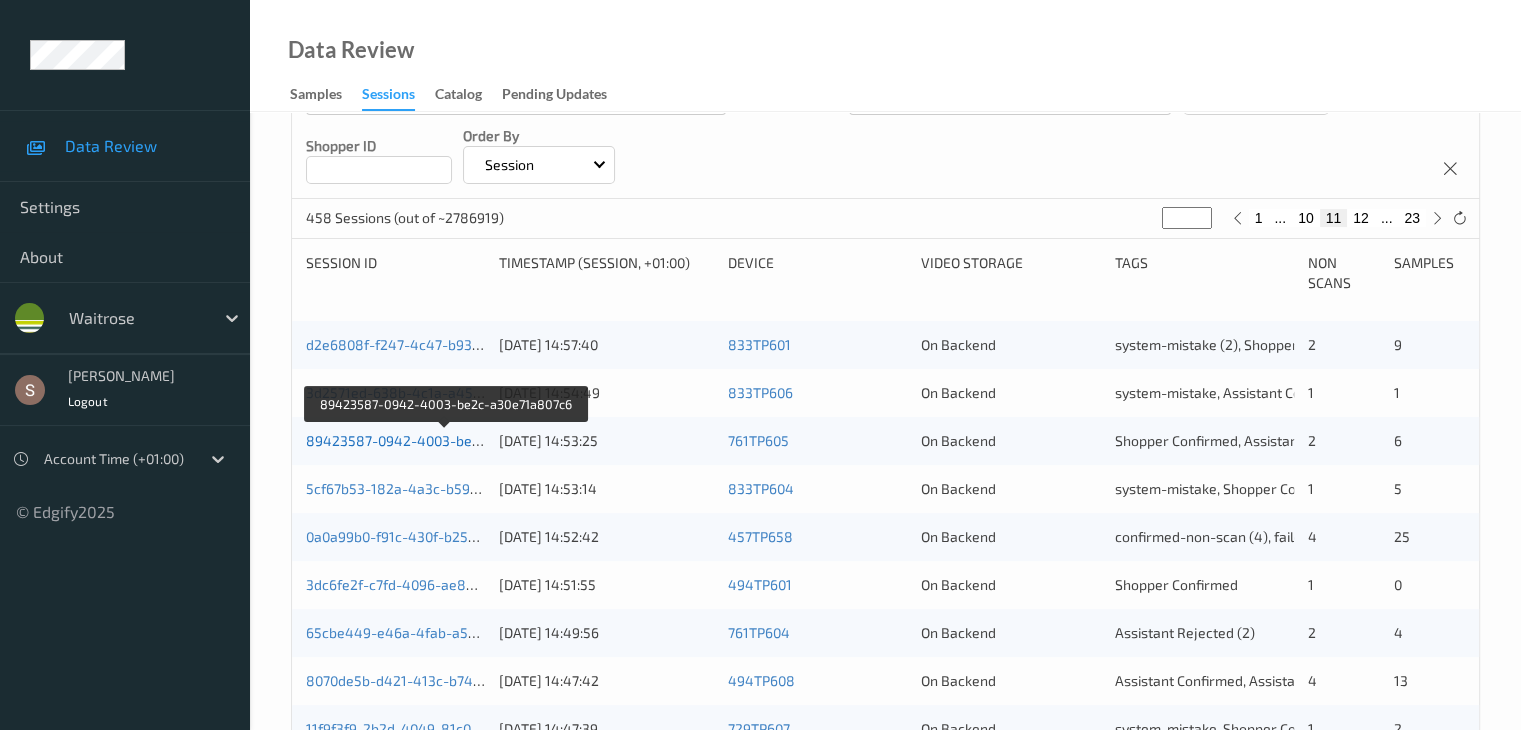 click on "89423587-0942-4003-be2c-a30e71a807c6" at bounding box center [445, 440] 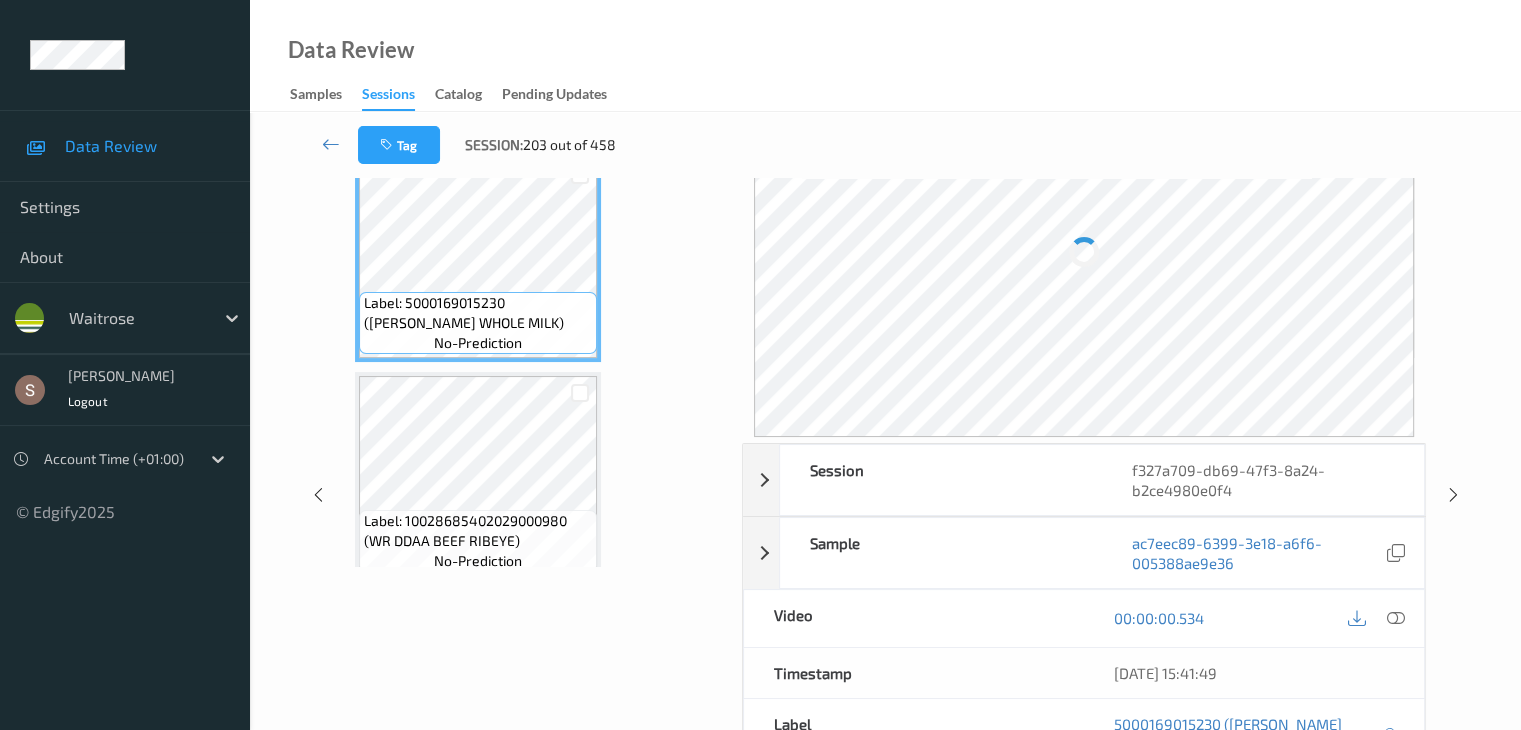 scroll, scrollTop: 0, scrollLeft: 0, axis: both 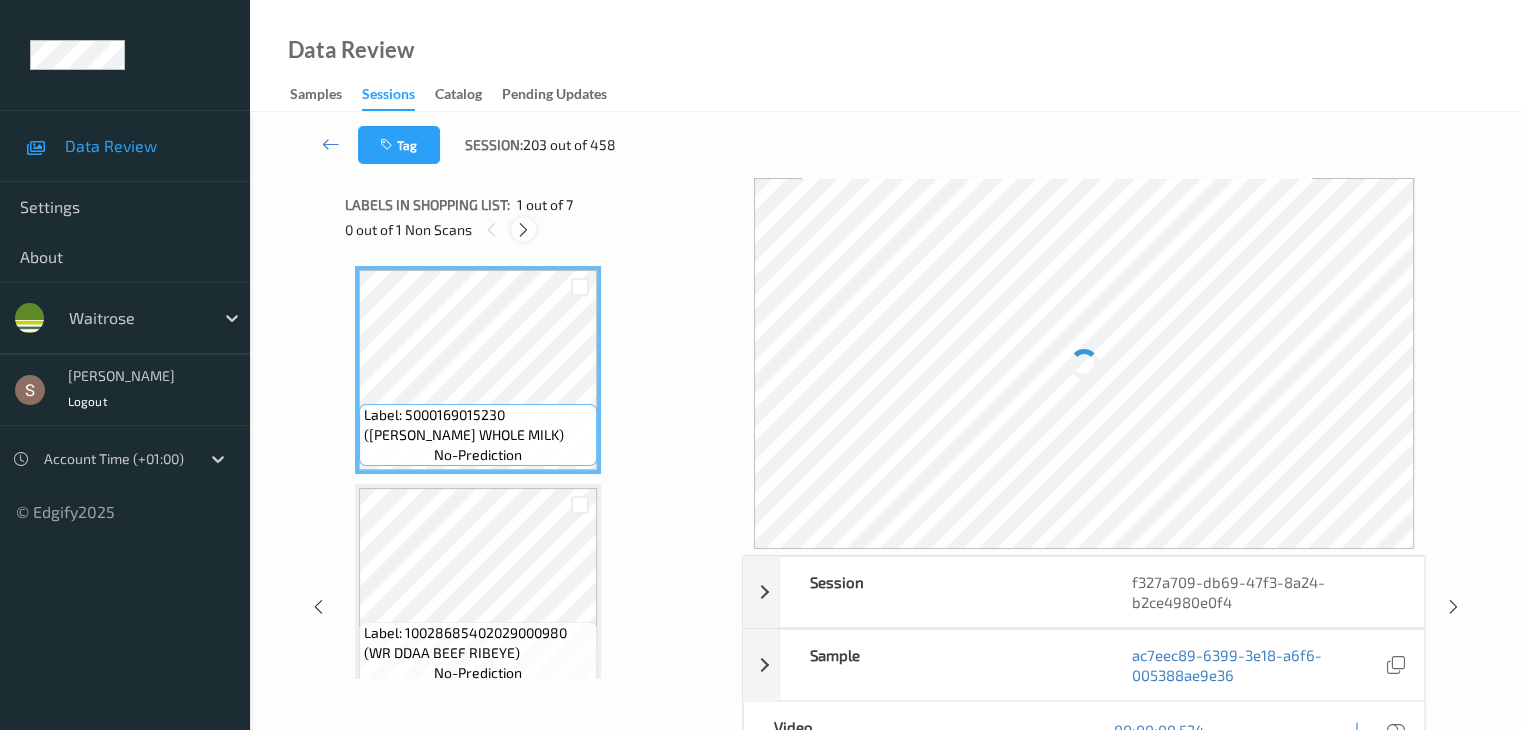click at bounding box center (523, 230) 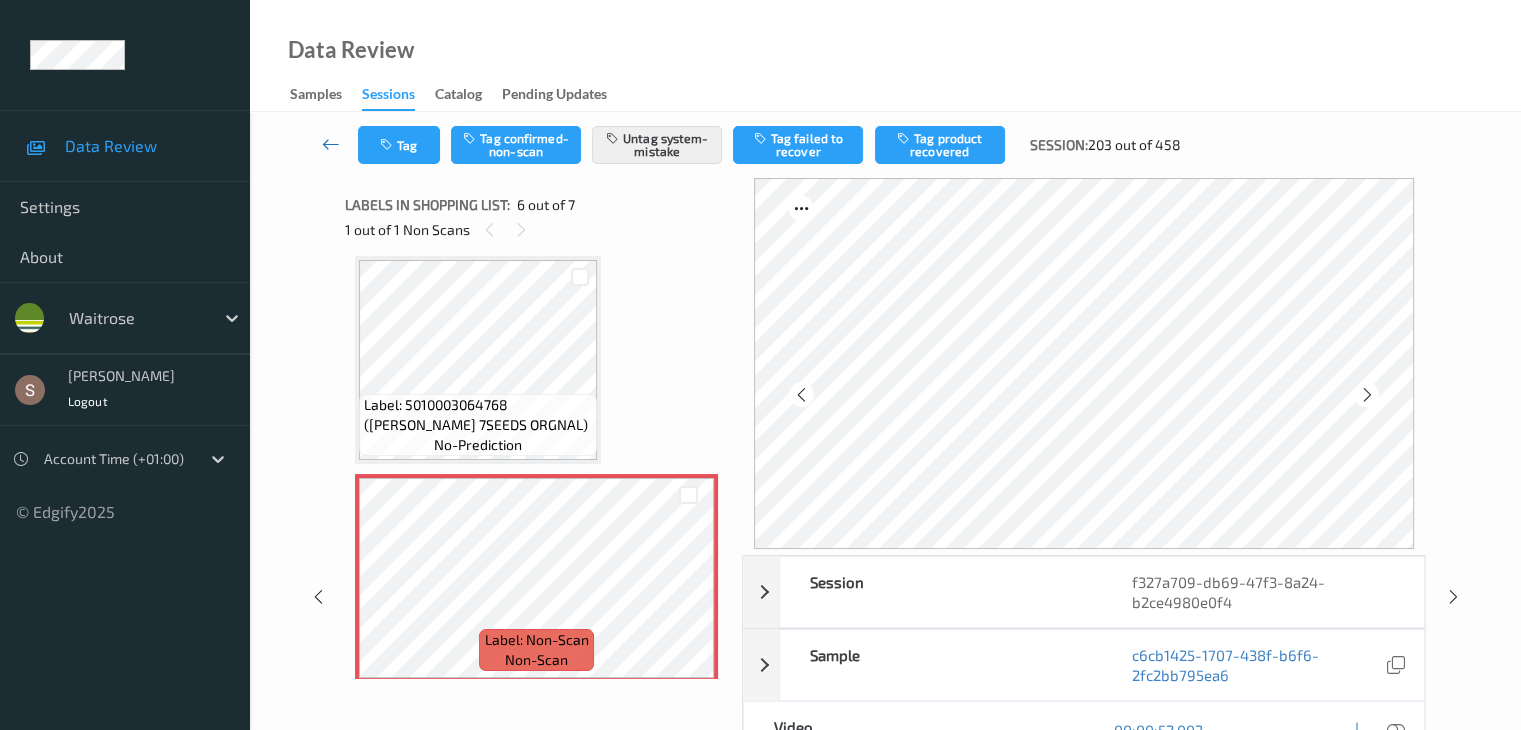click at bounding box center [331, 144] 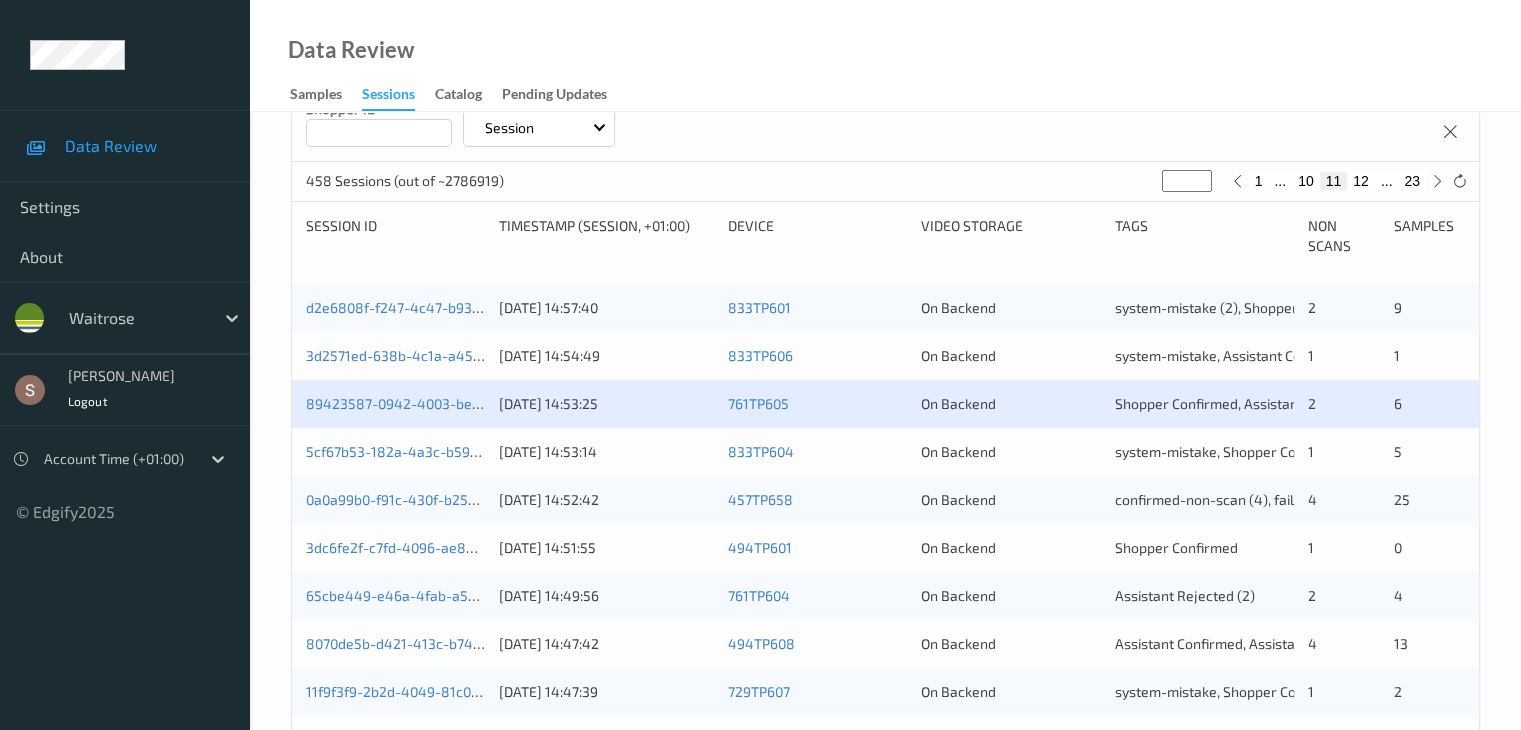 scroll, scrollTop: 332, scrollLeft: 0, axis: vertical 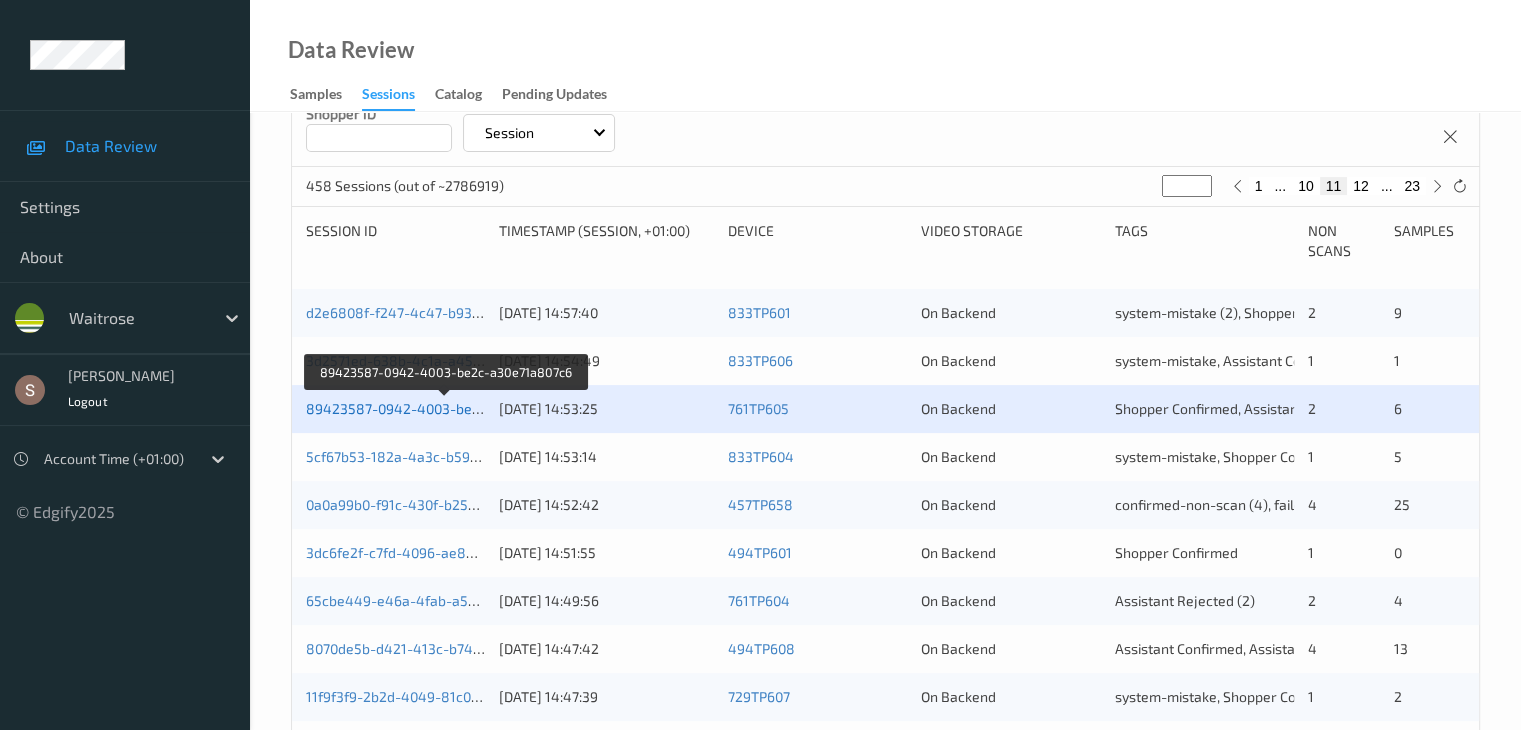click on "89423587-0942-4003-be2c-a30e71a807c6" at bounding box center (445, 408) 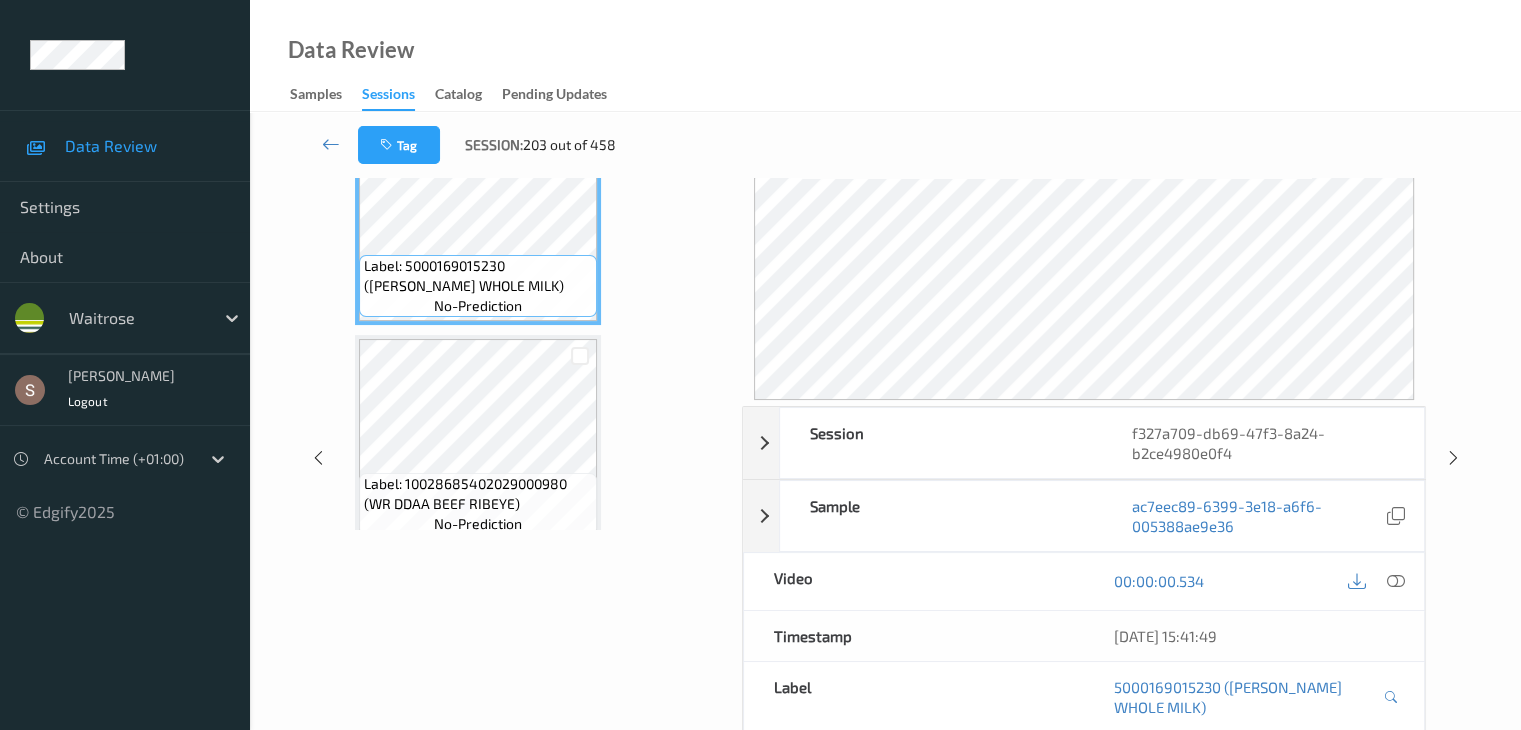 scroll, scrollTop: 0, scrollLeft: 0, axis: both 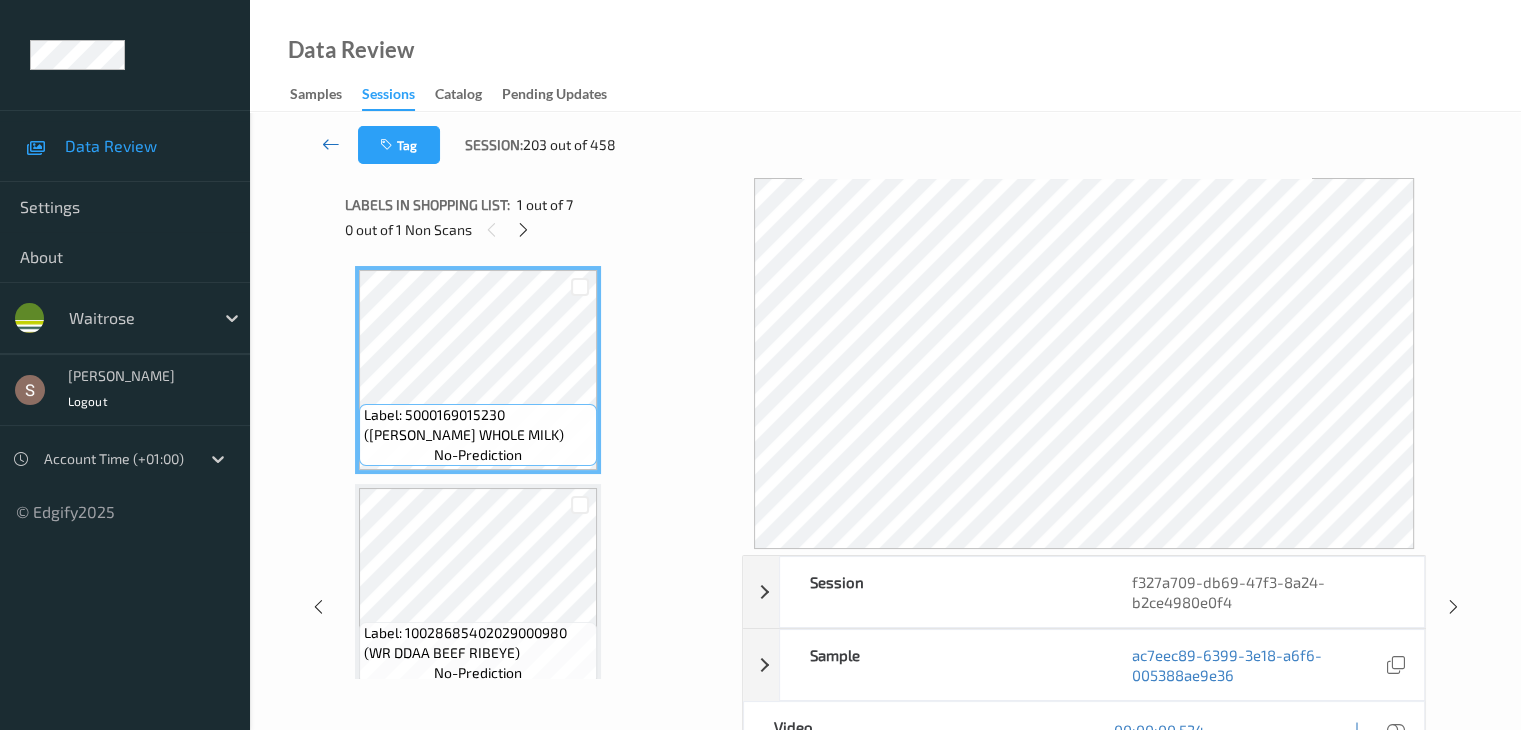 click at bounding box center (331, 144) 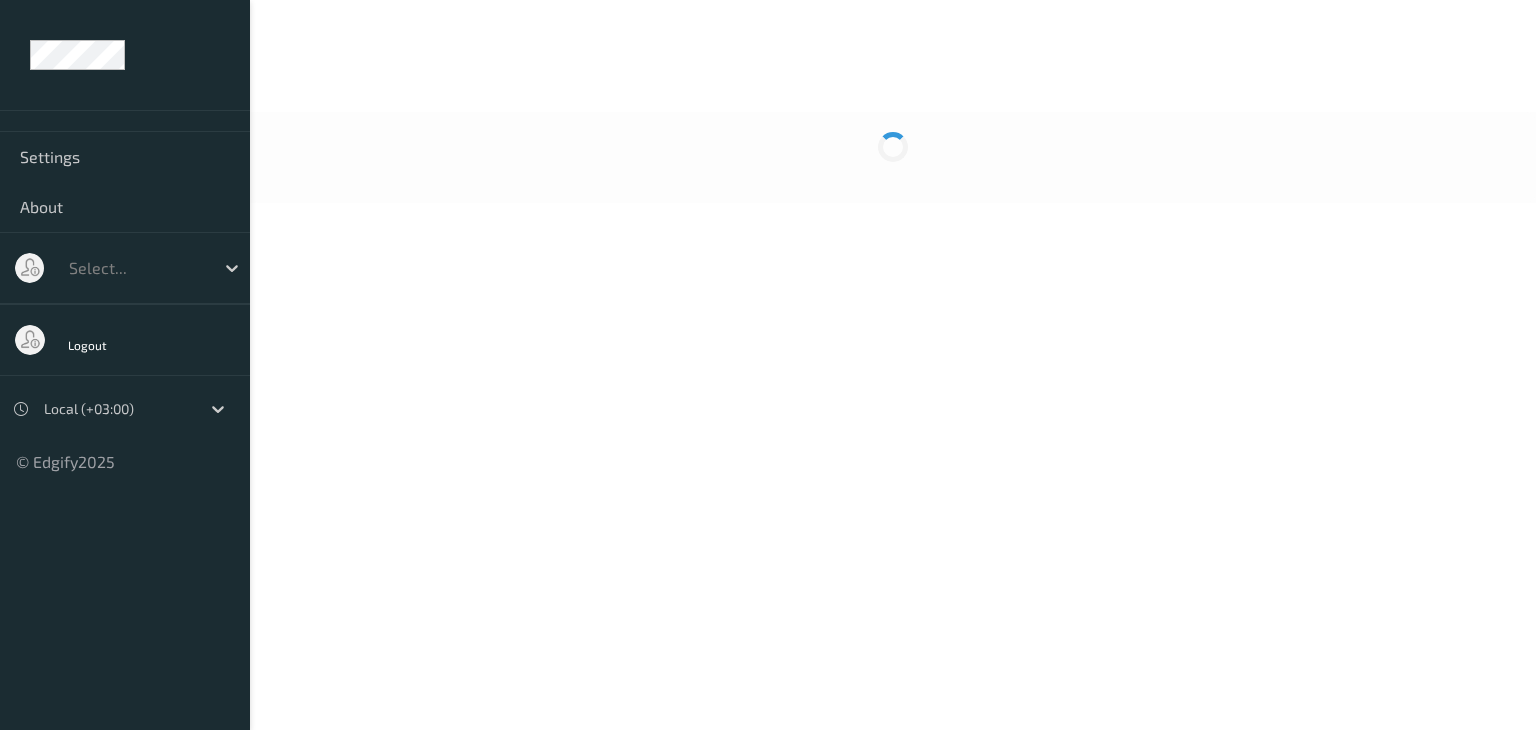 scroll, scrollTop: 0, scrollLeft: 0, axis: both 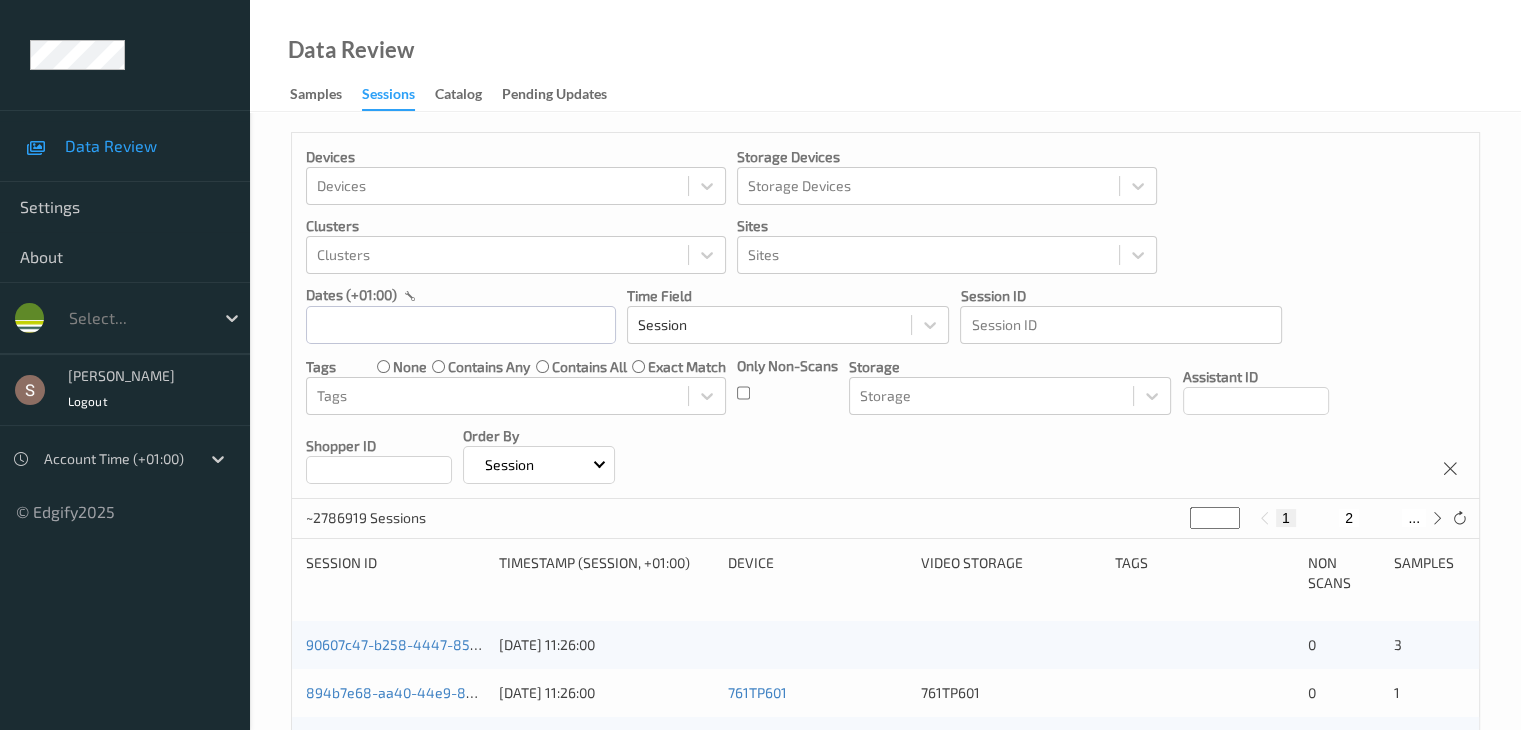 click on "dates (+01:00)" at bounding box center [461, 314] 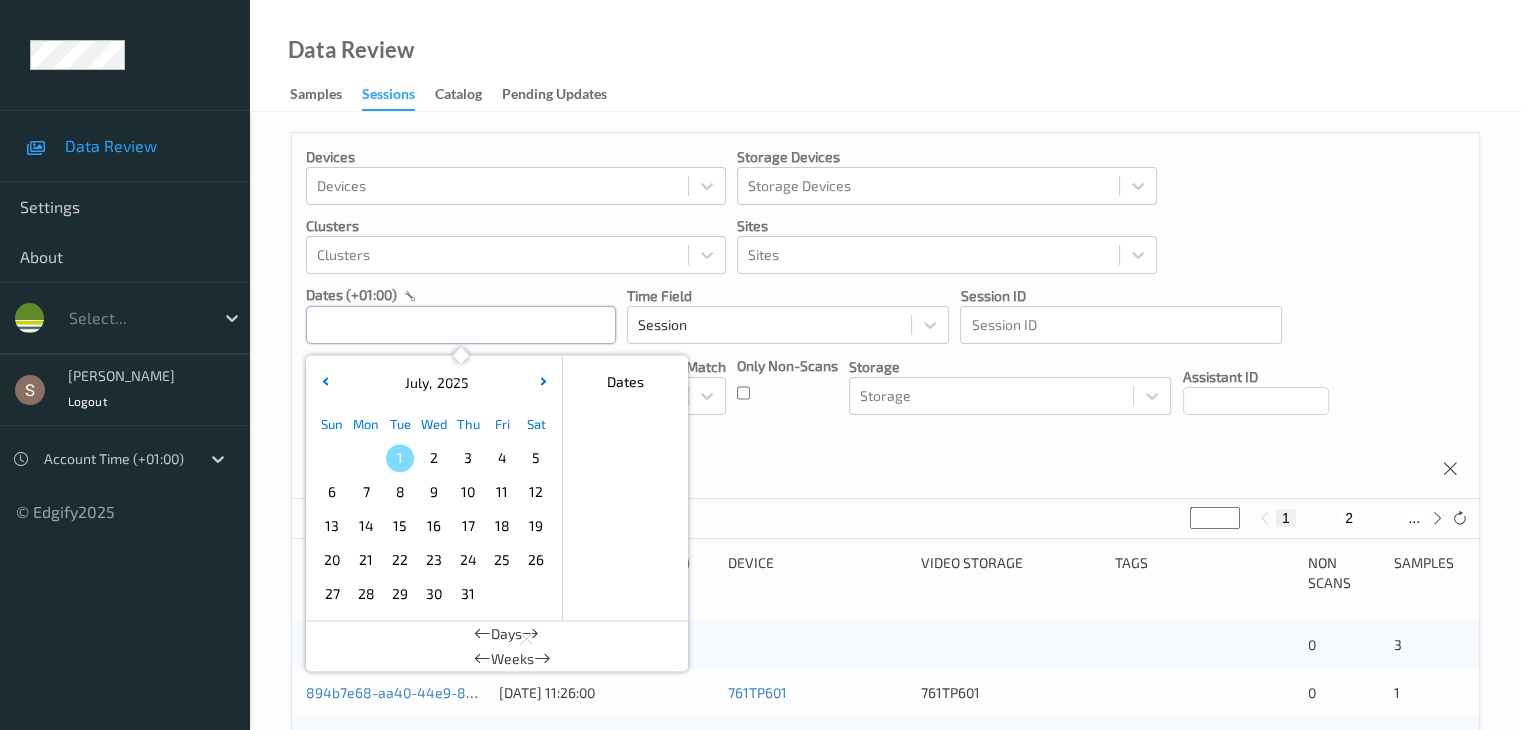 click at bounding box center (461, 325) 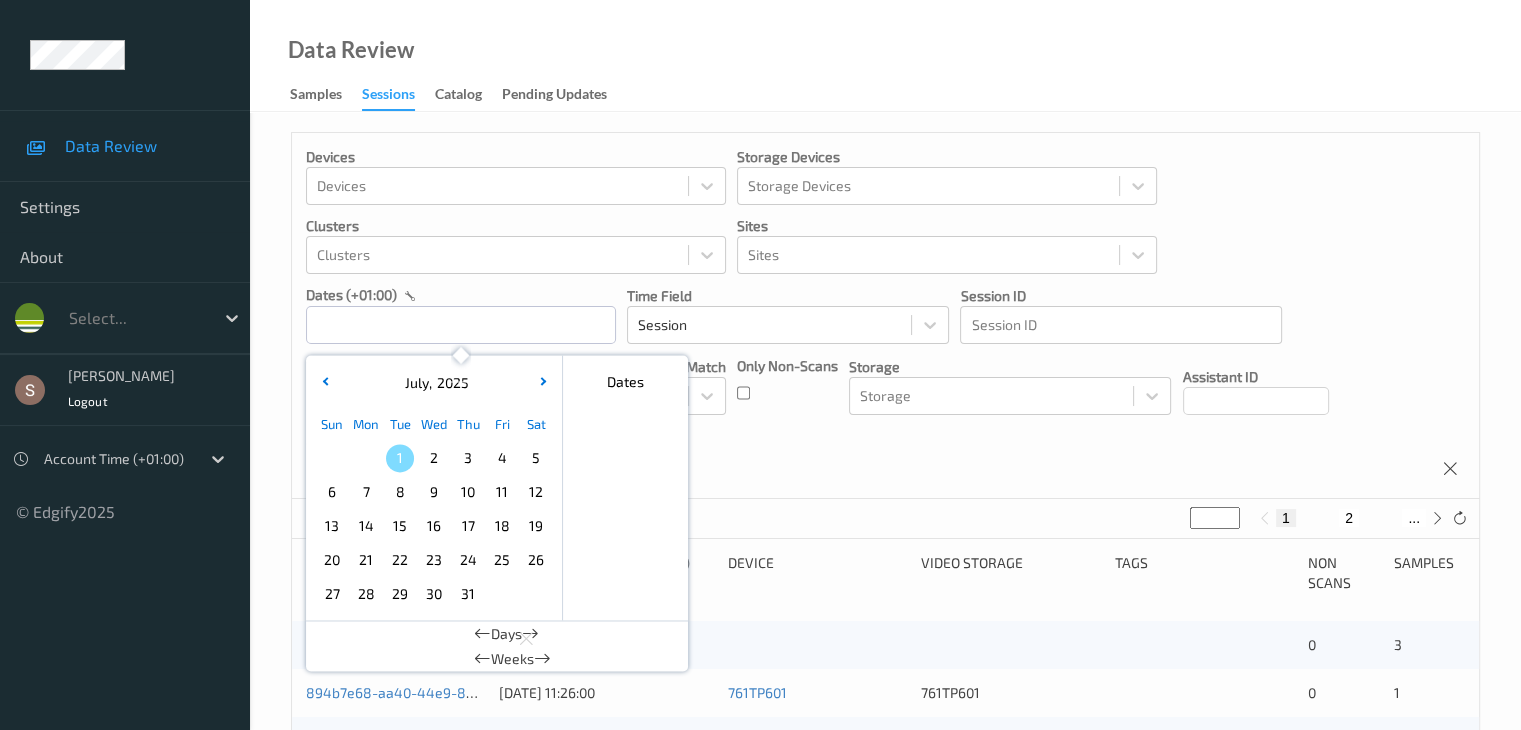 click on "28" at bounding box center [366, 594] 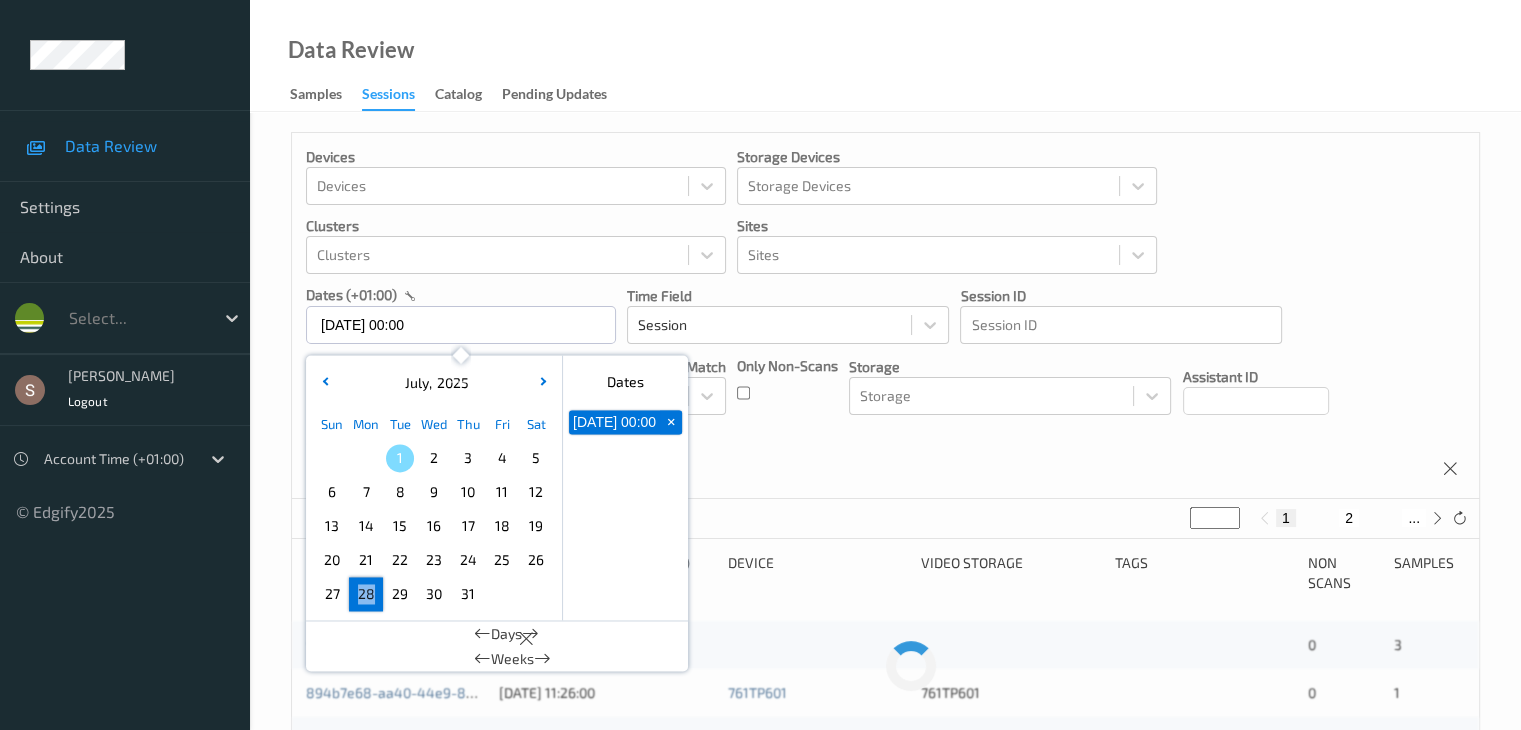 click on "28" at bounding box center [366, 594] 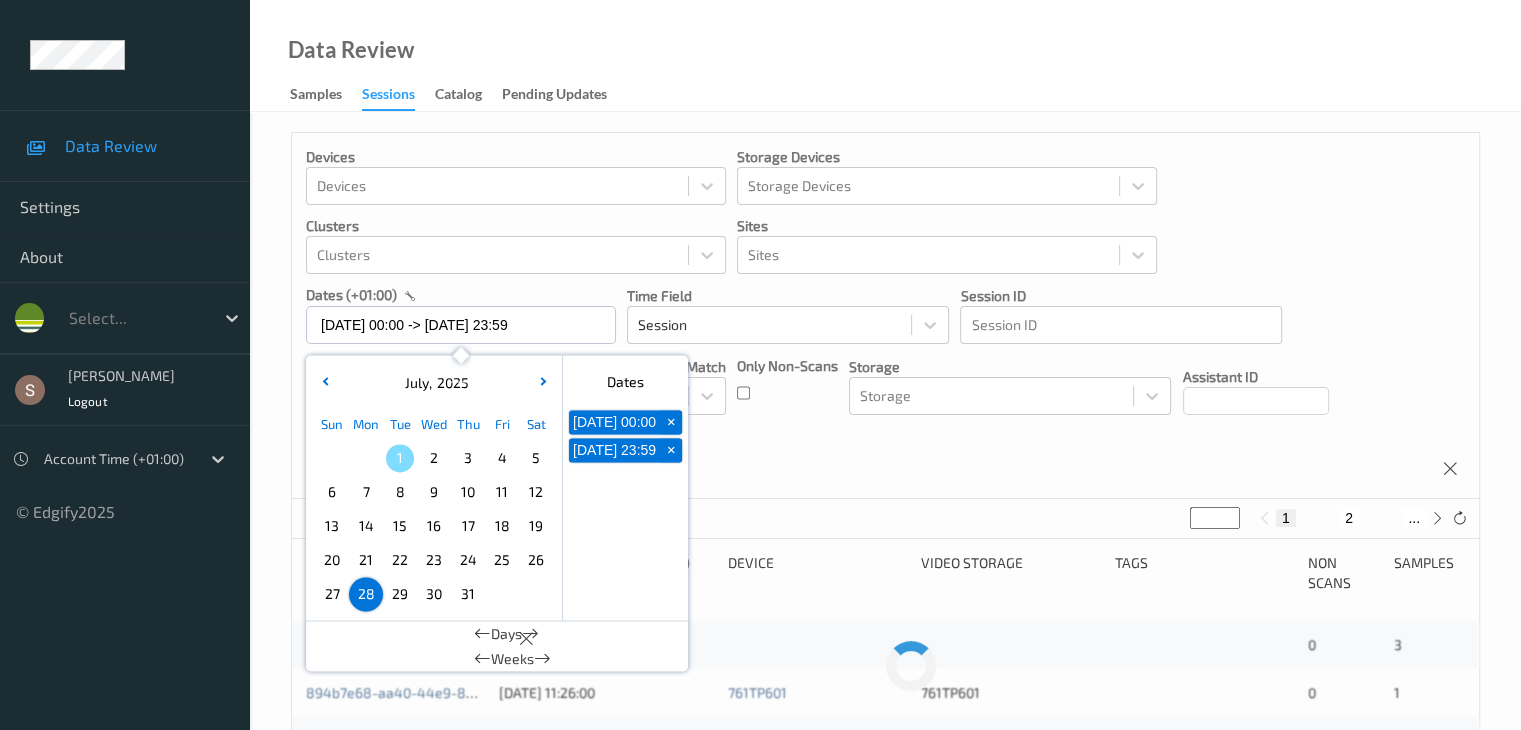 click on "Devices Devices Storage Devices Storage Devices Clusters Clusters Sites Sites dates (+01:00) [DATE] 00:00 -> [DATE] 23:59 [DATE] Sun Mon Tue Wed Thu Fri Sat 1 2 3 4 5 6 7 8 9 10 11 12 13 14 15 16 17 18 19 20 21 22 23 24 25 26 27 28 29 30 [DATE] February March April May June July August September October November [DATE] 2022 2023 2024 2025 2026 2027 2028 2029 2030 2031 2032 Dates [DATE] 00:00 + [DATE] 23:59 + Days Weeks Time Field Session Session ID Session ID Tags none contains any contains all exact match Tags Only Non-Scans Storage Storage Assistant ID Shopper ID Order By Session" at bounding box center [885, 316] 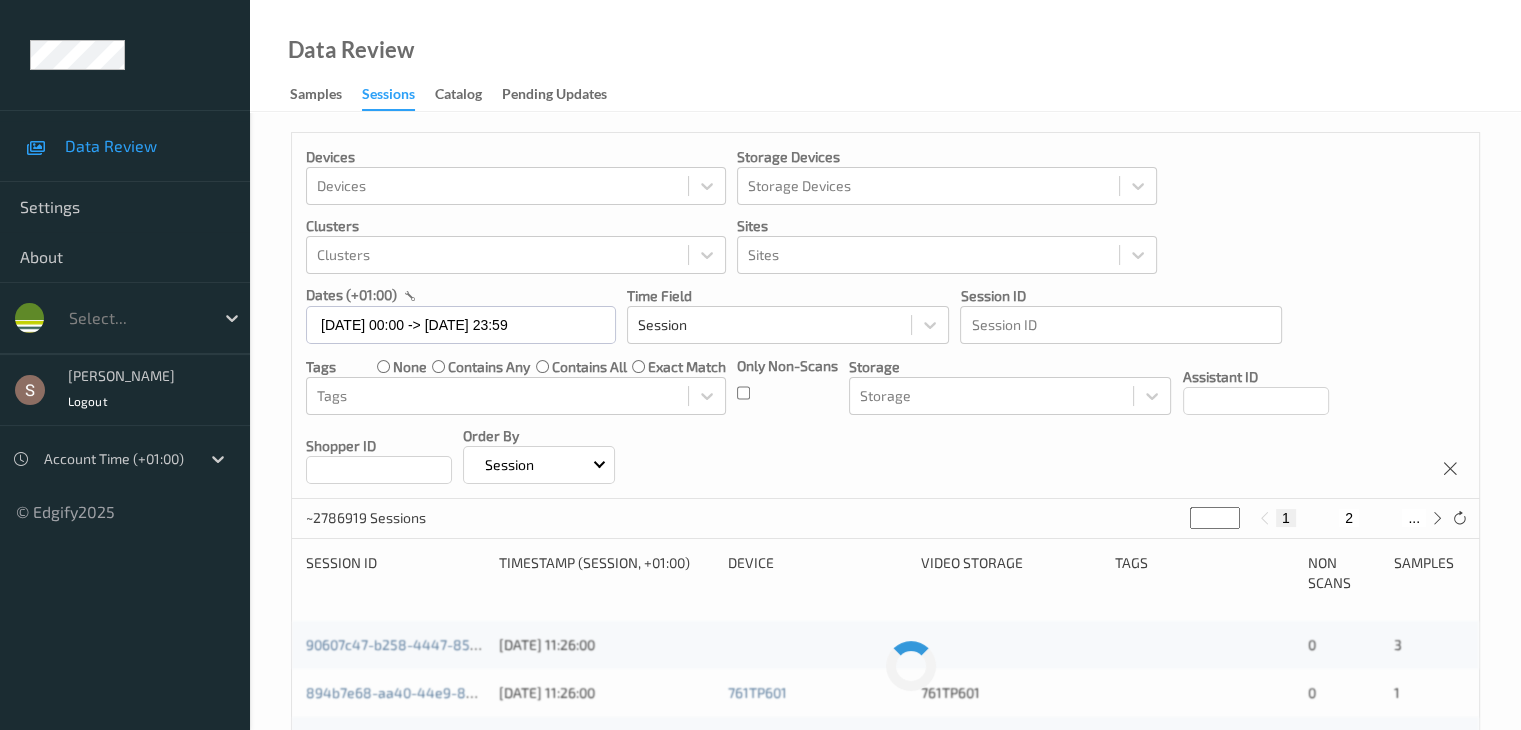 click on "Only Non-Scans" at bounding box center (787, 385) 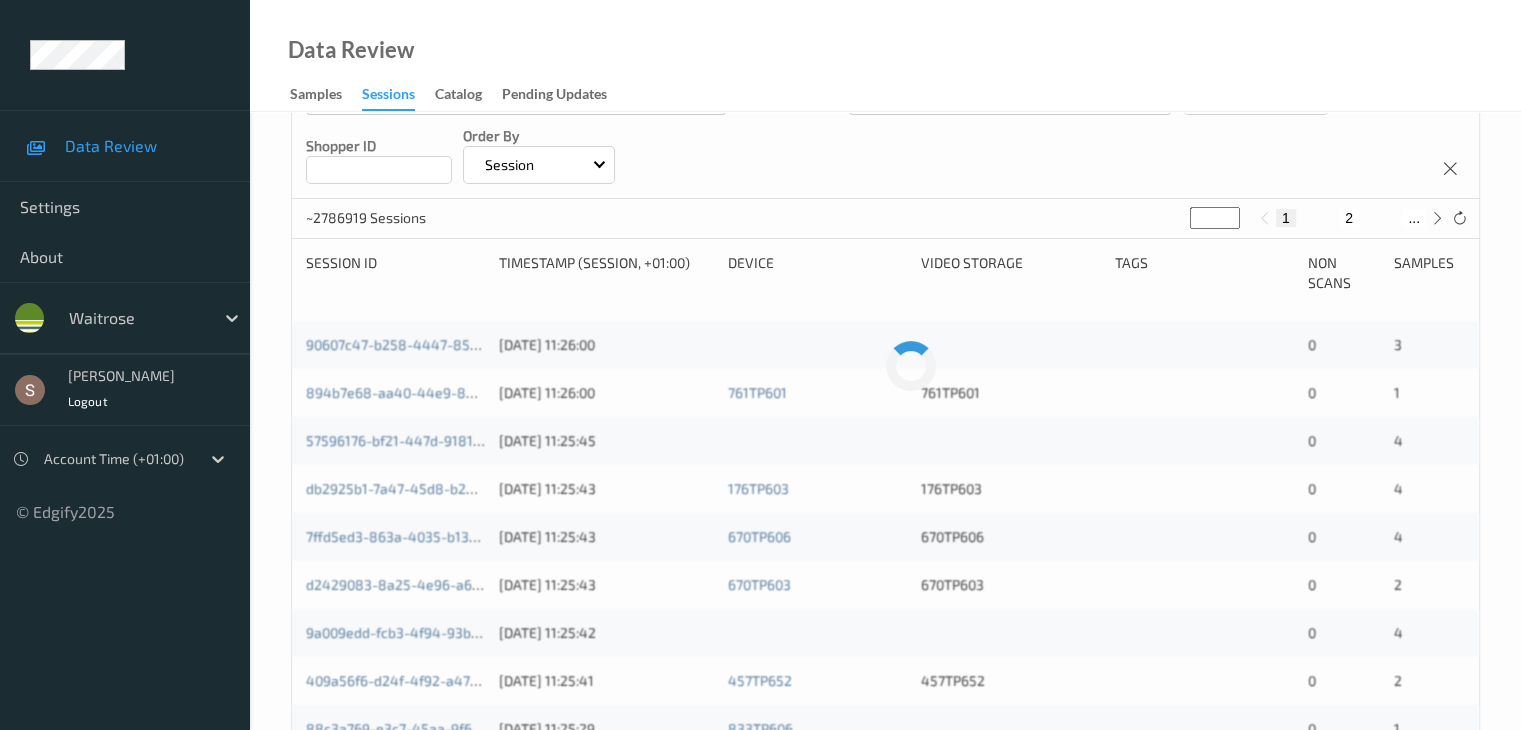 scroll, scrollTop: 0, scrollLeft: 0, axis: both 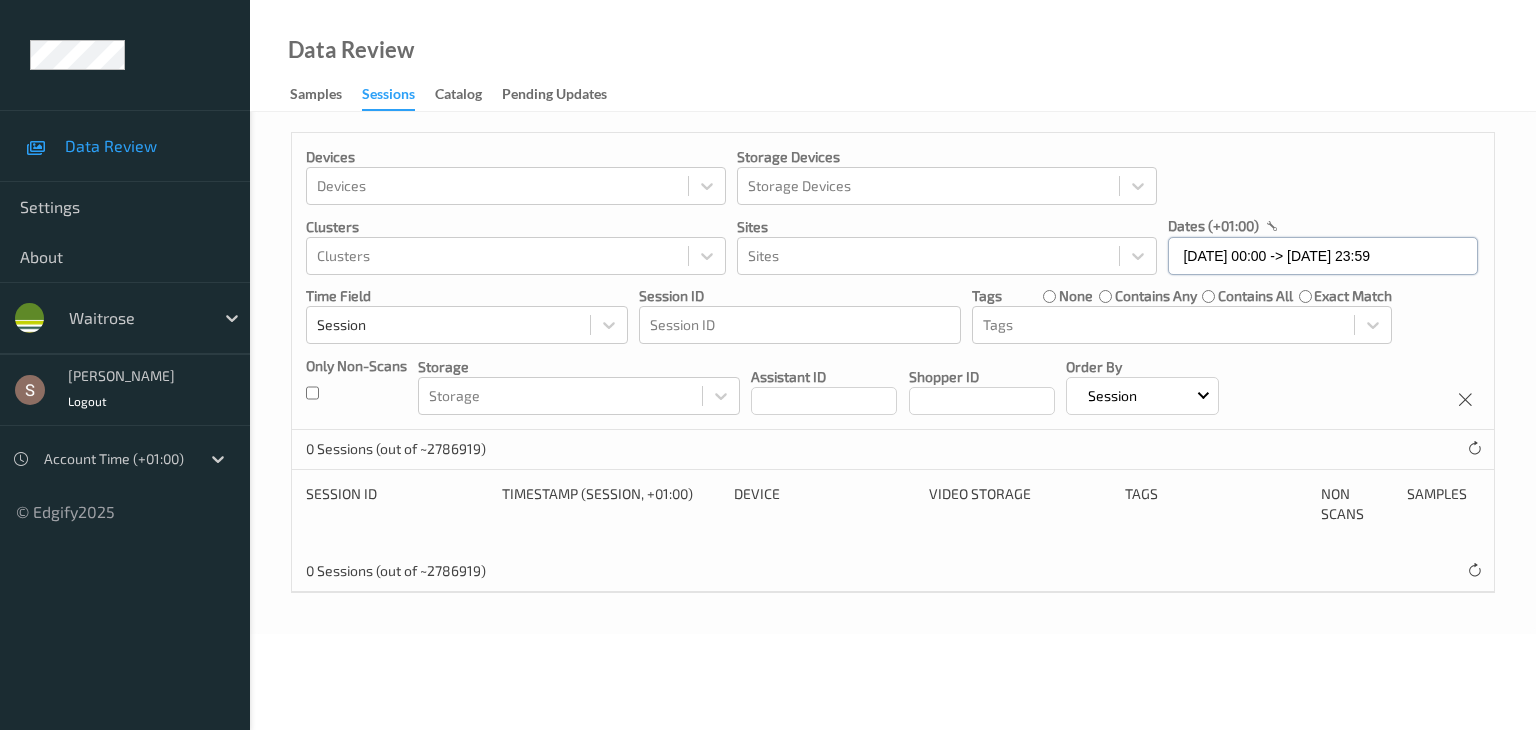 click on "[DATE] 00:00 -> [DATE] 23:59" at bounding box center [1323, 256] 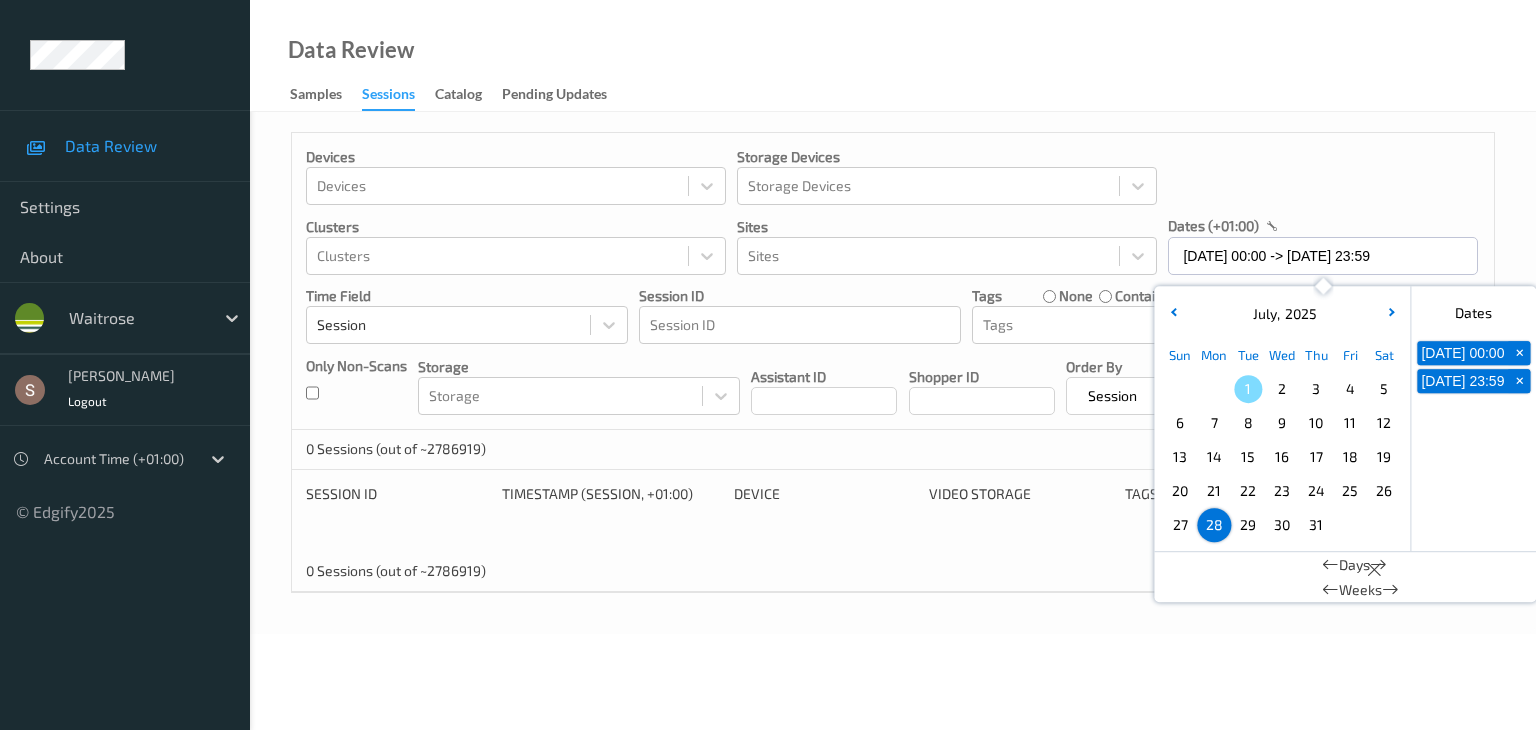 click on "+" at bounding box center [1519, 353] 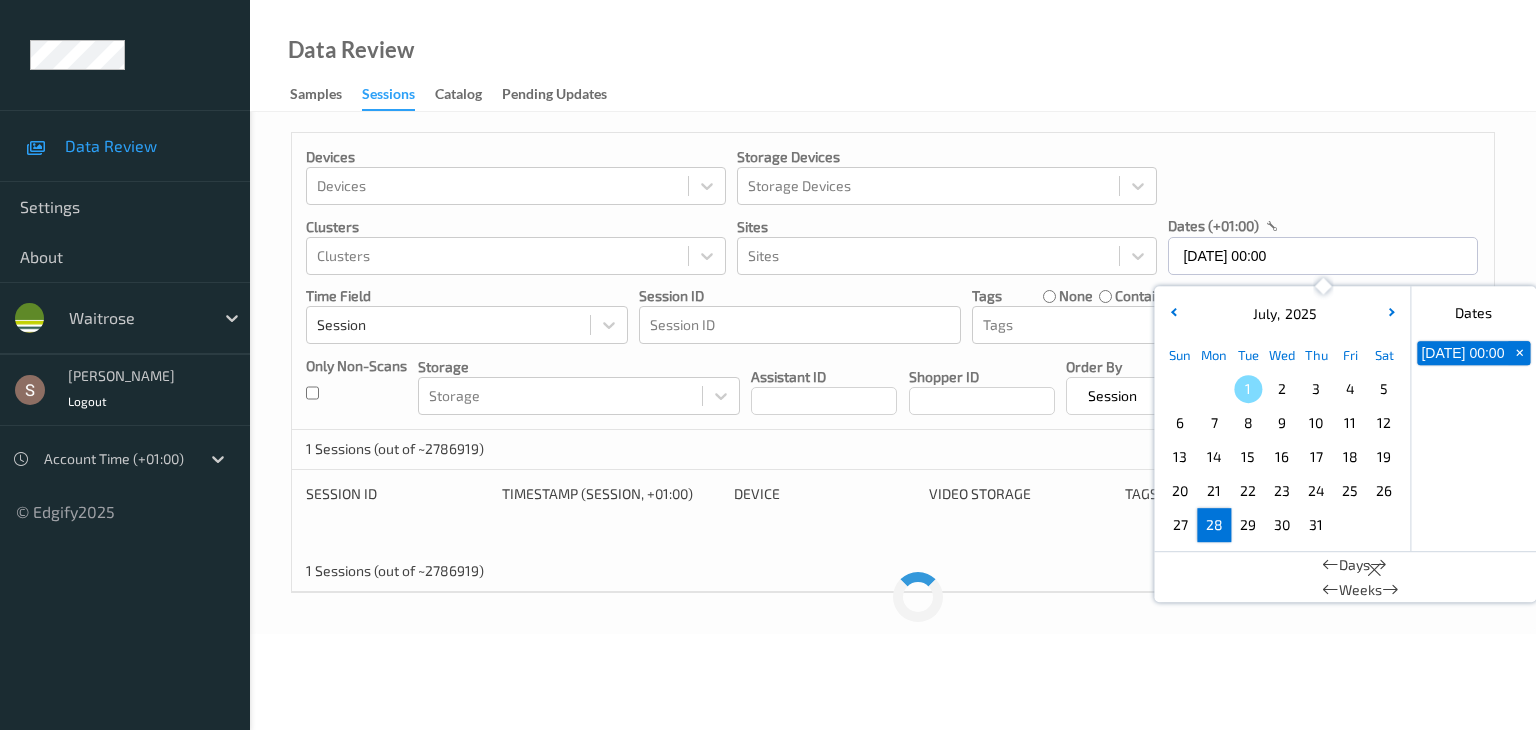 click on "+" at bounding box center (1519, 353) 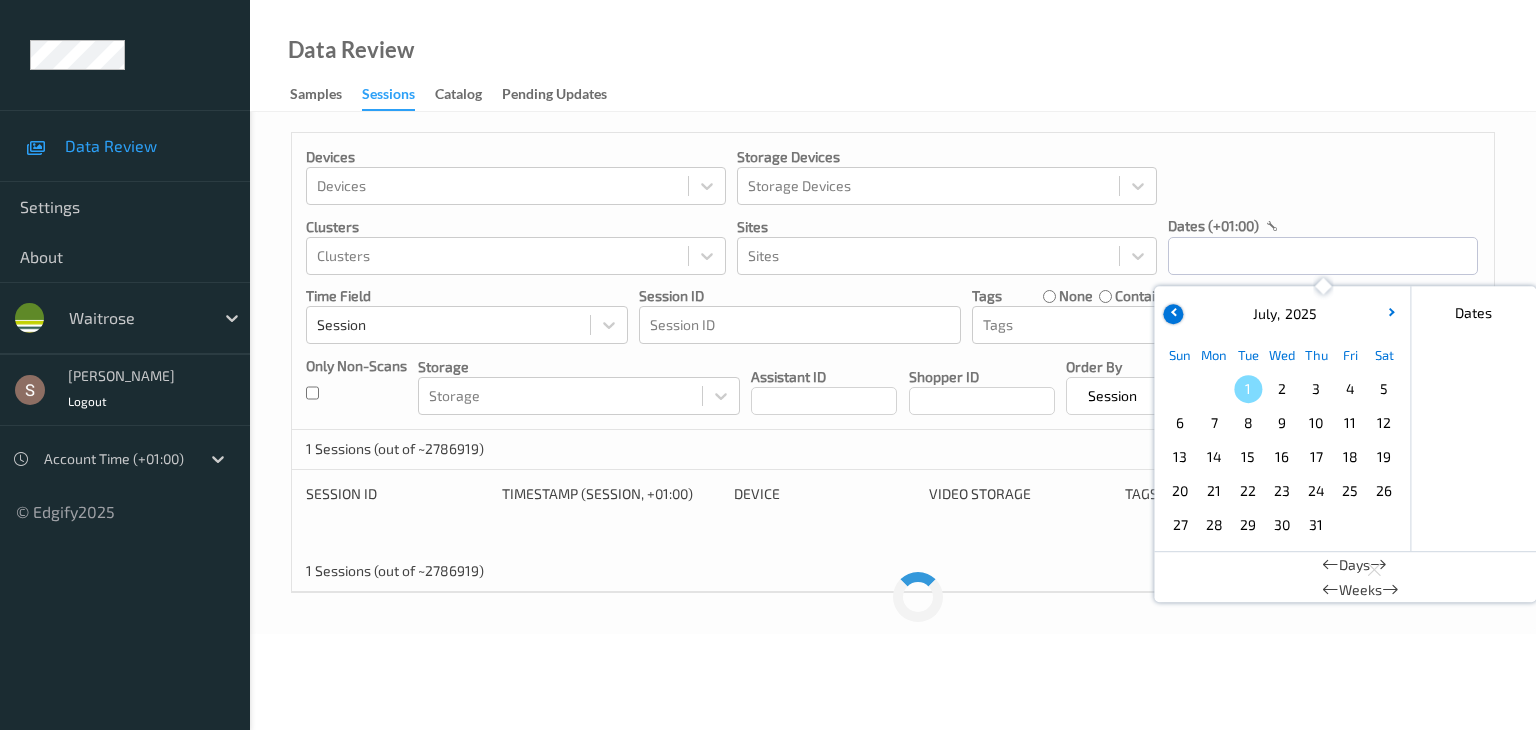 click at bounding box center [1173, 314] 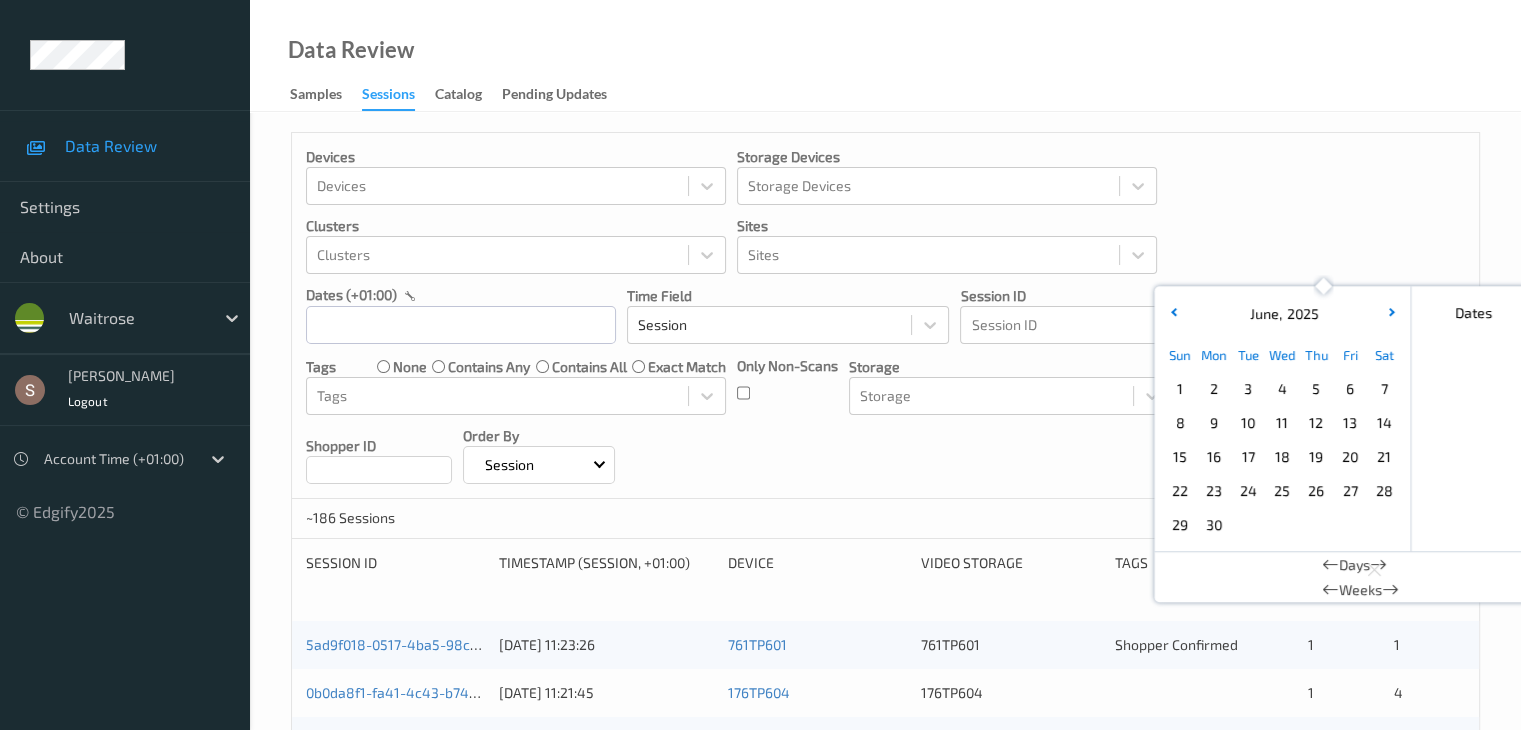 click on "28" at bounding box center (1384, 491) 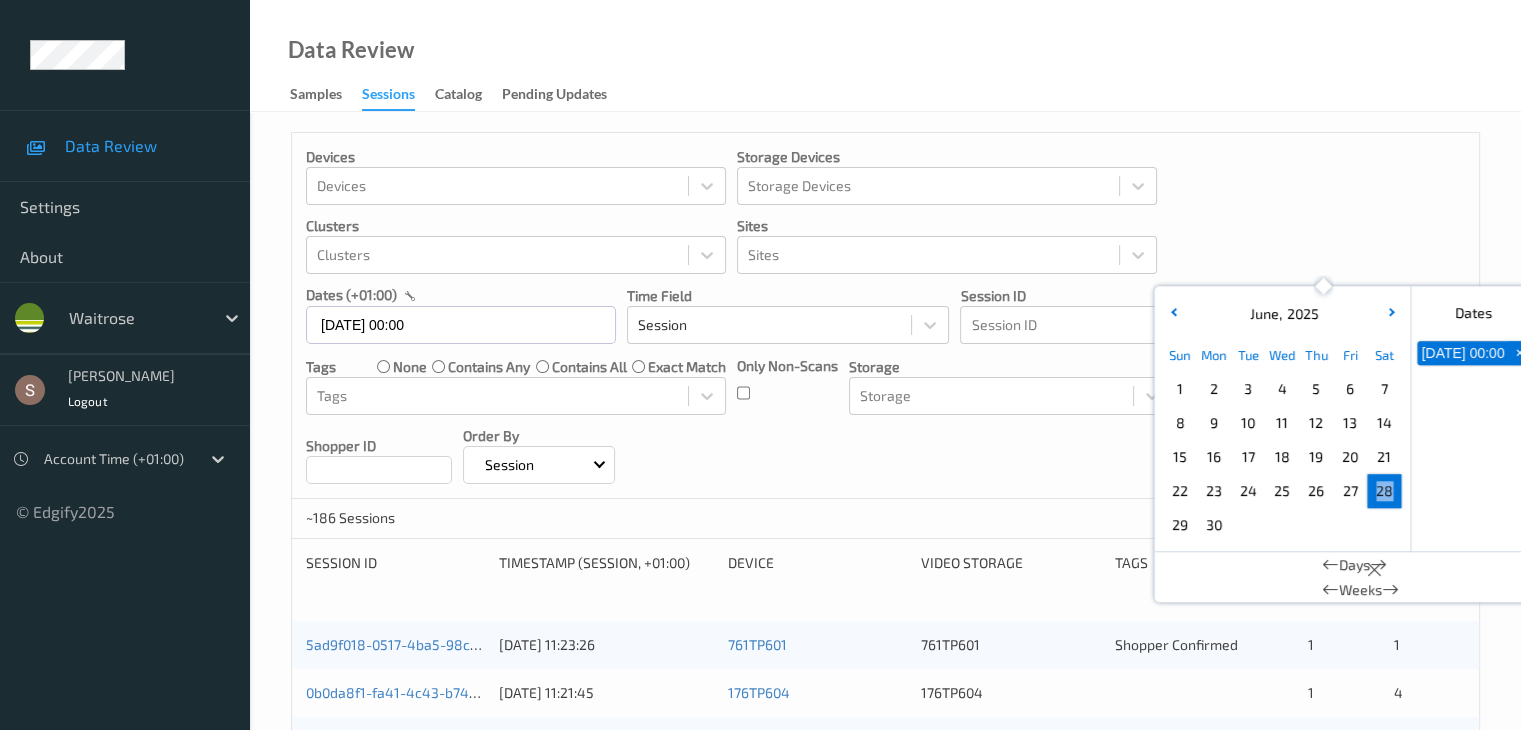 click on "Devices Devices Storage Devices Storage Devices Clusters Clusters Sites Sites dates (+01:00) [DATE] 00:00 [DATE] Sun Mon Tue Wed Thu Fri Sat 1 2 3 4 5 6 7 8 9 10 11 12 13 14 15 16 17 18 19 20 21 22 23 24 25 26 27 28 29 [DATE] February March April May June July August September October November [DATE] 2022 2023 2024 2025 2026 2027 2028 2029 2030 2031 2032 Dates [DATE] 00:00 + Days Weeks Time Field Session Session ID Session ID Tags none contains any contains all exact match Tags Only Non-Scans Storage Storage Assistant ID Shopper ID Order By Session" at bounding box center [885, 316] 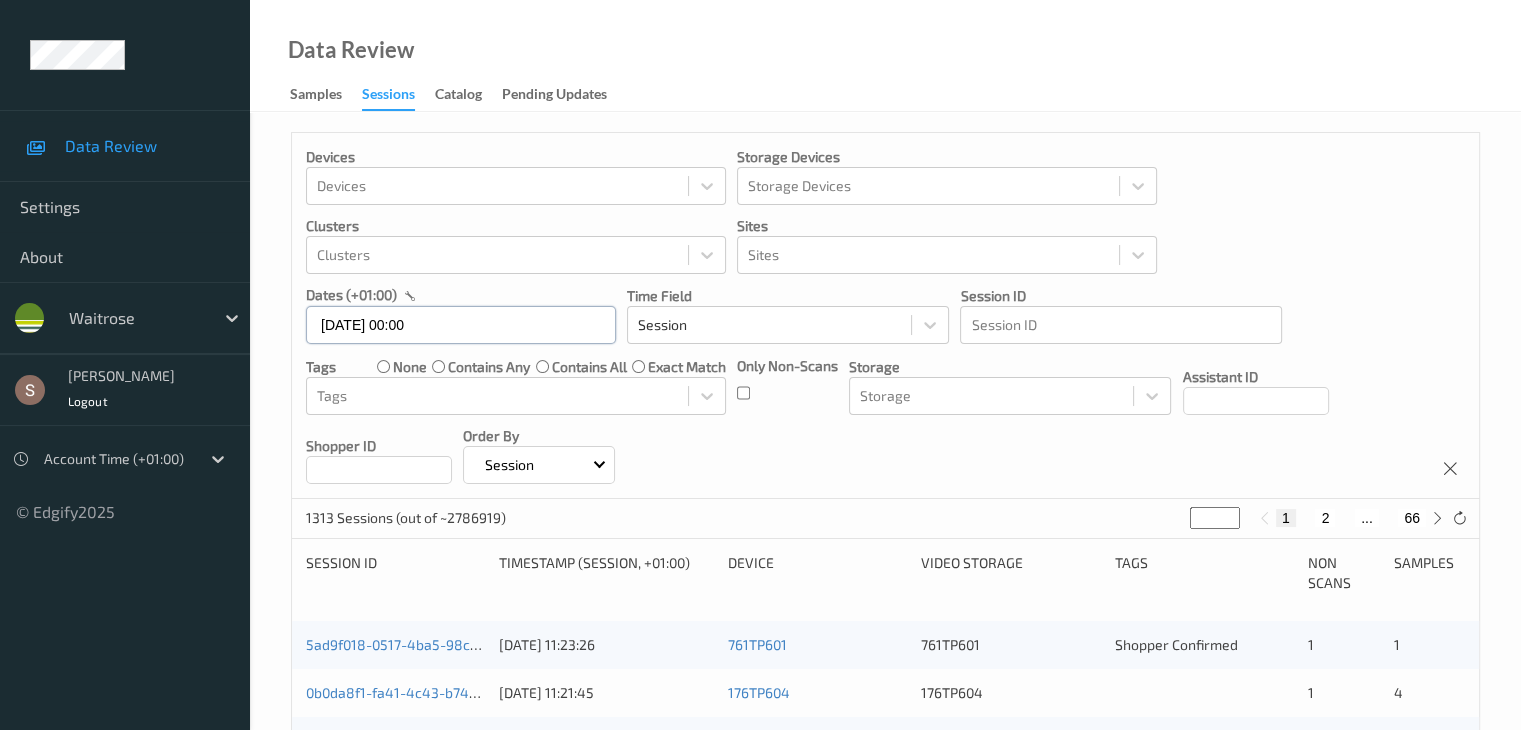 click on "[DATE] 00:00" at bounding box center [461, 325] 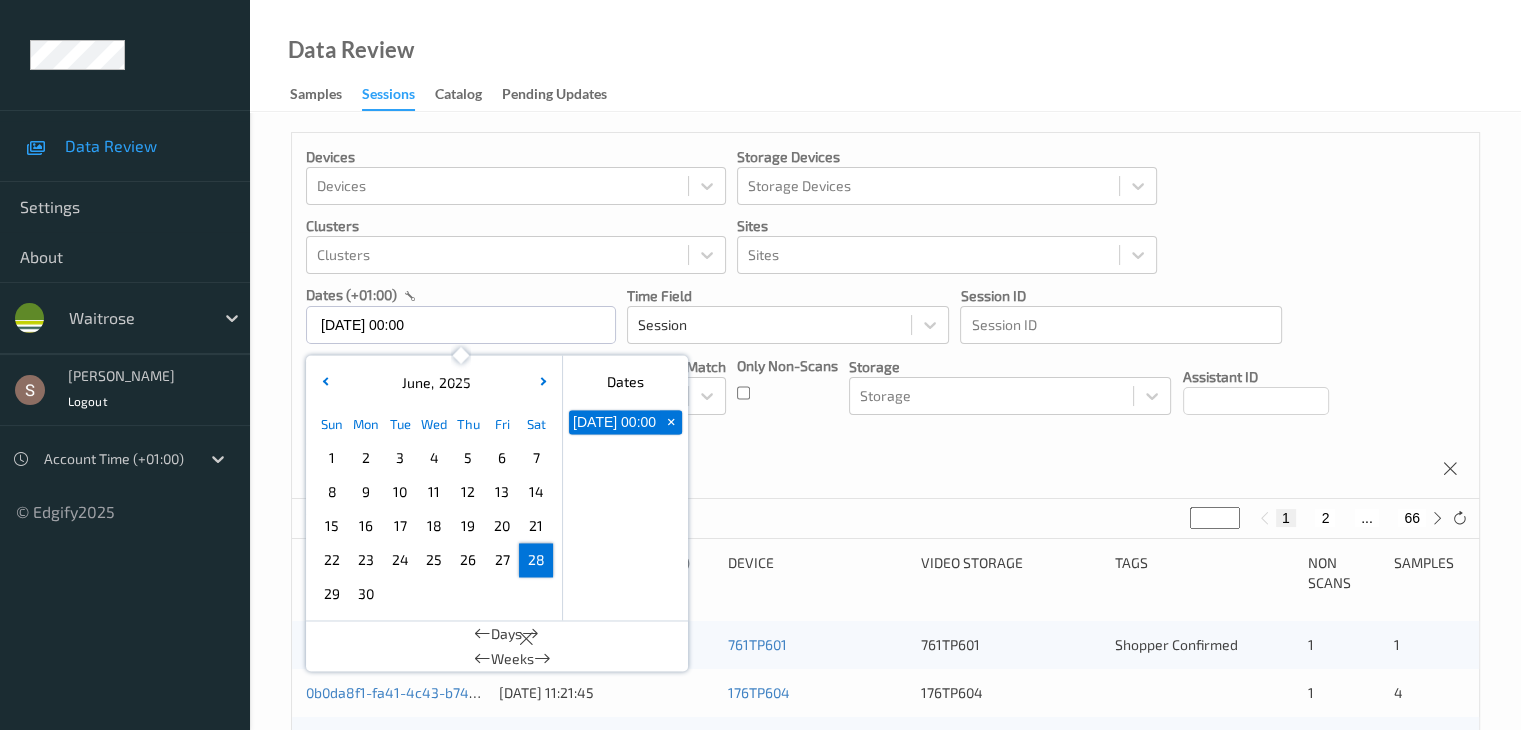 click on "28" at bounding box center (536, 560) 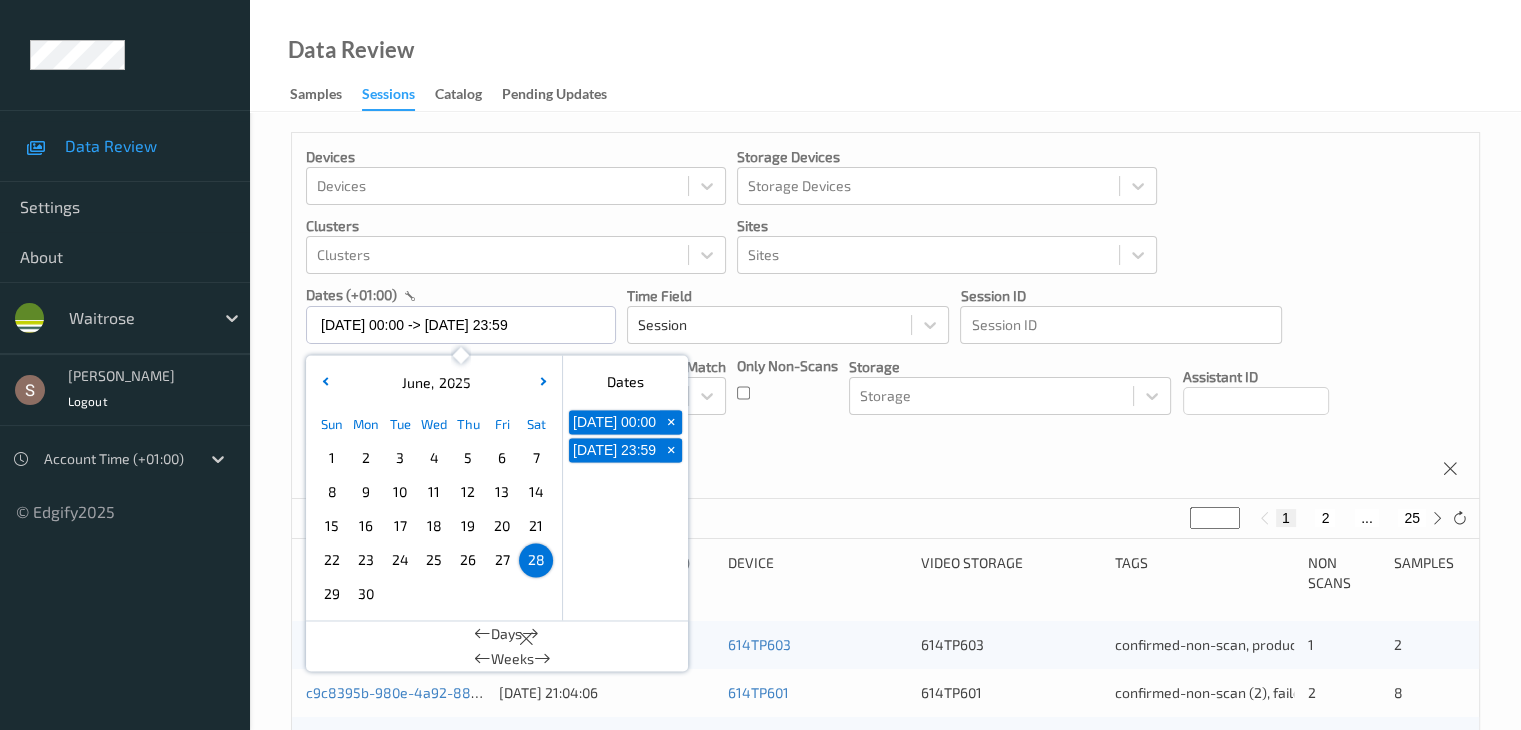 click on "Devices Devices Storage Devices Storage Devices Clusters Clusters Sites Sites dates (+01:00) [DATE] 00:00 -> [DATE] 23:59 [DATE] Sun Mon Tue Wed Thu Fri Sat 1 2 3 4 5 6 7 8 9 10 11 12 13 14 15 16 17 18 19 20 21 22 23 24 25 26 27 28 29 [DATE] February March April May June July August September October November [DATE] 2022 2023 2024 2025 2026 2027 2028 2029 2030 2031 2032 Dates [DATE] 00:00 + [DATE] 23:59 + Days Weeks Time Field Session Session ID Session ID Tags none contains any contains all exact match Tags Only Non-Scans Storage Storage Assistant ID Shopper ID Order By Session" at bounding box center [885, 316] 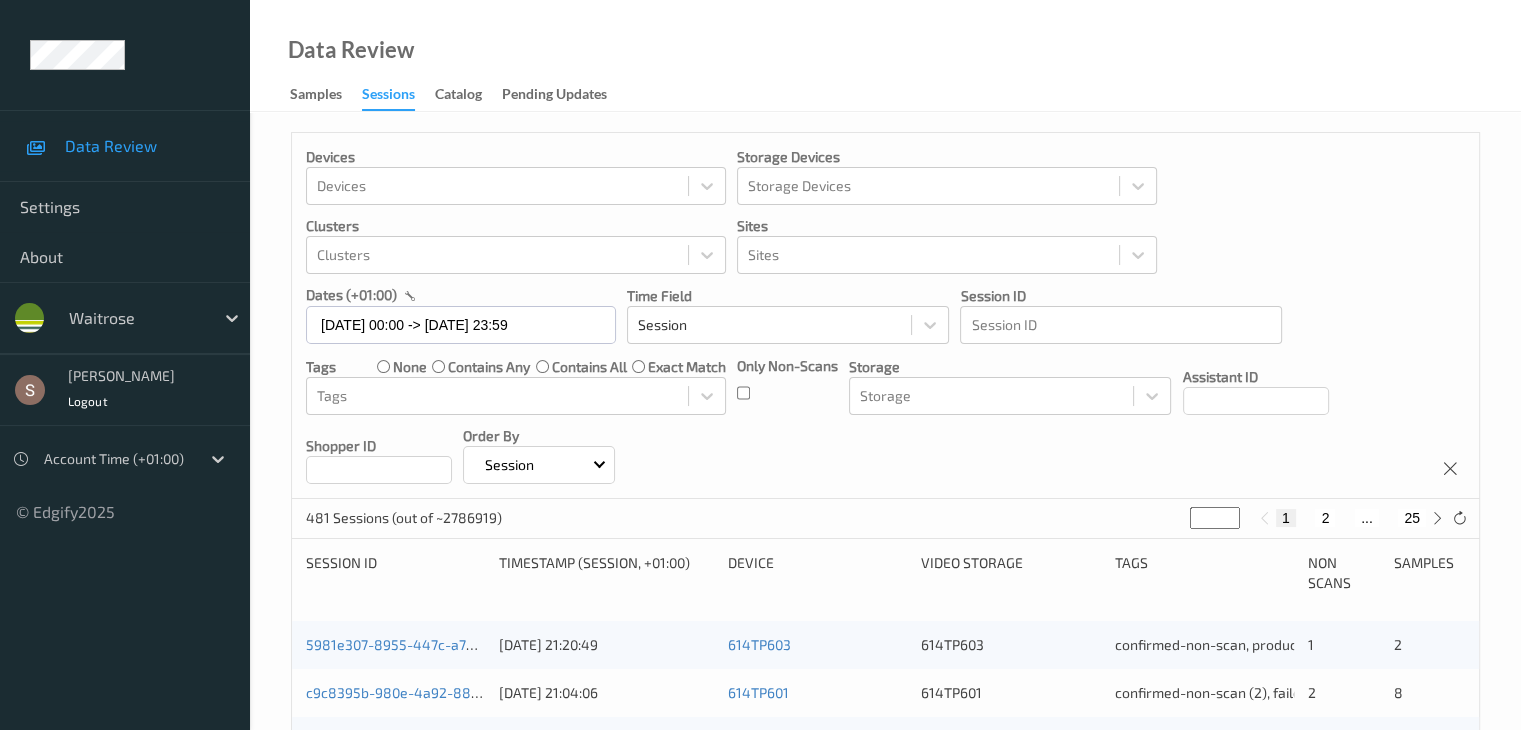 click on "2" at bounding box center (1325, 518) 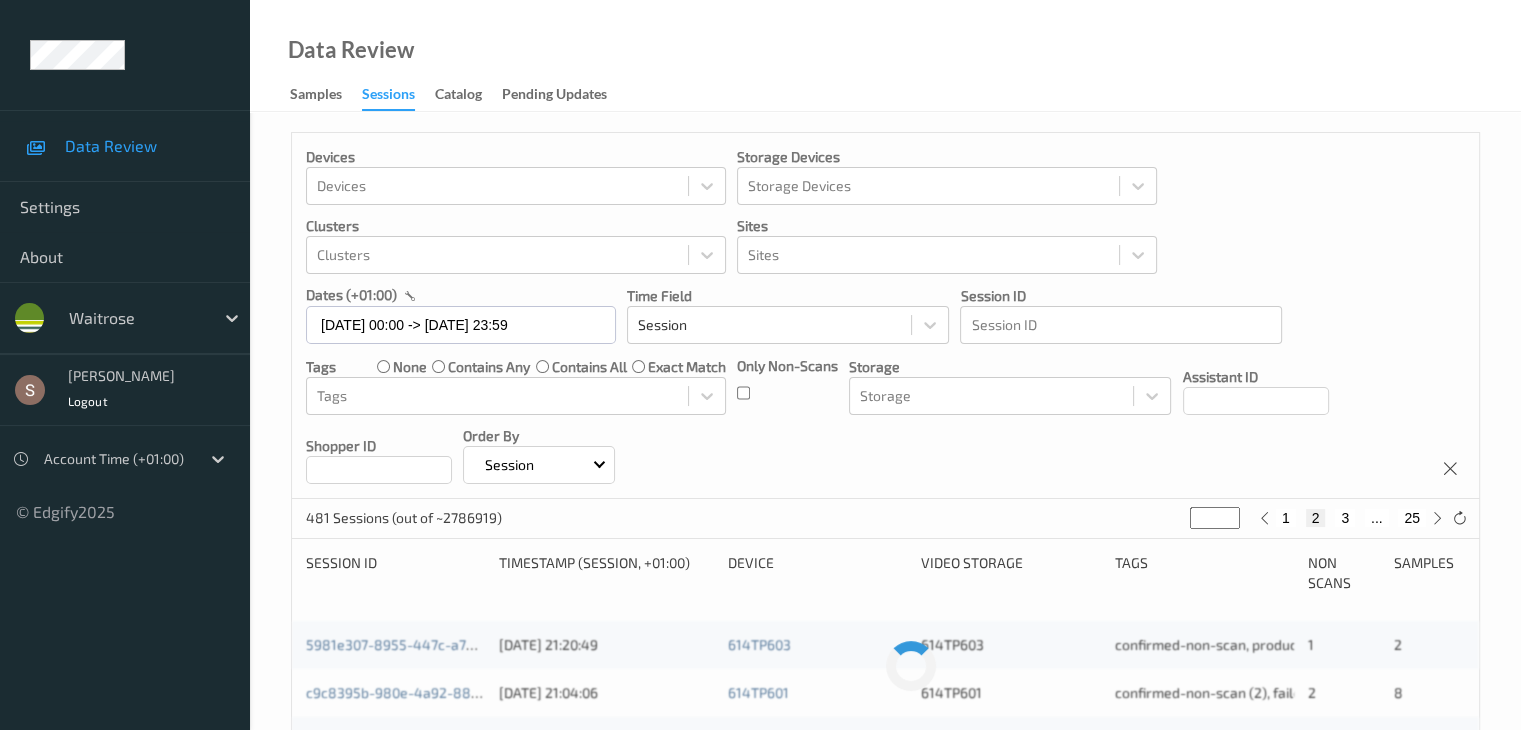 click on "3" at bounding box center (1345, 518) 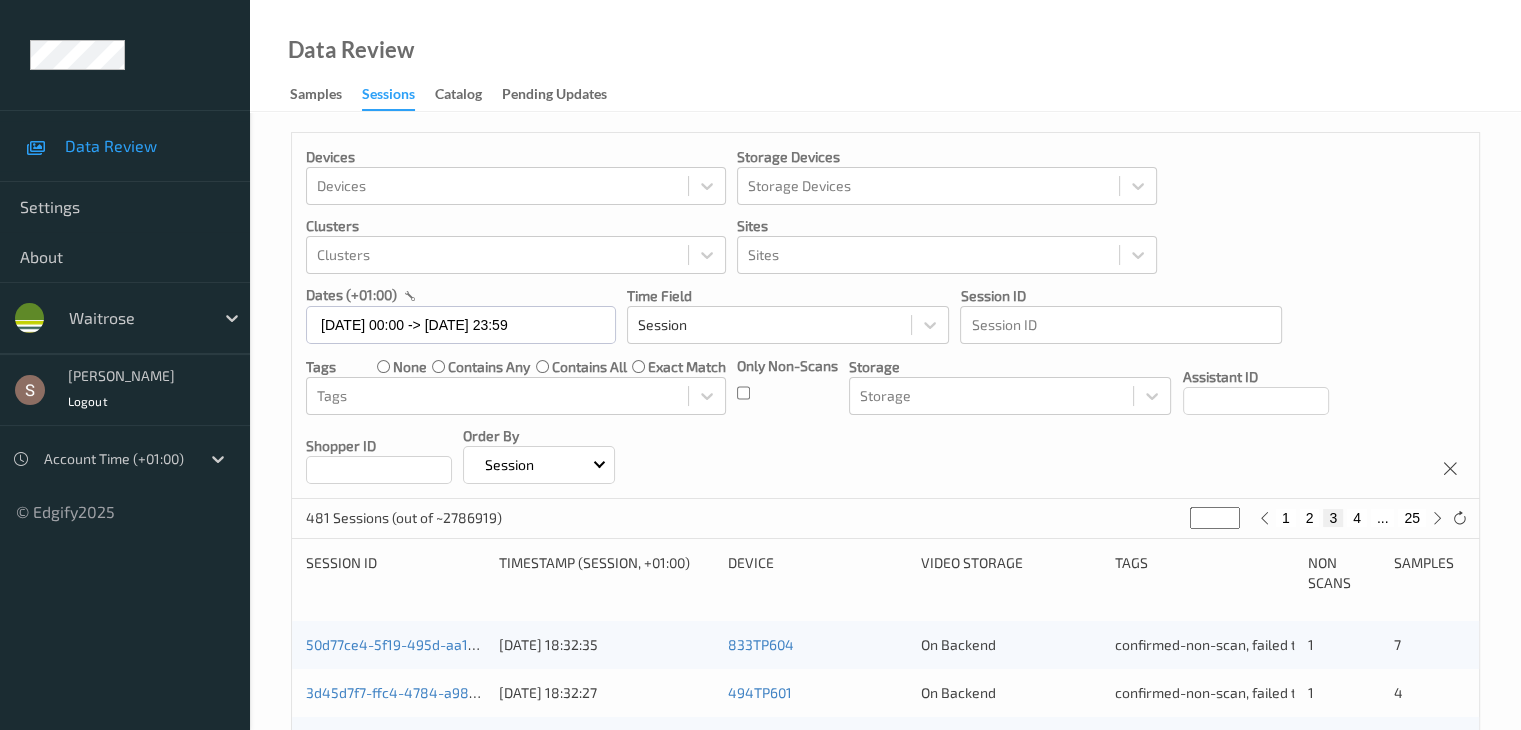 click on "4" at bounding box center (1357, 518) 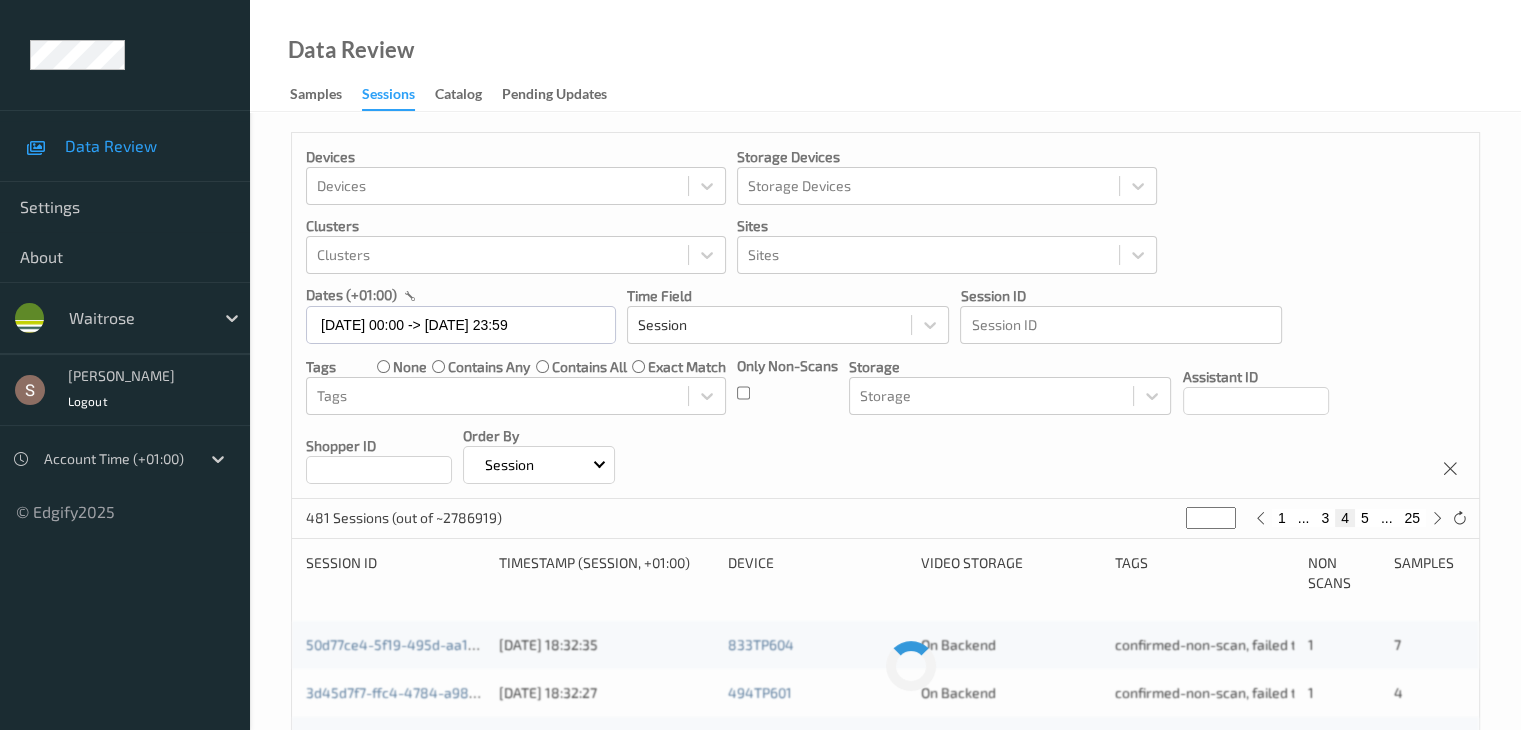 click on "5" at bounding box center (1365, 518) 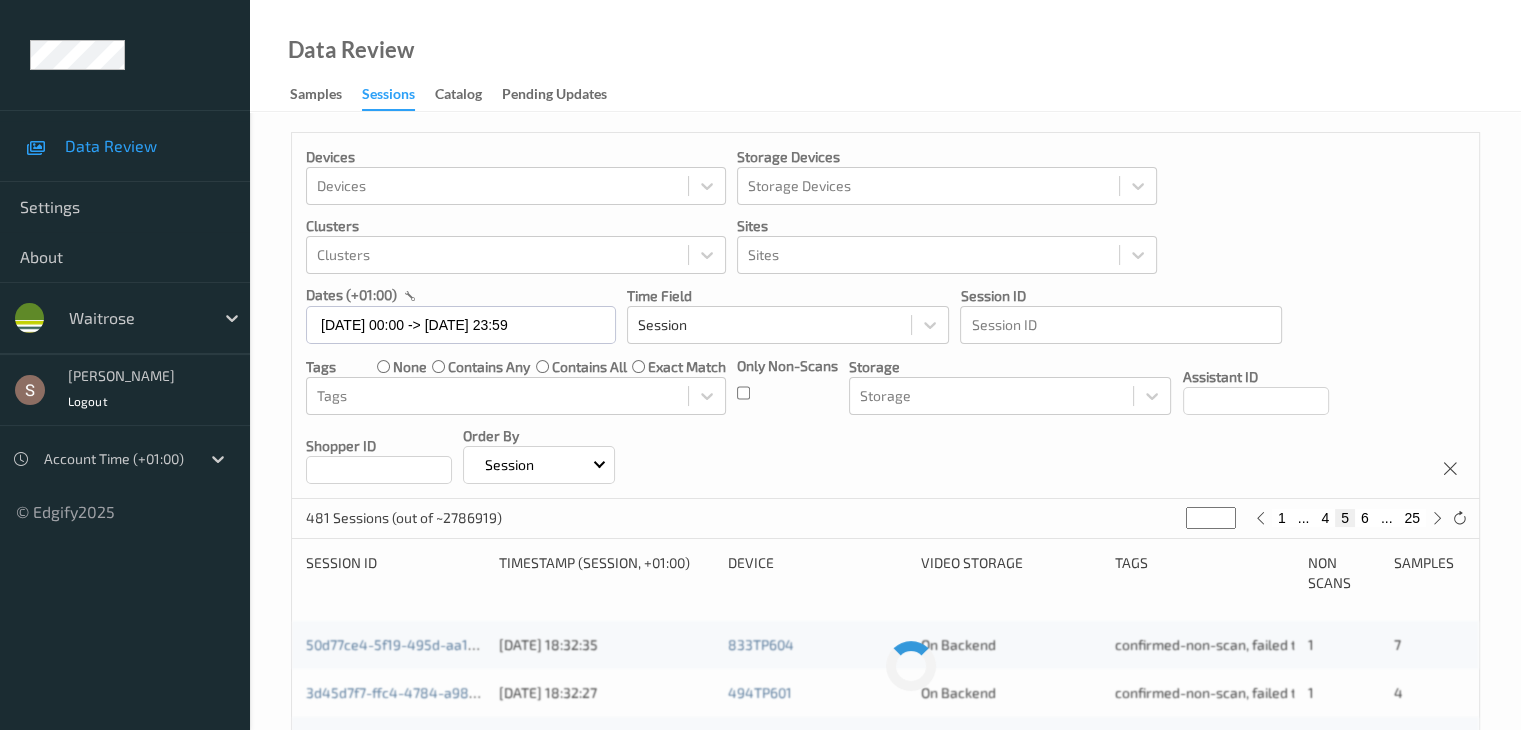 click on "6" at bounding box center [1365, 518] 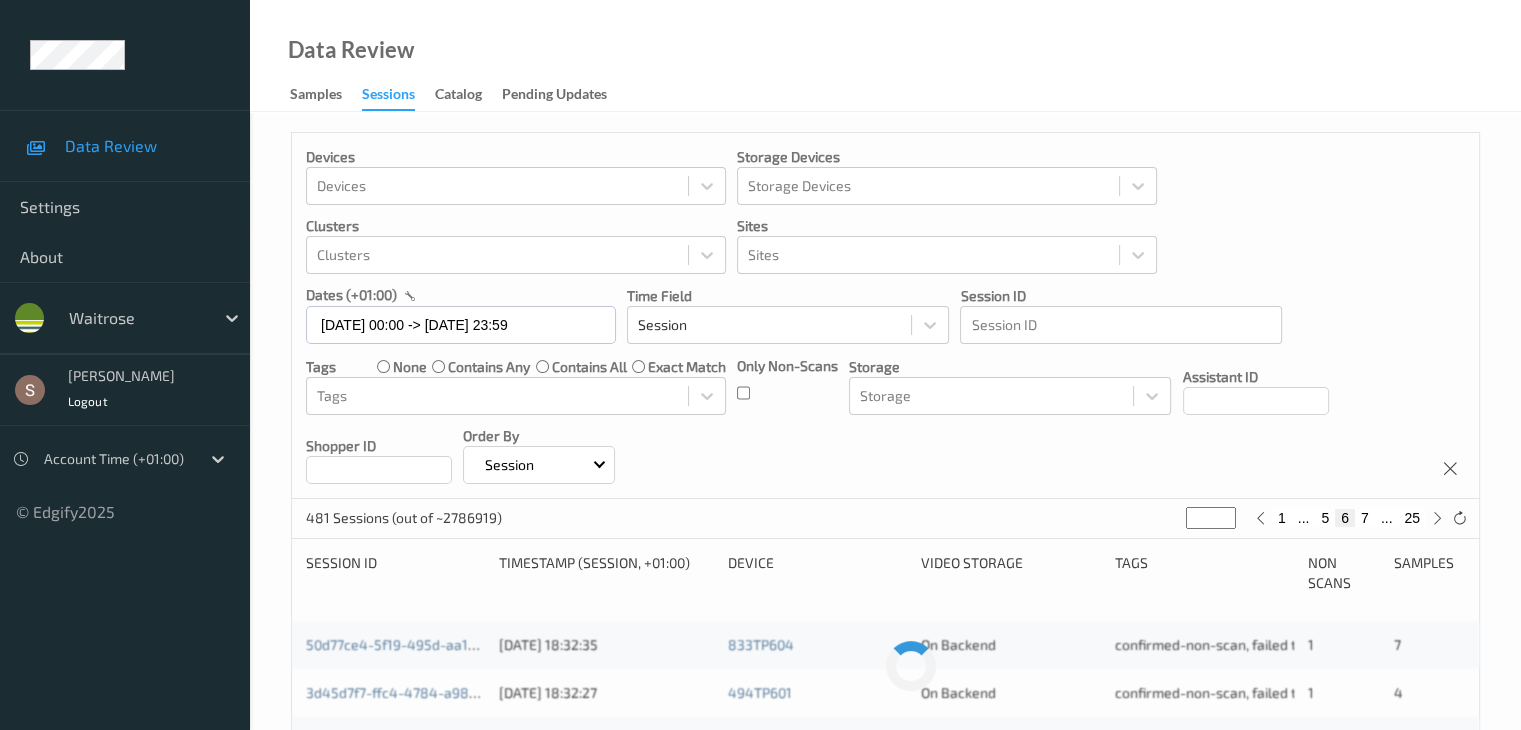 click on "7" at bounding box center (1365, 518) 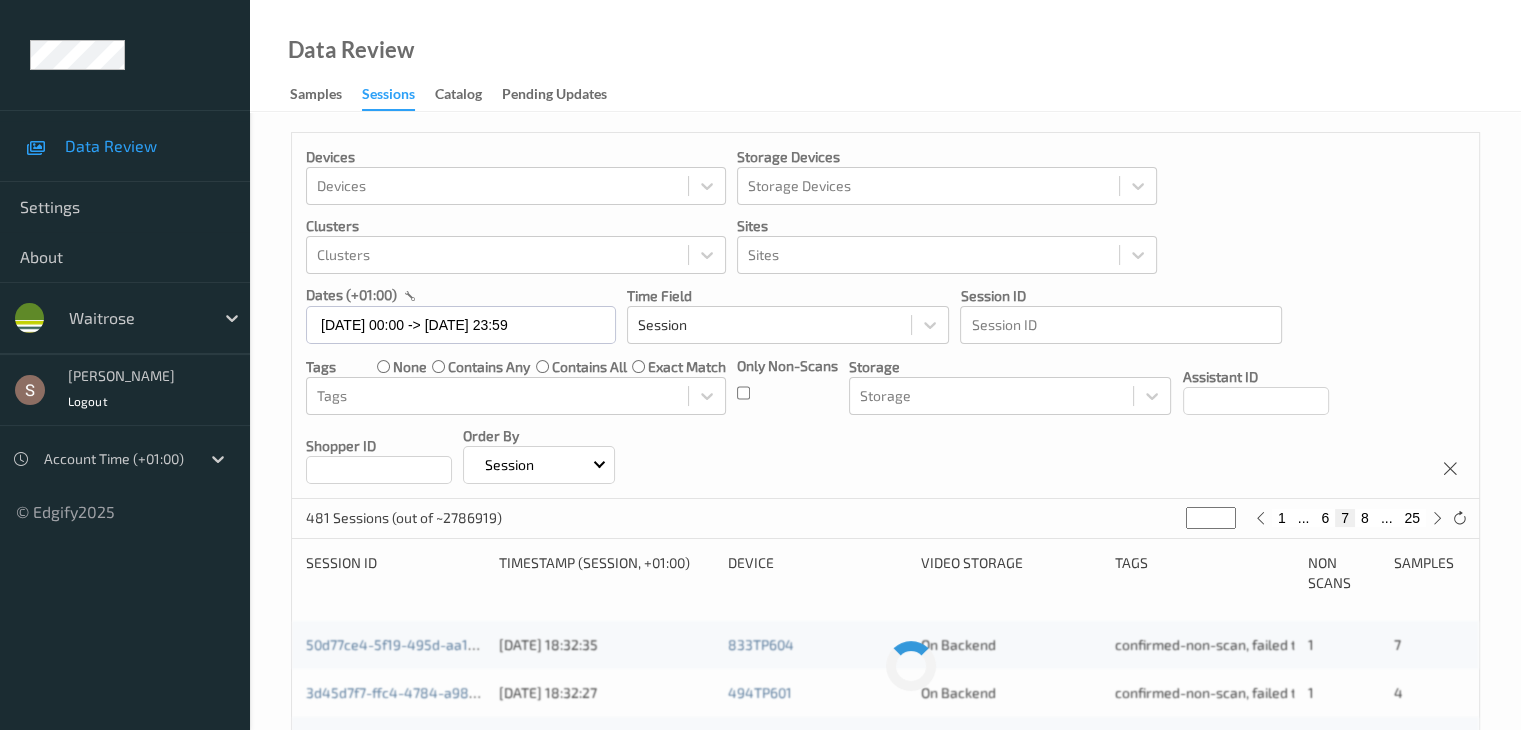 click on "8" at bounding box center [1365, 518] 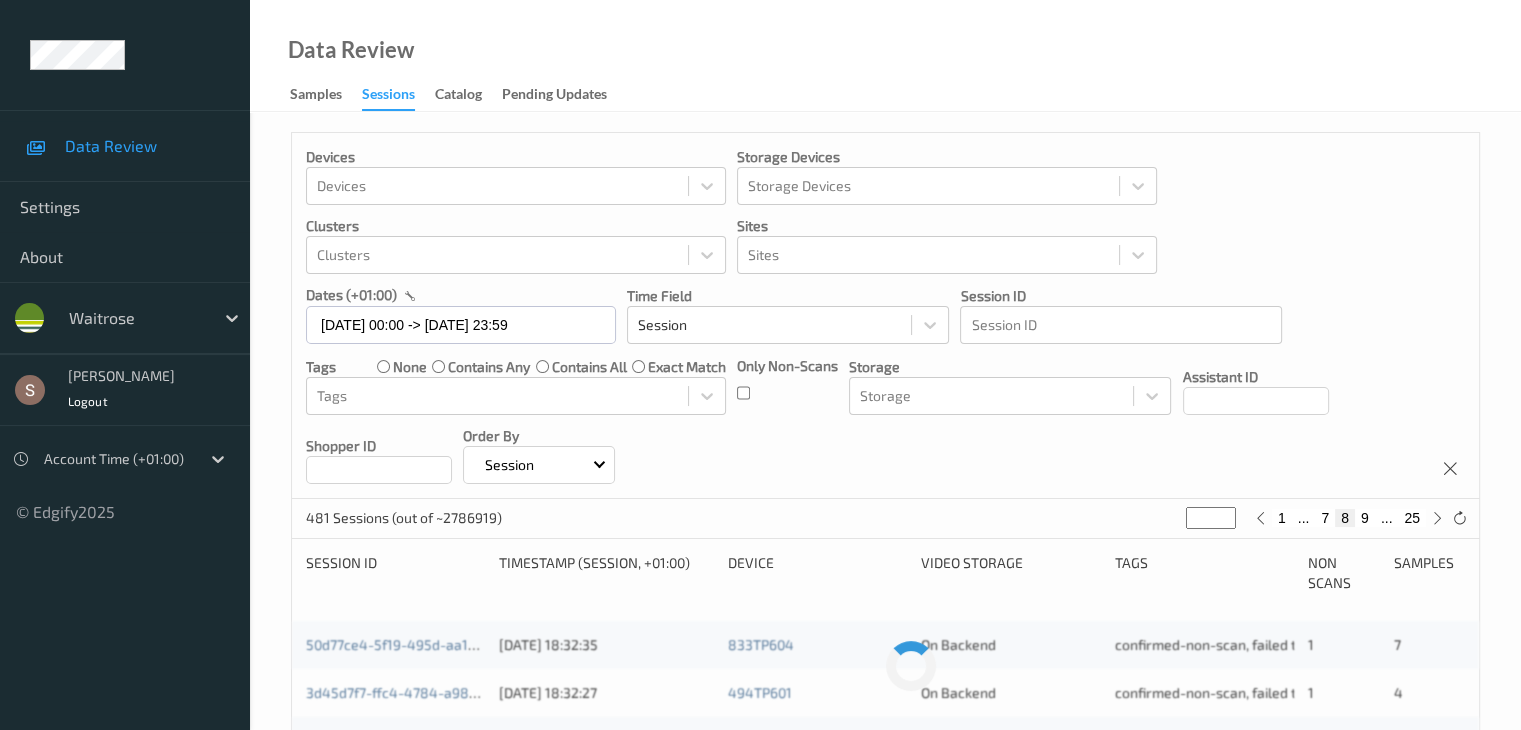 click on "9" at bounding box center [1365, 518] 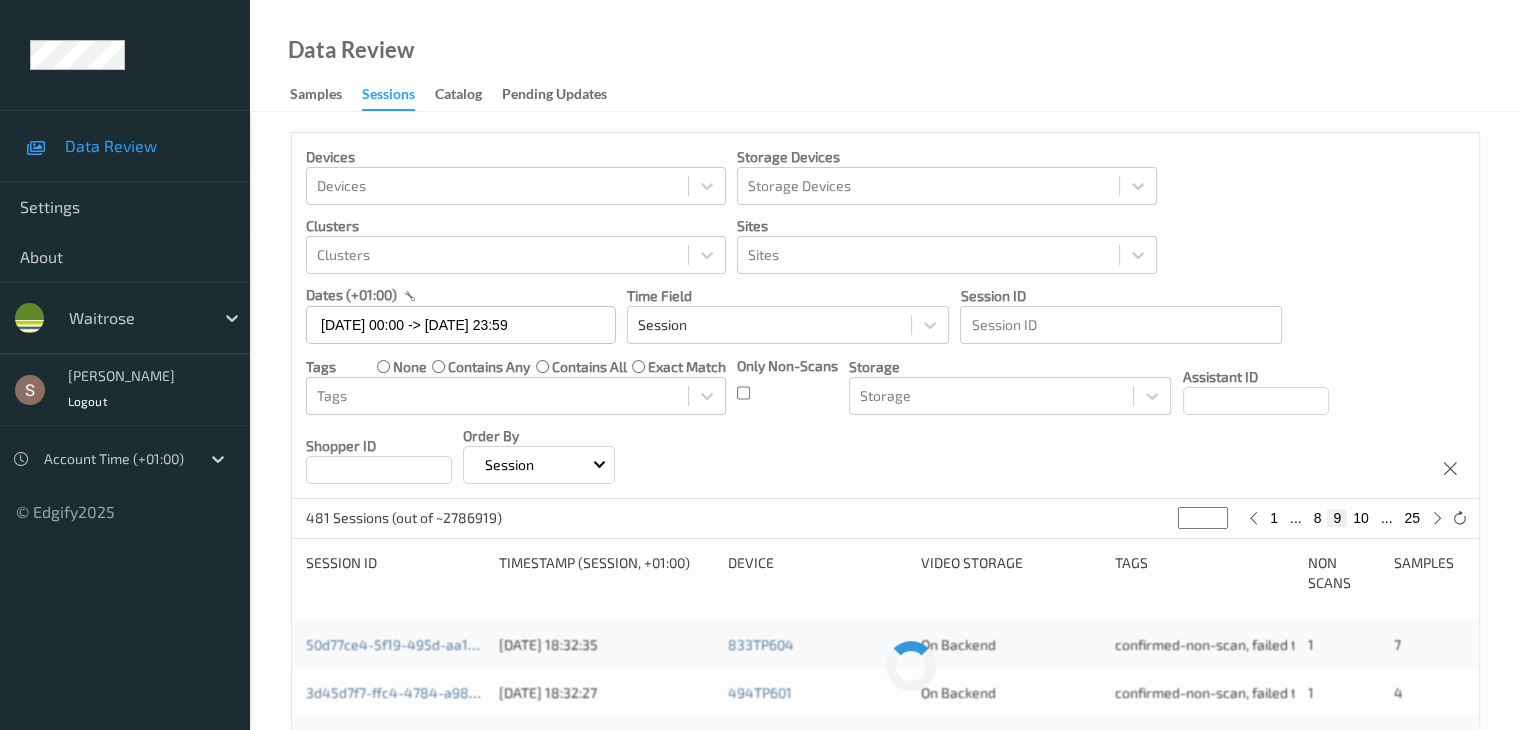 click on "10" at bounding box center (1361, 518) 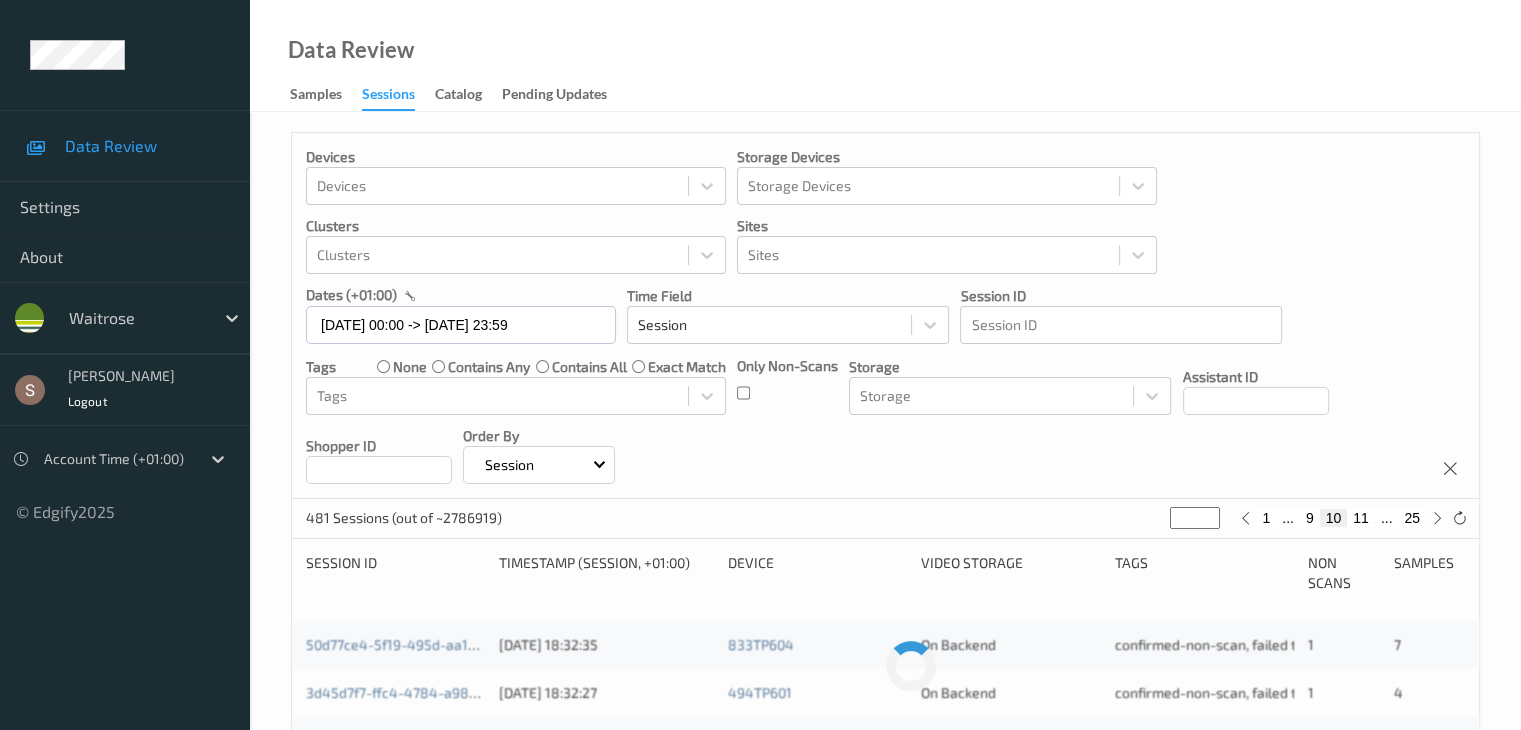 type on "**" 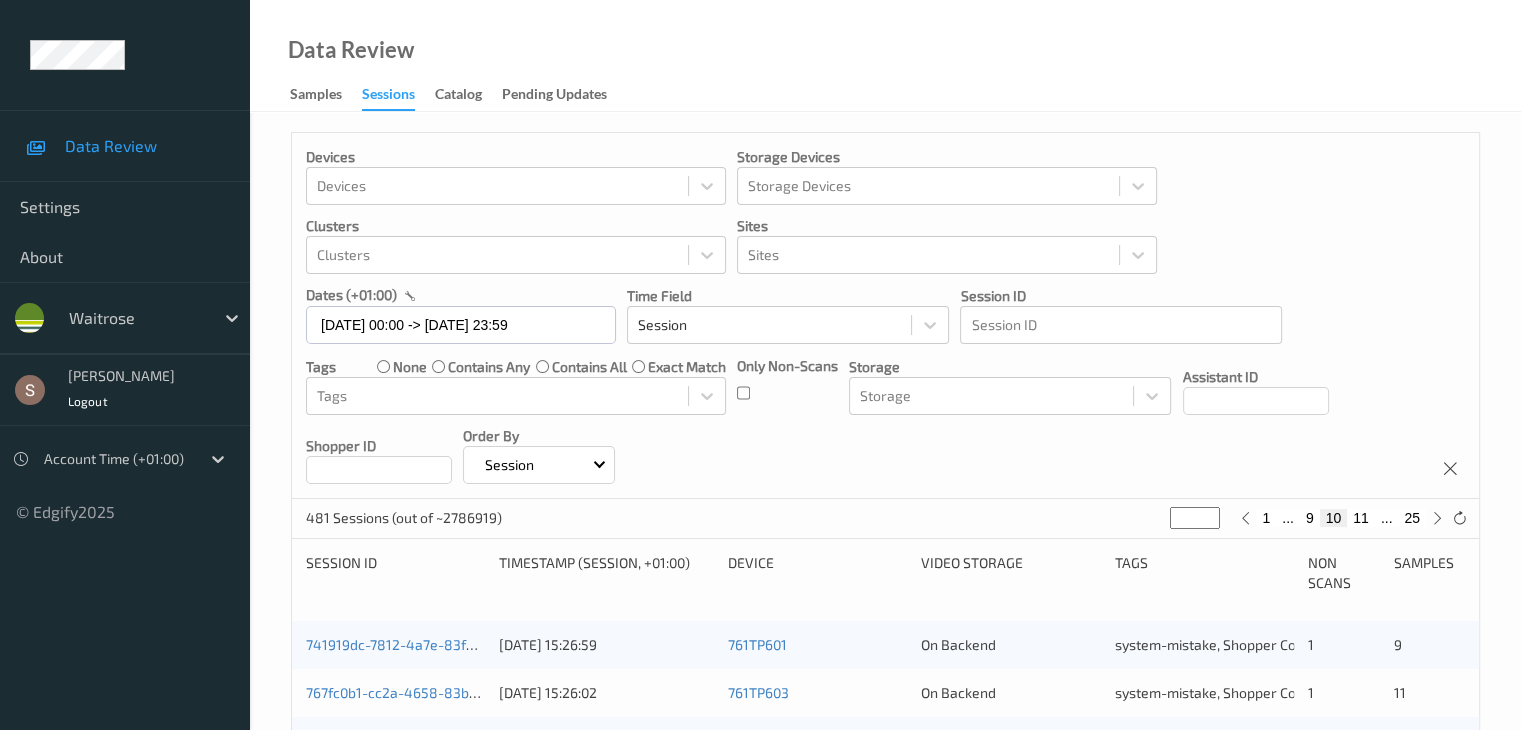 click on "11" at bounding box center (1361, 518) 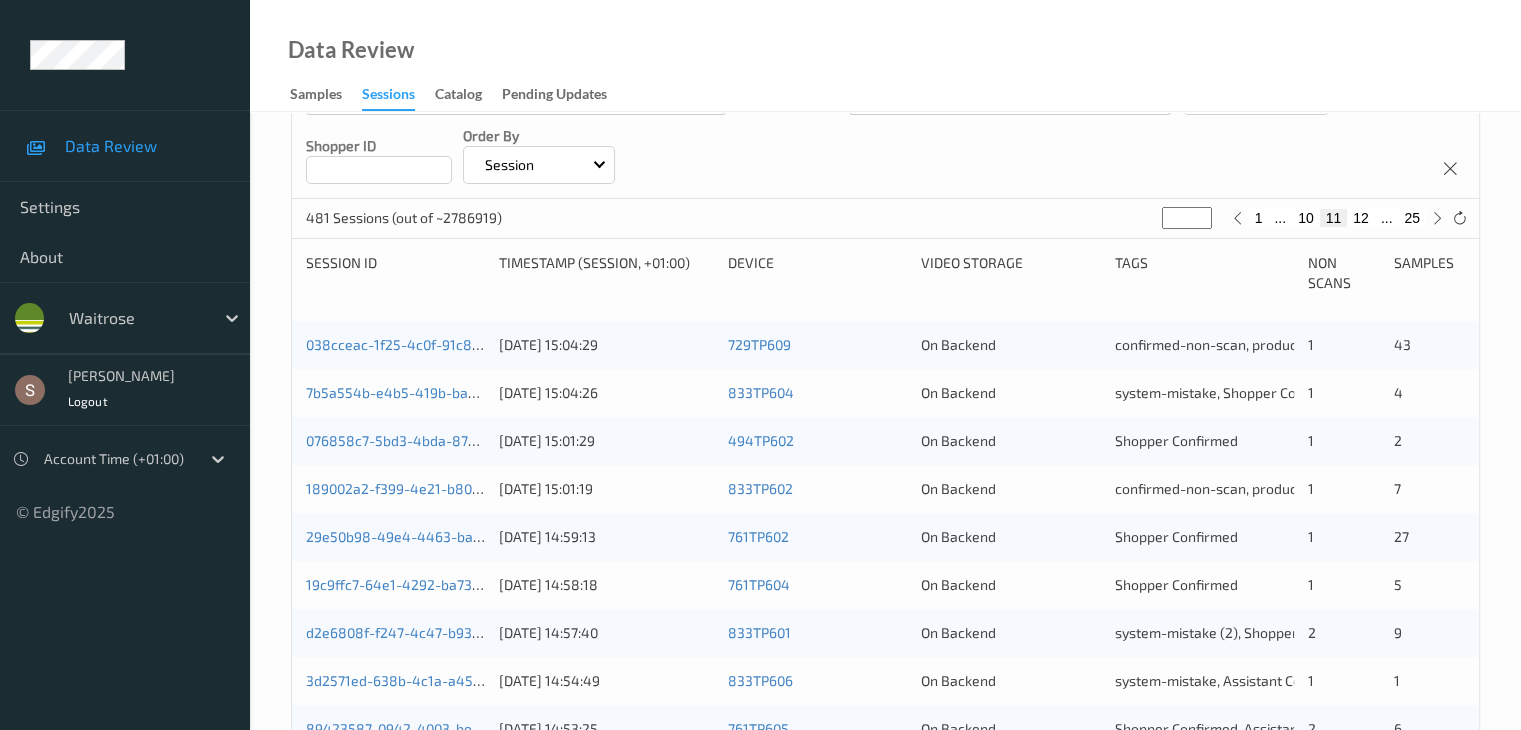 scroll, scrollTop: 400, scrollLeft: 0, axis: vertical 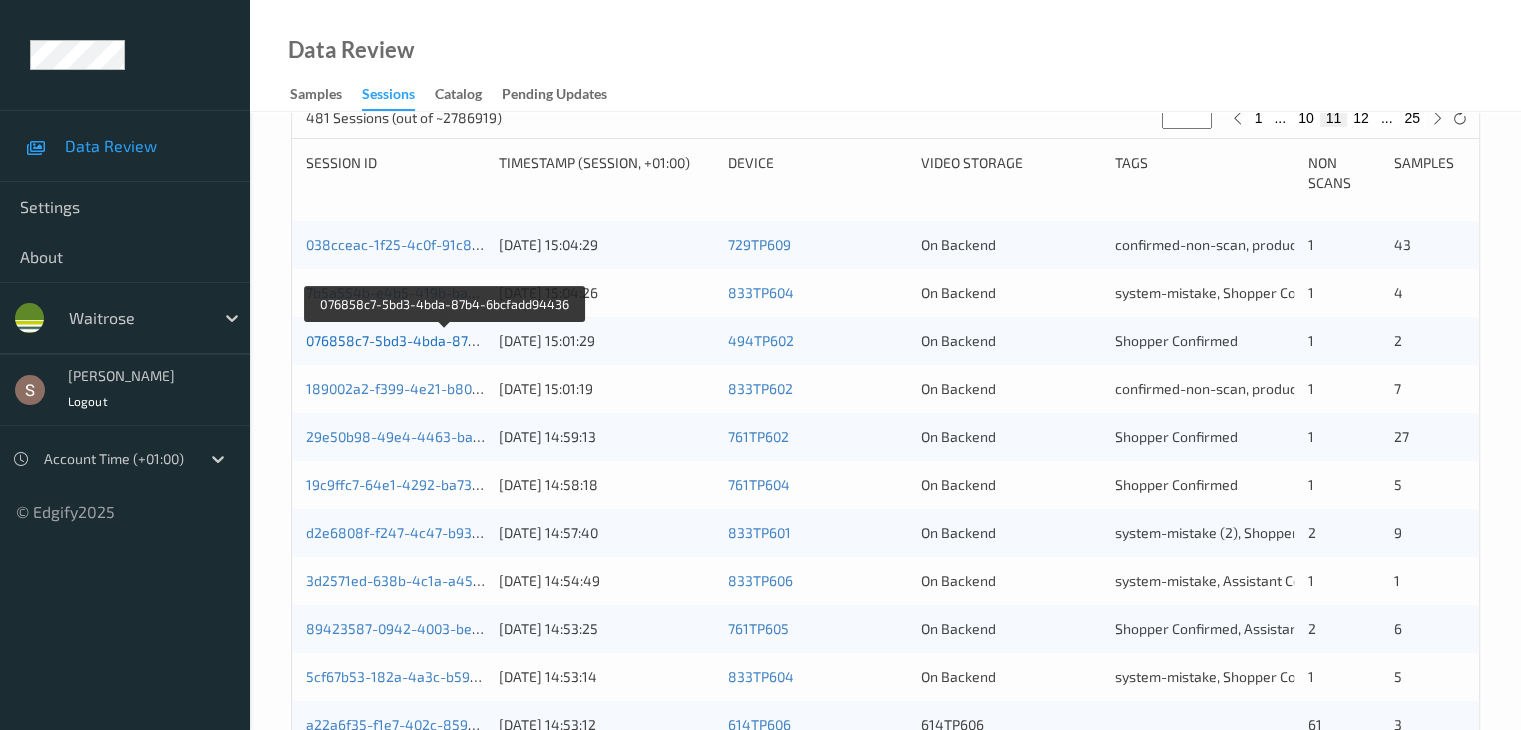 click on "076858c7-5bd3-4bda-87b4-6bcfadd94436" at bounding box center (445, 340) 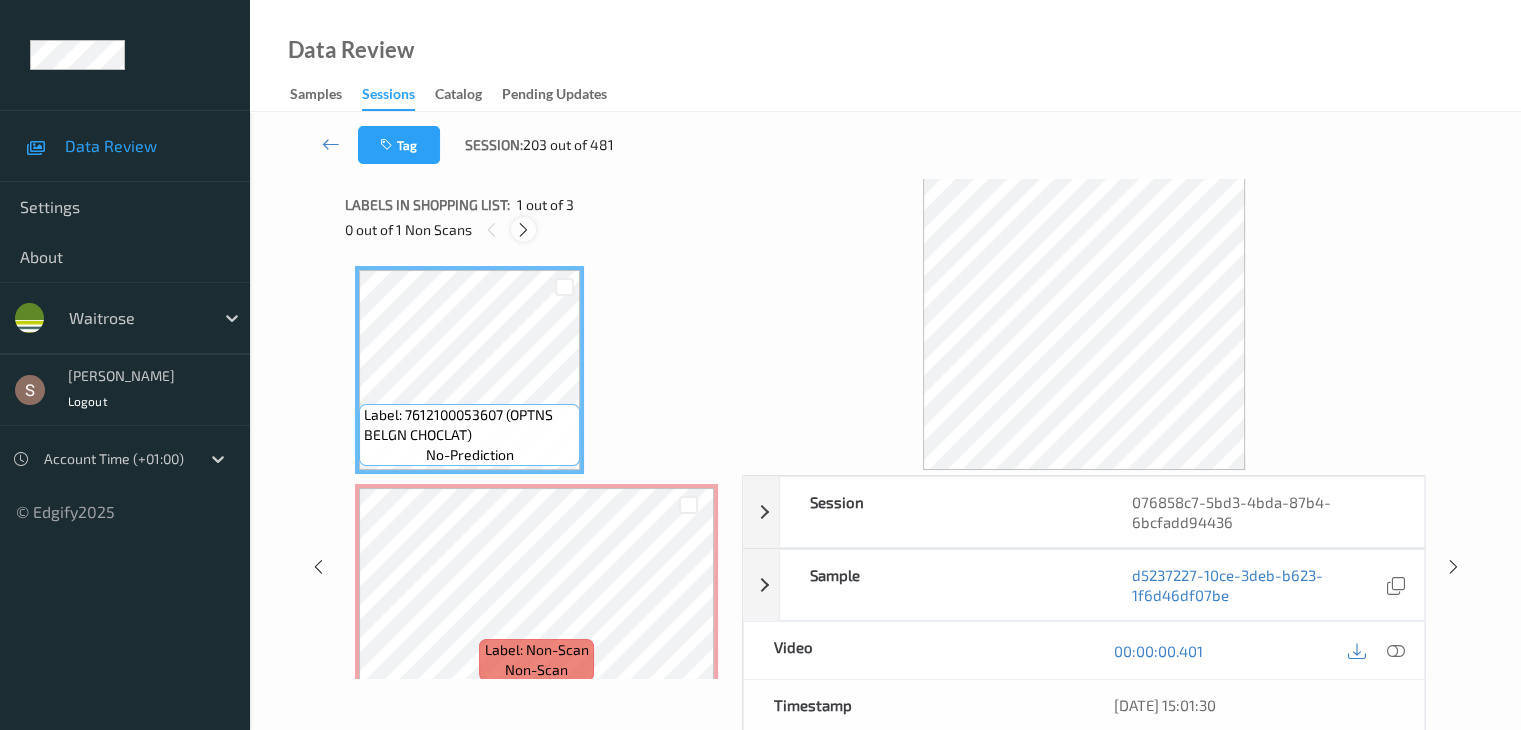 click at bounding box center [523, 230] 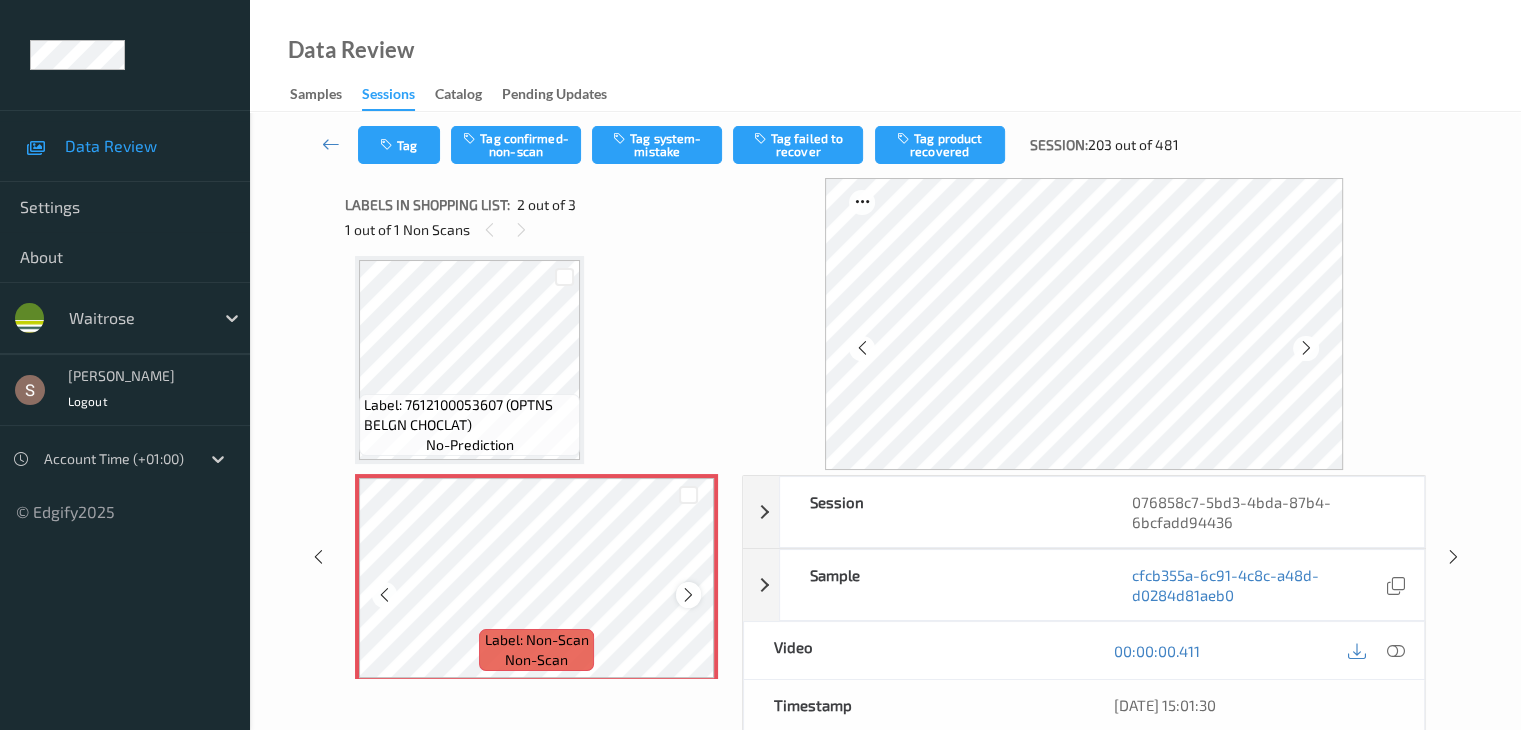 click at bounding box center (688, 595) 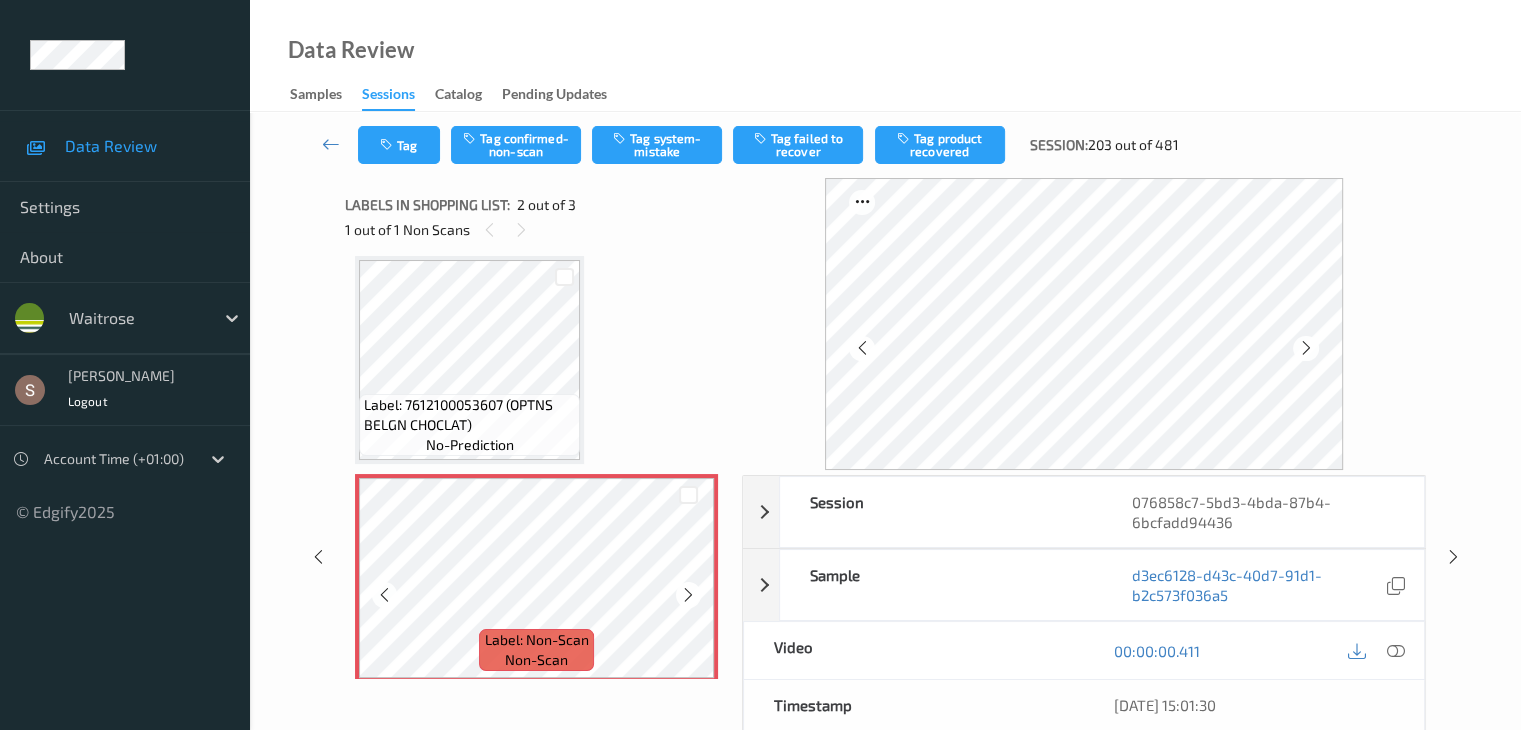 click at bounding box center [688, 595] 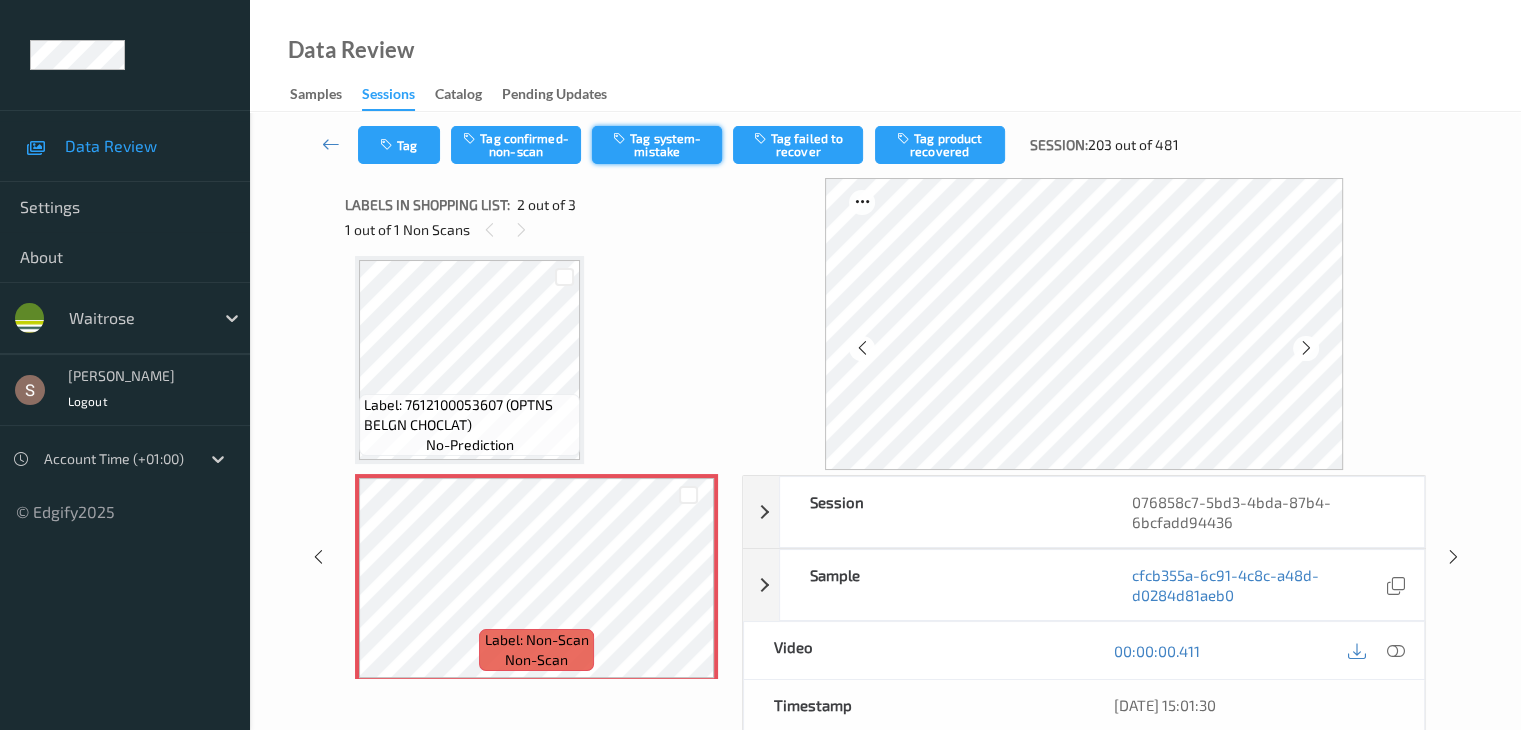 click on "Tag   system-mistake" at bounding box center (657, 145) 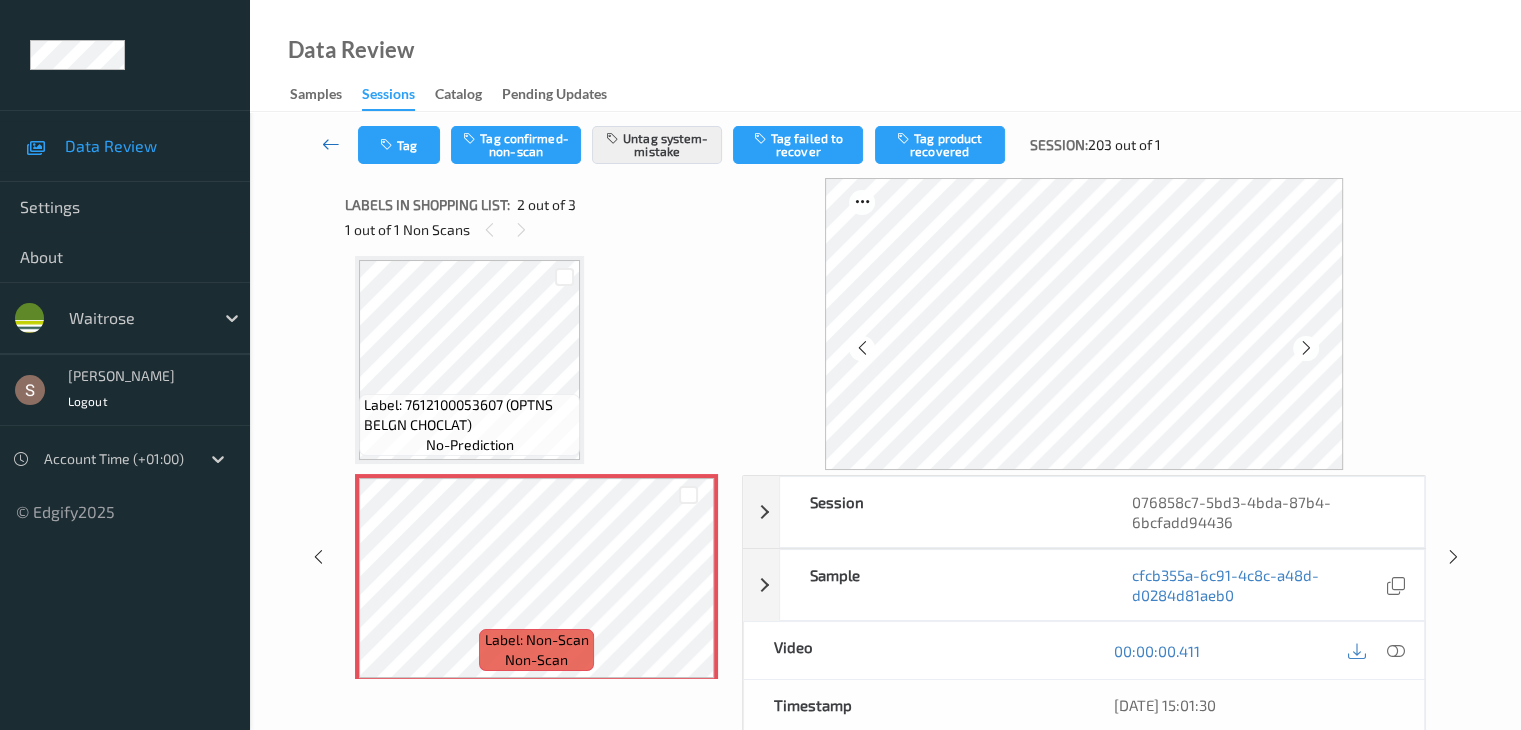 click at bounding box center [331, 144] 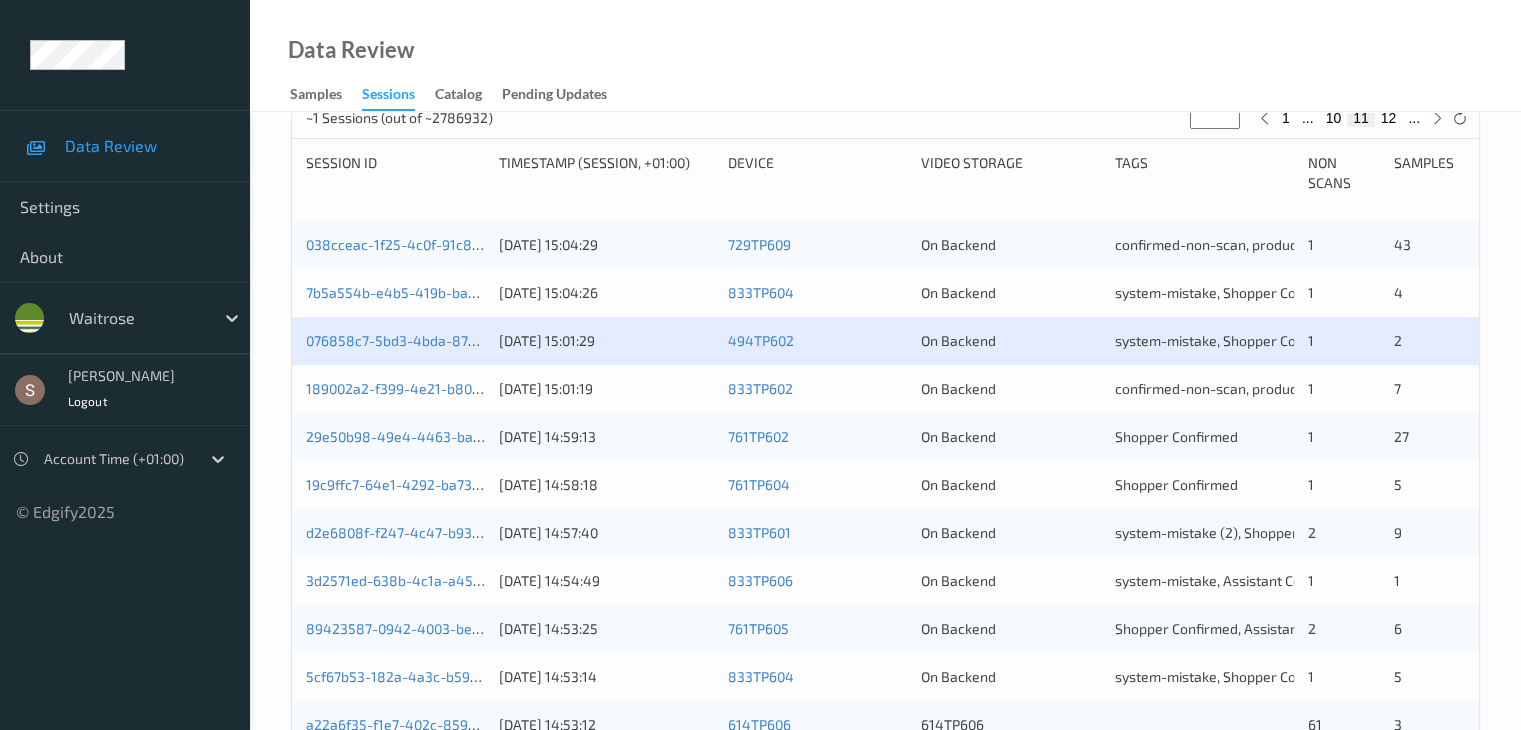 scroll, scrollTop: 500, scrollLeft: 0, axis: vertical 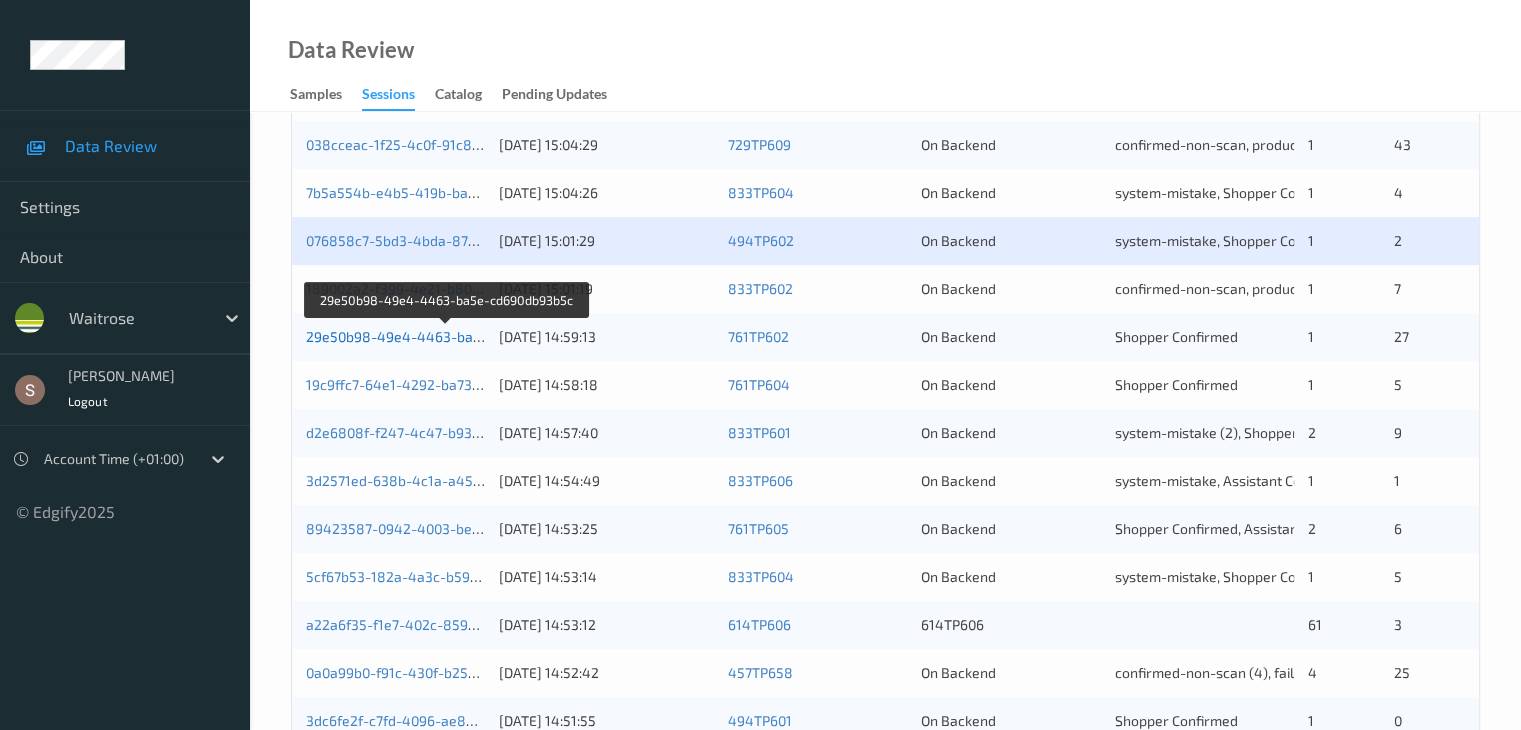 click on "29e50b98-49e4-4463-ba5e-cd690db93b5c" at bounding box center [447, 336] 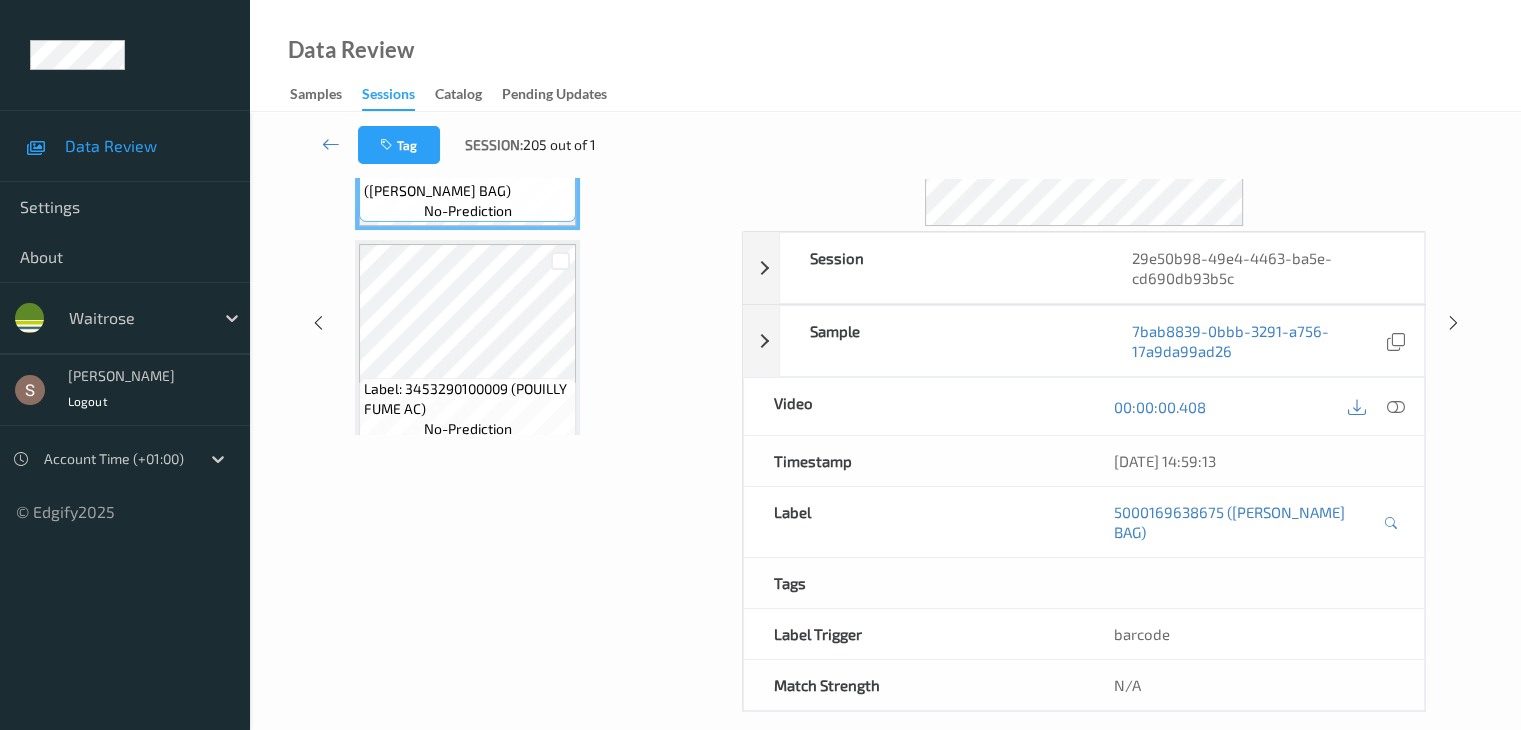scroll, scrollTop: 0, scrollLeft: 0, axis: both 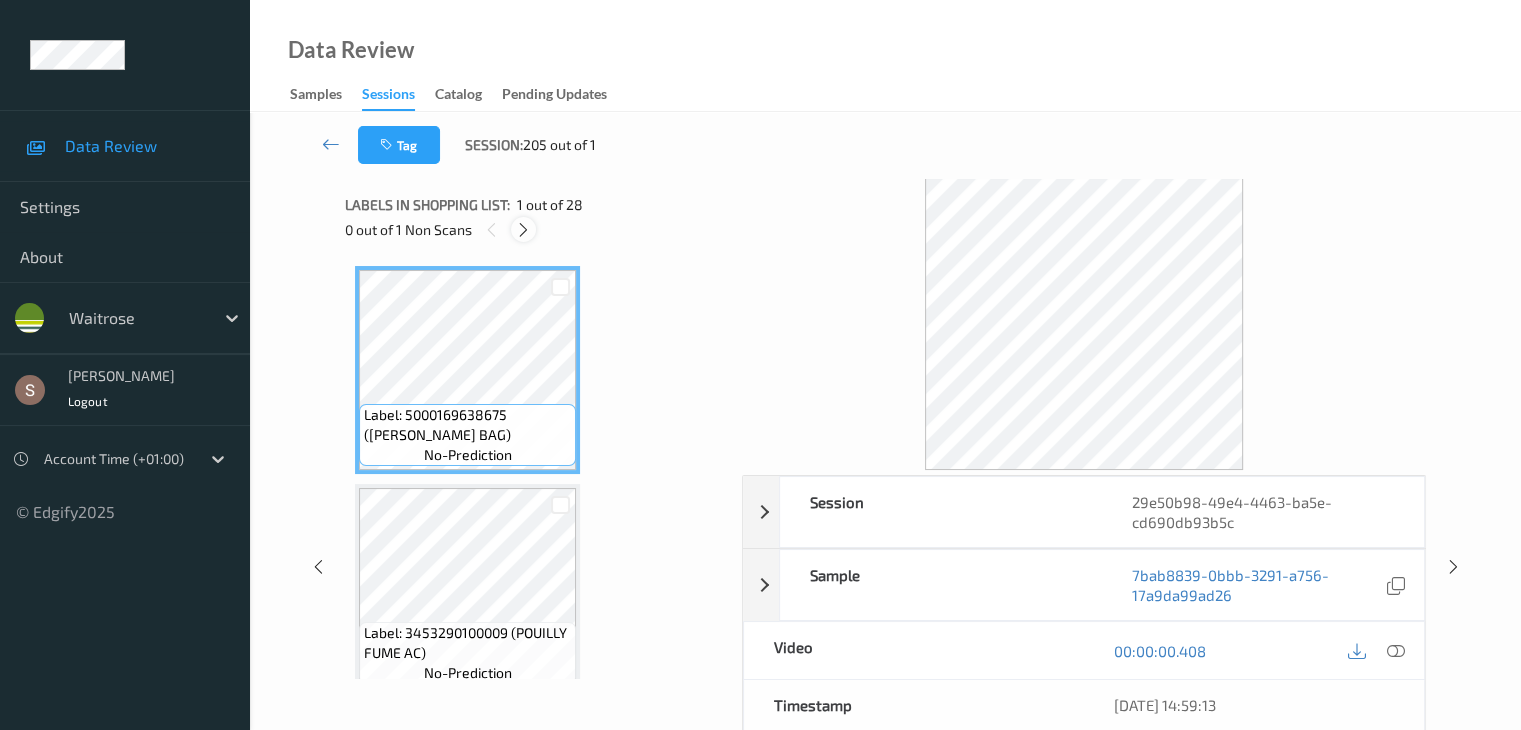 click at bounding box center (523, 230) 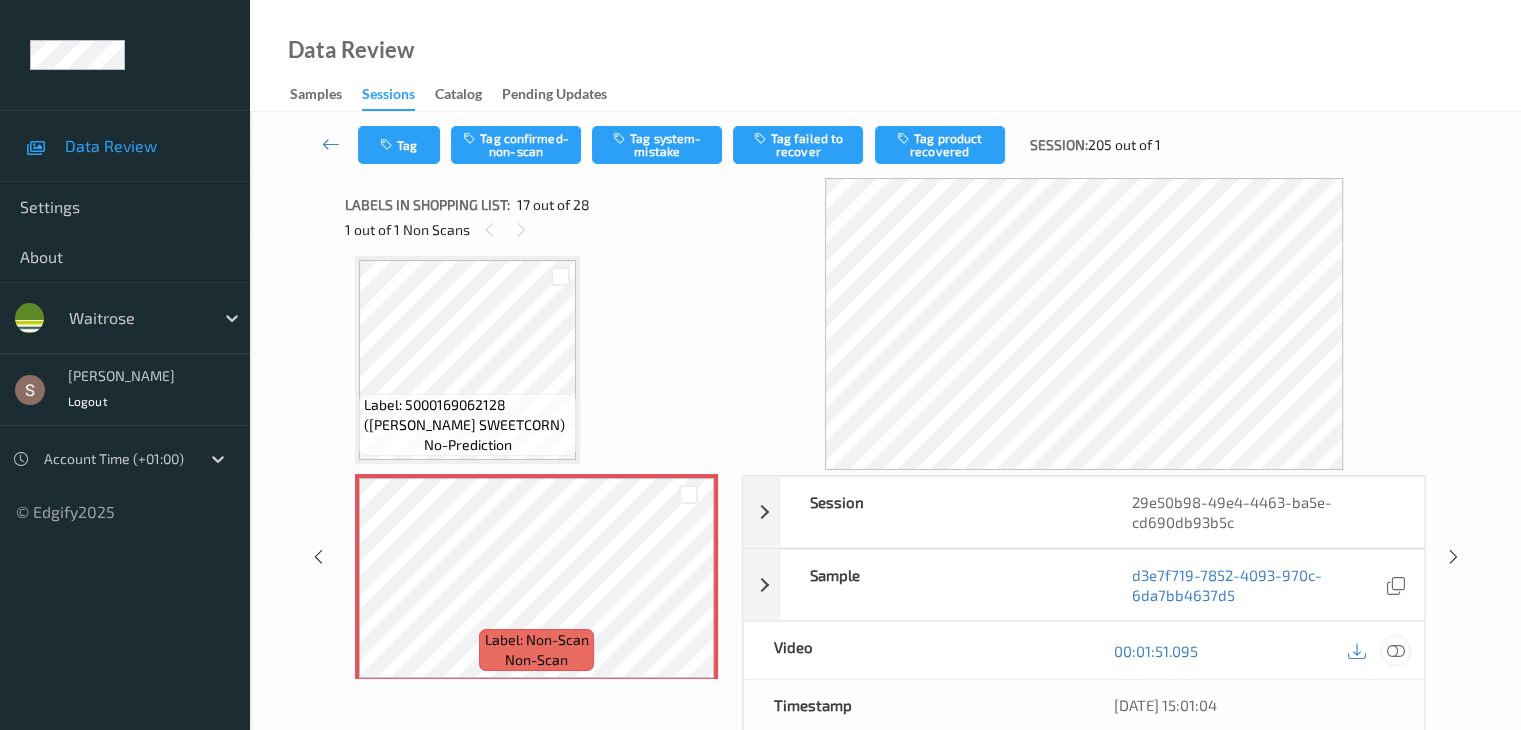 click at bounding box center [1395, 651] 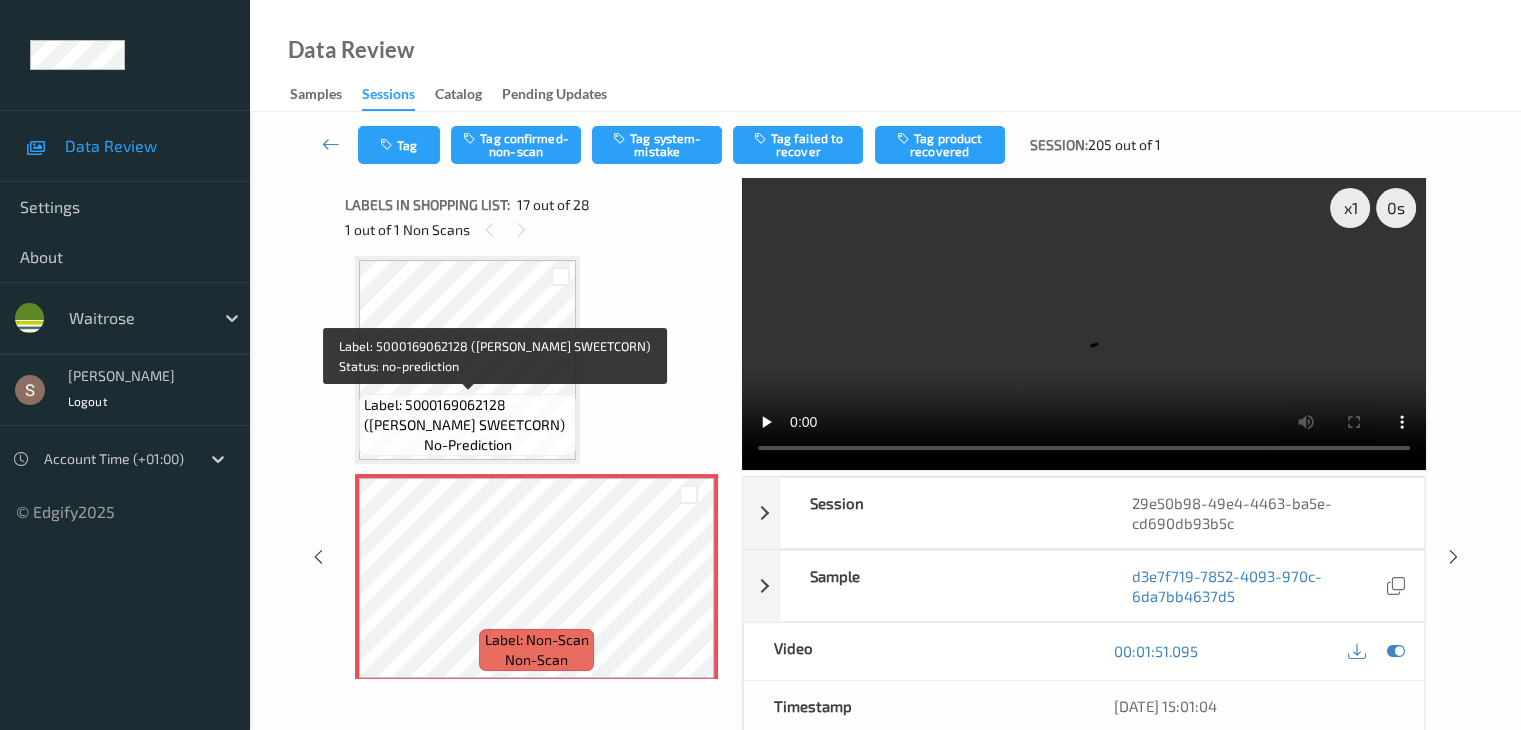 click on "Label: 5000169062128 ([PERSON_NAME] SWEETCORN)" at bounding box center [467, 415] 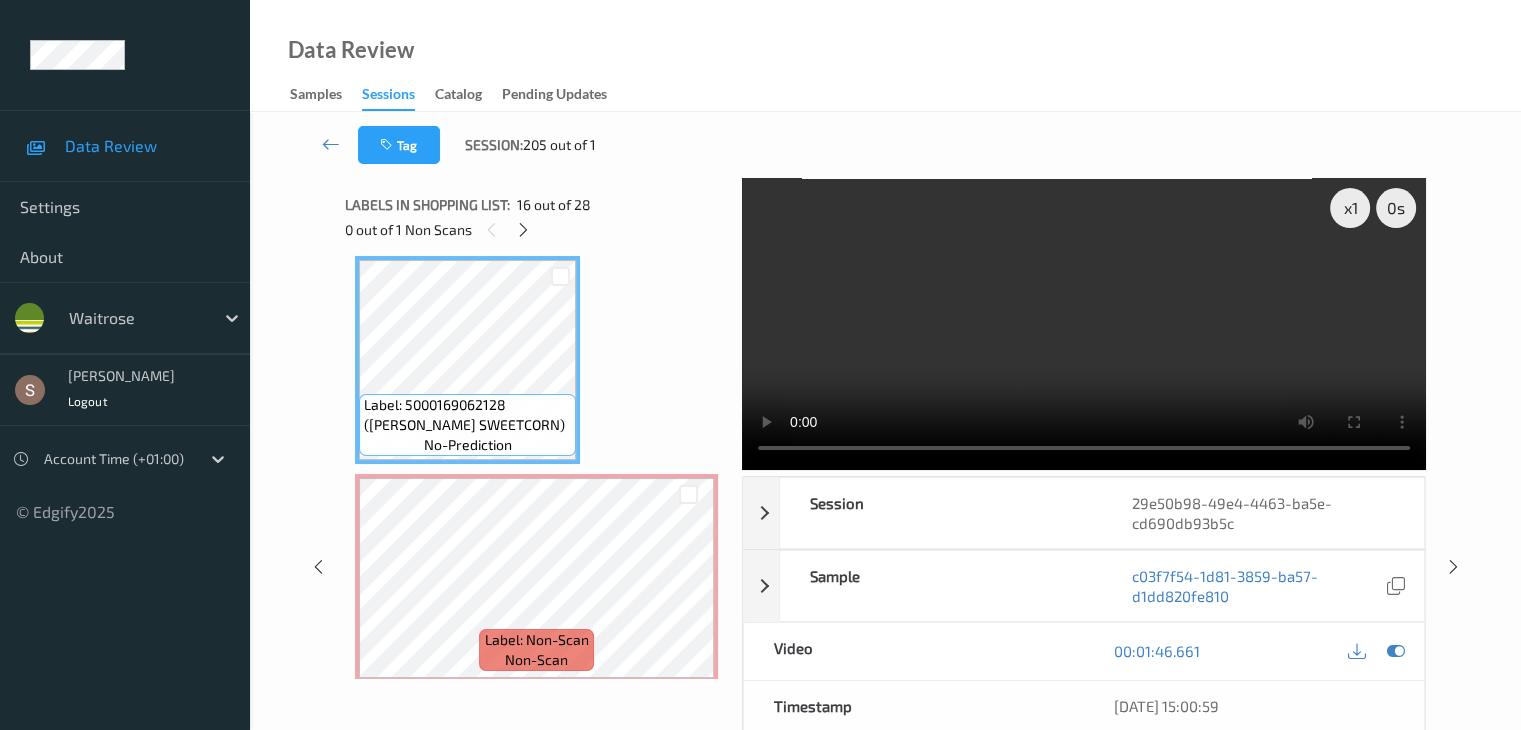 click at bounding box center (1084, 324) 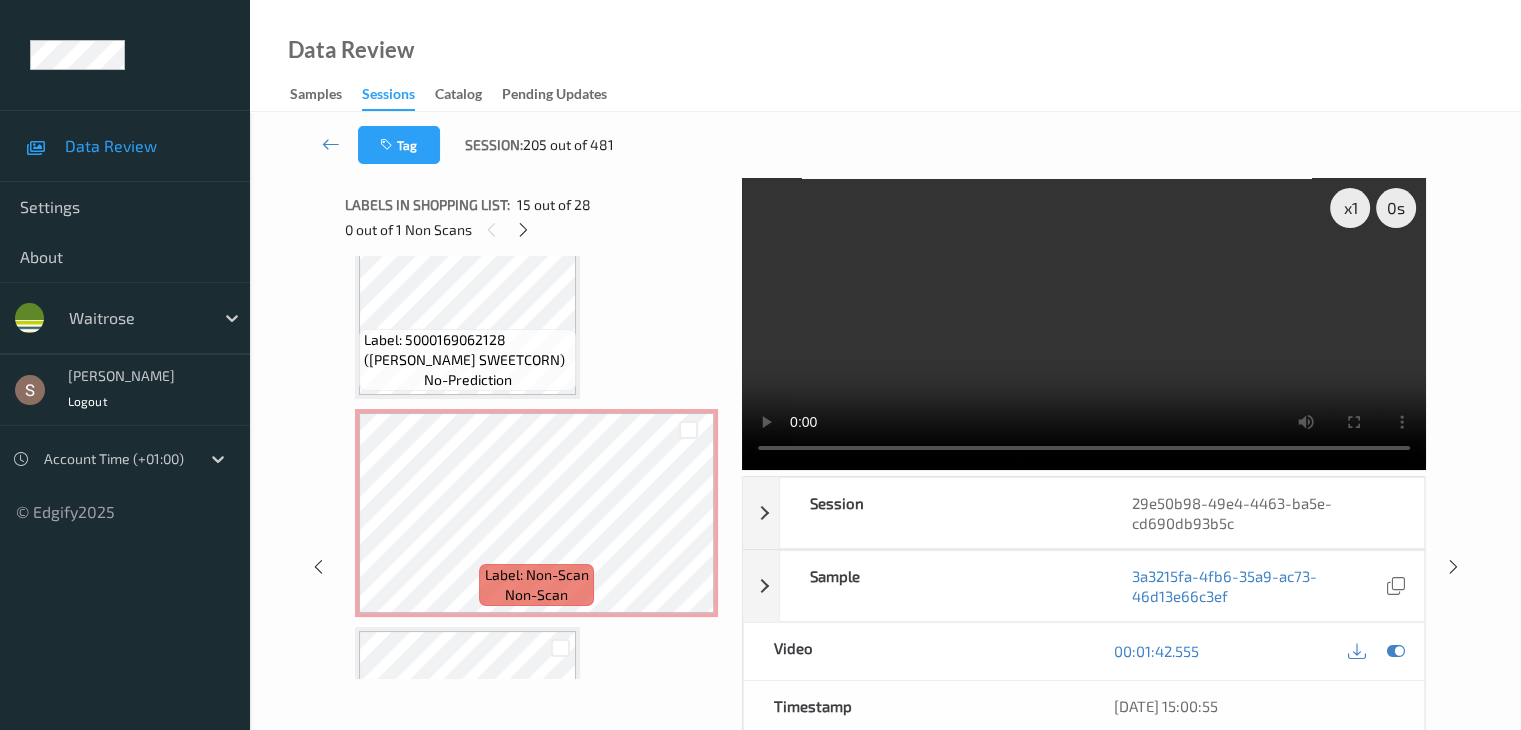 scroll, scrollTop: 3380, scrollLeft: 0, axis: vertical 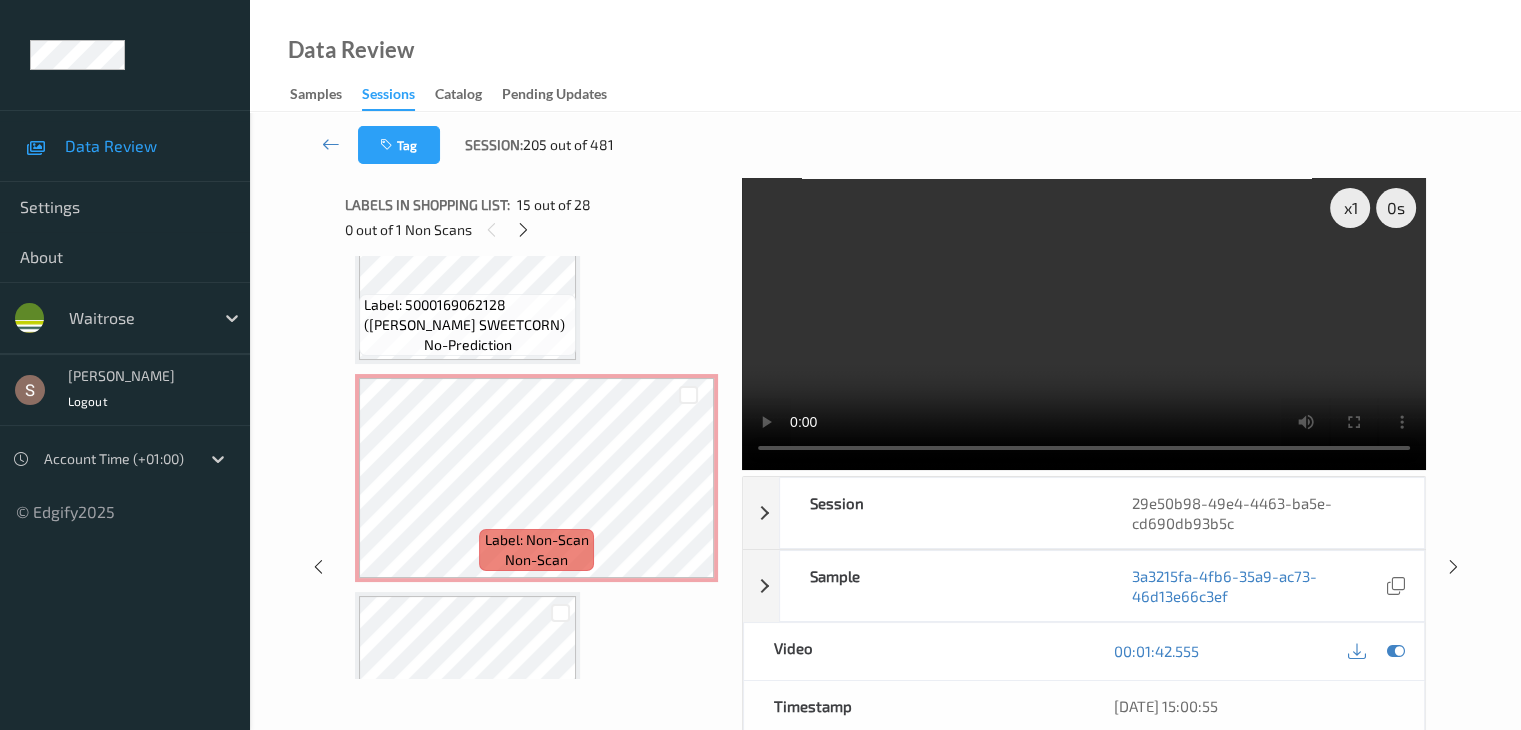 click at bounding box center (1084, 324) 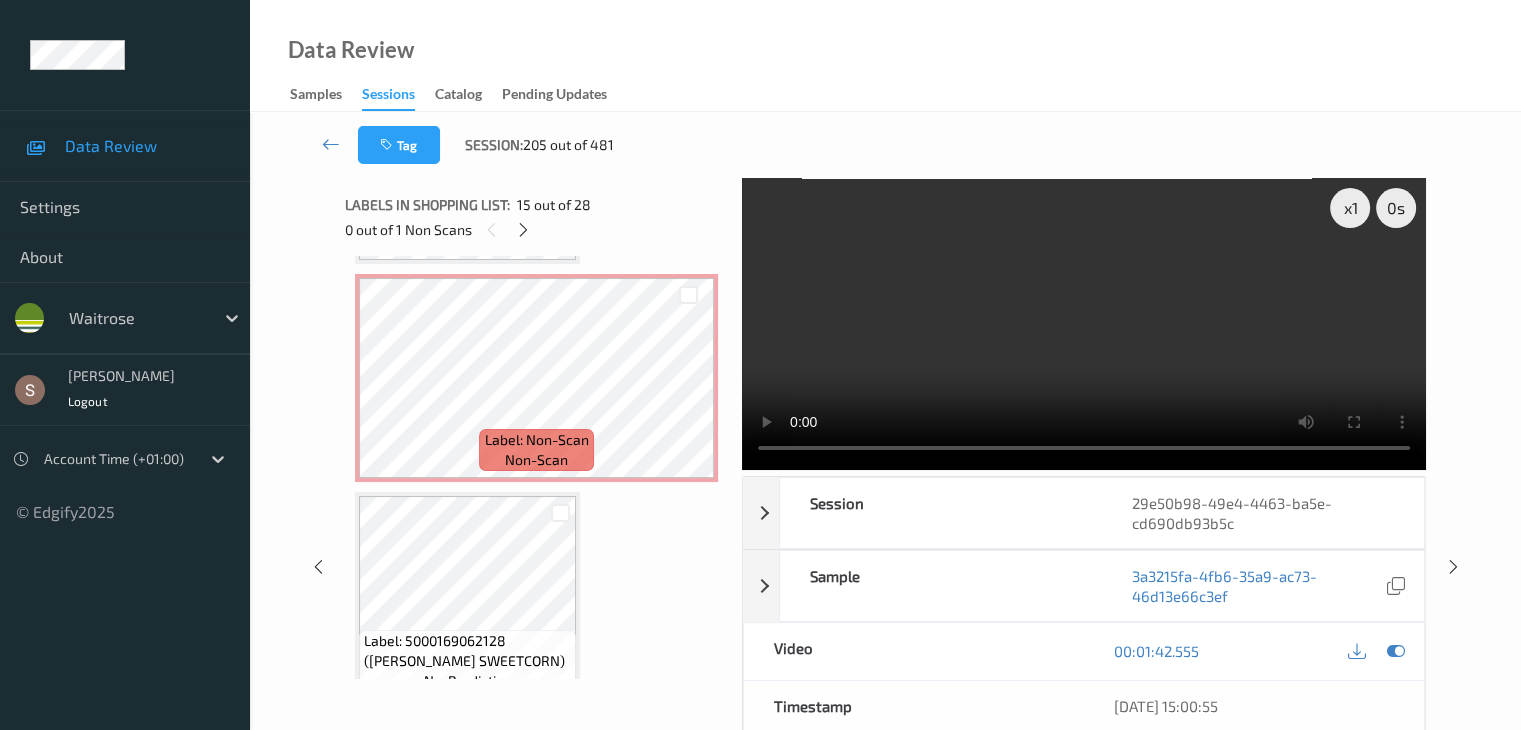 scroll, scrollTop: 3480, scrollLeft: 0, axis: vertical 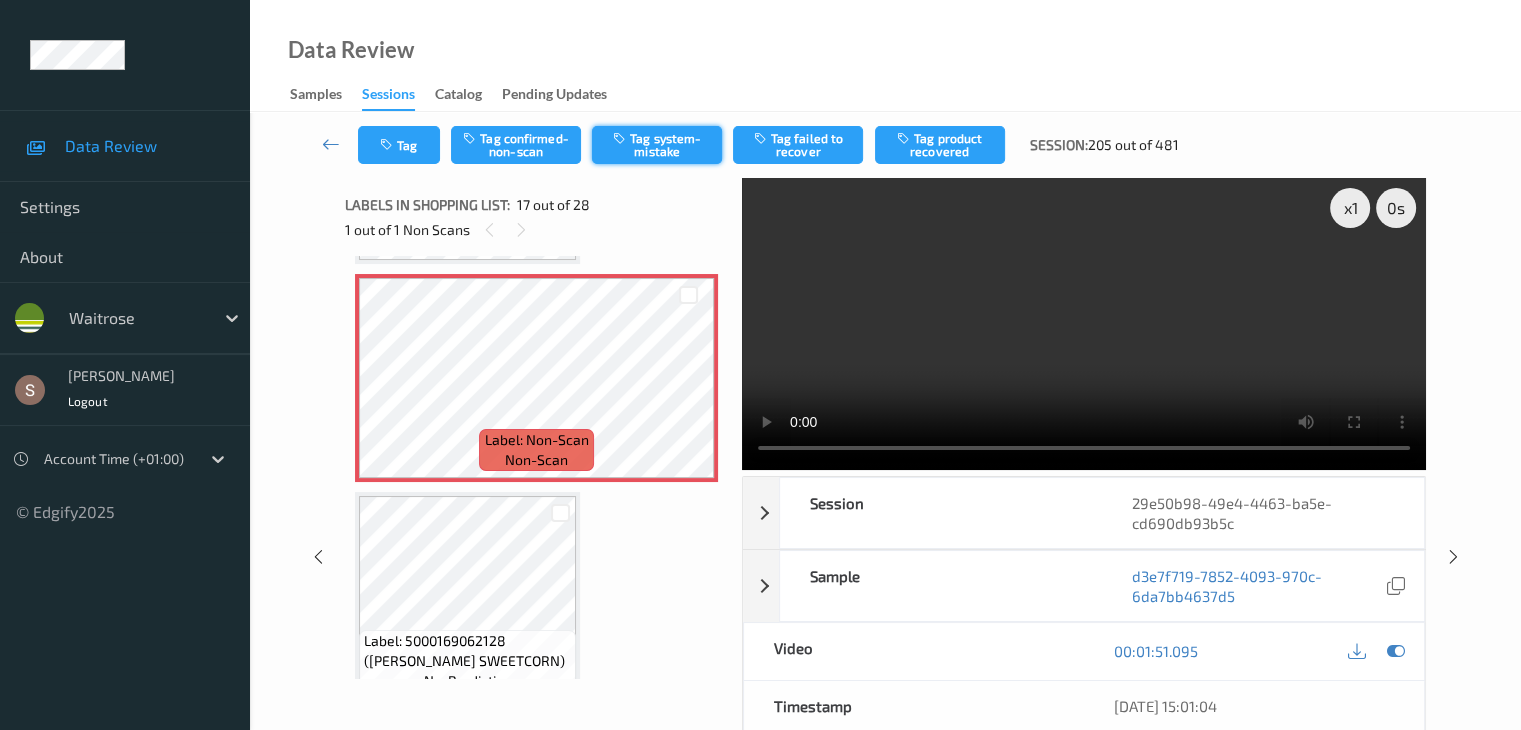 click on "Tag   system-mistake" at bounding box center [657, 145] 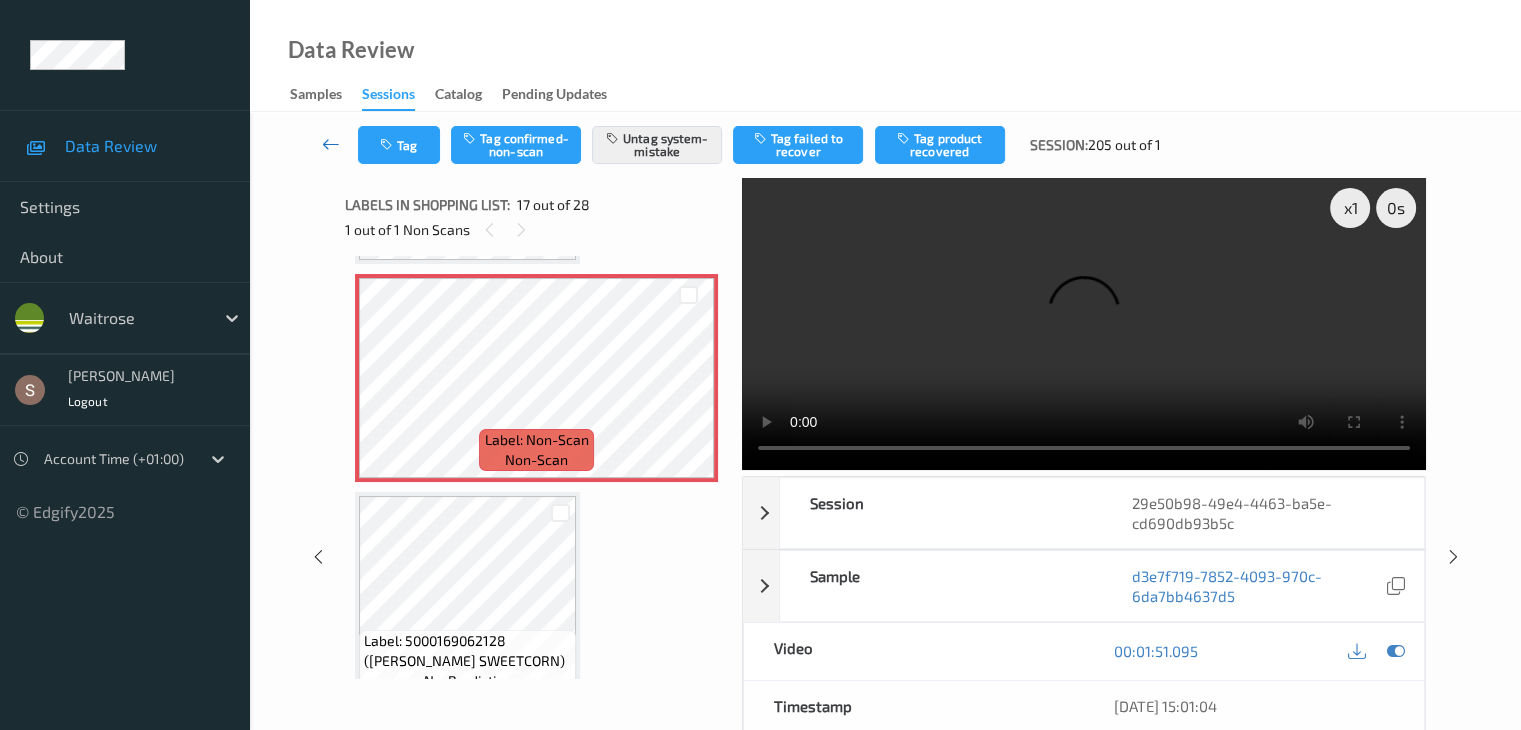 click at bounding box center [331, 144] 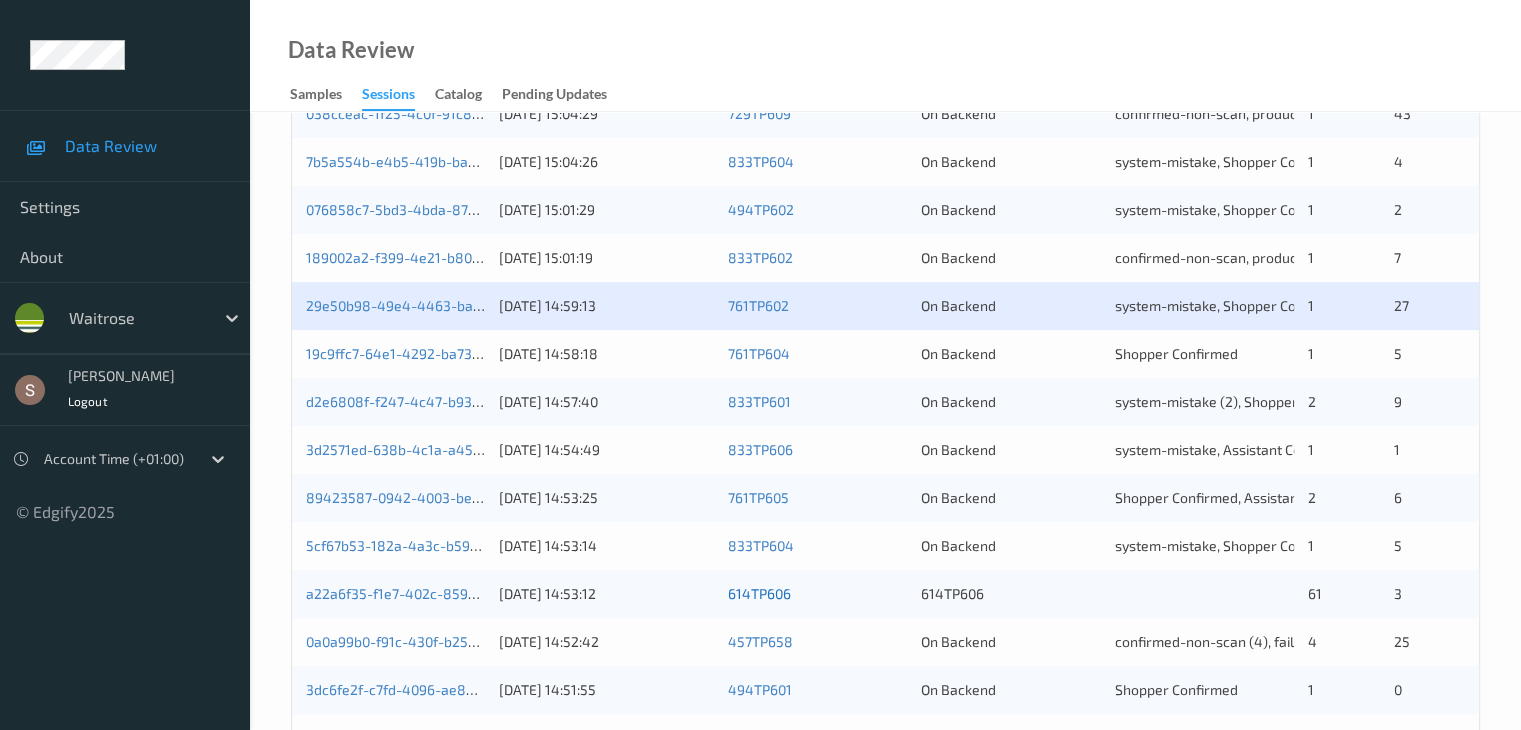 scroll, scrollTop: 600, scrollLeft: 0, axis: vertical 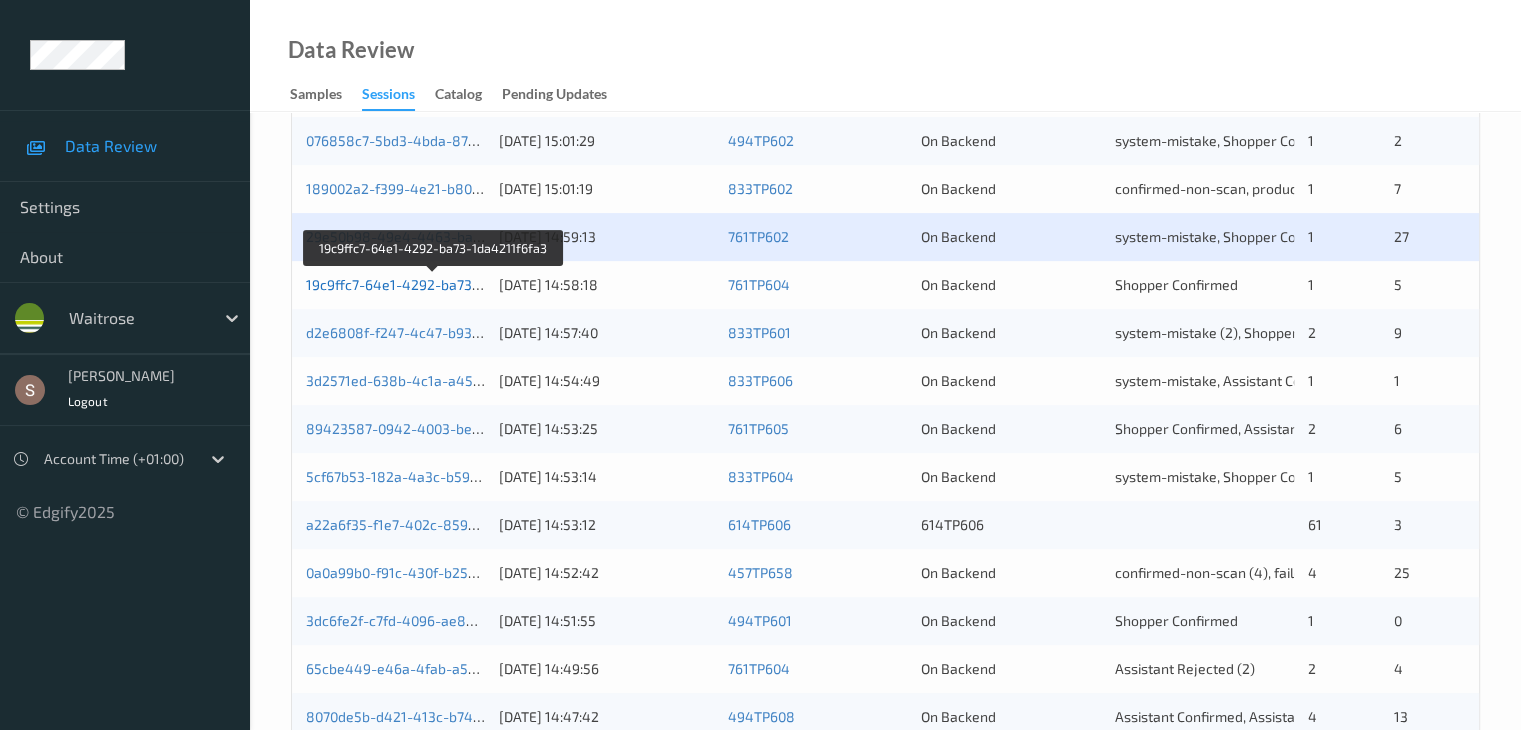 click on "19c9ffc7-64e1-4292-ba73-1da4211f6fa3" at bounding box center [434, 284] 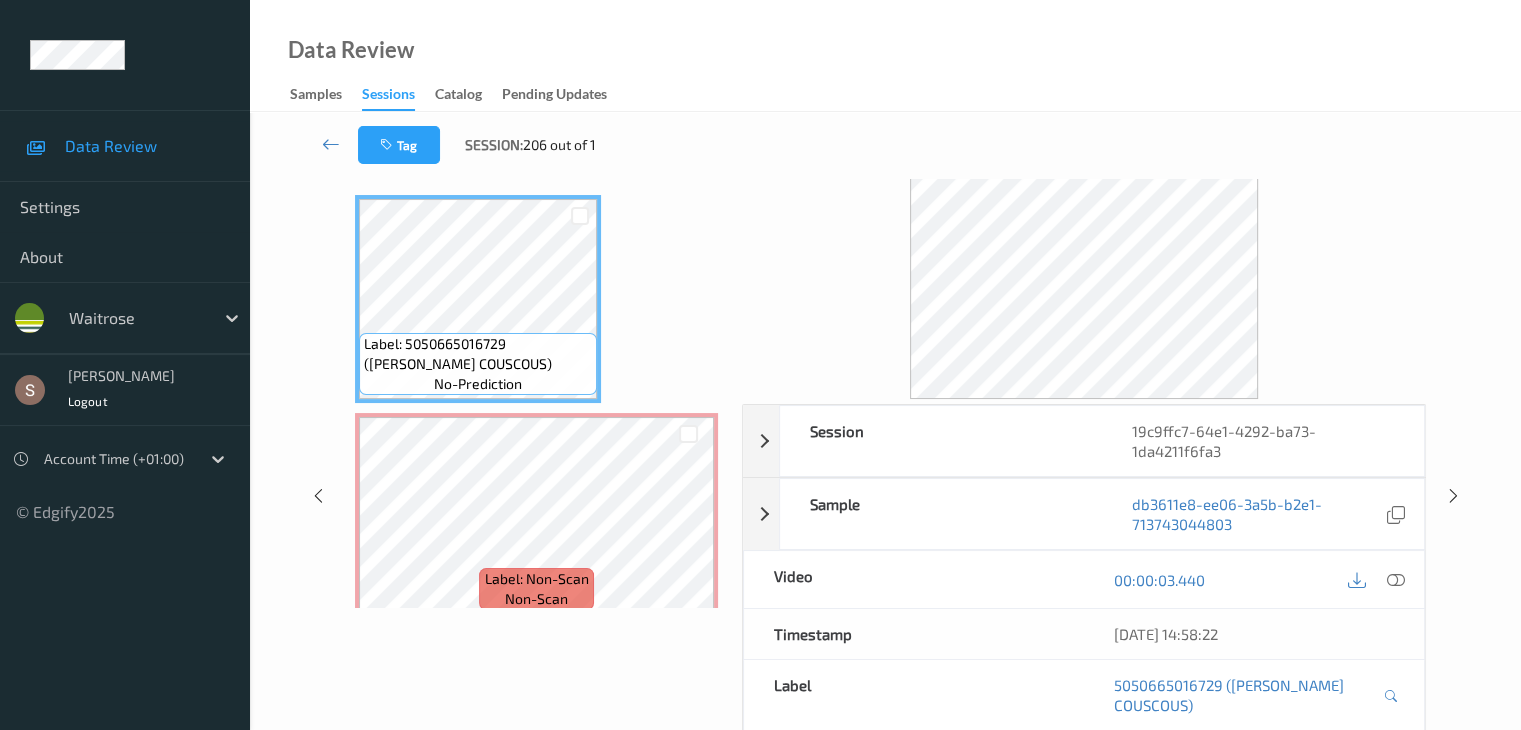 scroll, scrollTop: 0, scrollLeft: 0, axis: both 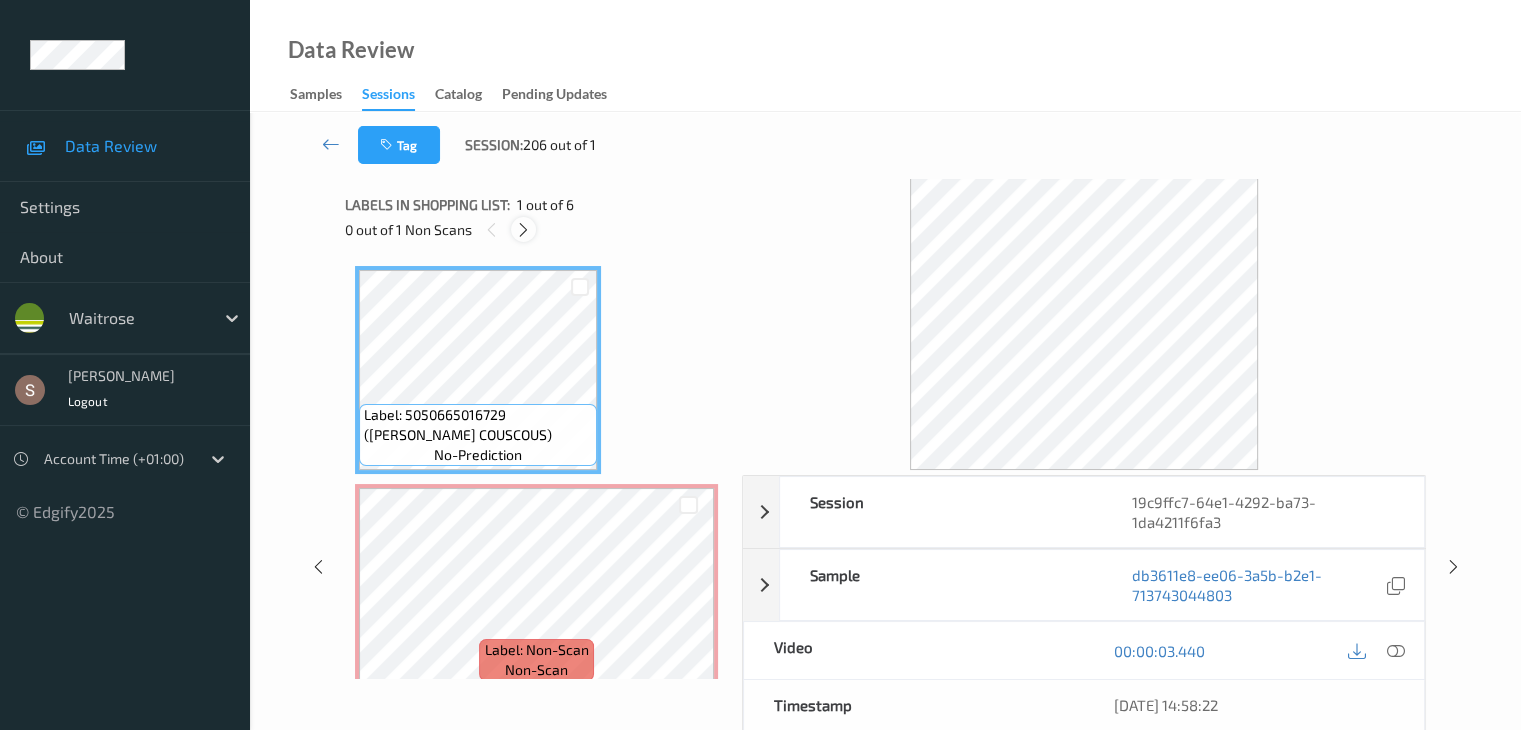 click at bounding box center (523, 229) 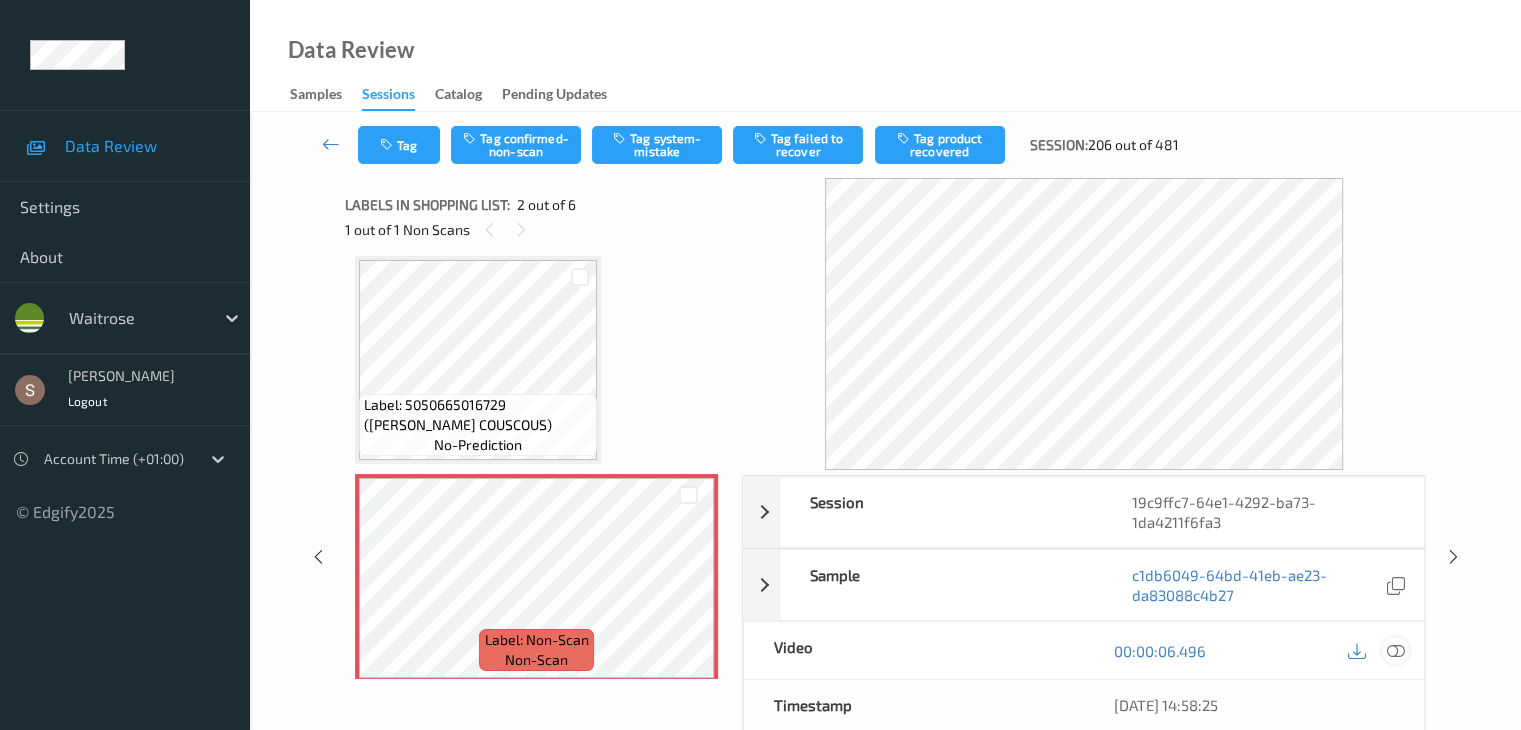 click at bounding box center [1395, 651] 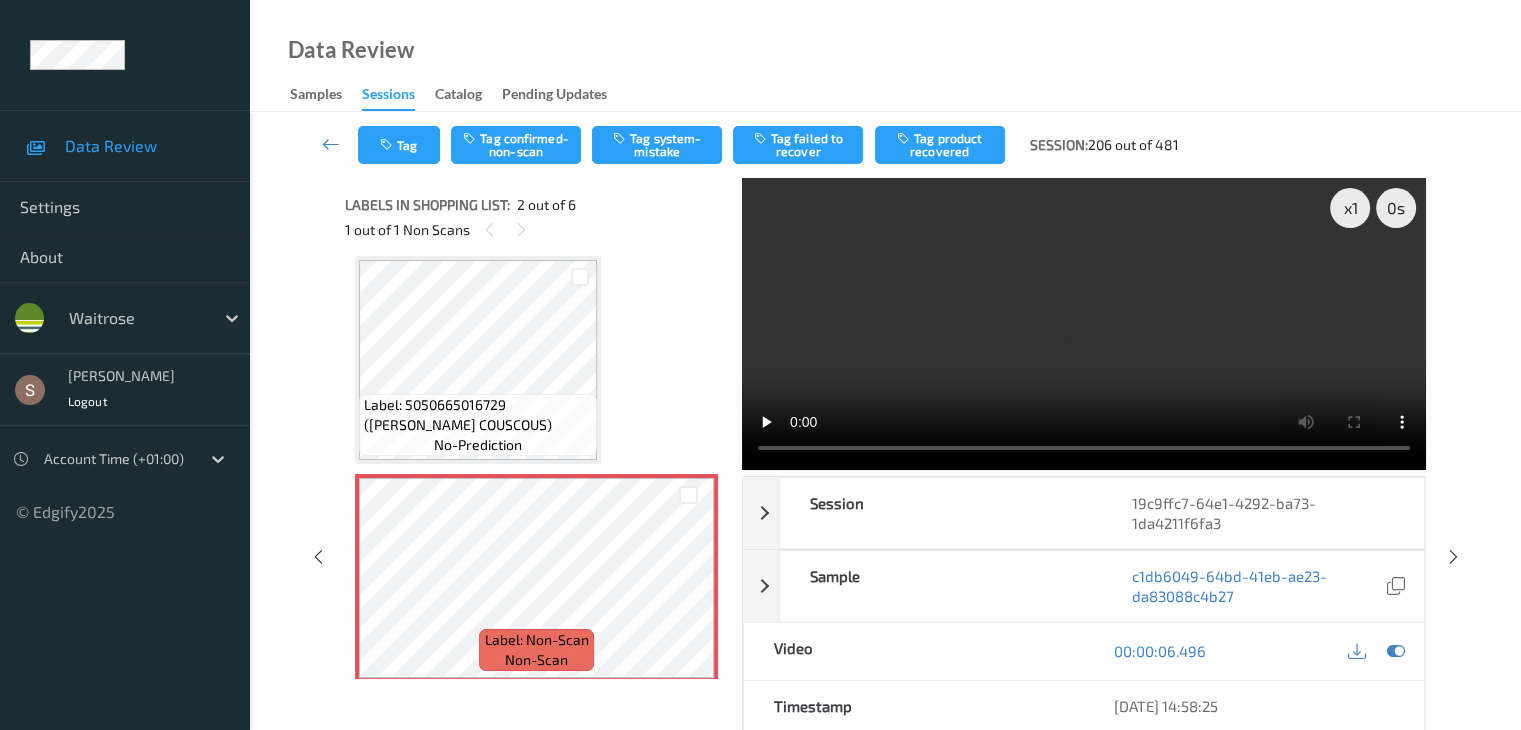 click at bounding box center (1084, 324) 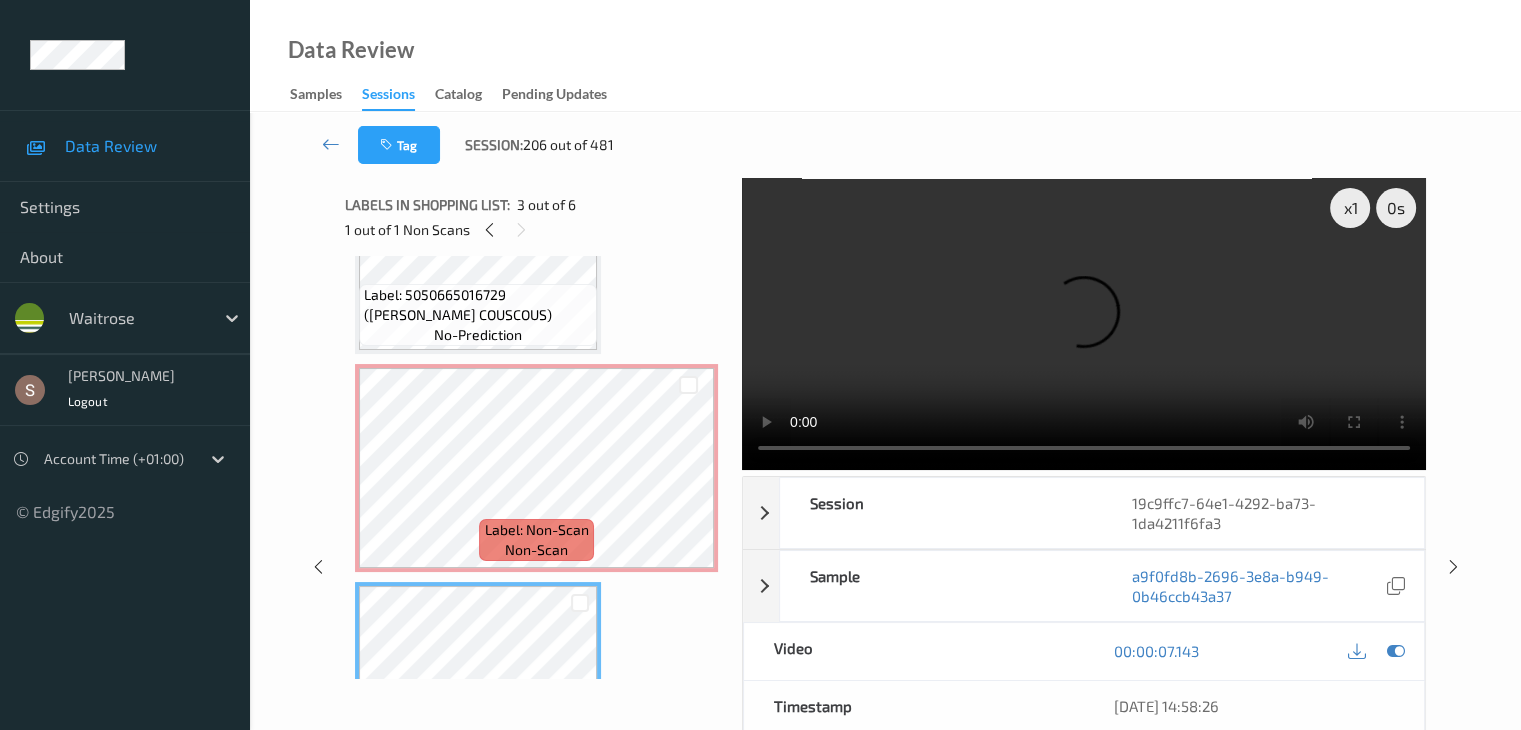 scroll, scrollTop: 110, scrollLeft: 0, axis: vertical 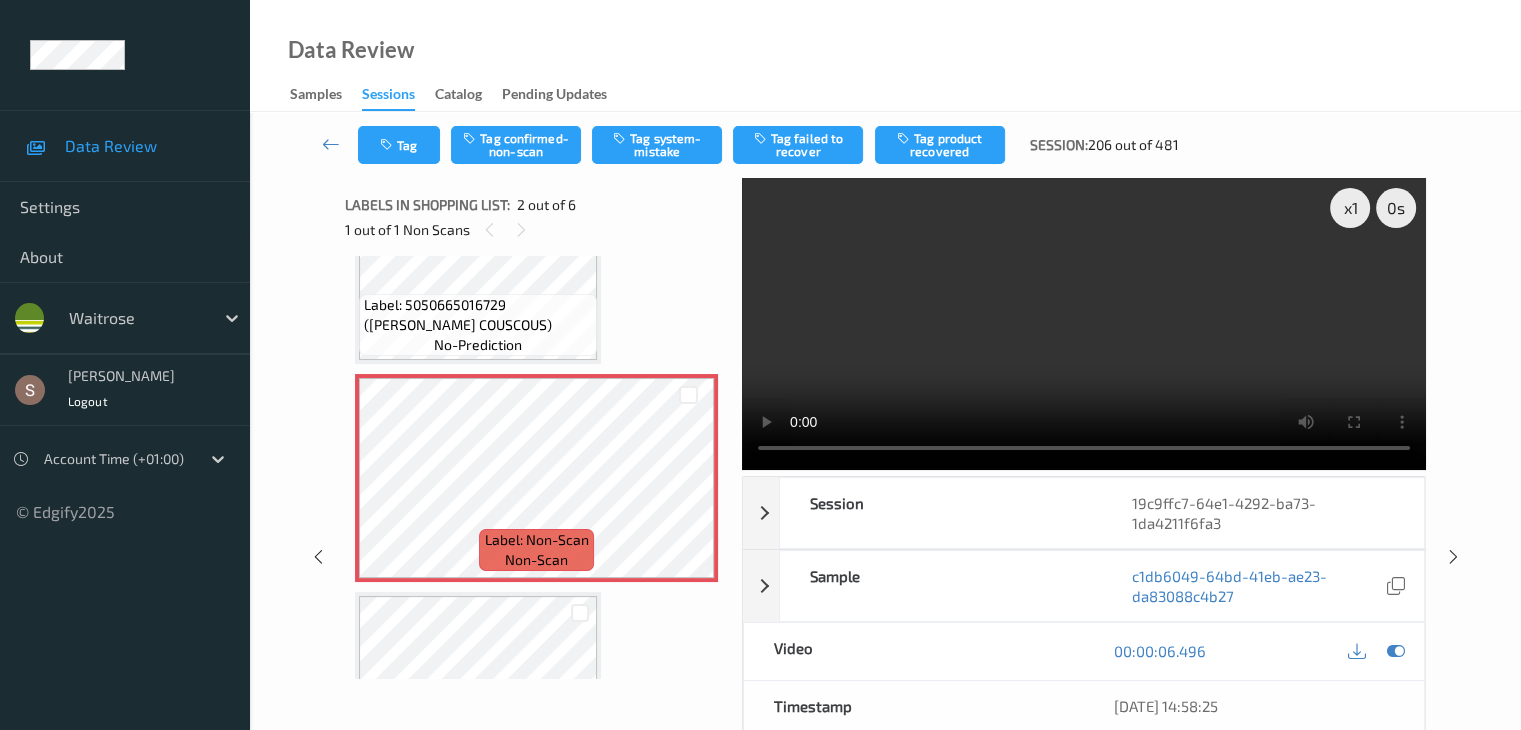 click on "Tag Tag   confirmed-non-scan Tag   system-mistake Tag   failed to recover Tag   product recovered Session: 206 out of 481" at bounding box center [885, 145] 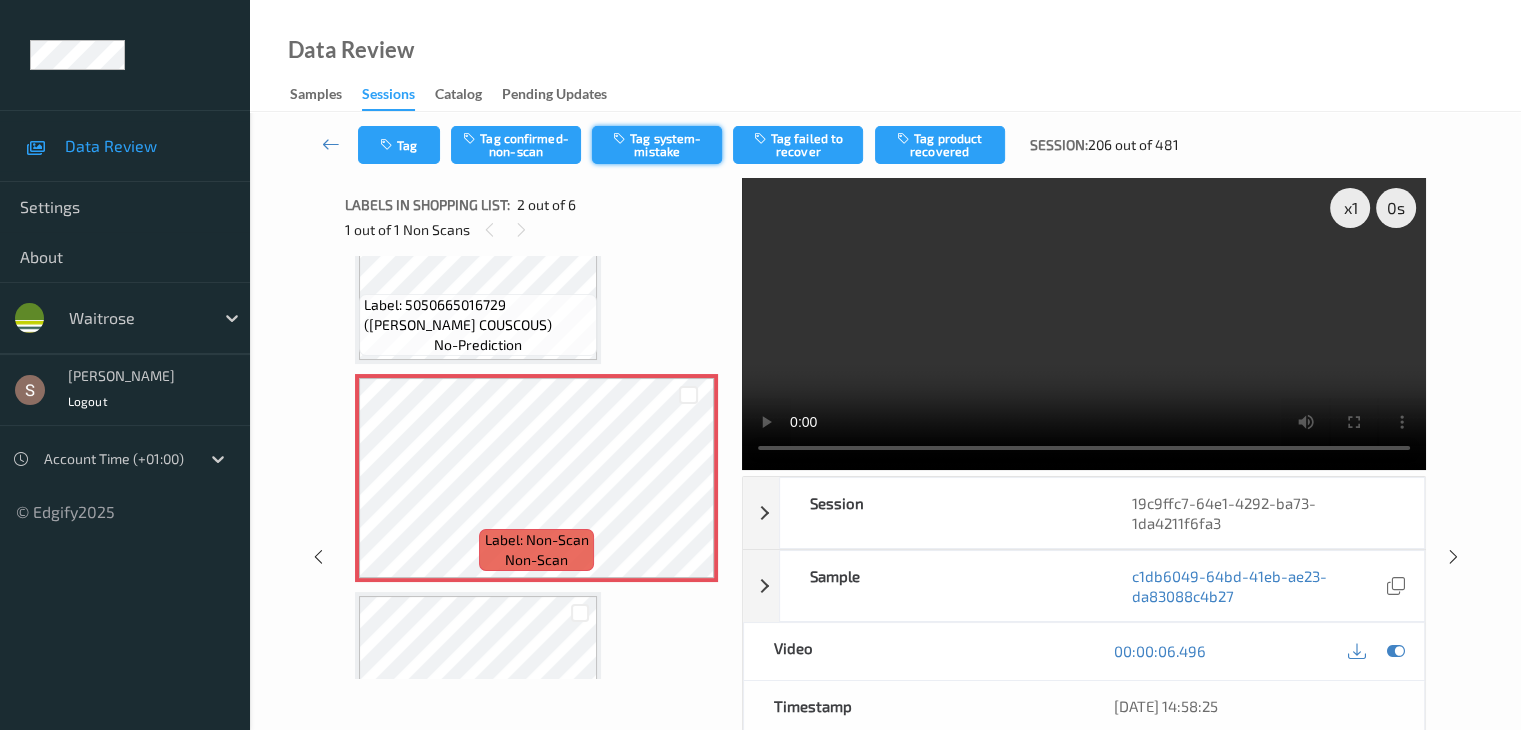 click on "Tag   system-mistake" at bounding box center (657, 145) 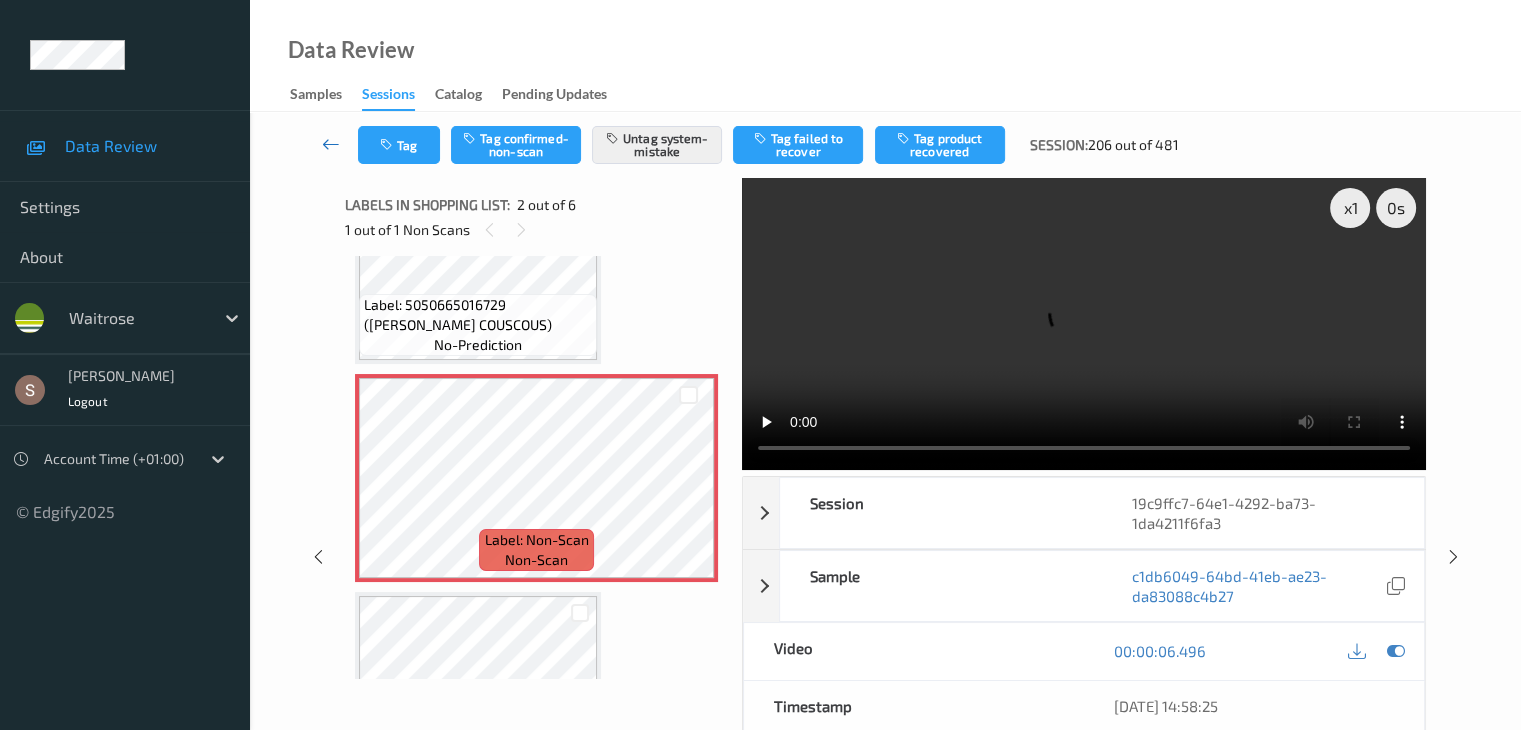 click at bounding box center (331, 144) 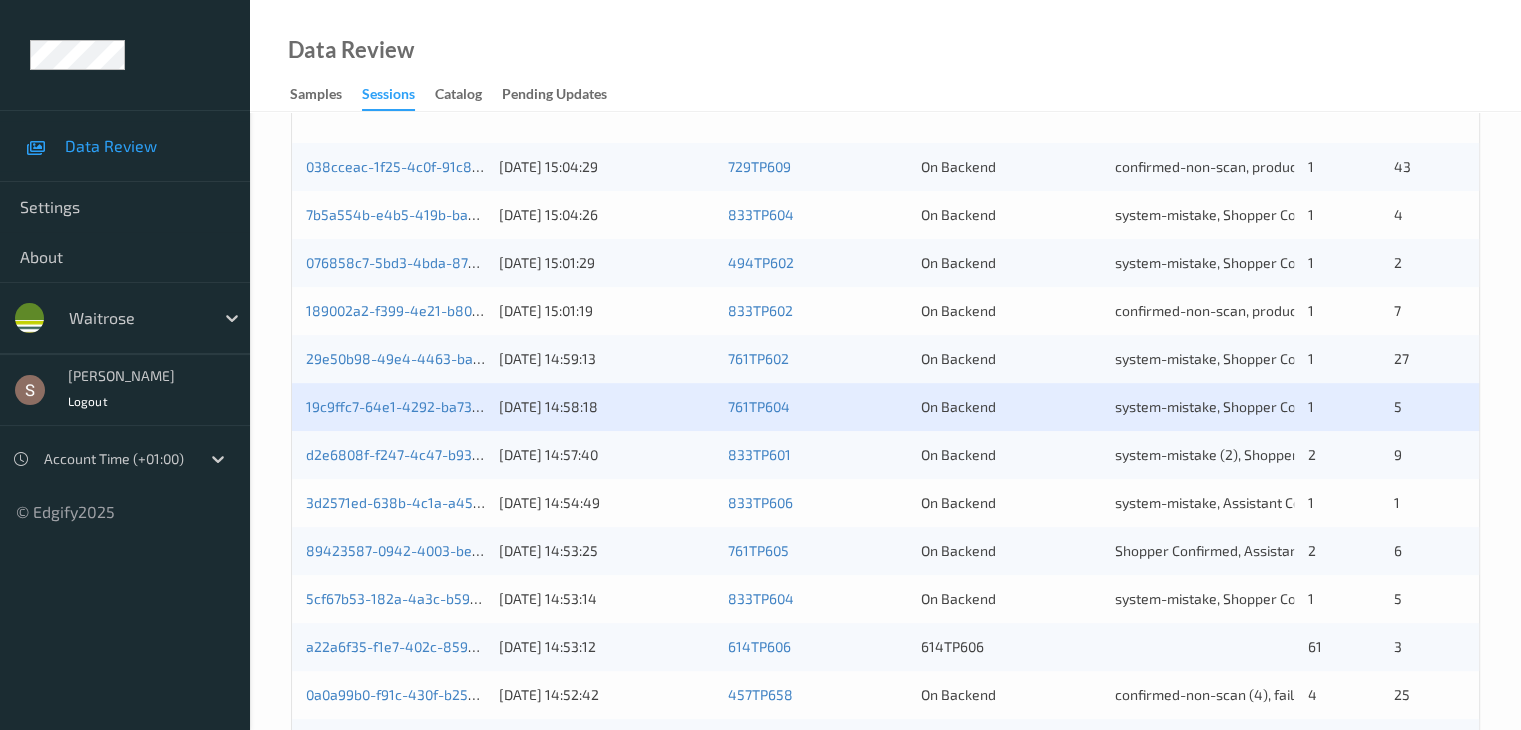 scroll, scrollTop: 500, scrollLeft: 0, axis: vertical 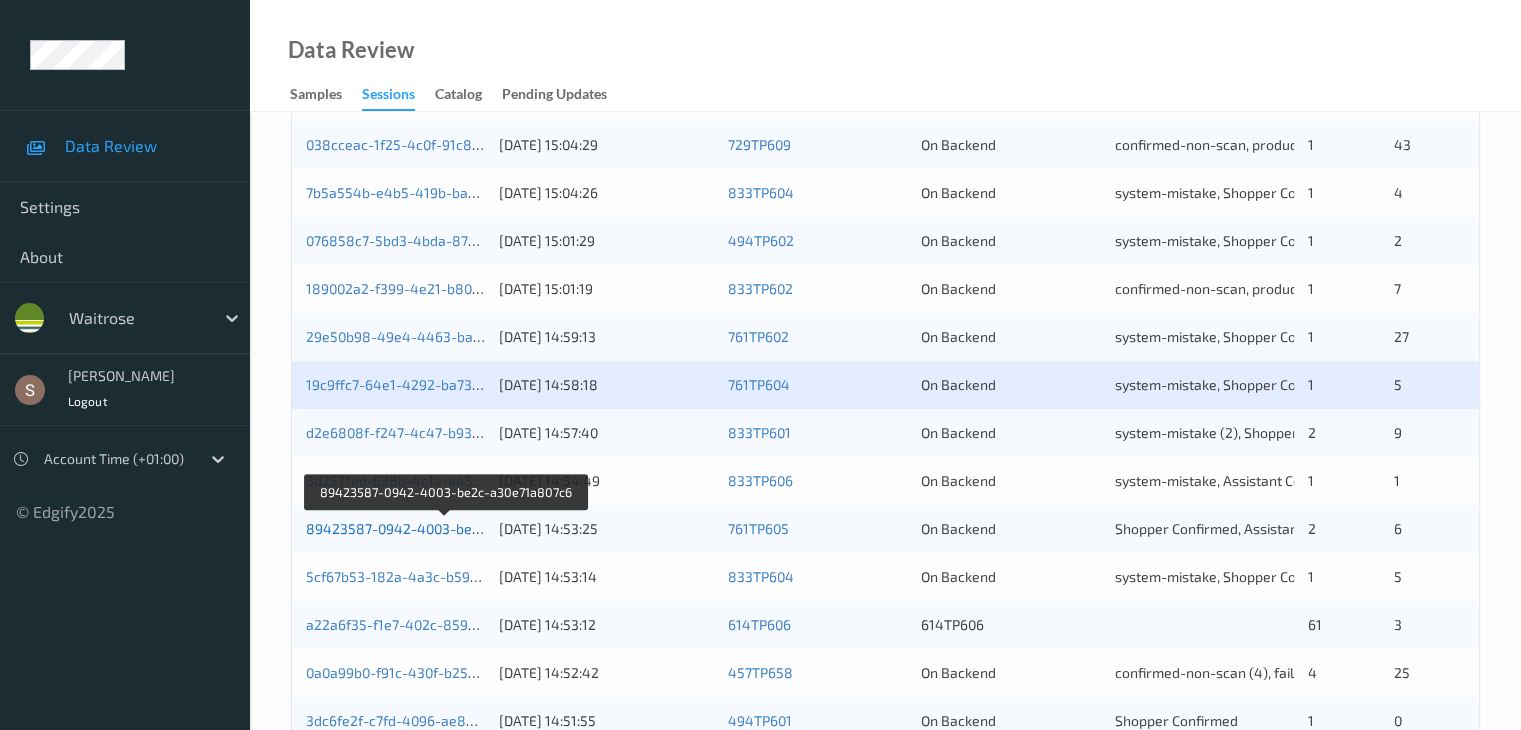 click on "89423587-0942-4003-be2c-a30e71a807c6" at bounding box center (445, 528) 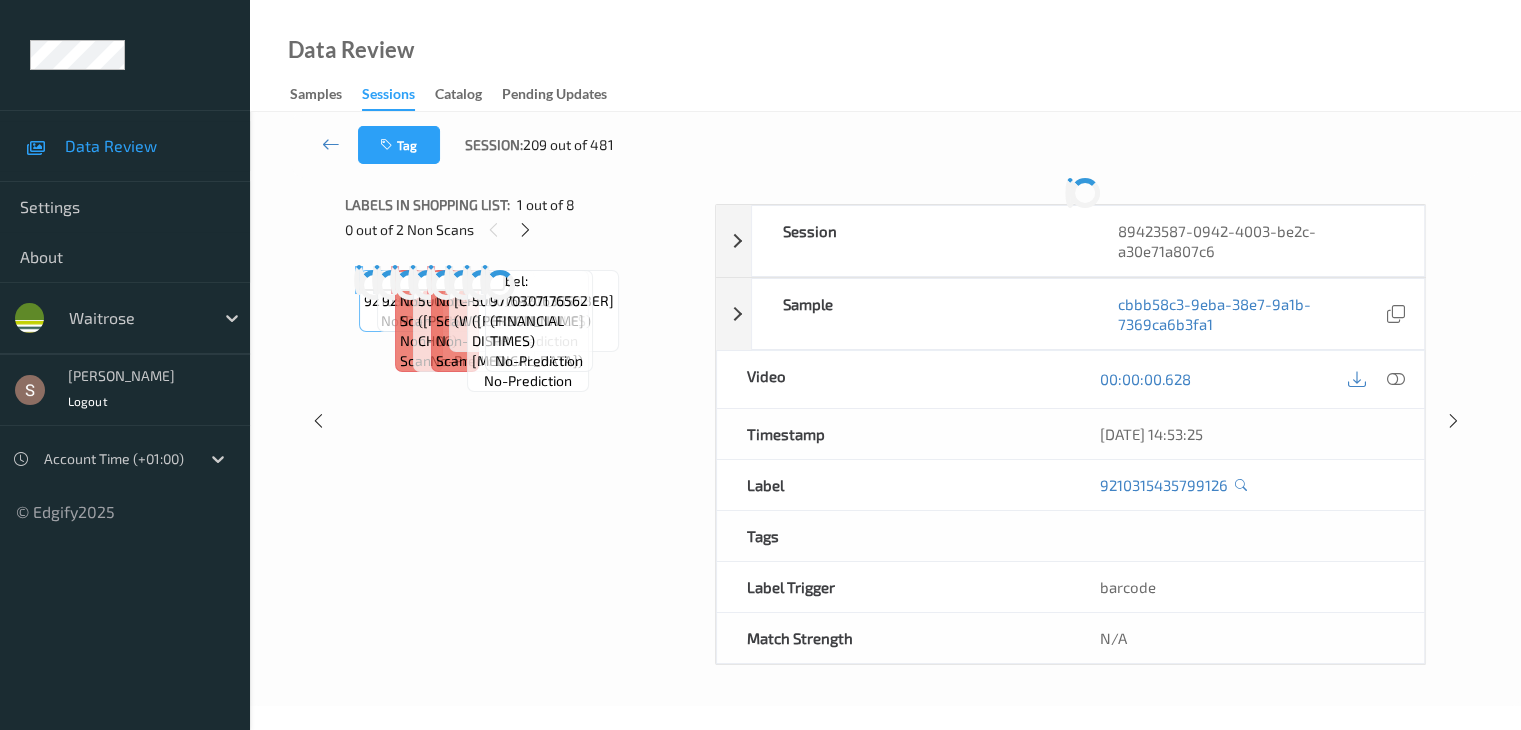 scroll, scrollTop: 0, scrollLeft: 0, axis: both 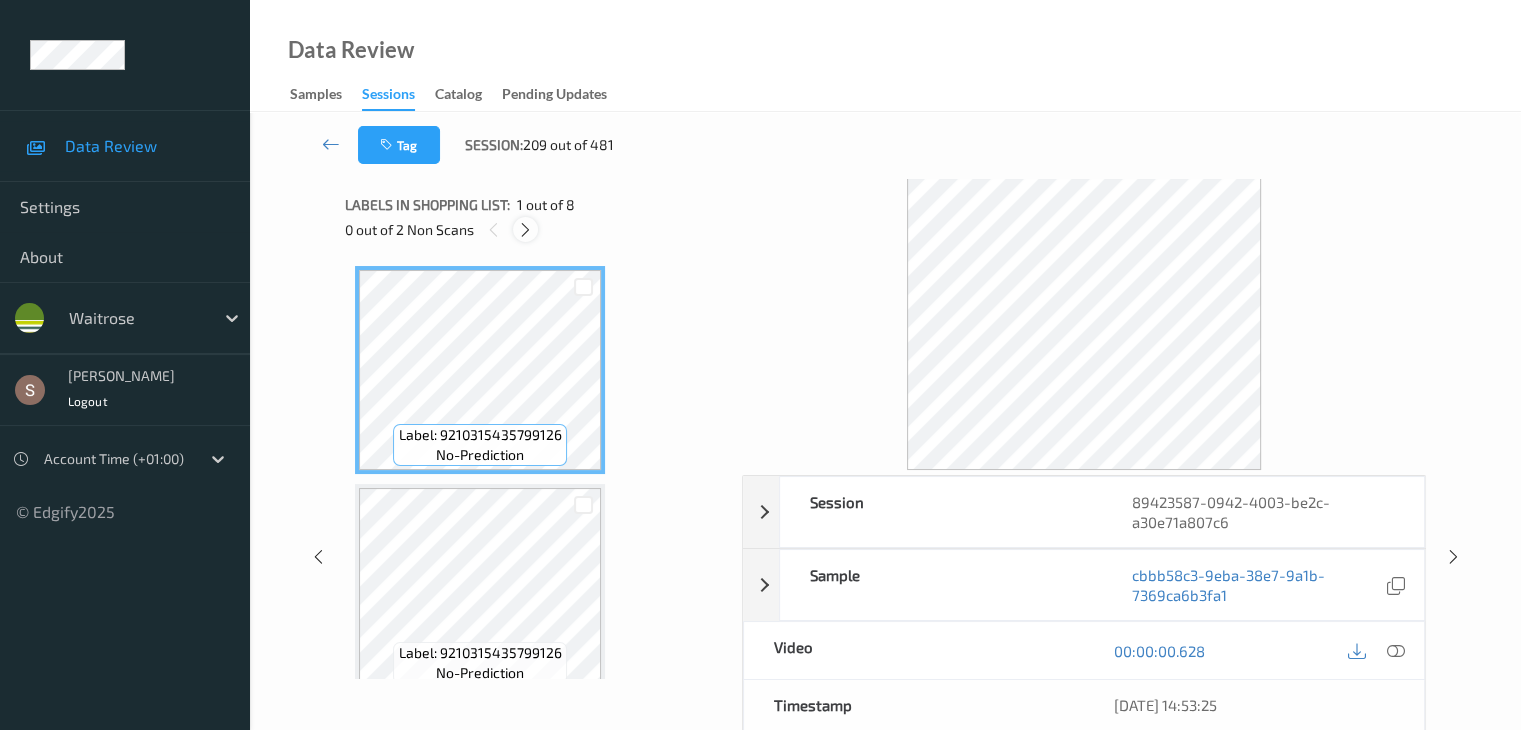 click at bounding box center (525, 230) 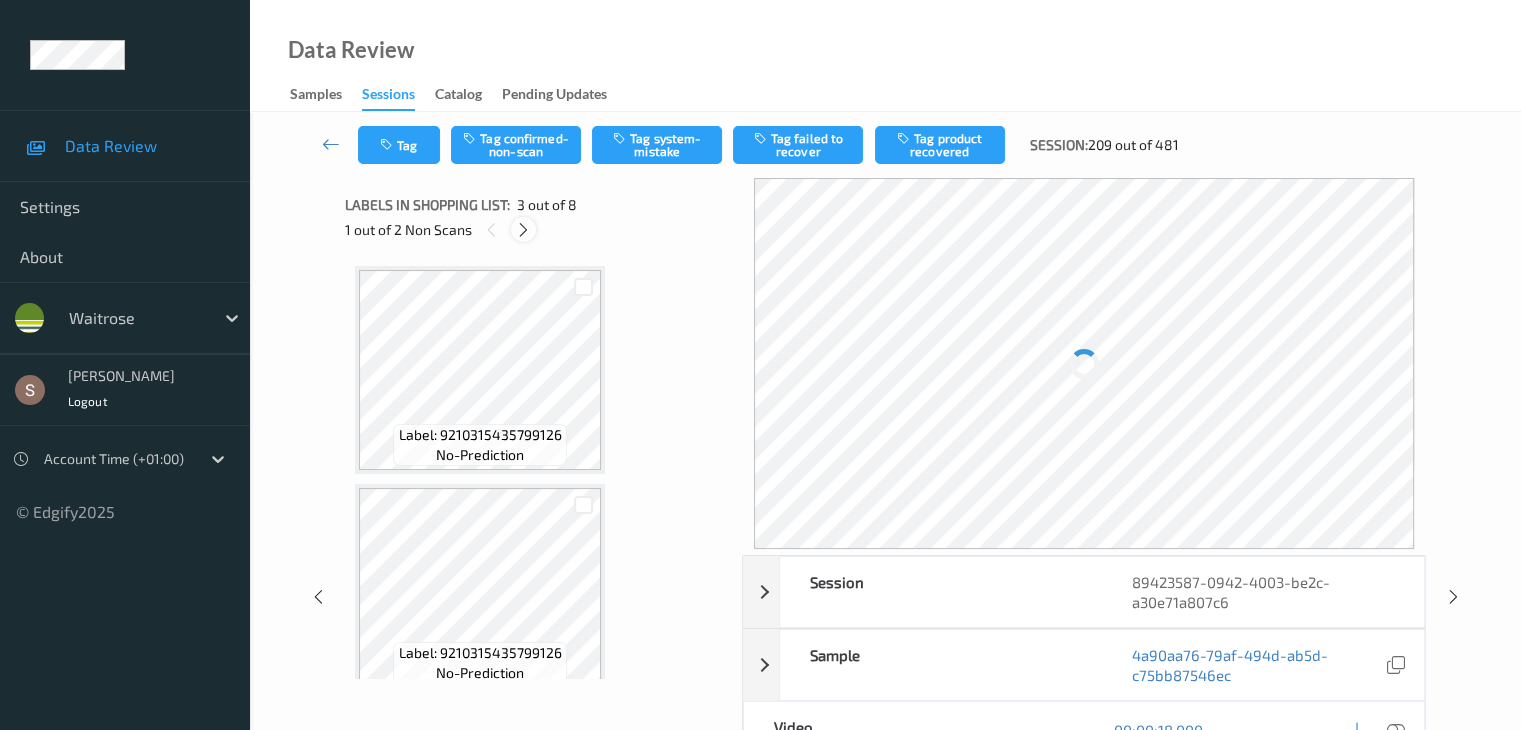 scroll, scrollTop: 228, scrollLeft: 0, axis: vertical 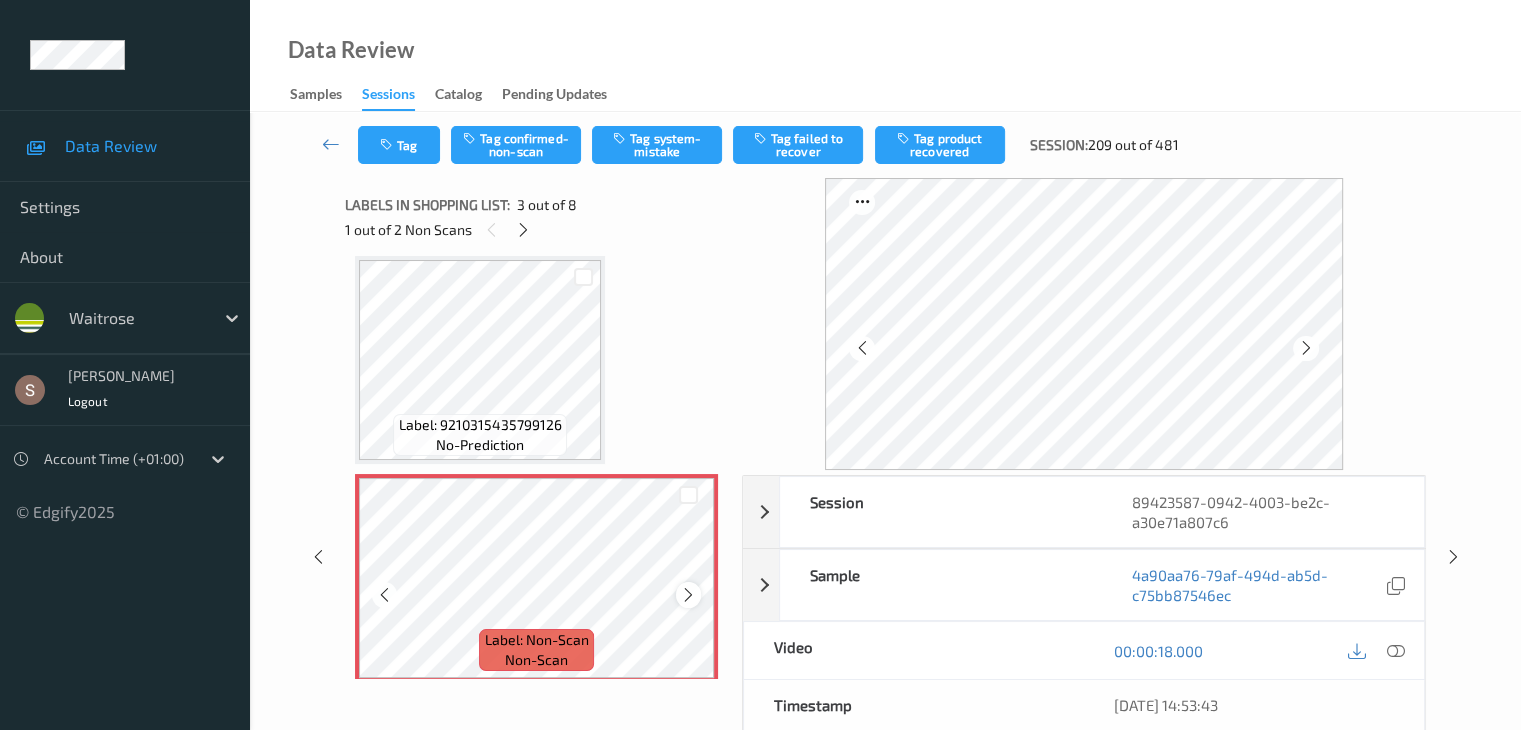 click at bounding box center [688, 595] 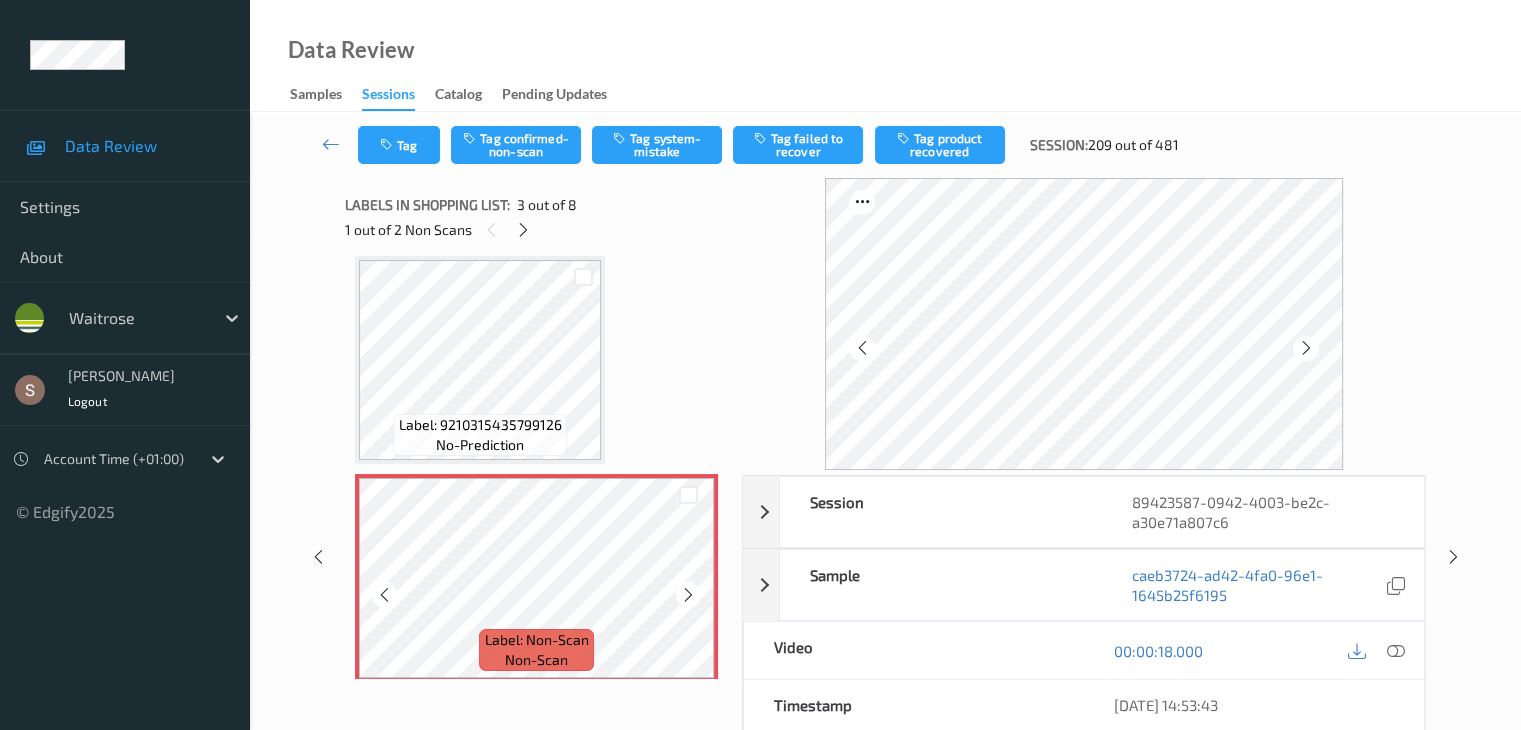click at bounding box center [688, 595] 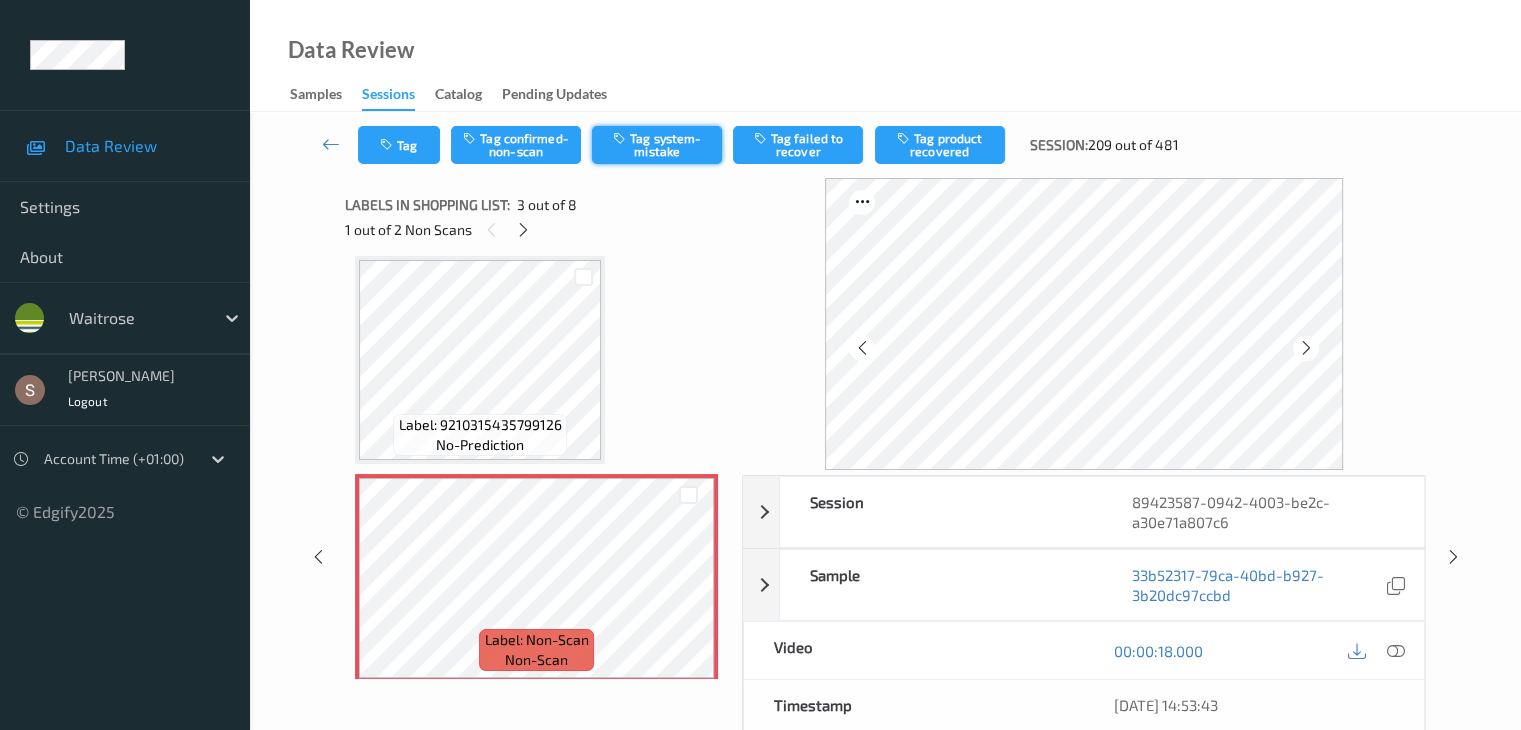 click on "Tag   system-mistake" at bounding box center (657, 145) 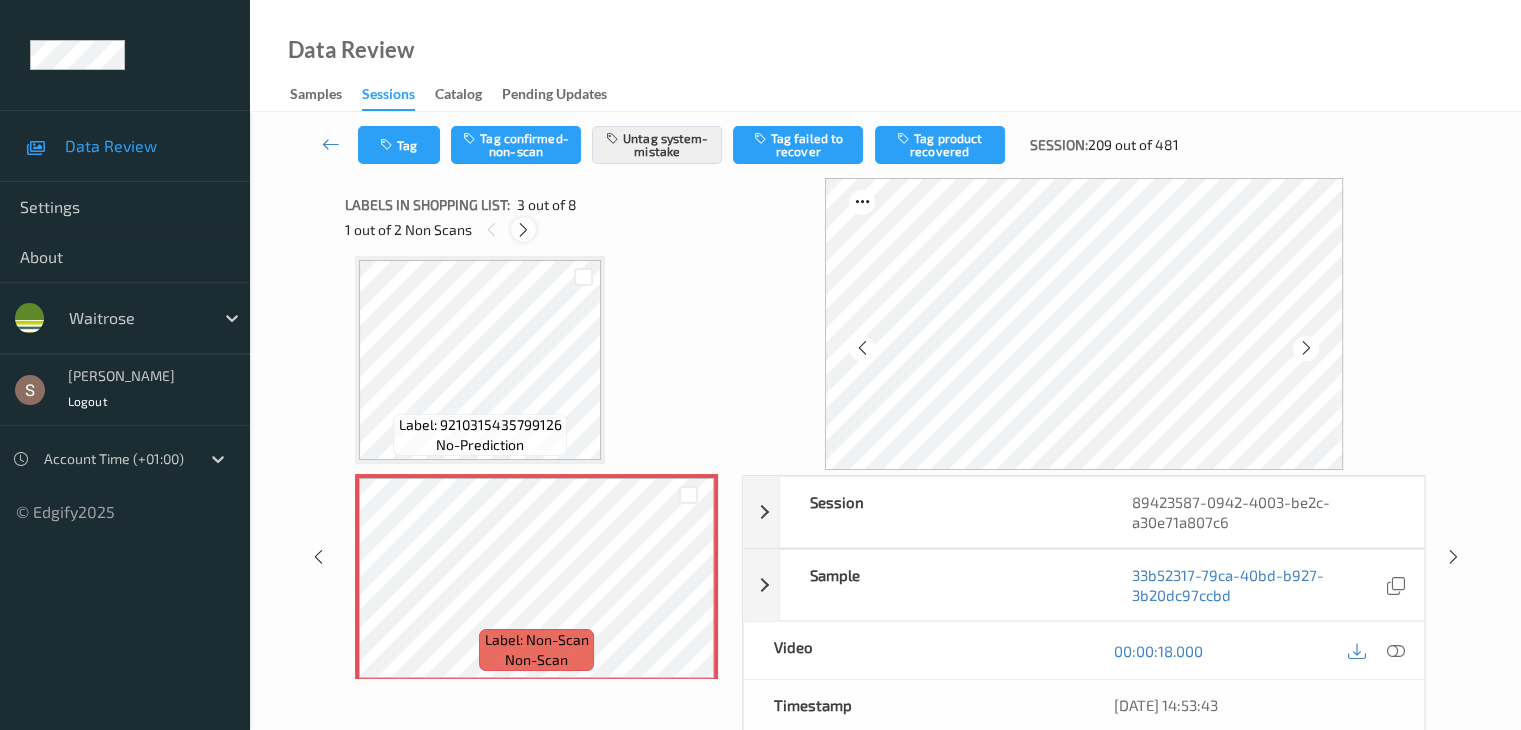 click at bounding box center (523, 230) 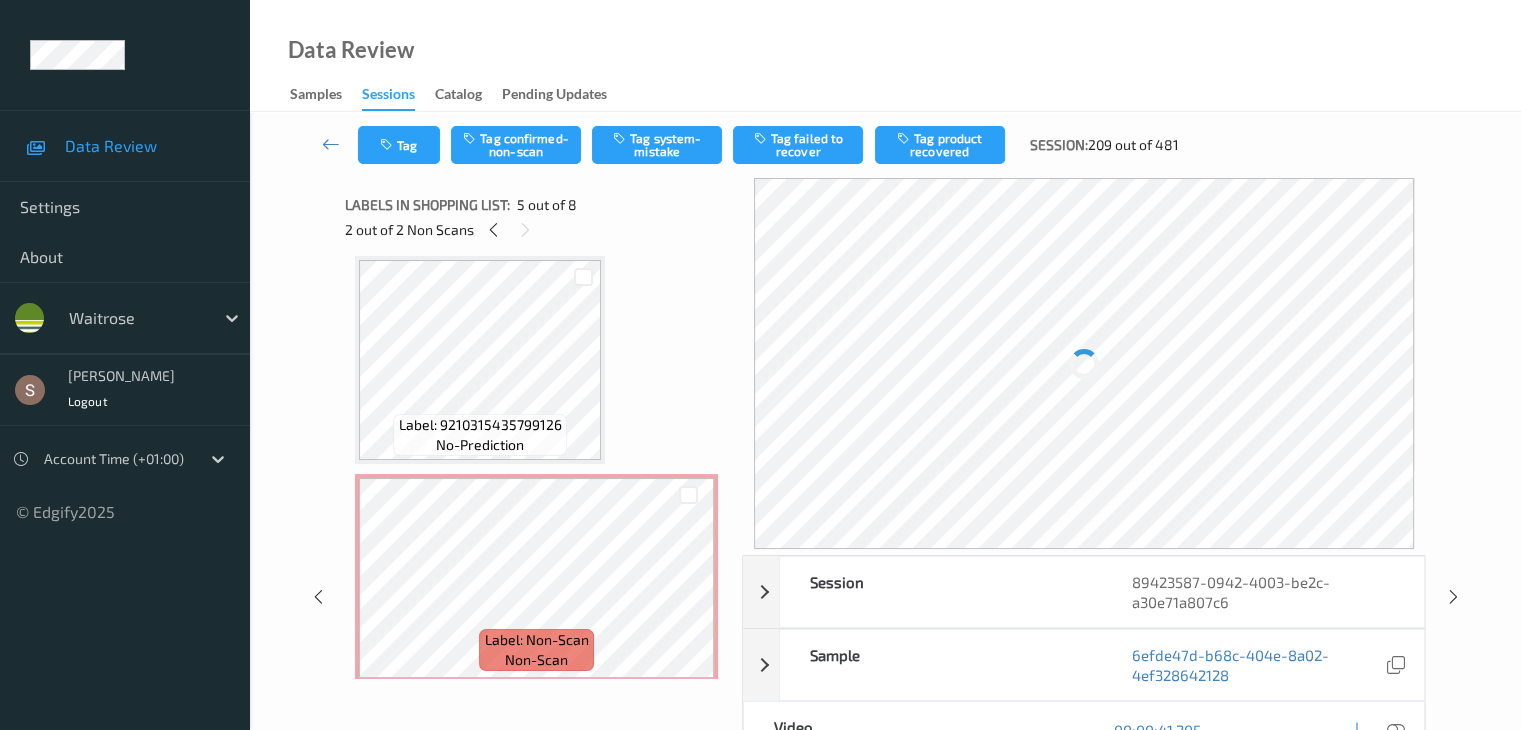 scroll, scrollTop: 664, scrollLeft: 0, axis: vertical 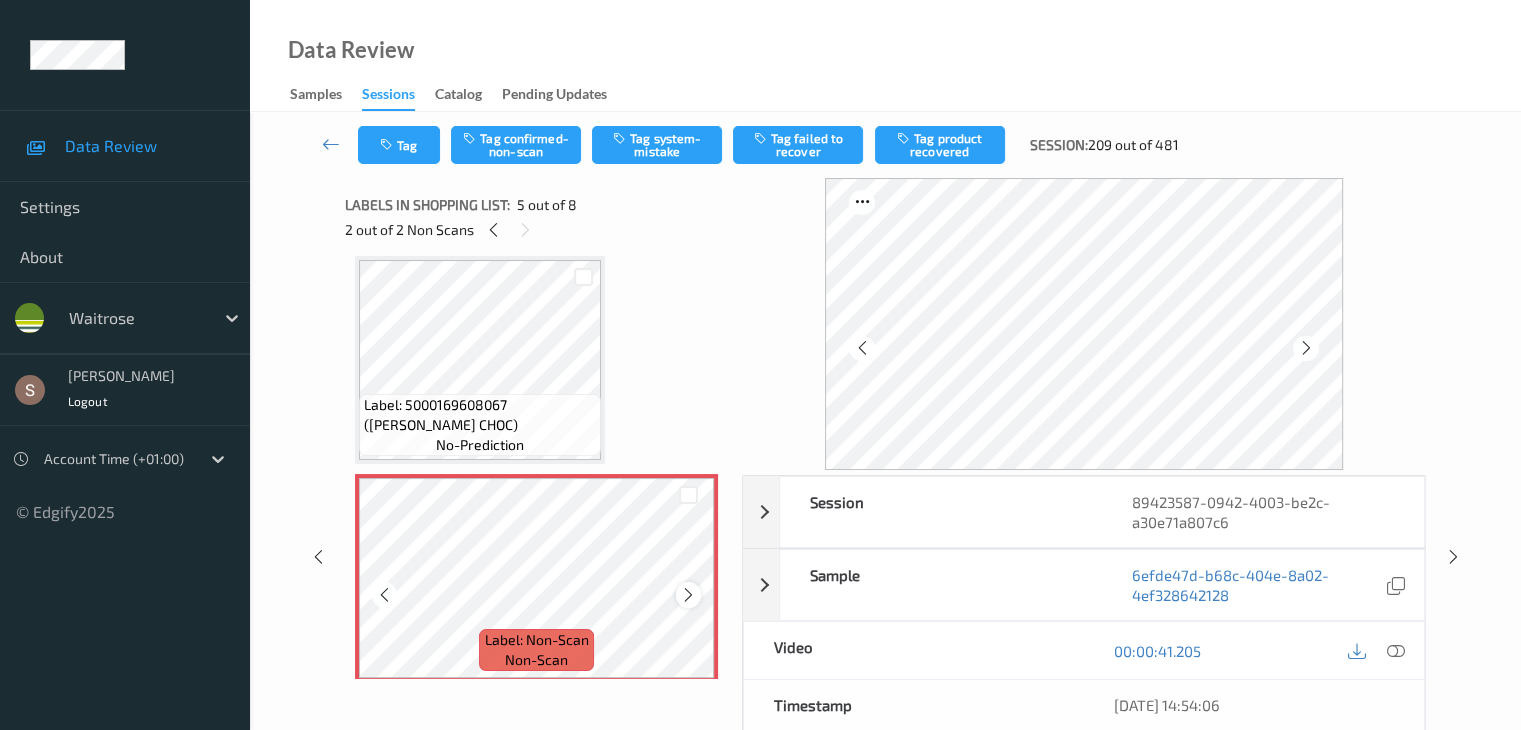 click at bounding box center [688, 595] 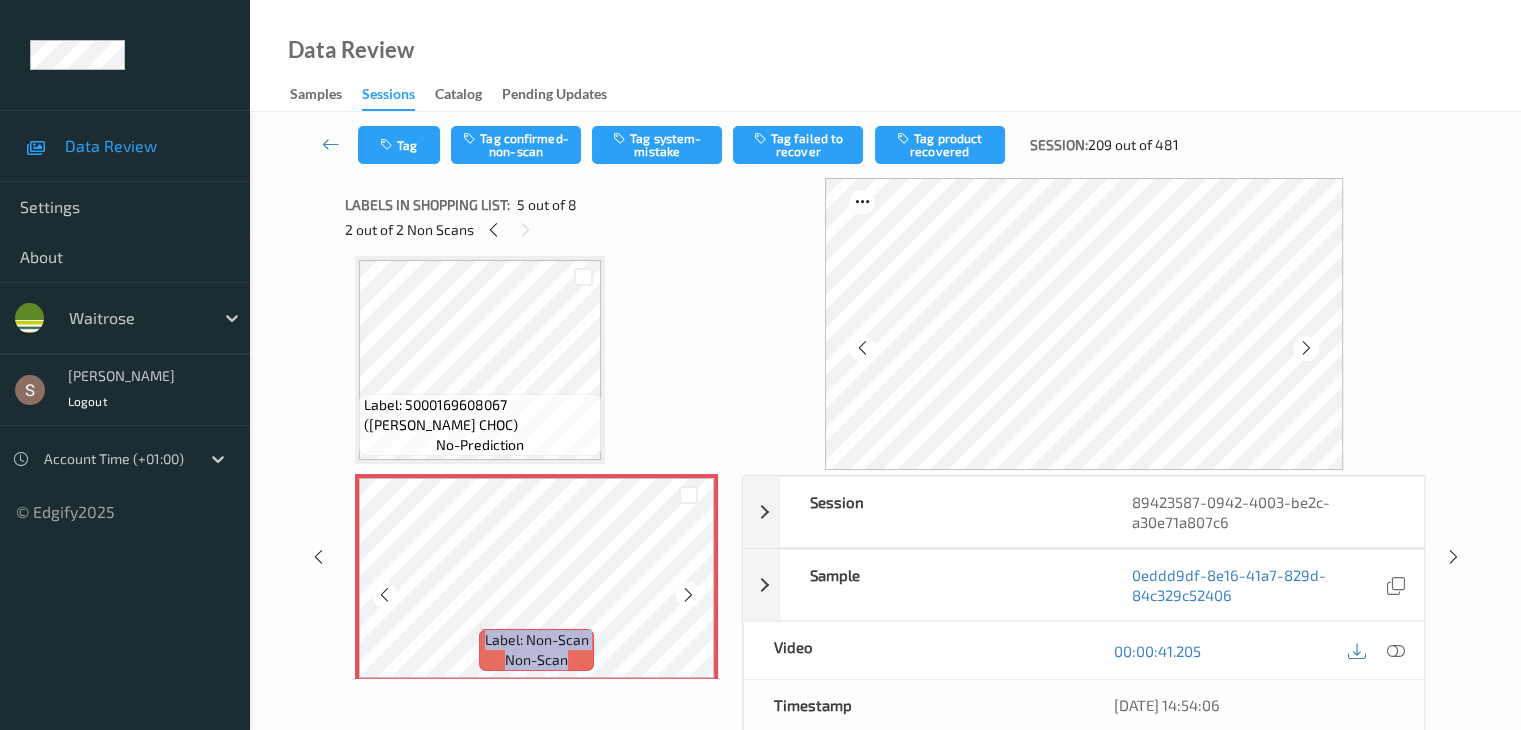 click at bounding box center [688, 595] 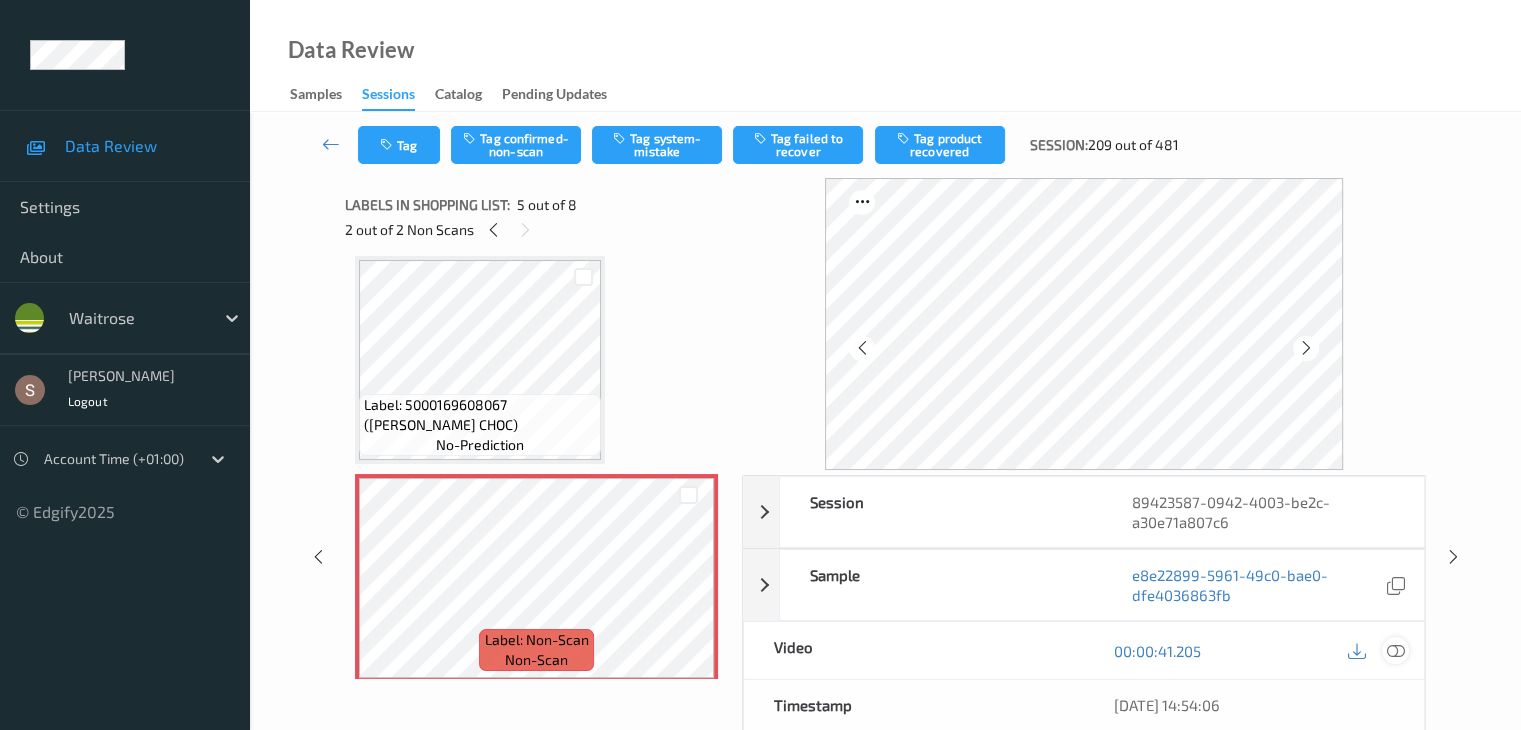 click at bounding box center (1395, 651) 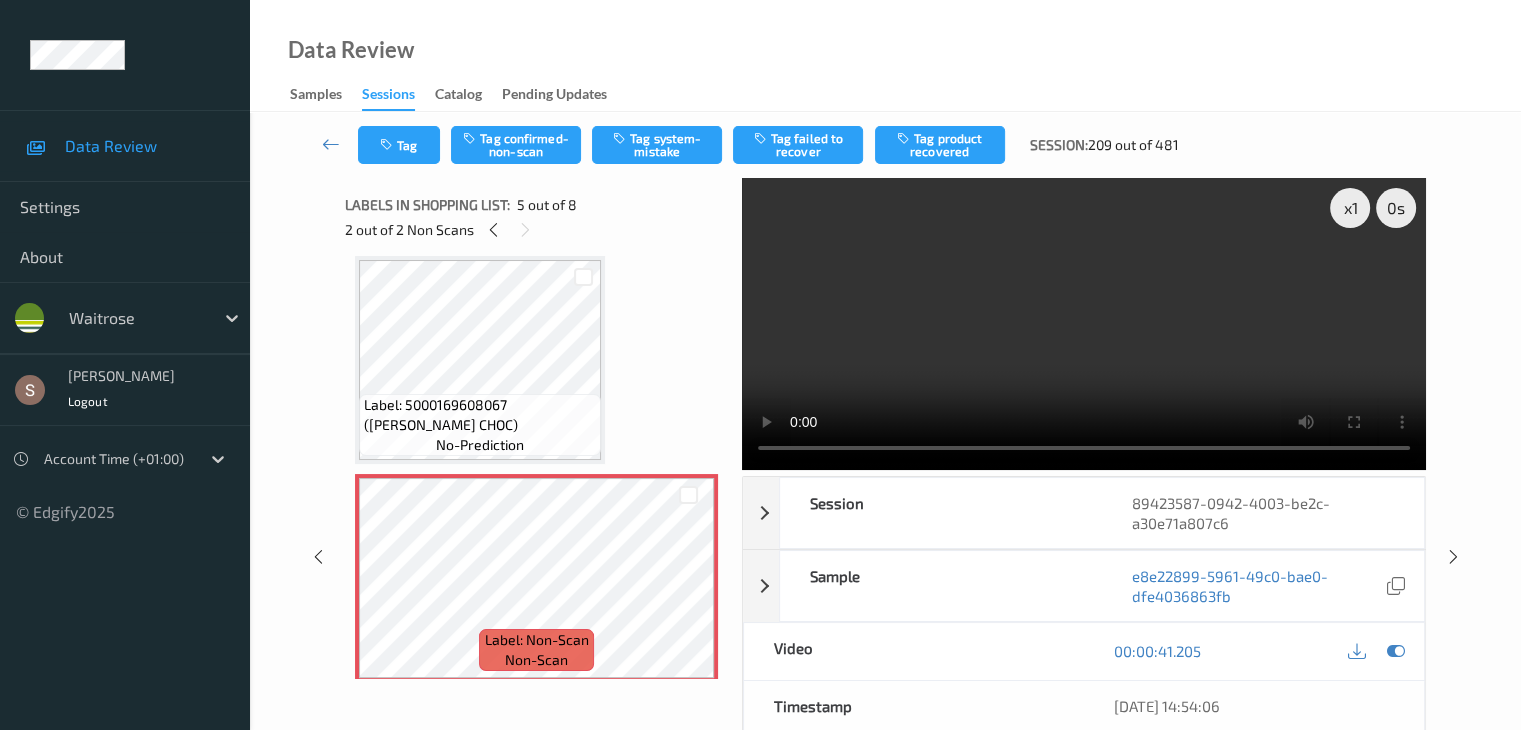 click at bounding box center [1084, 324] 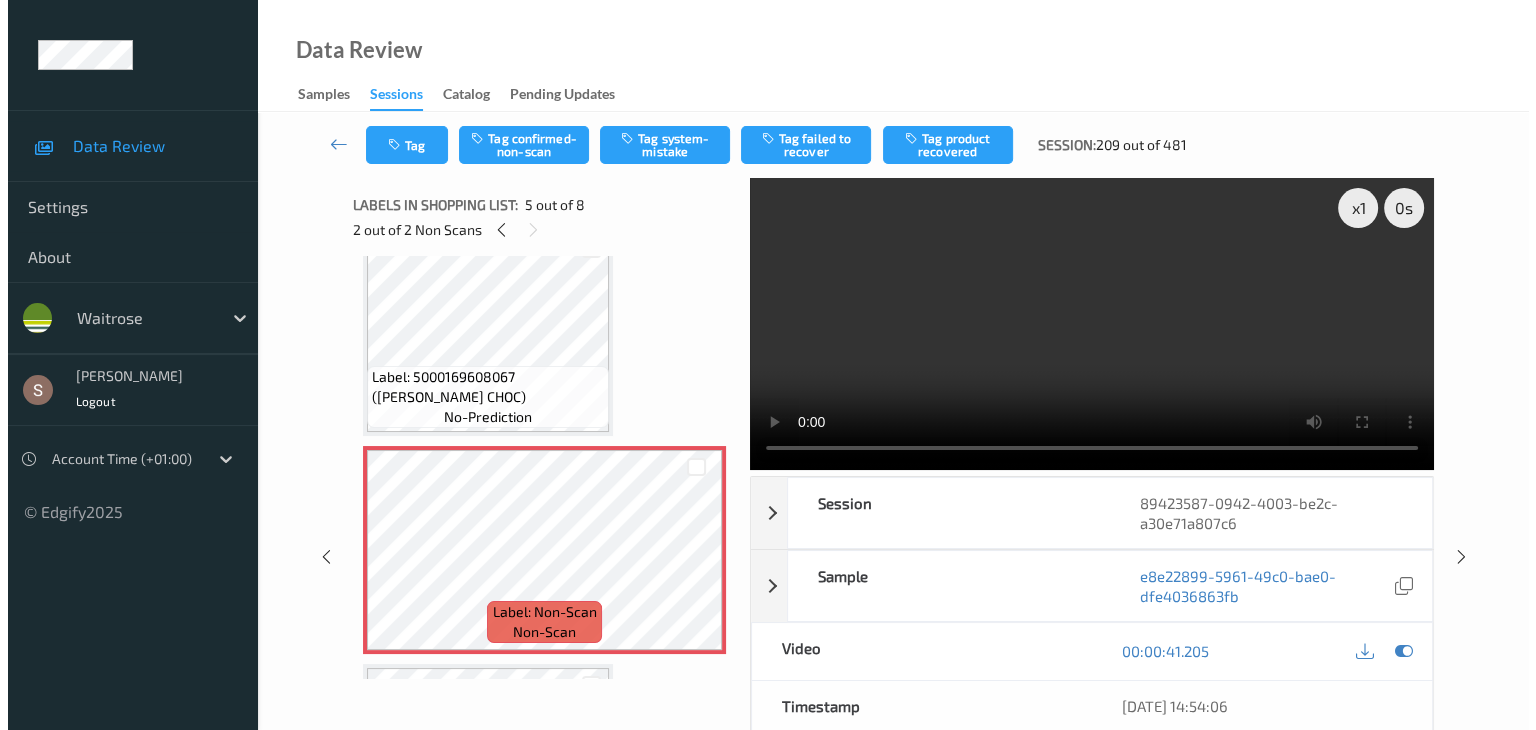 scroll, scrollTop: 664, scrollLeft: 0, axis: vertical 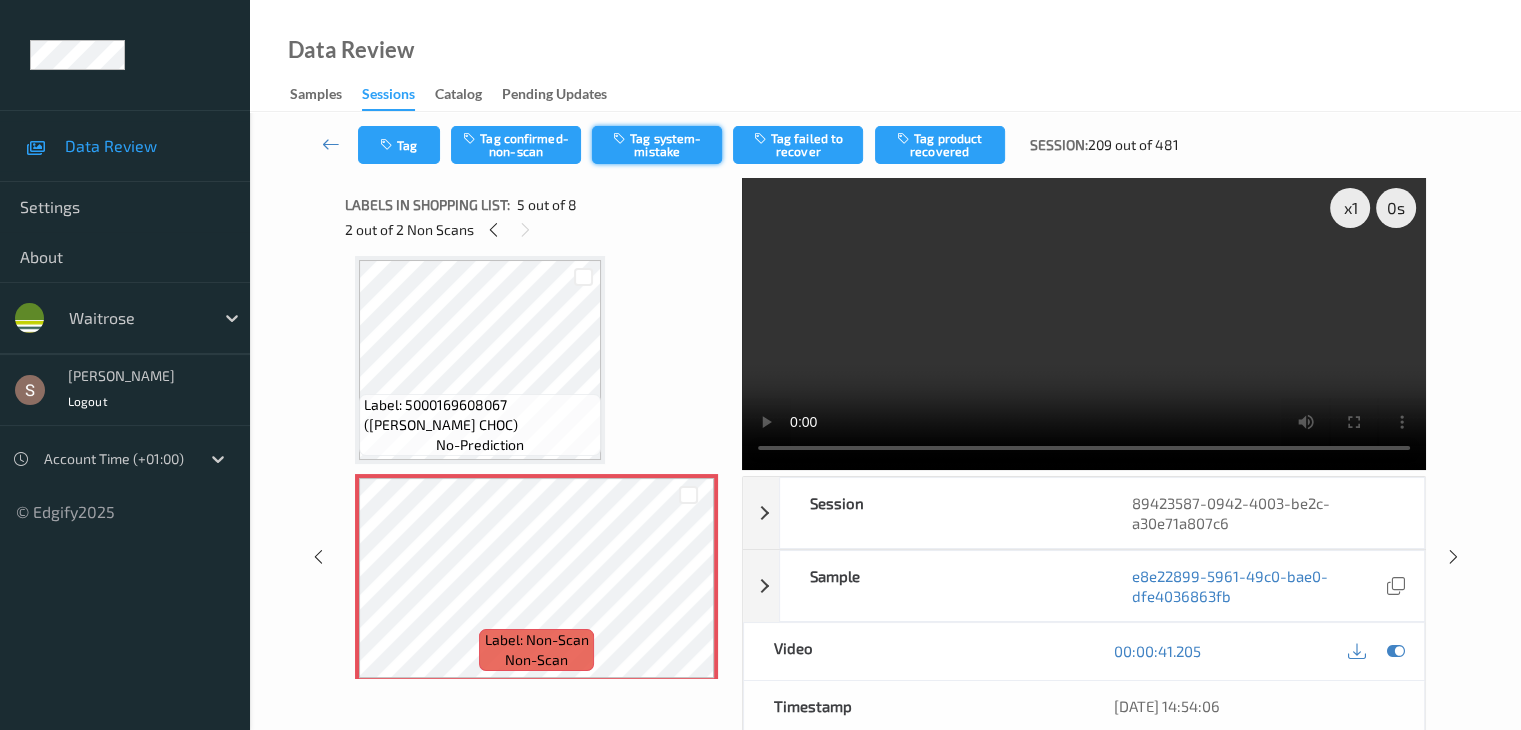 click on "Tag   system-mistake" at bounding box center (657, 145) 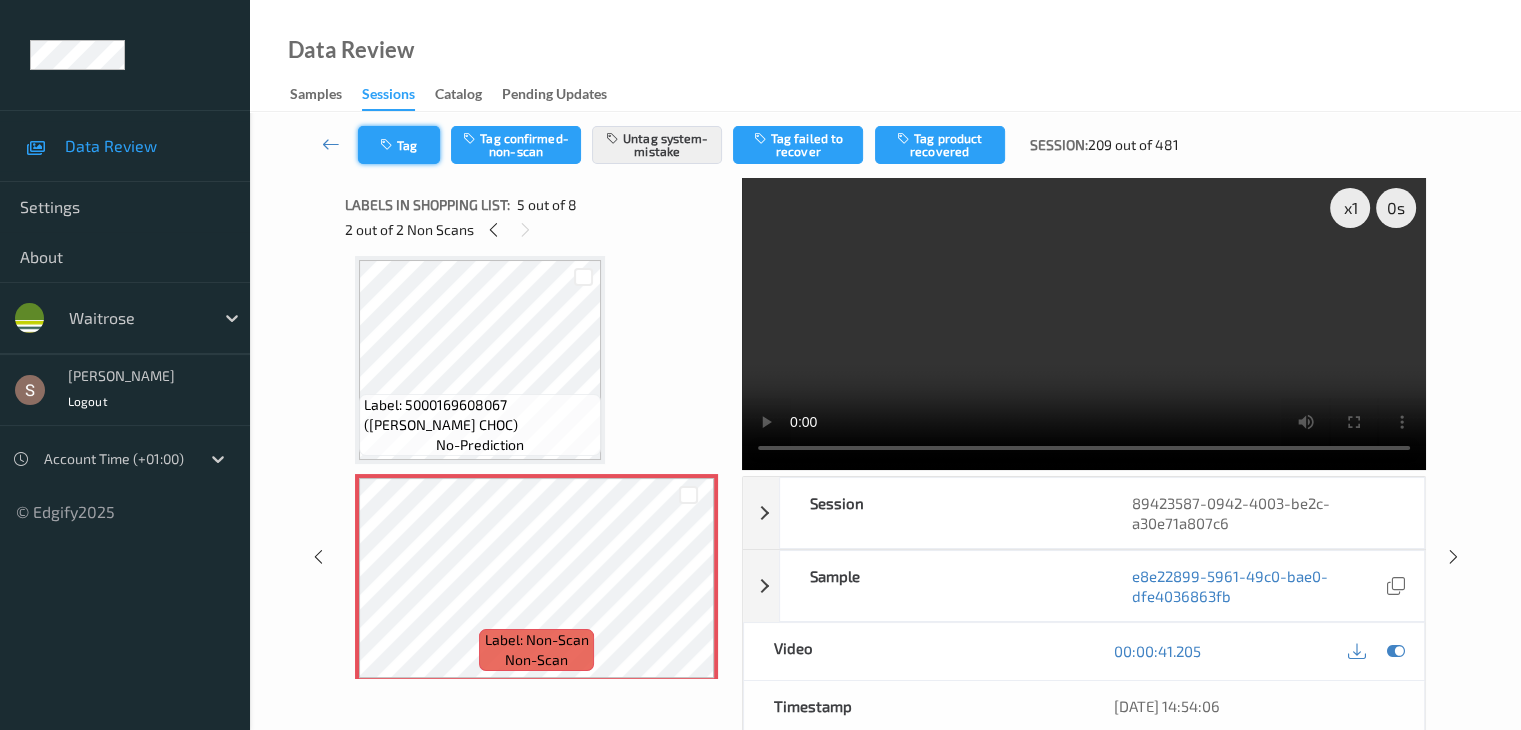click on "Tag" at bounding box center (399, 145) 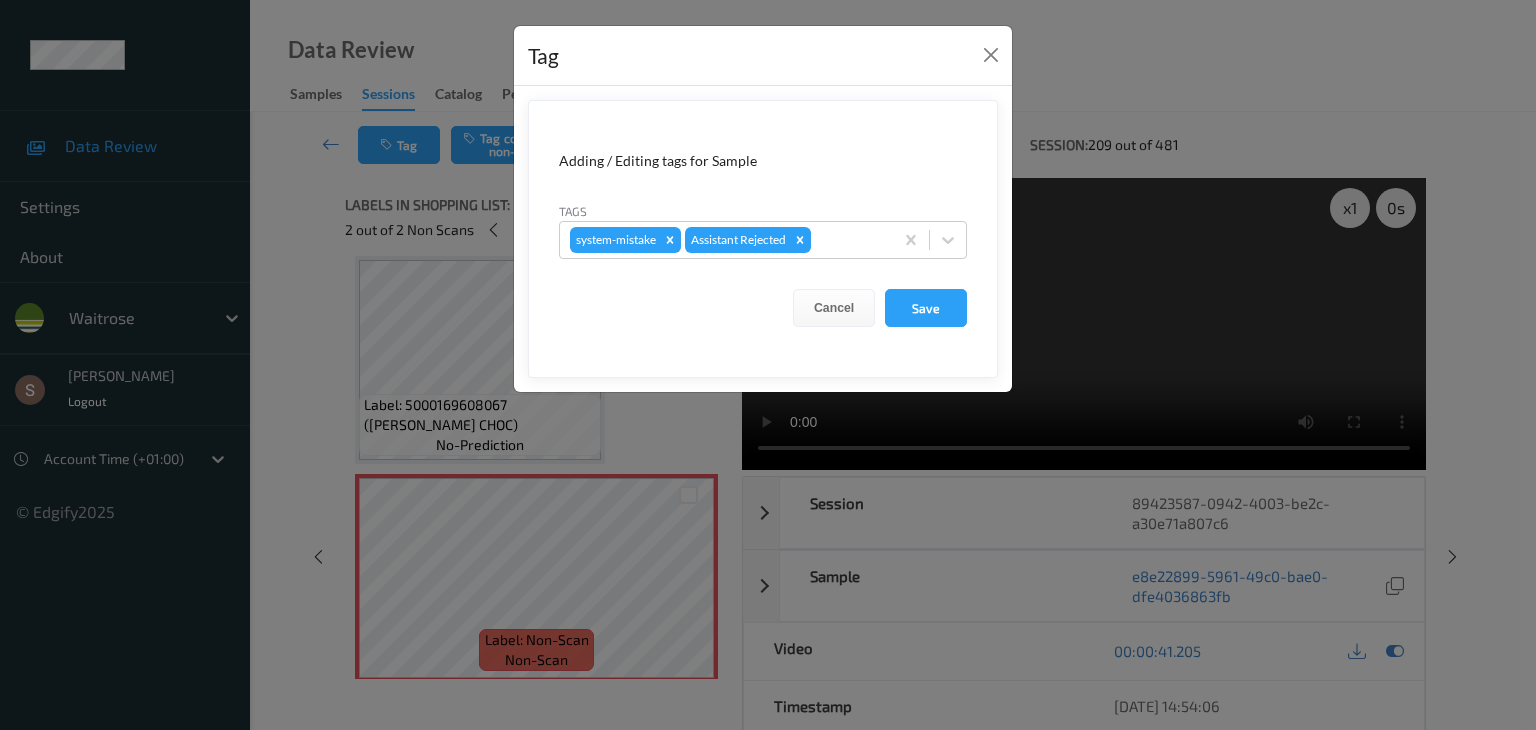 click on "Adding / Editing tags for Sample   Tags system-mistake Assistant Rejected Cancel Save" at bounding box center [763, 239] 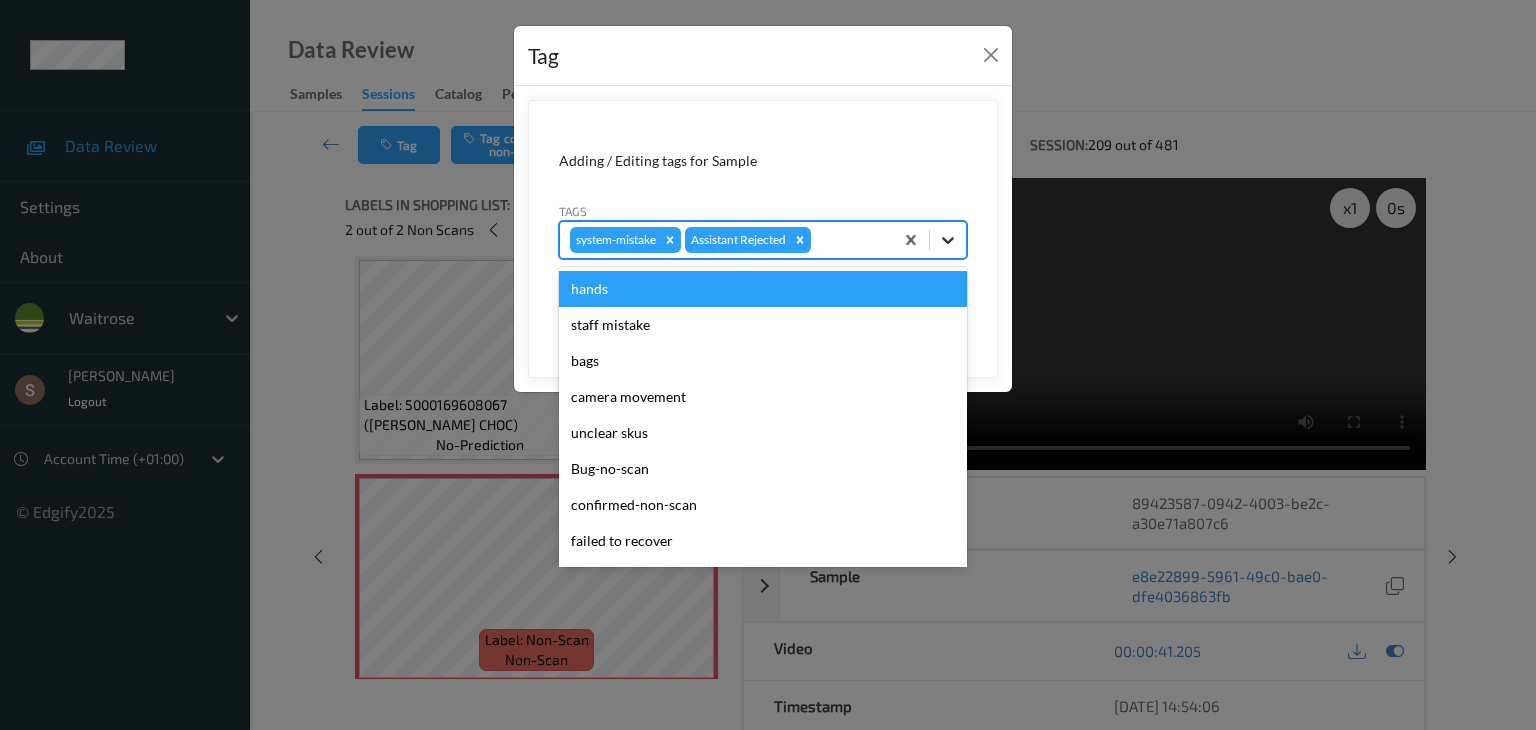 click 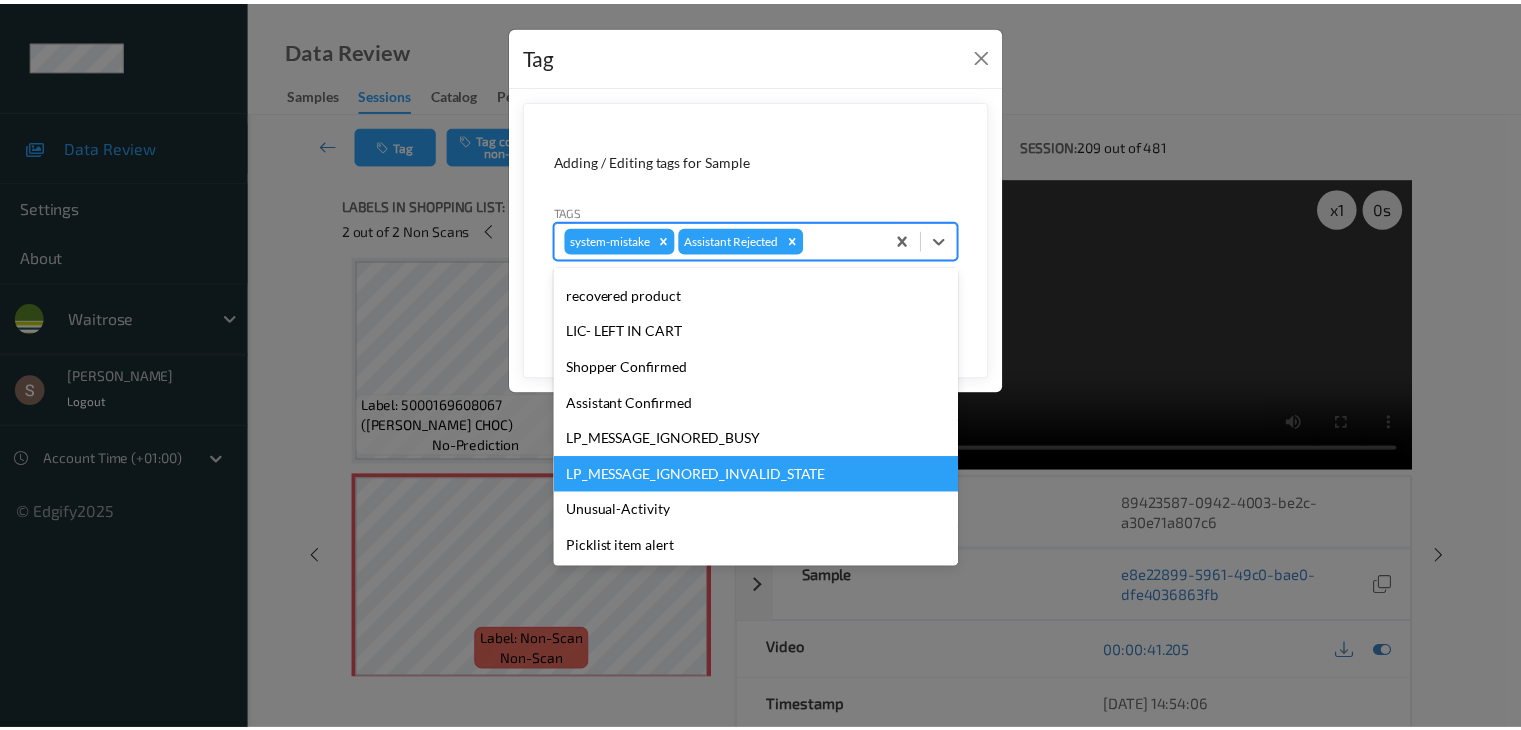 scroll, scrollTop: 320, scrollLeft: 0, axis: vertical 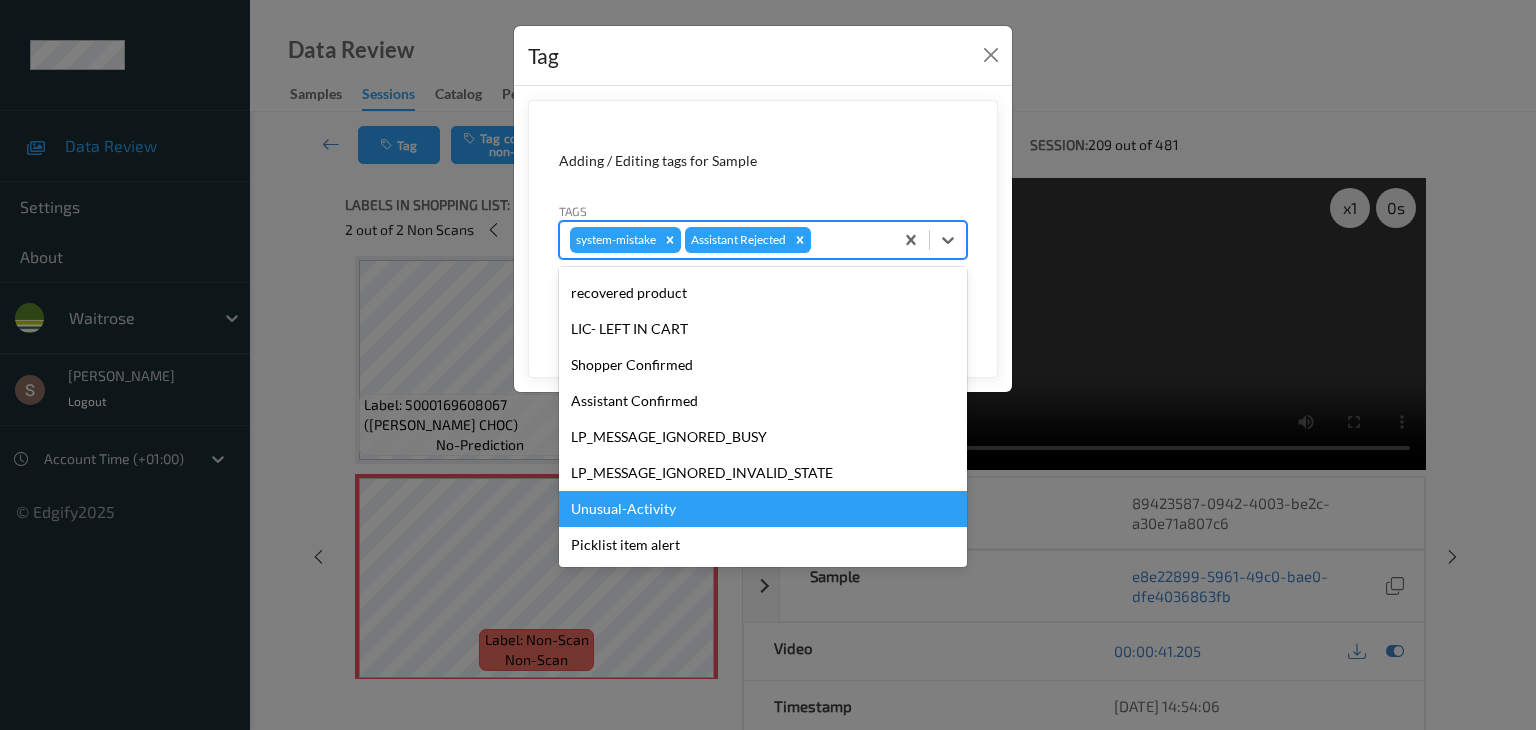 click on "Unusual-Activity" at bounding box center (763, 509) 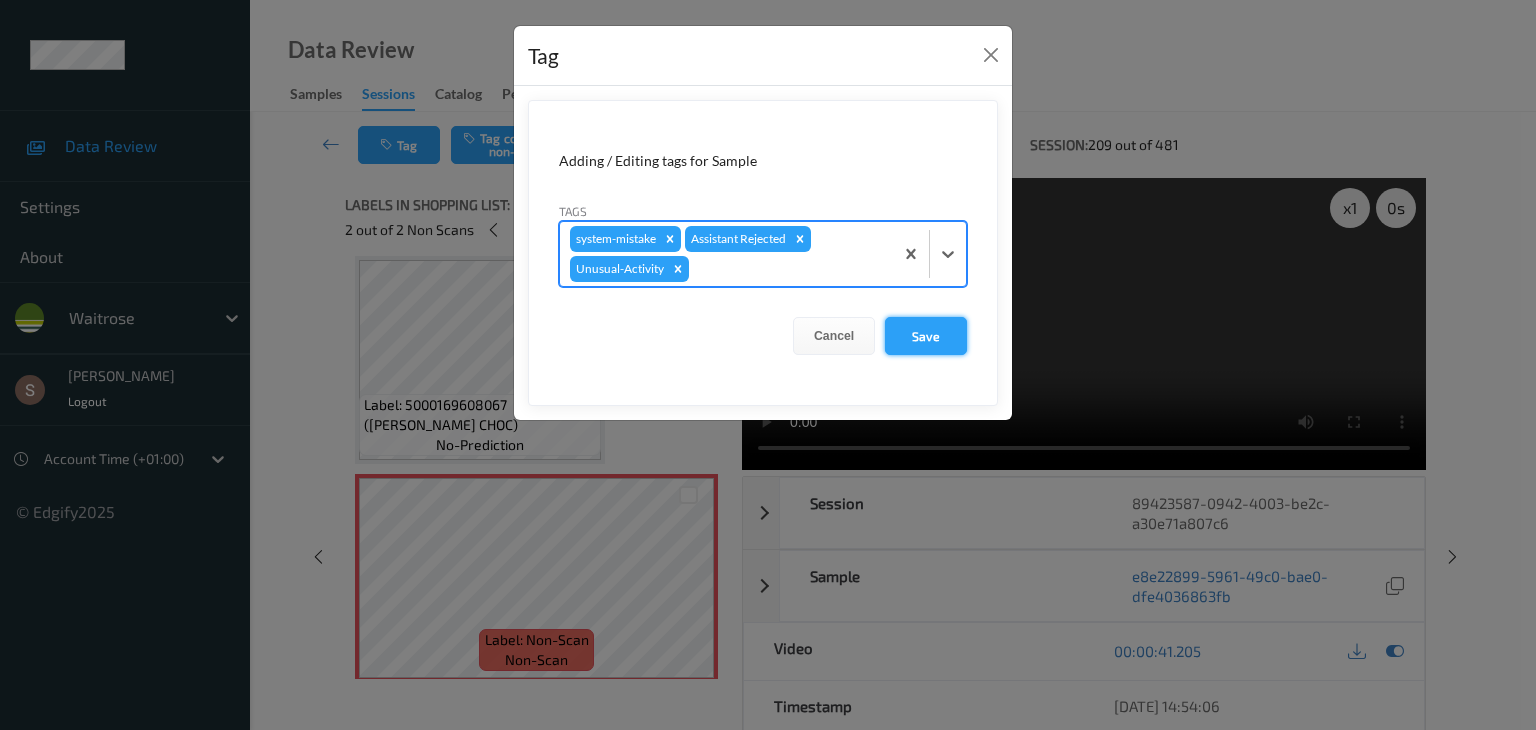 click on "Save" at bounding box center (926, 336) 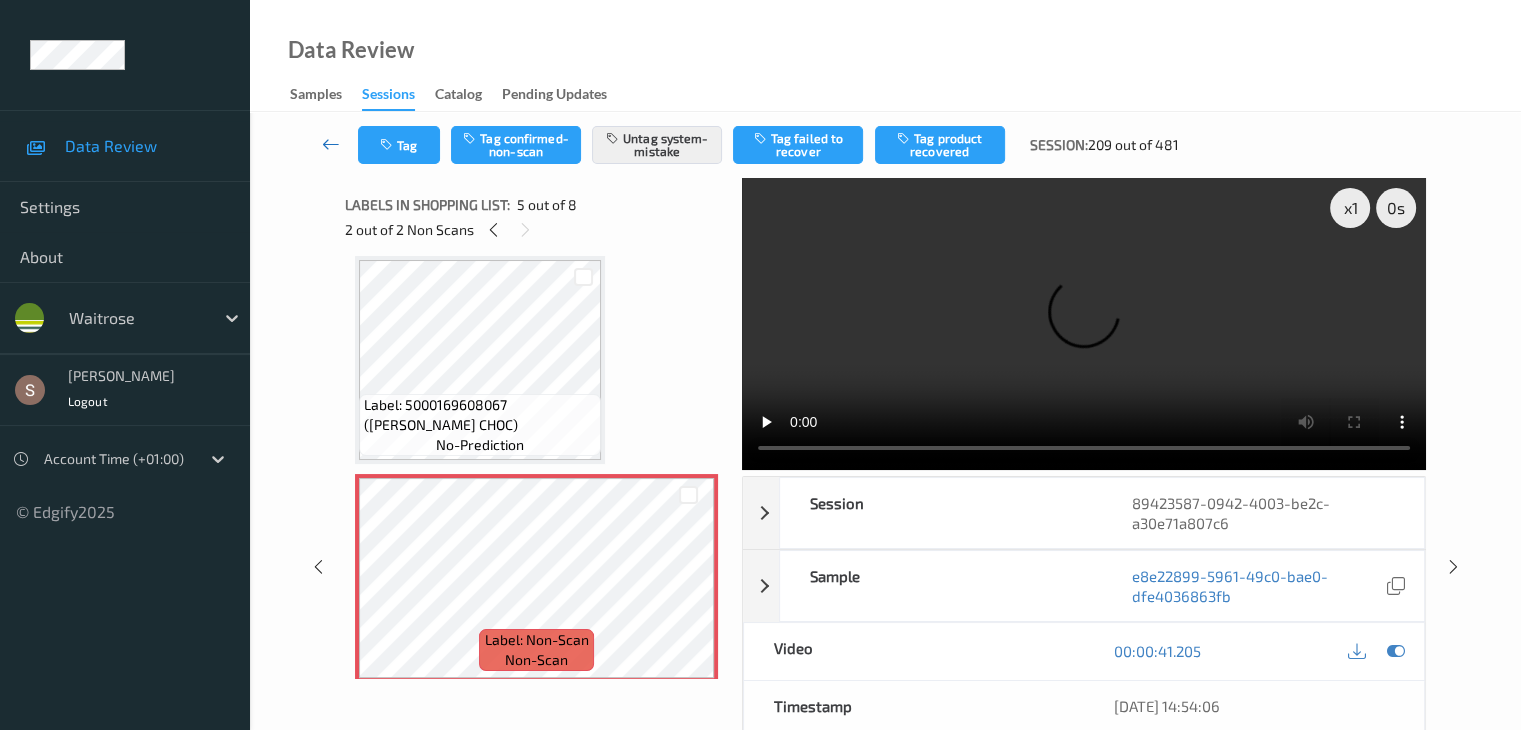 click at bounding box center [331, 144] 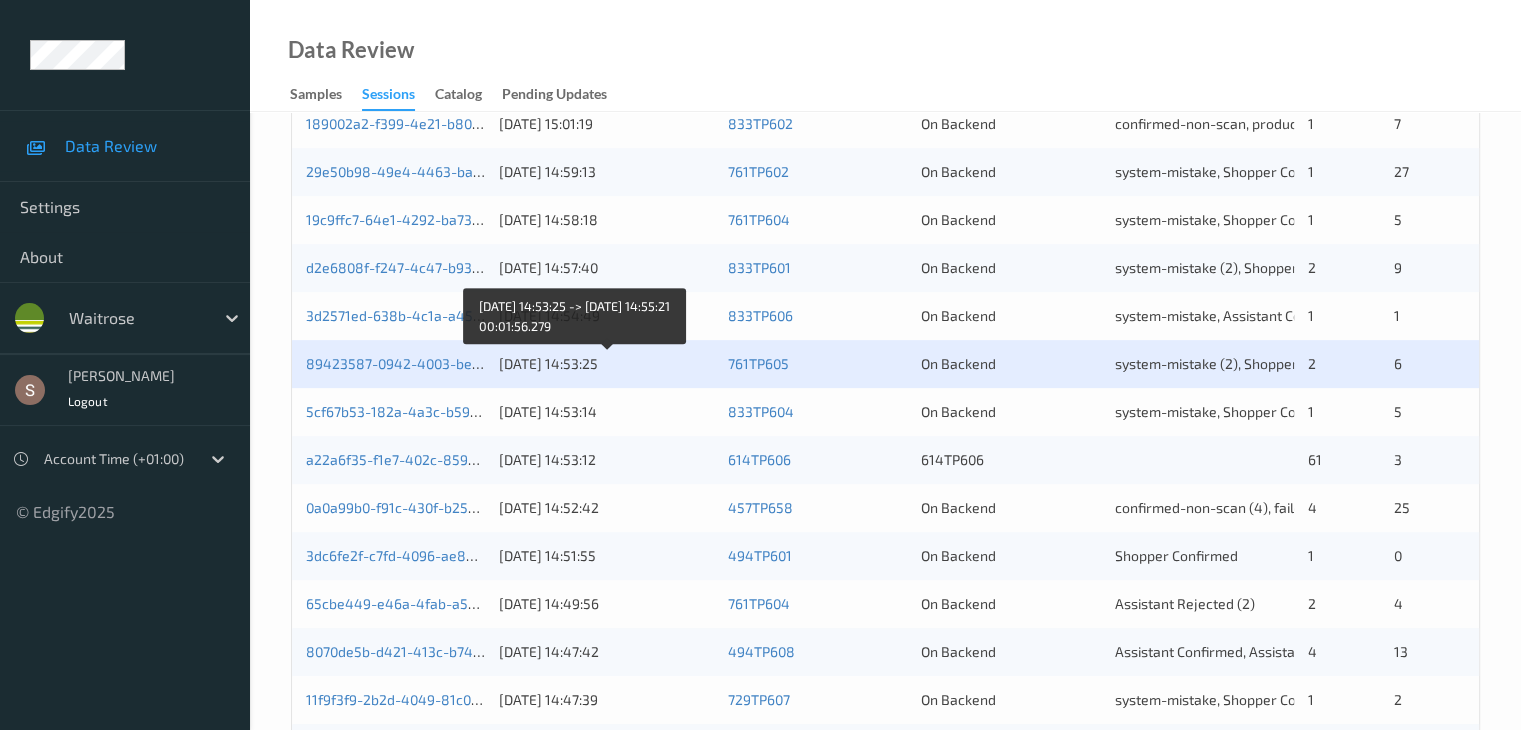 scroll, scrollTop: 700, scrollLeft: 0, axis: vertical 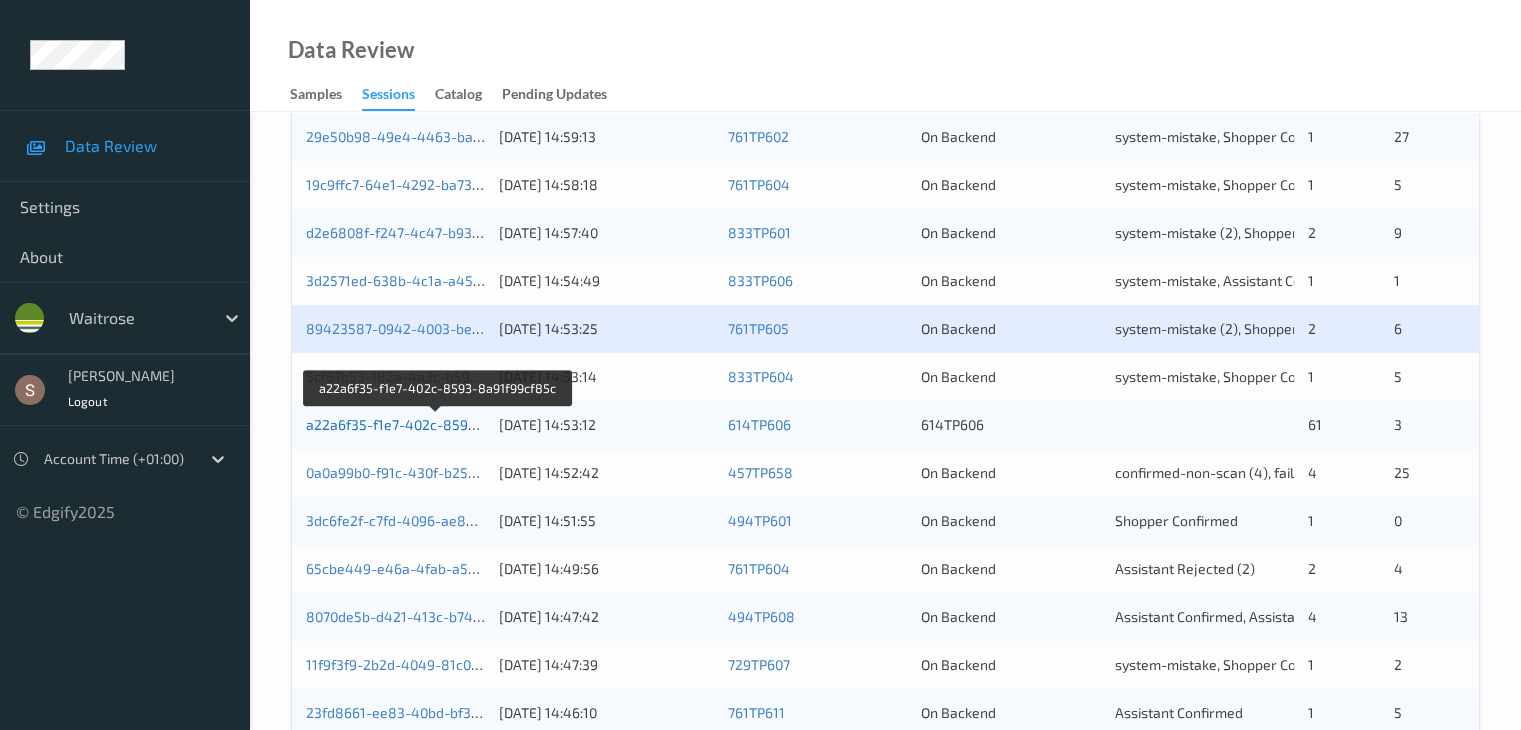 click on "a22a6f35-f1e7-402c-8593-8a91f99cf85c" at bounding box center (438, 424) 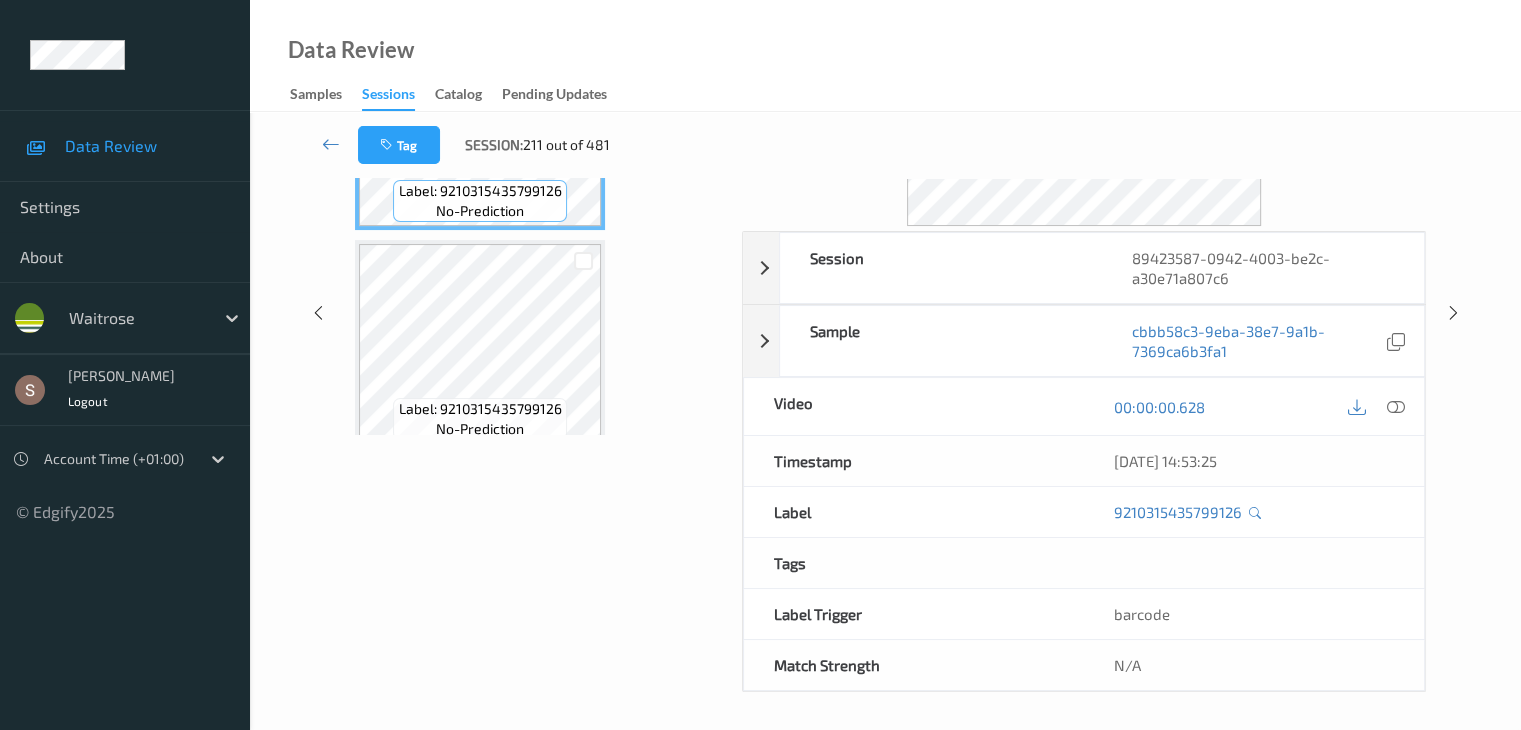 scroll, scrollTop: 0, scrollLeft: 0, axis: both 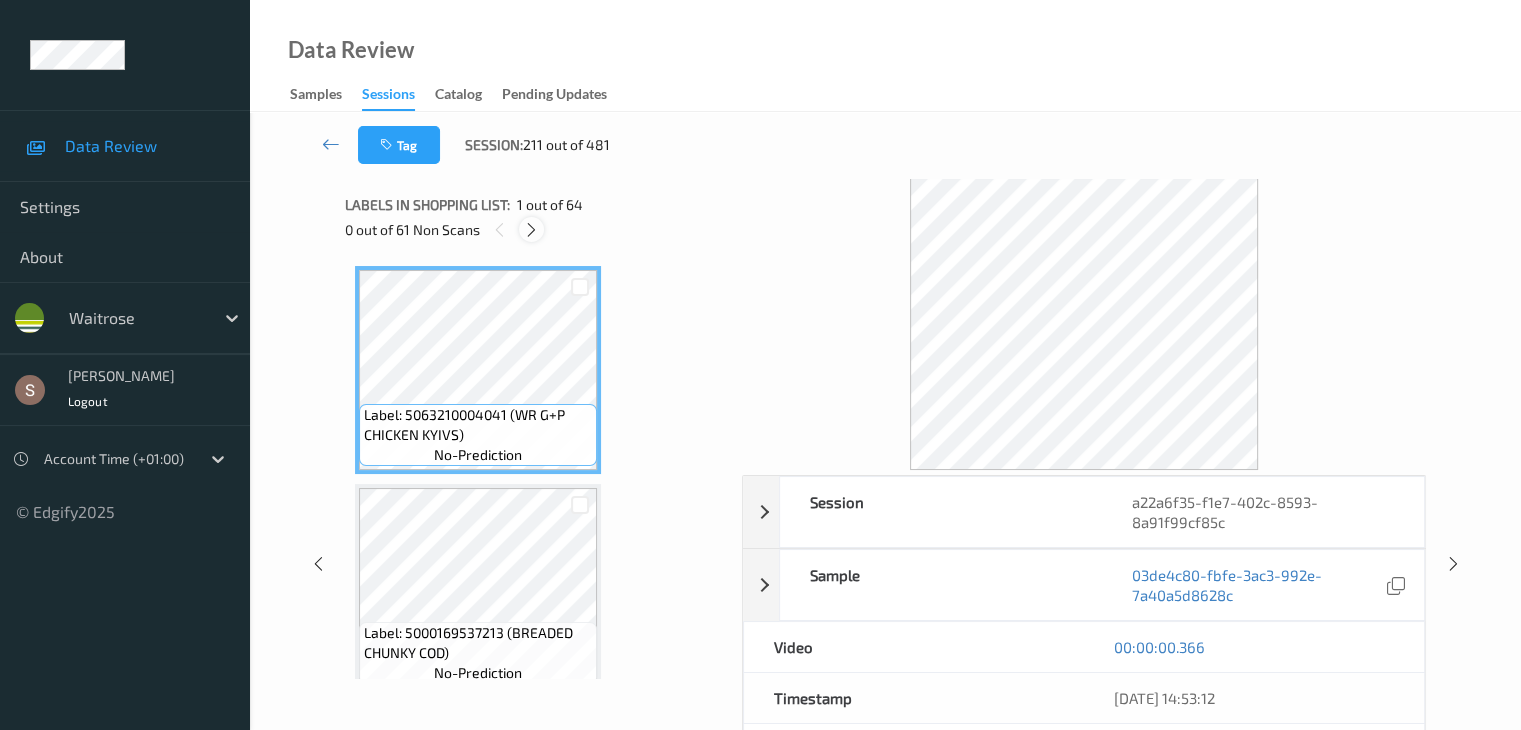 click at bounding box center (531, 230) 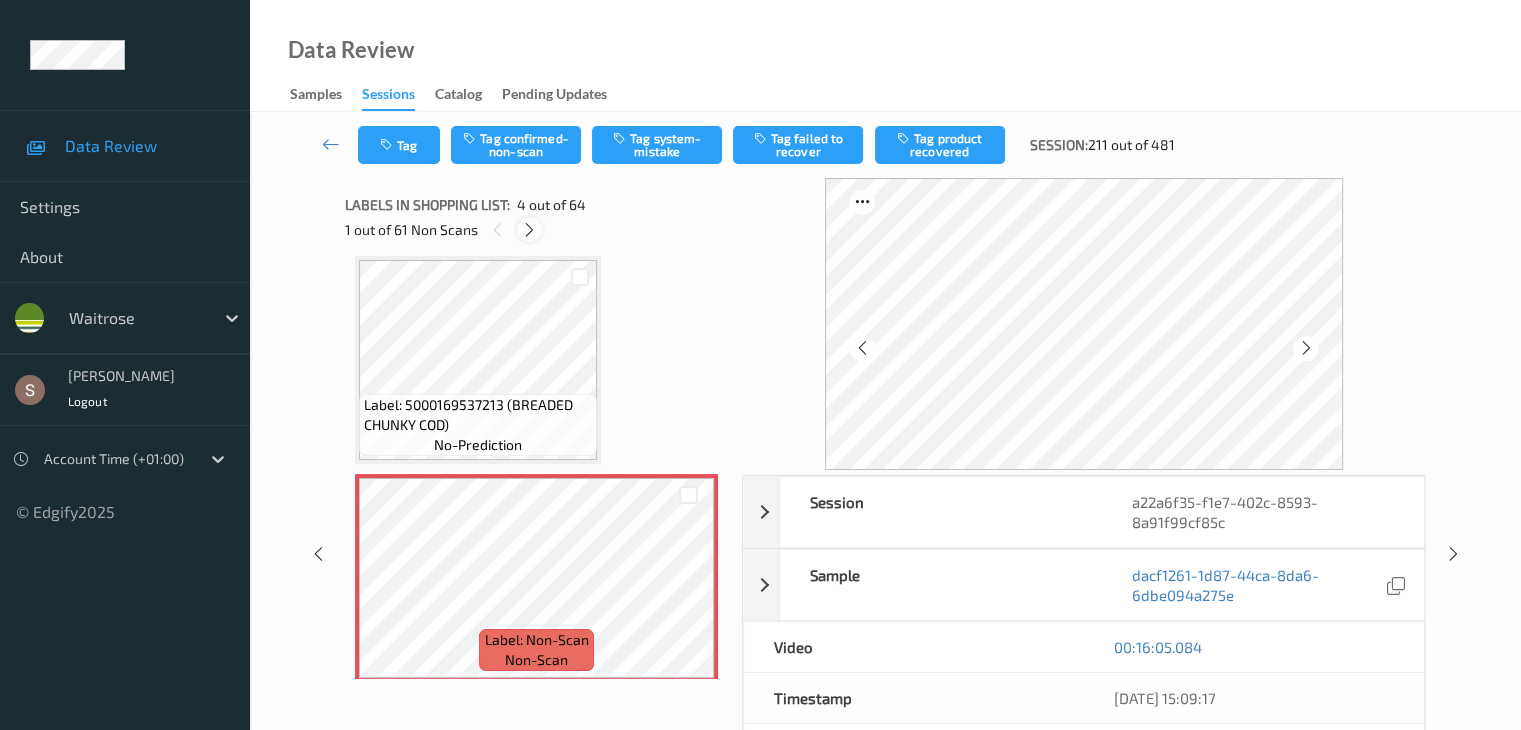 click at bounding box center (529, 230) 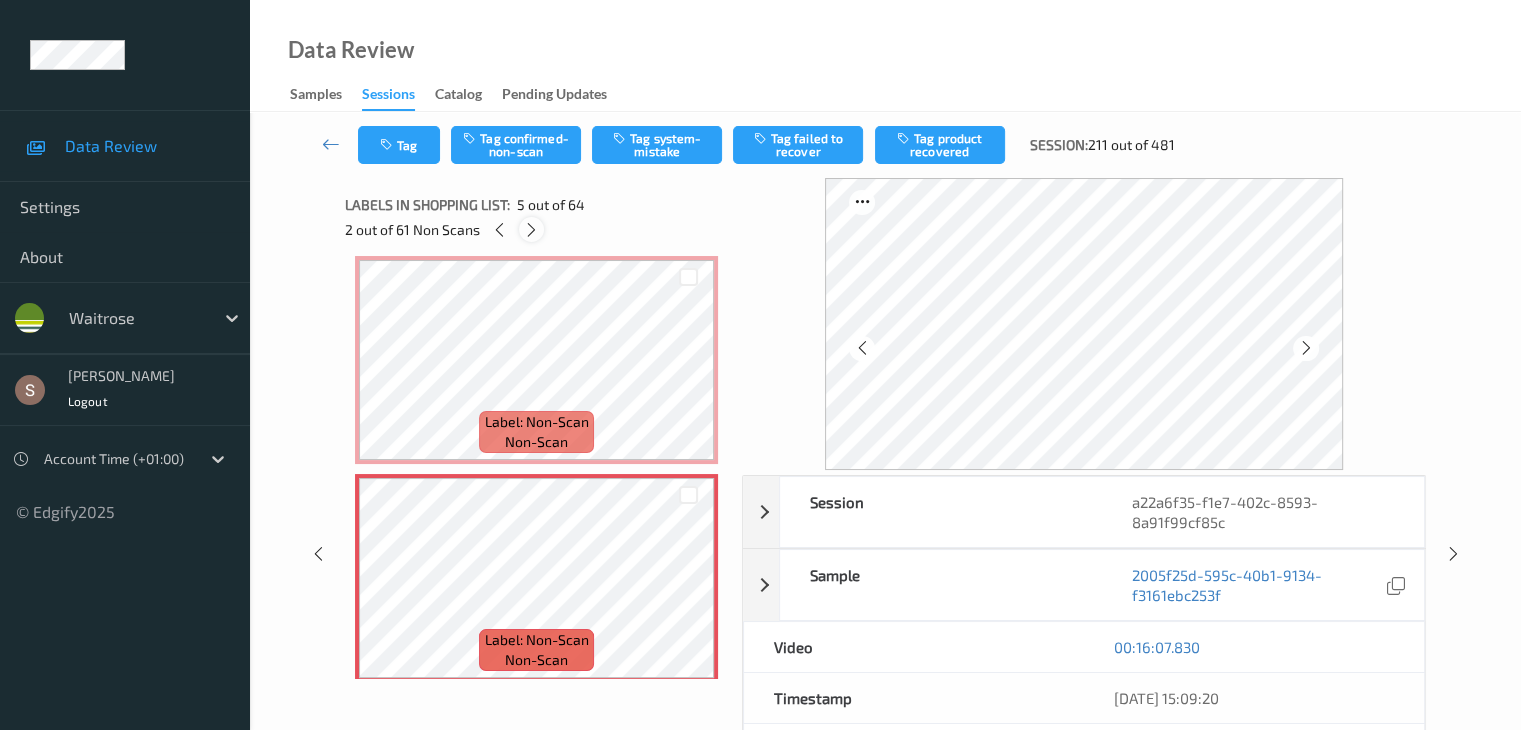 click at bounding box center [531, 230] 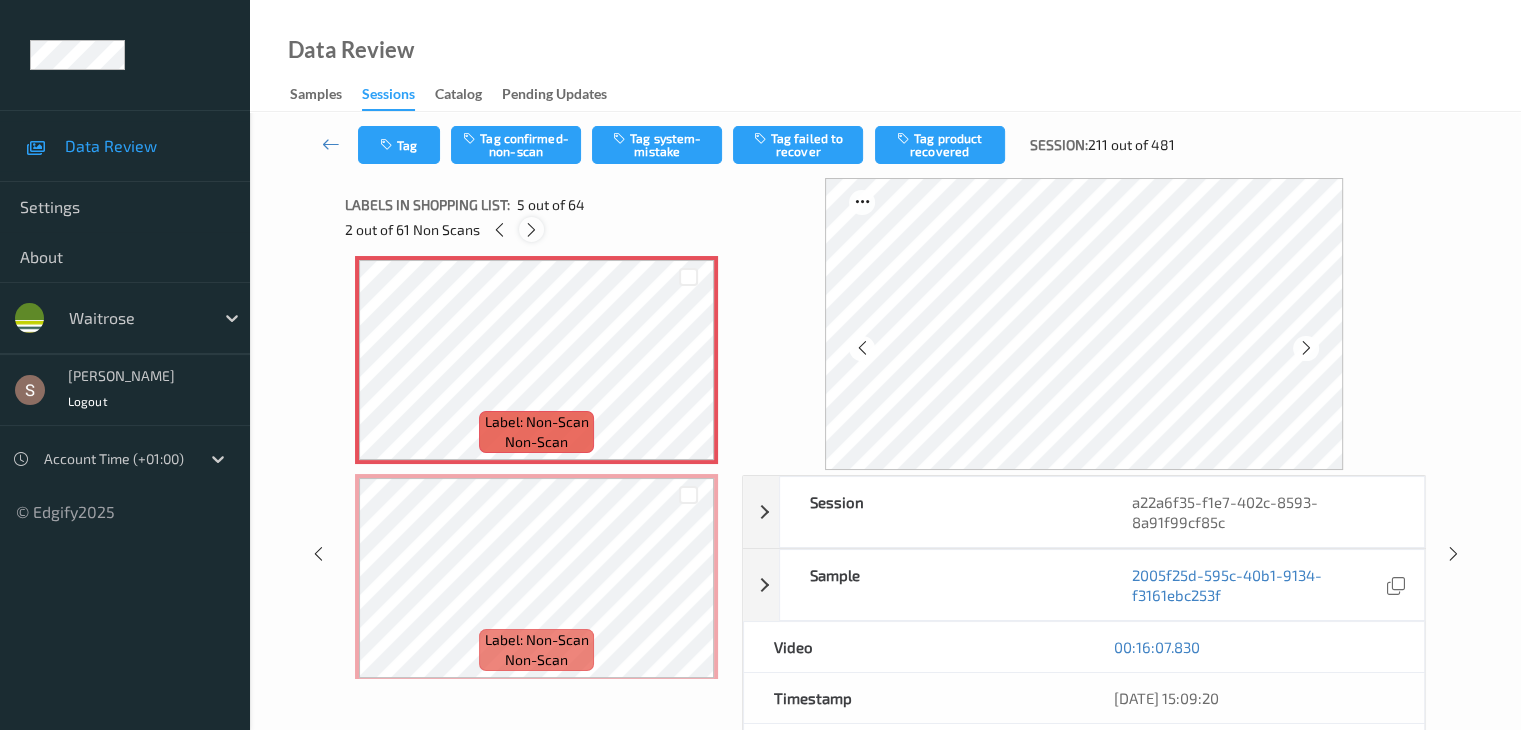 click at bounding box center (531, 230) 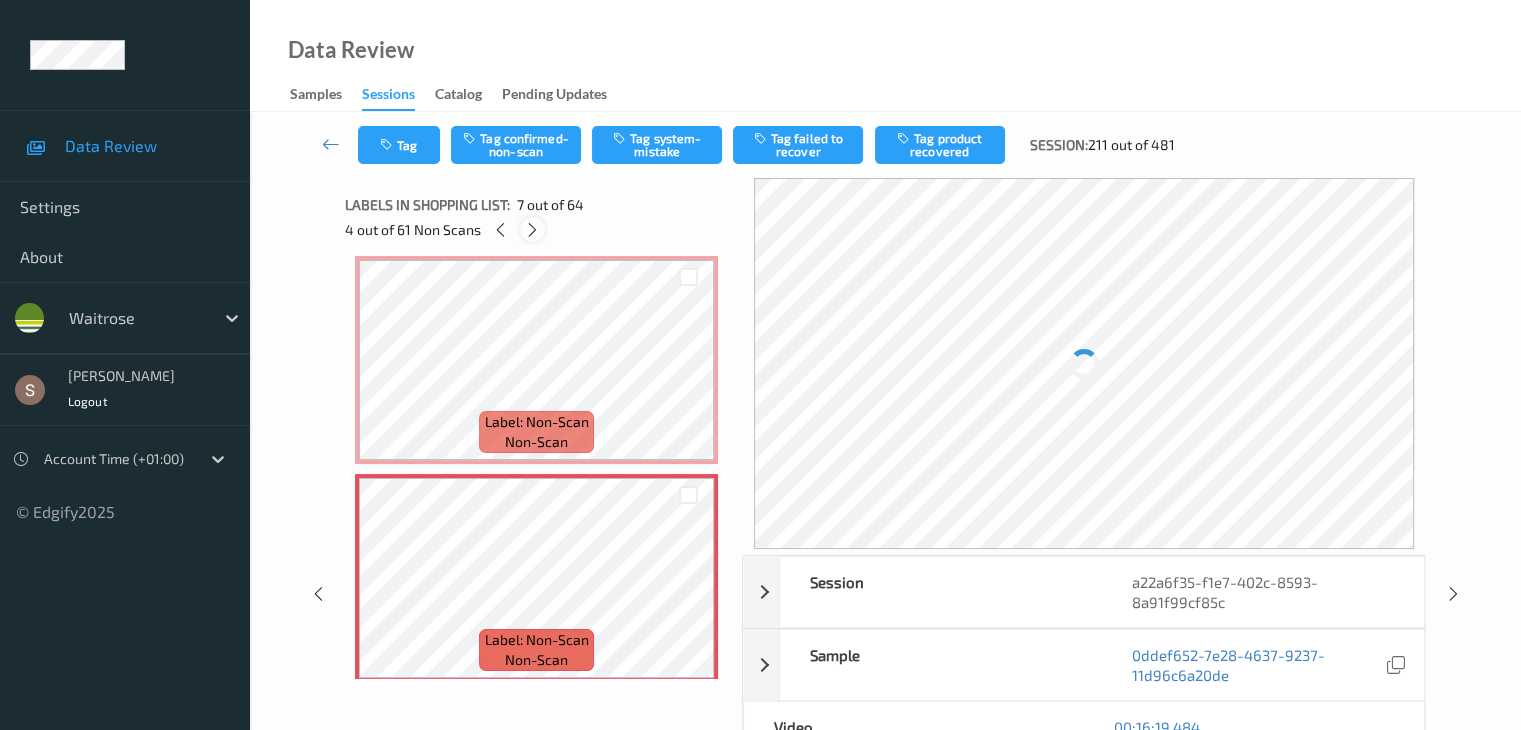 click at bounding box center (532, 230) 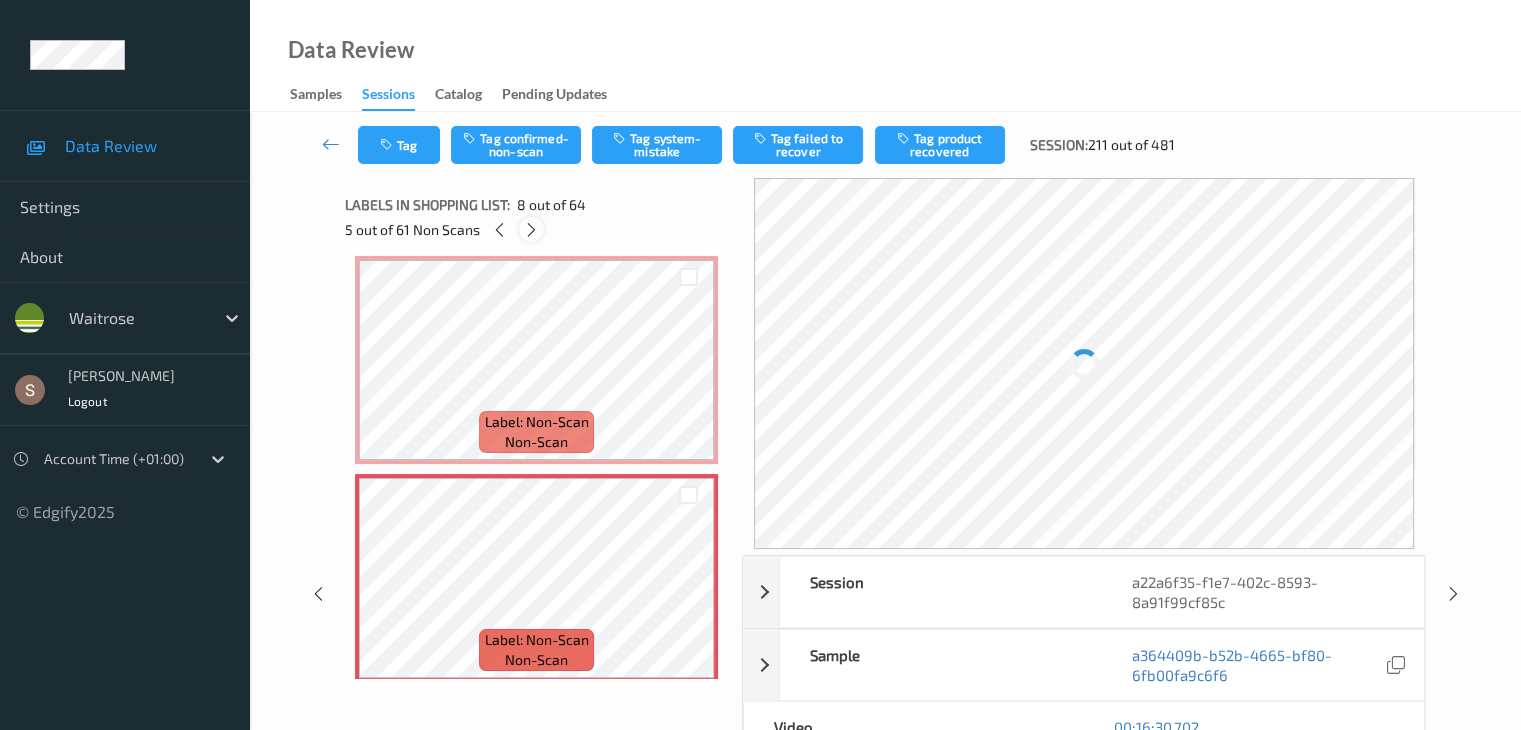 click at bounding box center [531, 230] 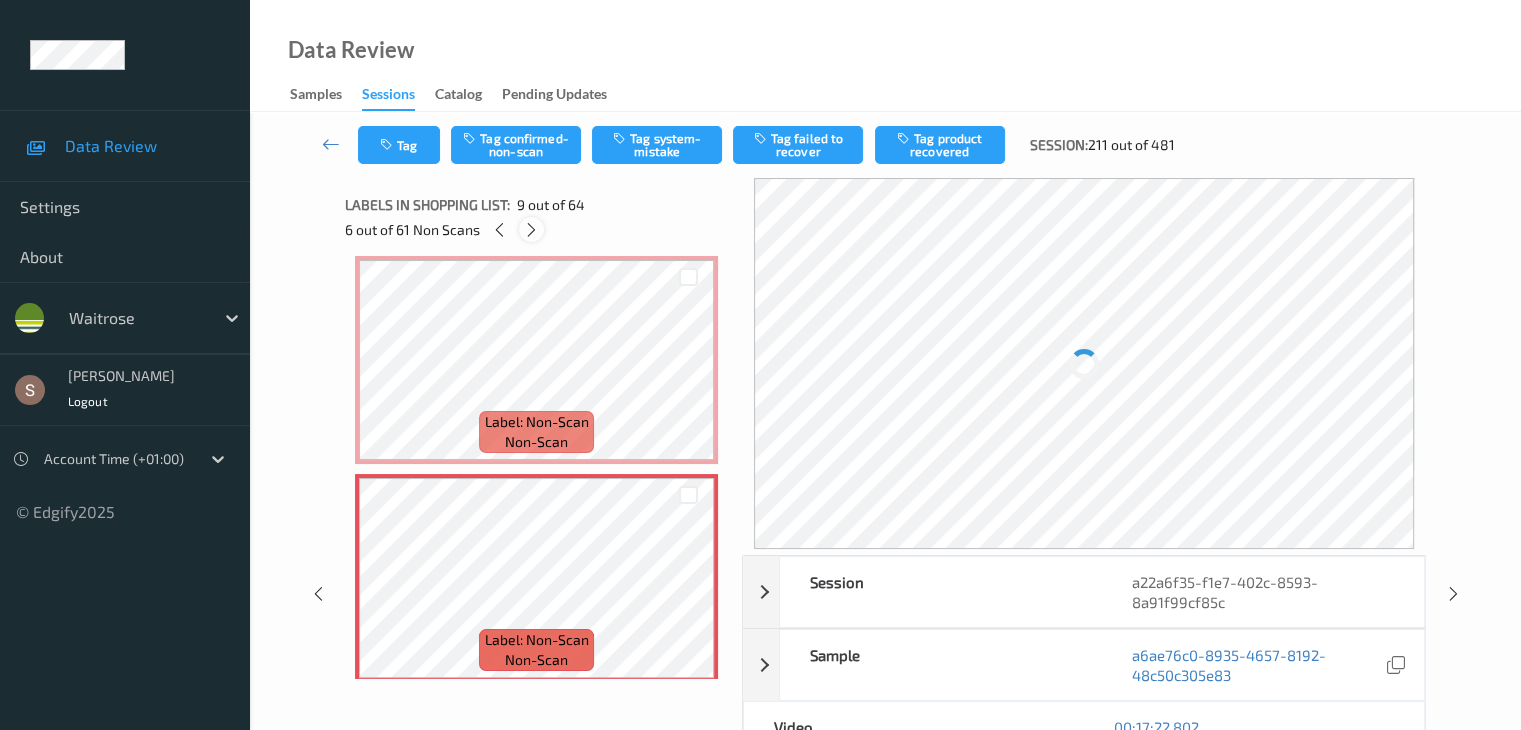 click at bounding box center (531, 230) 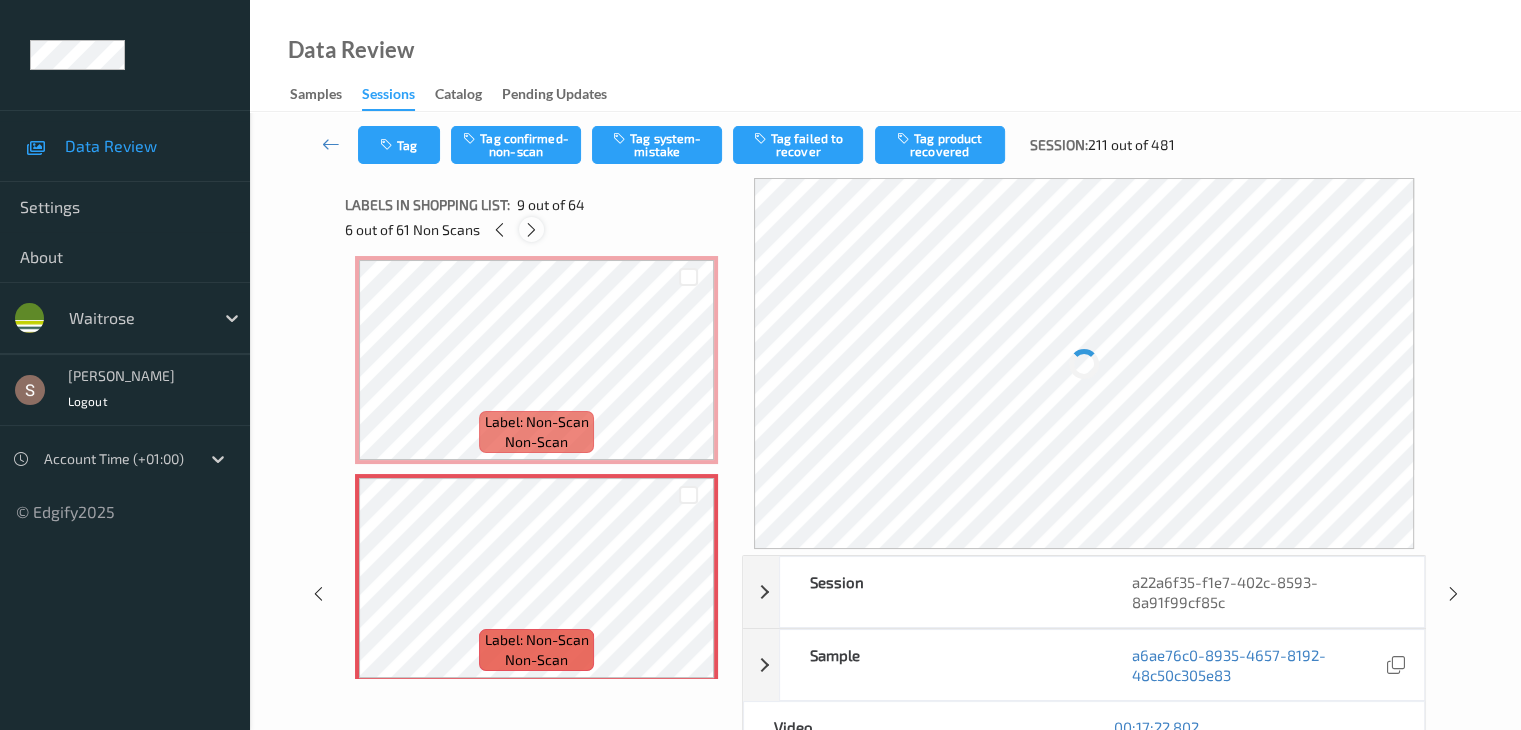 scroll, scrollTop: 1754, scrollLeft: 0, axis: vertical 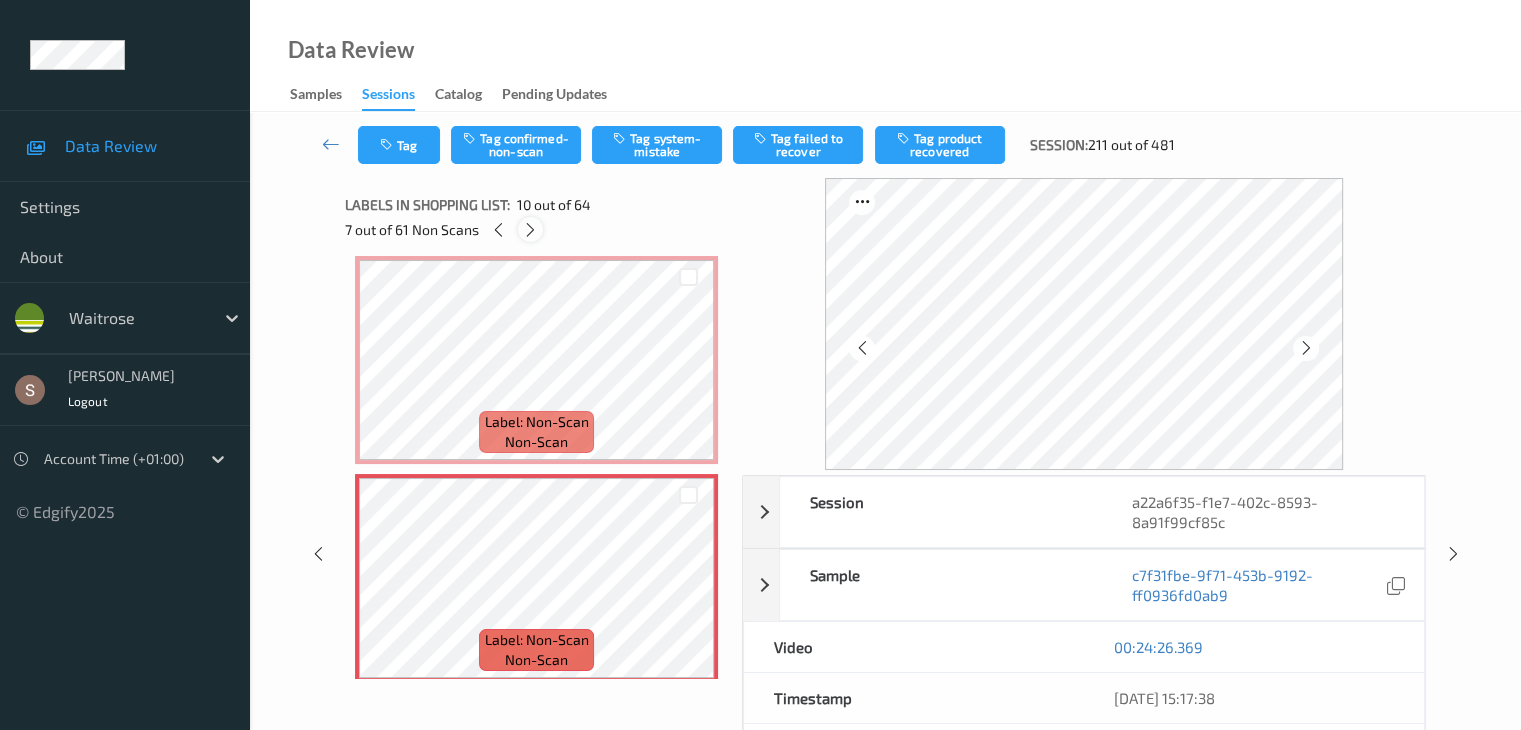 click at bounding box center [530, 230] 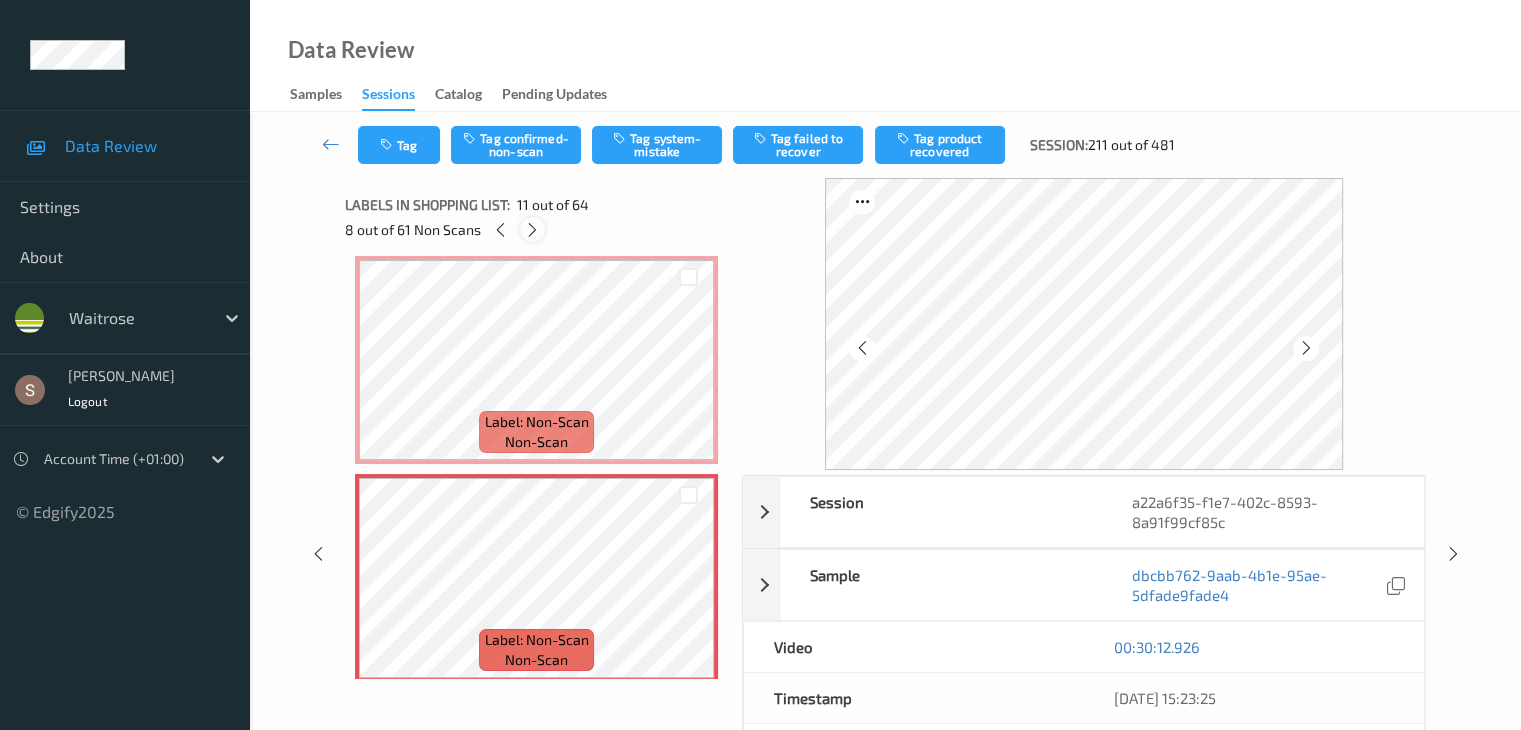 click at bounding box center [532, 230] 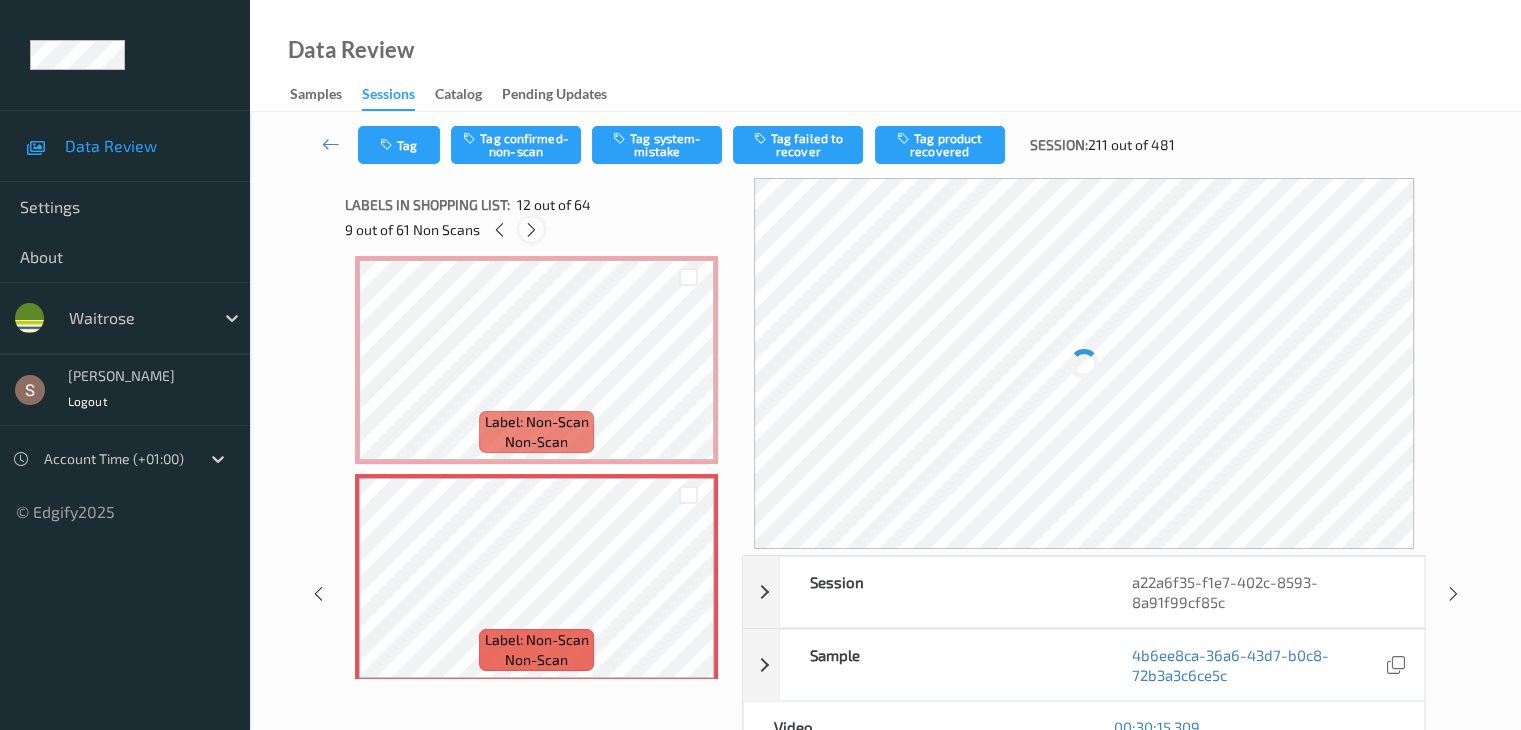 click at bounding box center (531, 230) 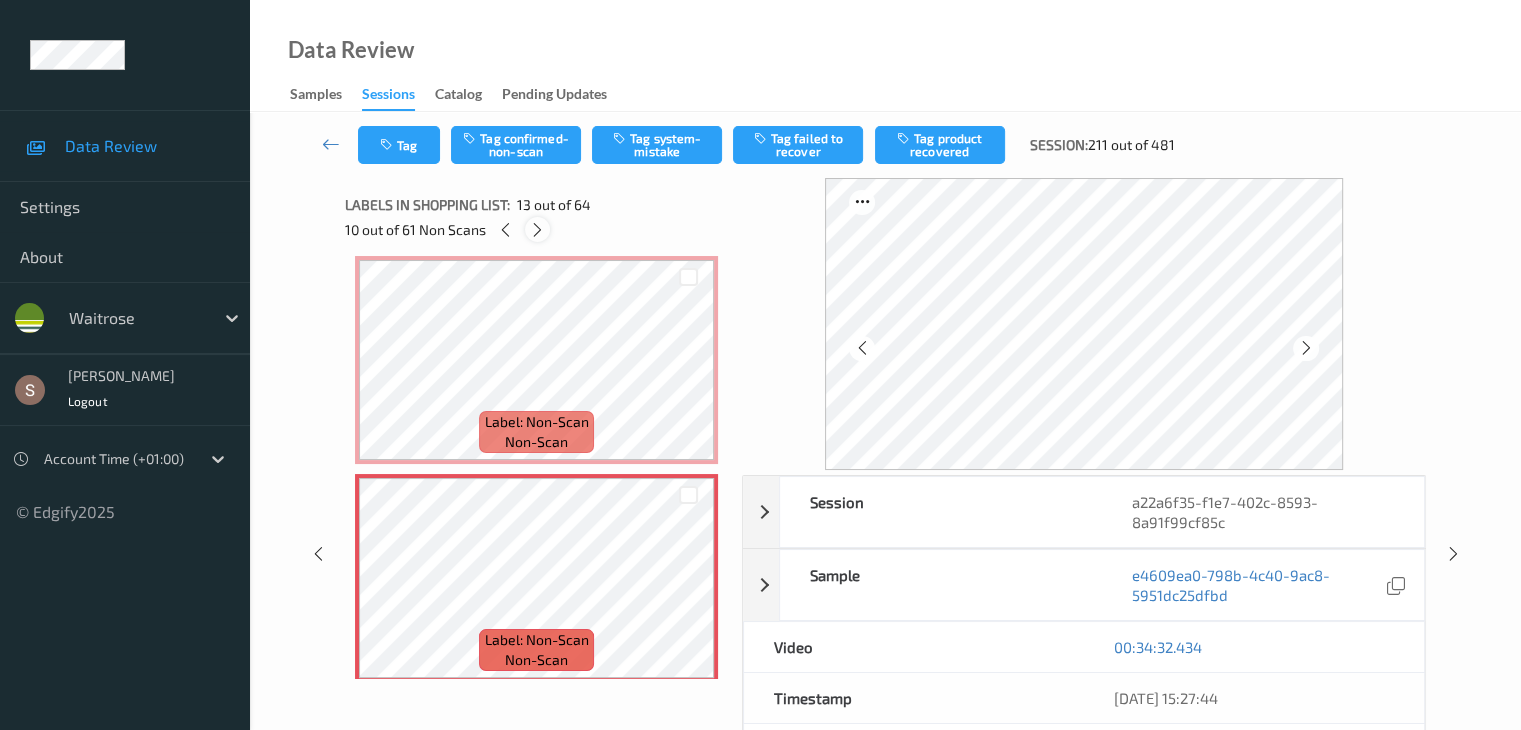 click at bounding box center [537, 230] 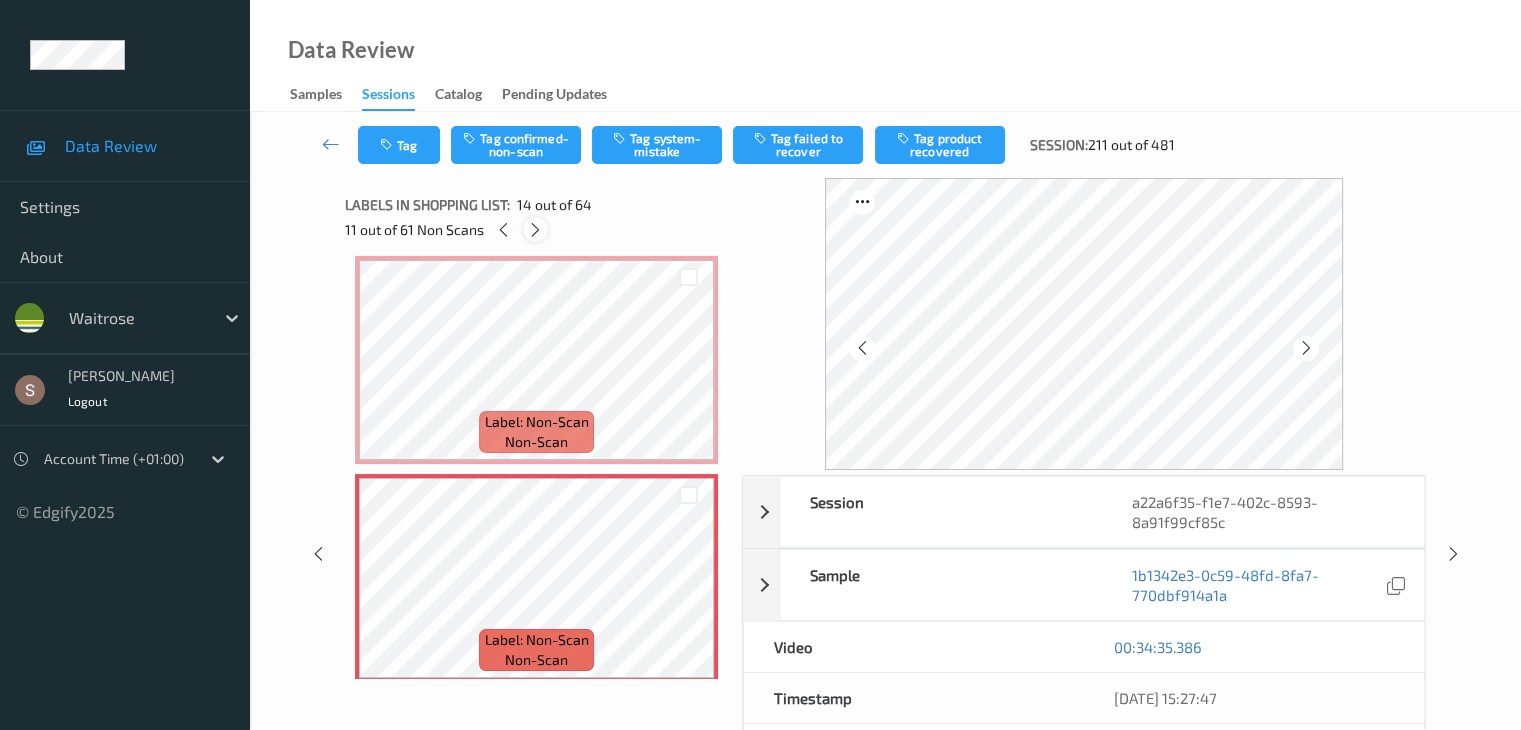 click at bounding box center [535, 230] 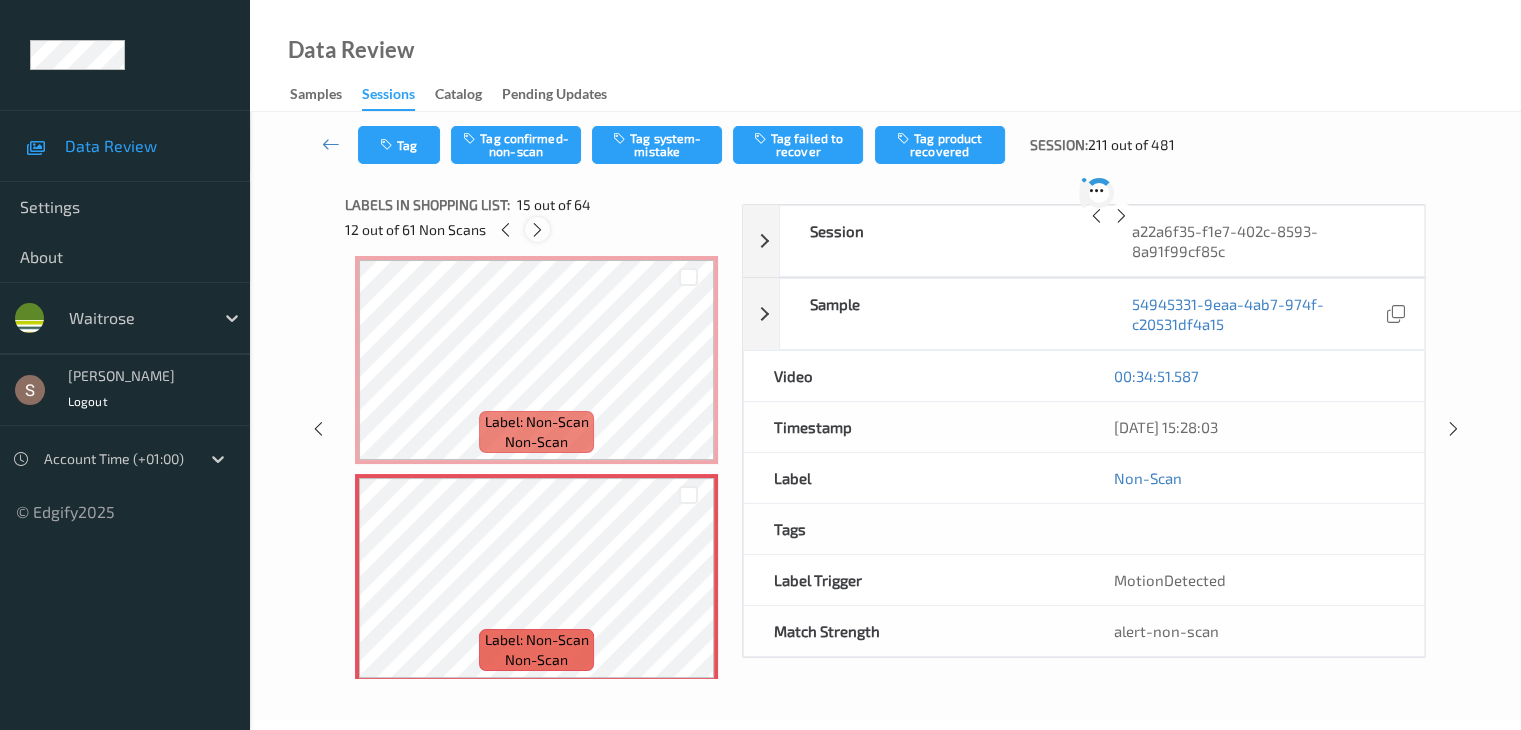 click at bounding box center (537, 230) 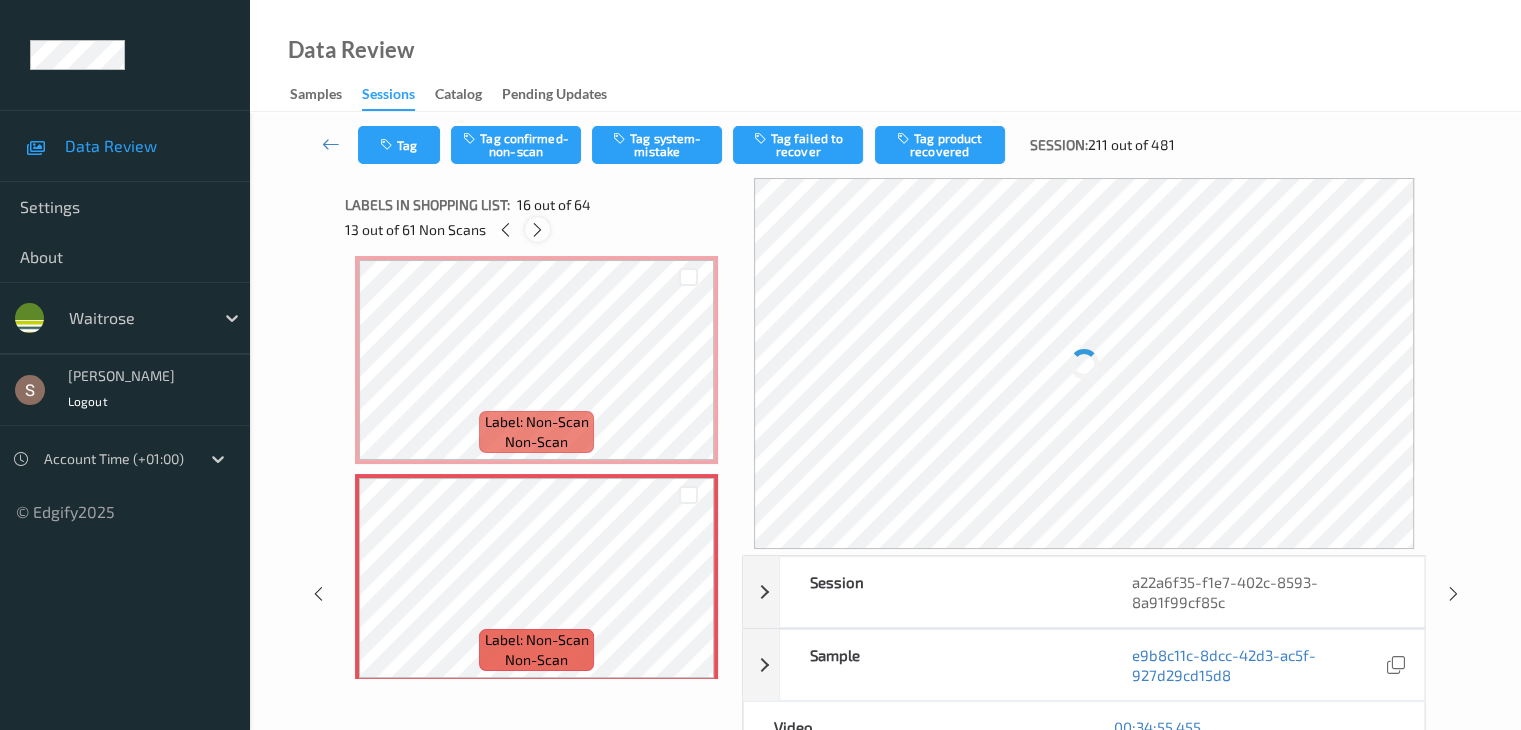 click at bounding box center [537, 230] 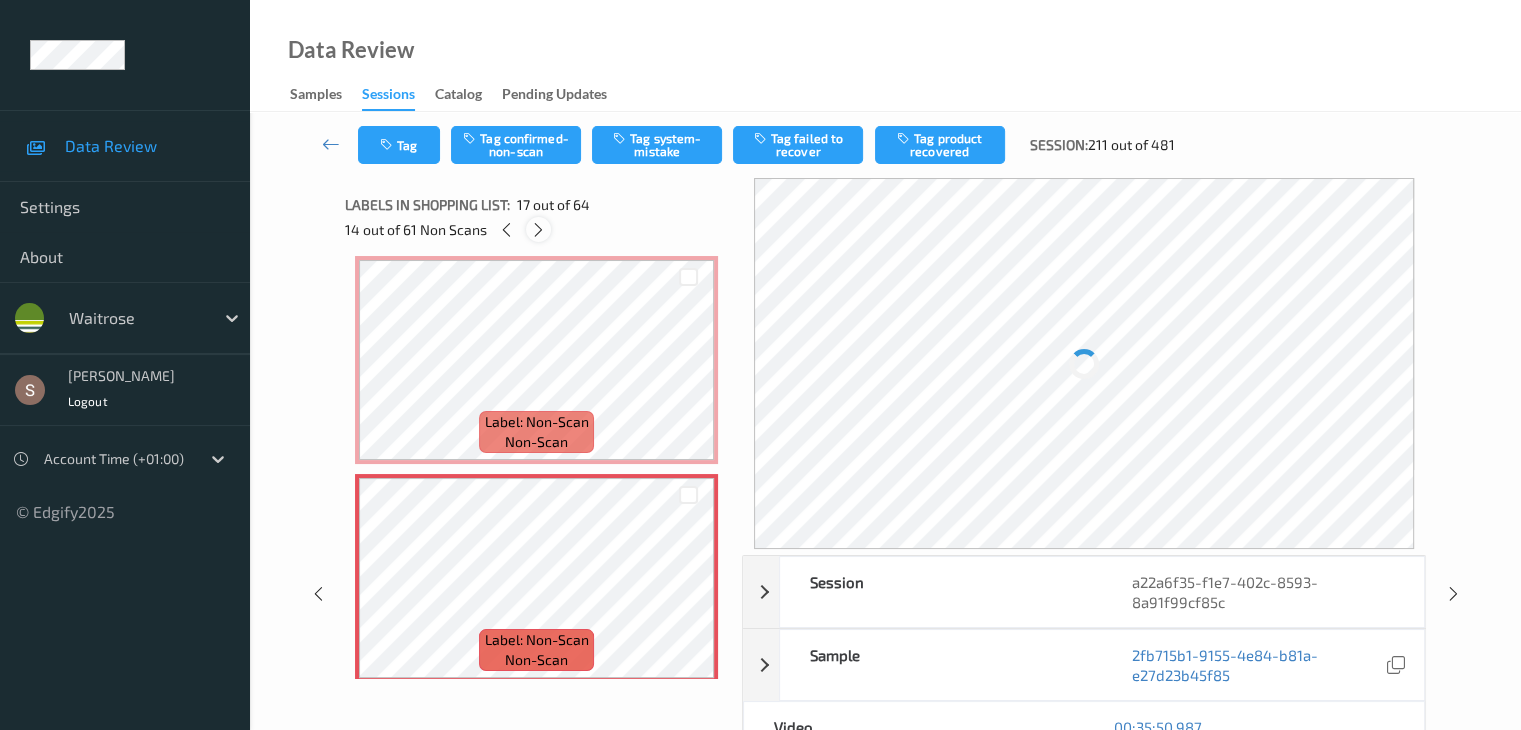 click at bounding box center [538, 230] 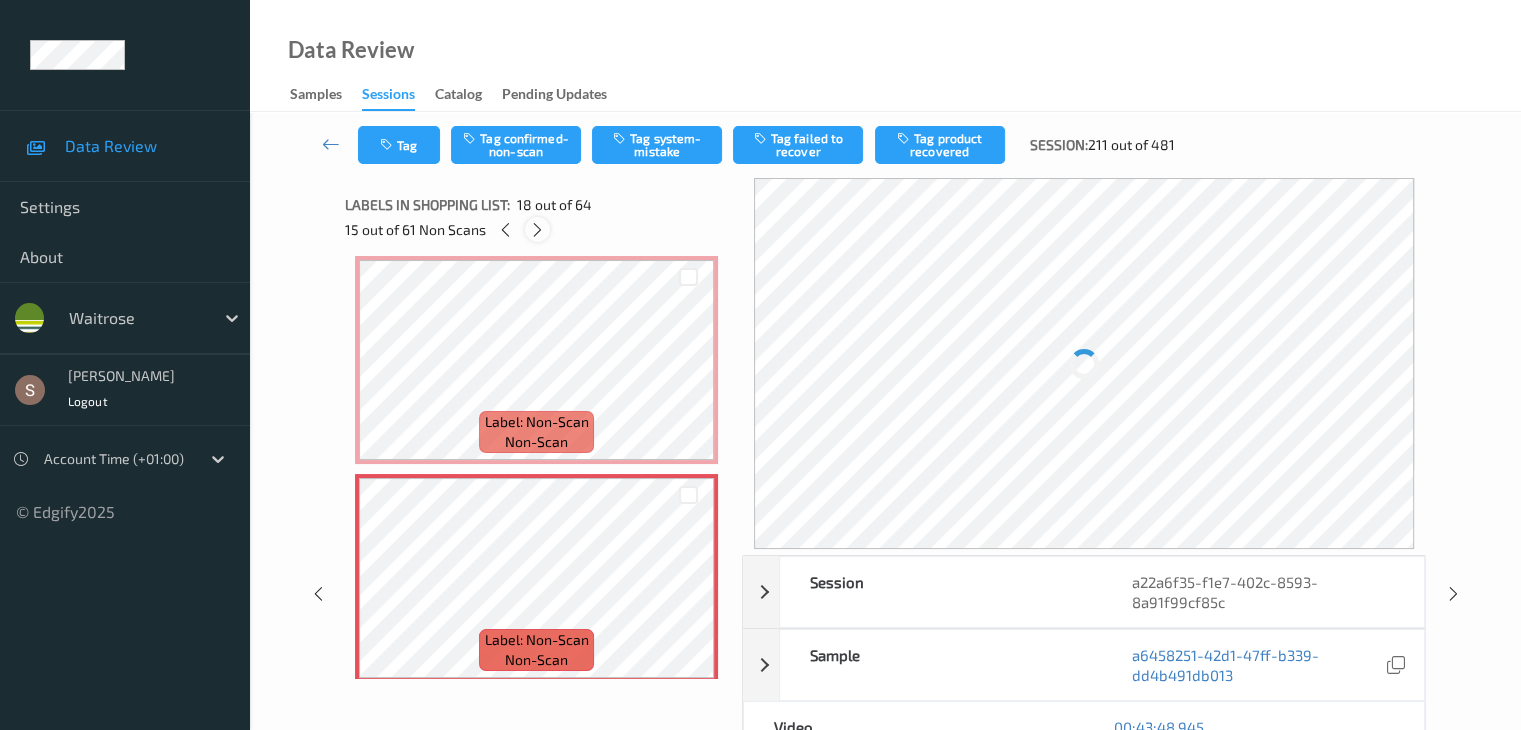 click at bounding box center (537, 230) 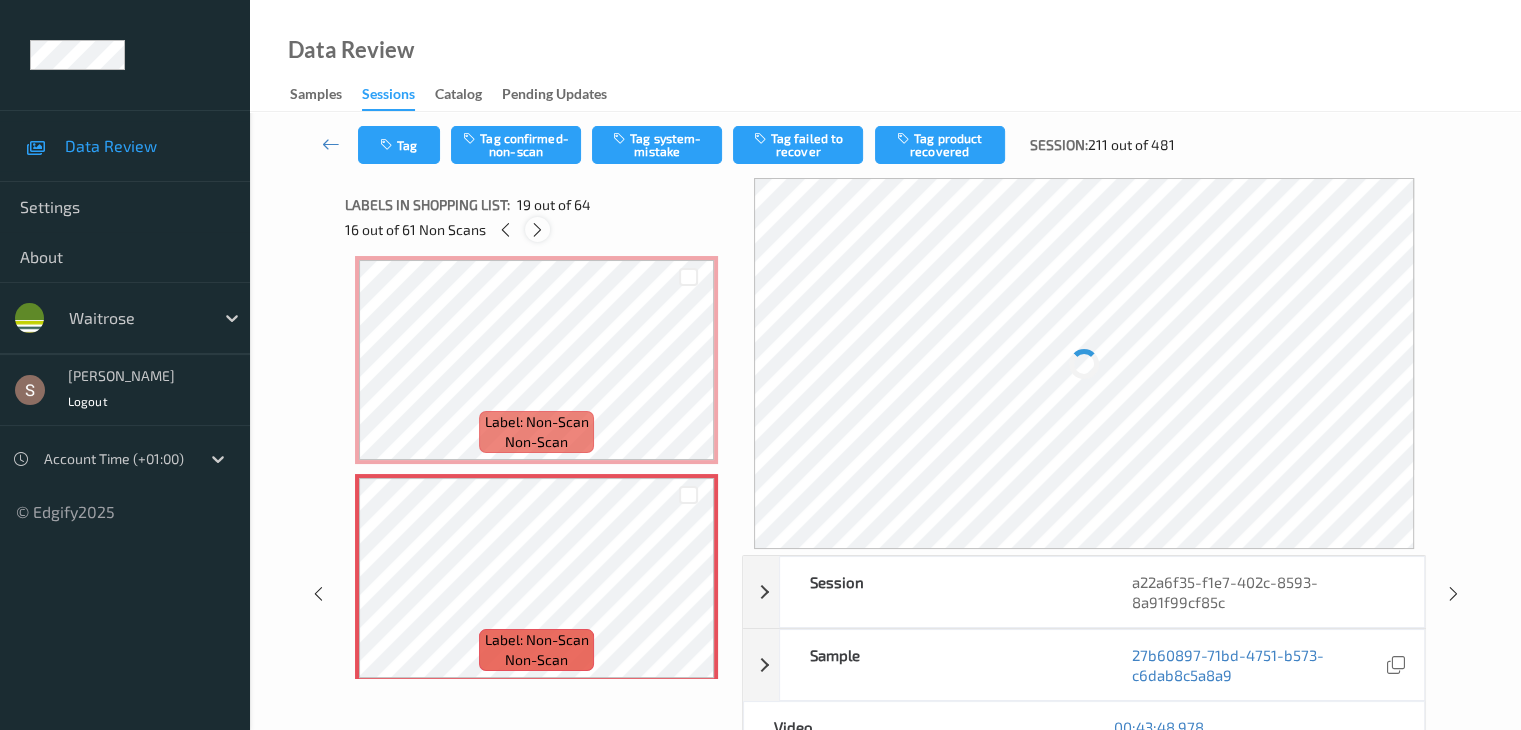 click at bounding box center (537, 230) 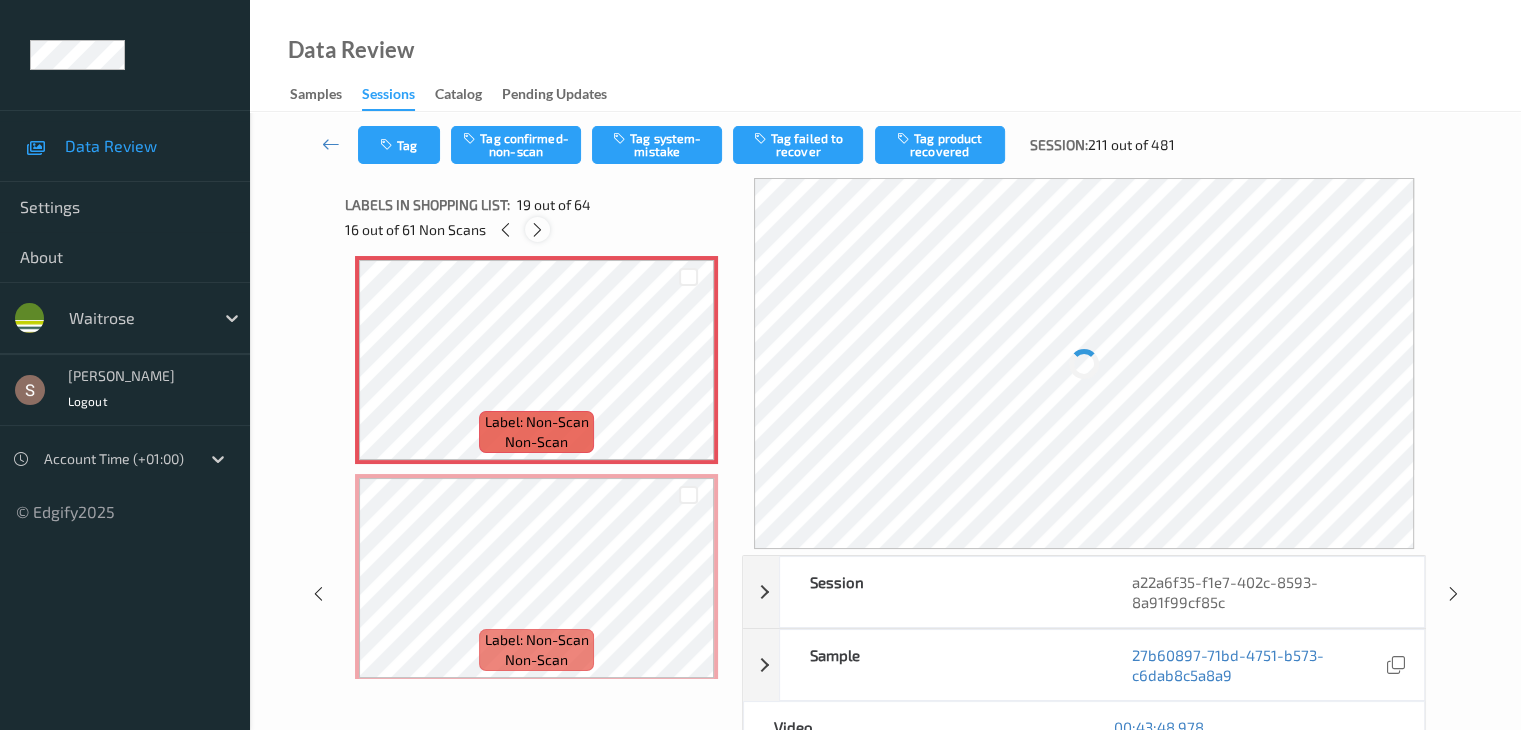 click at bounding box center [537, 230] 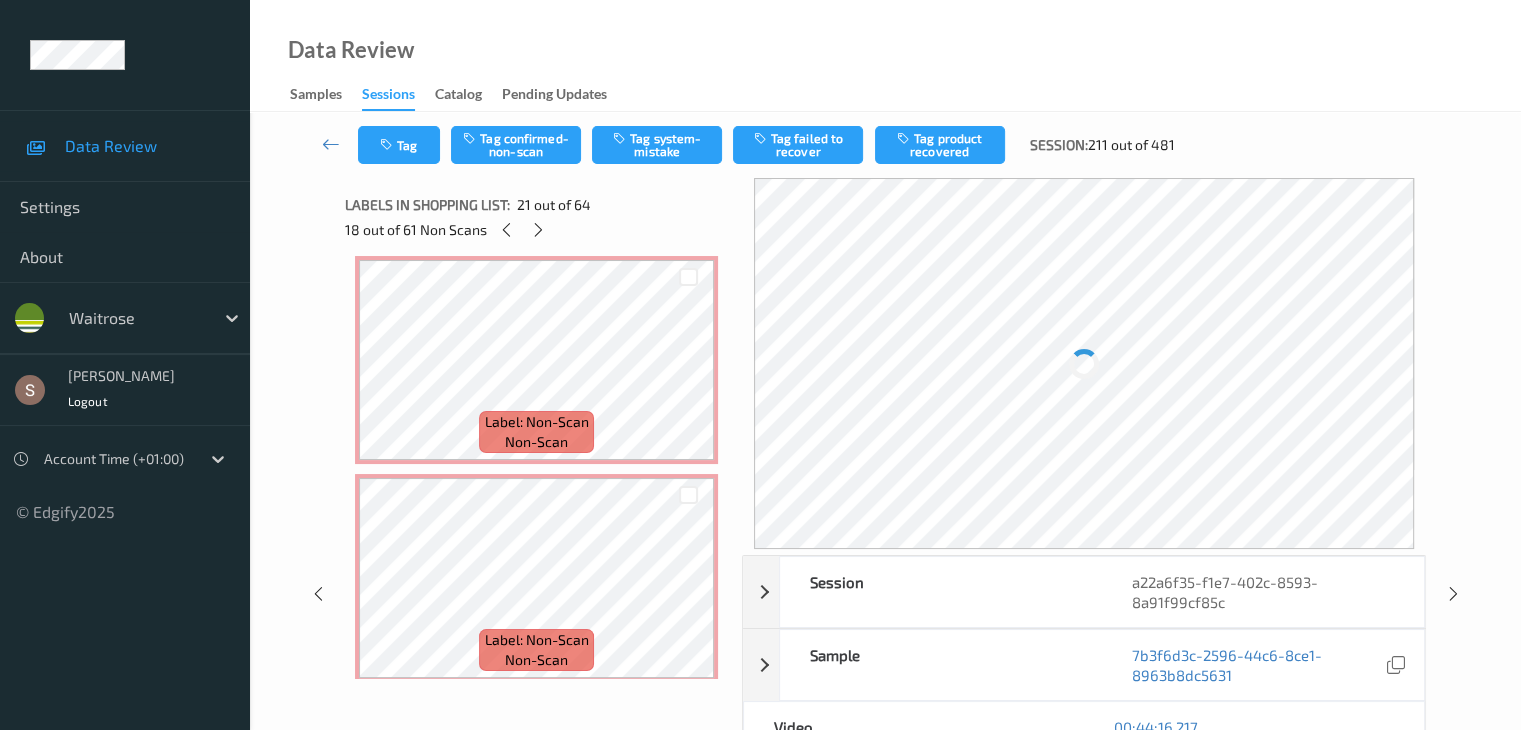 scroll, scrollTop: 4152, scrollLeft: 0, axis: vertical 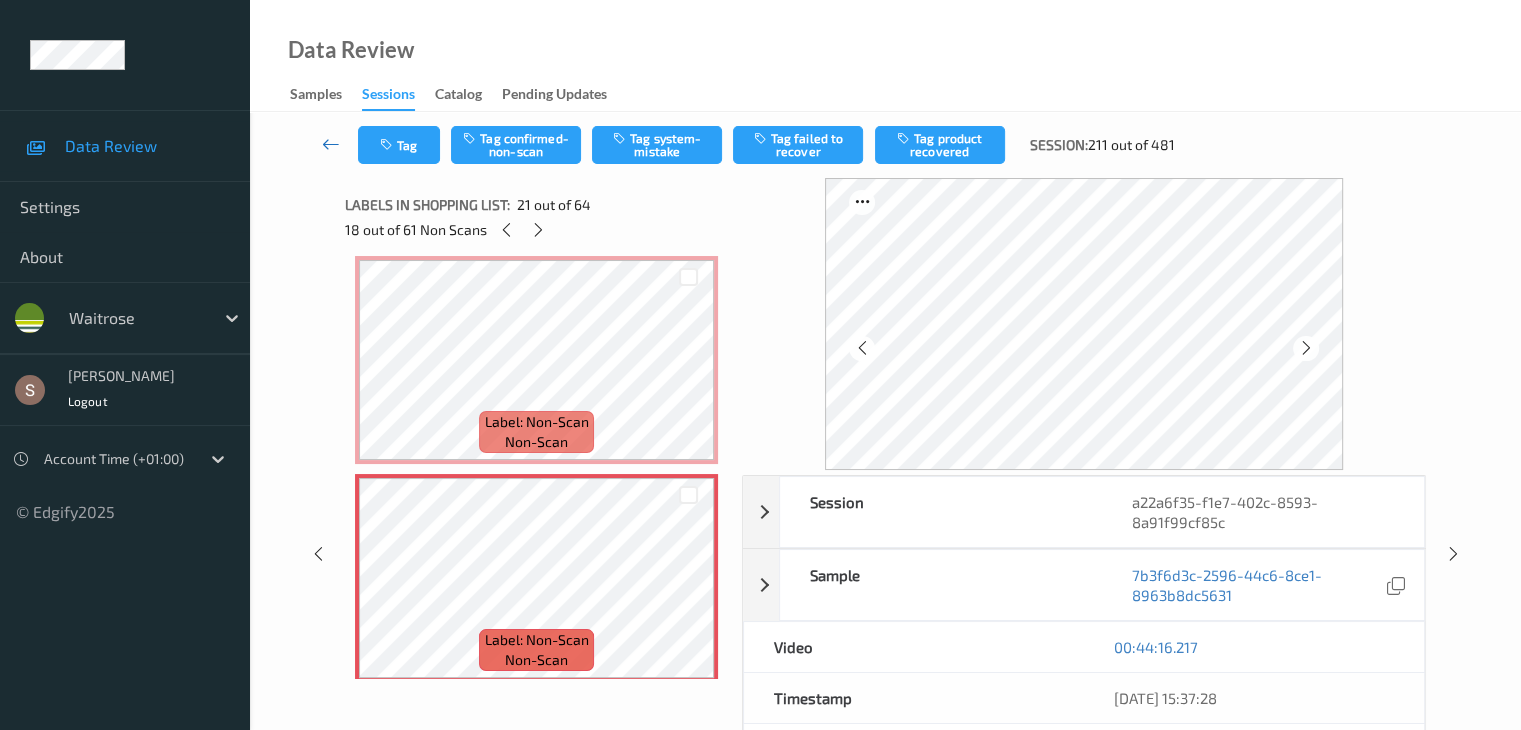 click at bounding box center [331, 144] 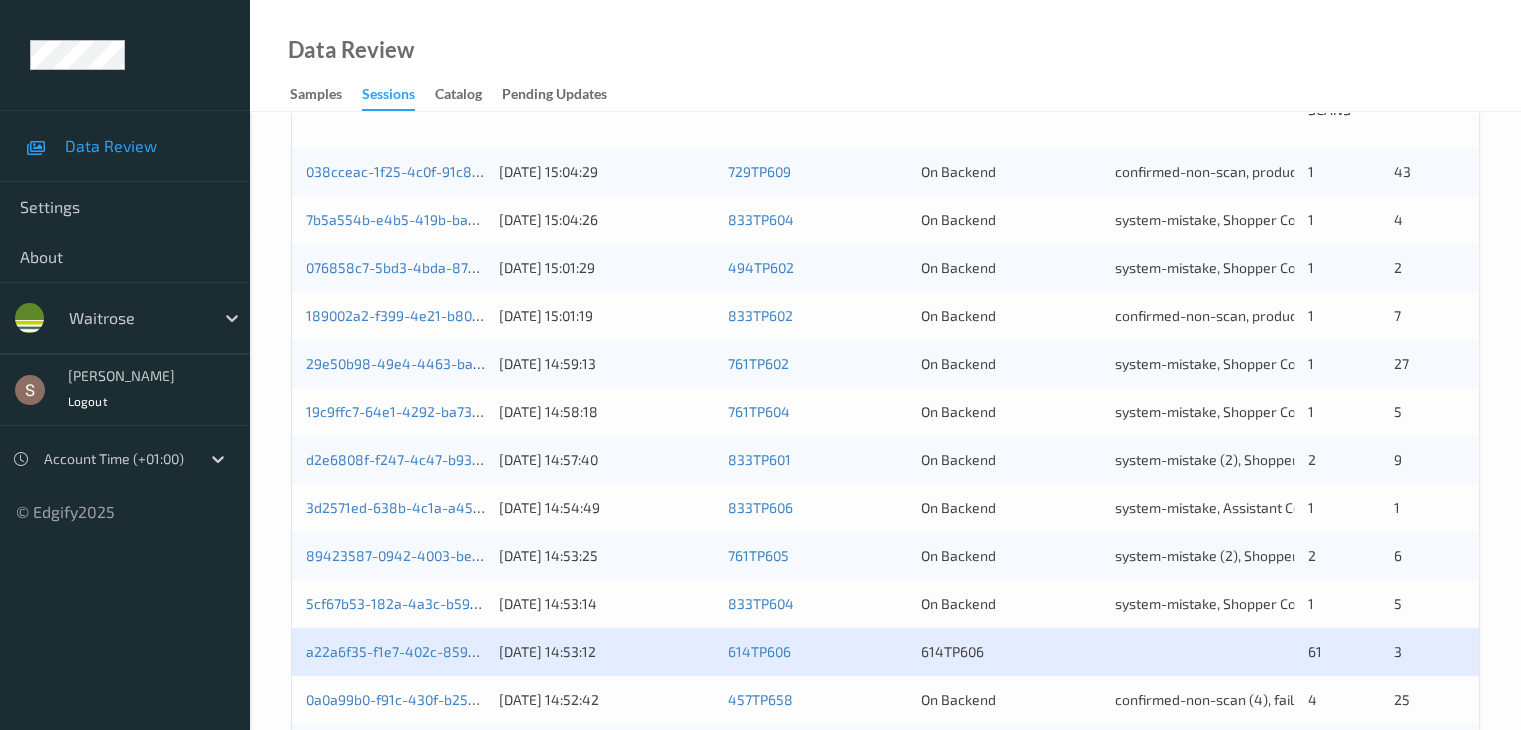scroll, scrollTop: 600, scrollLeft: 0, axis: vertical 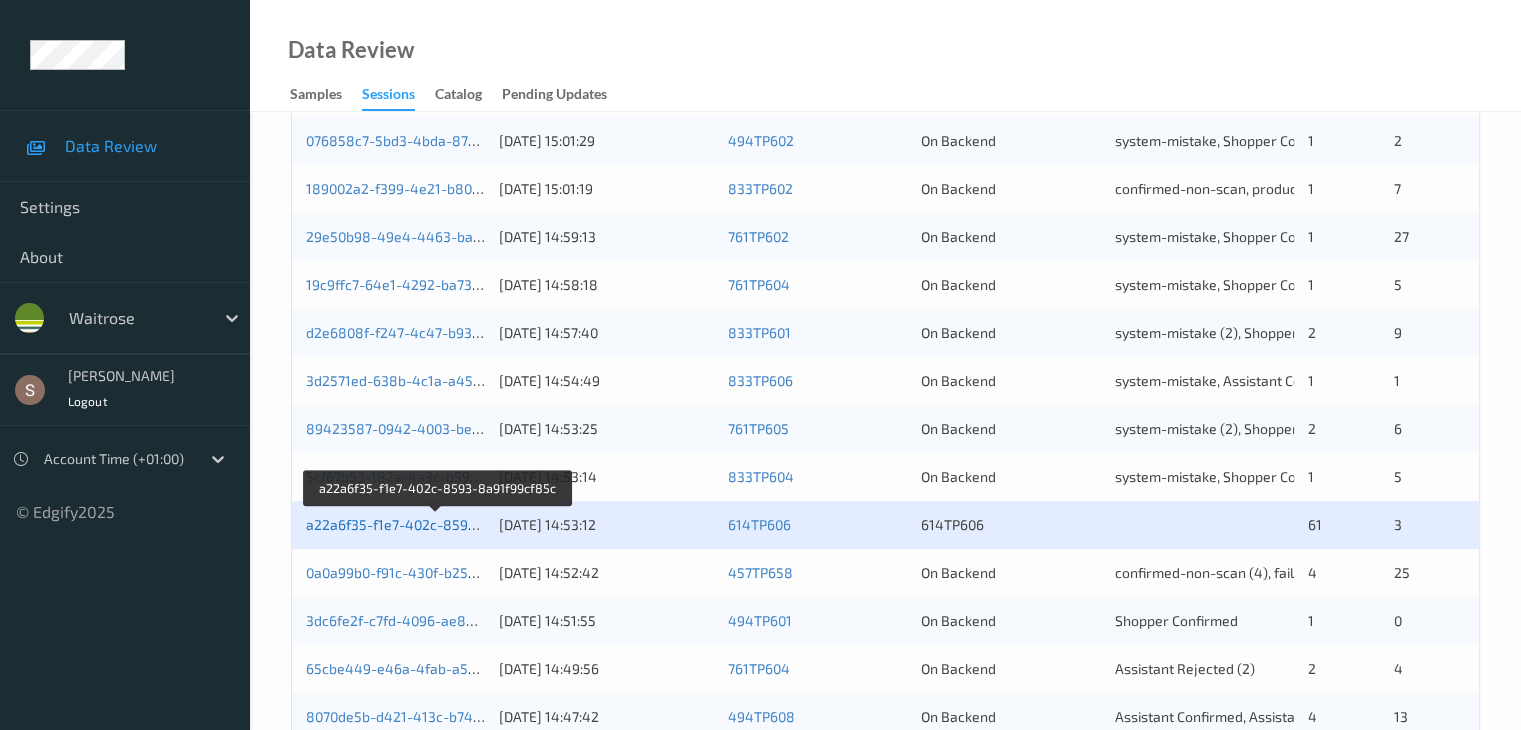 click on "a22a6f35-f1e7-402c-8593-8a91f99cf85c" at bounding box center [438, 524] 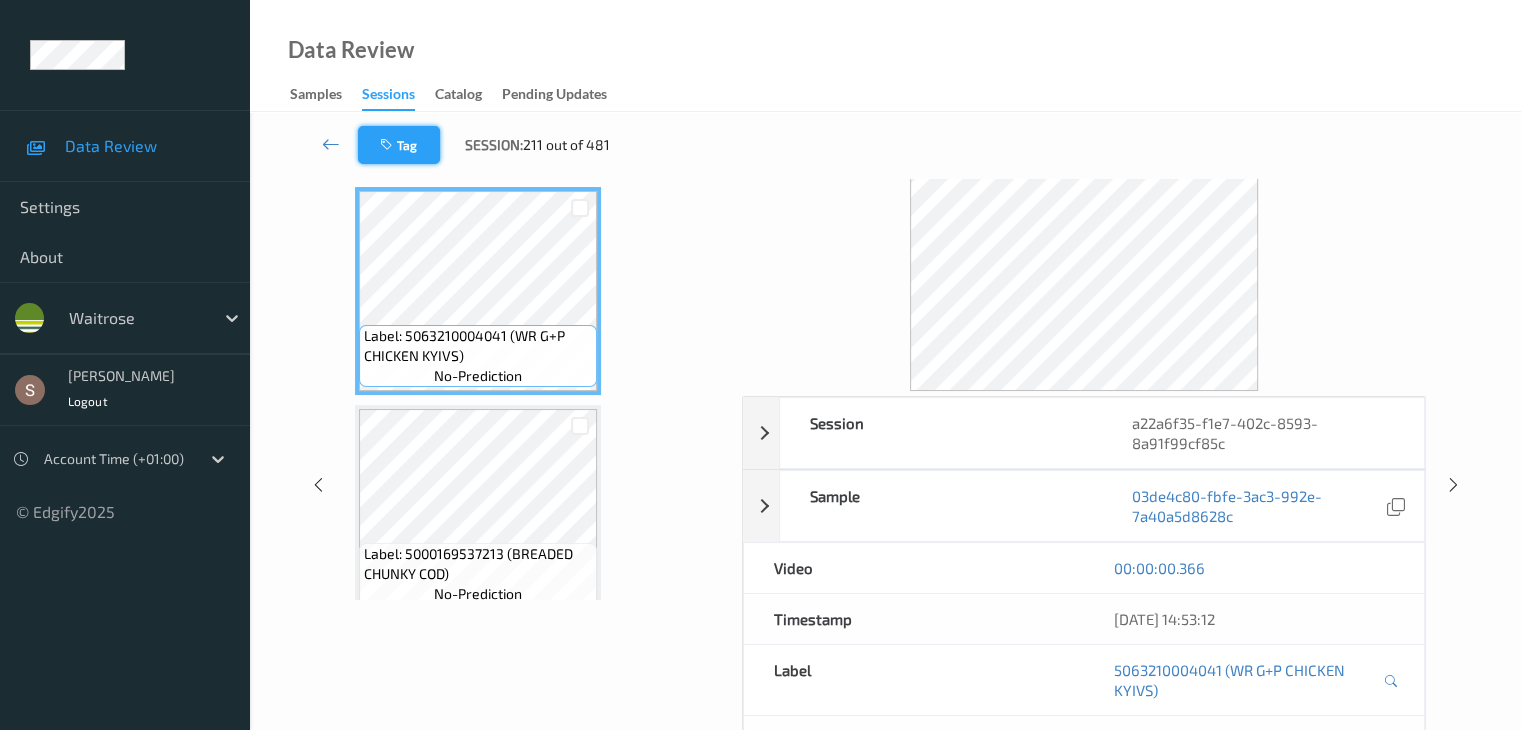 scroll, scrollTop: 0, scrollLeft: 0, axis: both 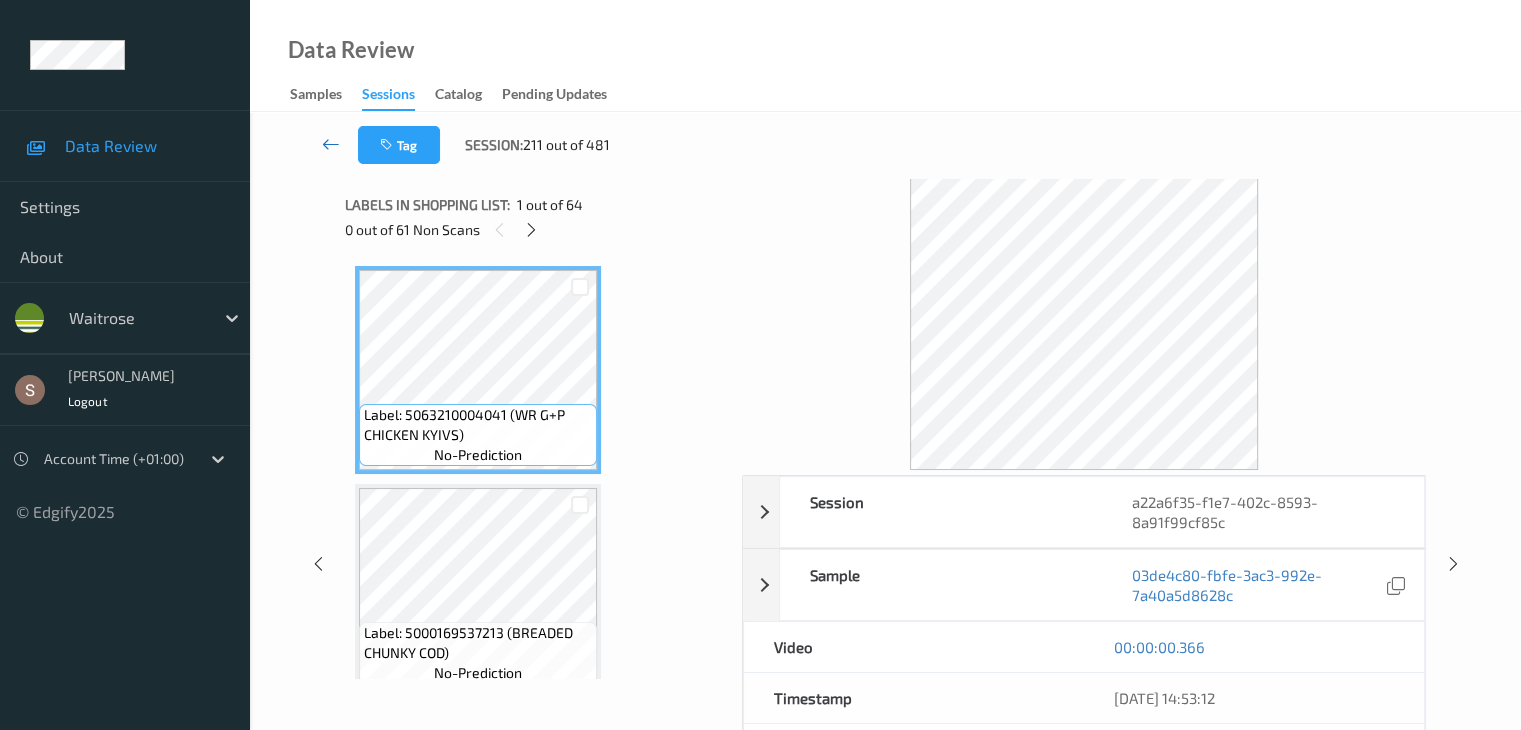 click at bounding box center [331, 144] 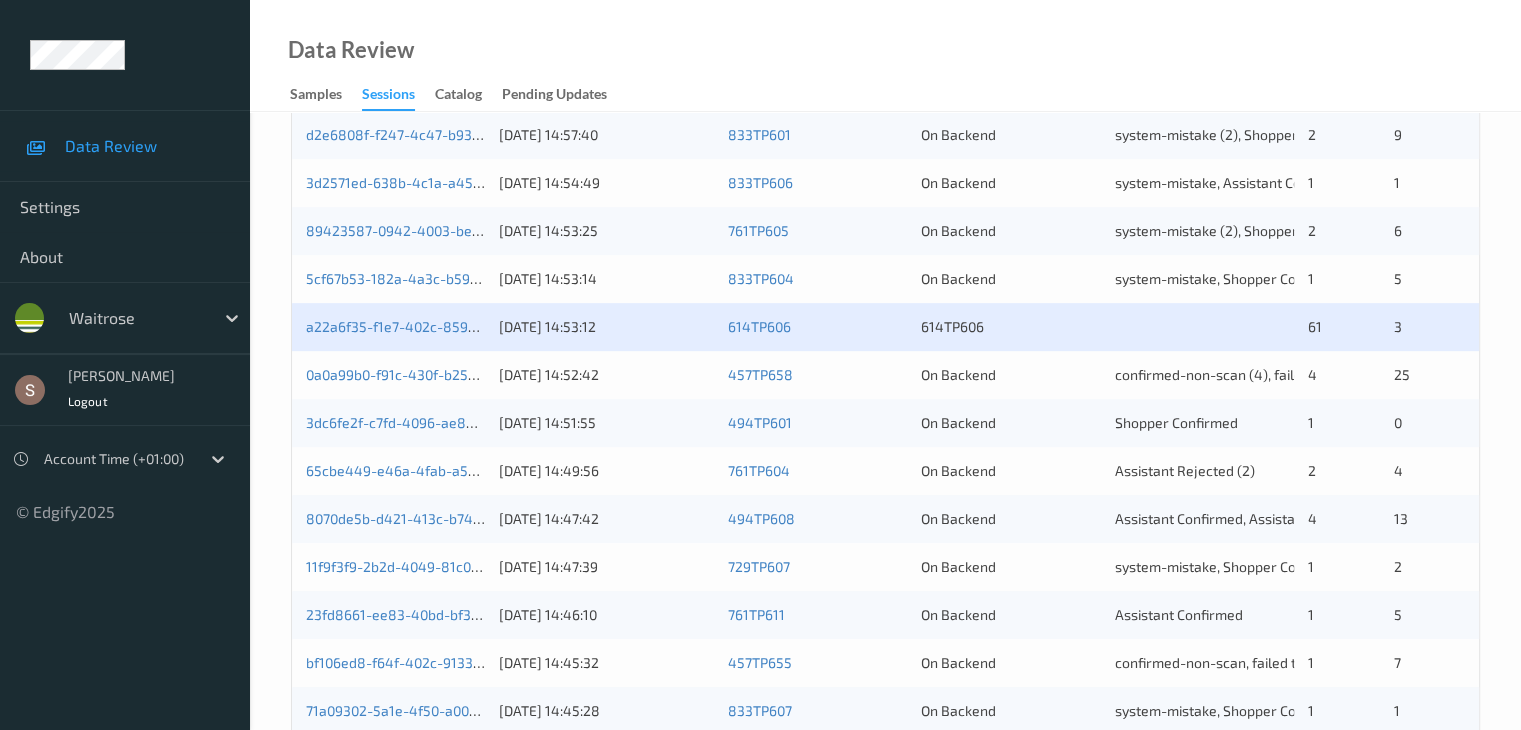 scroll, scrollTop: 800, scrollLeft: 0, axis: vertical 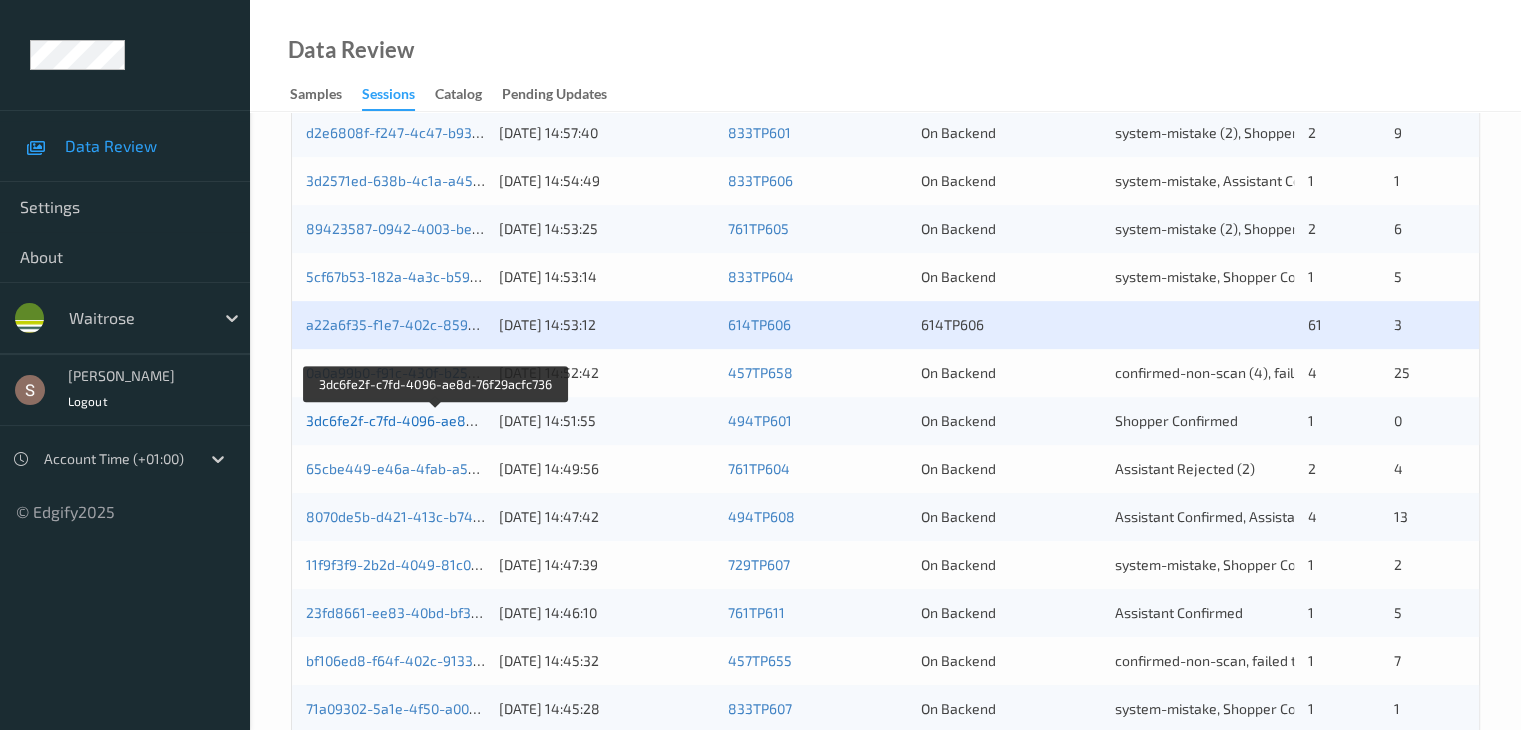 click on "3dc6fe2f-c7fd-4096-ae8d-76f29acfc736" at bounding box center (435, 420) 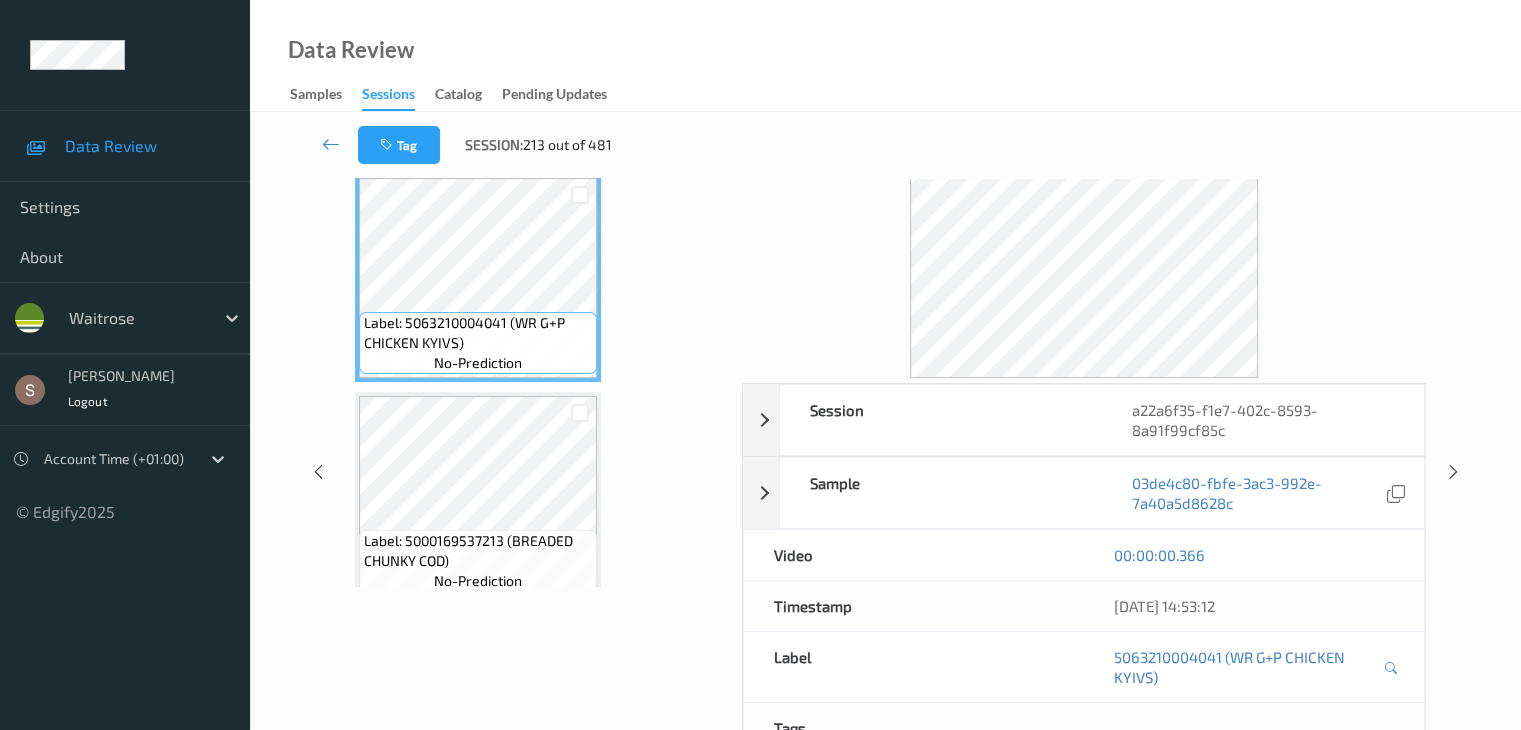 scroll, scrollTop: 0, scrollLeft: 0, axis: both 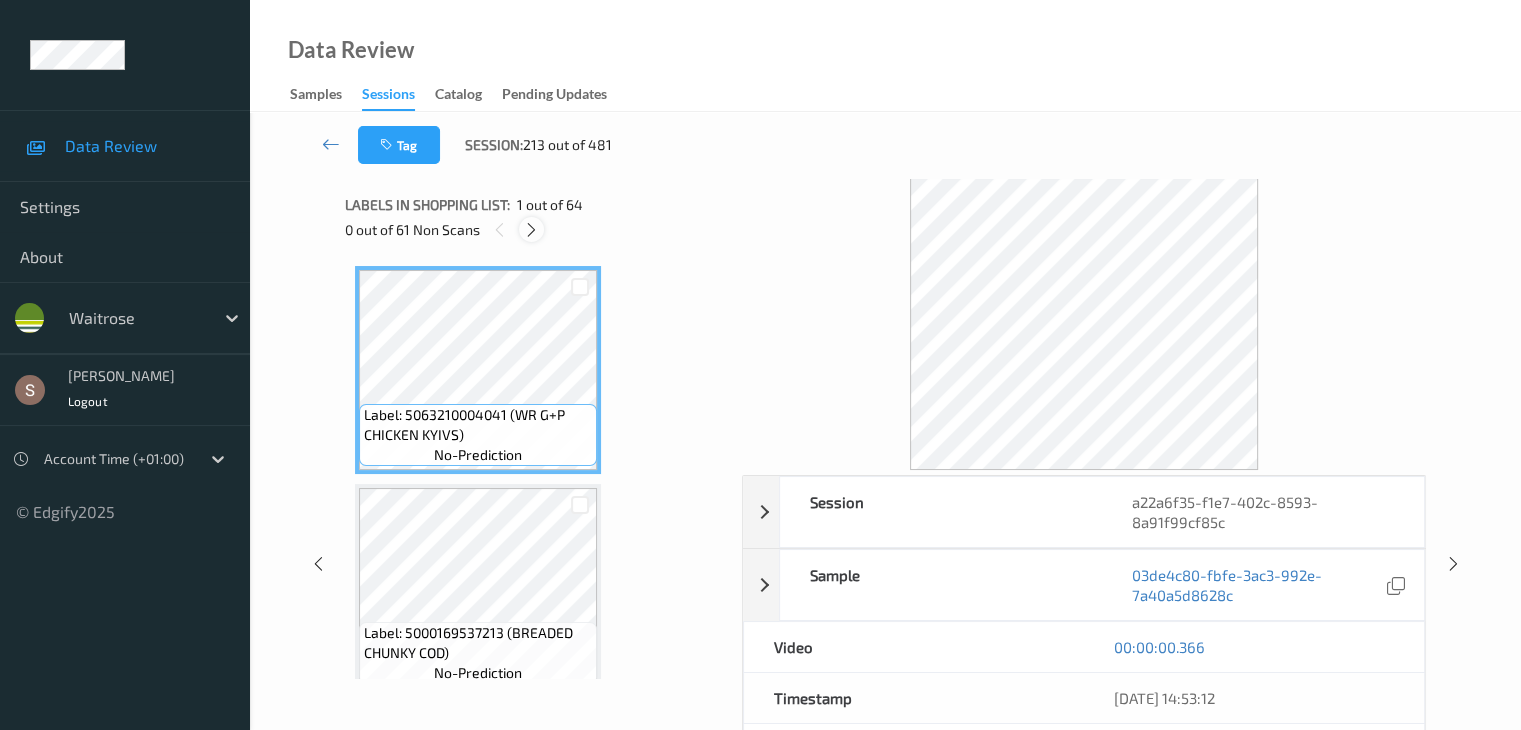 click at bounding box center [531, 230] 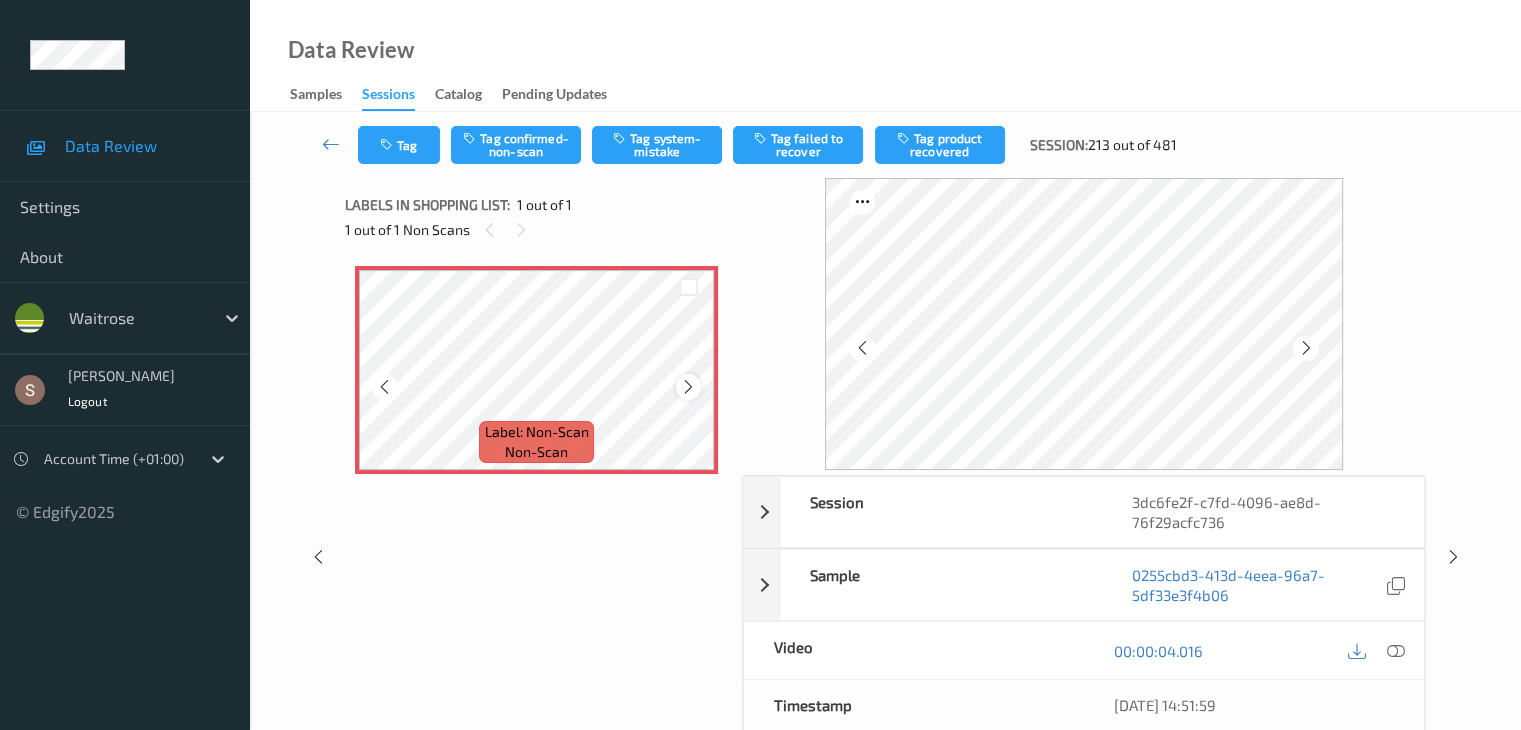 click at bounding box center [688, 387] 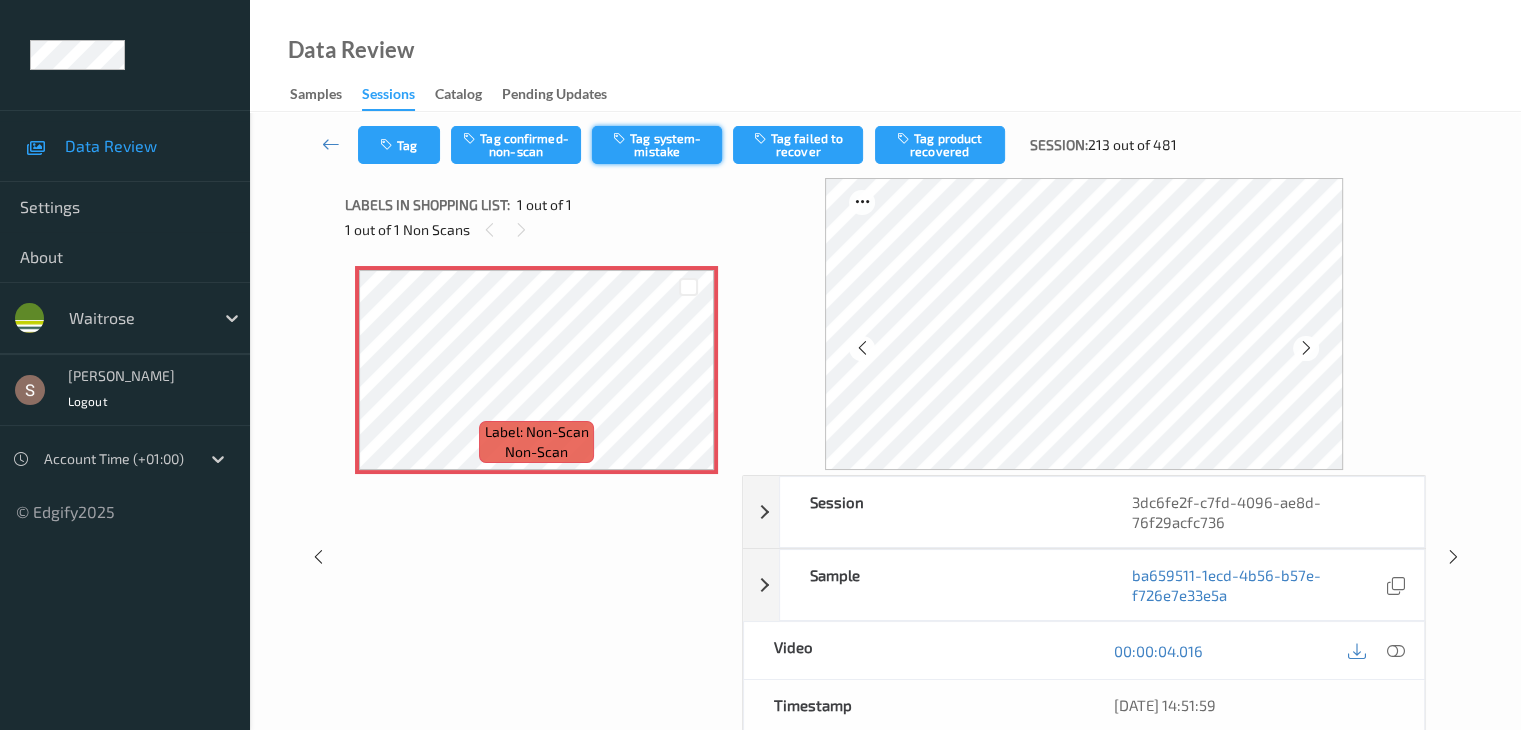 click on "Tag   system-mistake" at bounding box center (657, 145) 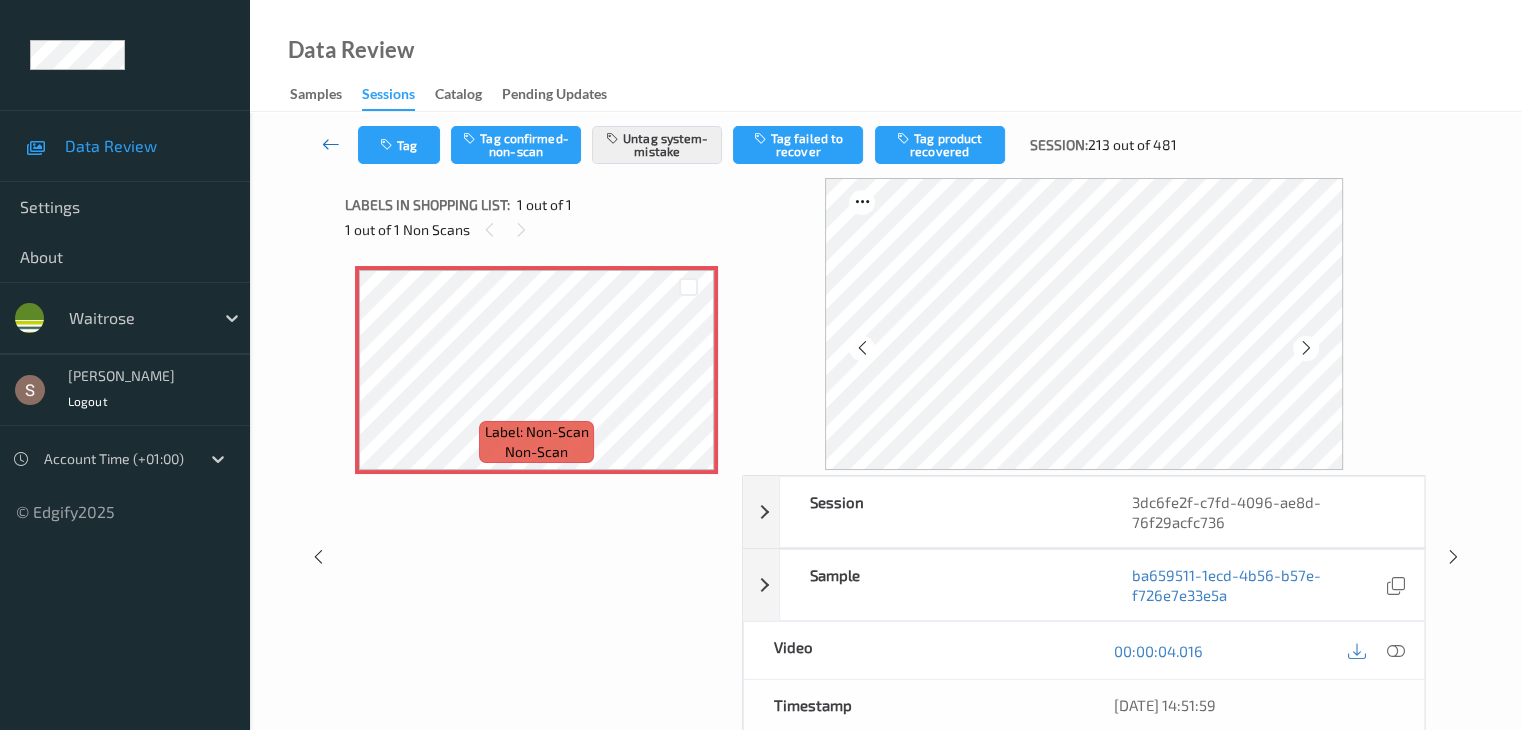 click at bounding box center [331, 144] 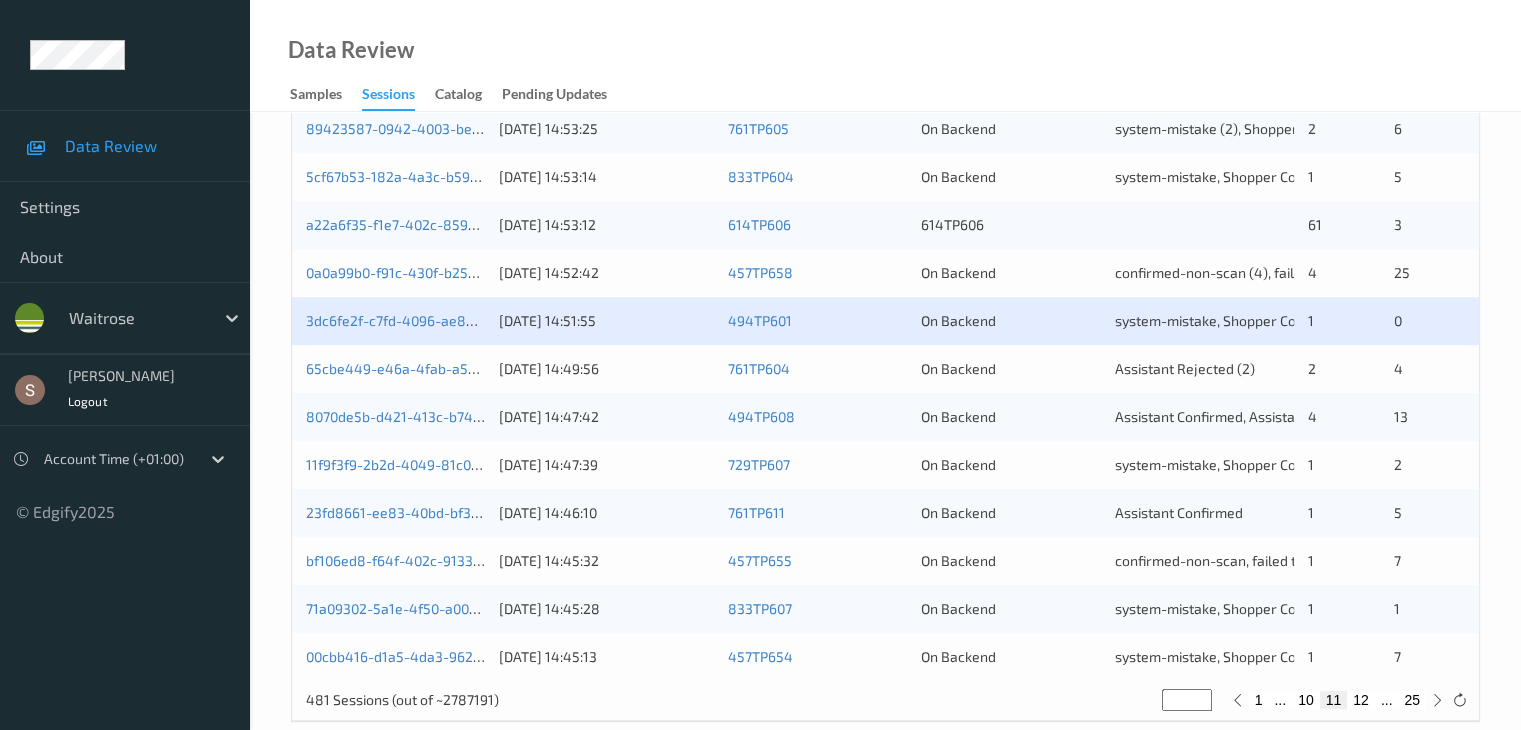 scroll, scrollTop: 932, scrollLeft: 0, axis: vertical 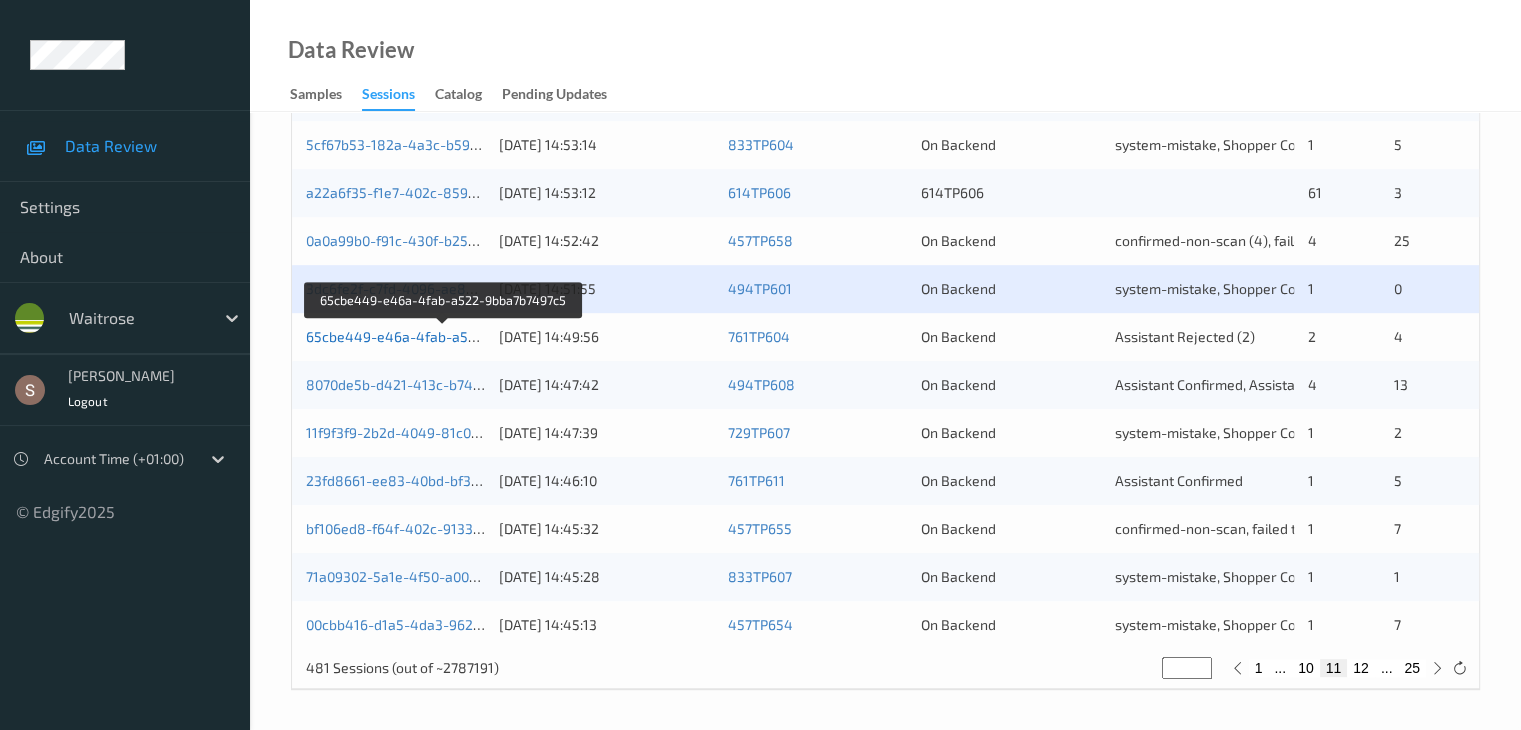 click on "65cbe449-e46a-4fab-a522-9bba7b7497c5" at bounding box center (444, 336) 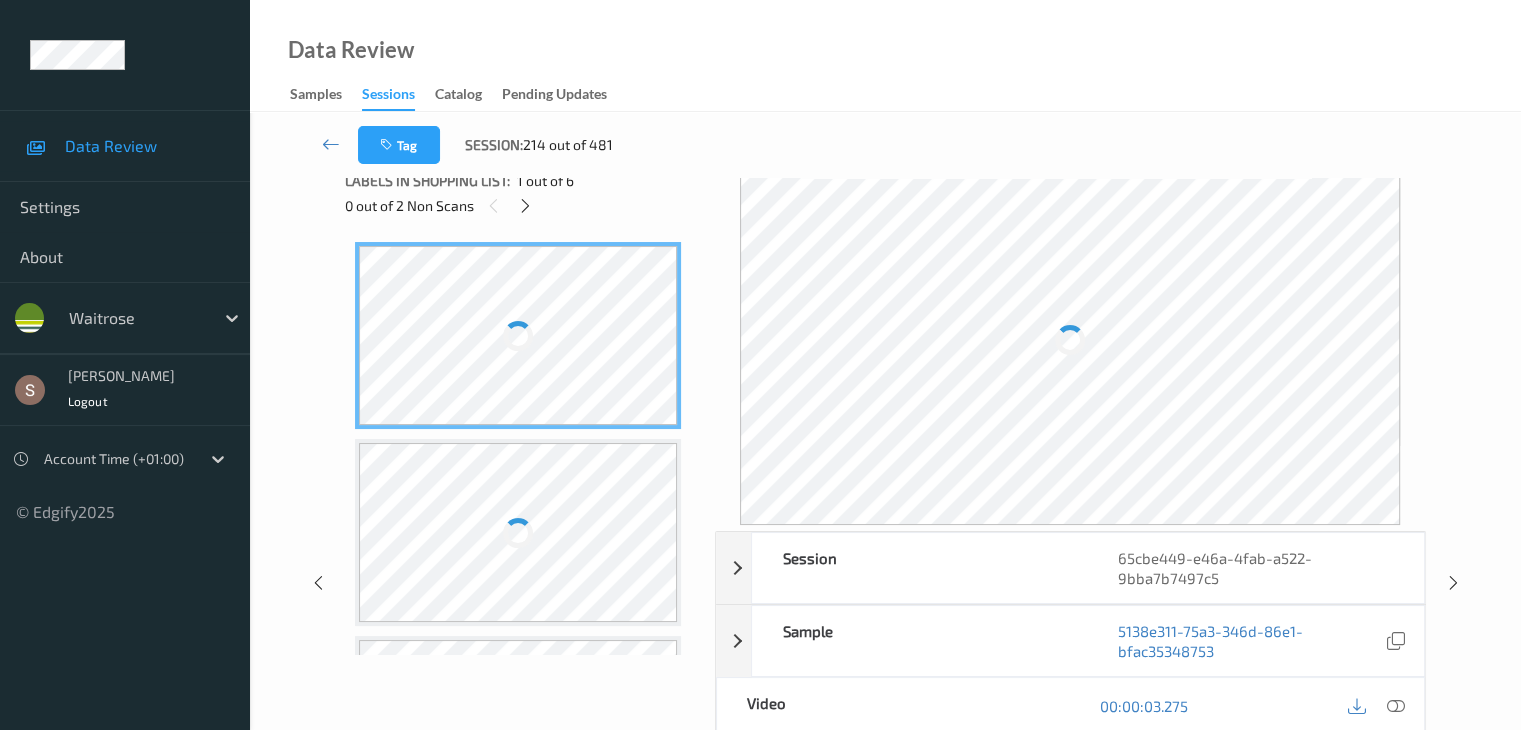 scroll, scrollTop: 0, scrollLeft: 0, axis: both 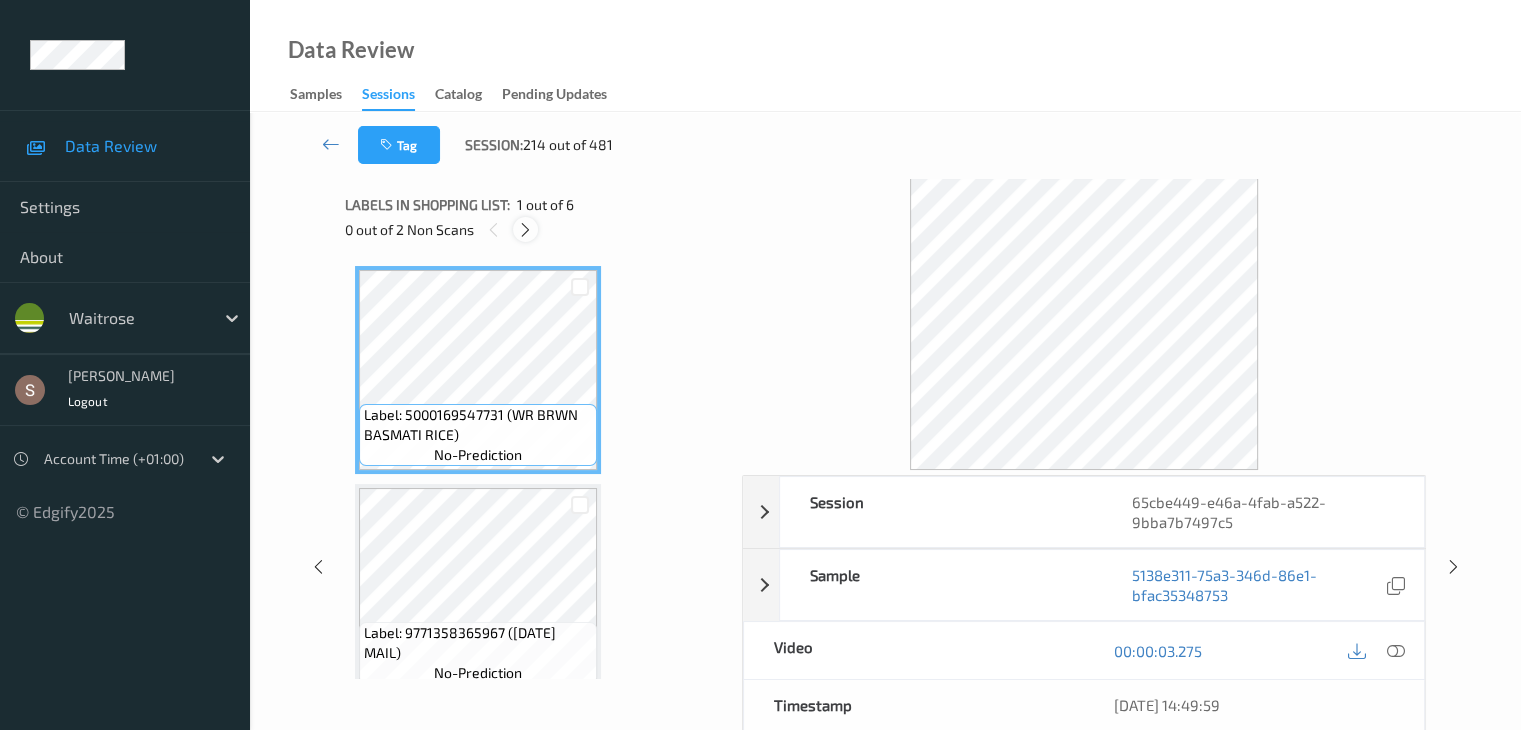 click at bounding box center [525, 230] 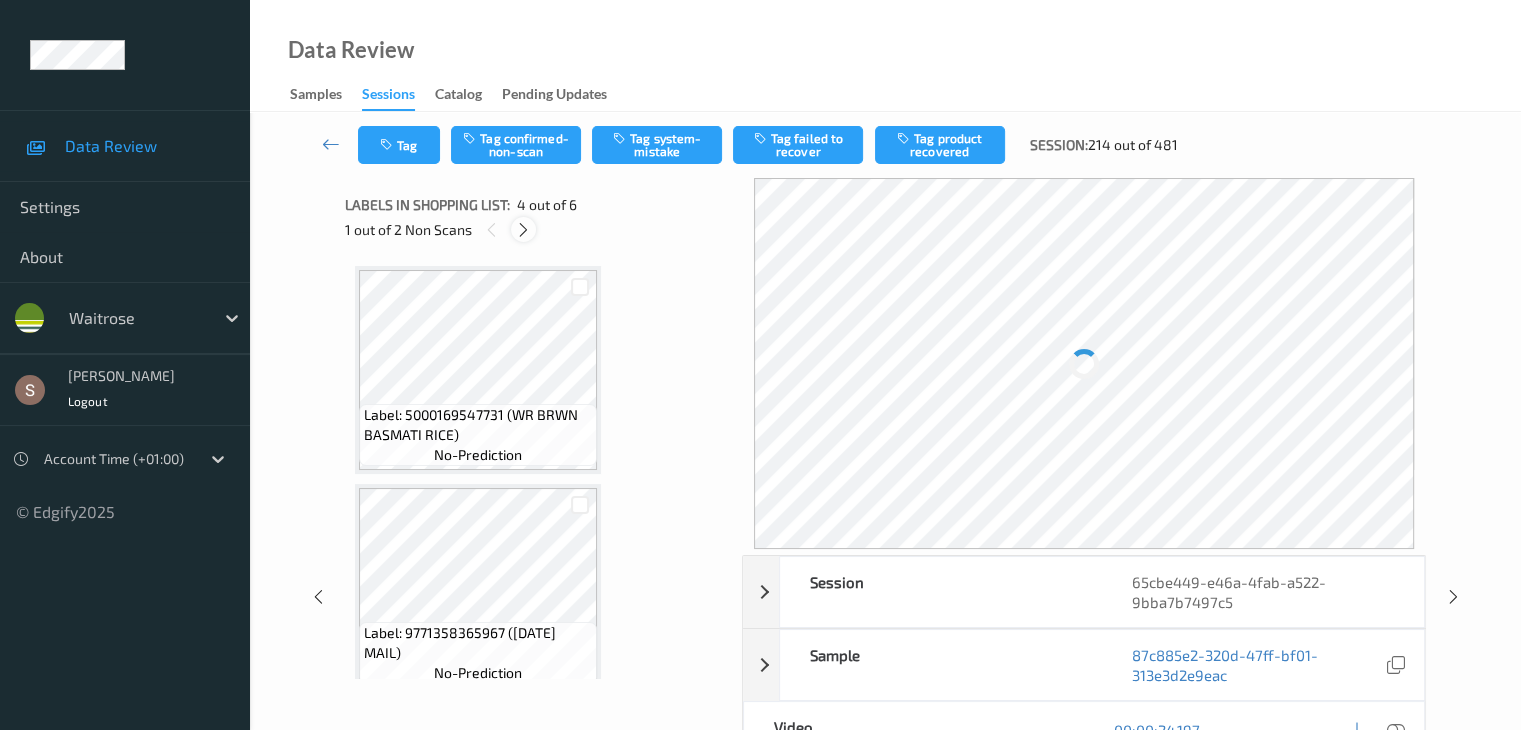 scroll, scrollTop: 446, scrollLeft: 0, axis: vertical 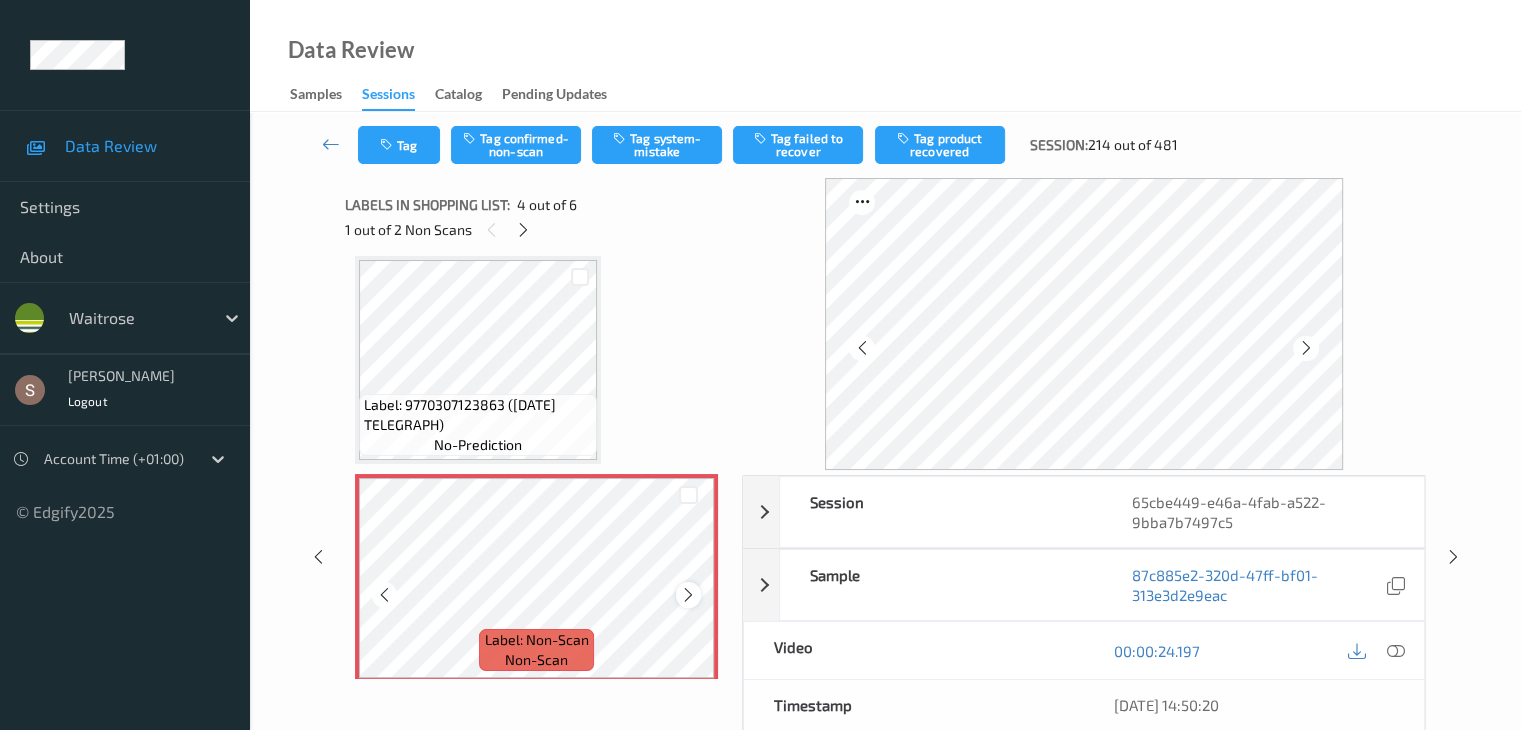 click at bounding box center (688, 595) 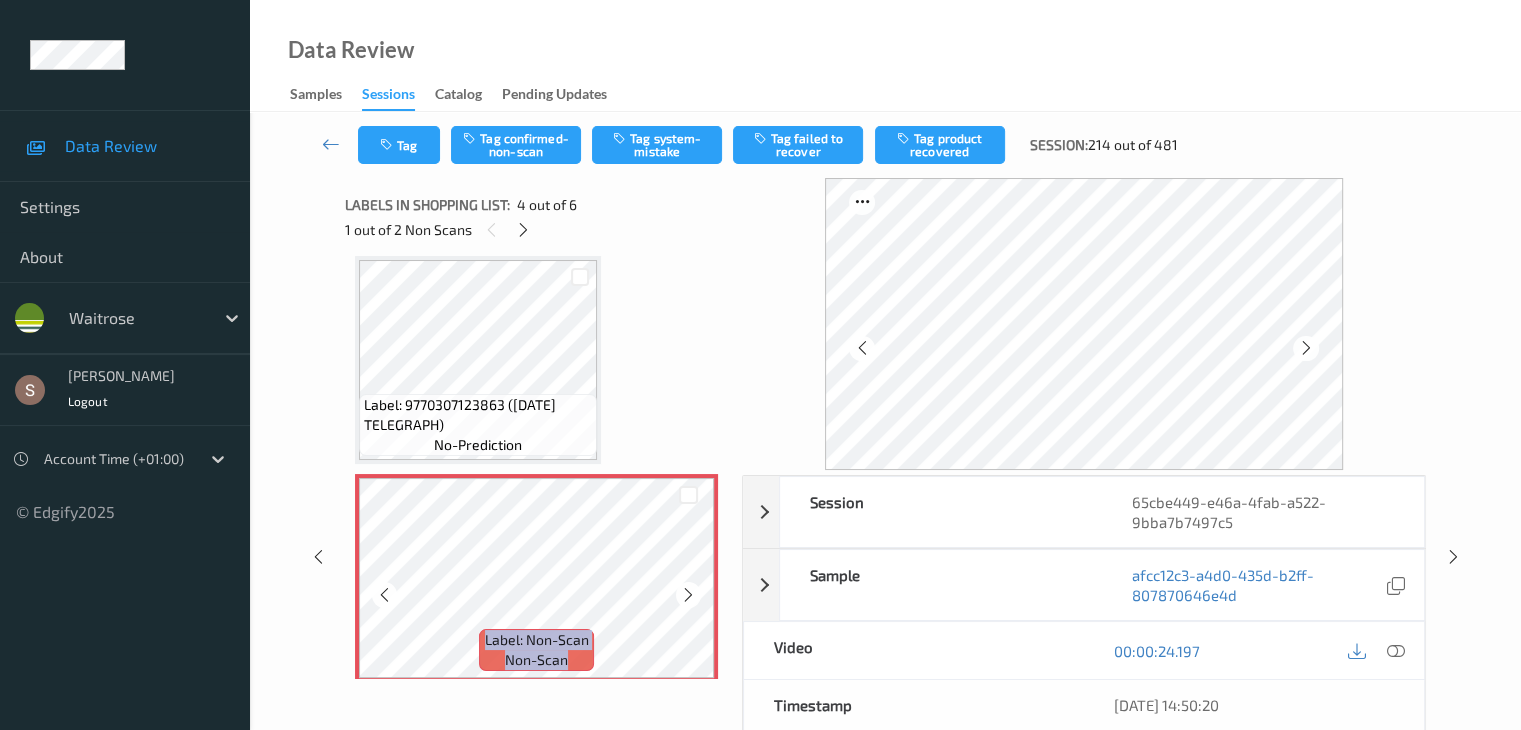 click at bounding box center (688, 595) 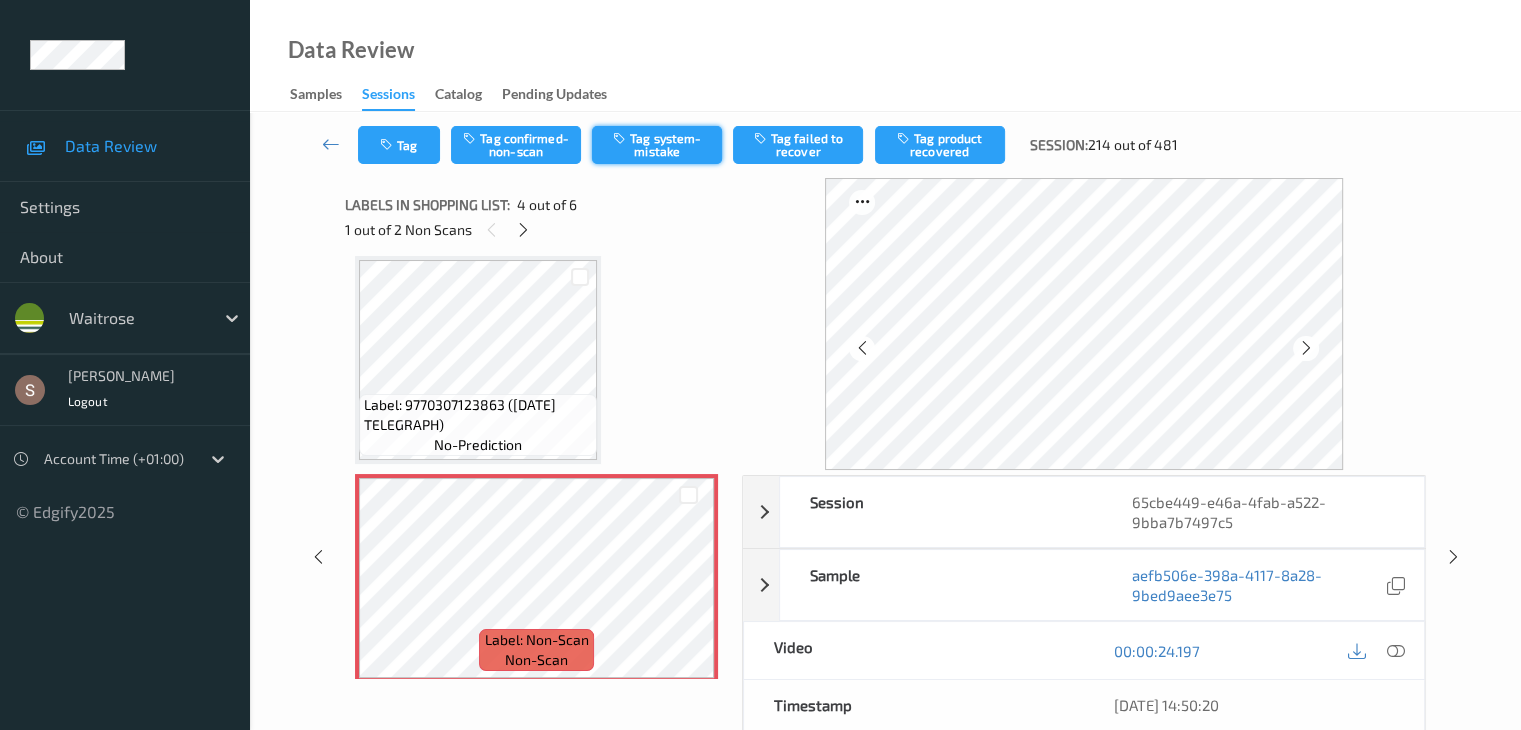 click on "Tag   system-mistake" at bounding box center (657, 145) 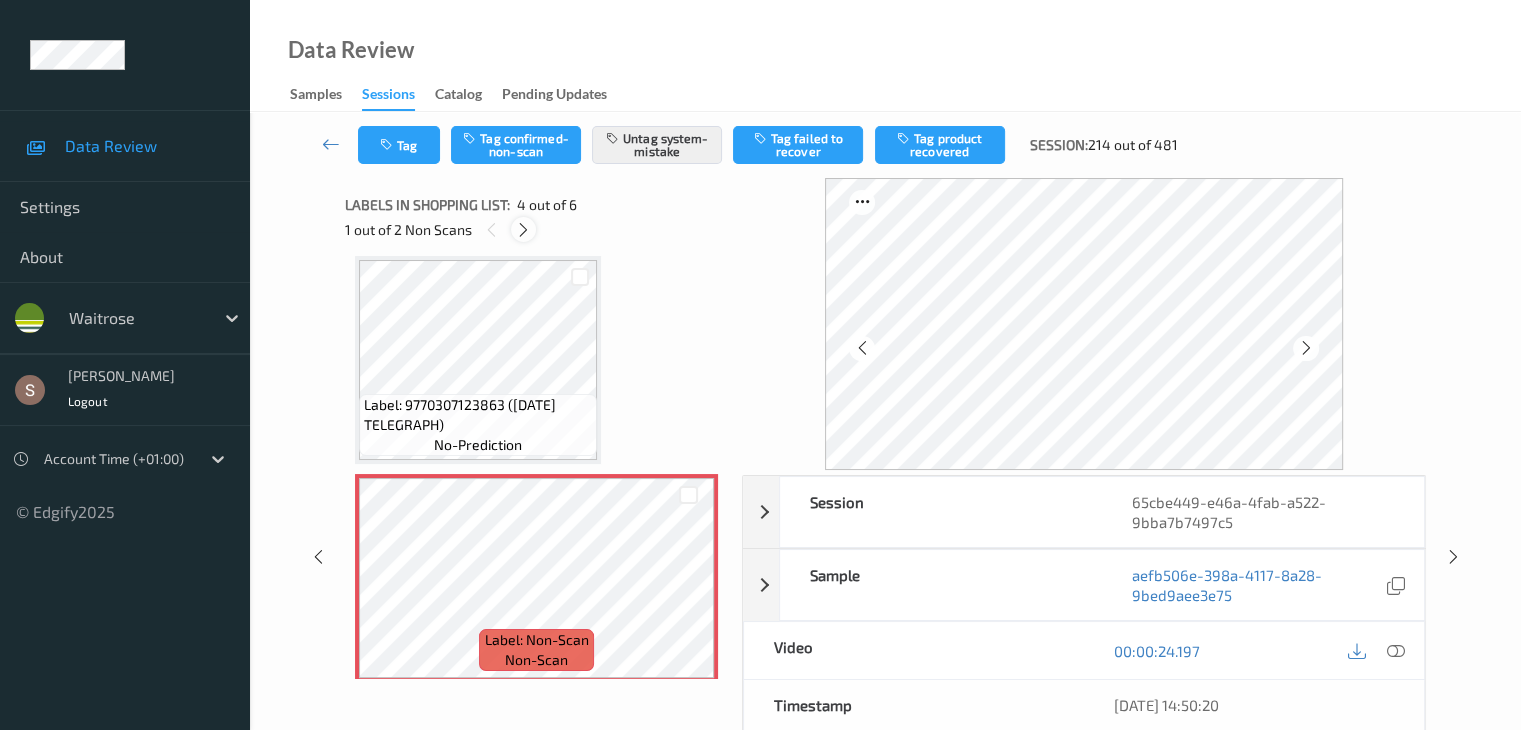 click at bounding box center [523, 230] 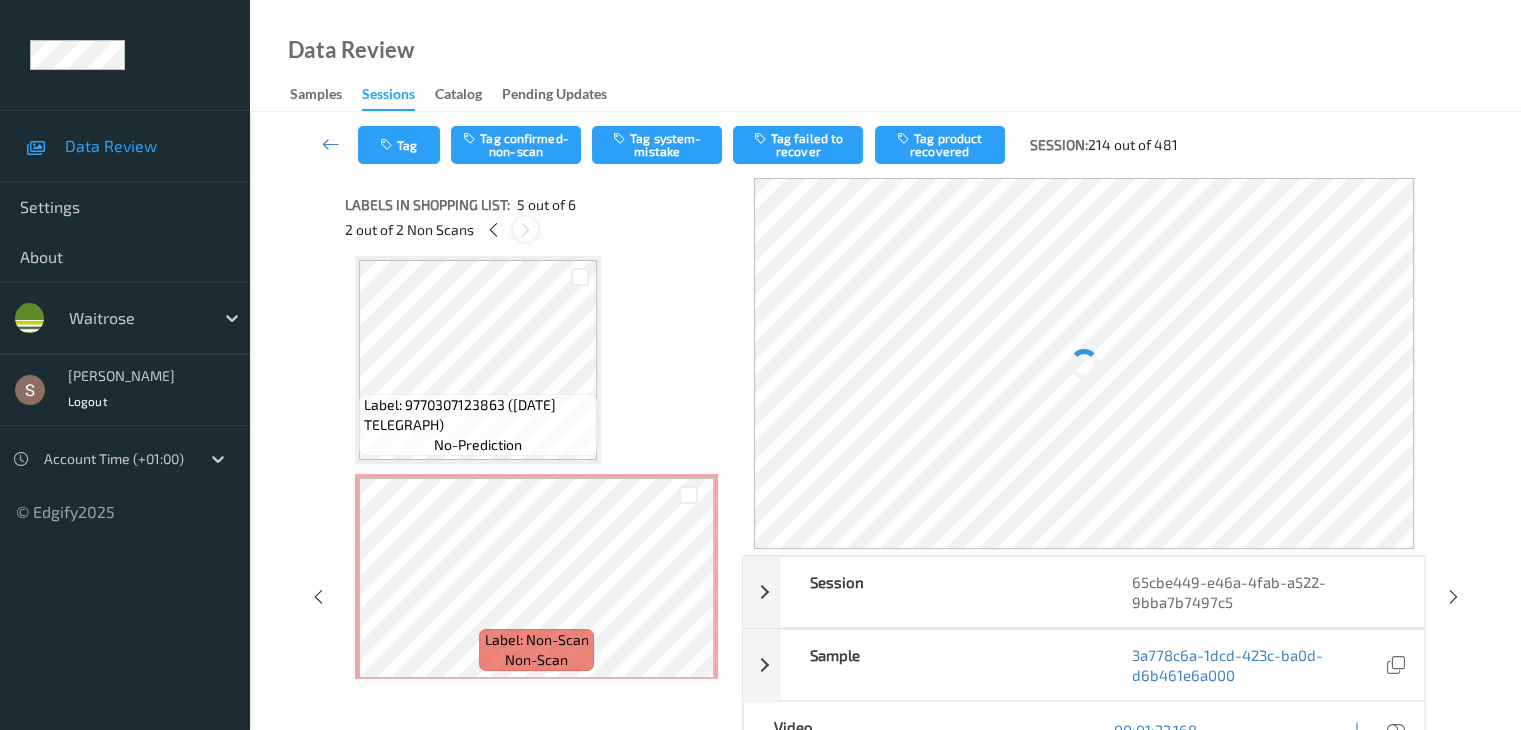 scroll, scrollTop: 664, scrollLeft: 0, axis: vertical 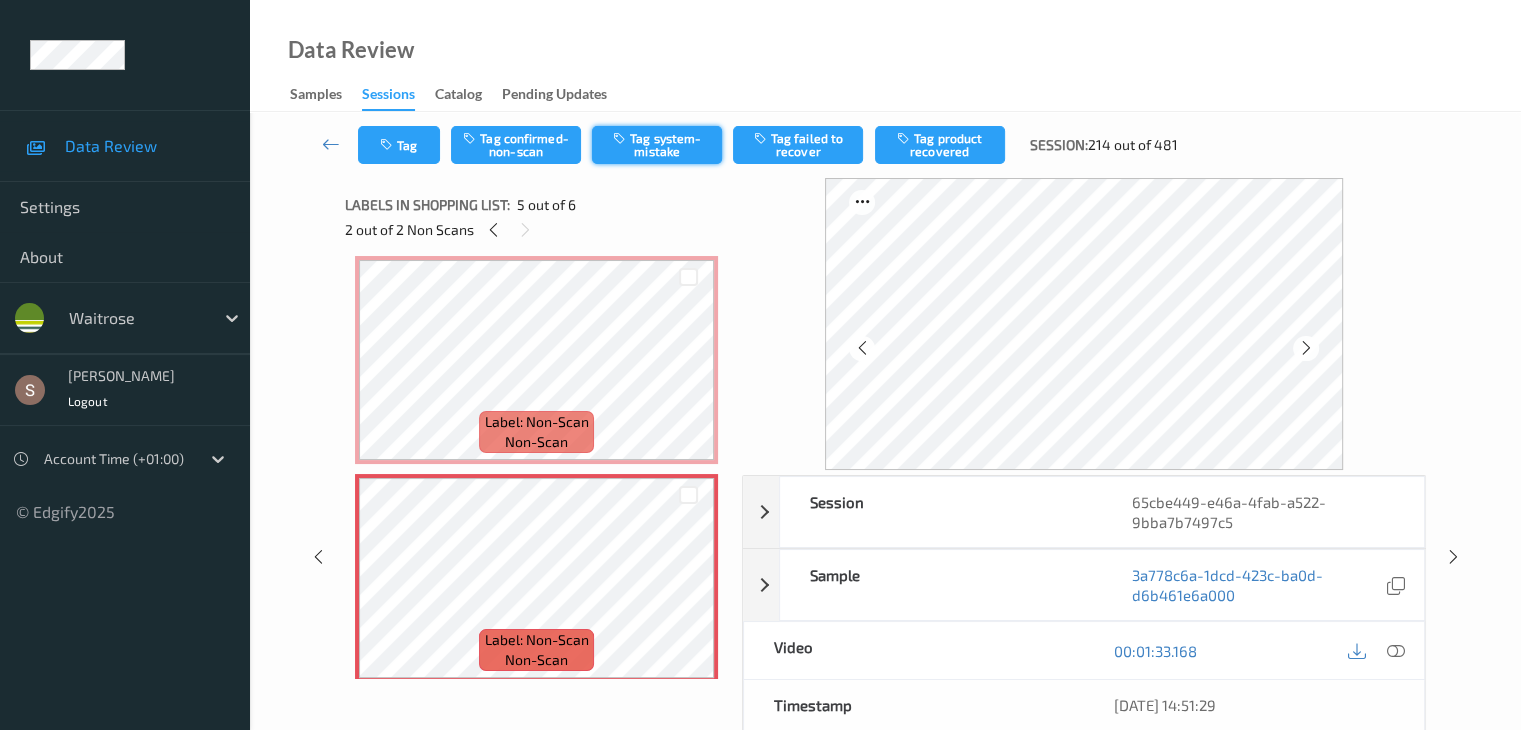 click on "Tag   system-mistake" at bounding box center [657, 145] 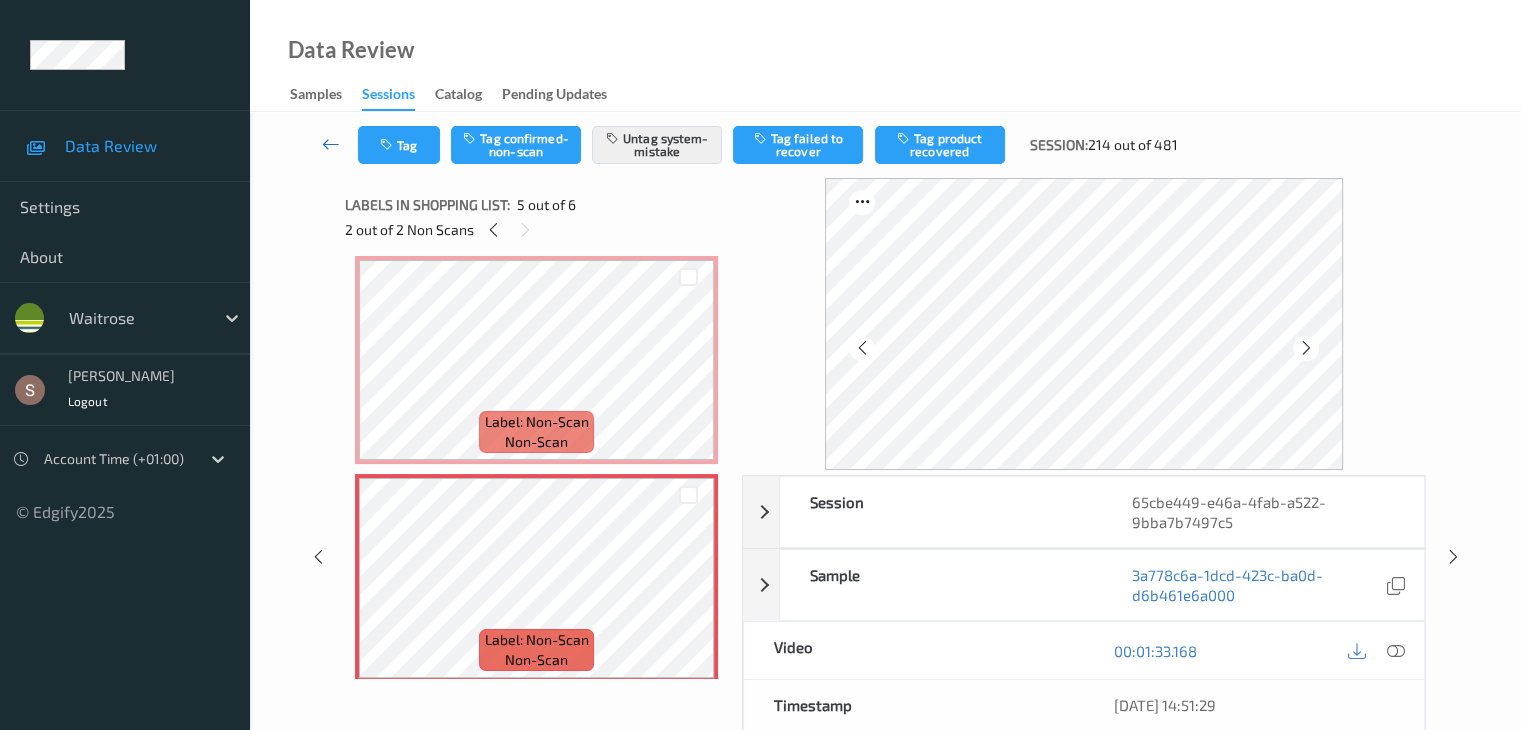 click at bounding box center (331, 144) 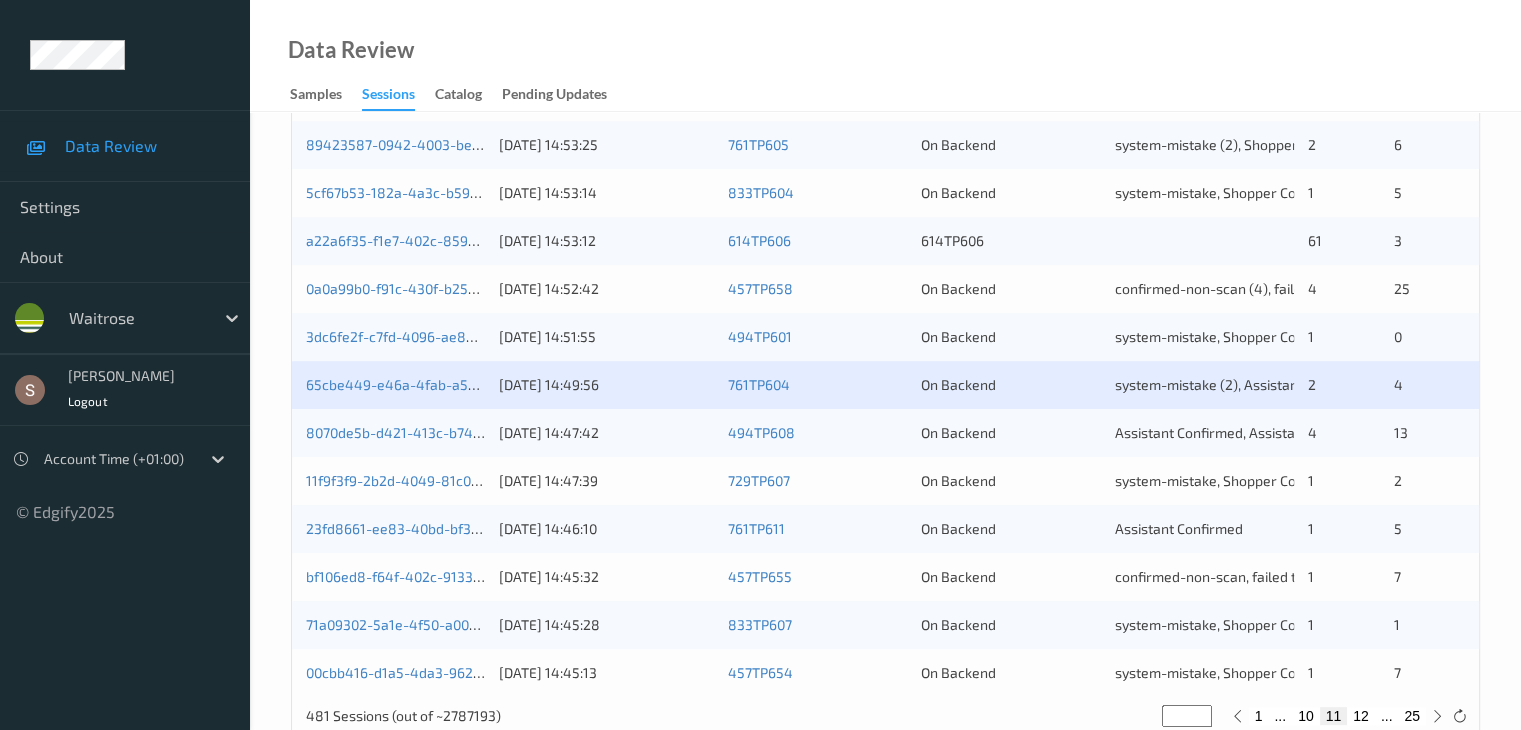scroll, scrollTop: 932, scrollLeft: 0, axis: vertical 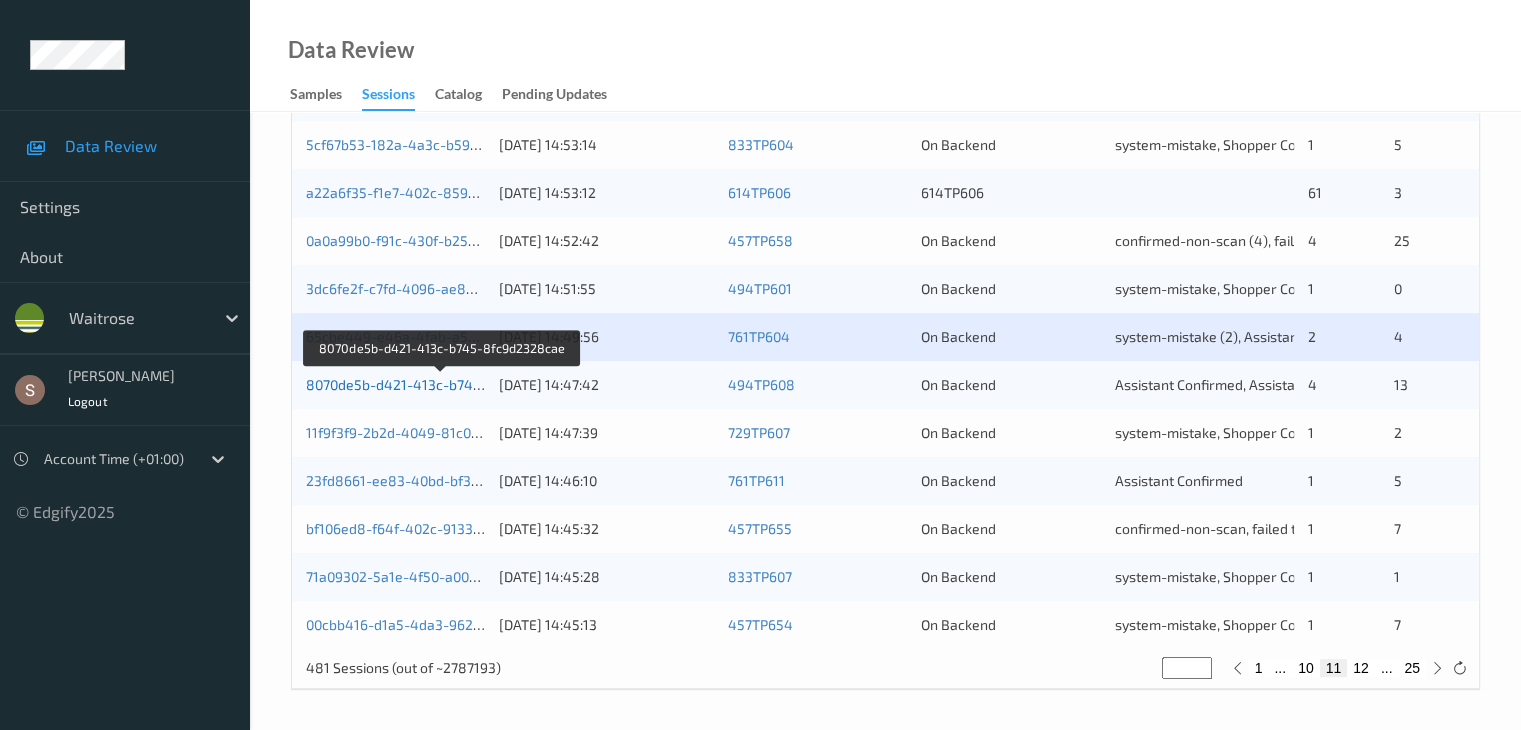 click on "8070de5b-d421-413c-b745-8fc9d2328cae" at bounding box center (443, 384) 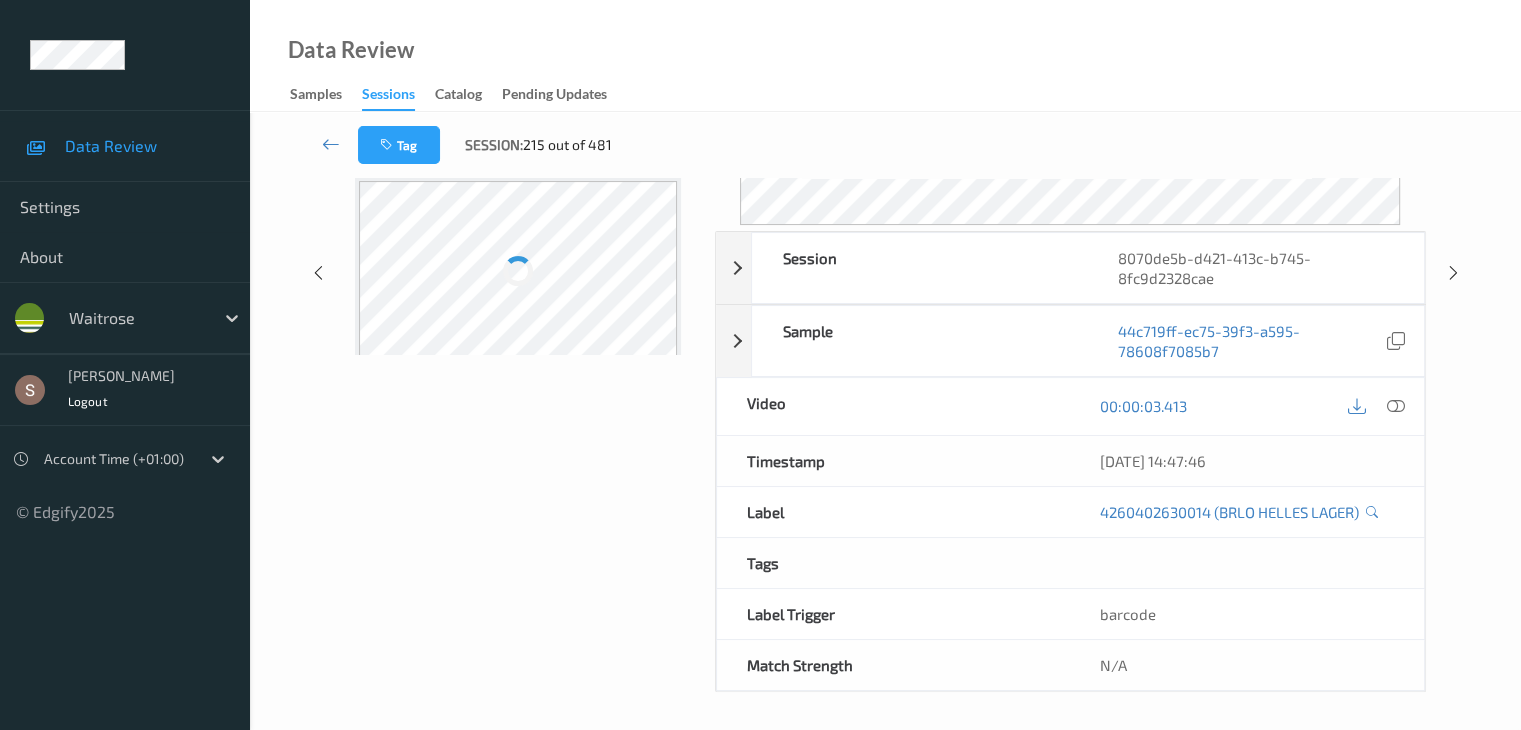 scroll, scrollTop: 0, scrollLeft: 0, axis: both 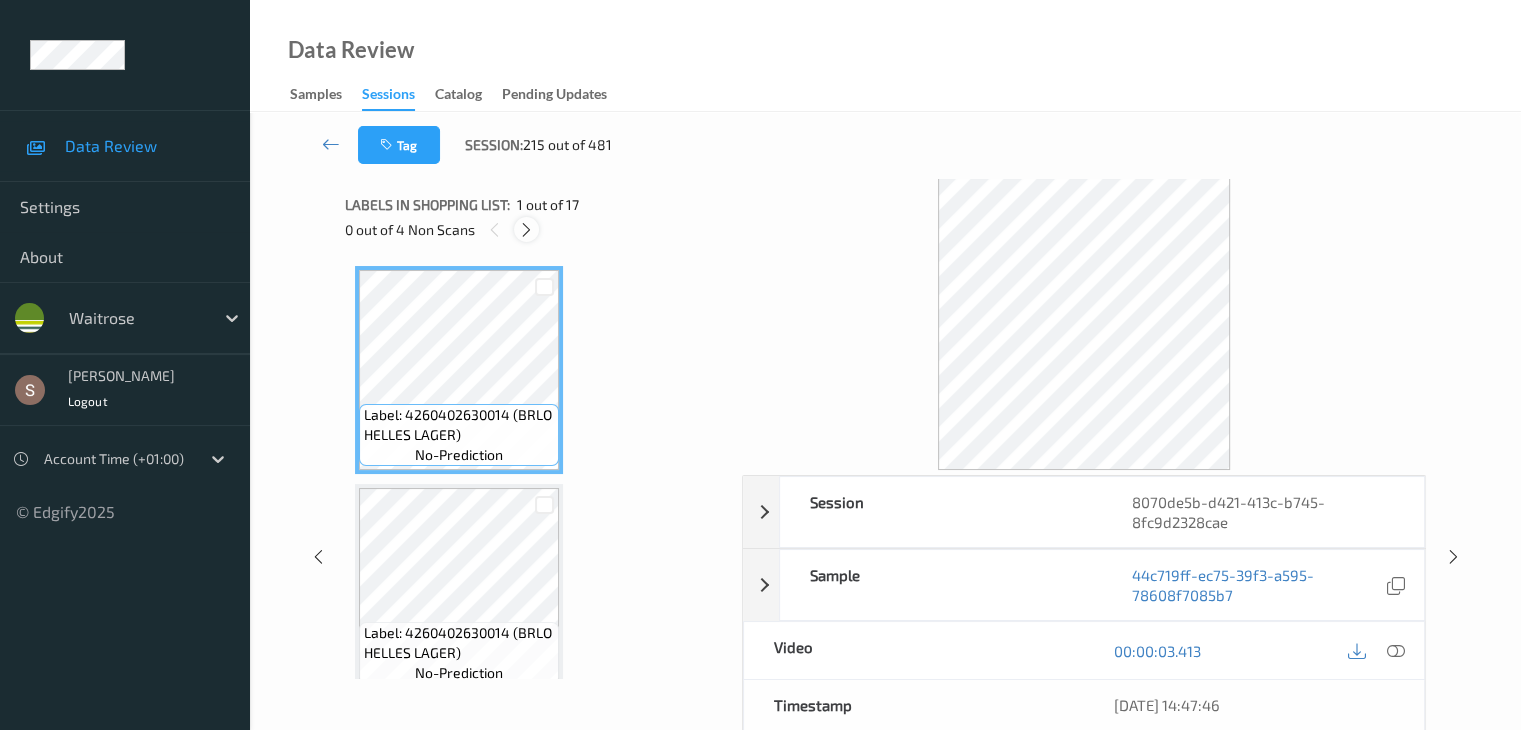 click at bounding box center [526, 230] 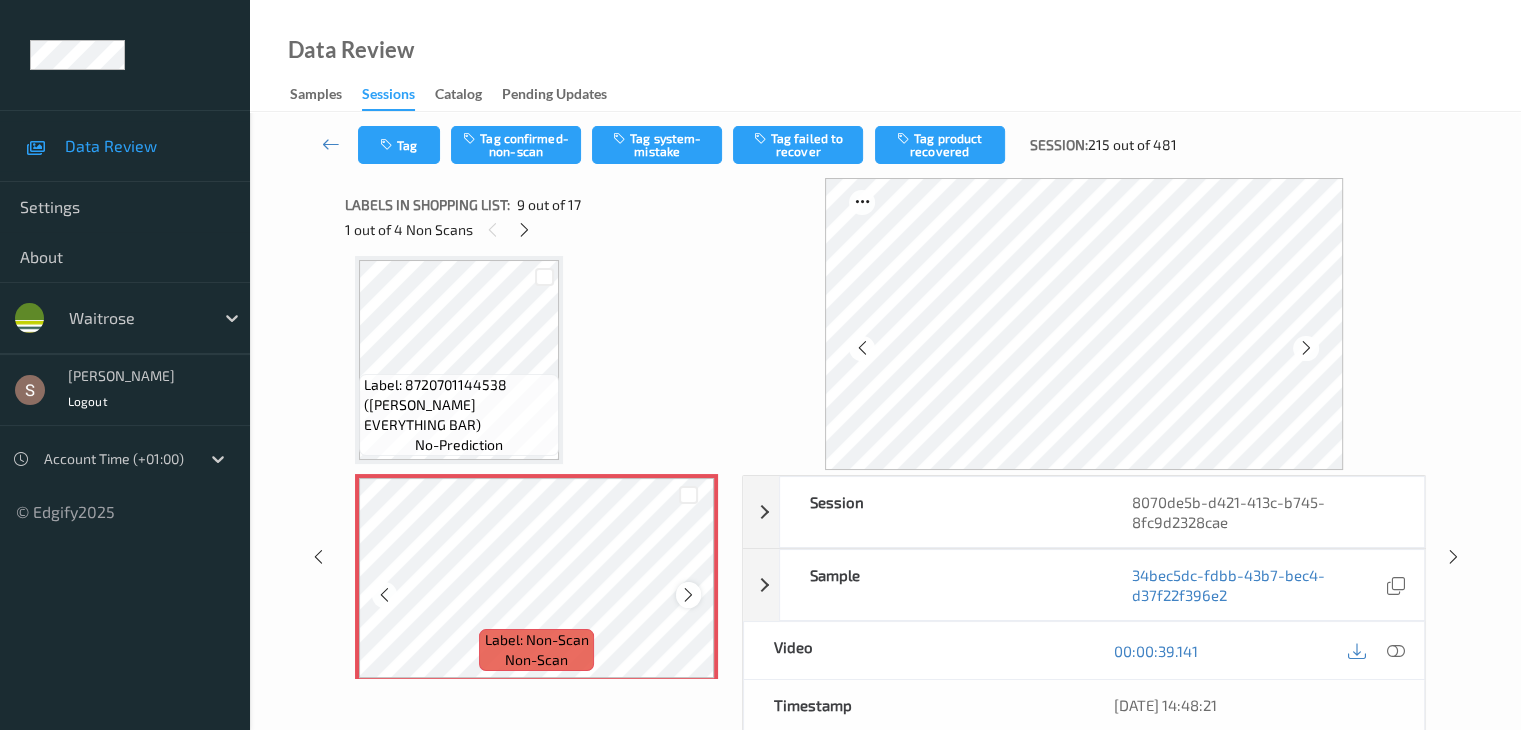 click at bounding box center [688, 595] 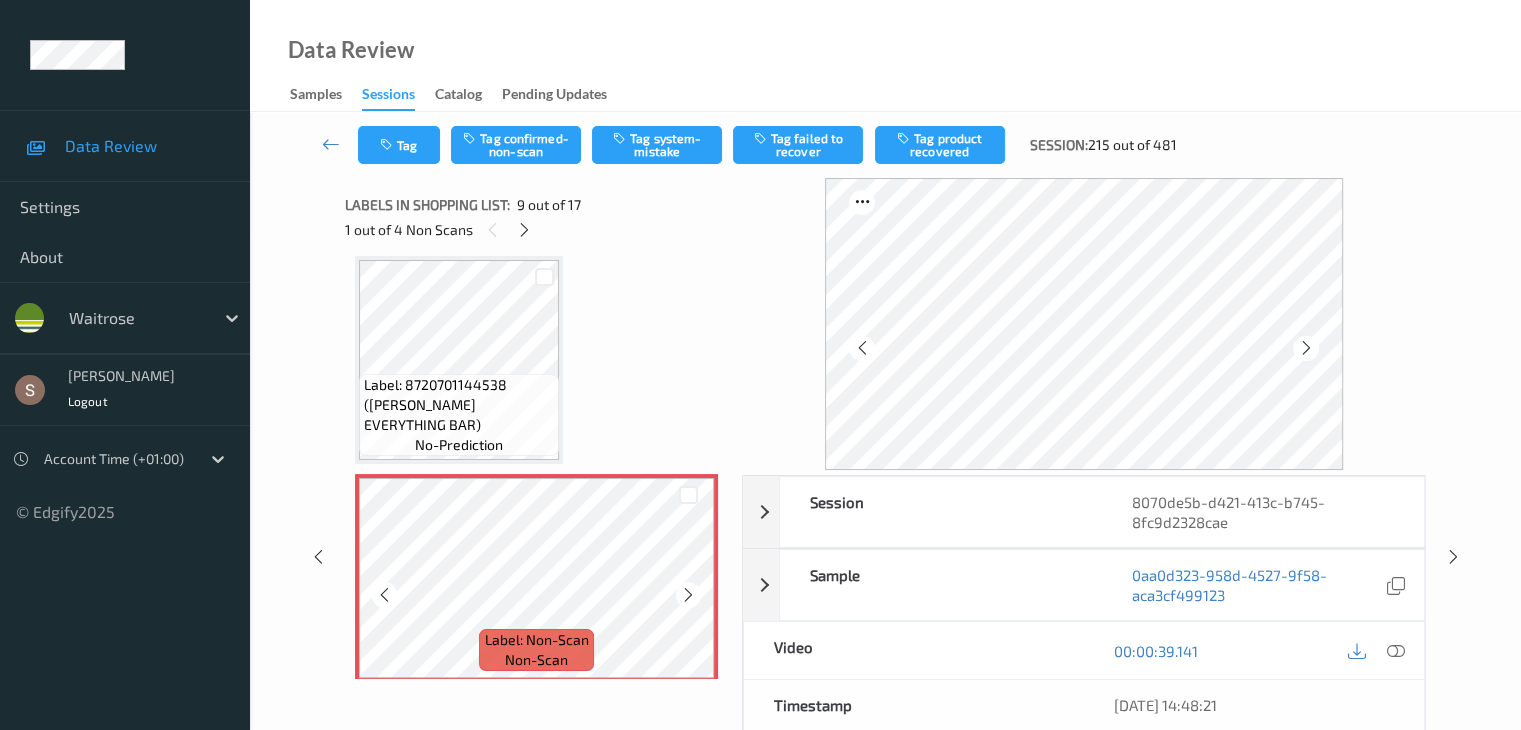 click at bounding box center [688, 595] 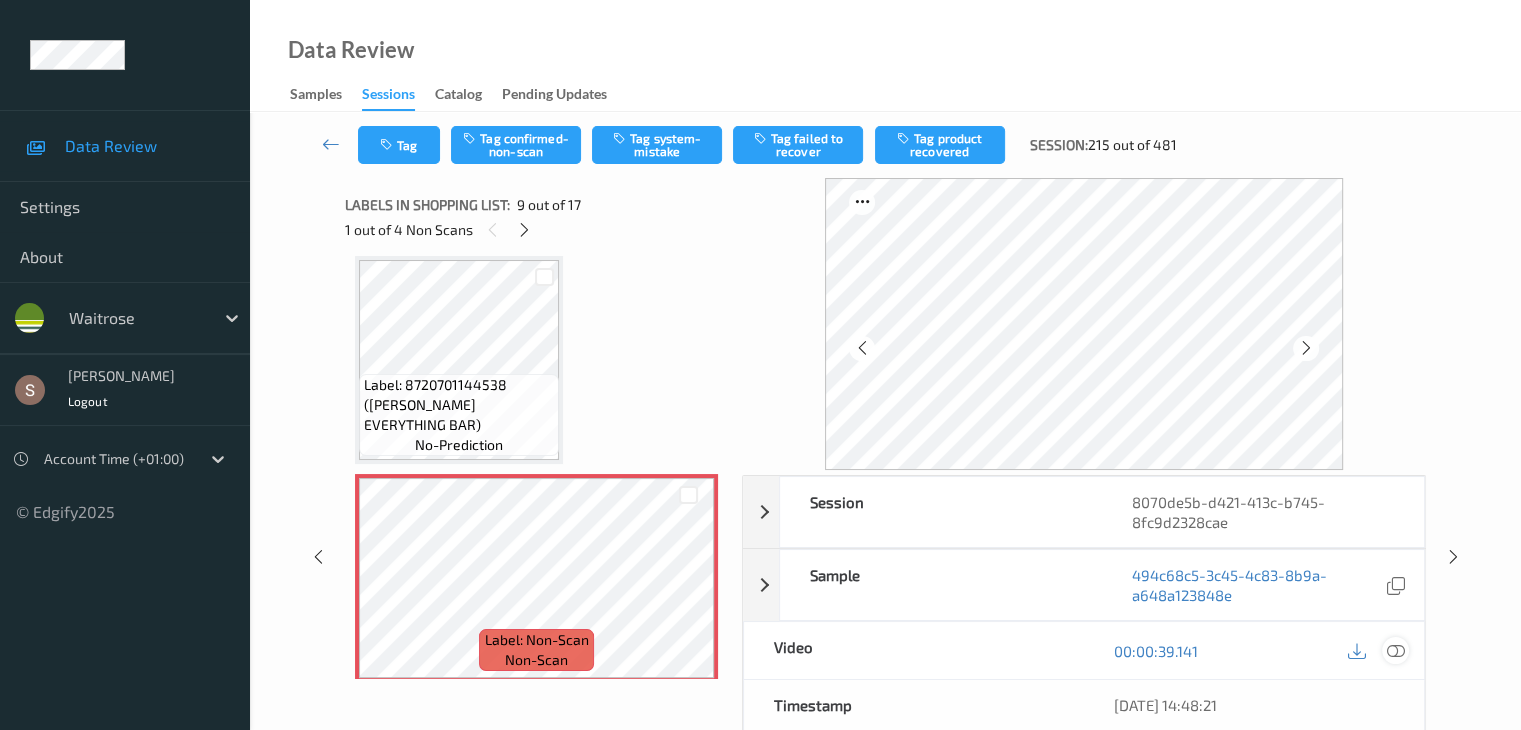 click at bounding box center (1395, 651) 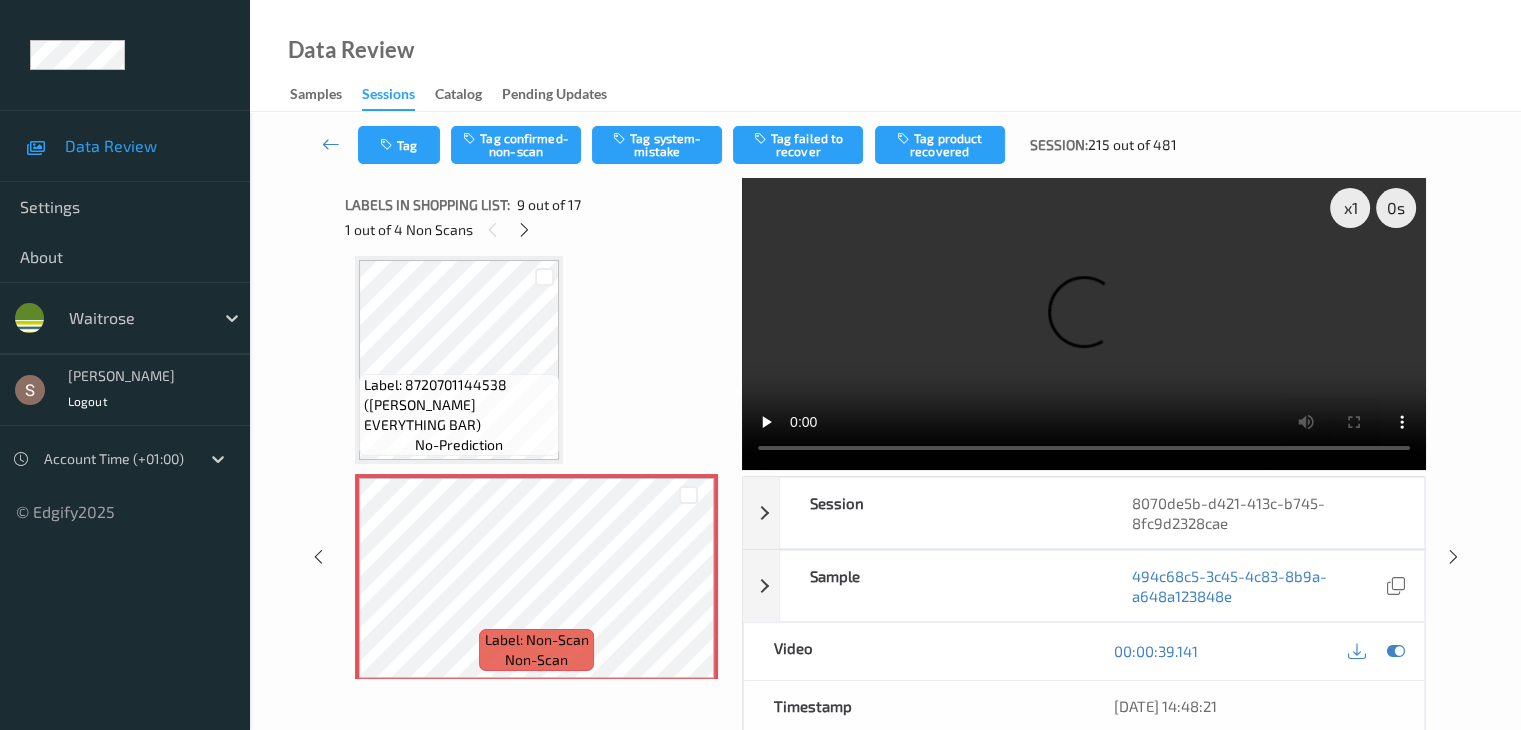 click at bounding box center [1084, 324] 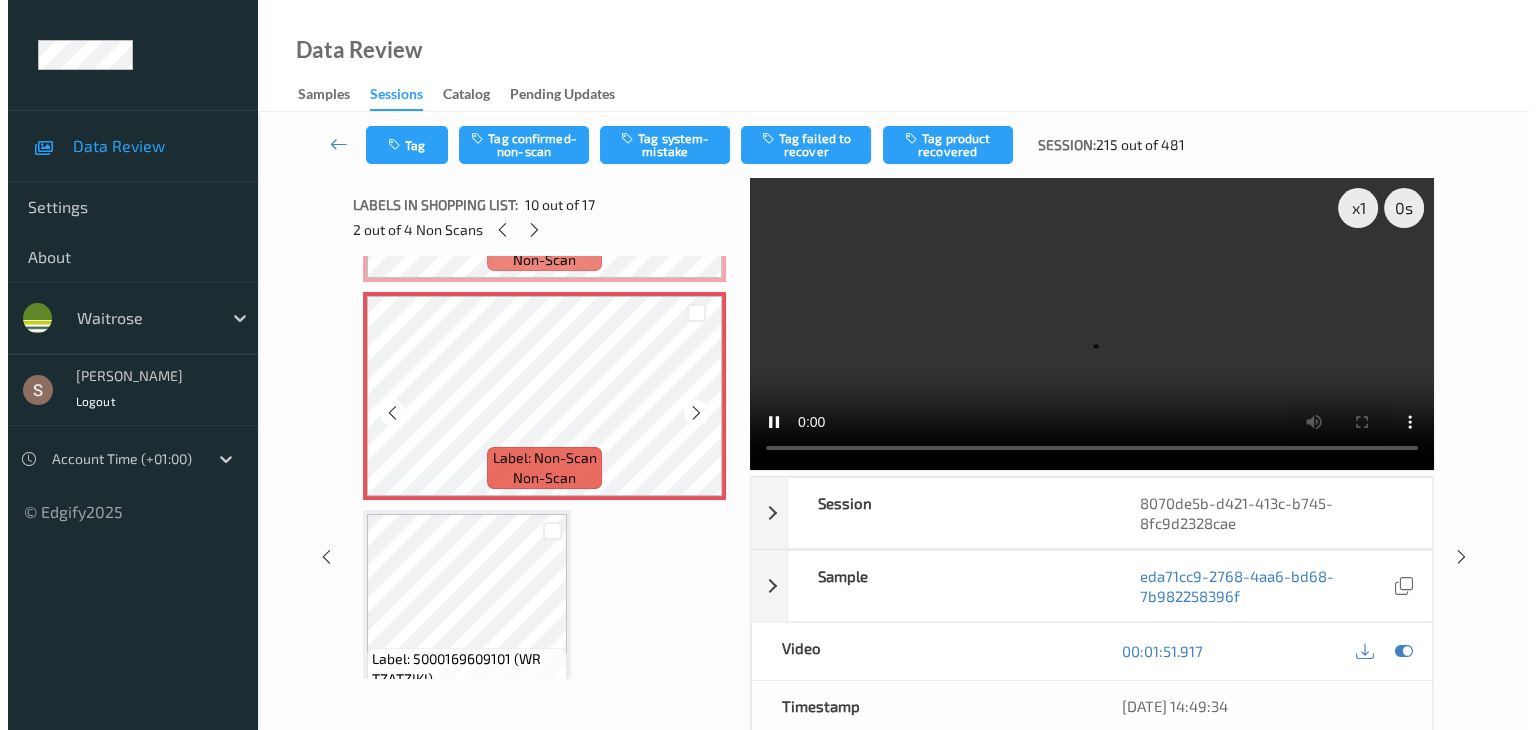 scroll, scrollTop: 1736, scrollLeft: 0, axis: vertical 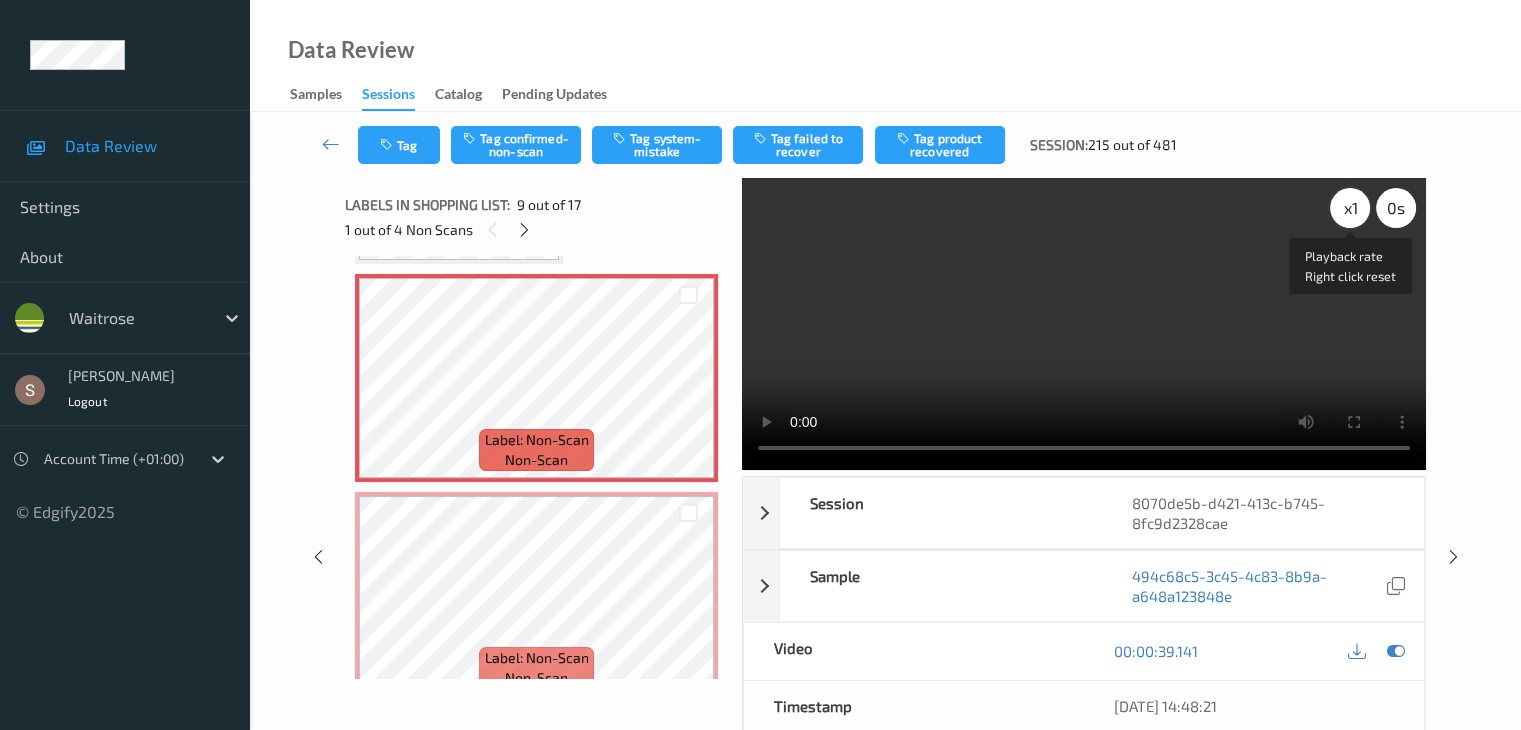 click on "x 1" at bounding box center [1350, 208] 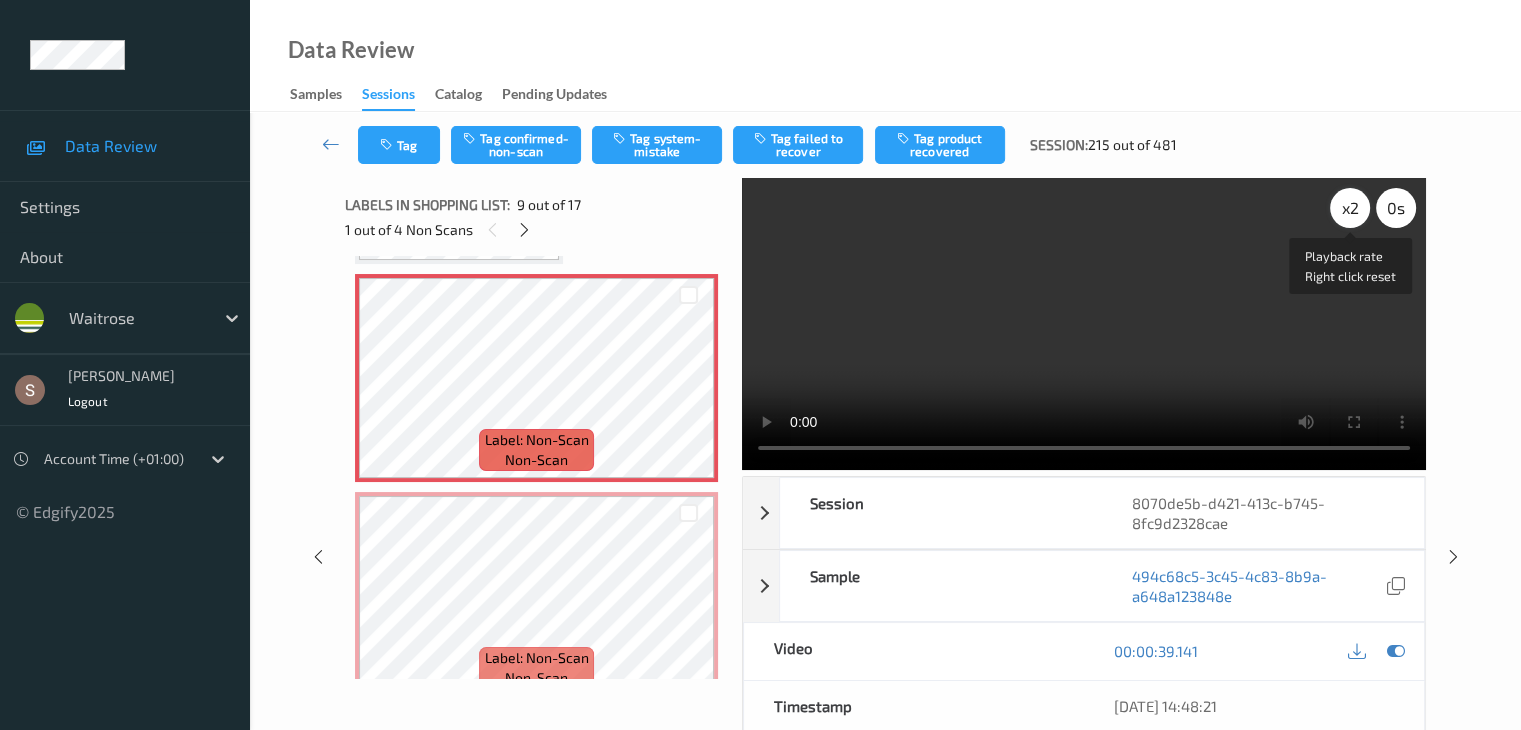 click on "x 2" at bounding box center [1350, 208] 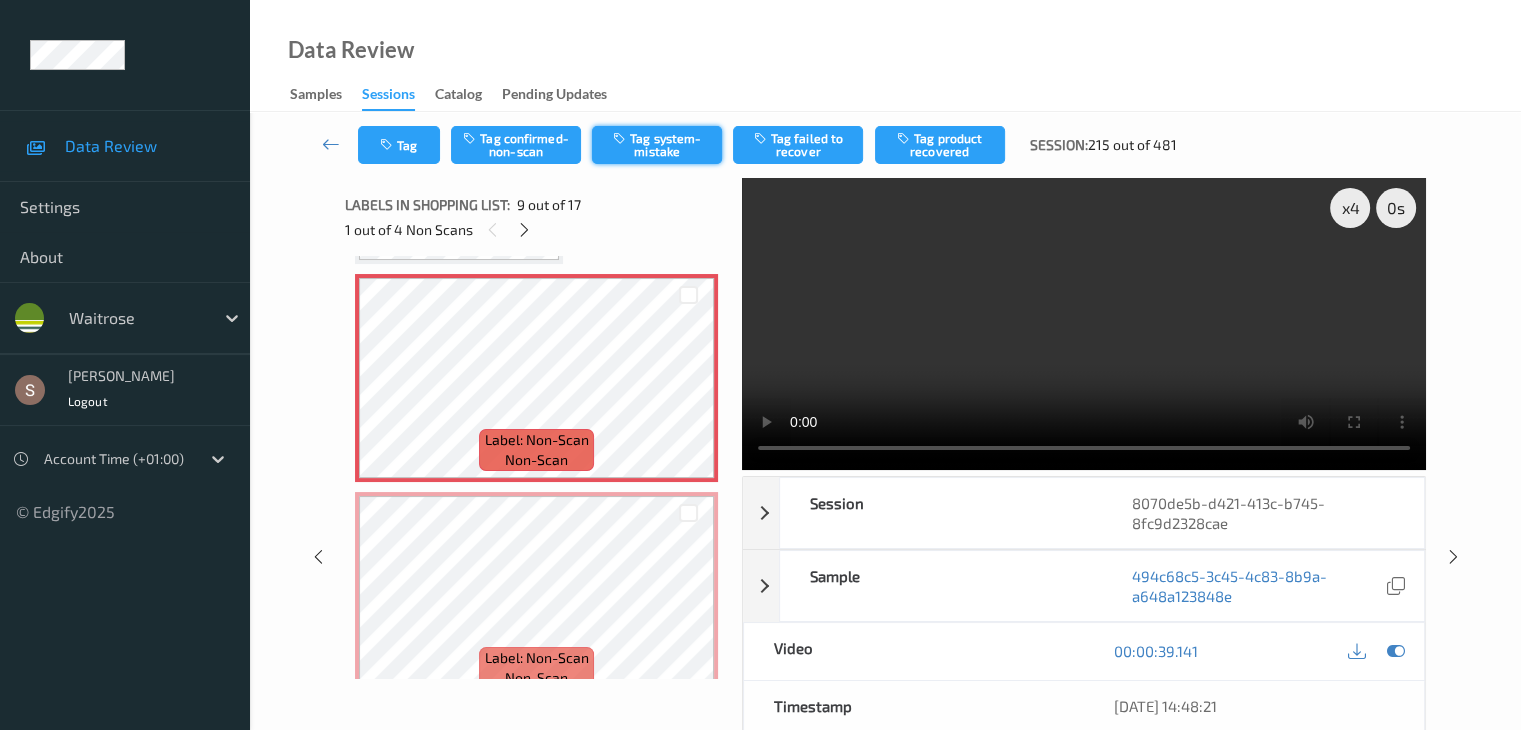 click on "Tag   system-mistake" at bounding box center (657, 145) 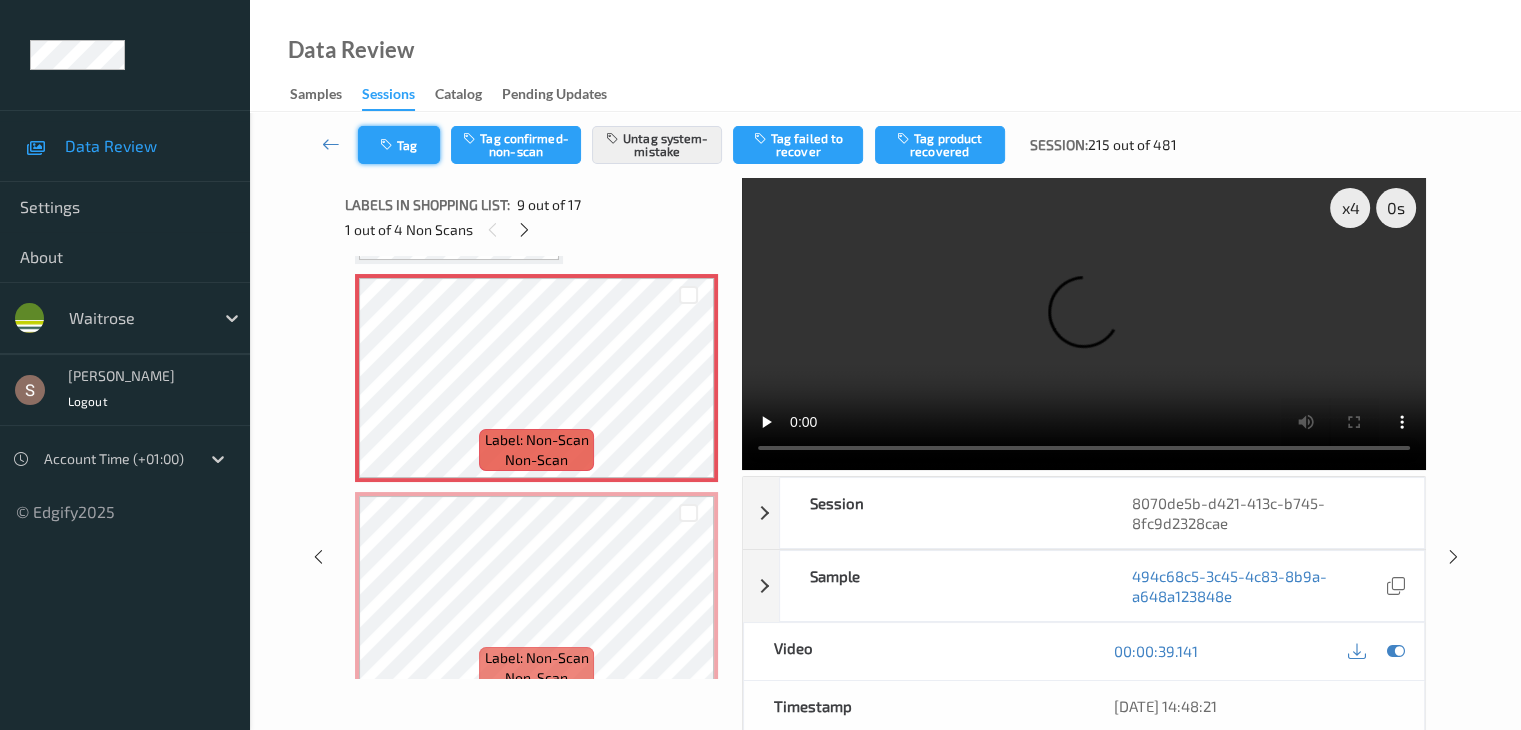 click on "Tag" at bounding box center (399, 145) 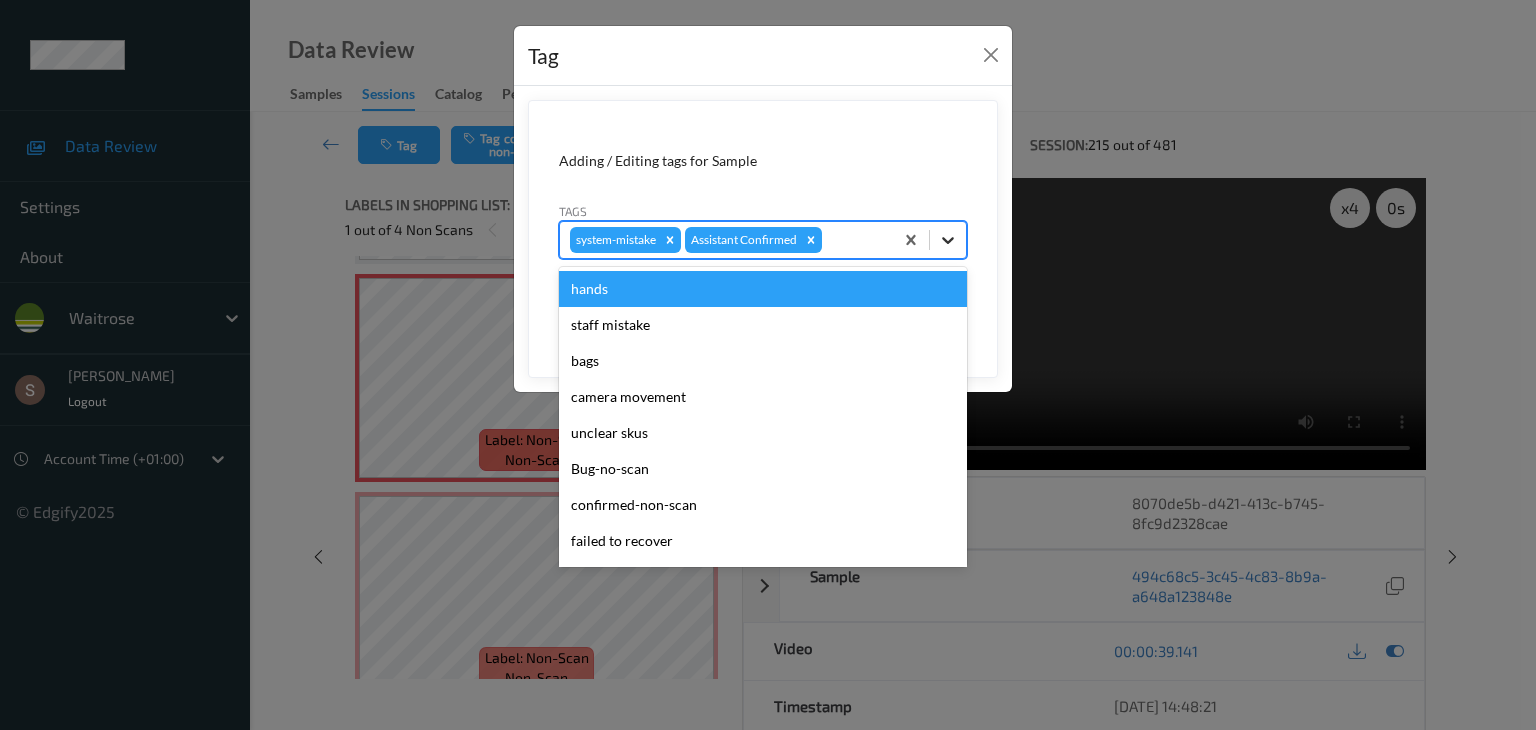 click 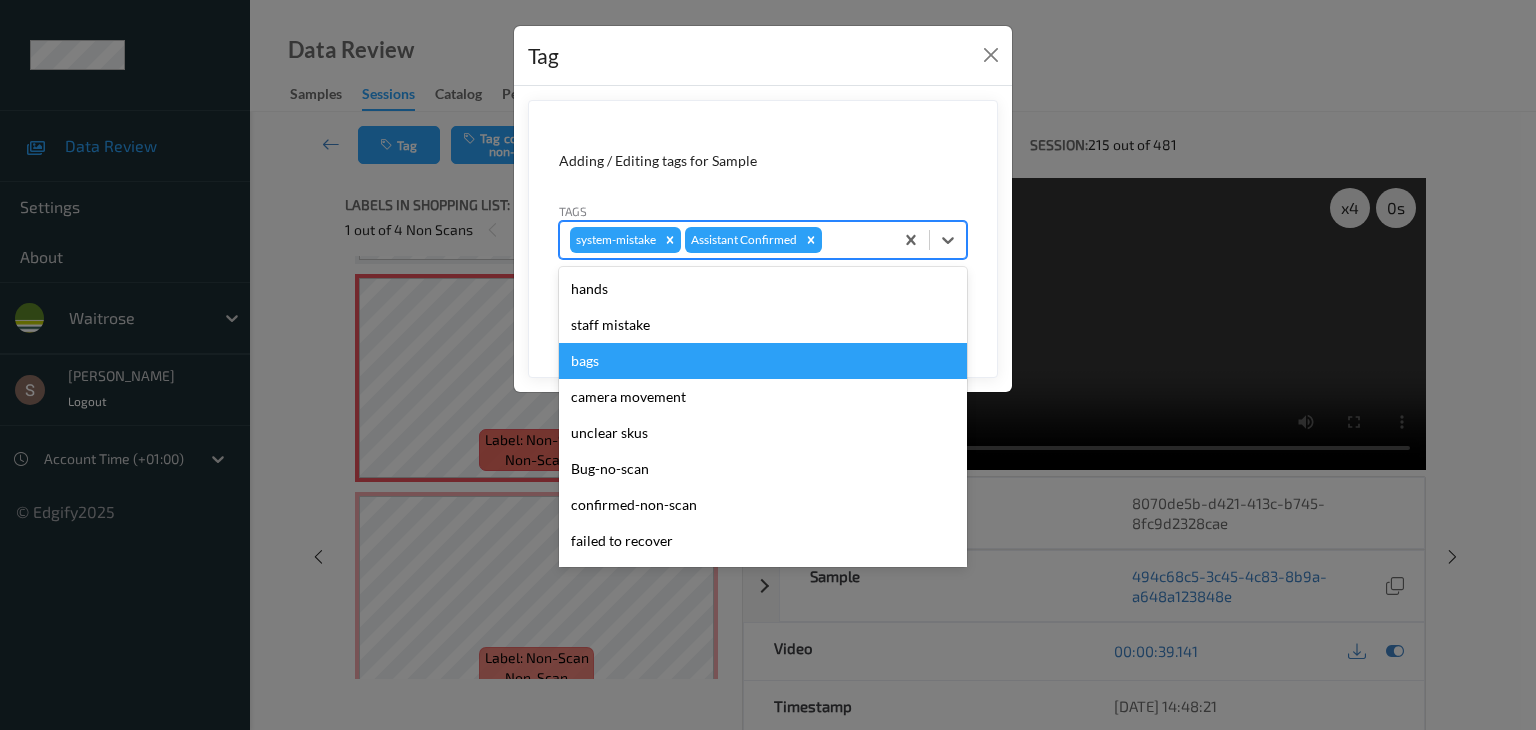 scroll, scrollTop: 320, scrollLeft: 0, axis: vertical 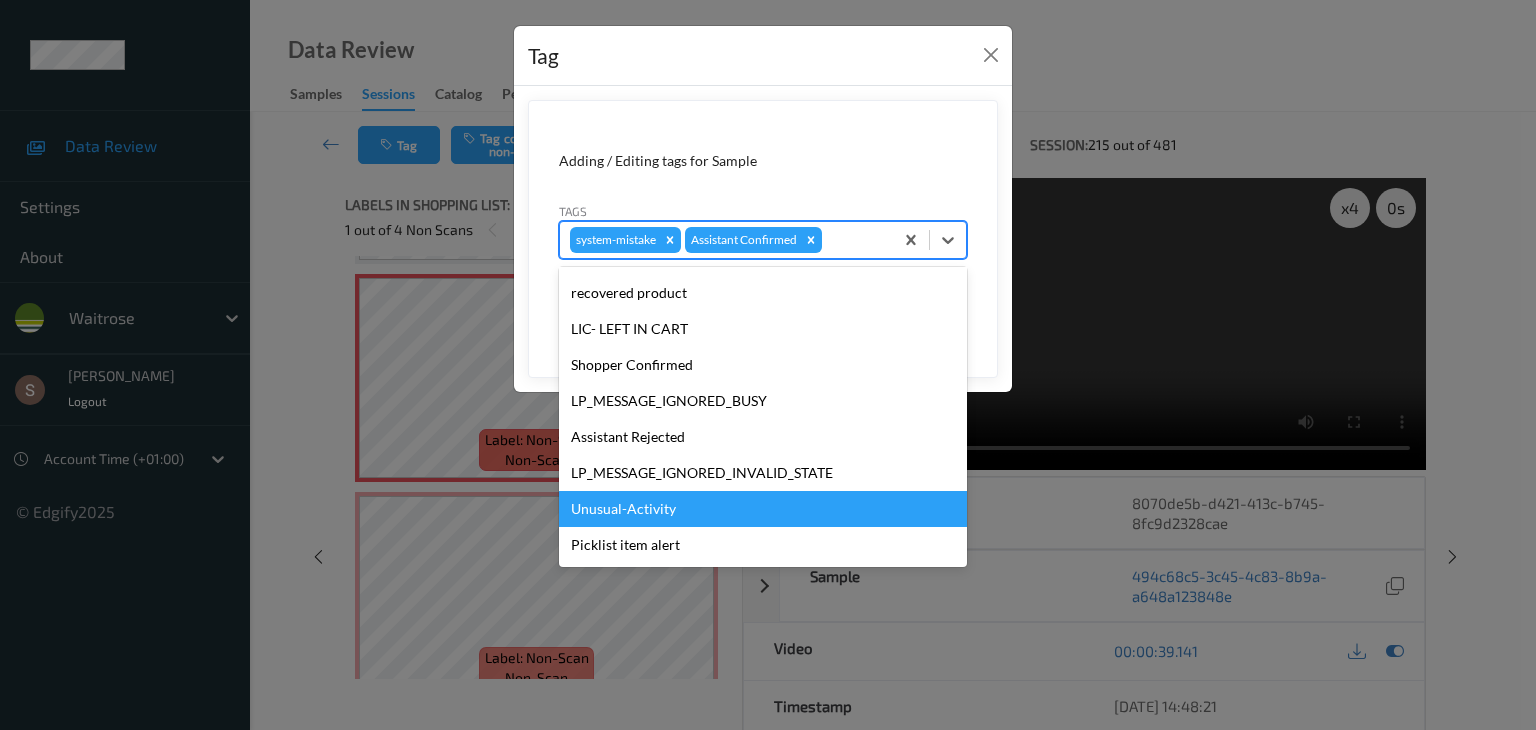 click on "Unusual-Activity" at bounding box center [763, 509] 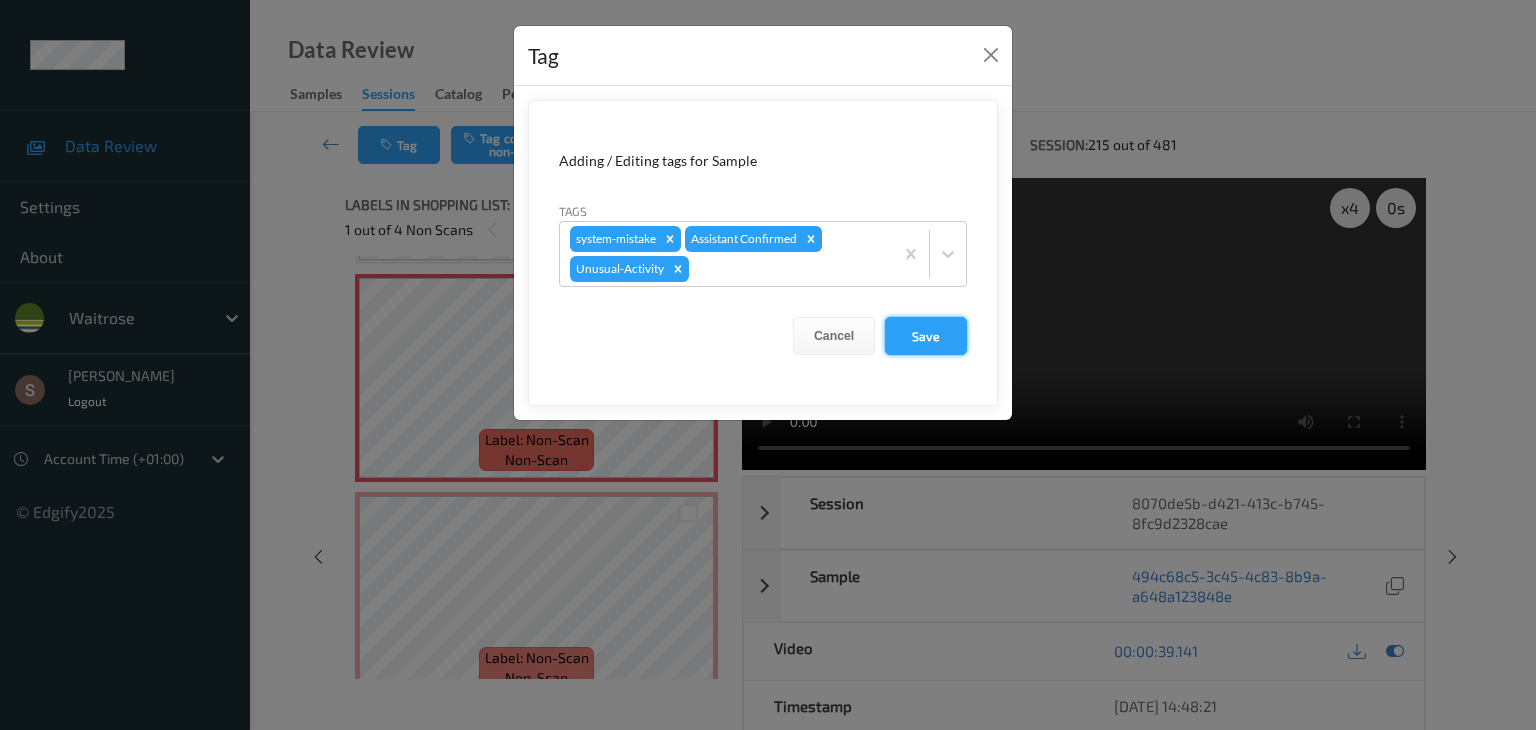 click on "Save" at bounding box center (926, 336) 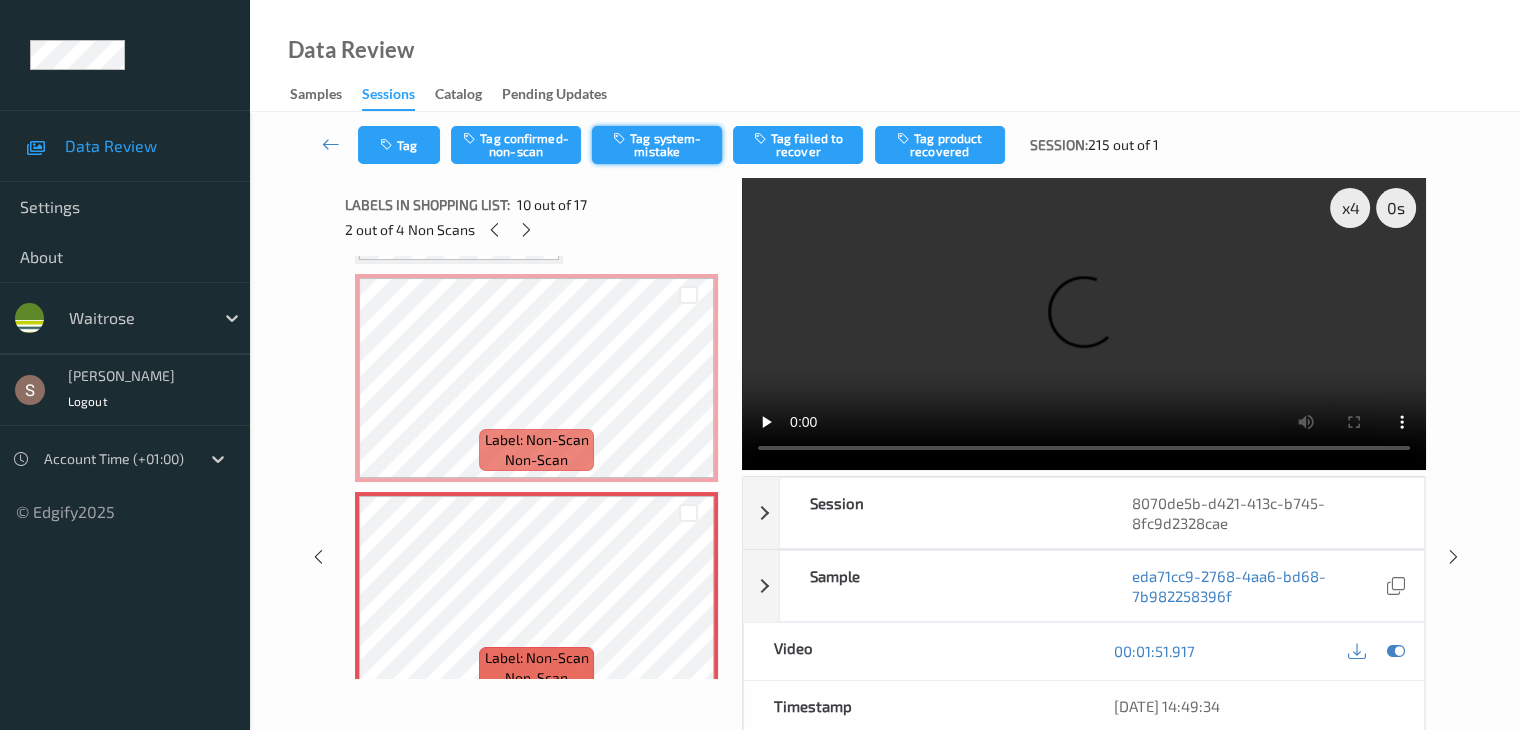 drag, startPoint x: 634, startPoint y: 173, endPoint x: 644, endPoint y: 153, distance: 22.36068 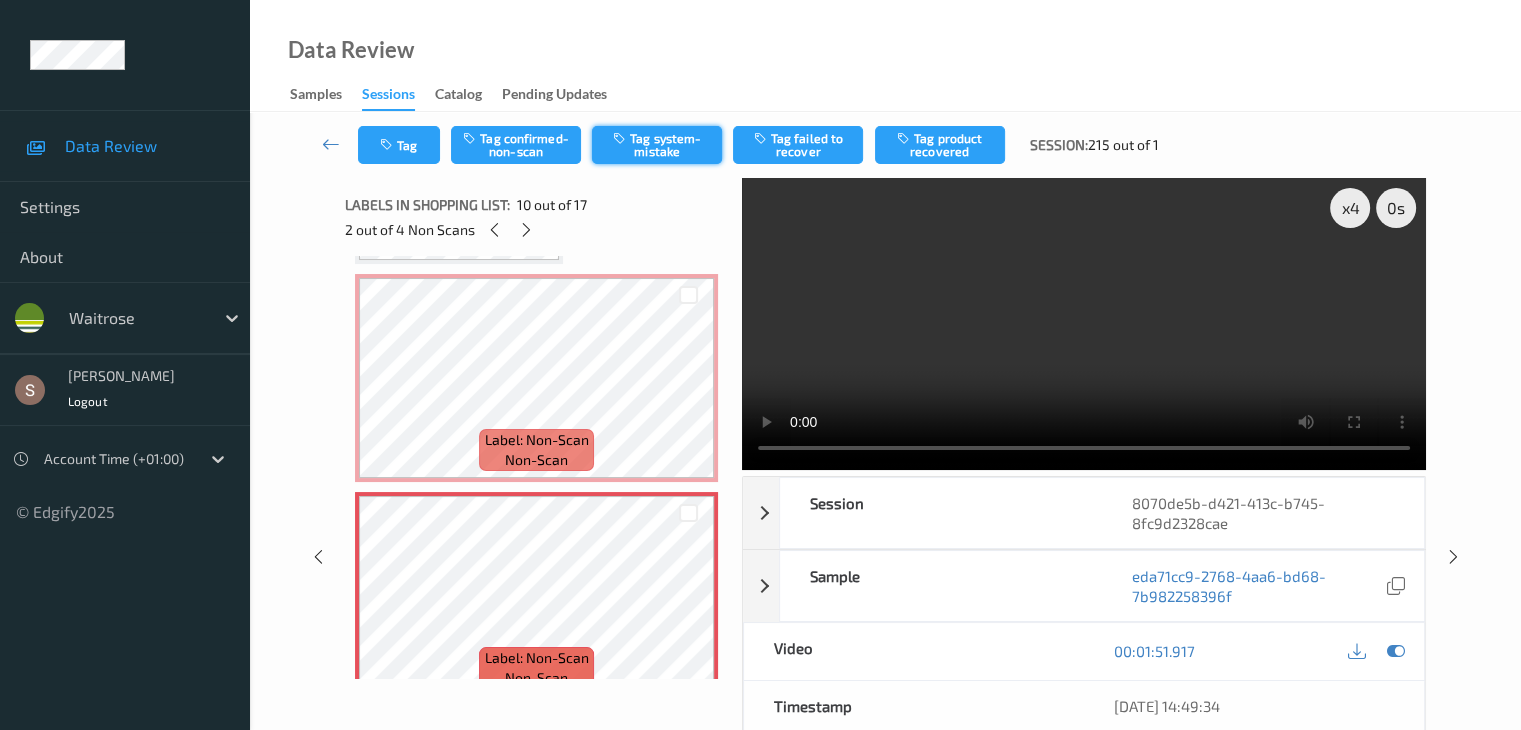 click on "Tag Tag   confirmed-non-scan Tag   system-mistake Tag   failed to recover Tag   product recovered Session: 215 out of 1" at bounding box center (885, 145) 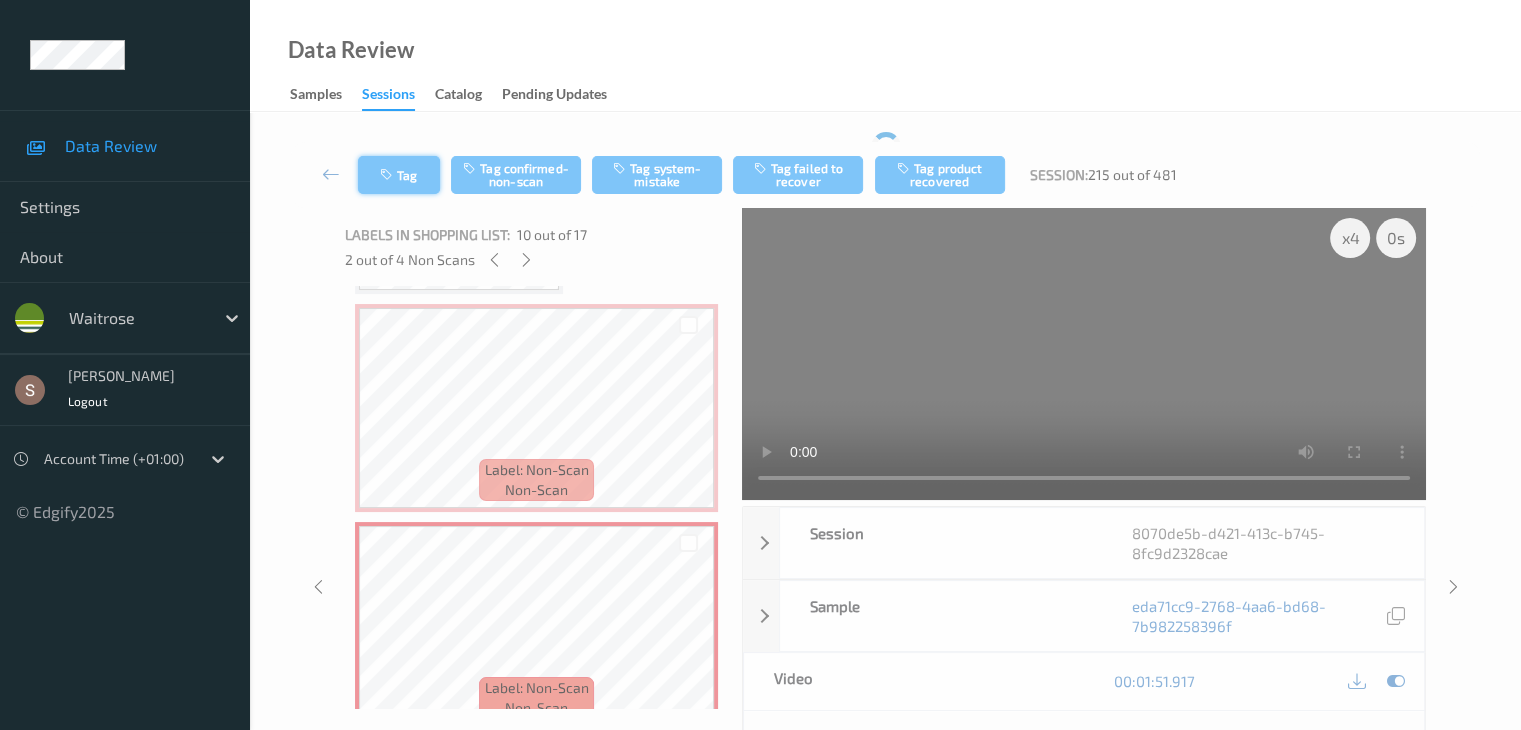 click on "Tag" at bounding box center (399, 175) 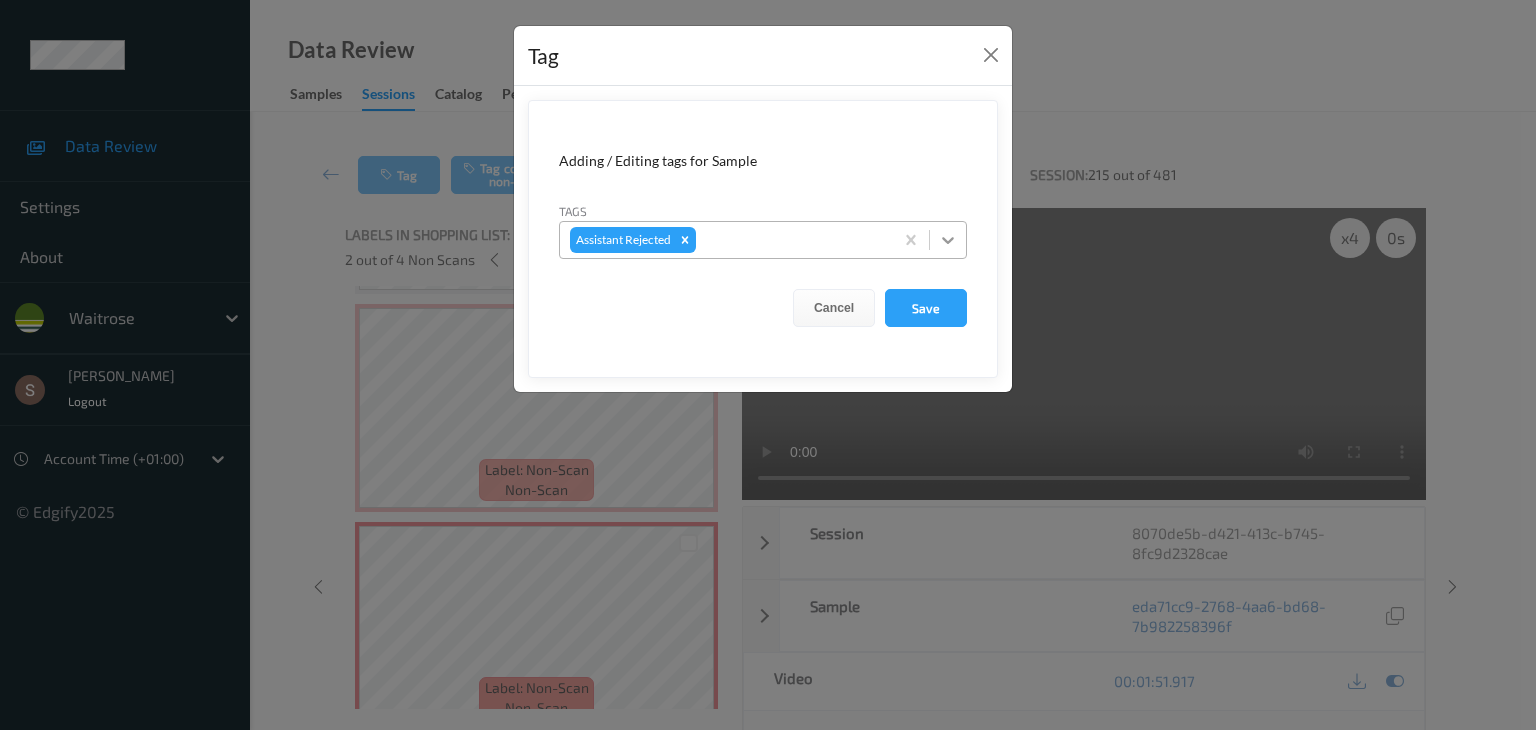 click at bounding box center [948, 240] 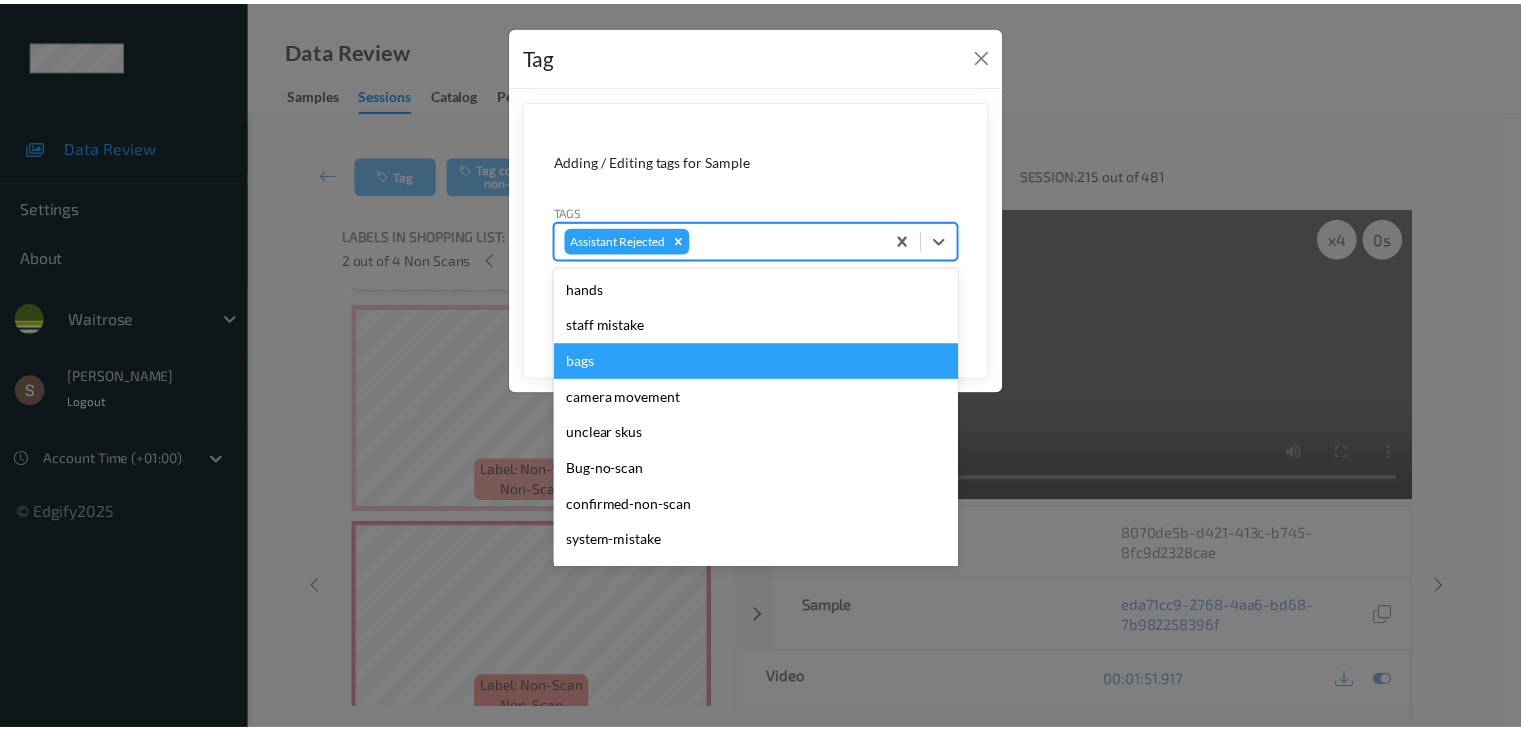 scroll, scrollTop: 356, scrollLeft: 0, axis: vertical 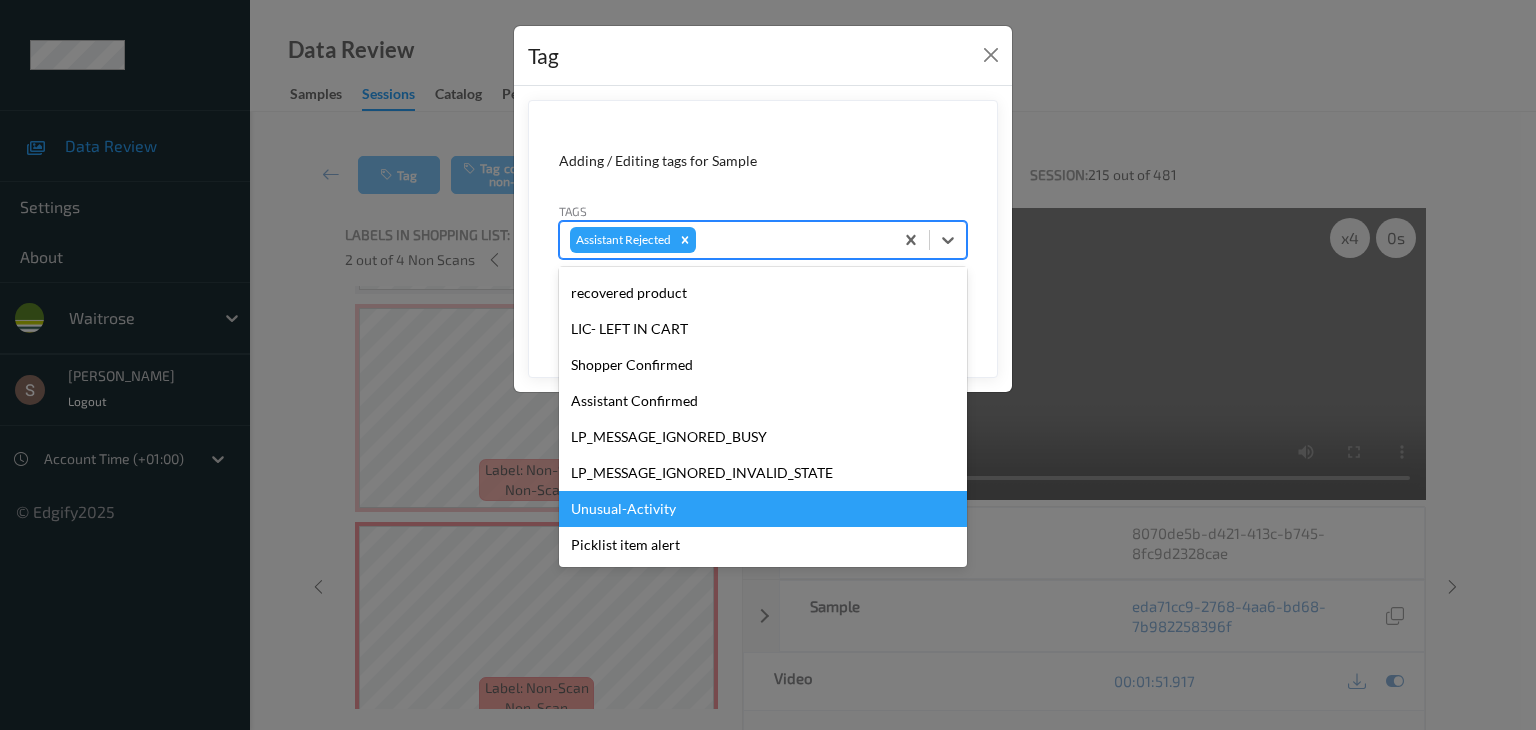 click on "Unusual-Activity" at bounding box center [763, 509] 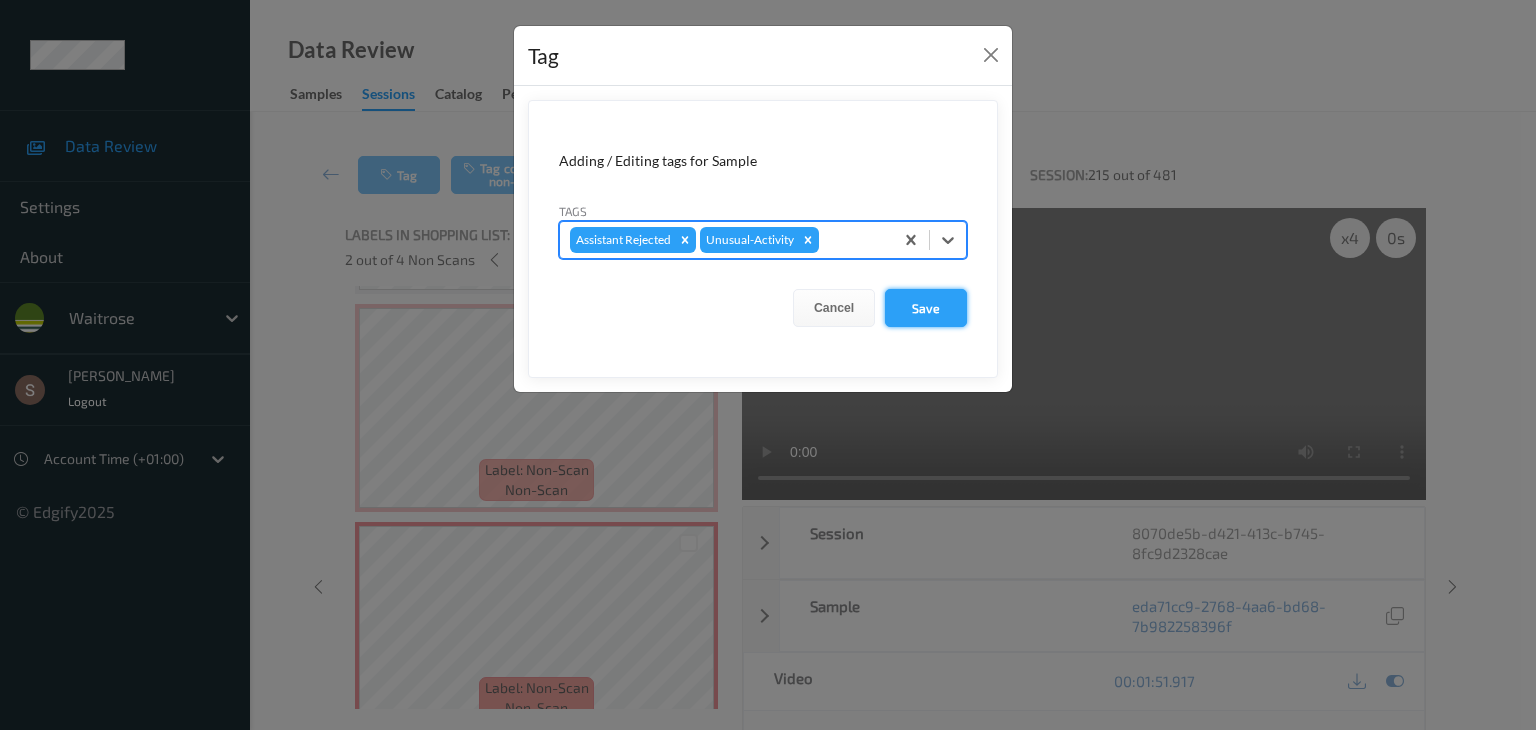 click on "Save" at bounding box center [926, 308] 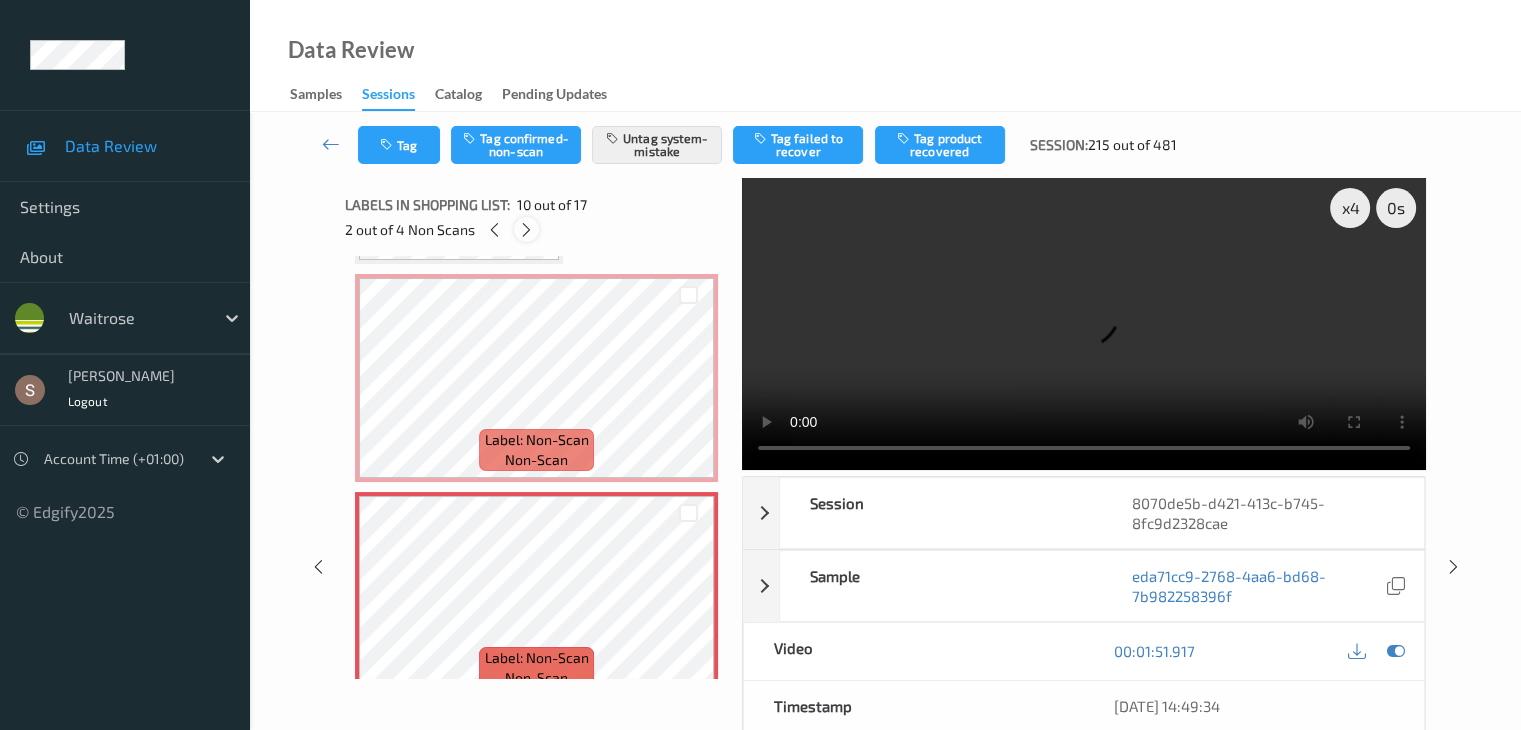 click at bounding box center (526, 230) 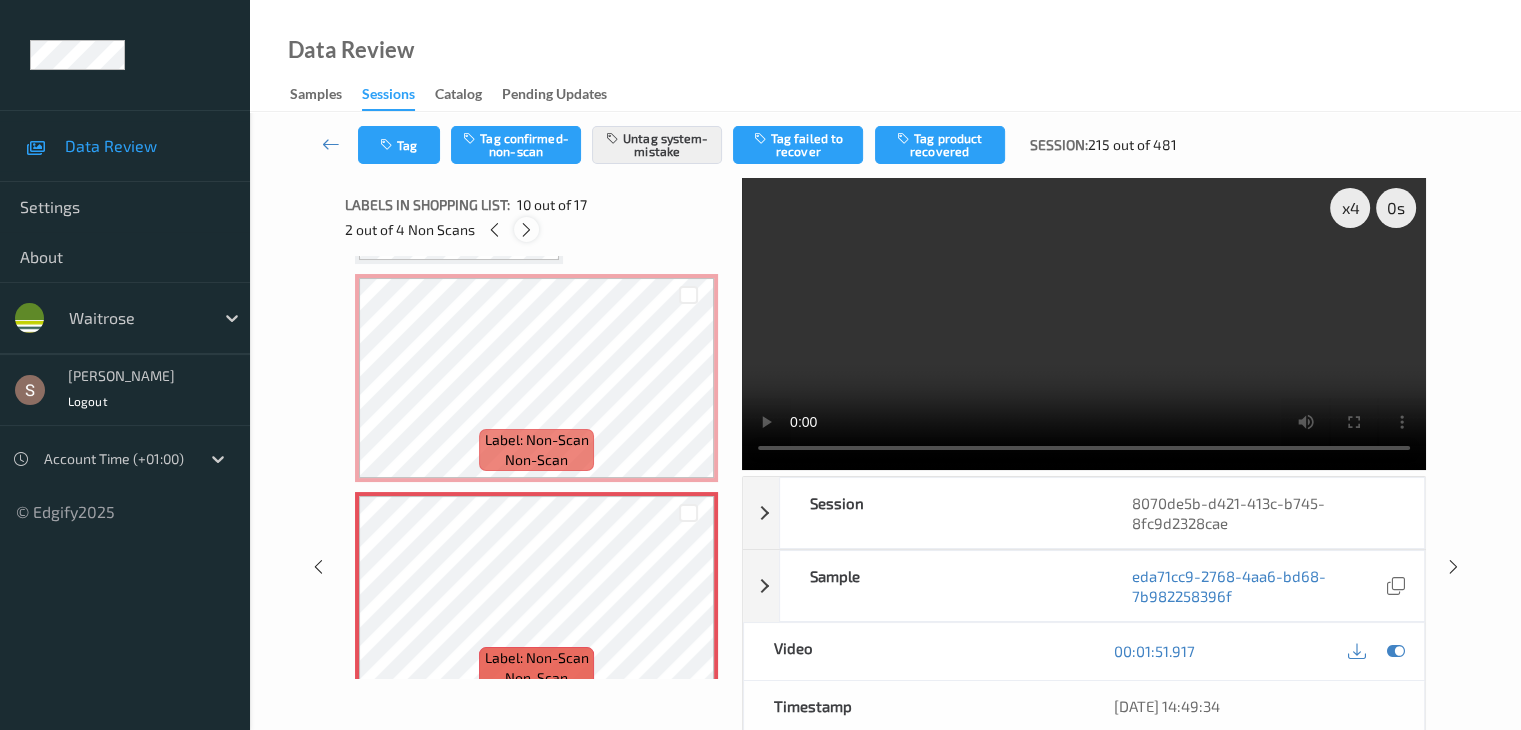 scroll, scrollTop: 2190, scrollLeft: 0, axis: vertical 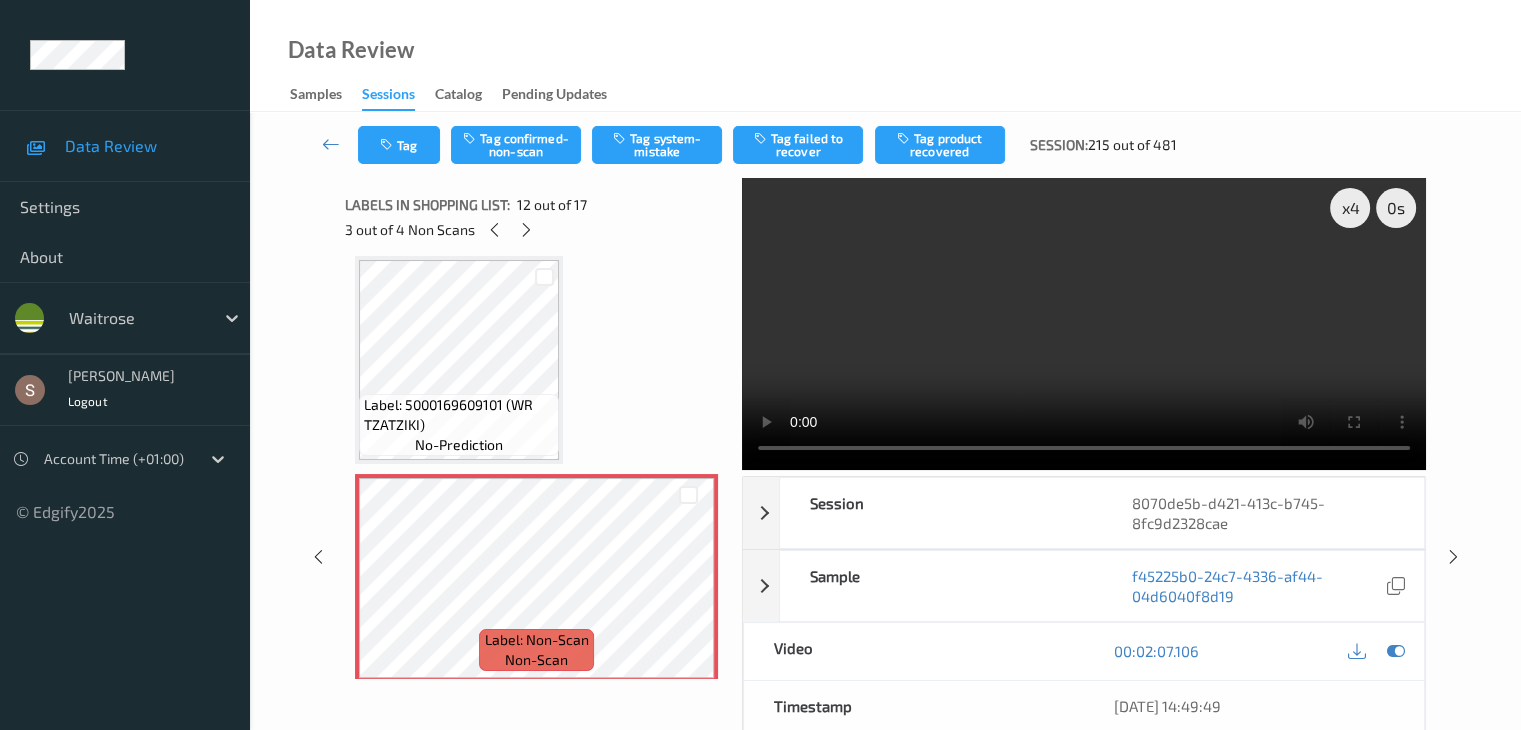 click at bounding box center (1084, 324) 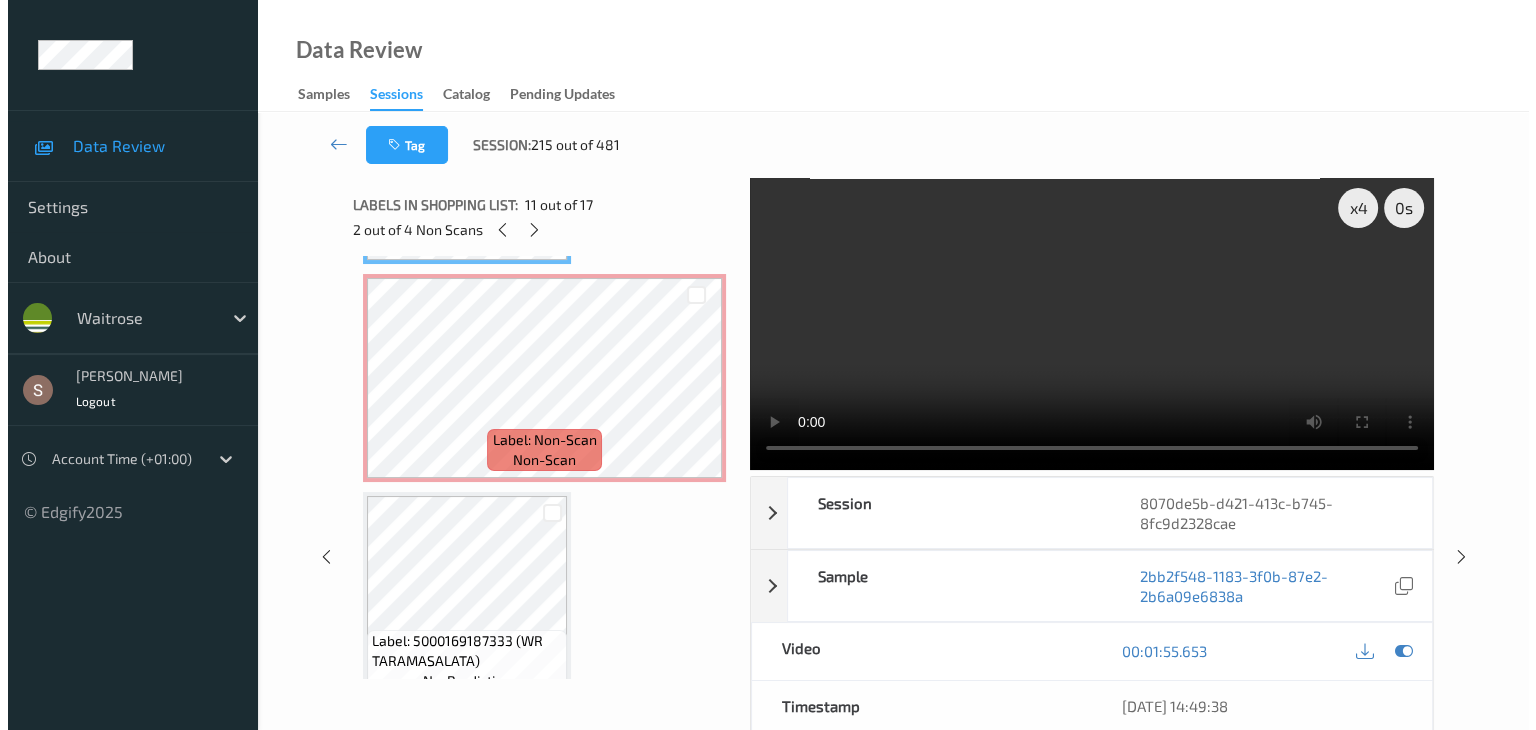scroll, scrollTop: 2490, scrollLeft: 0, axis: vertical 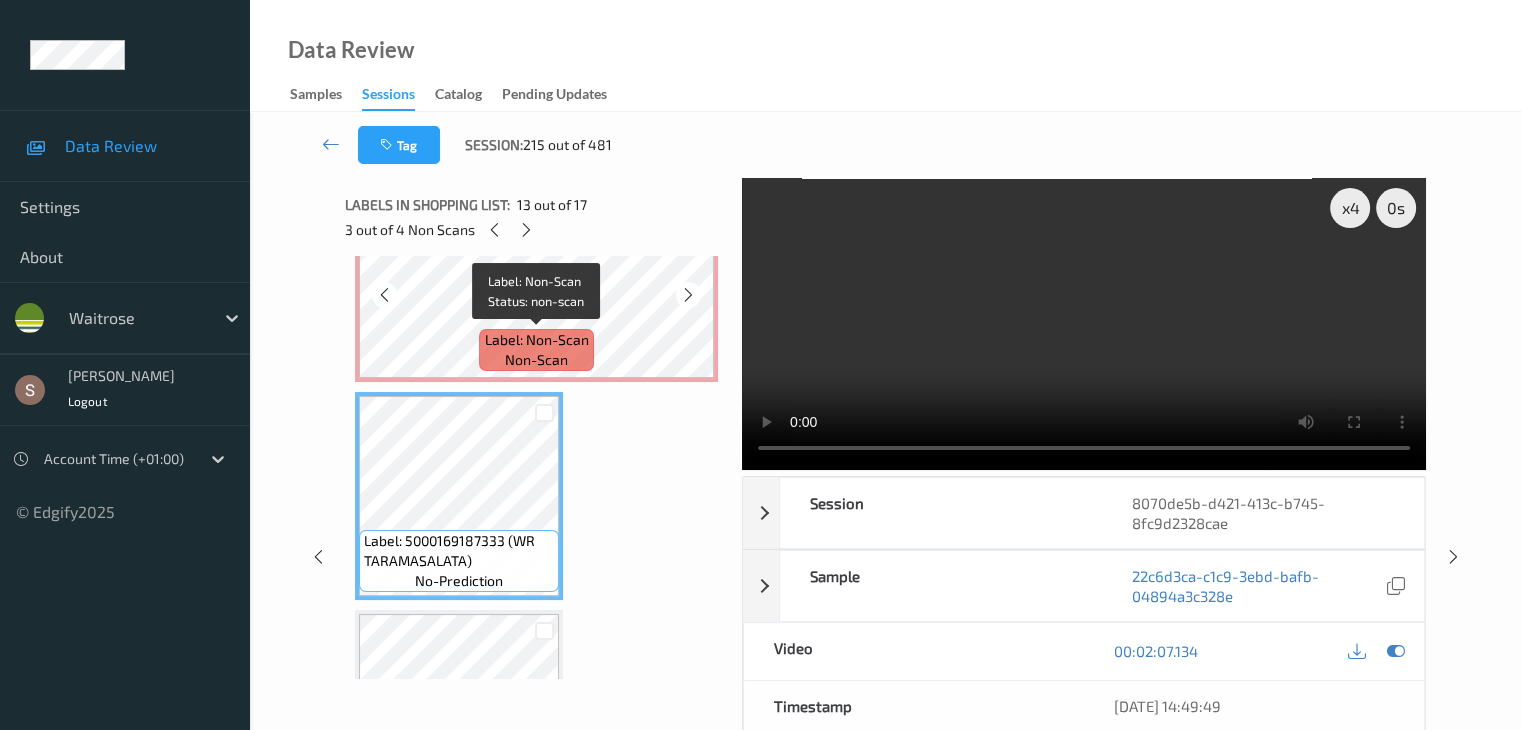 click on "Label: Non-Scan" at bounding box center (537, 340) 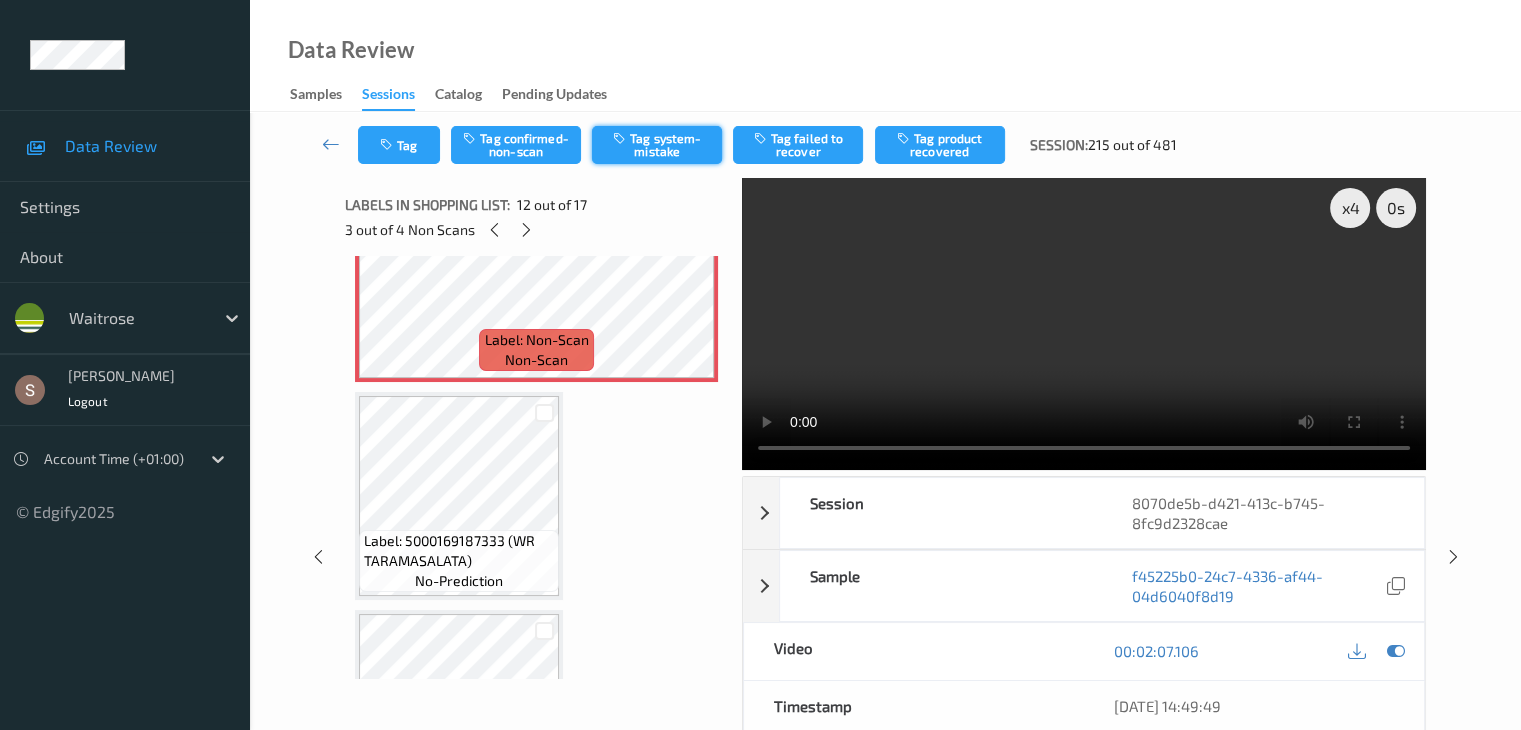 click on "Tag   system-mistake" at bounding box center [657, 145] 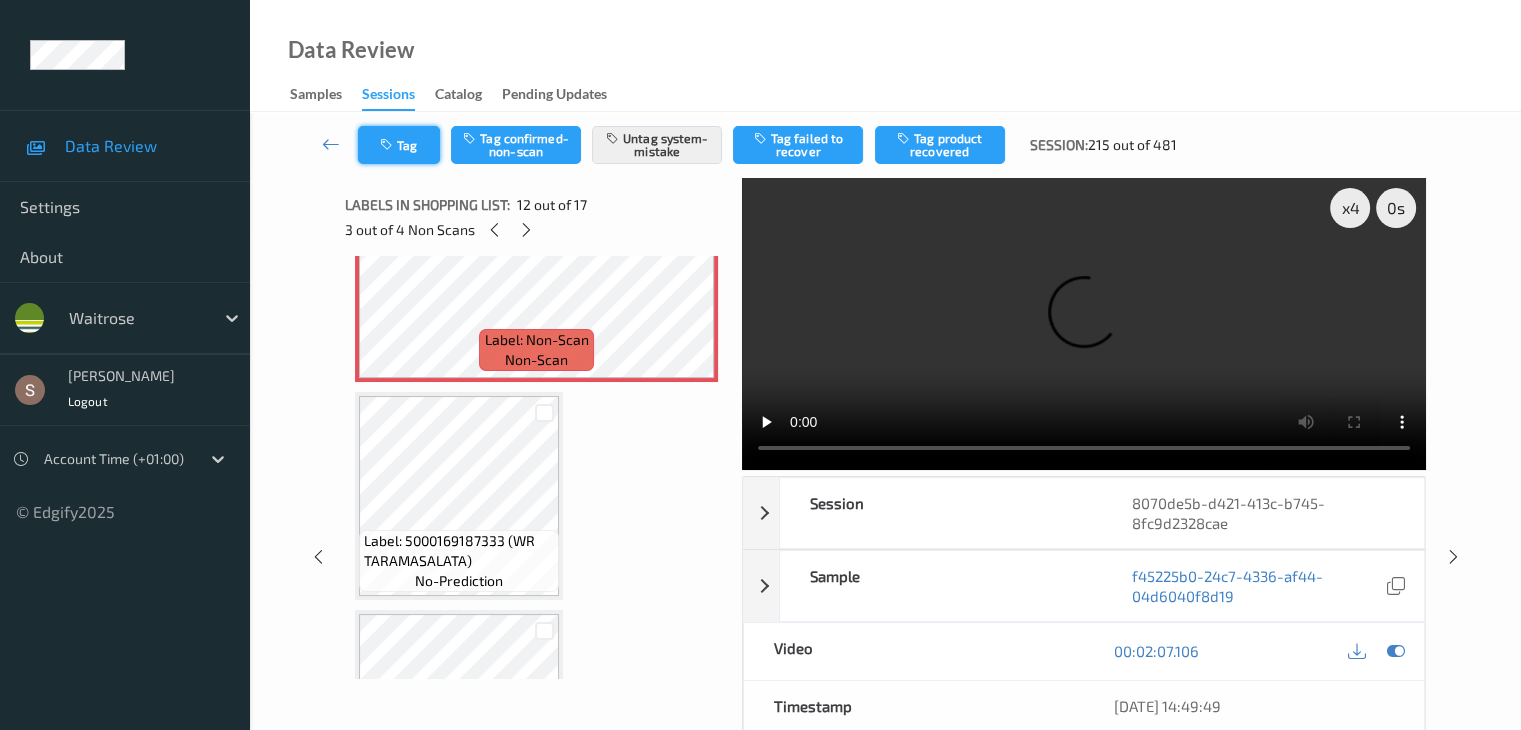 click on "Tag" at bounding box center (399, 145) 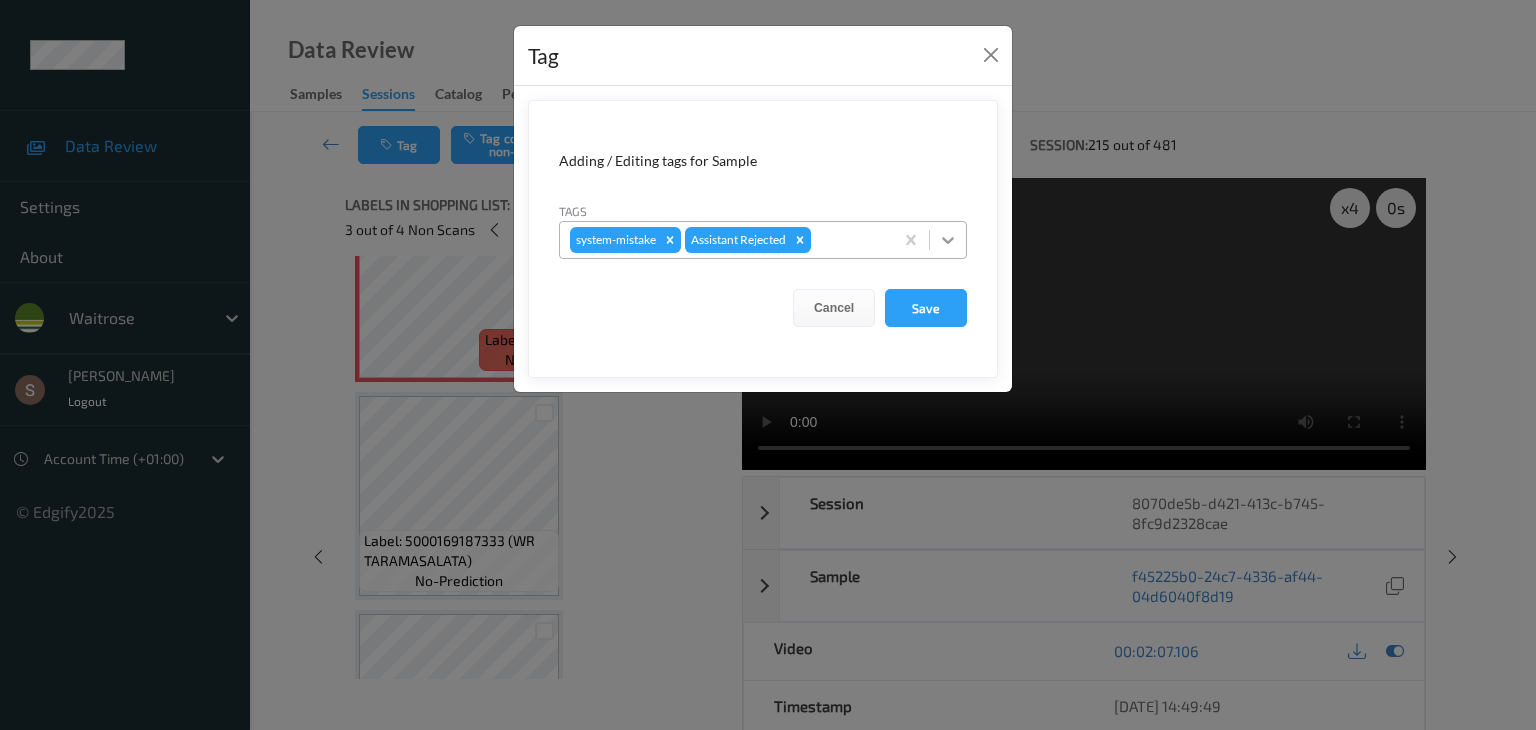 click 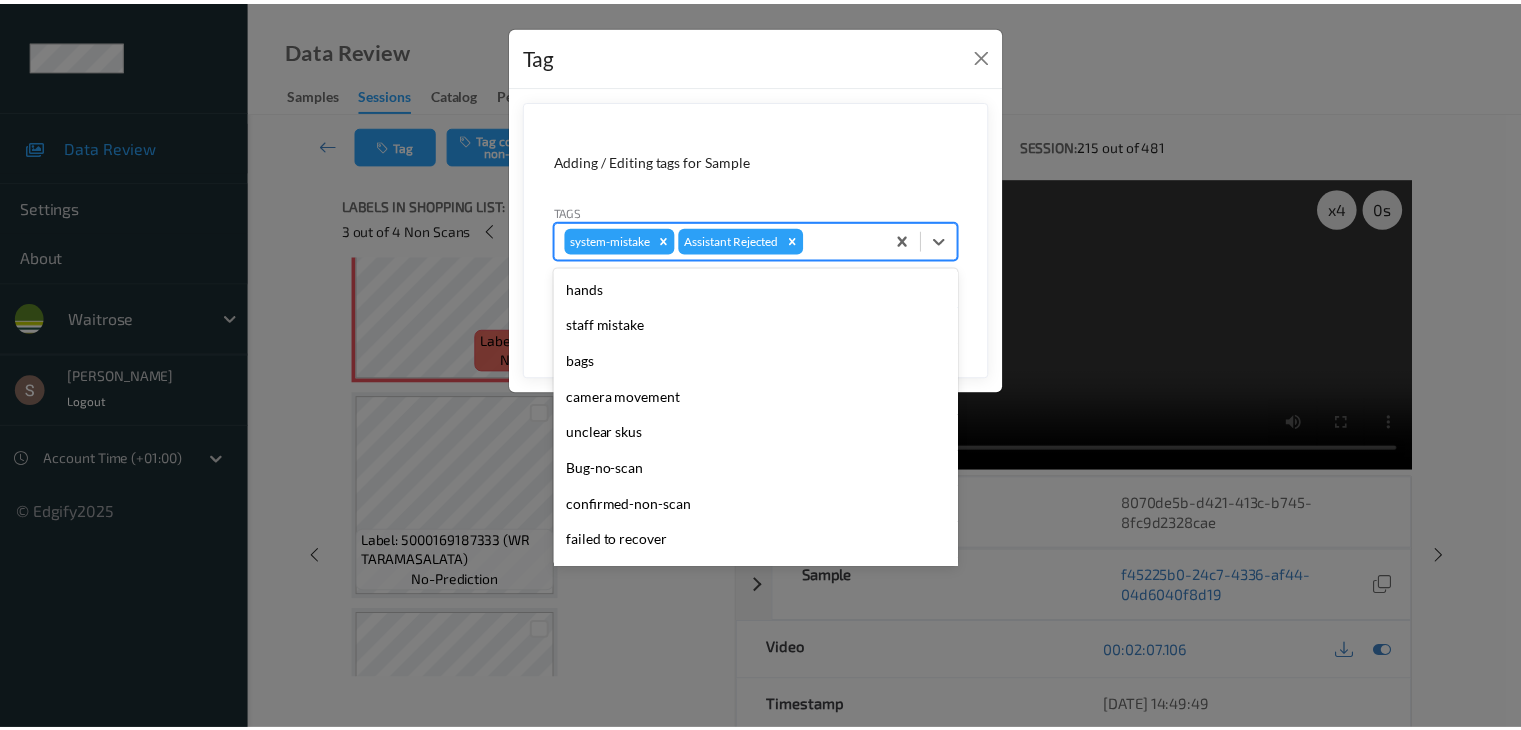 scroll, scrollTop: 320, scrollLeft: 0, axis: vertical 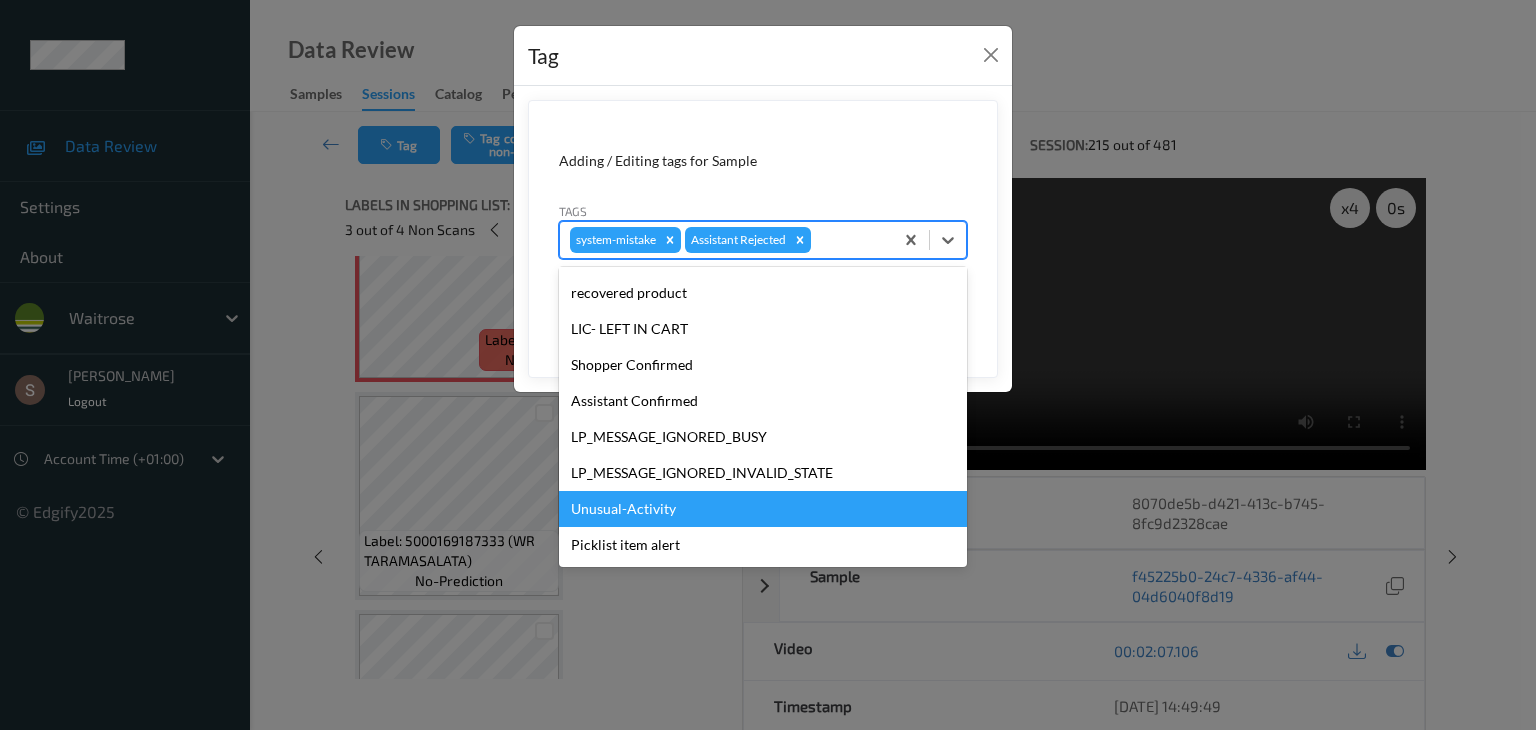 click on "Unusual-Activity" at bounding box center (763, 509) 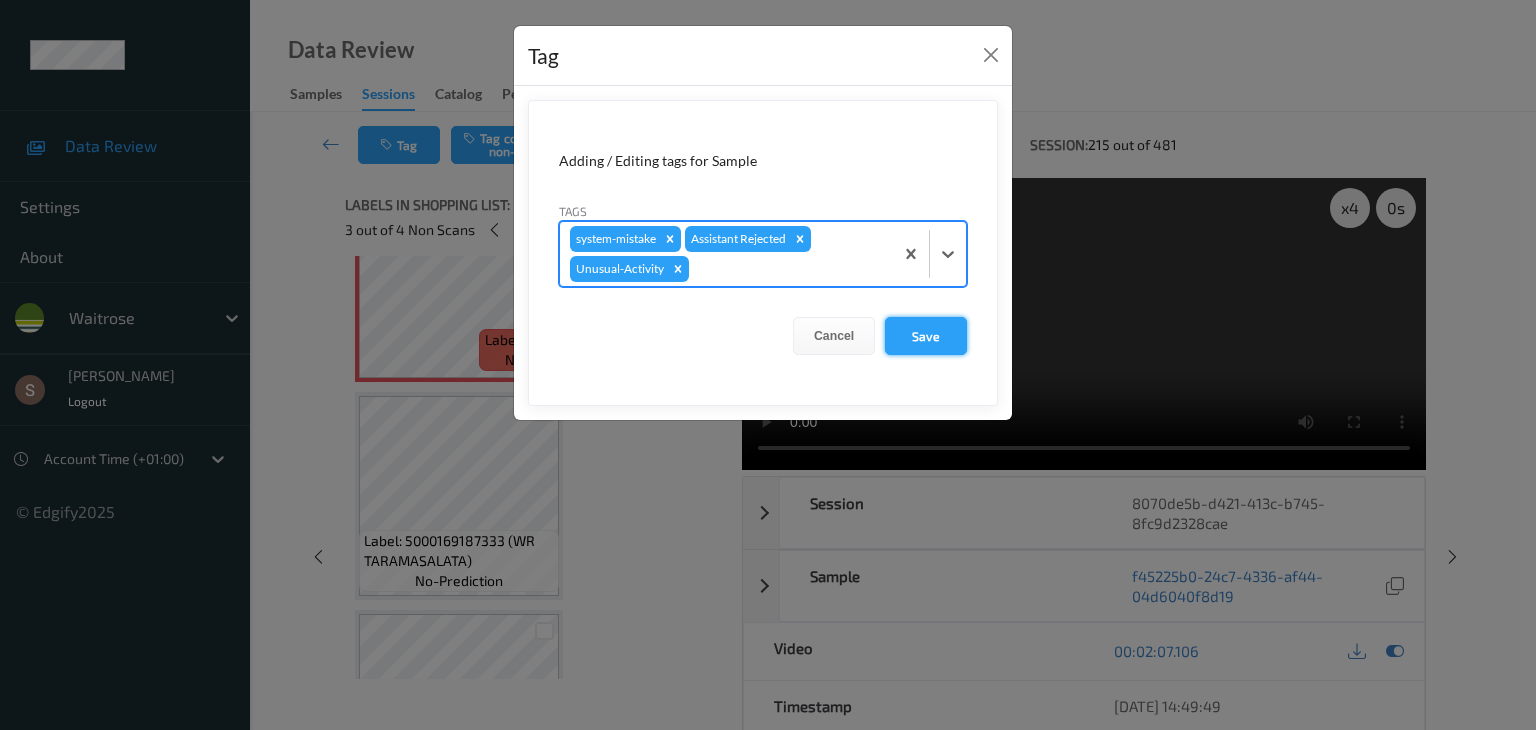click on "Save" at bounding box center [926, 336] 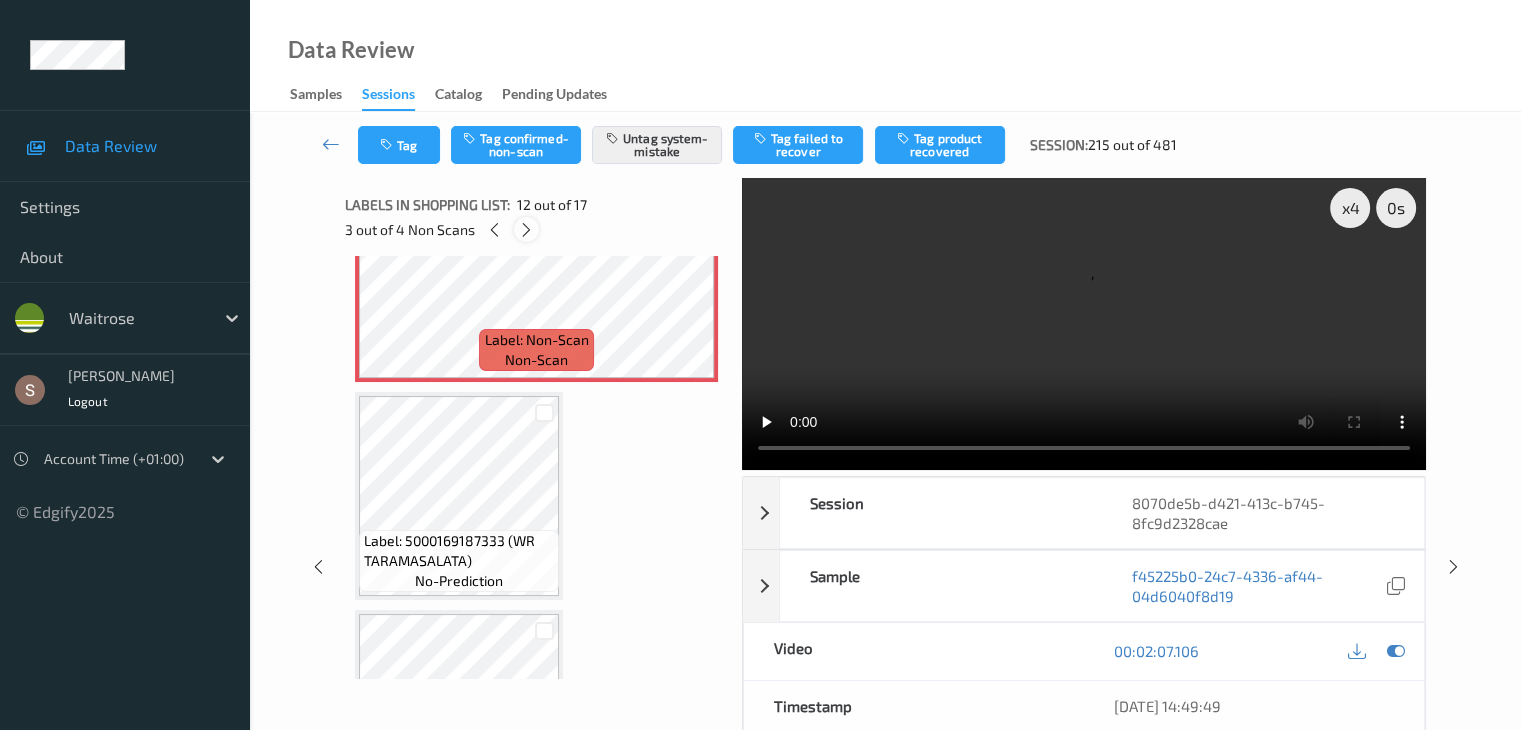 click at bounding box center (526, 230) 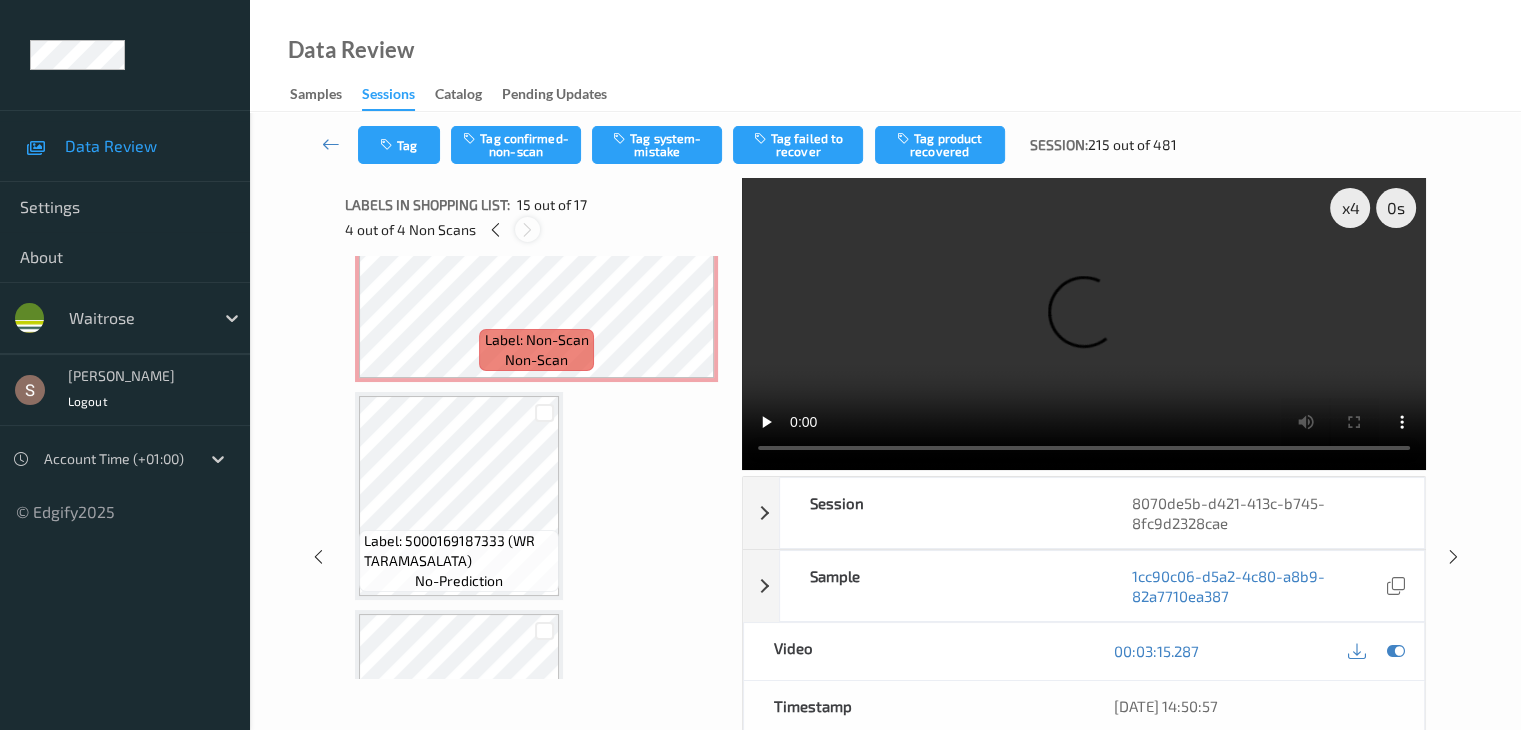 scroll, scrollTop: 2844, scrollLeft: 0, axis: vertical 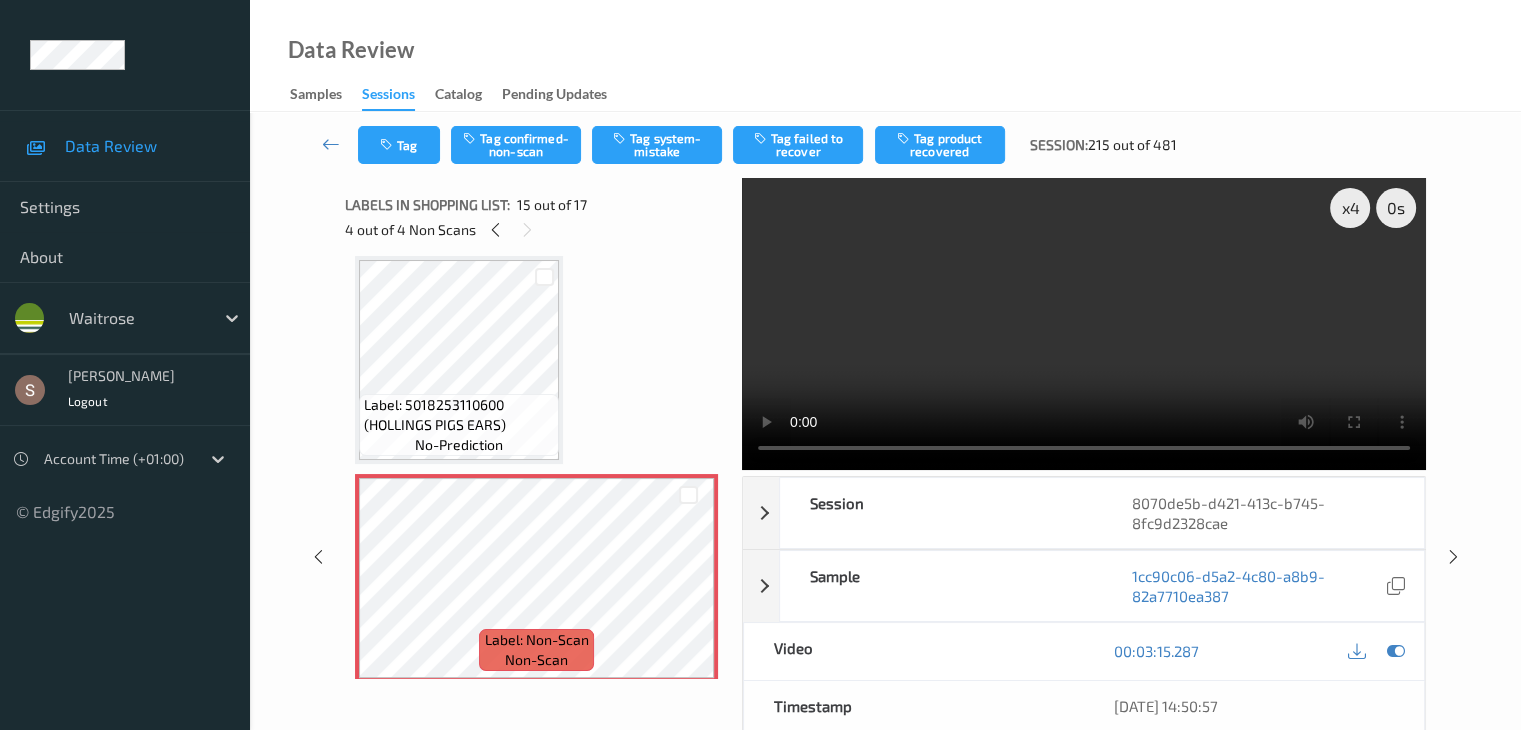 click at bounding box center (1084, 324) 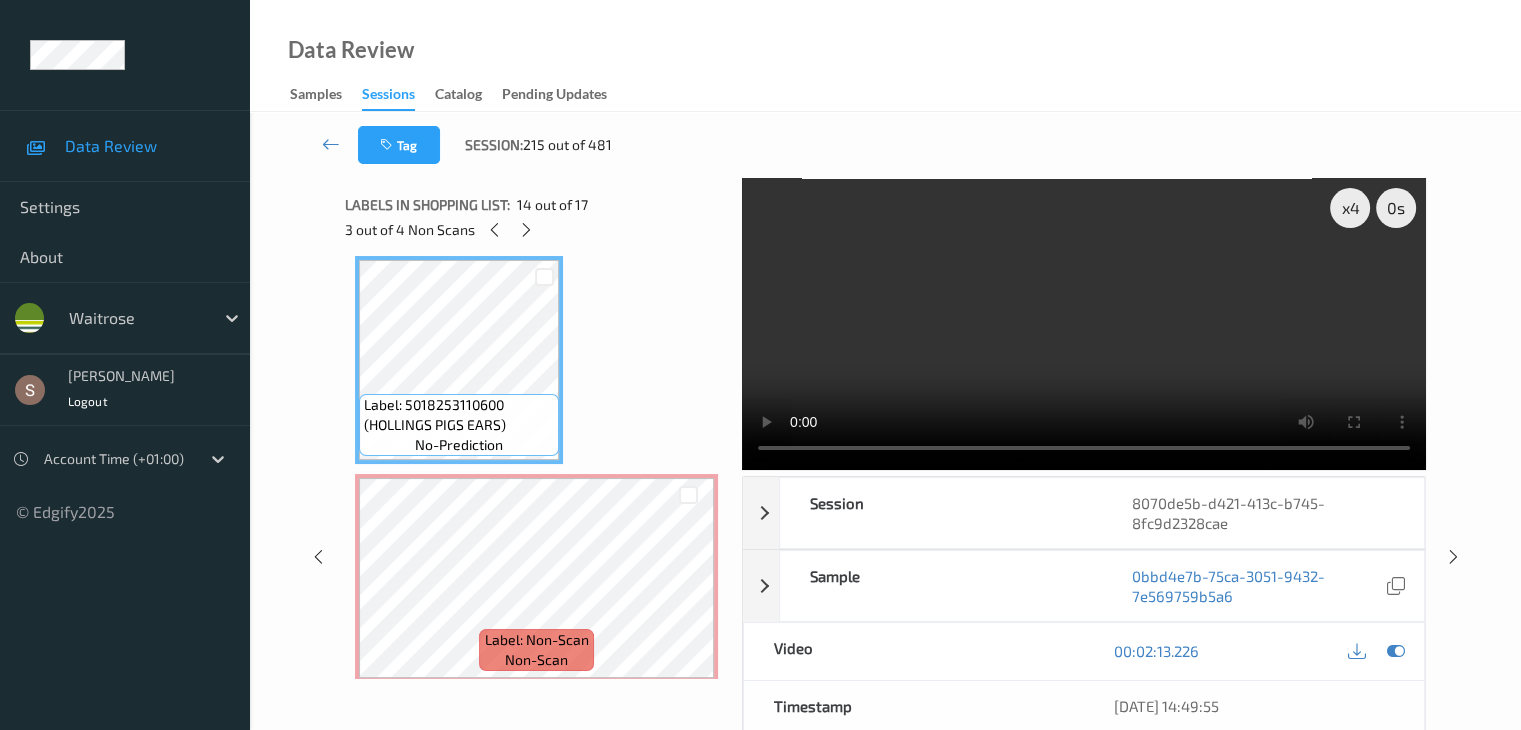 click at bounding box center (1084, 324) 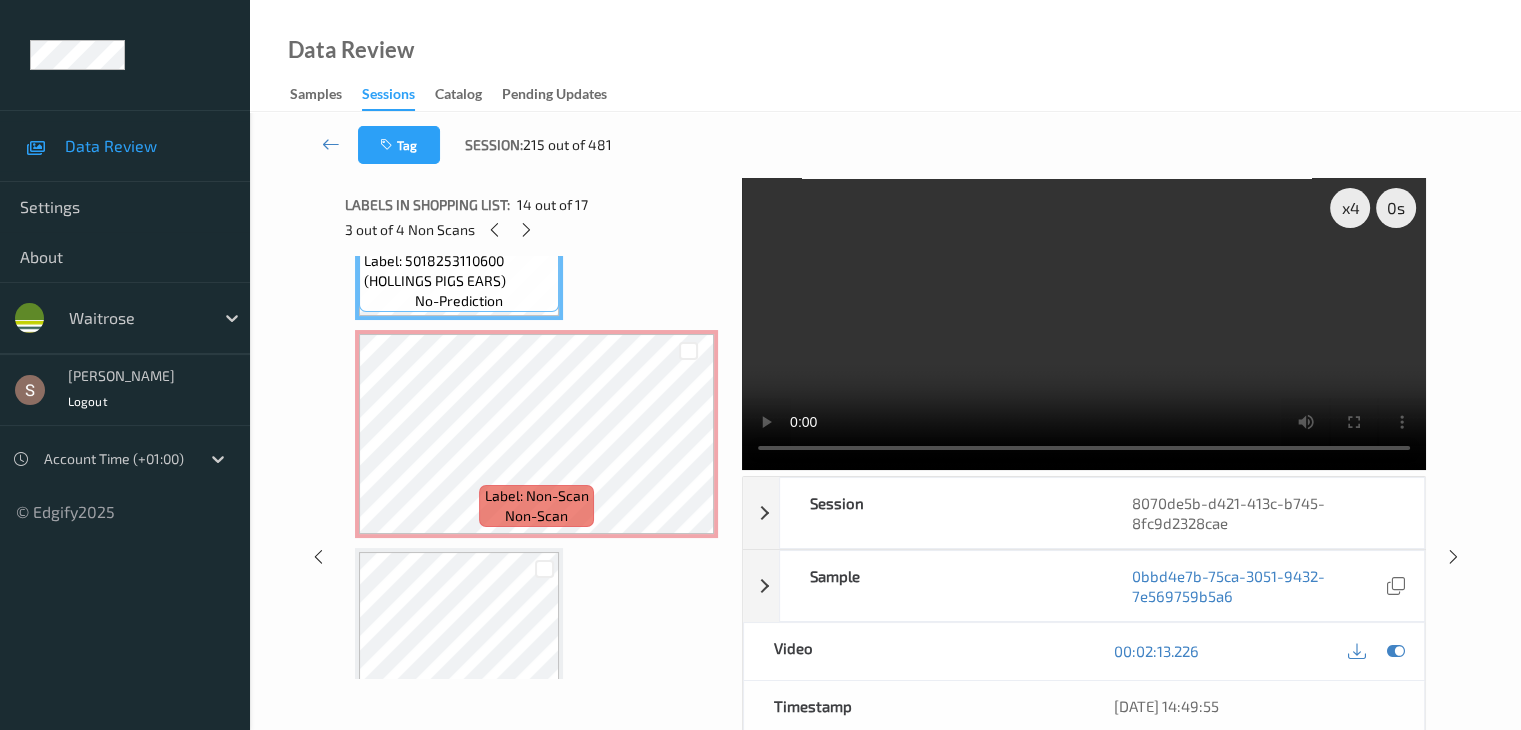 scroll, scrollTop: 2944, scrollLeft: 0, axis: vertical 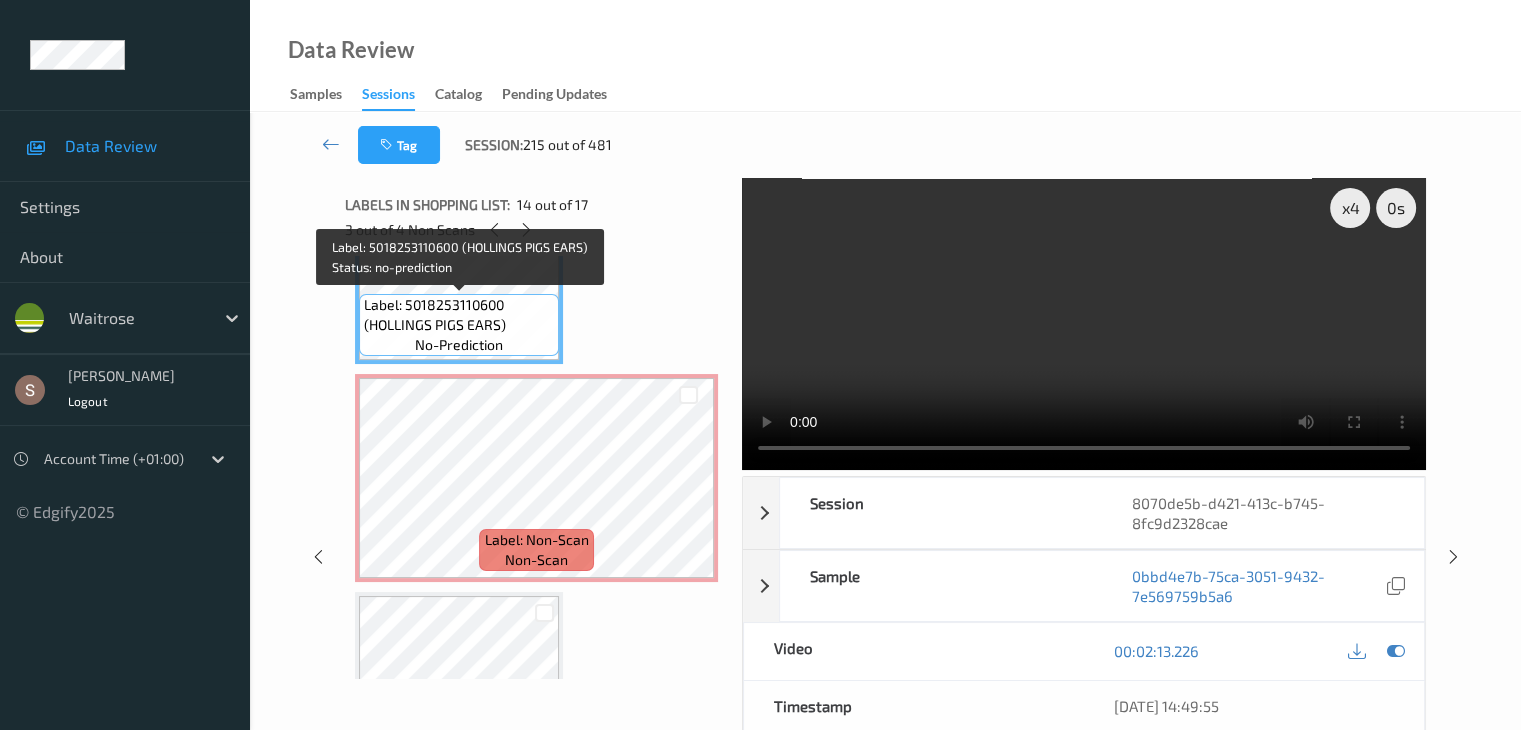 click on "Label: 5018253110600 (HOLLINGS PIGS EARS)" at bounding box center [459, 315] 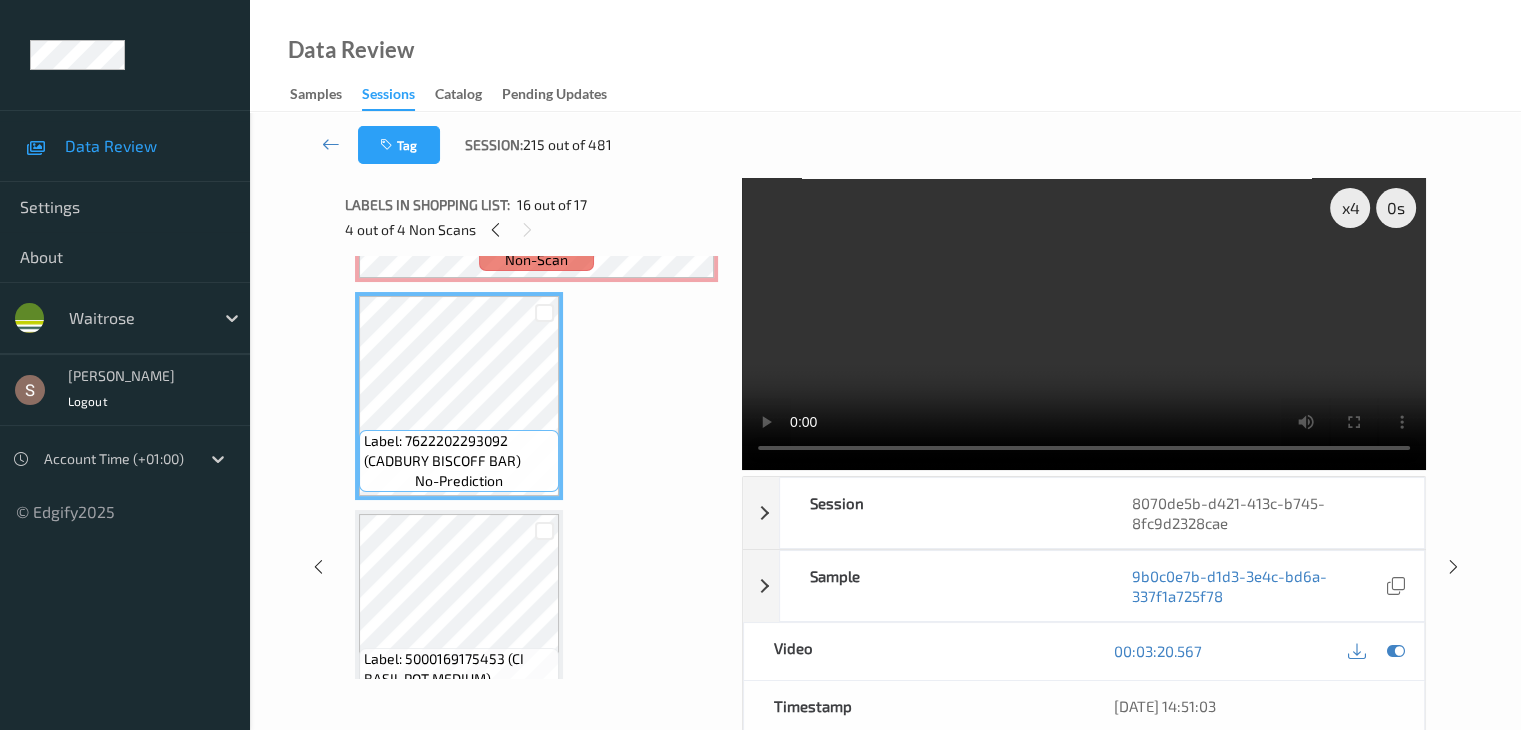 scroll, scrollTop: 3293, scrollLeft: 0, axis: vertical 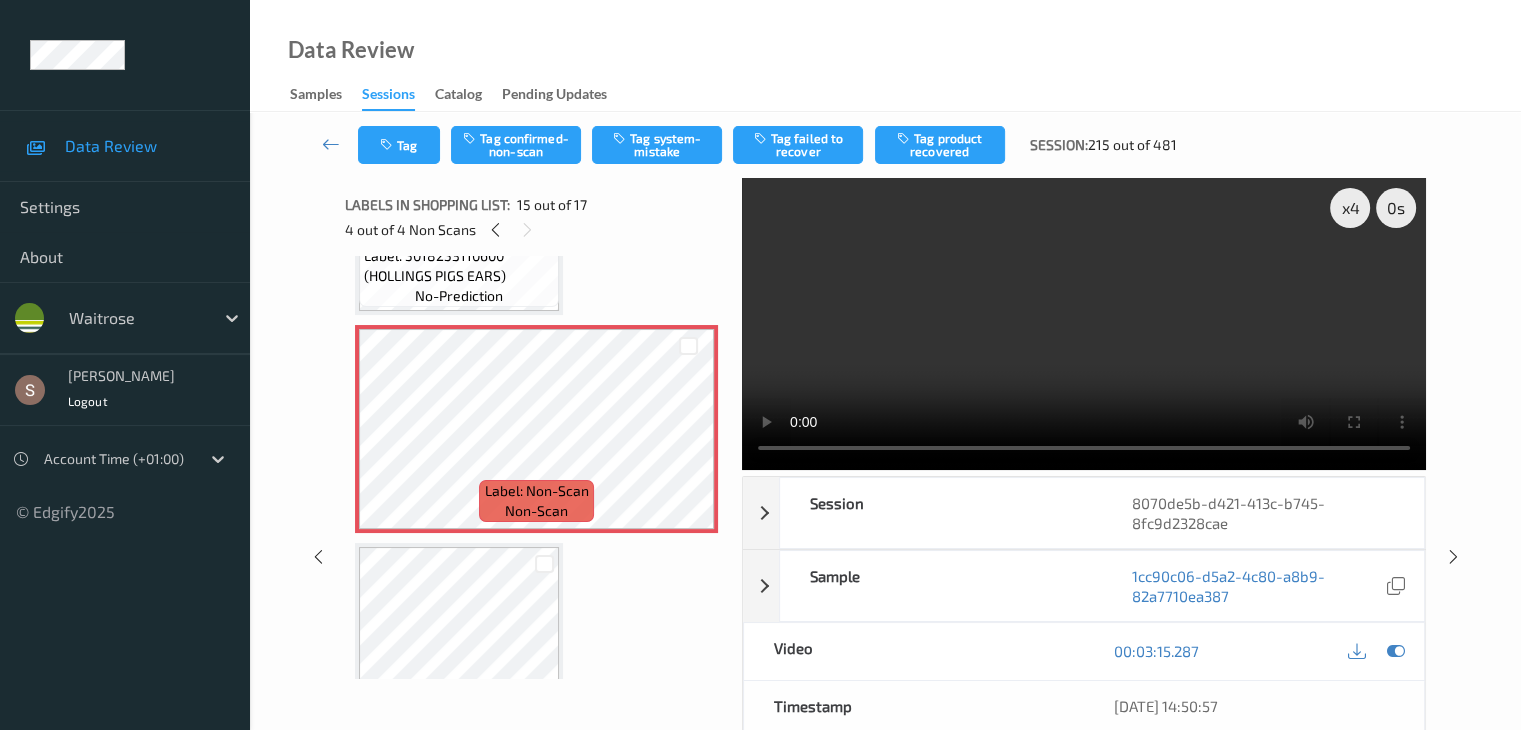 click on "Tag Tag   confirmed-non-scan Tag   system-mistake Tag   failed to recover Tag   product recovered Session: 215 out of 481" at bounding box center (885, 145) 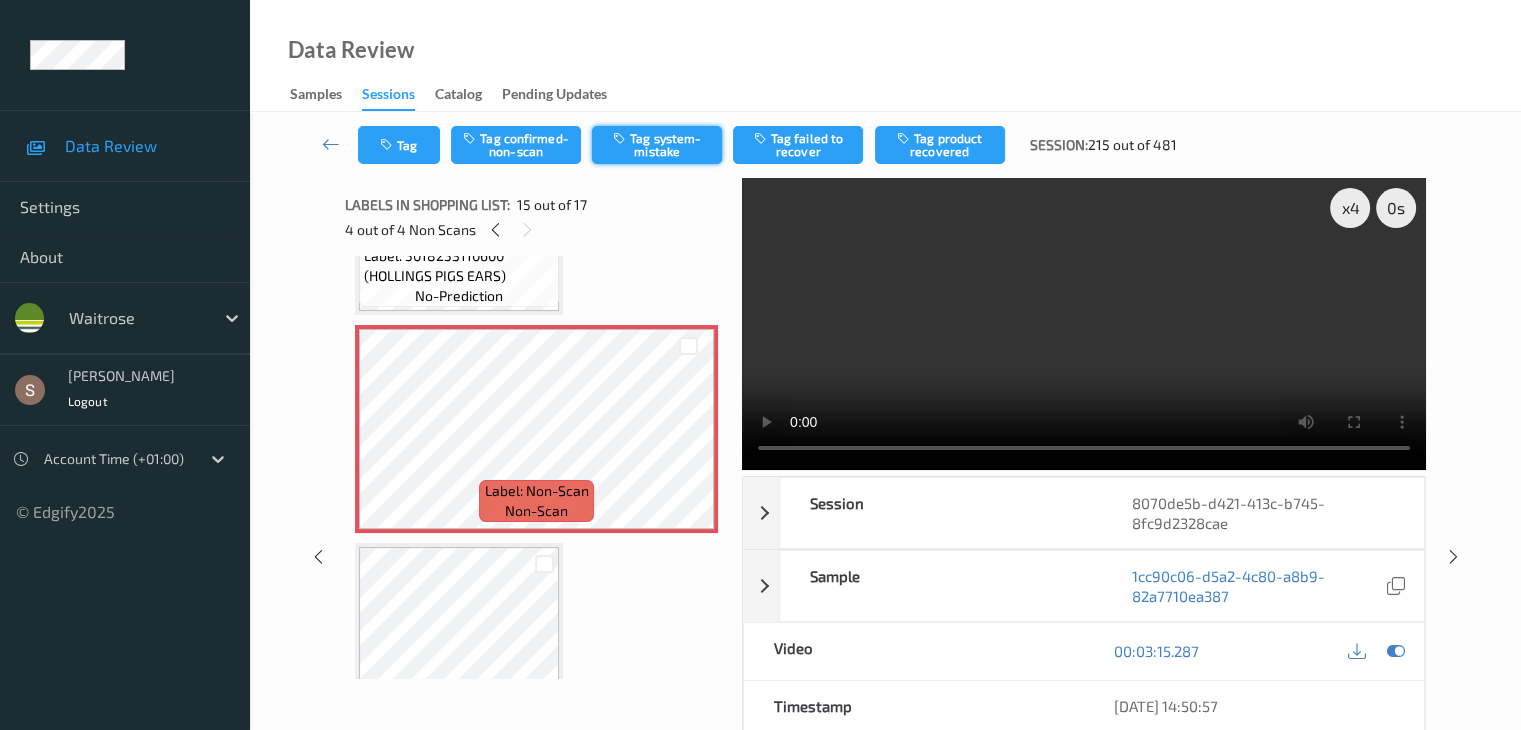 click on "Tag   system-mistake" at bounding box center (657, 145) 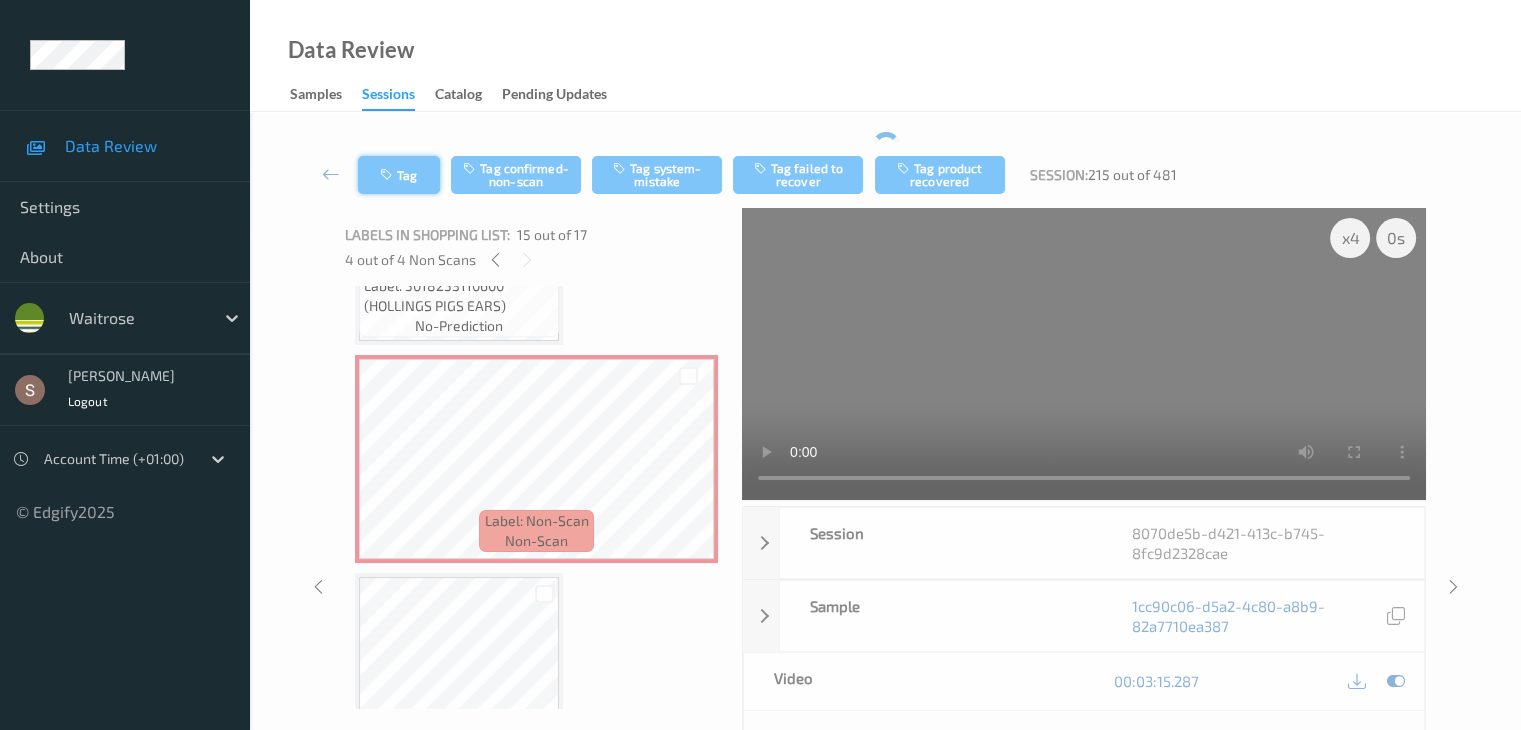 click on "Tag" at bounding box center (399, 175) 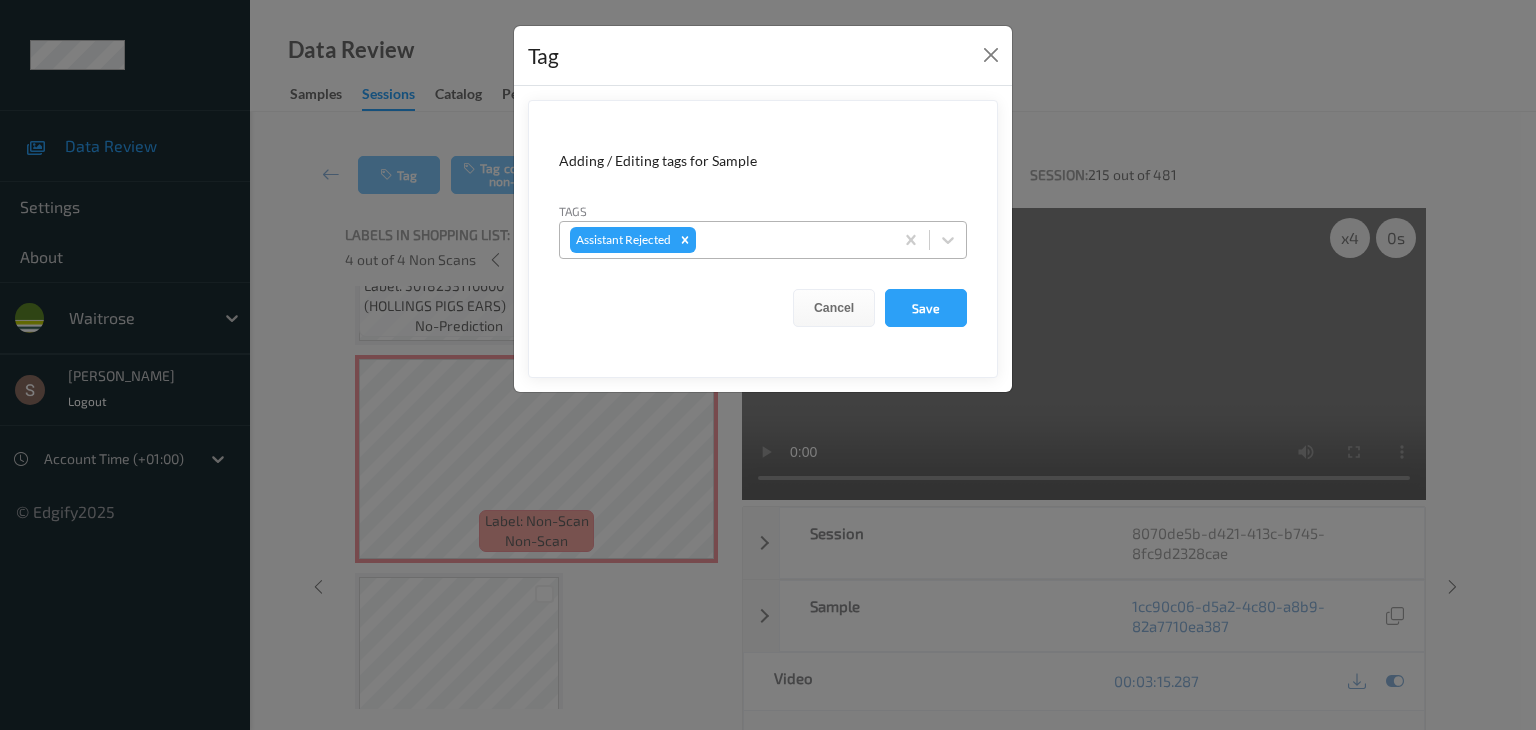 click 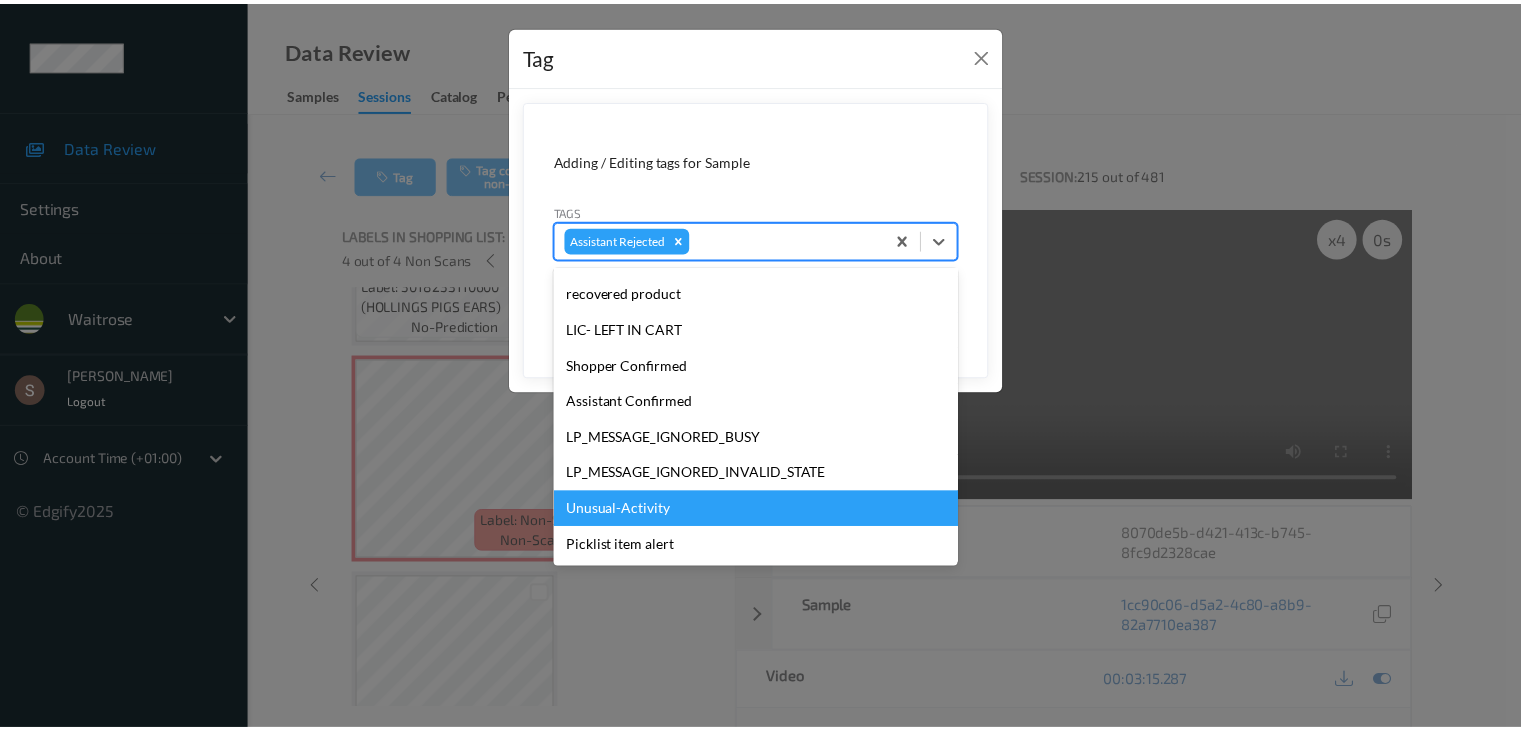 scroll, scrollTop: 320, scrollLeft: 0, axis: vertical 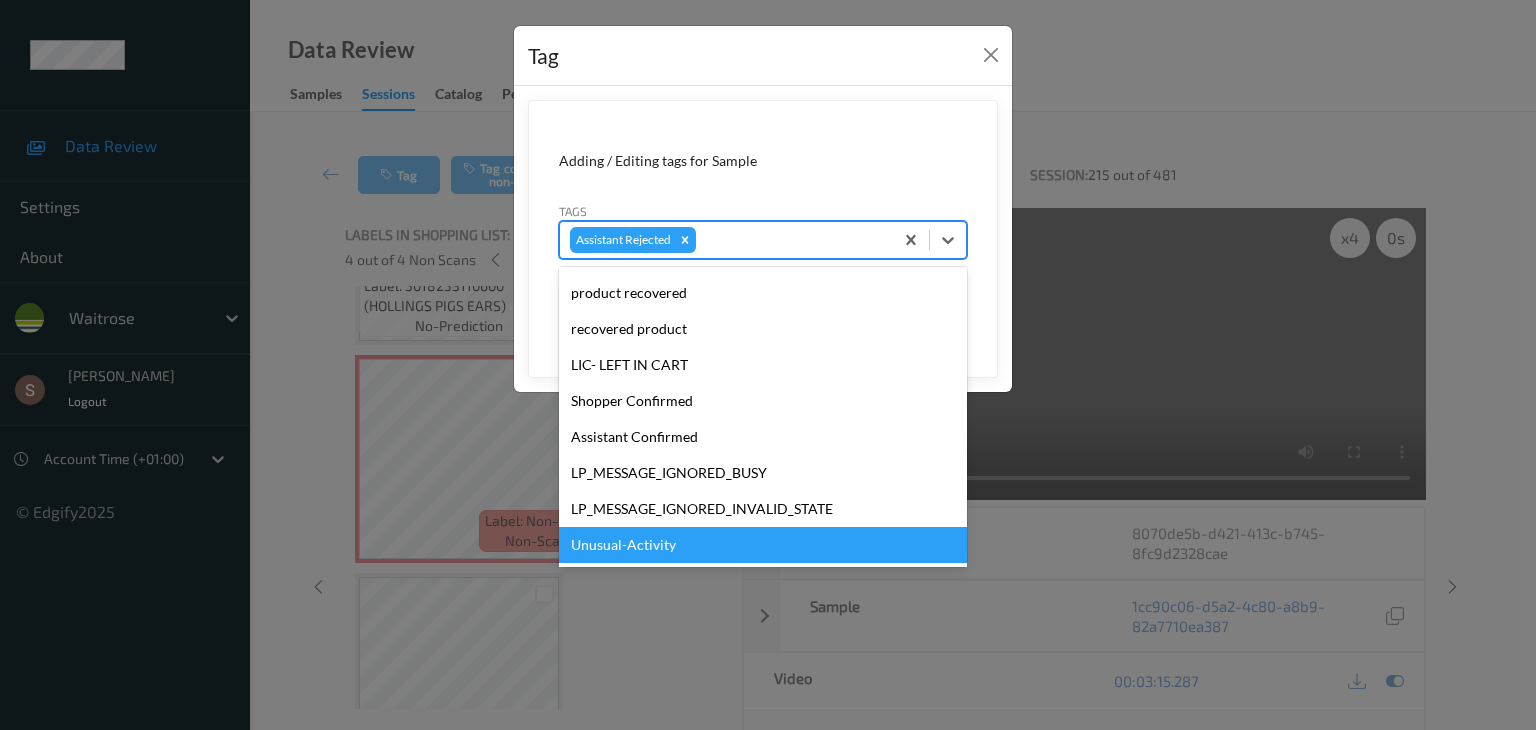 click on "Unusual-Activity" at bounding box center (763, 545) 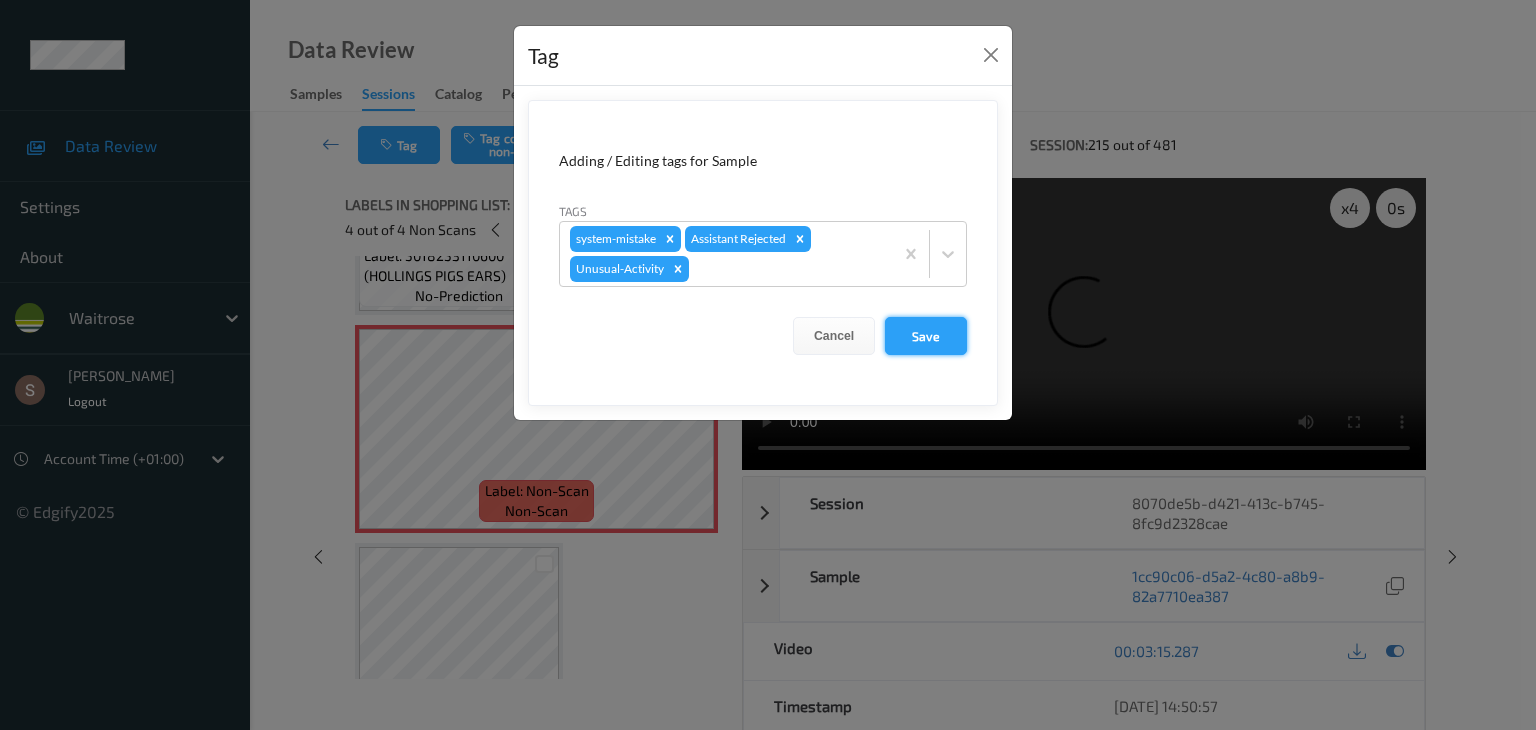 click on "Save" at bounding box center (926, 336) 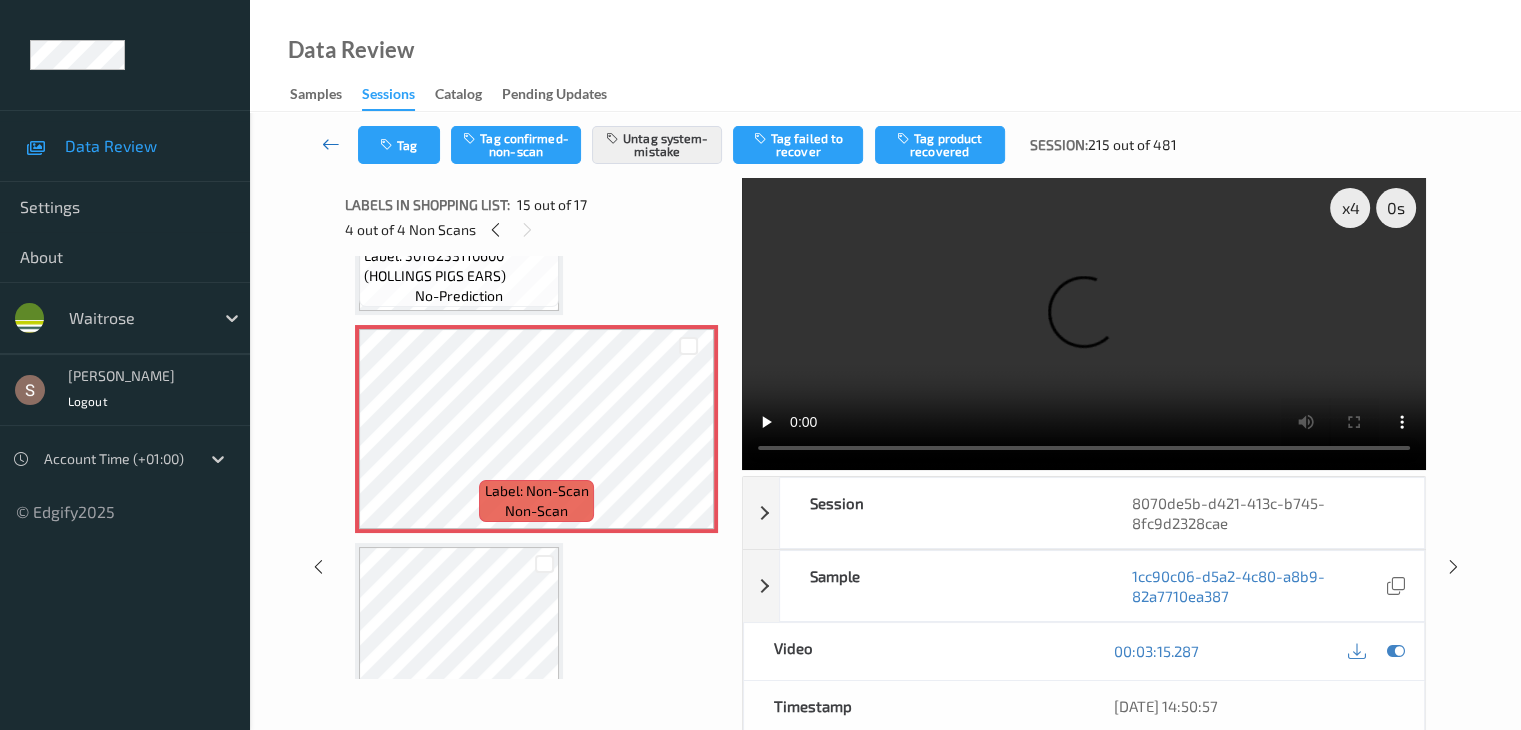 click at bounding box center [331, 144] 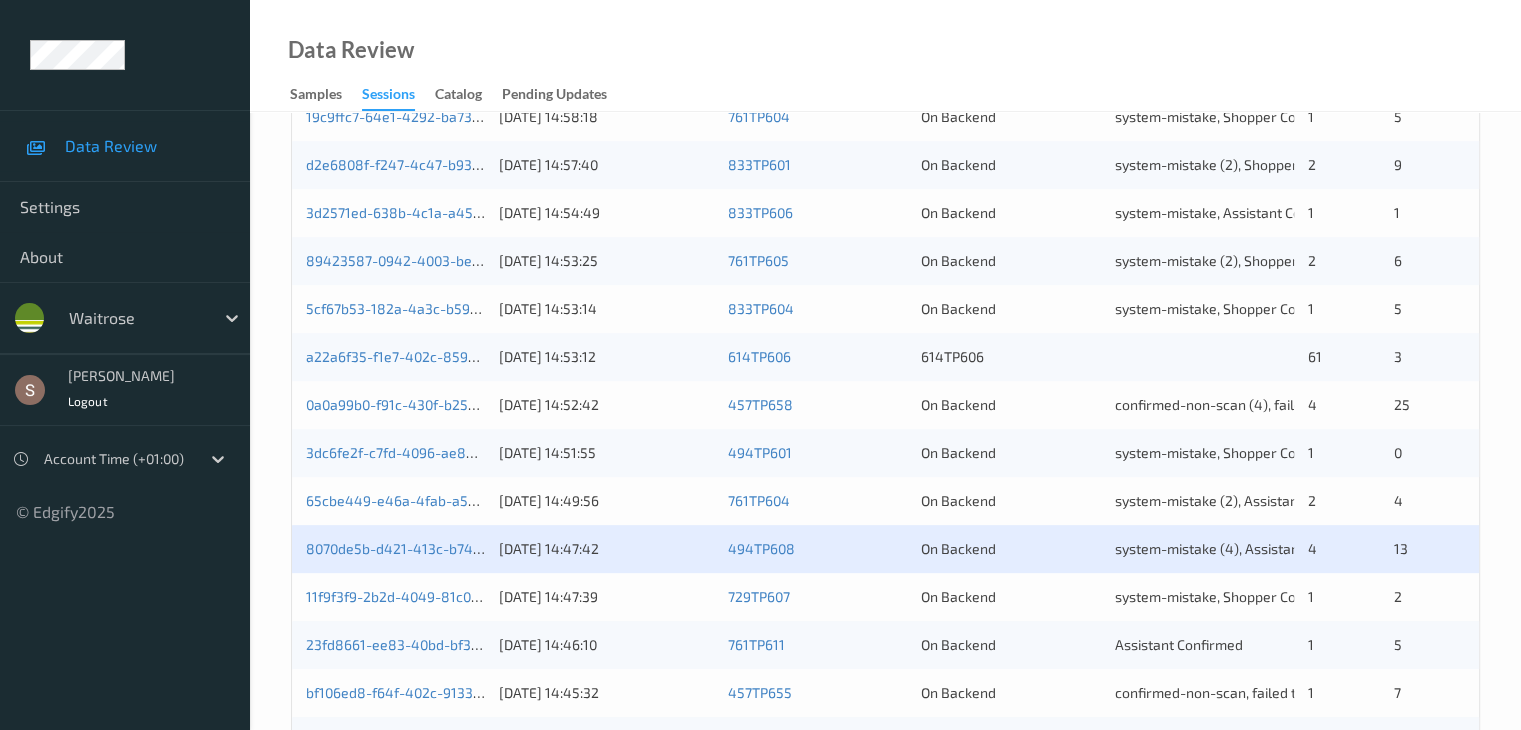 scroll, scrollTop: 932, scrollLeft: 0, axis: vertical 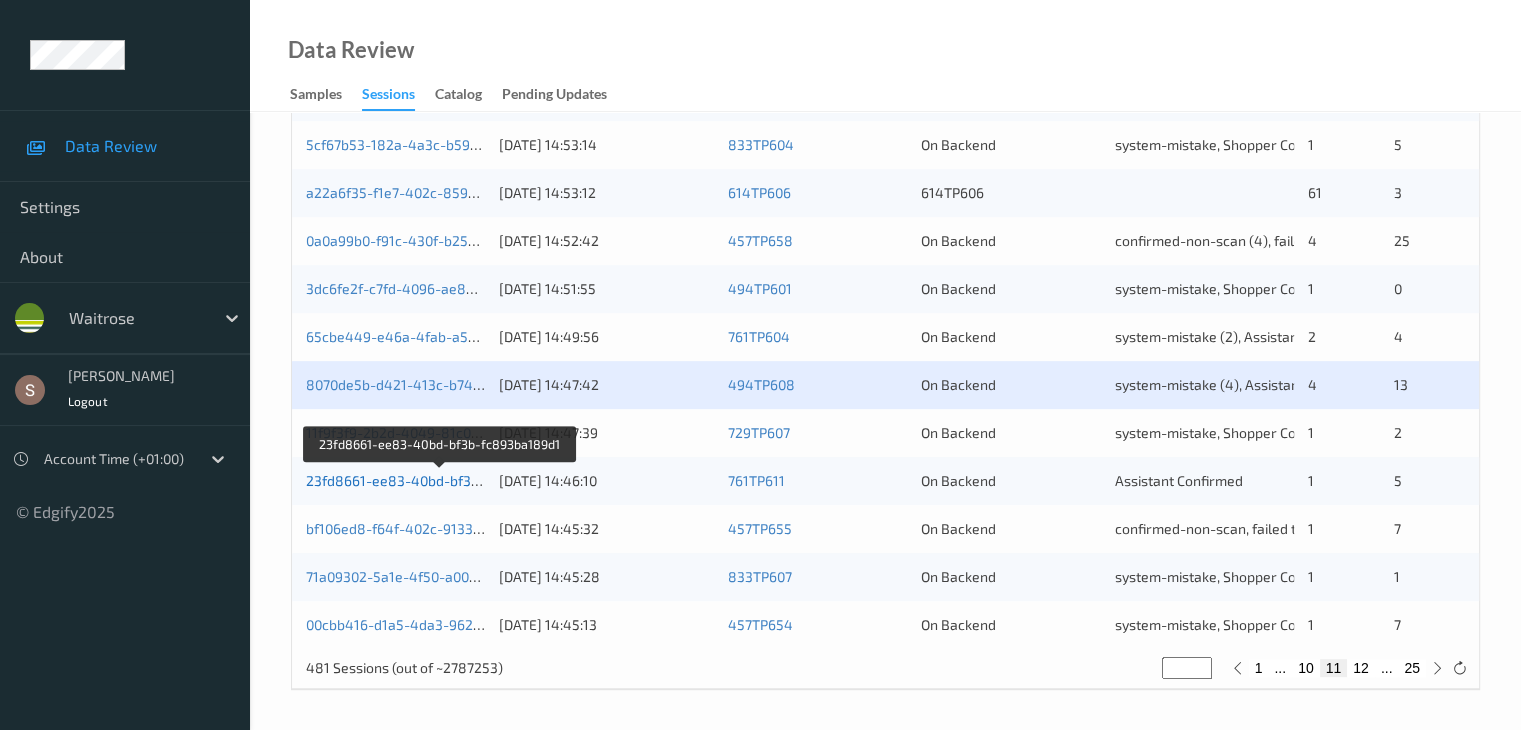 click on "23fd8661-ee83-40bd-bf3b-fc893ba189d1" at bounding box center (440, 480) 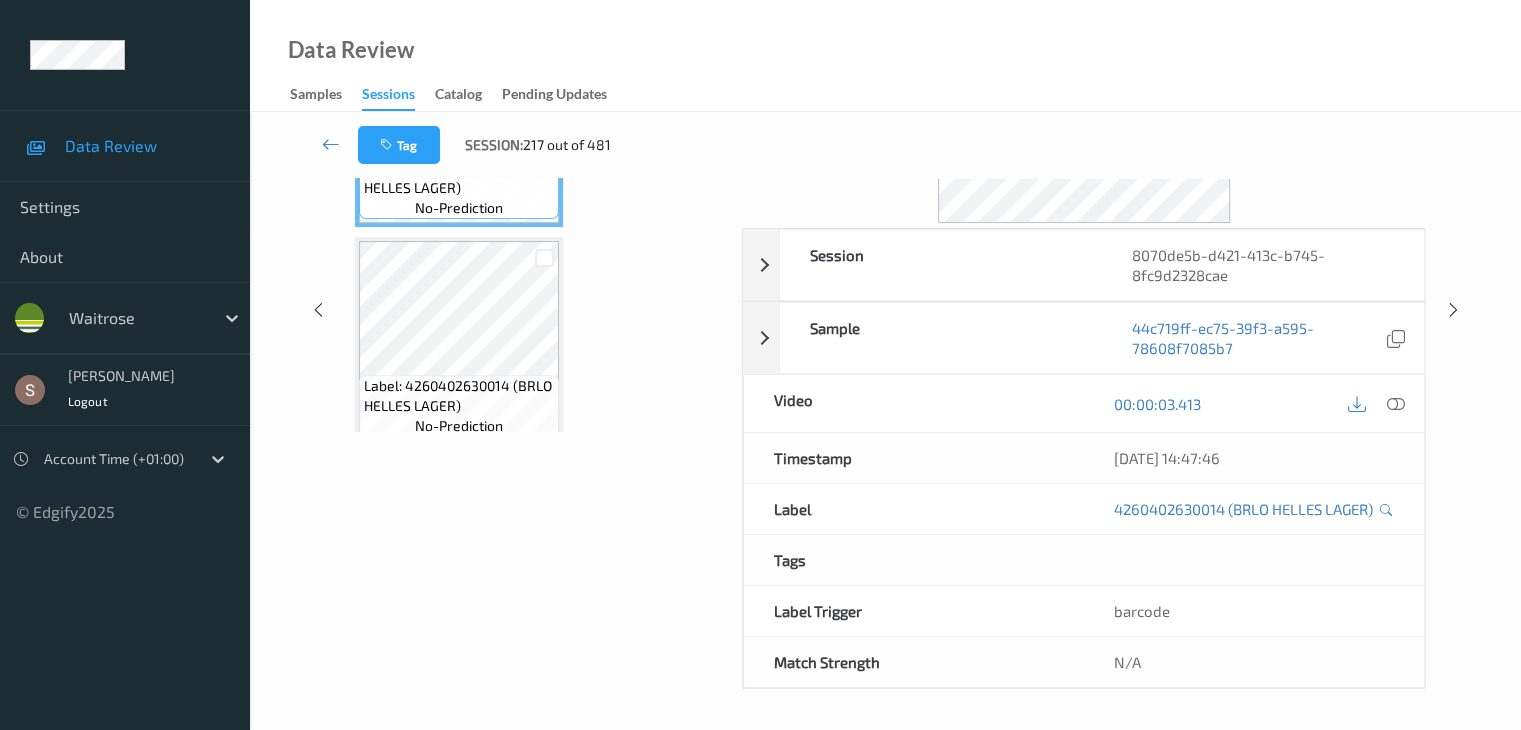 scroll, scrollTop: 0, scrollLeft: 0, axis: both 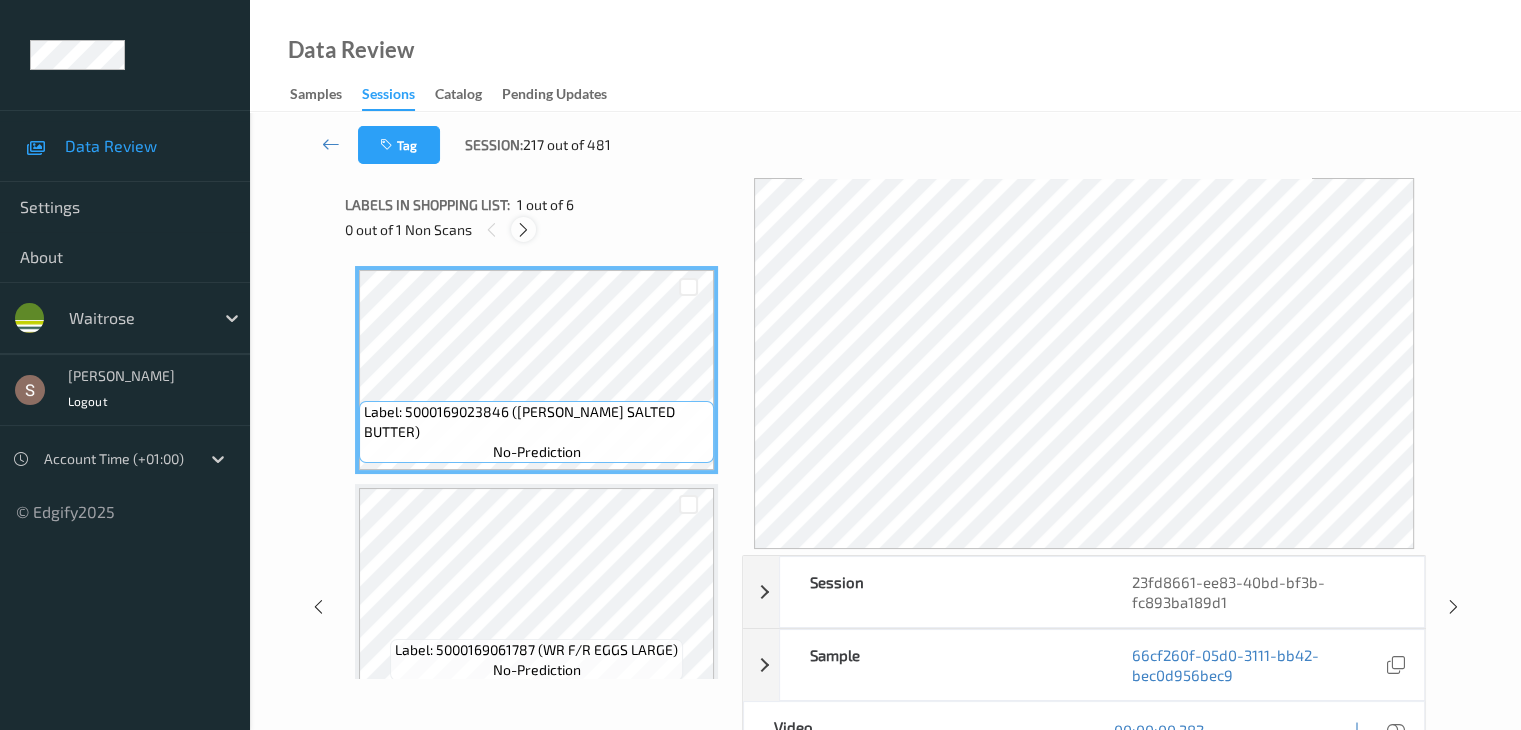 click at bounding box center (523, 229) 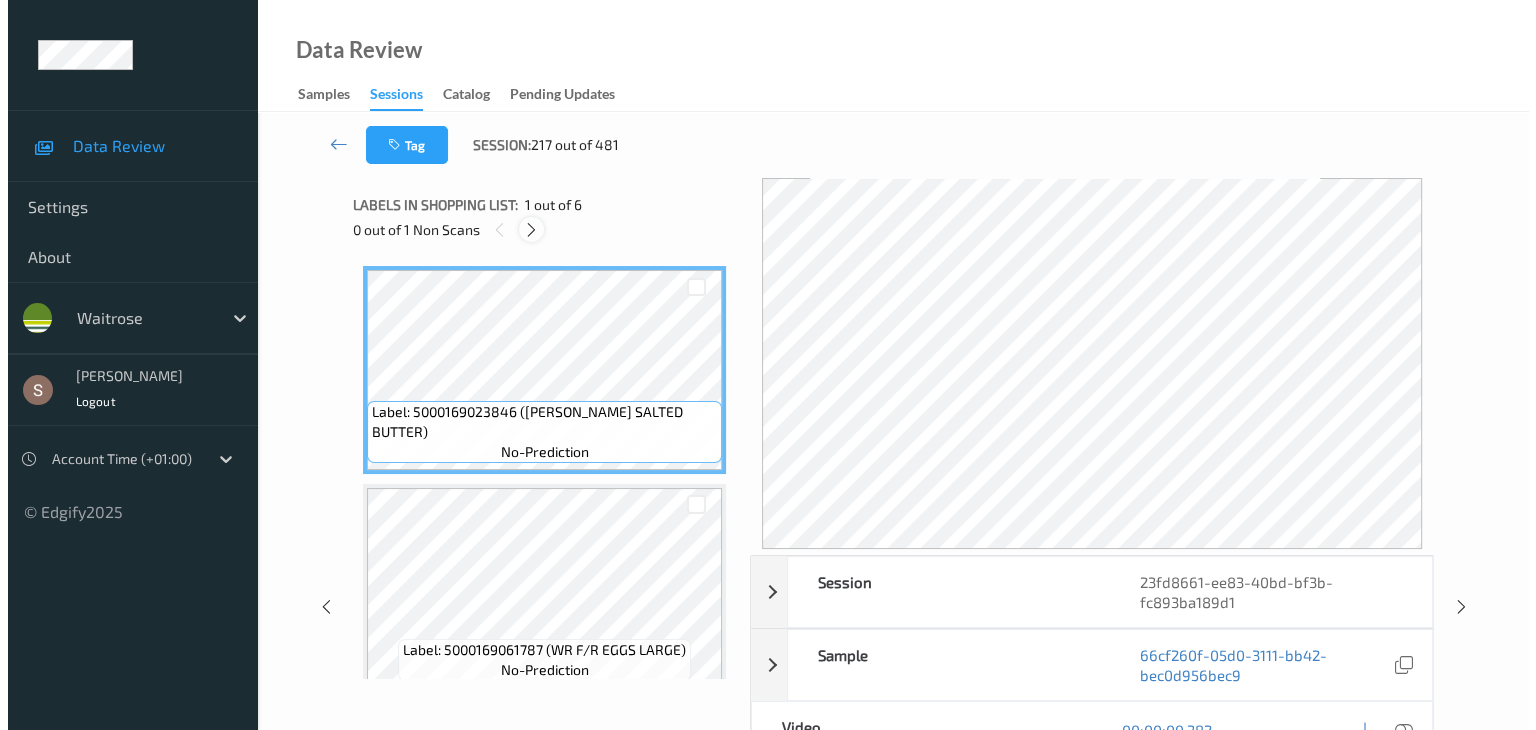 scroll, scrollTop: 880, scrollLeft: 0, axis: vertical 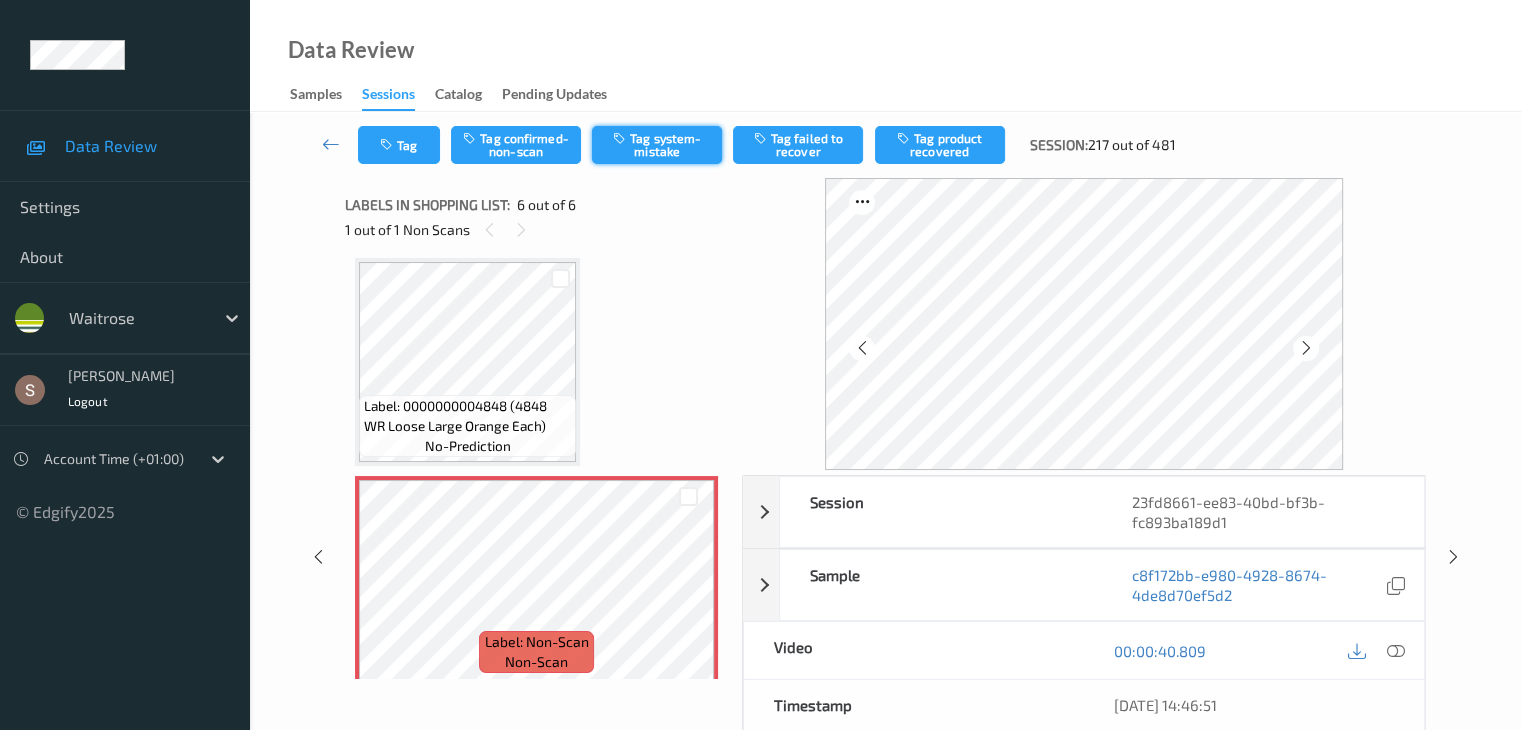 click at bounding box center (621, 138) 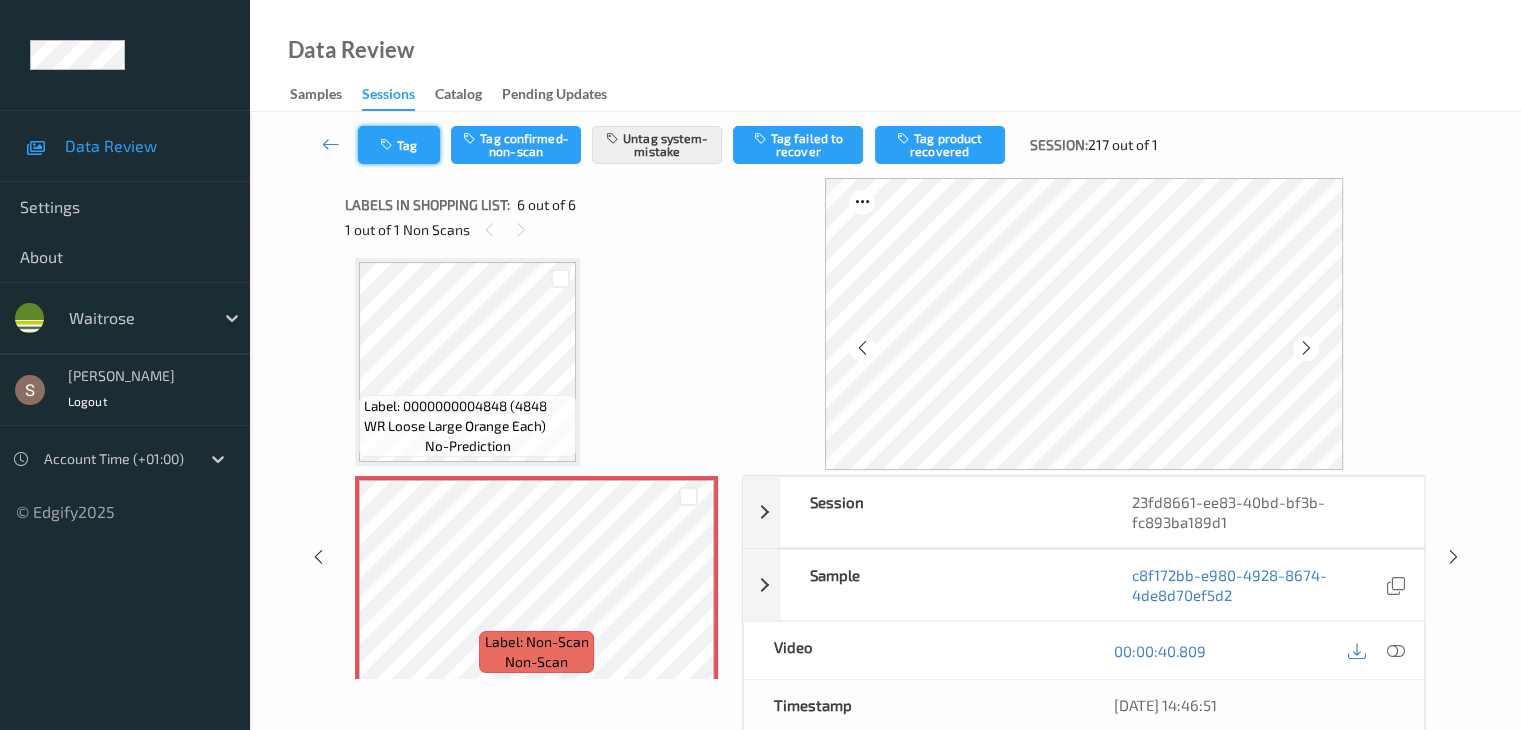 click on "Tag" at bounding box center (399, 145) 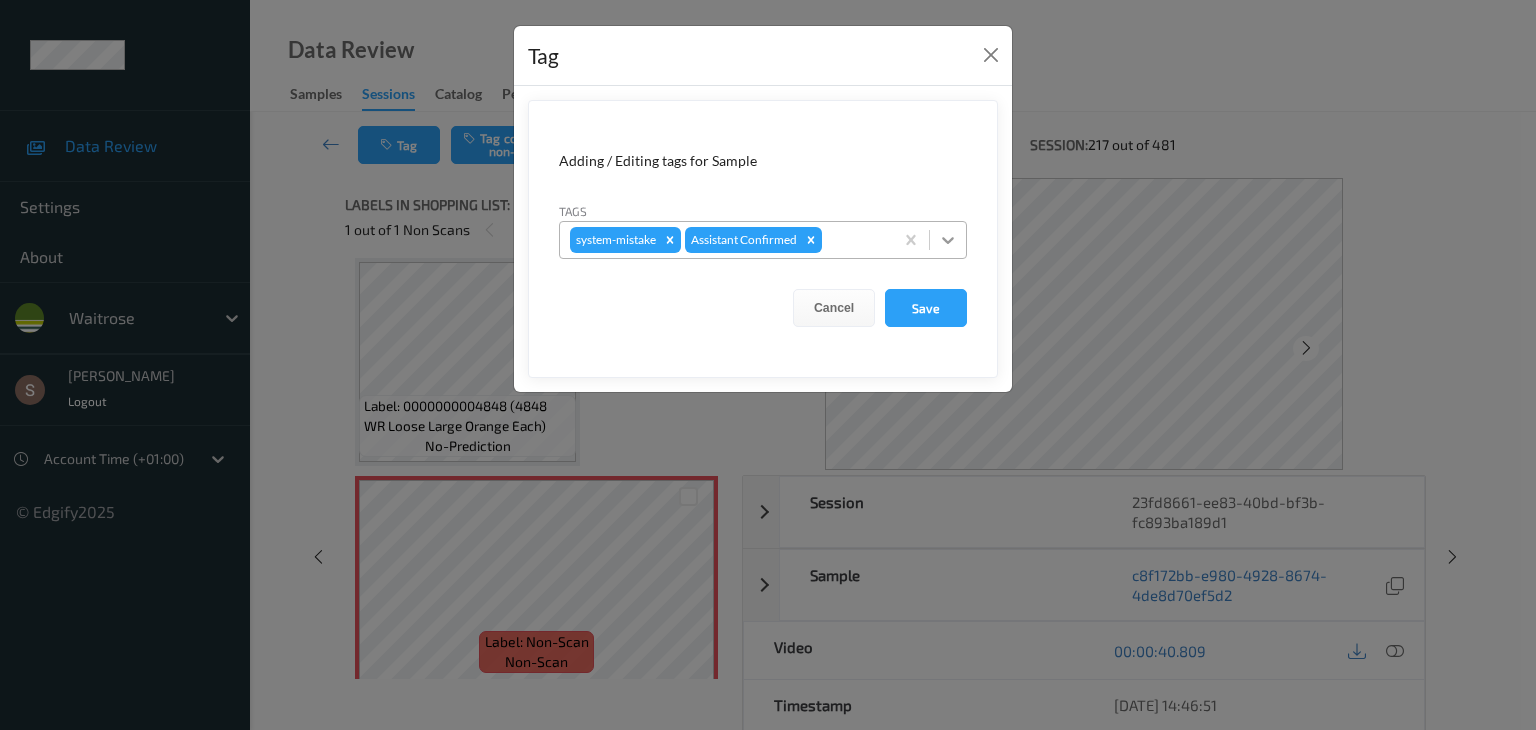 click 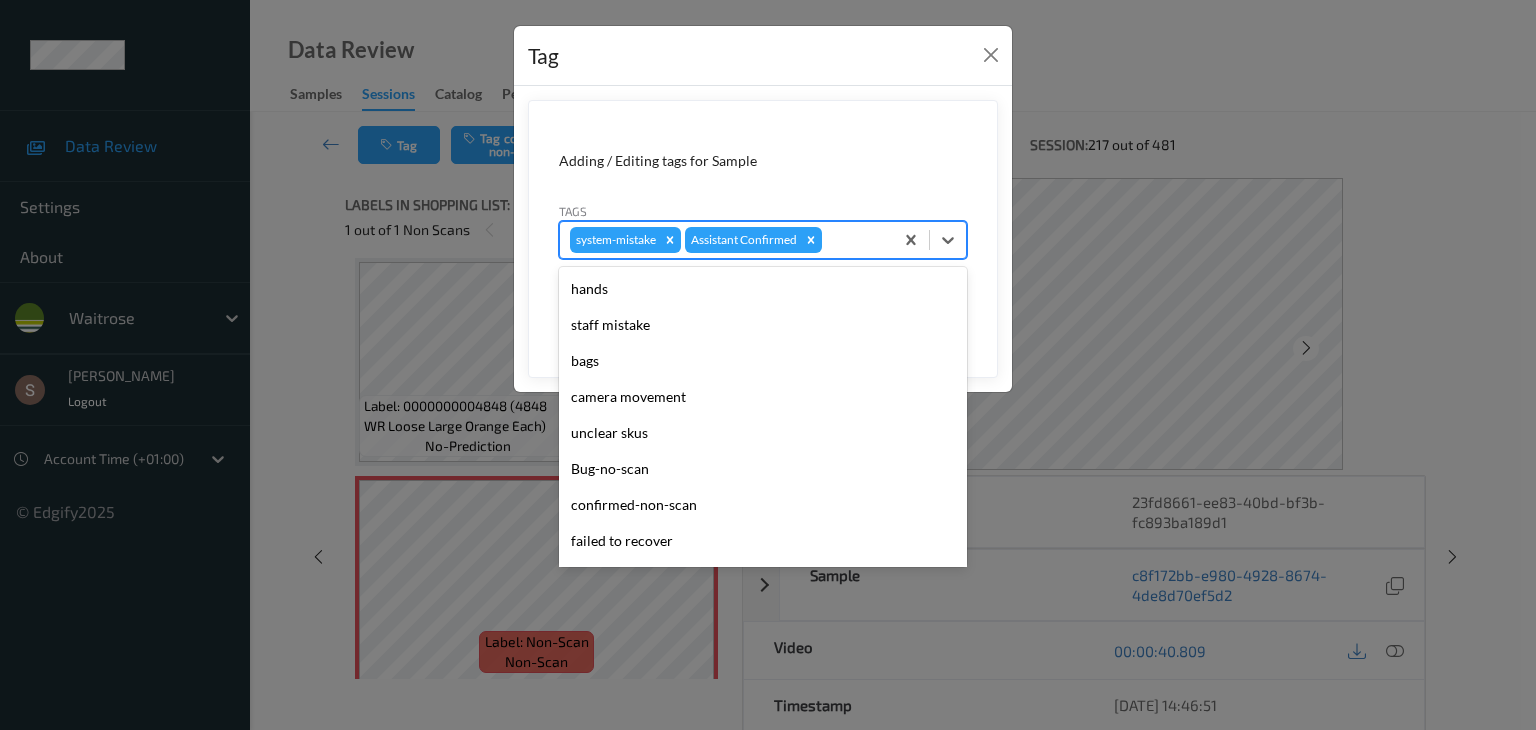 scroll, scrollTop: 320, scrollLeft: 0, axis: vertical 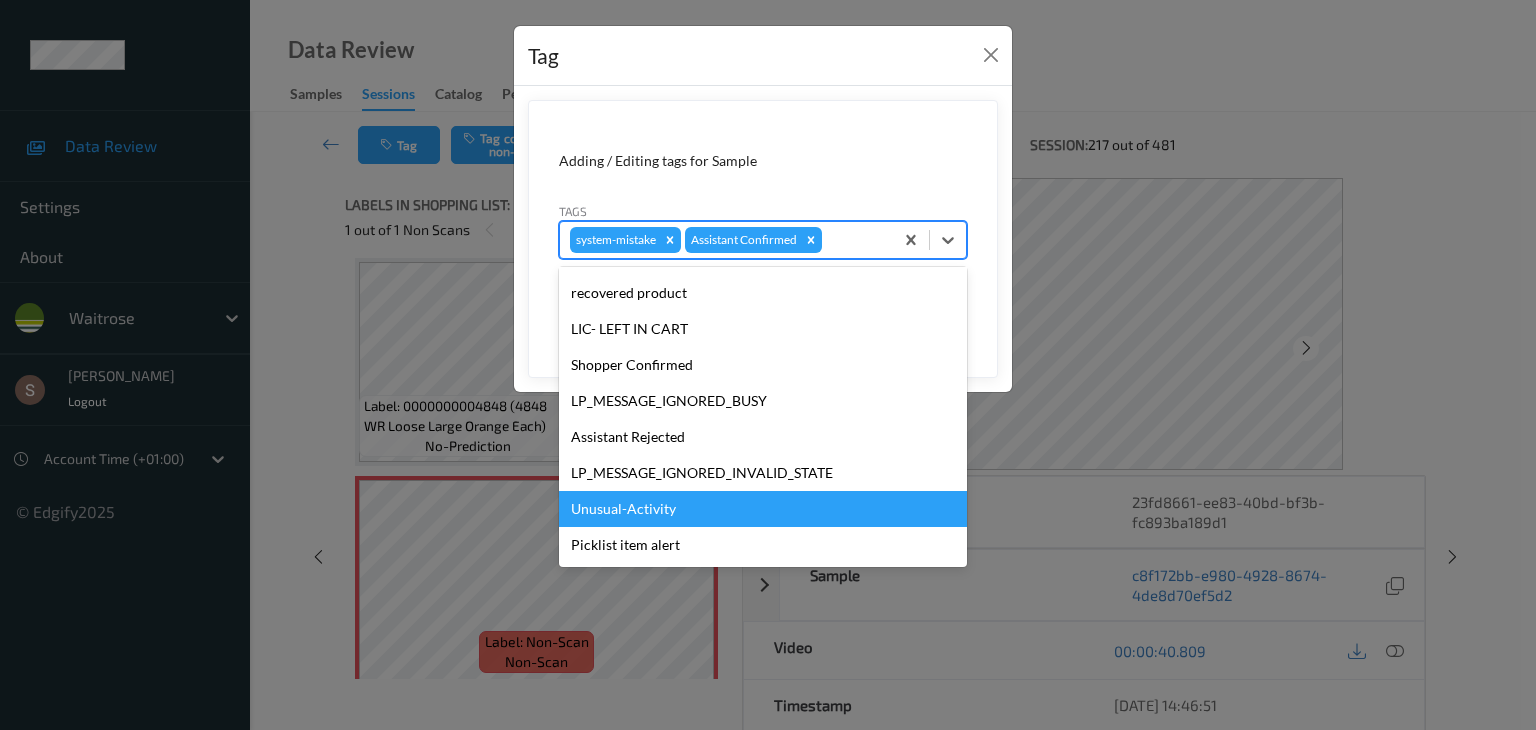 click on "Unusual-Activity" at bounding box center [763, 509] 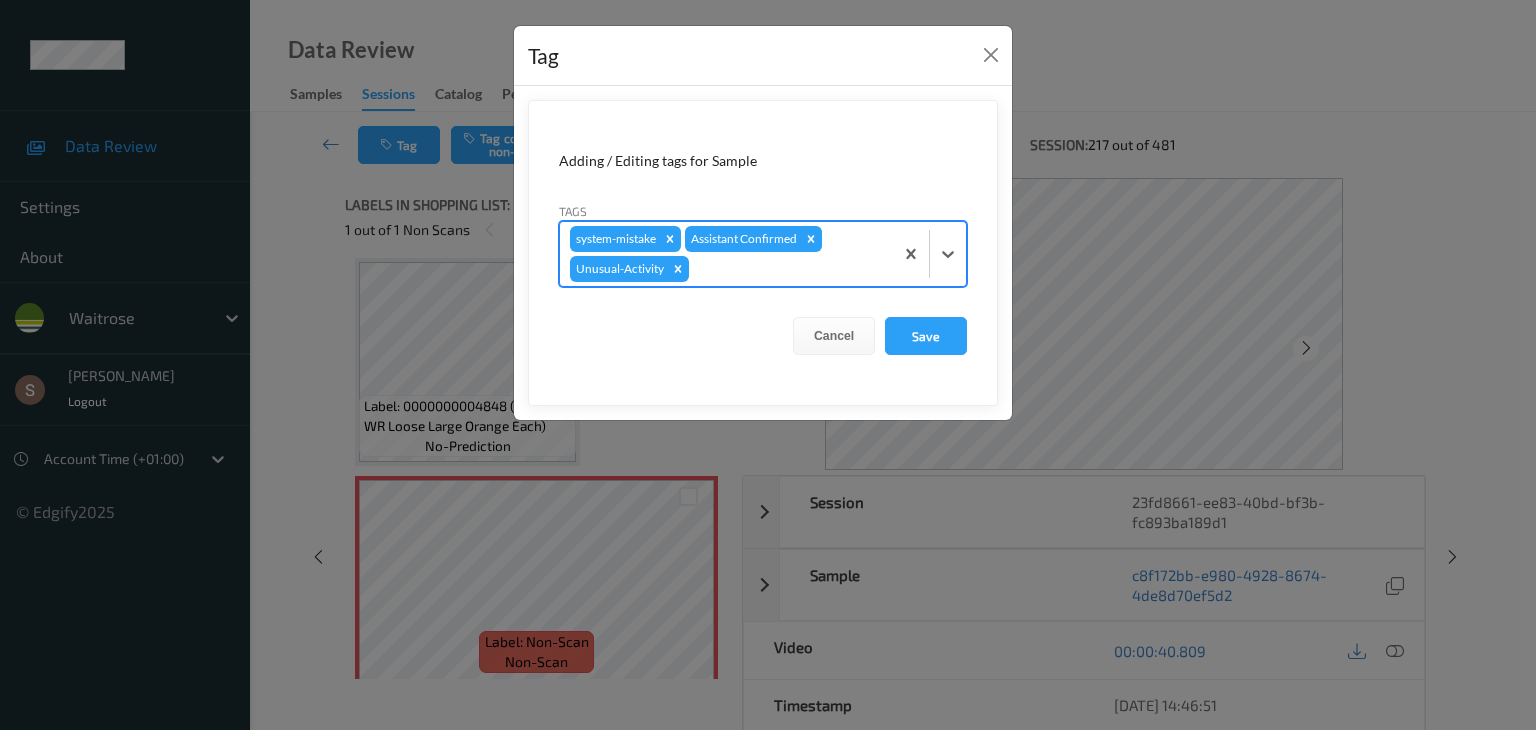 click at bounding box center (929, 254) 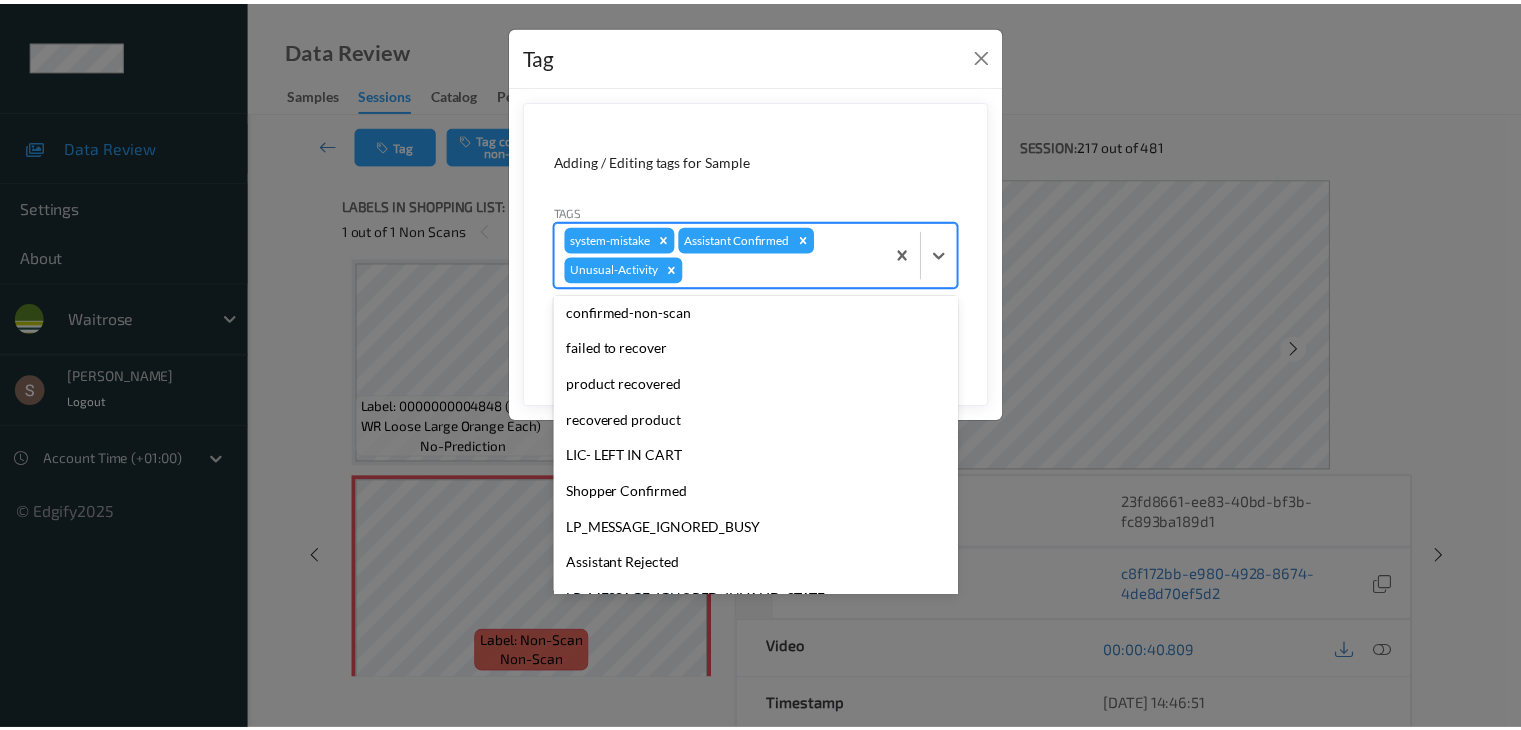 scroll, scrollTop: 284, scrollLeft: 0, axis: vertical 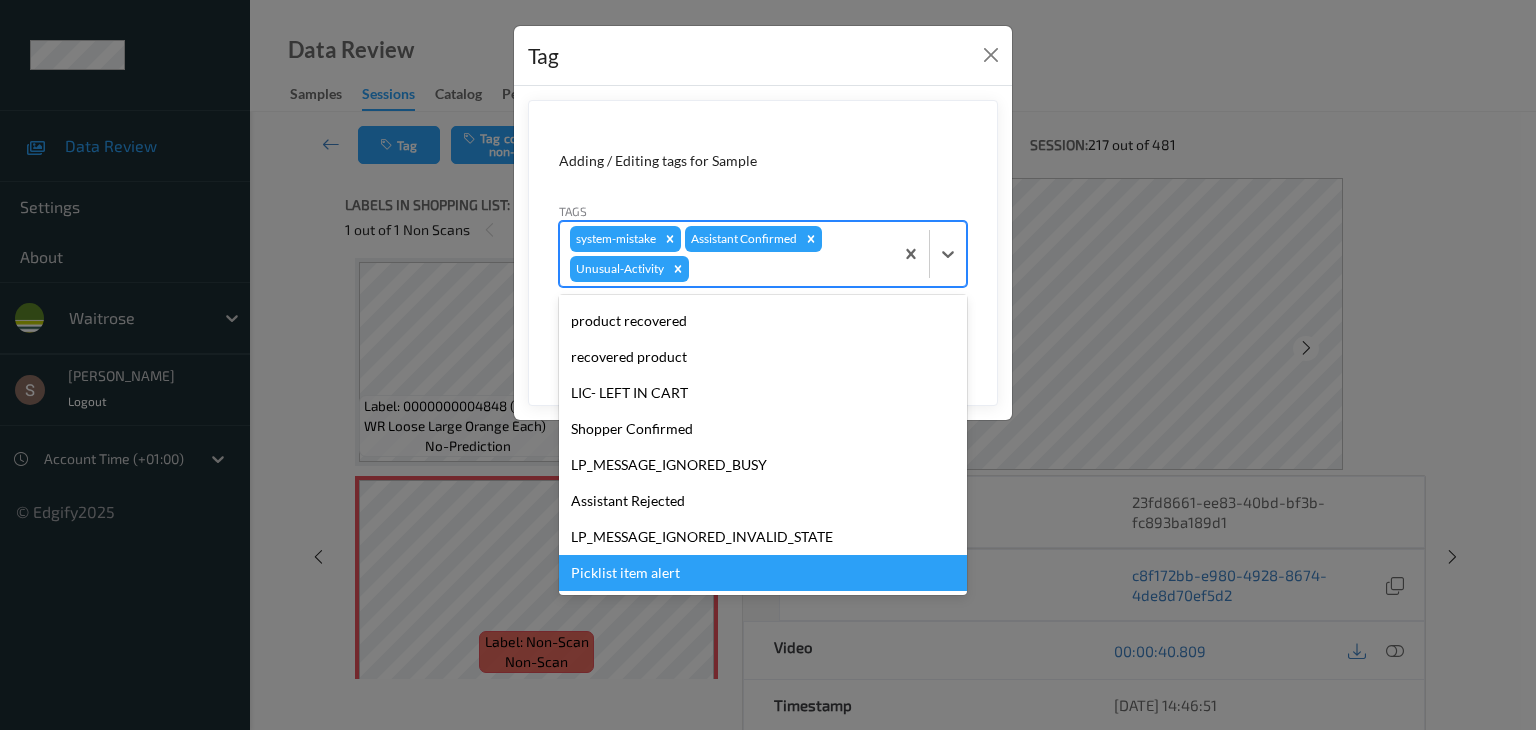 click on "Picklist item alert" at bounding box center (763, 573) 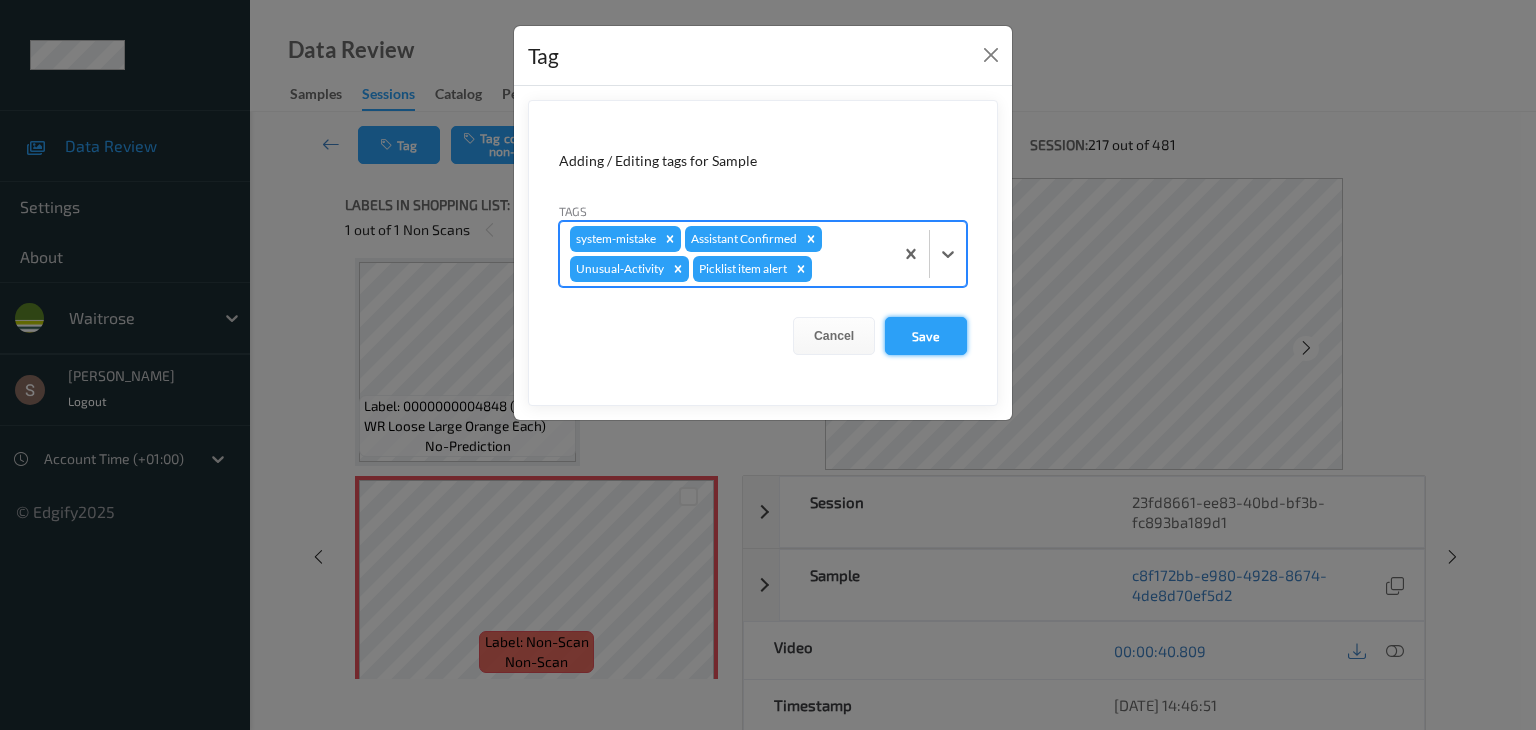 click on "Save" at bounding box center [926, 336] 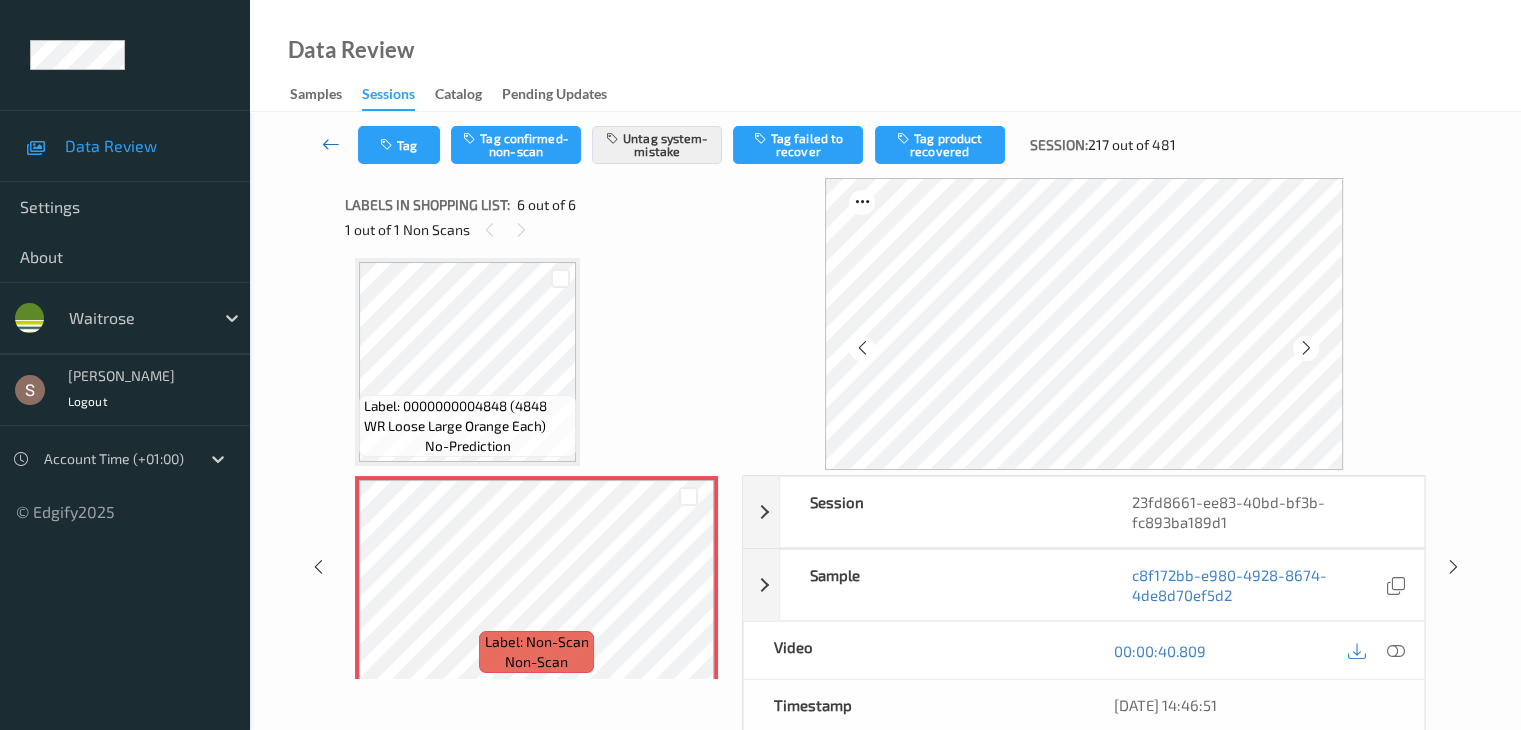 click at bounding box center (331, 144) 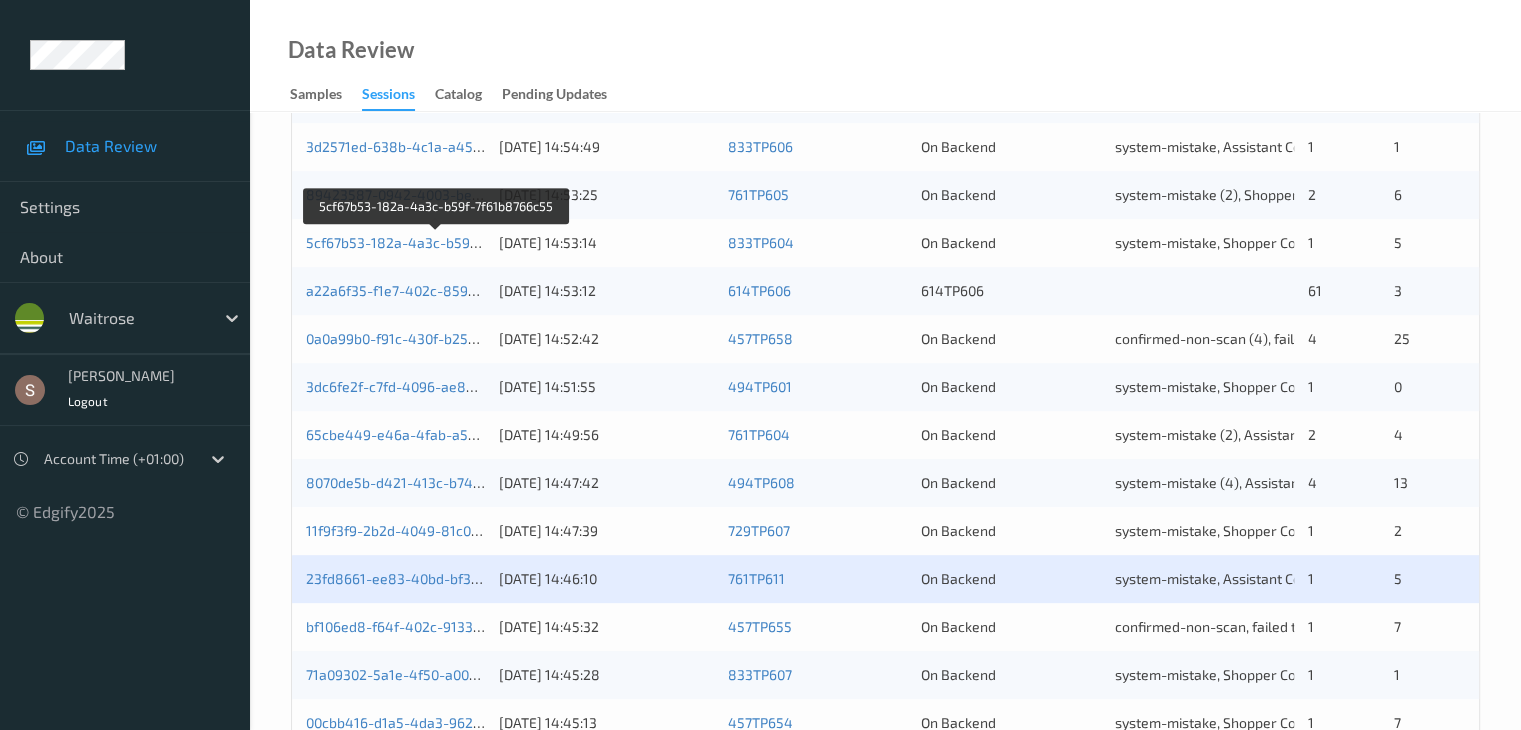 scroll, scrollTop: 932, scrollLeft: 0, axis: vertical 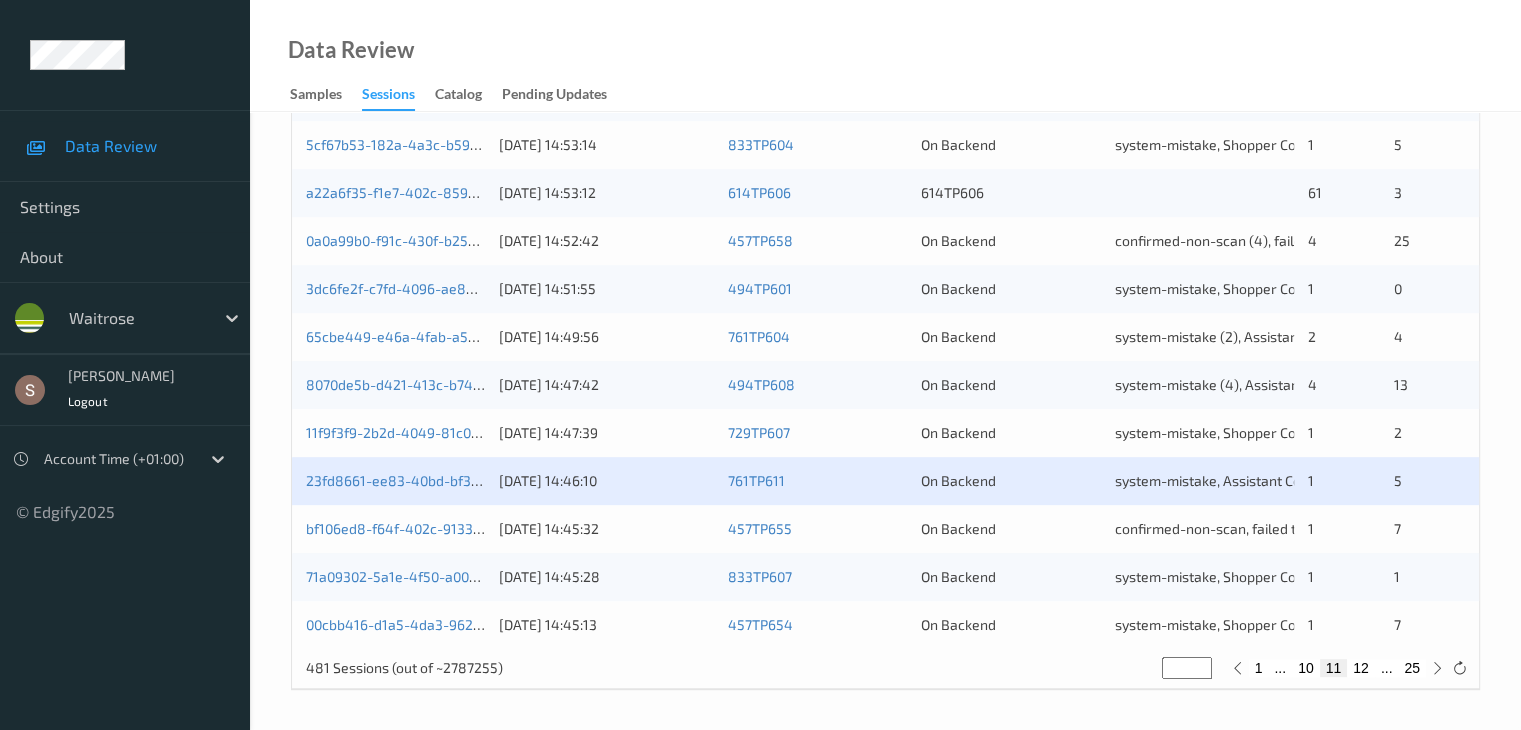 click on "12" at bounding box center (1361, 668) 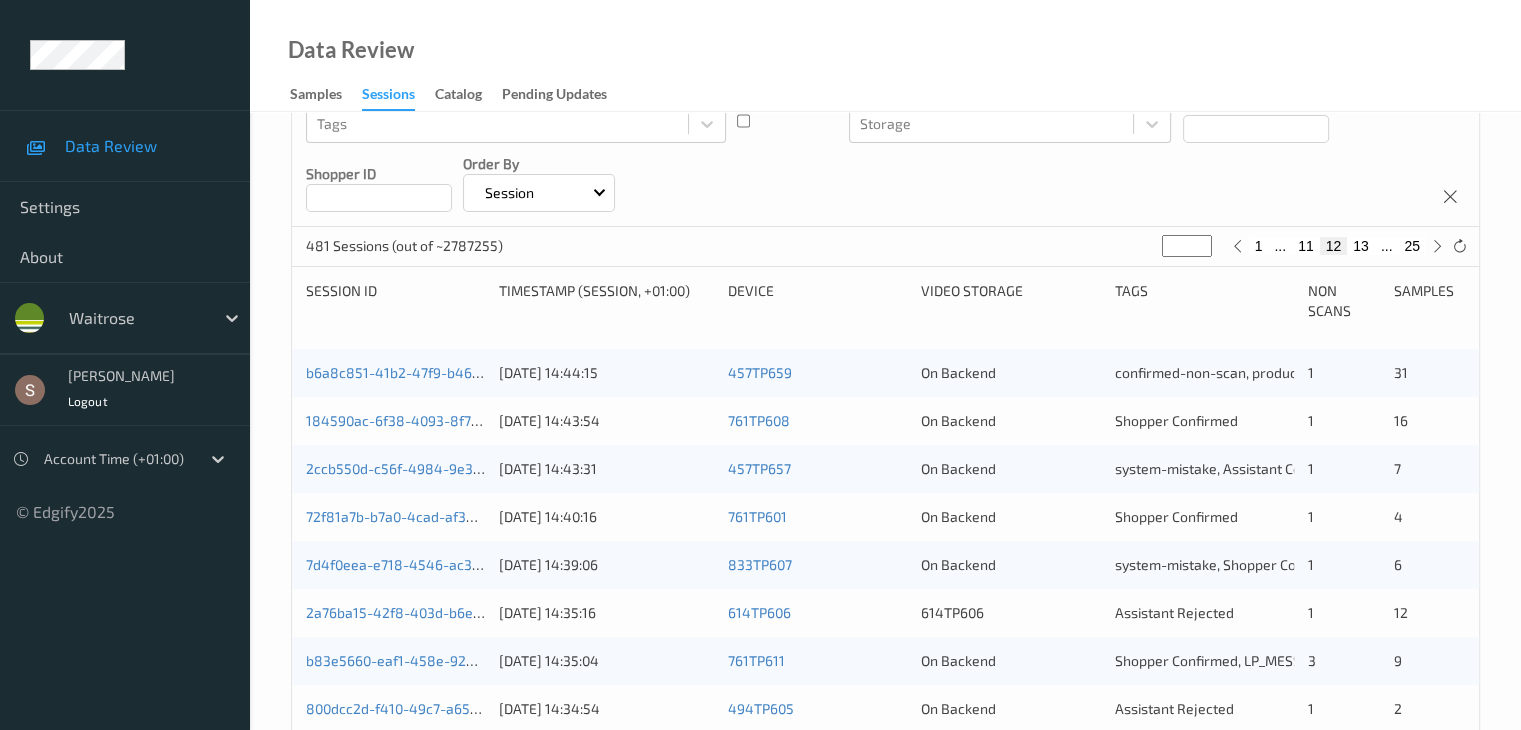 scroll, scrollTop: 300, scrollLeft: 0, axis: vertical 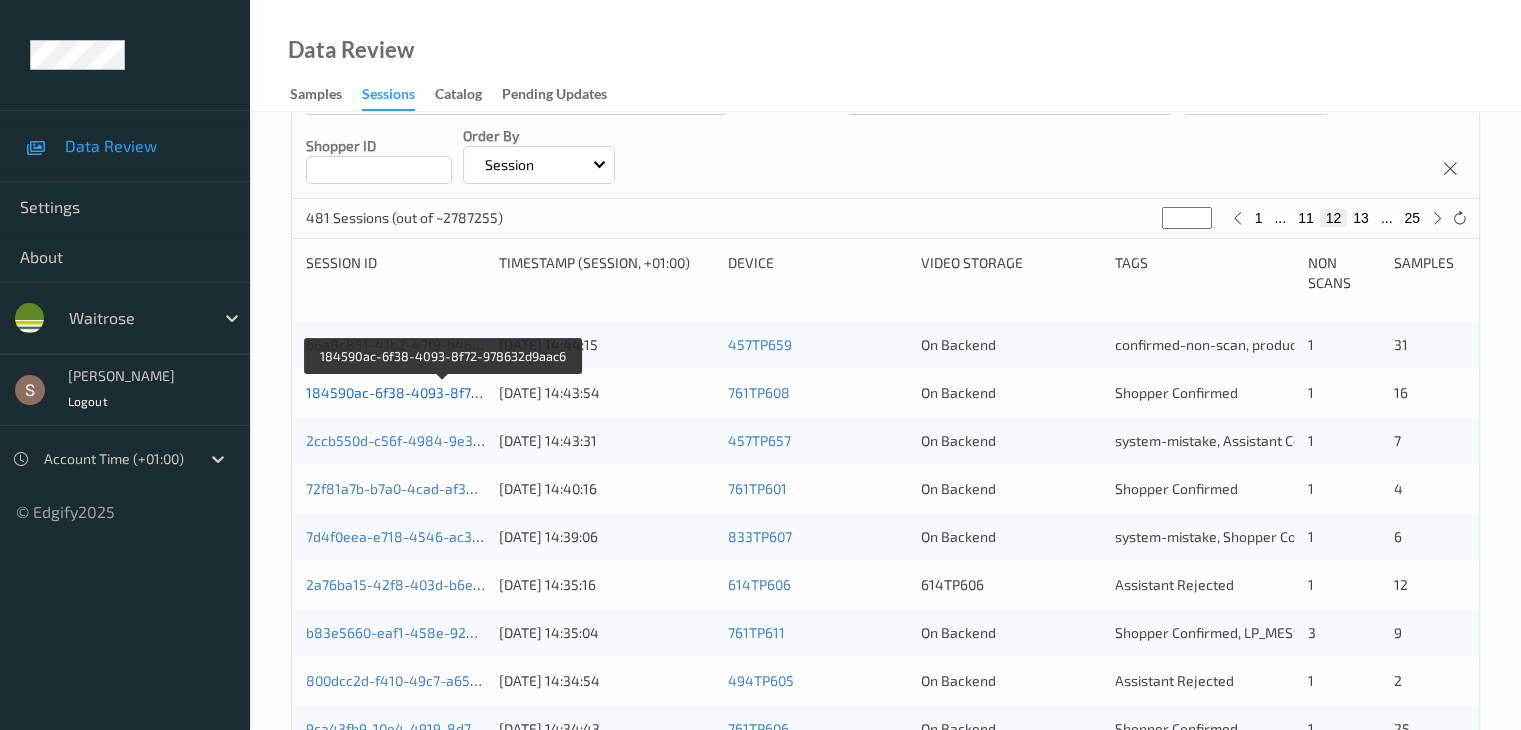 click on "184590ac-6f38-4093-8f72-978632d9aac6" at bounding box center [443, 392] 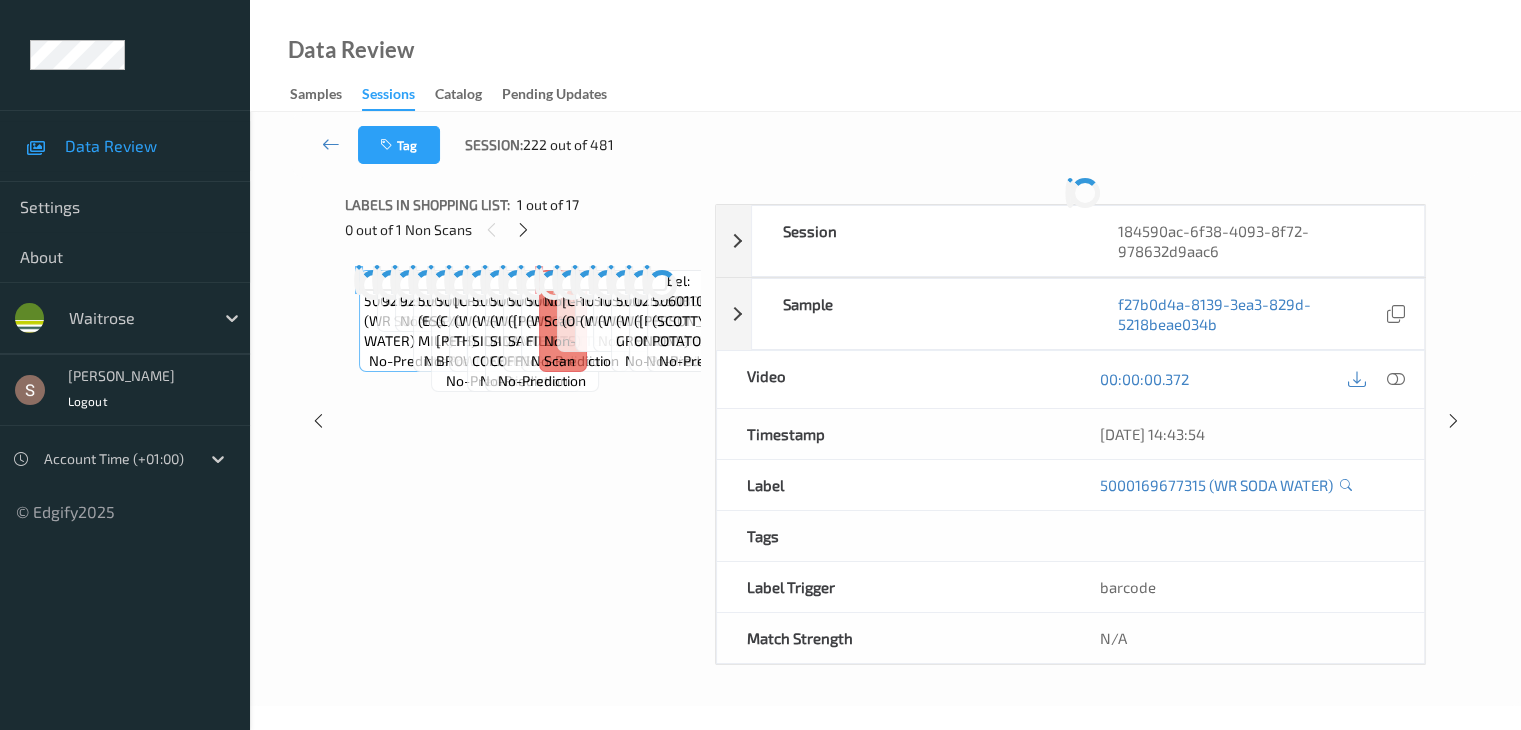 scroll, scrollTop: 0, scrollLeft: 0, axis: both 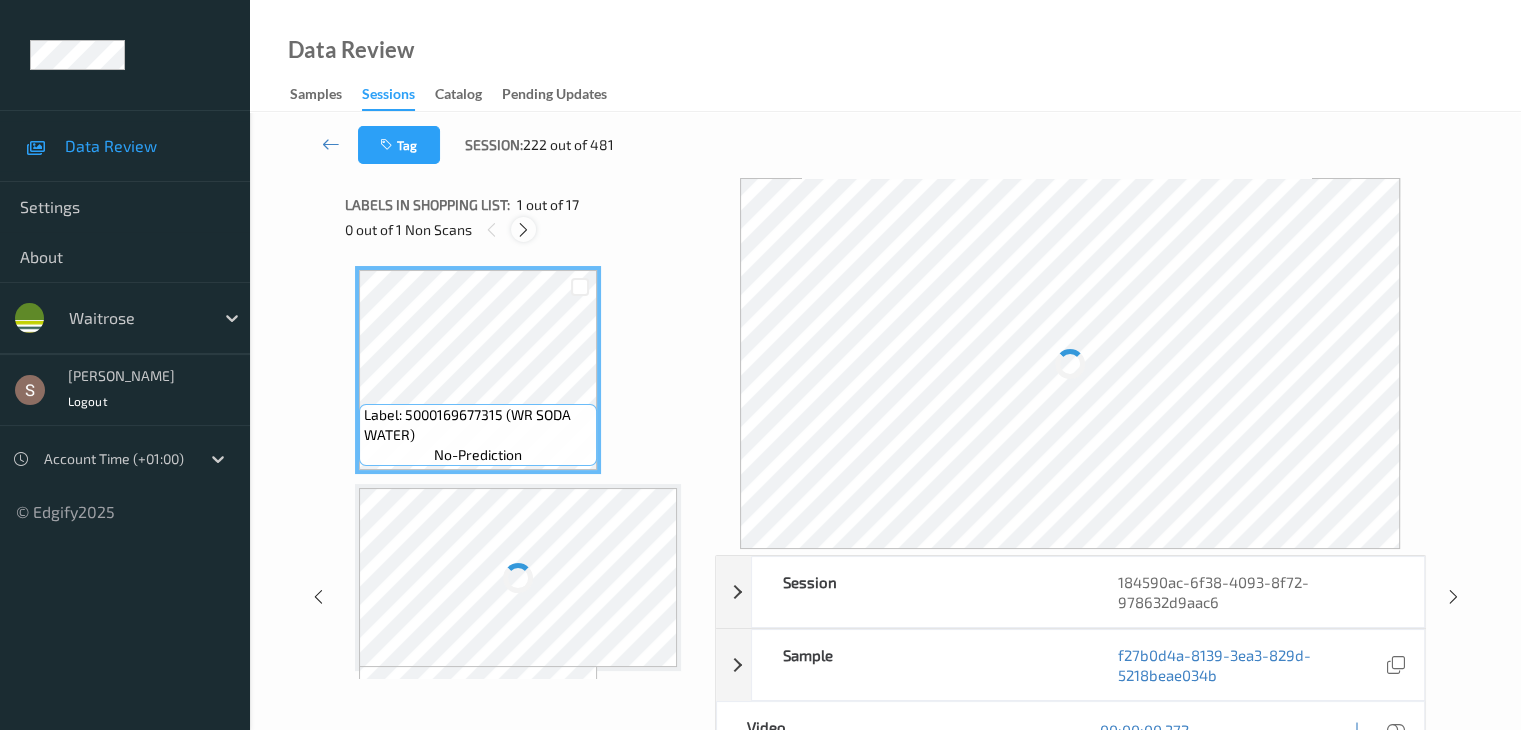 click at bounding box center [523, 229] 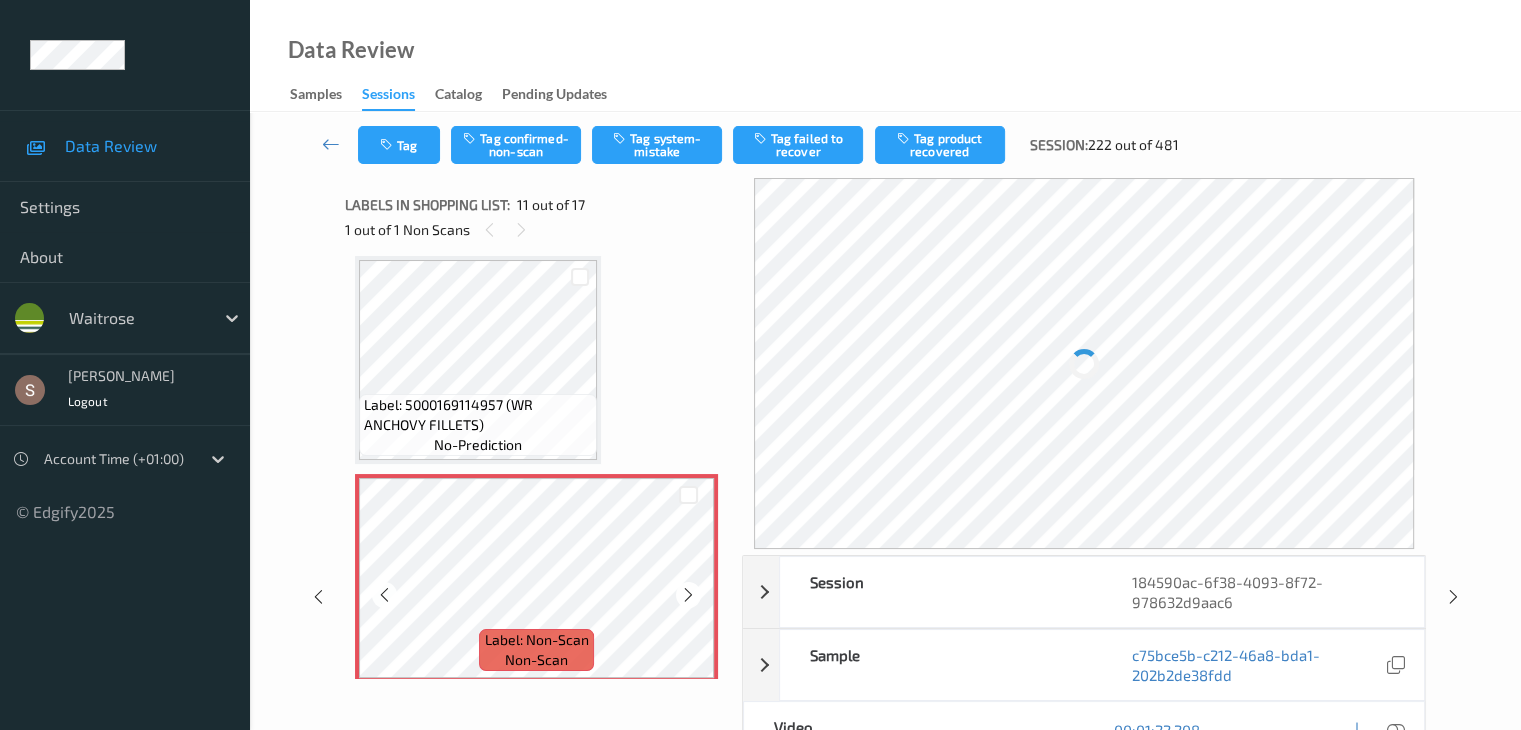 scroll, scrollTop: 2072, scrollLeft: 0, axis: vertical 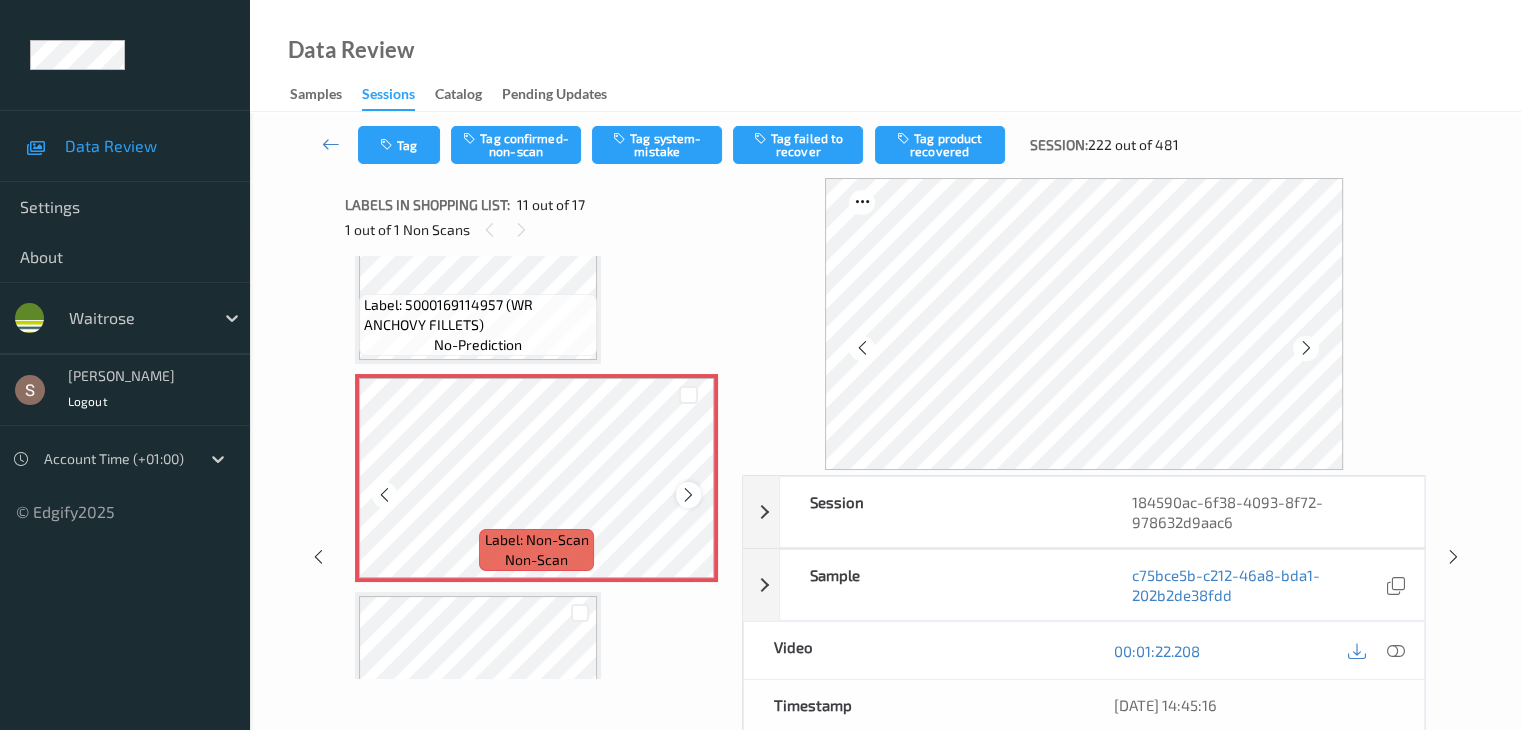 click at bounding box center (688, 495) 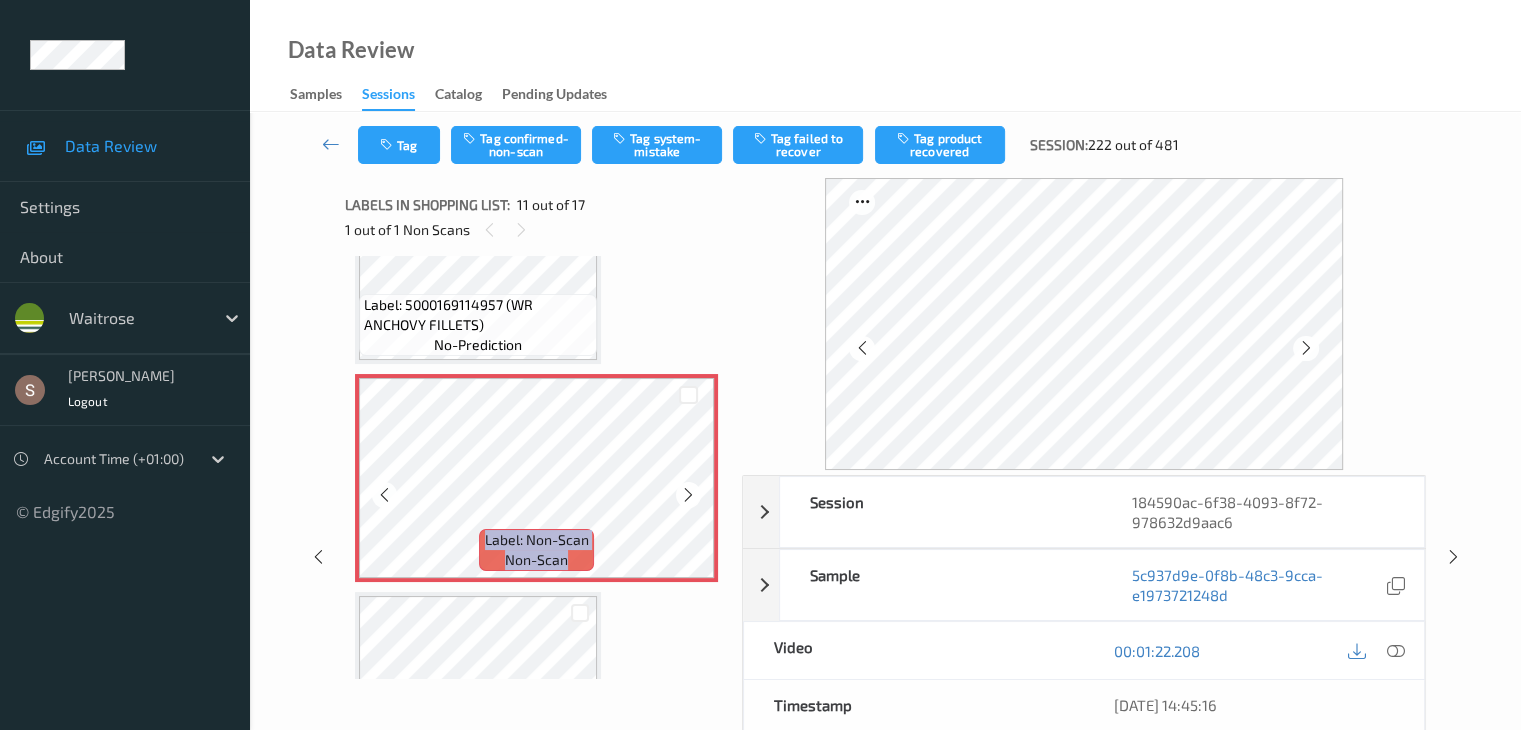 click at bounding box center [688, 495] 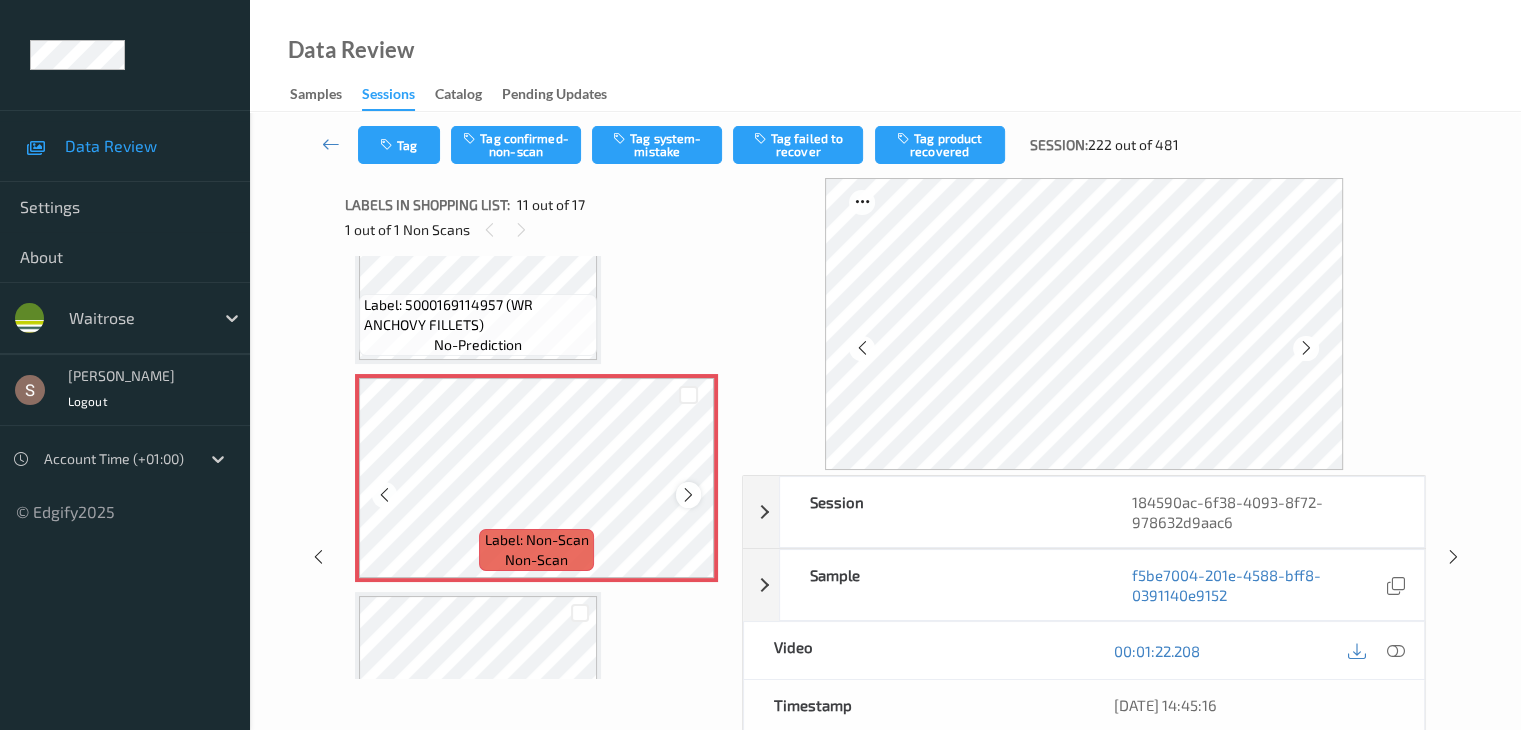 scroll, scrollTop: 1972, scrollLeft: 0, axis: vertical 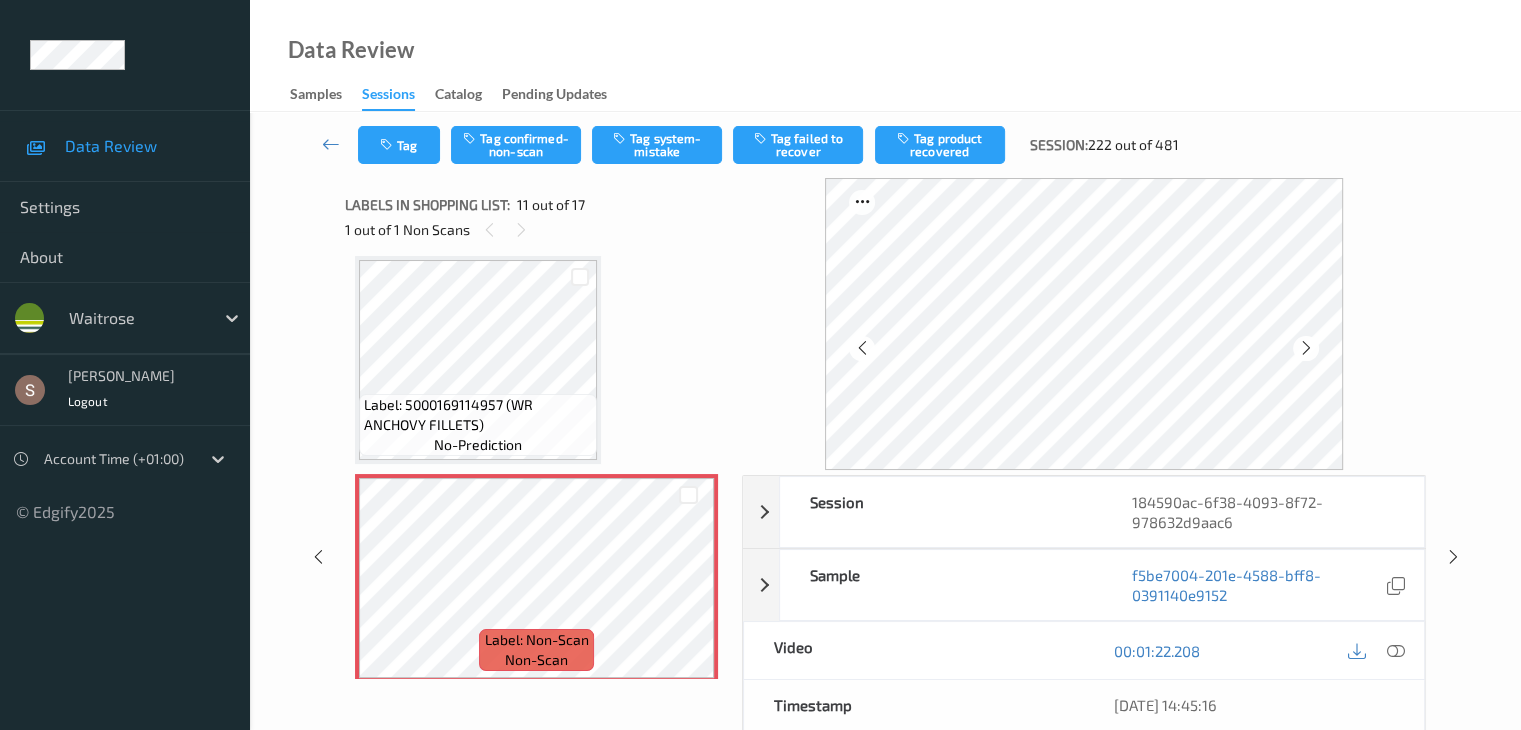 click on "Label: 5000169114957 (WR ANCHOVY FILLETS)" at bounding box center (478, 415) 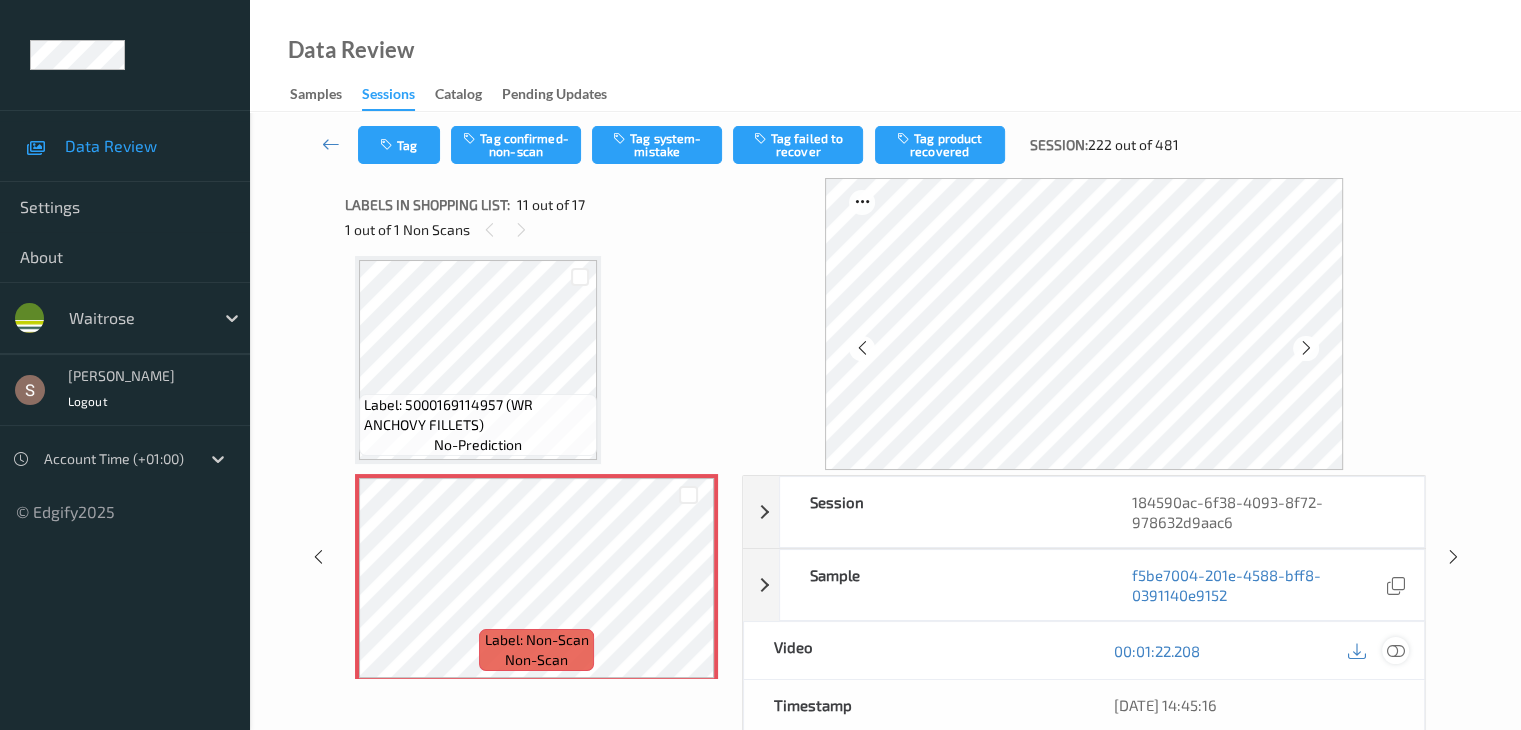 click at bounding box center (1395, 651) 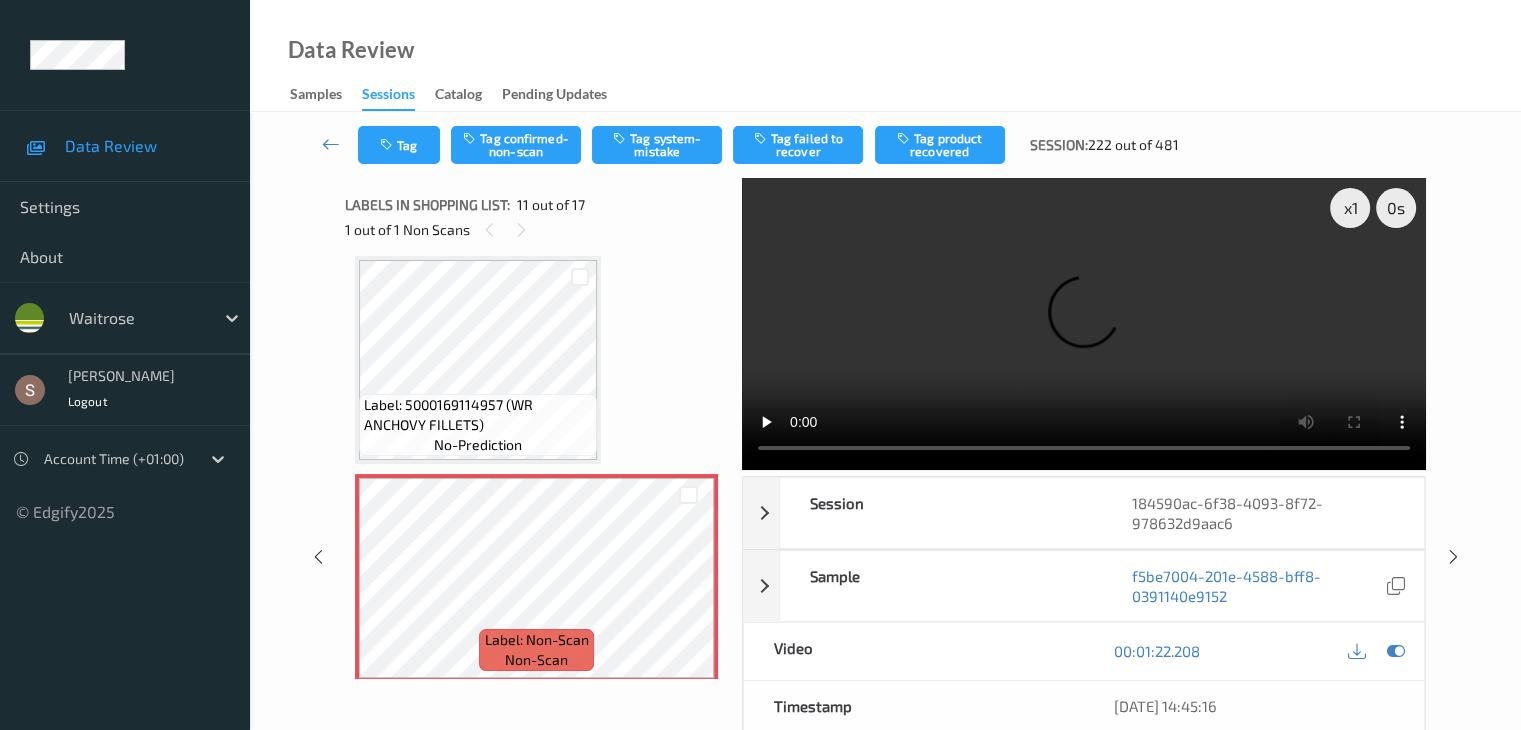 click at bounding box center (1084, 324) 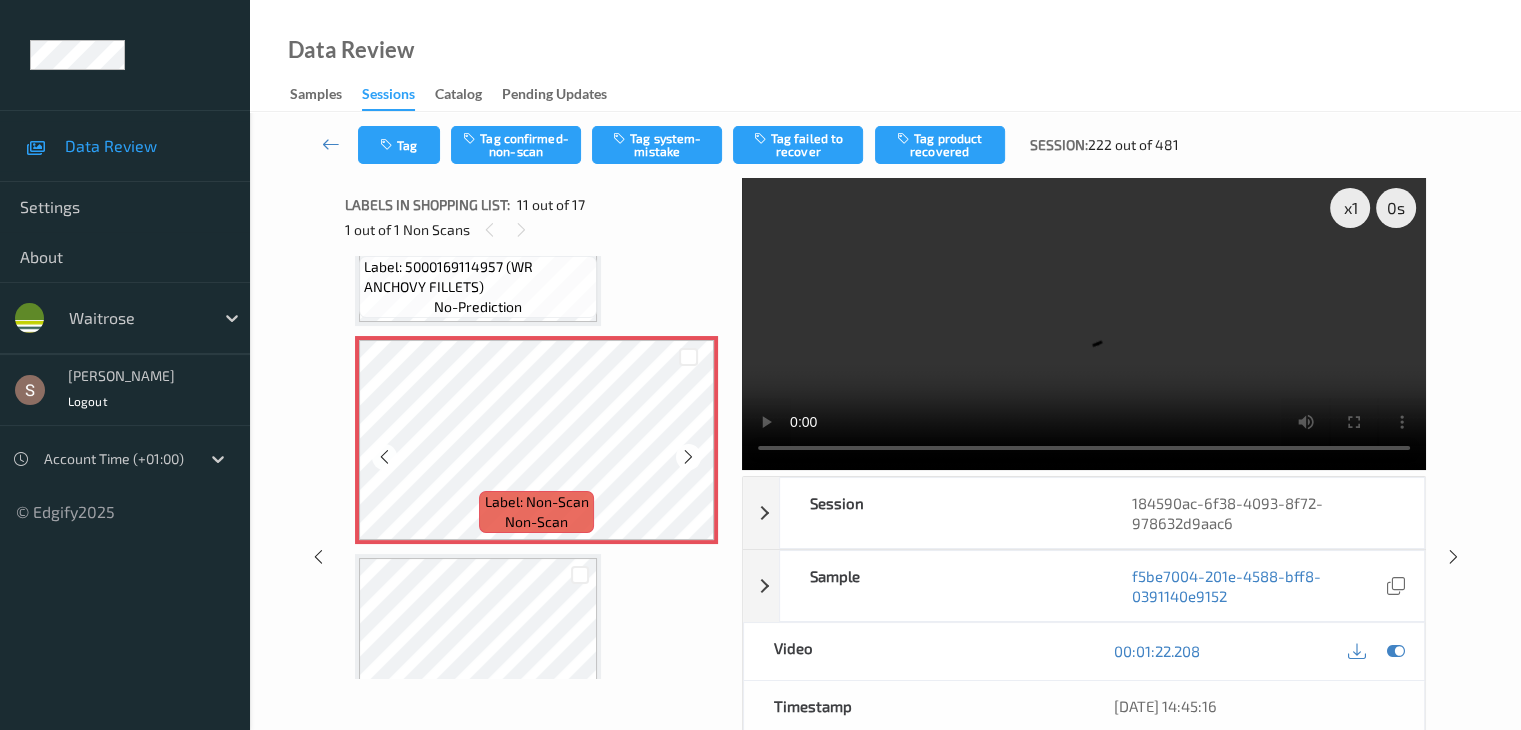 scroll, scrollTop: 2172, scrollLeft: 0, axis: vertical 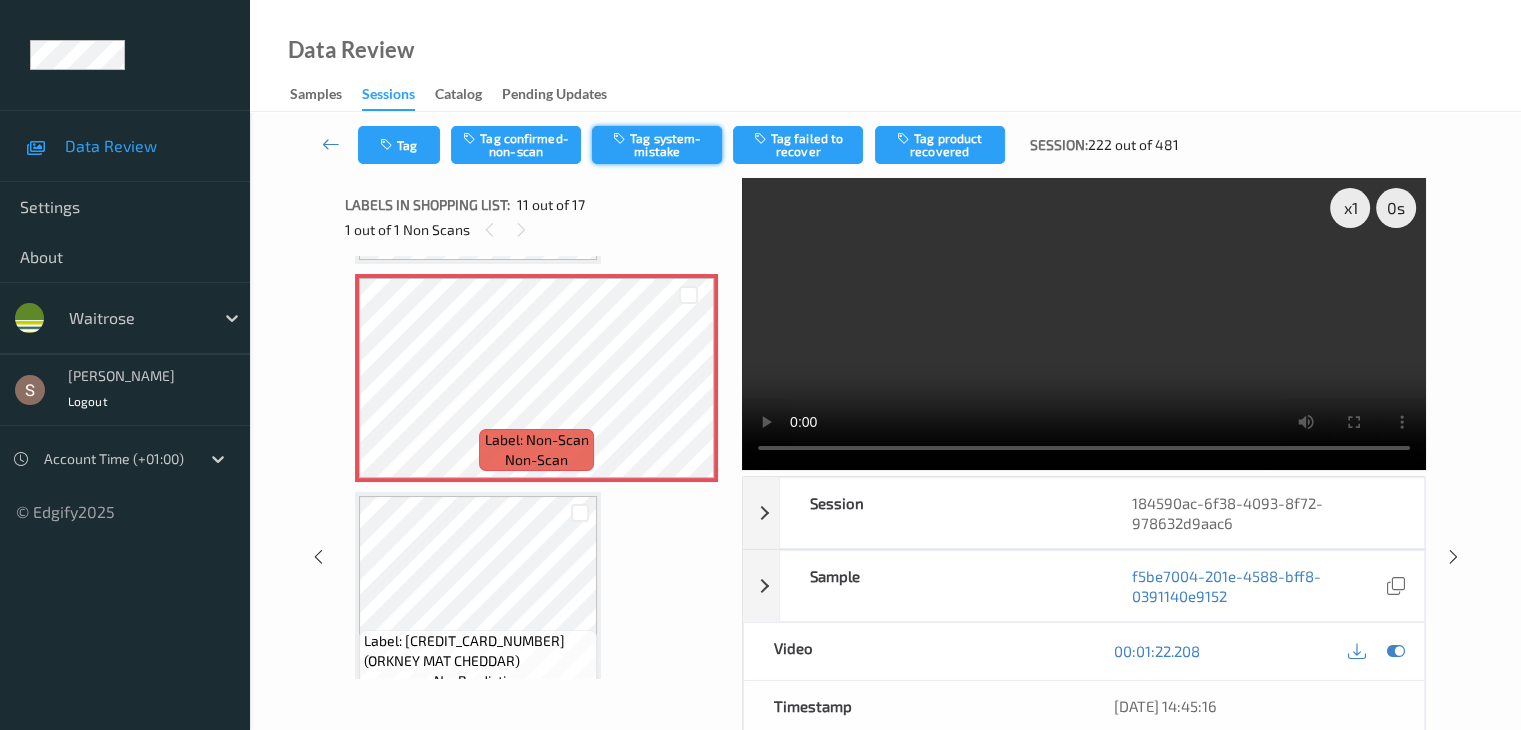 click on "Tag   system-mistake" at bounding box center (657, 145) 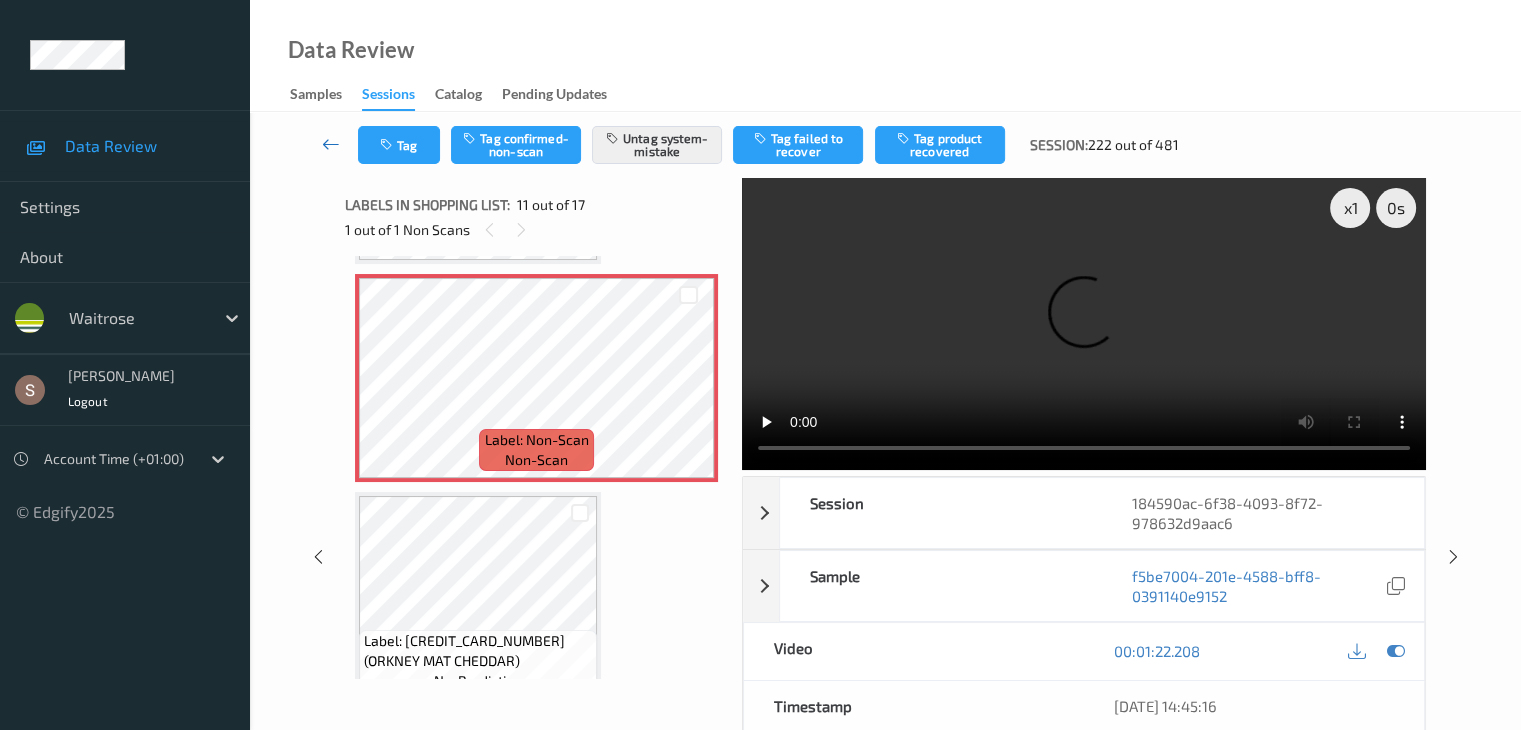 click at bounding box center [331, 144] 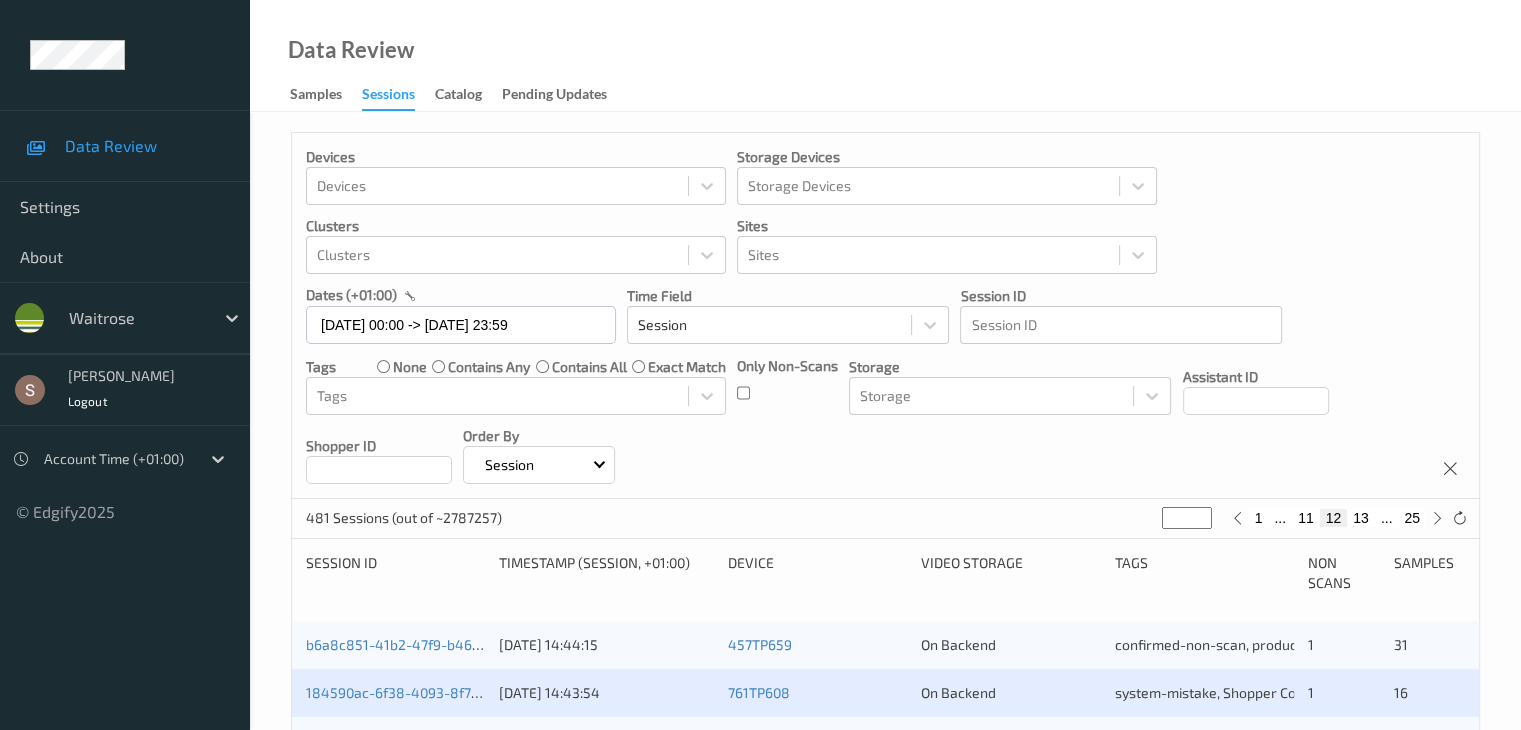 scroll, scrollTop: 300, scrollLeft: 0, axis: vertical 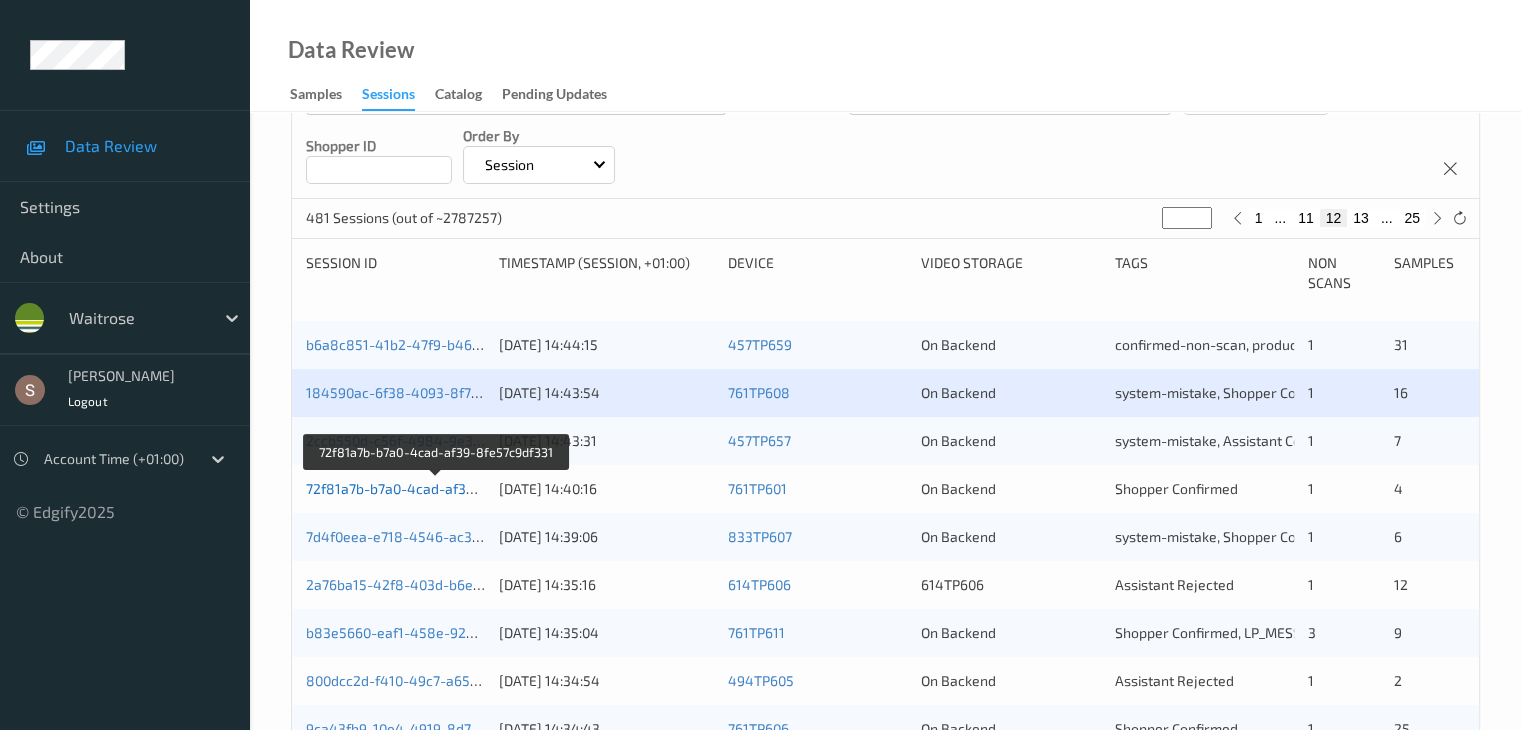 click on "72f81a7b-b7a0-4cad-af39-8fe57c9df331" at bounding box center [436, 488] 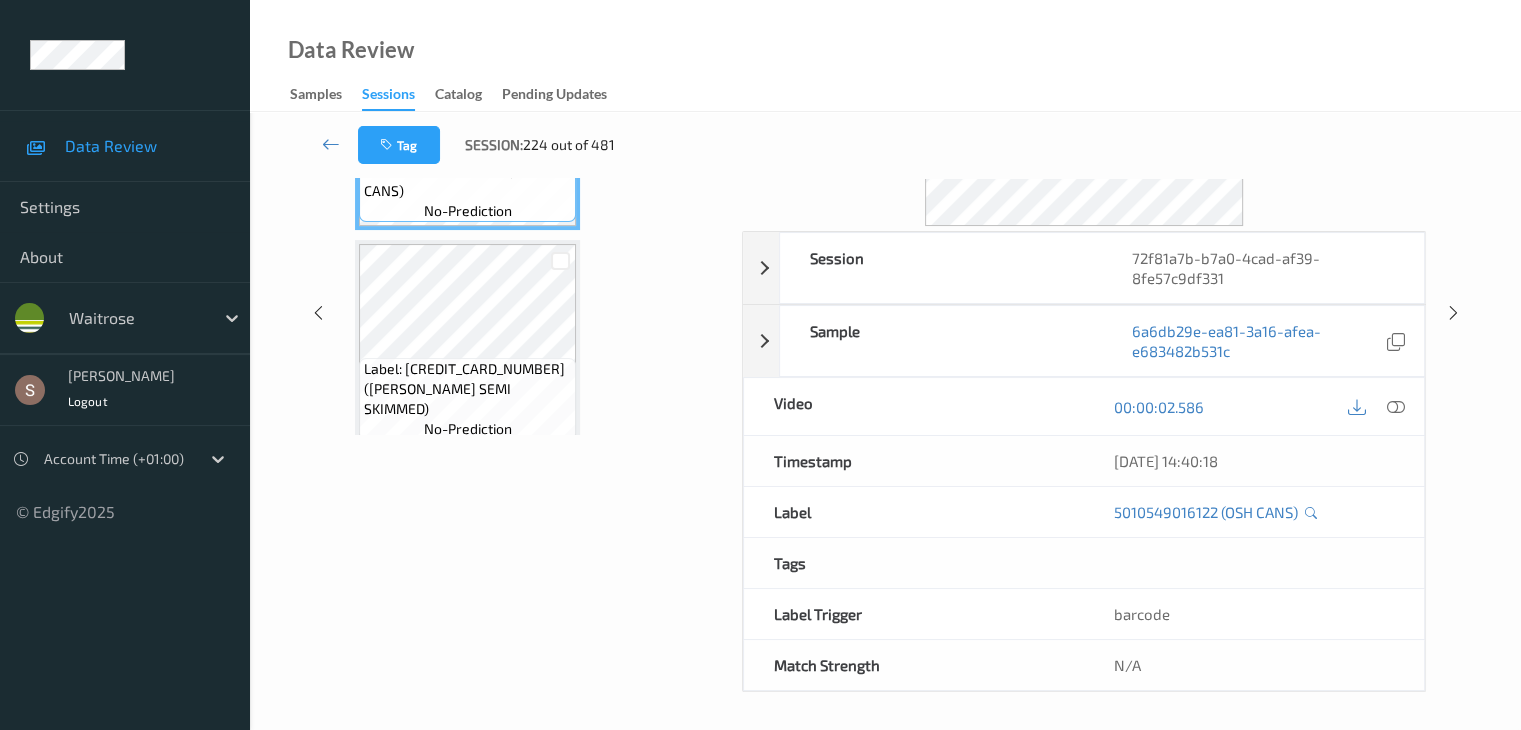 scroll, scrollTop: 0, scrollLeft: 0, axis: both 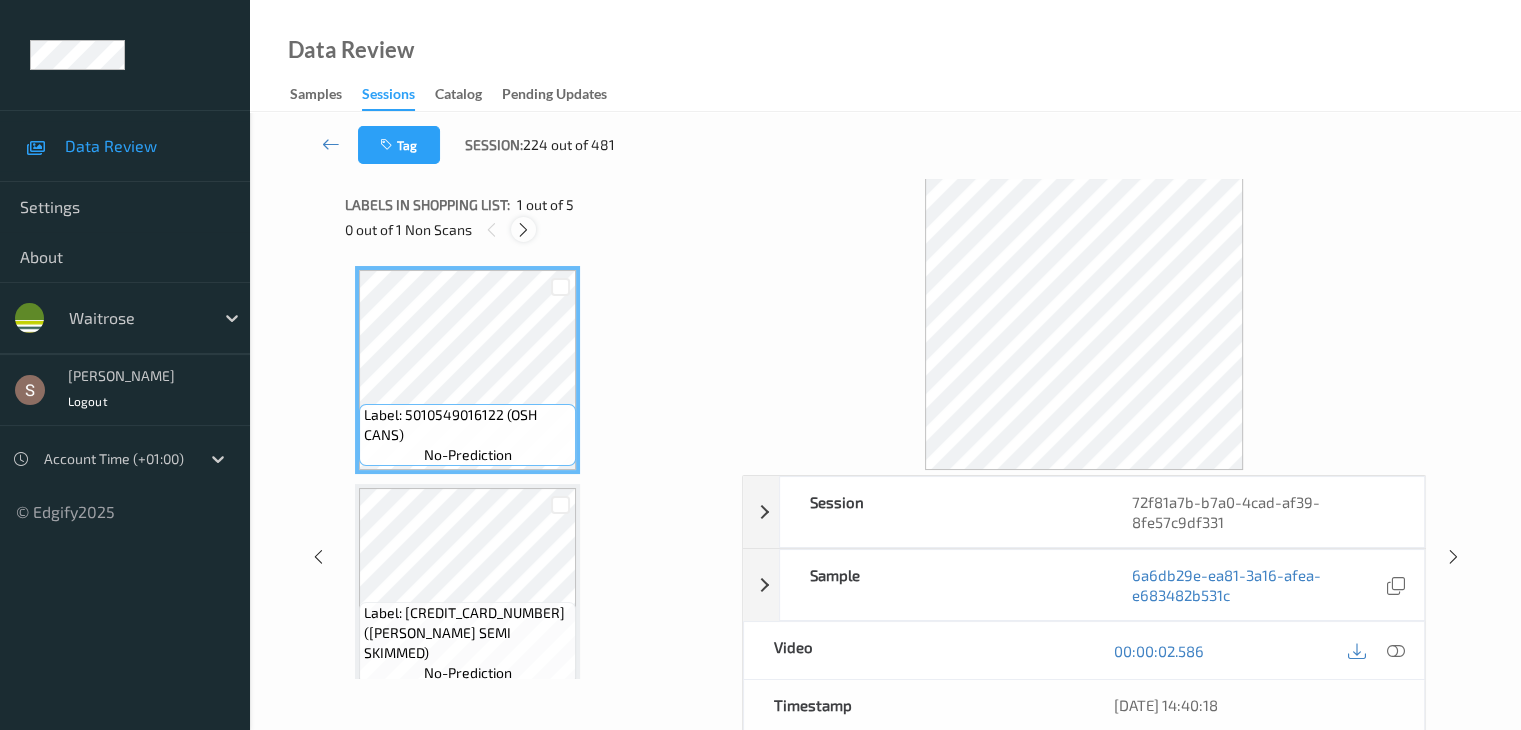 click at bounding box center (523, 230) 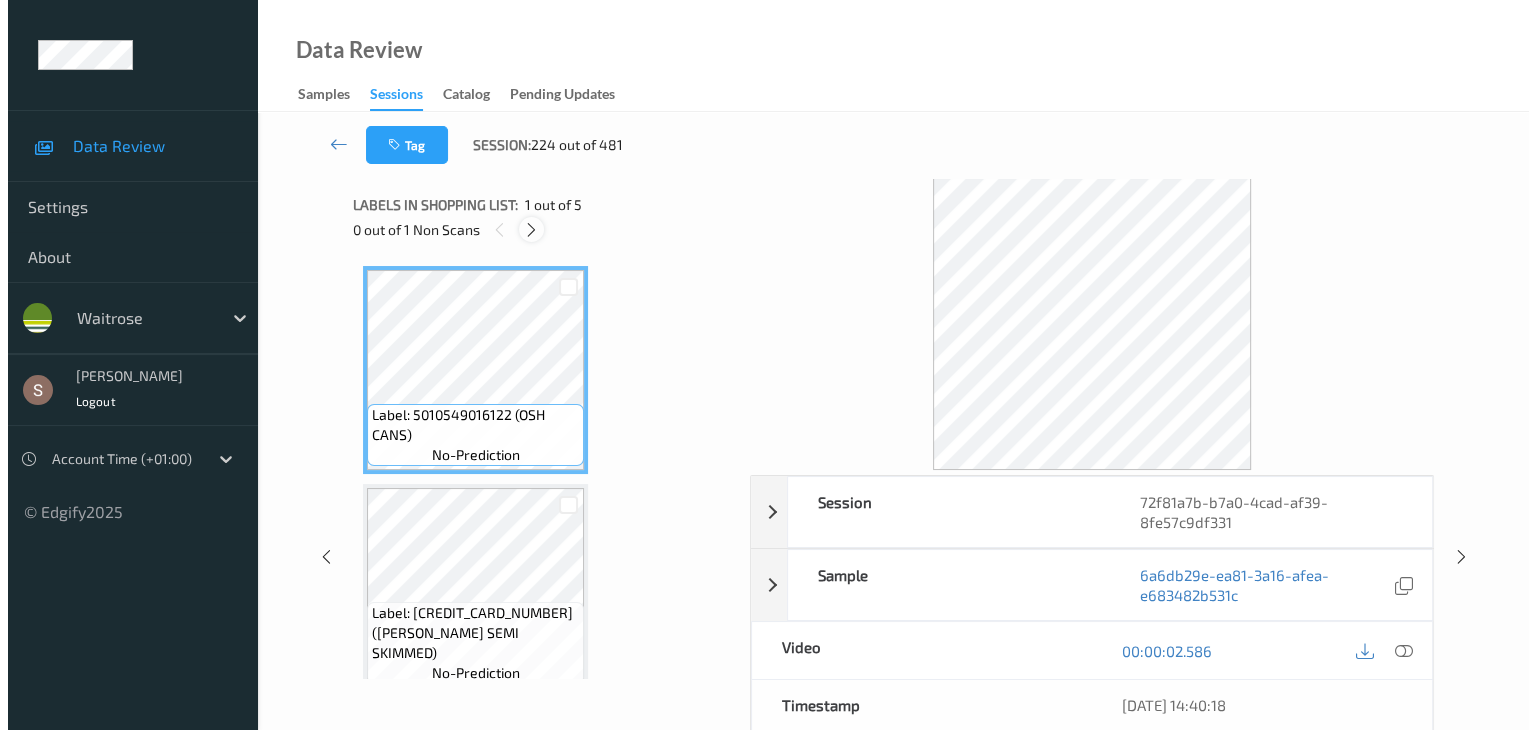 scroll, scrollTop: 446, scrollLeft: 0, axis: vertical 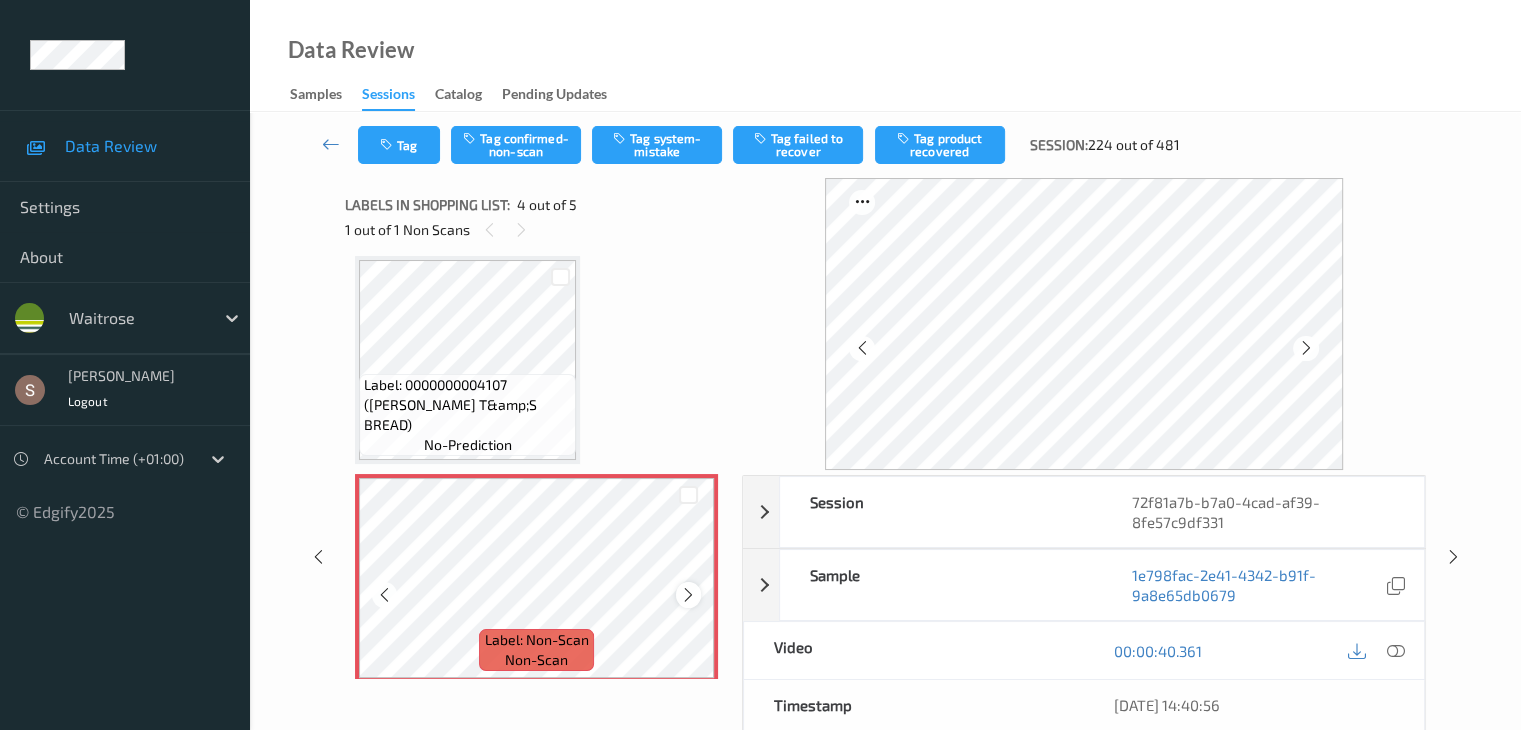 click at bounding box center (688, 595) 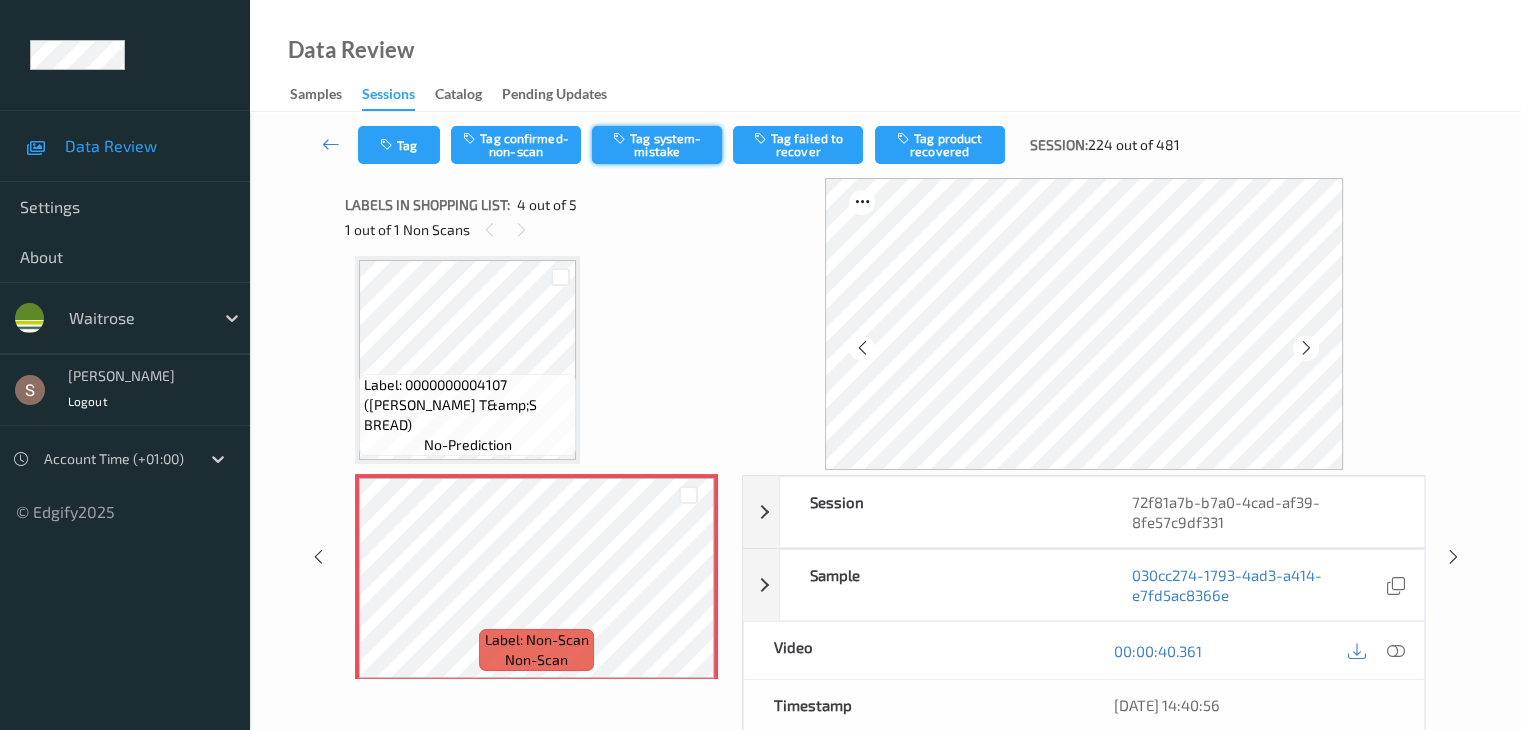 drag, startPoint x: 703, startPoint y: 155, endPoint x: 673, endPoint y: 146, distance: 31.320919 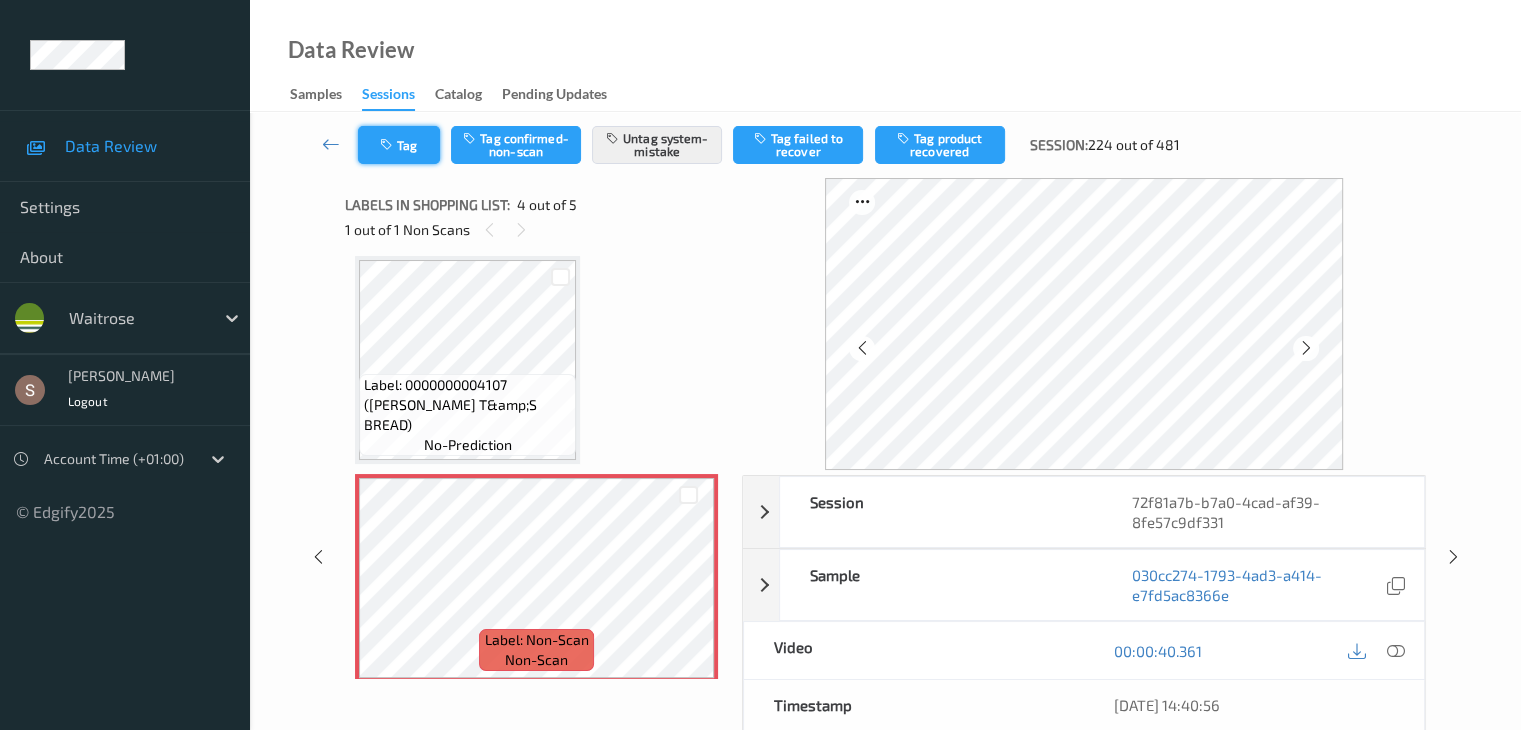 click on "Tag" at bounding box center [399, 145] 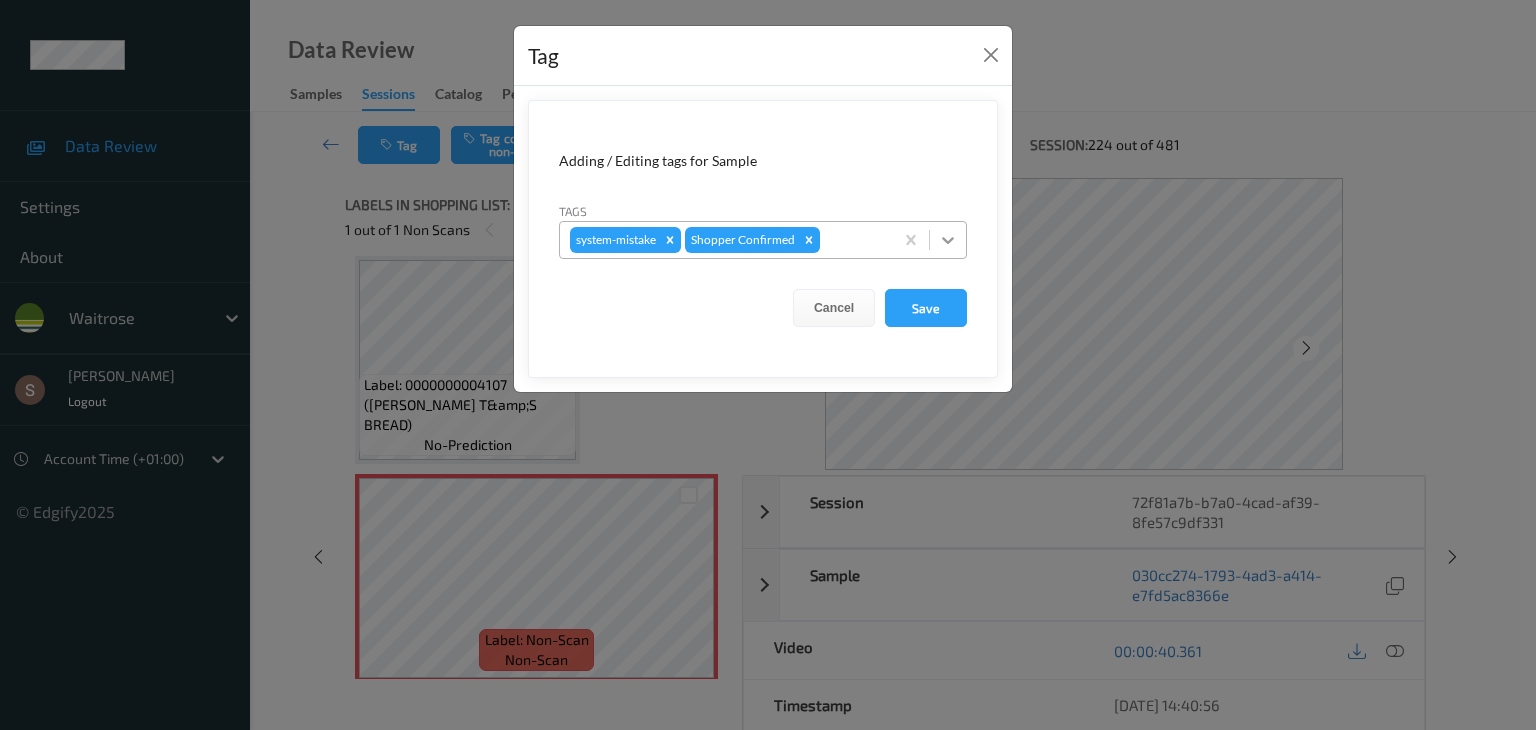 click 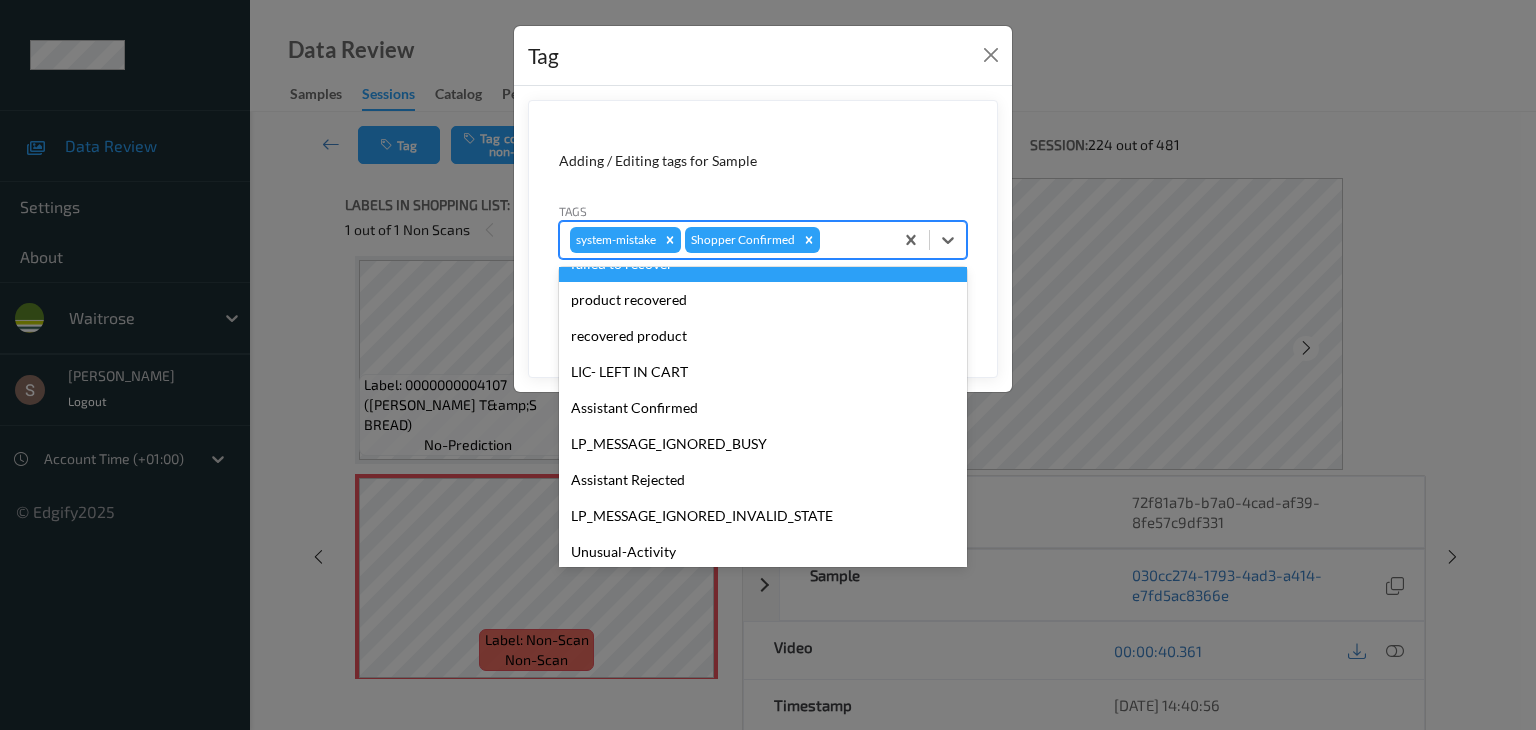 scroll, scrollTop: 320, scrollLeft: 0, axis: vertical 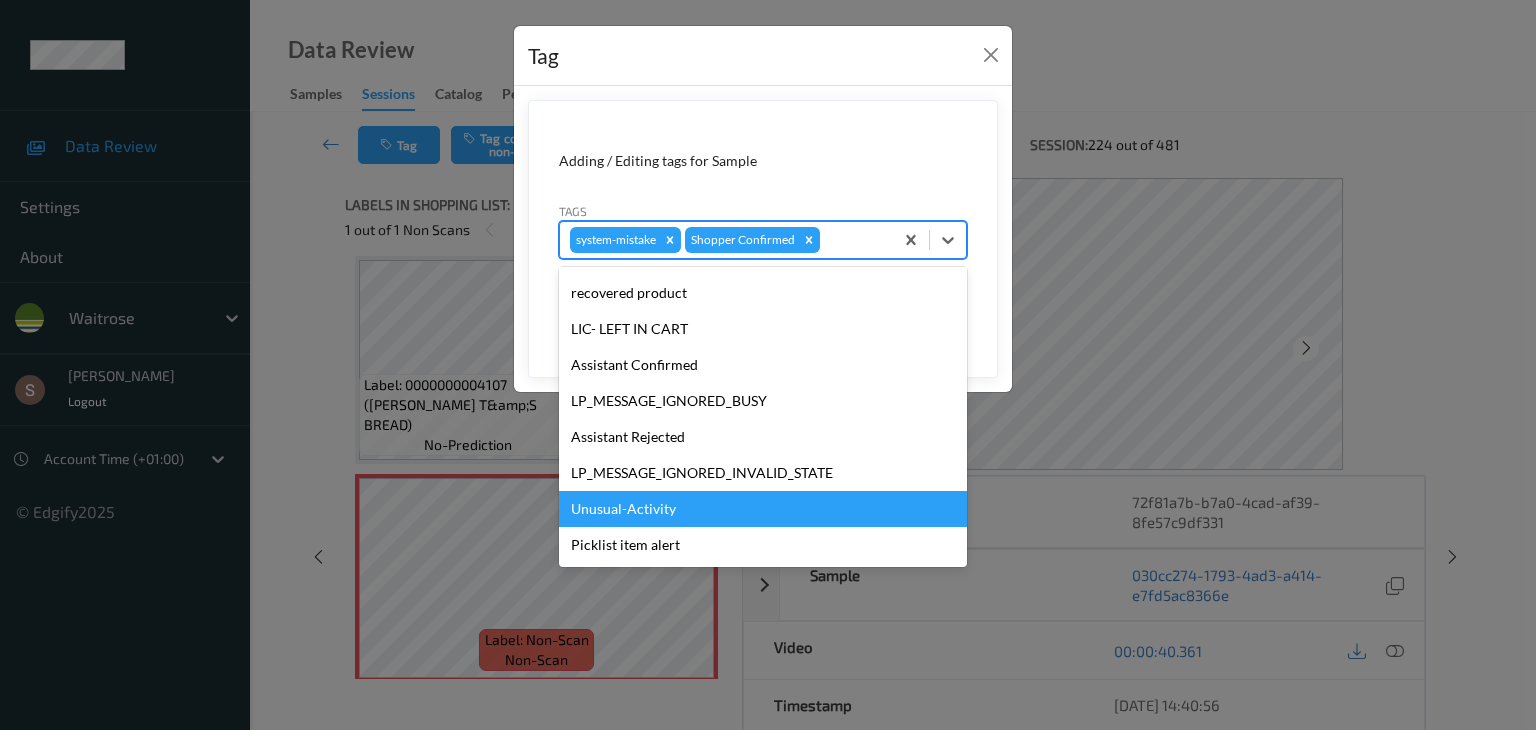 click on "Unusual-Activity" at bounding box center (763, 509) 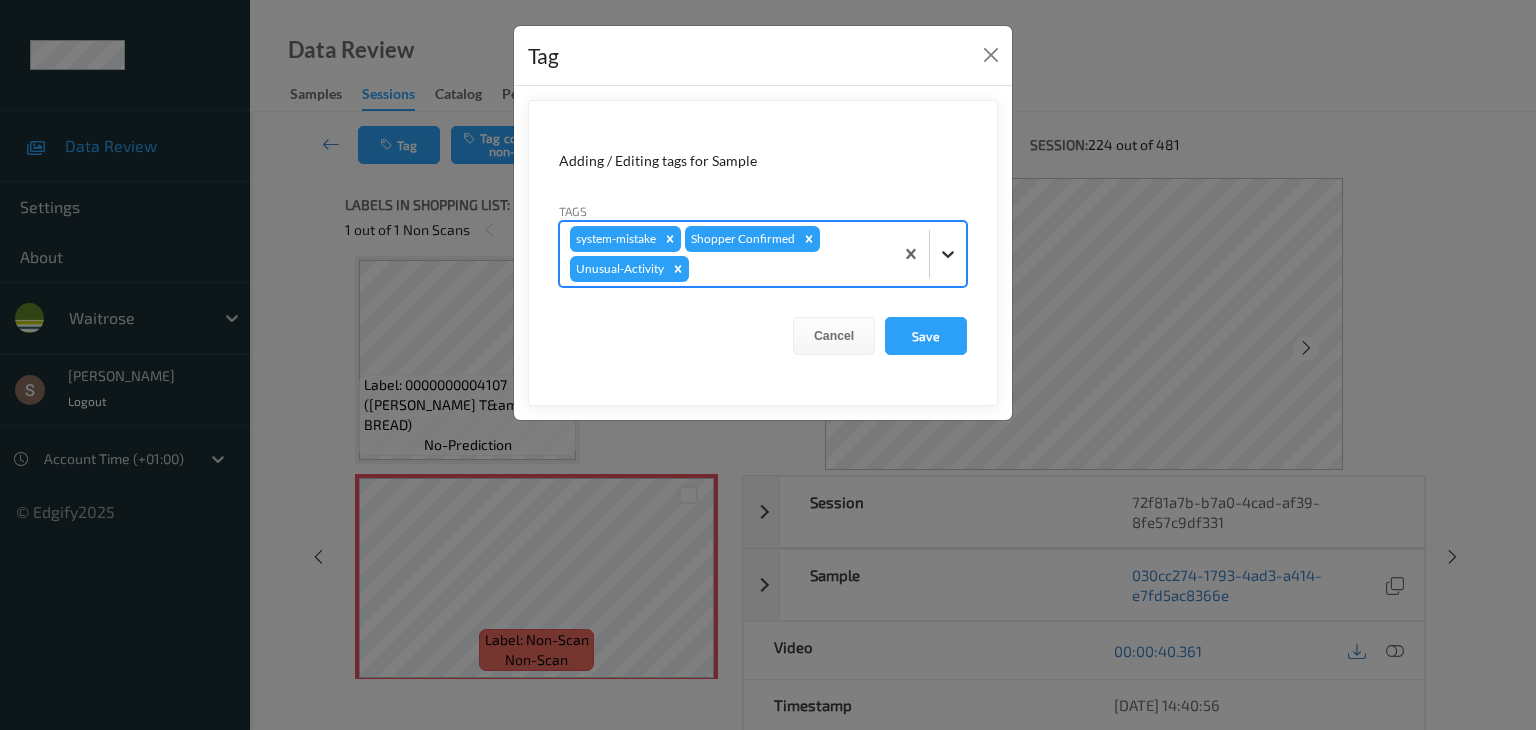 click at bounding box center [948, 254] 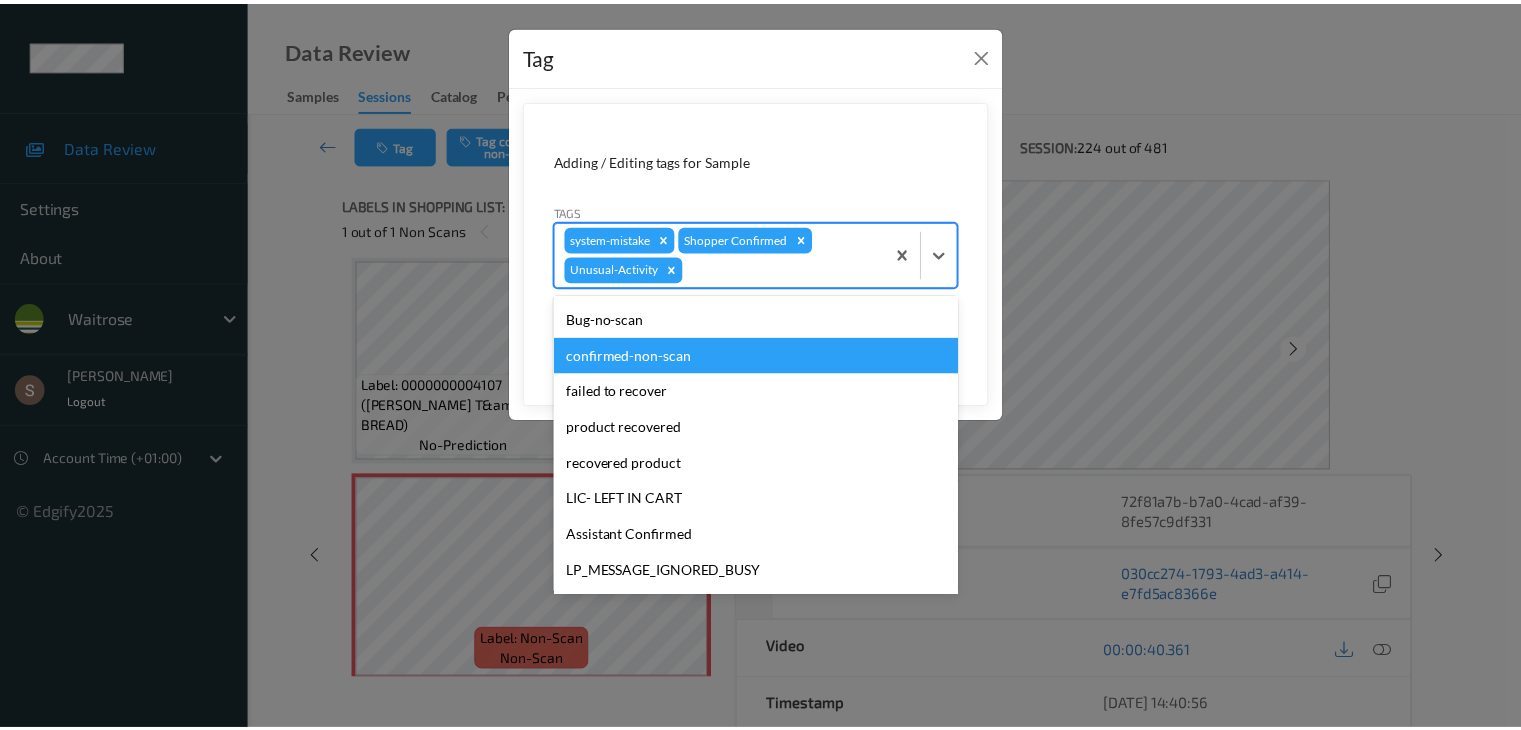 scroll, scrollTop: 284, scrollLeft: 0, axis: vertical 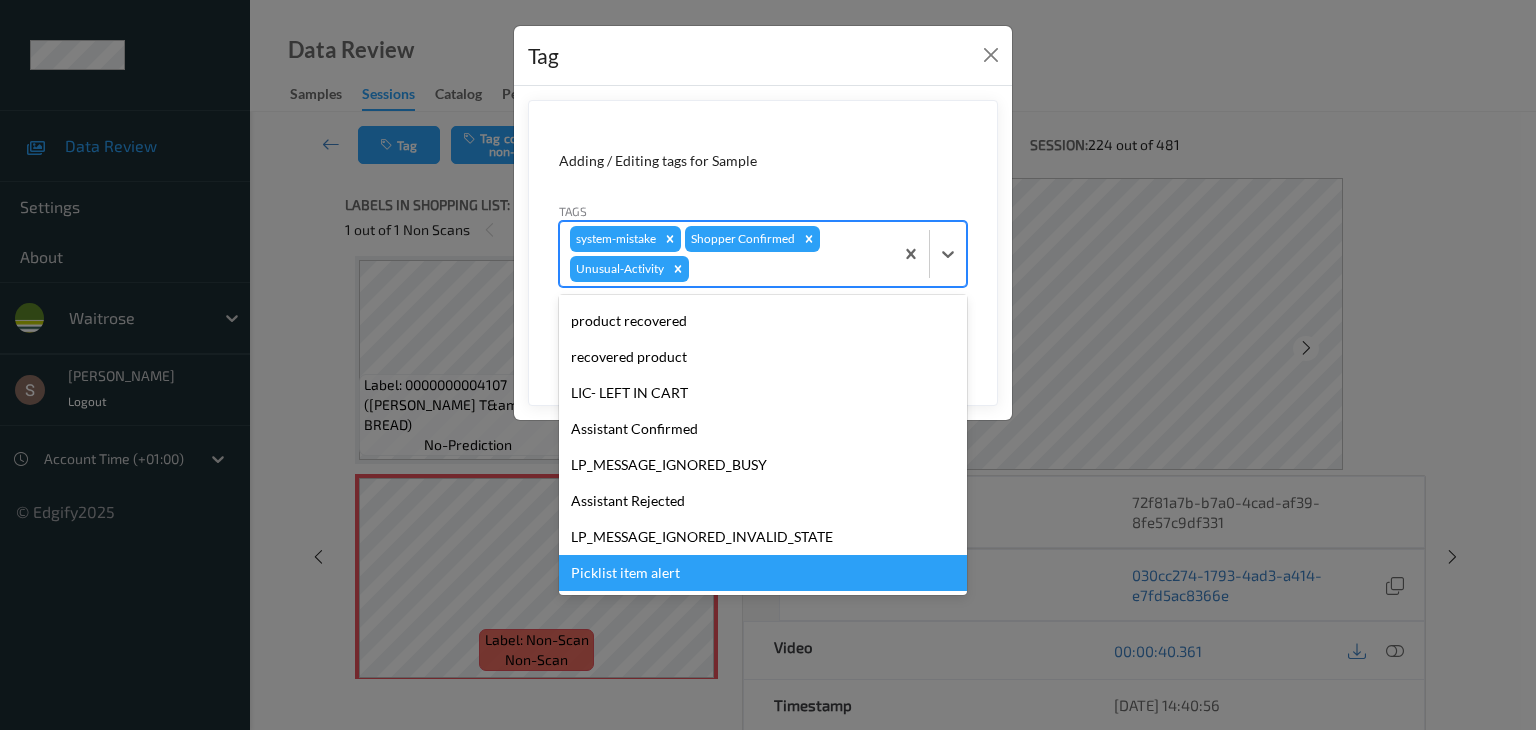 click on "Picklist item alert" at bounding box center (763, 573) 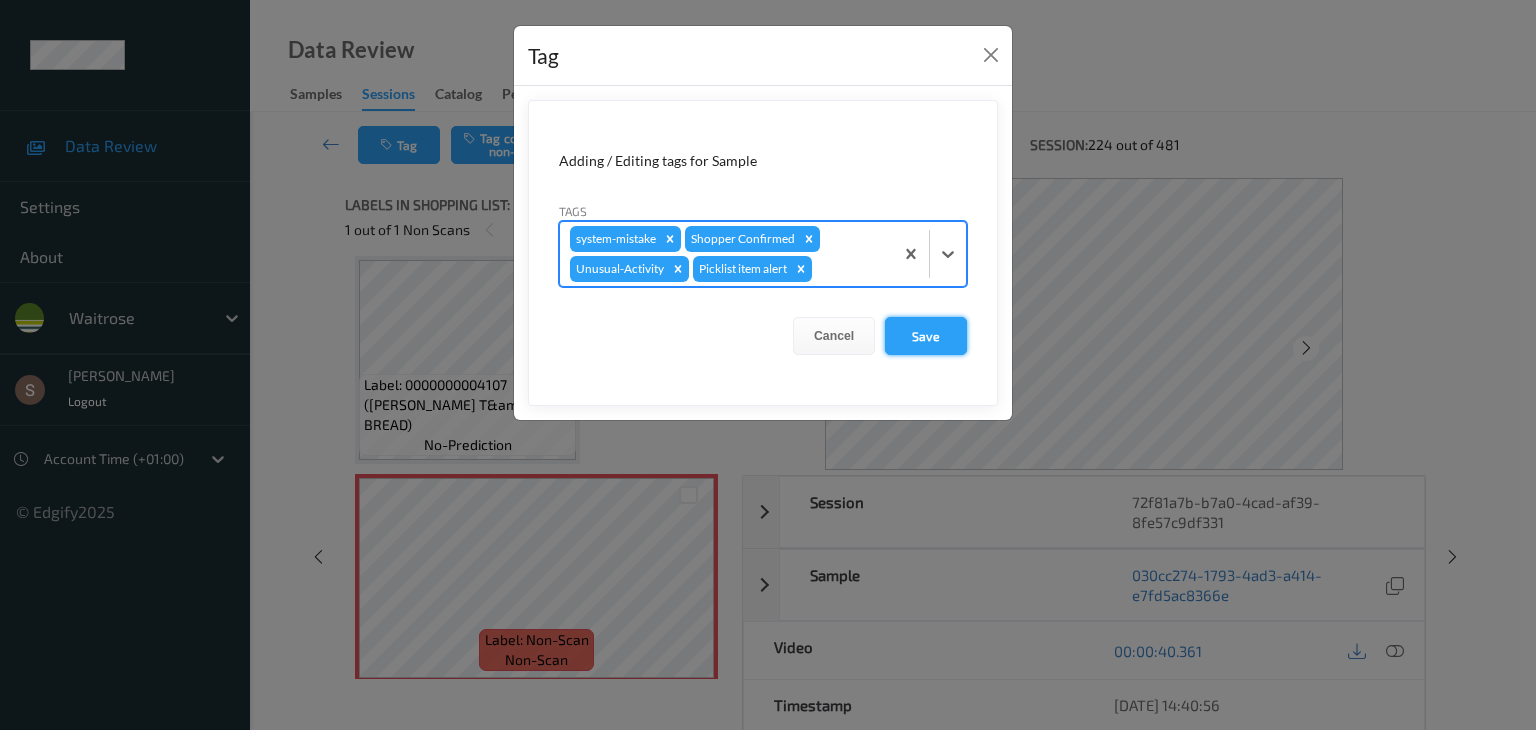 click on "Save" at bounding box center [926, 336] 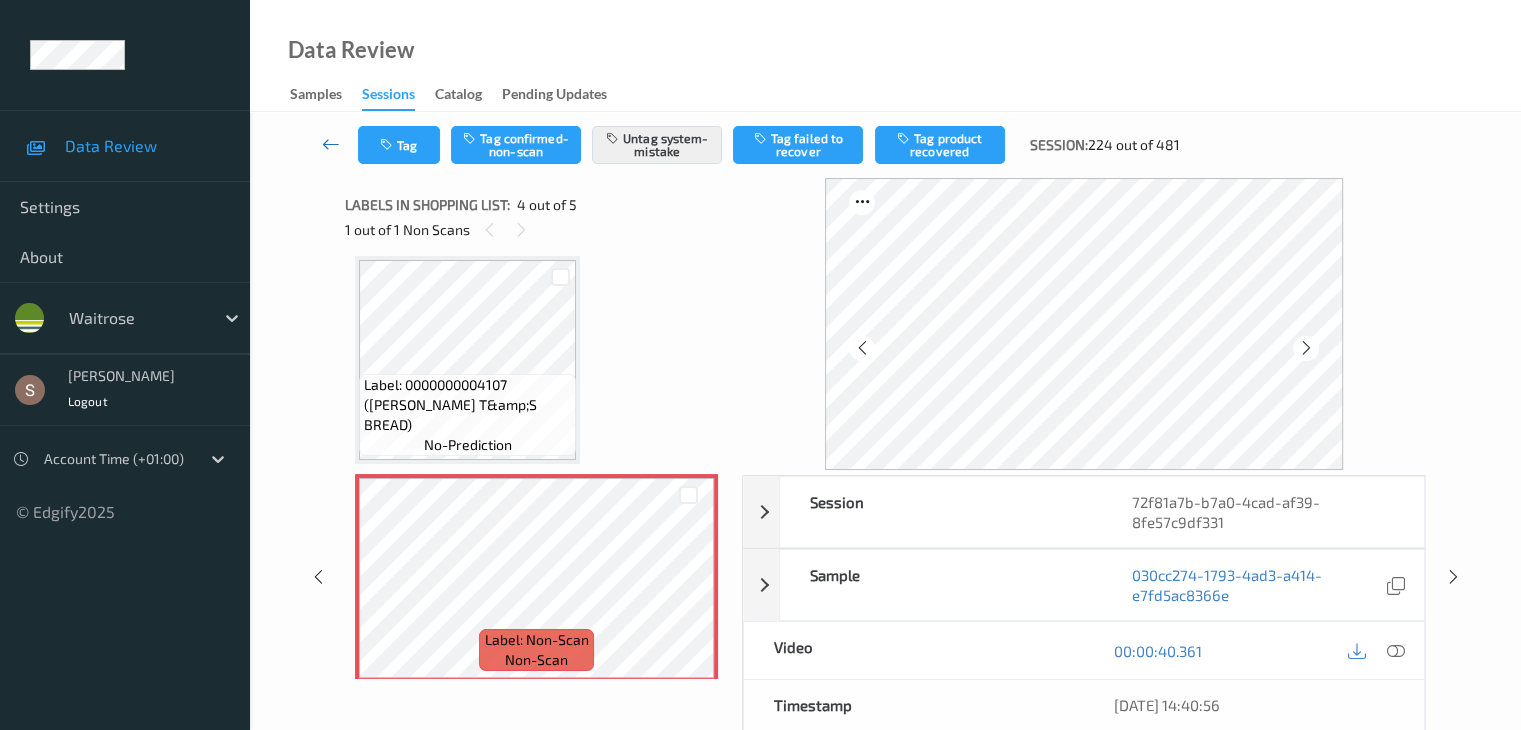 click at bounding box center (331, 144) 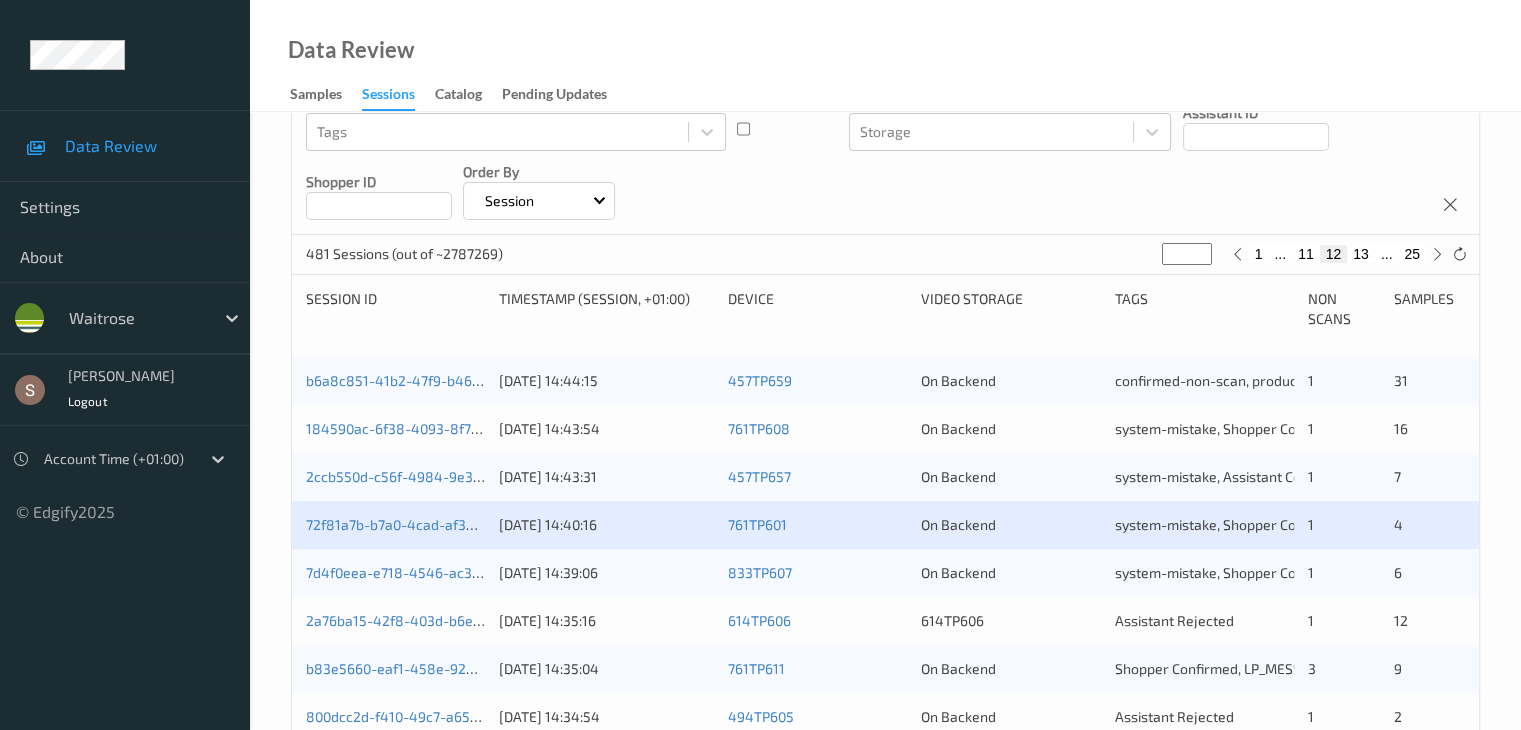 scroll, scrollTop: 300, scrollLeft: 0, axis: vertical 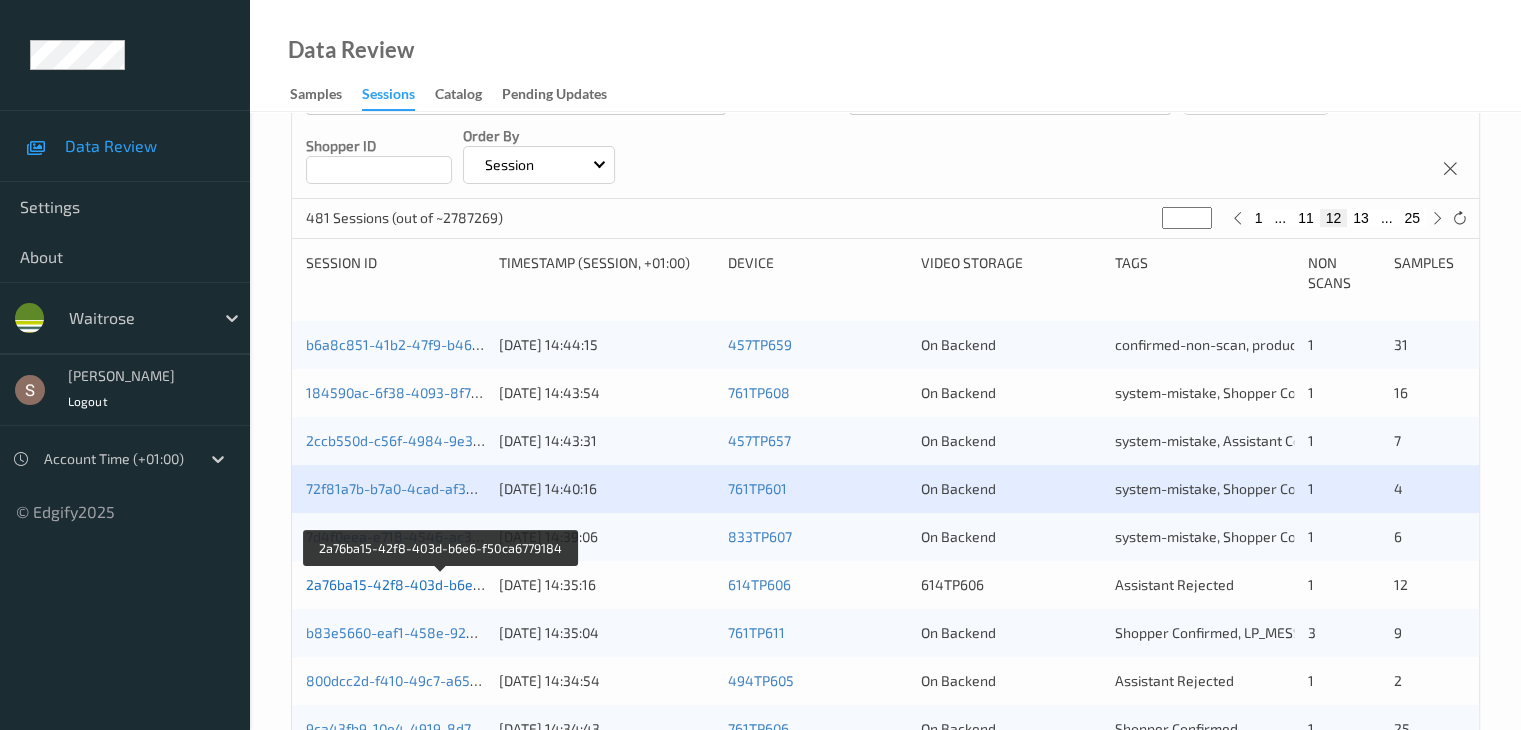 click on "2a76ba15-42f8-403d-b6e6-f50ca6779184" at bounding box center [441, 584] 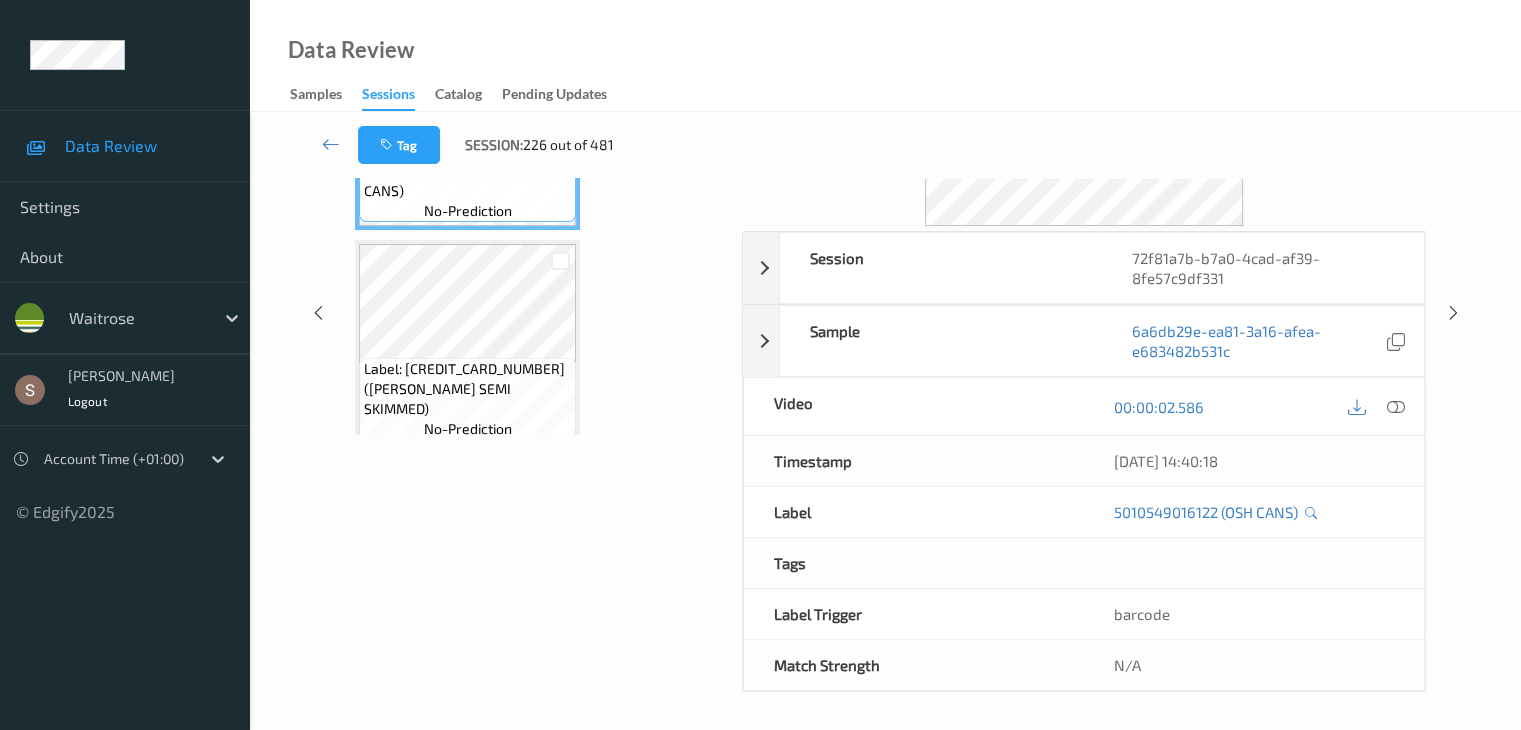 scroll, scrollTop: 0, scrollLeft: 0, axis: both 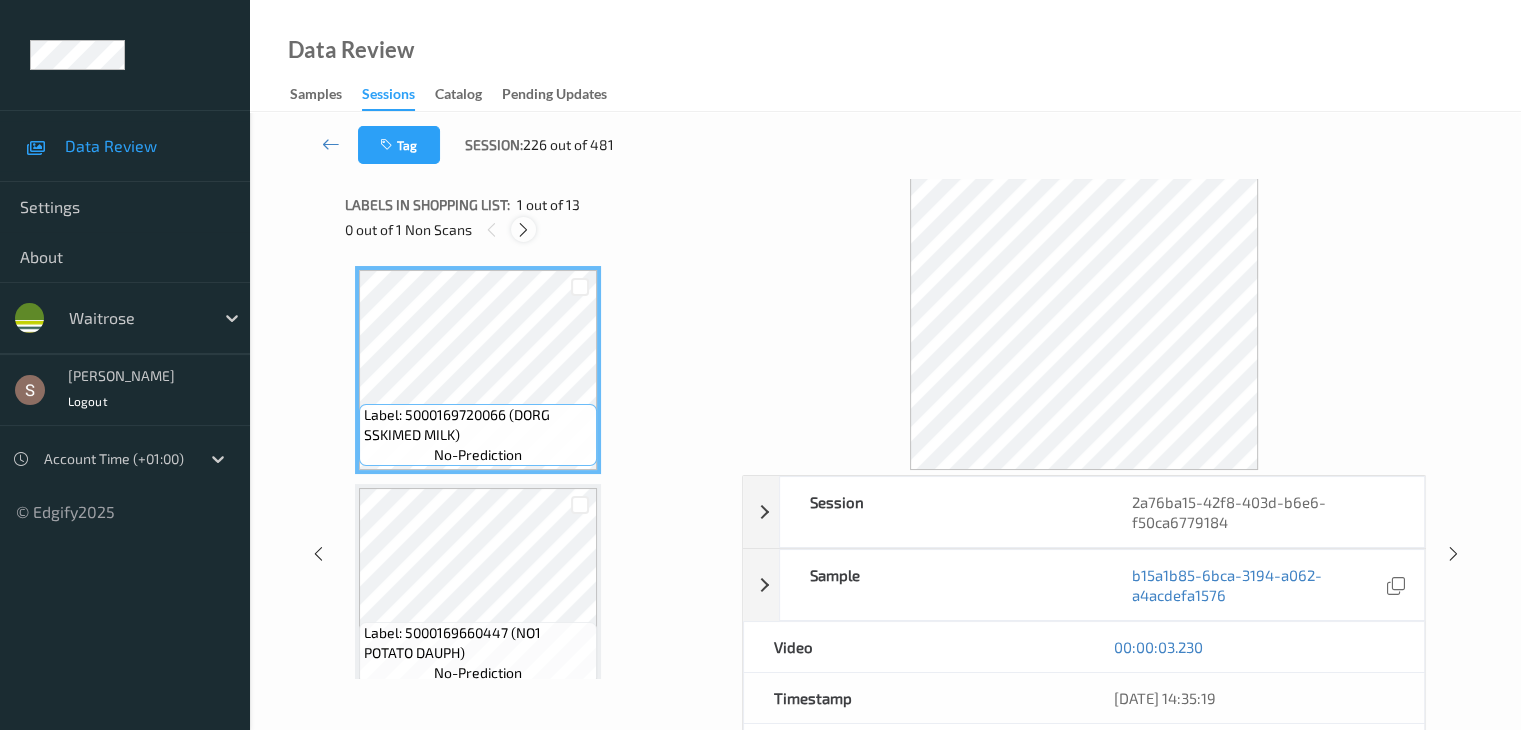click at bounding box center (523, 230) 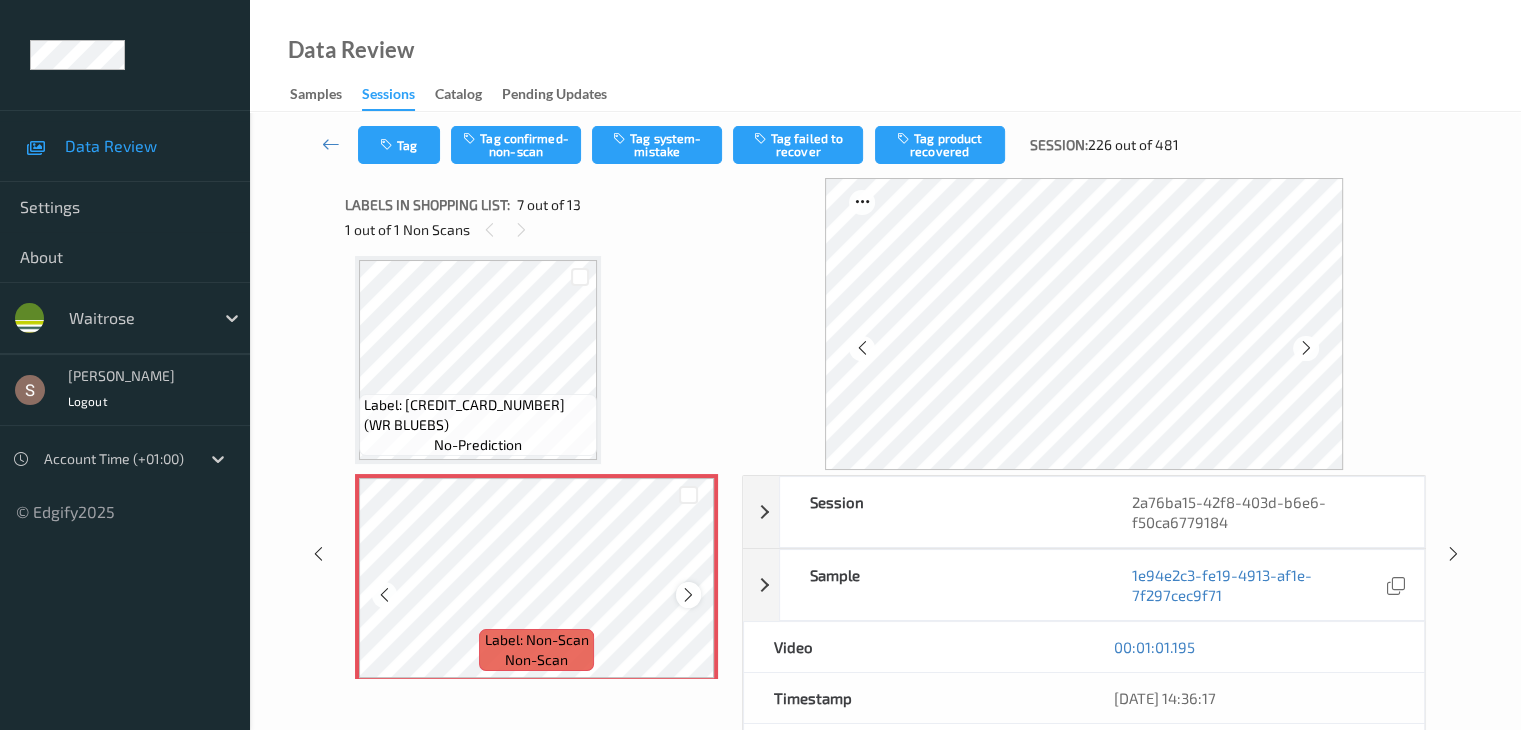 click at bounding box center (688, 595) 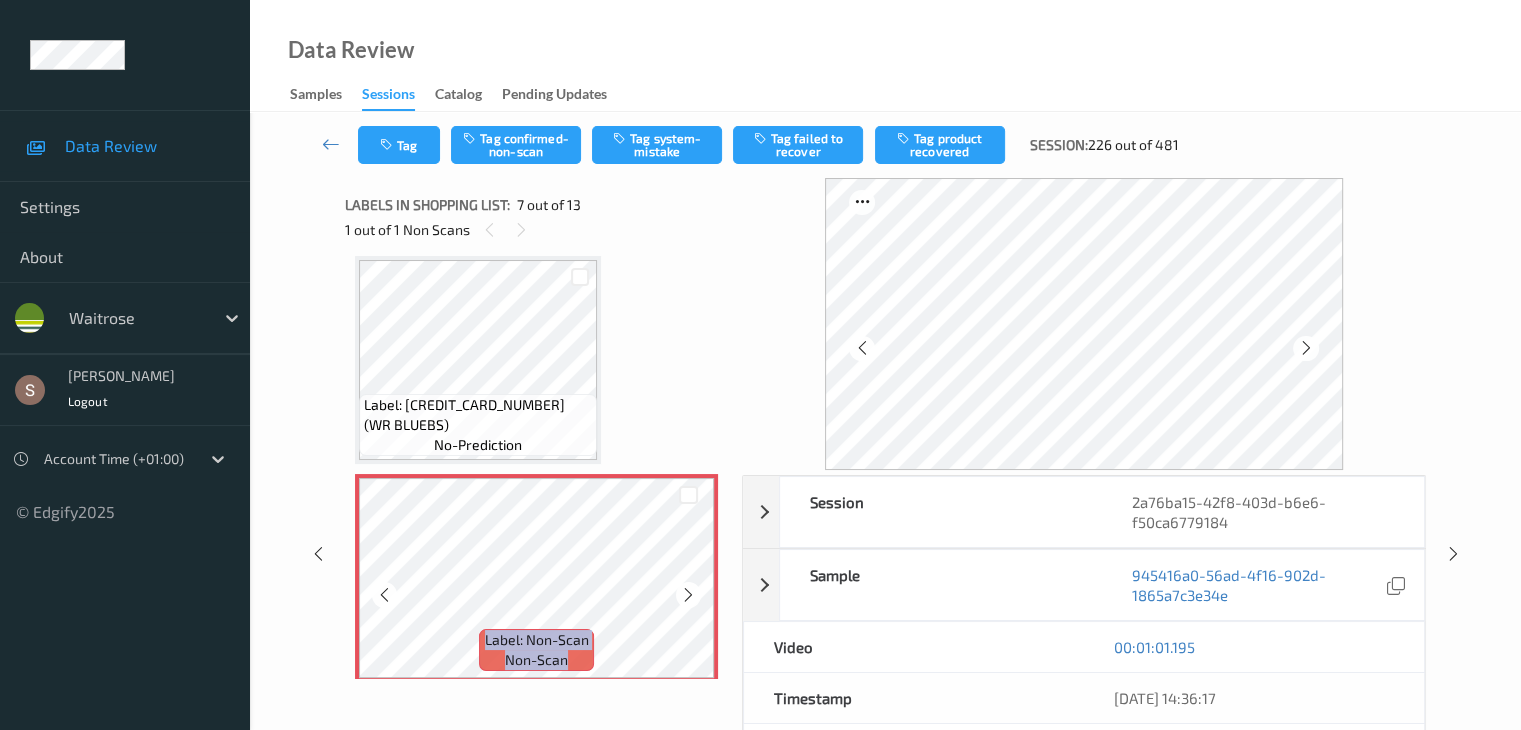 click at bounding box center (688, 595) 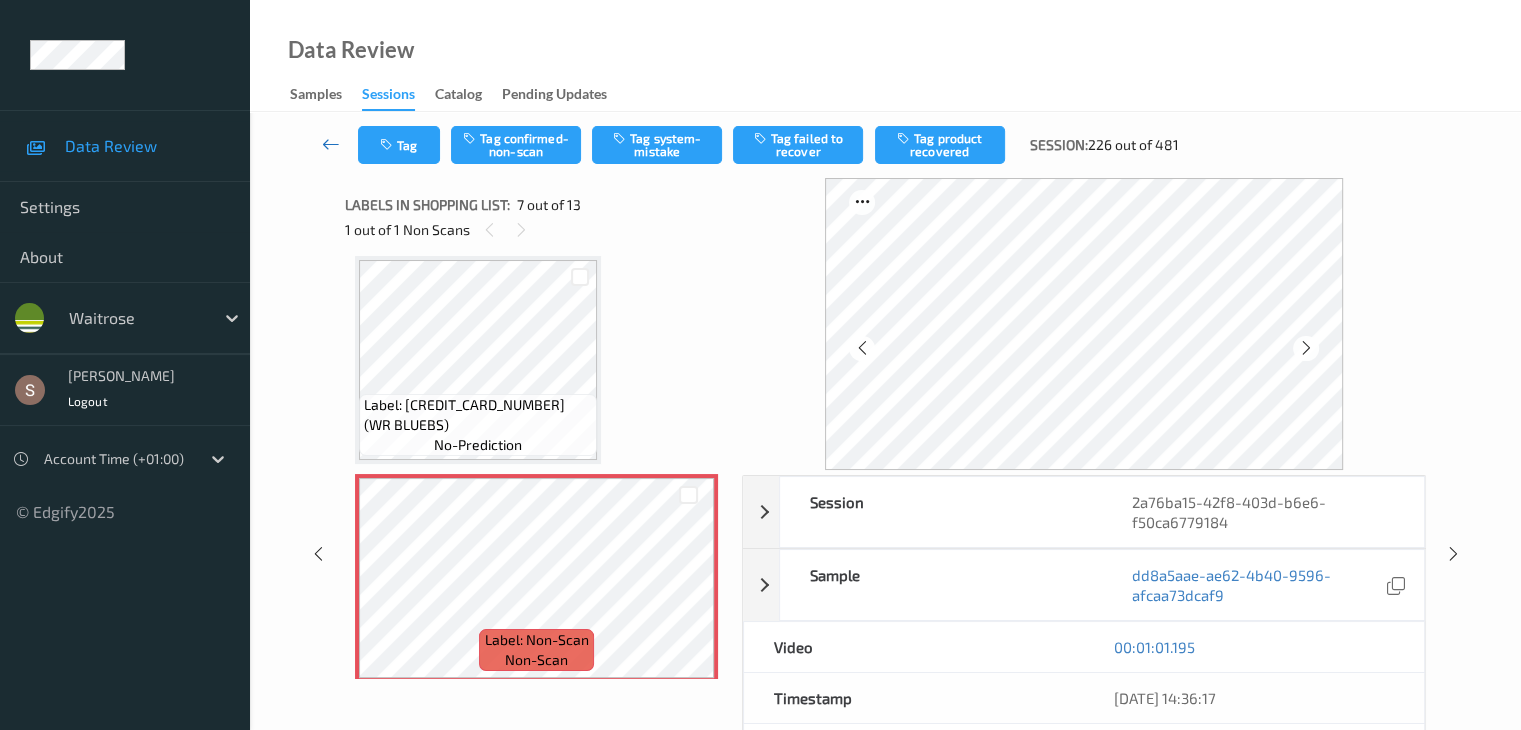 click at bounding box center (331, 145) 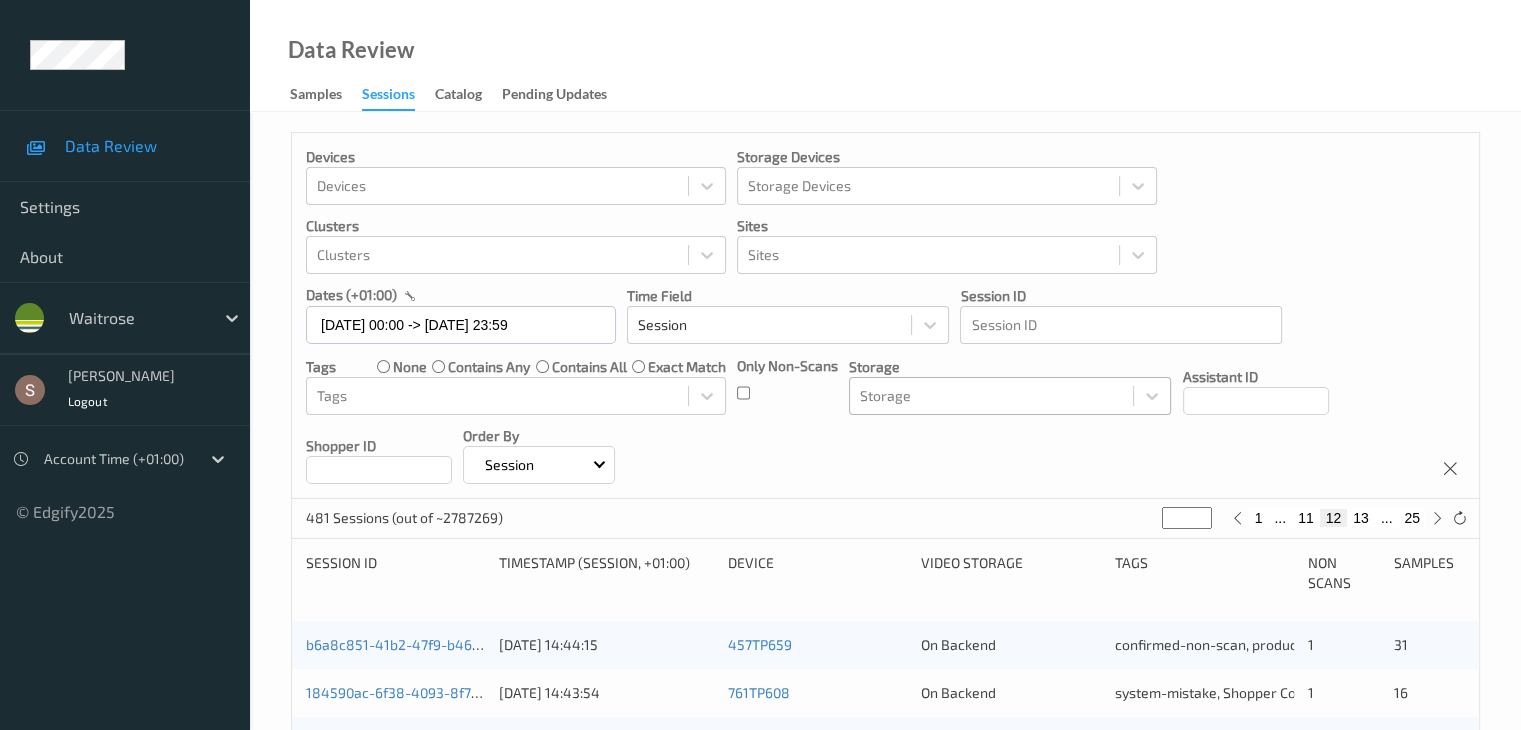 click on "Storage" at bounding box center [991, 396] 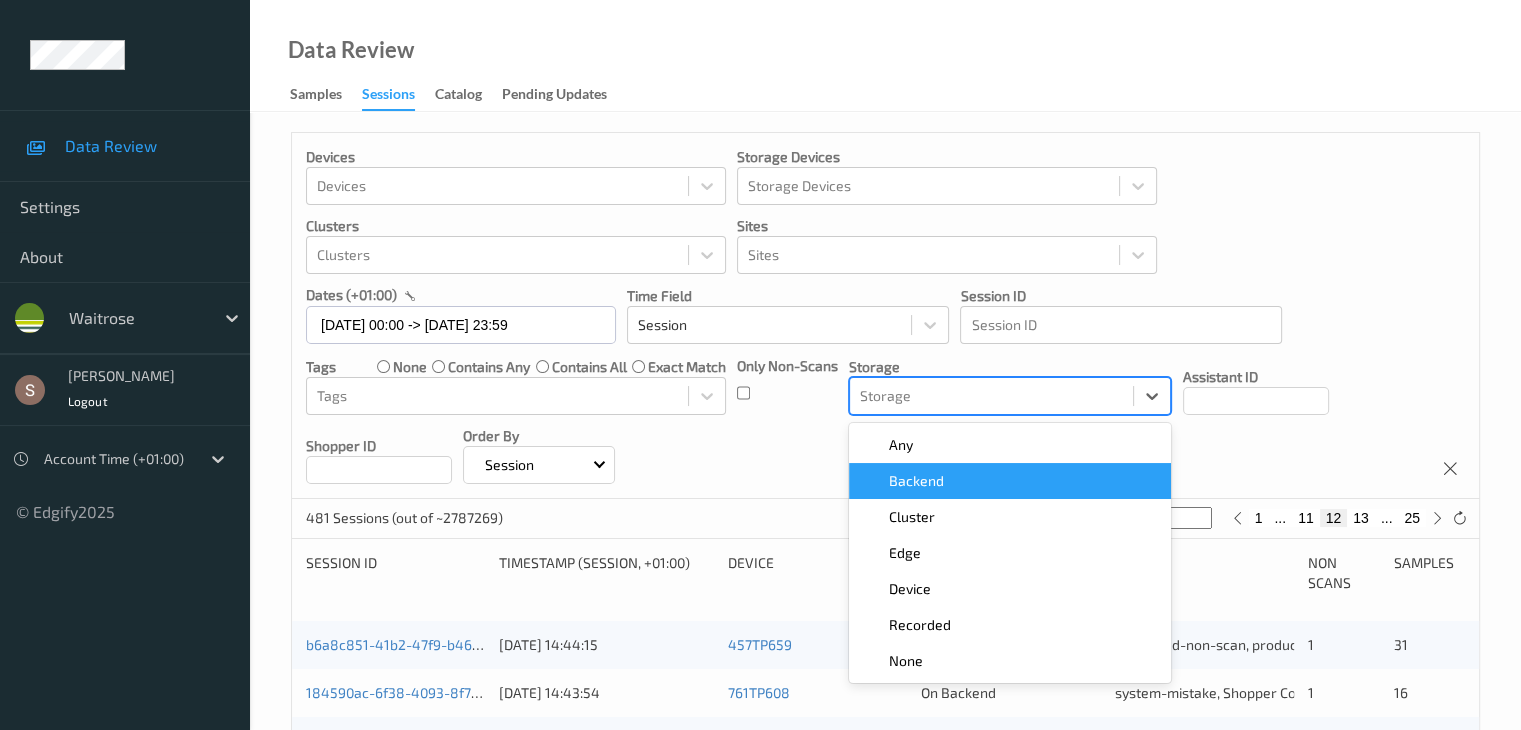 click on "Backend" at bounding box center (1010, 481) 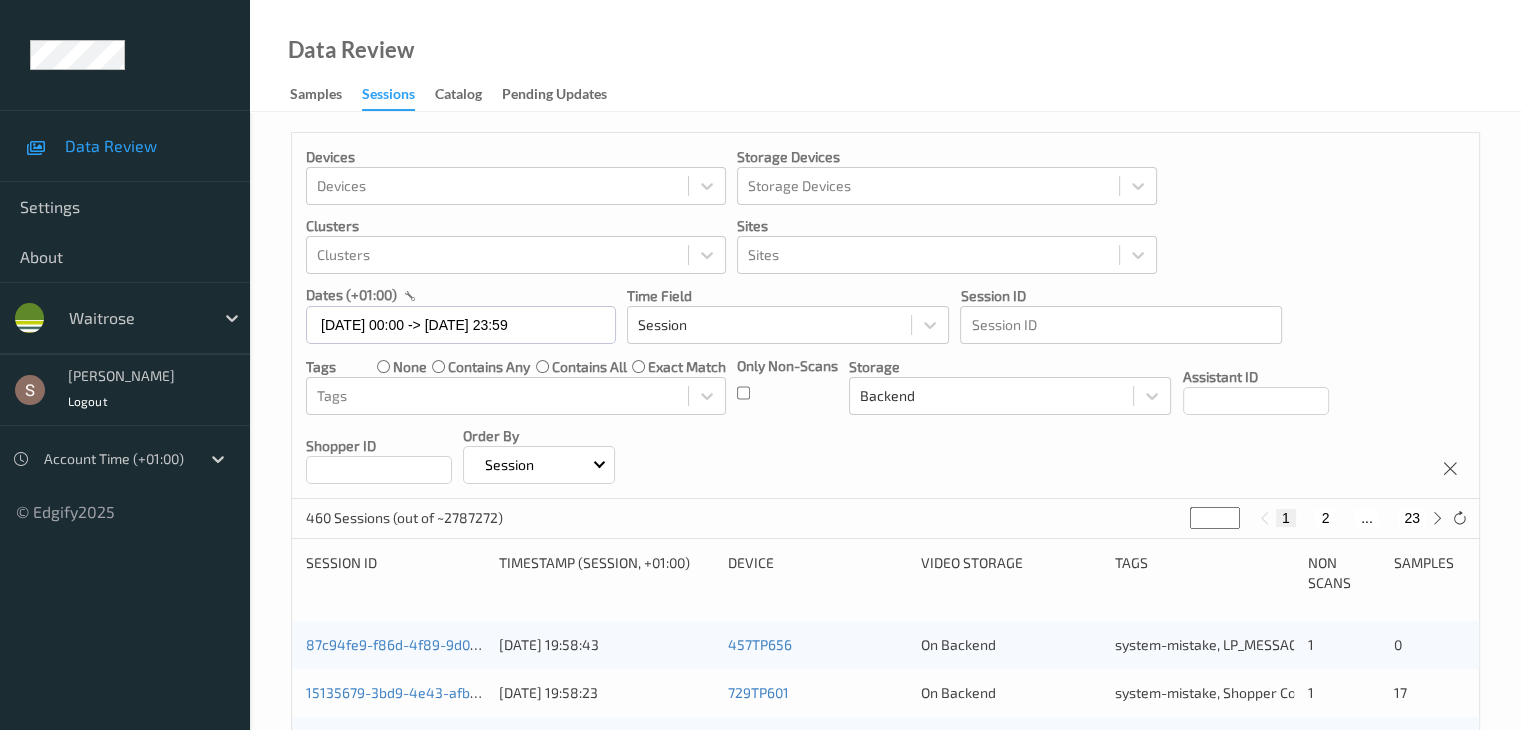 click on "2" at bounding box center [1325, 518] 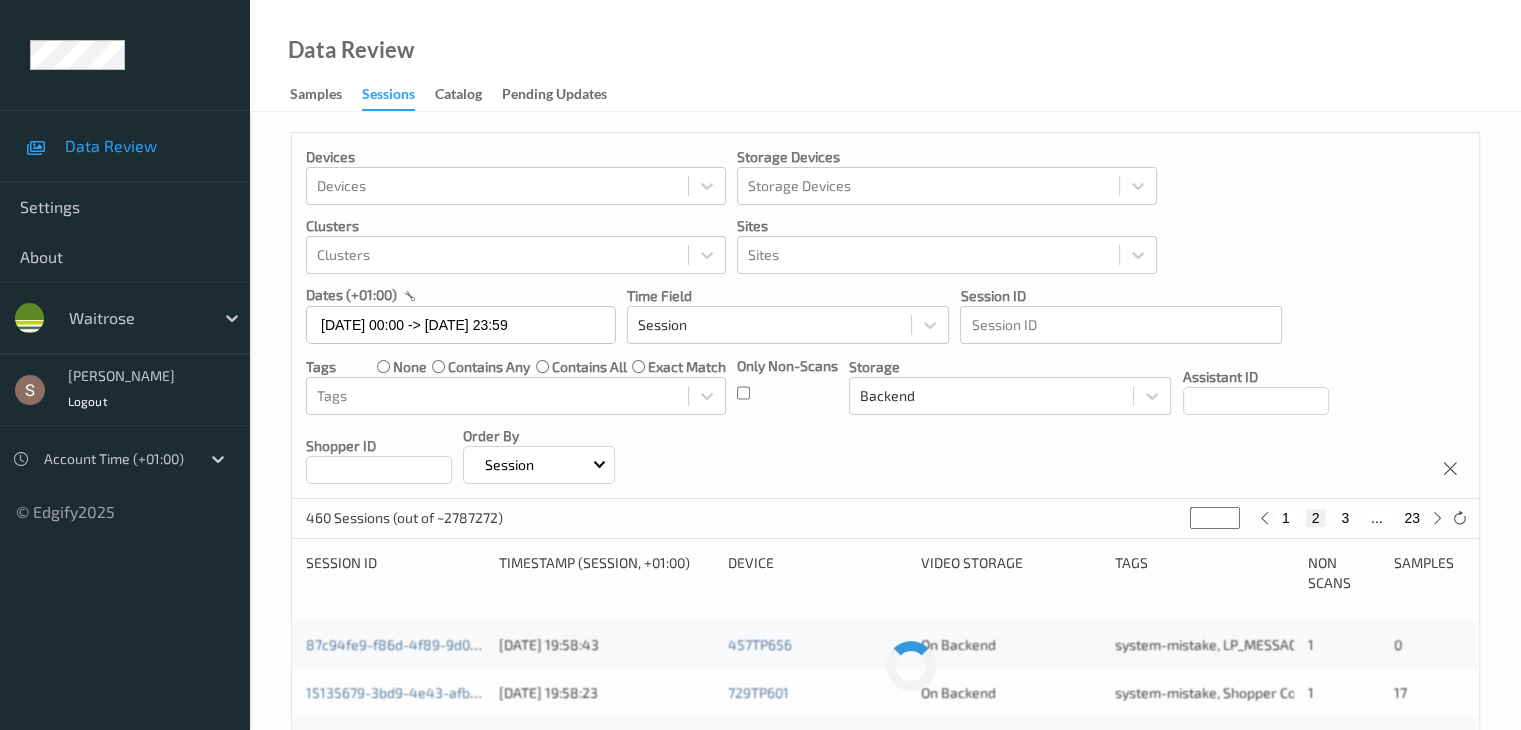 click on "3" at bounding box center (1345, 518) 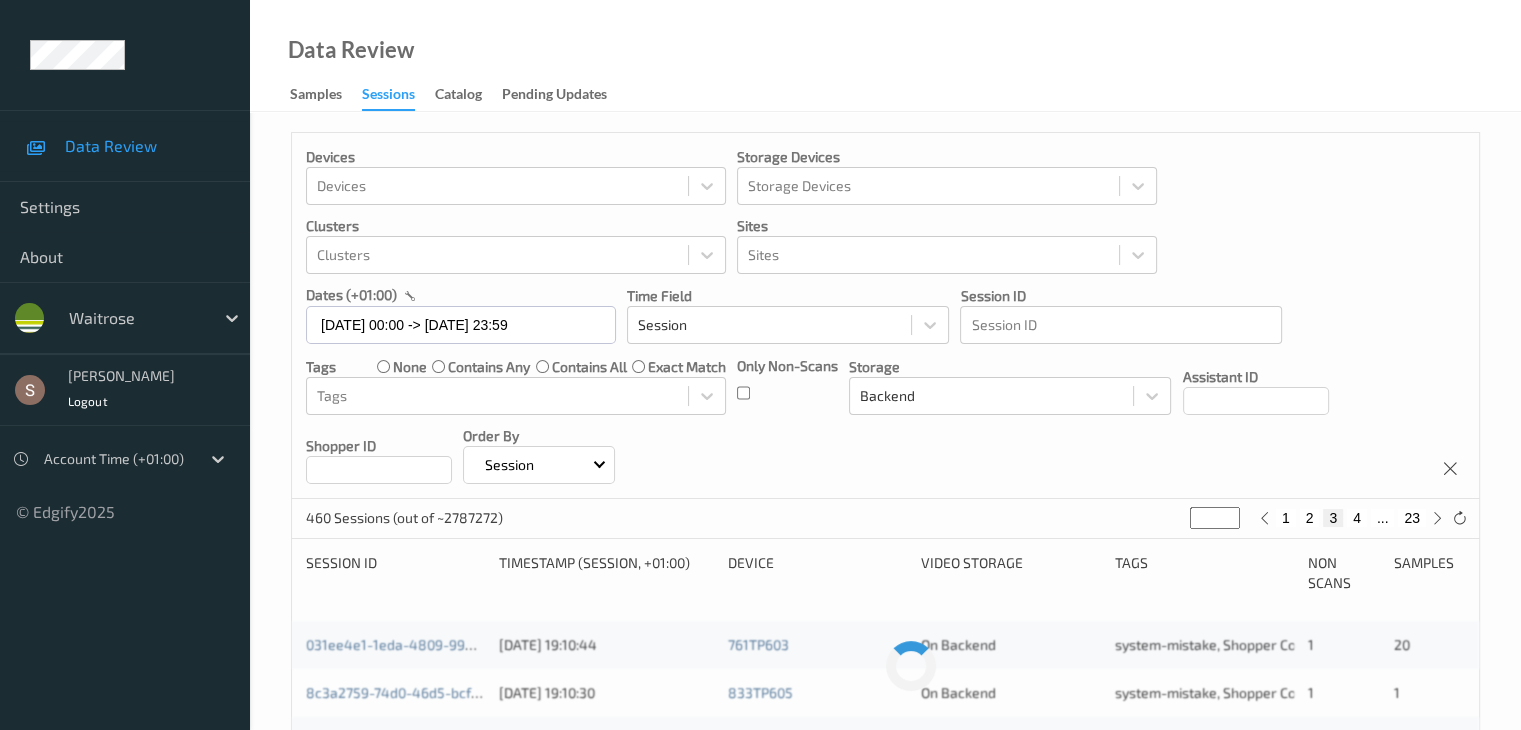 click on "4" at bounding box center (1357, 518) 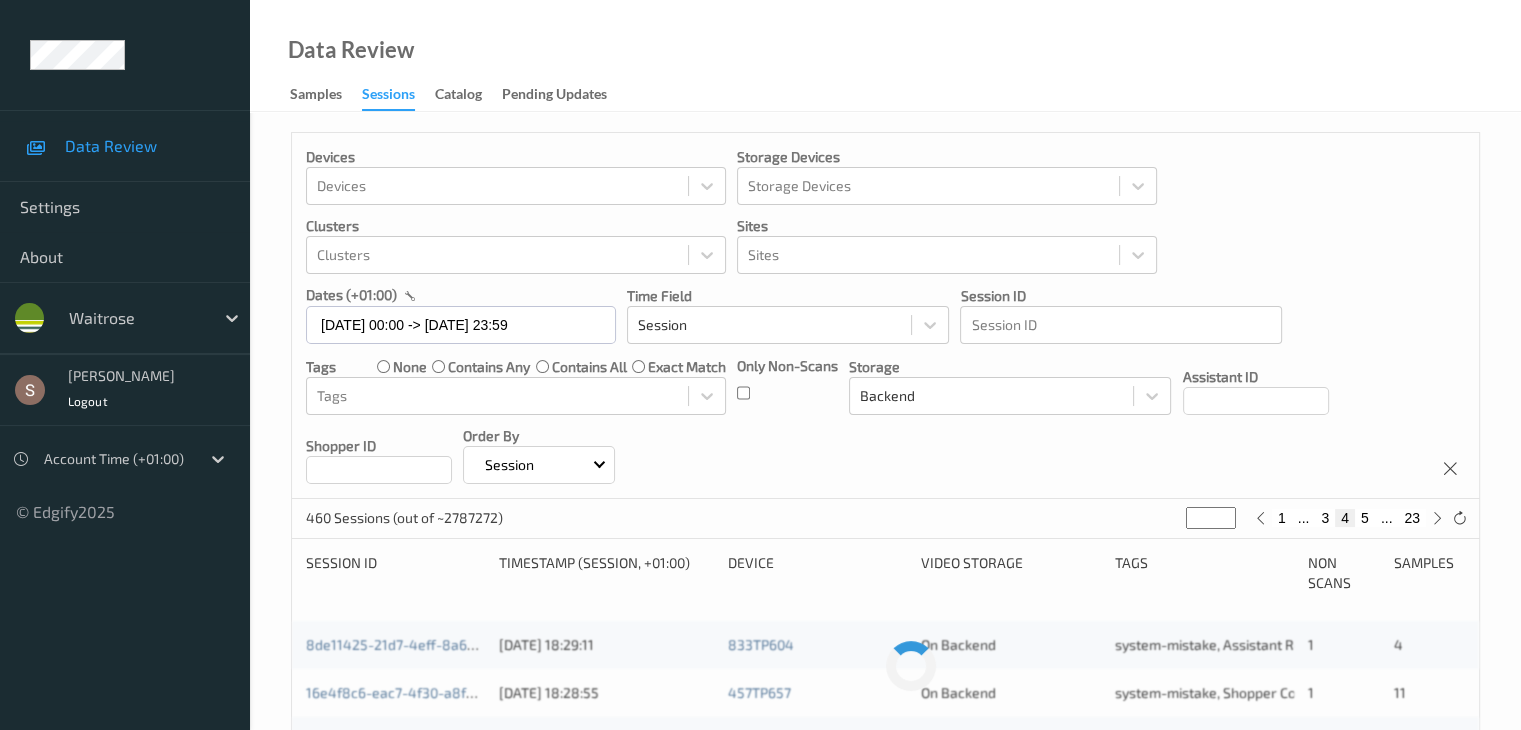 click on "5" at bounding box center (1365, 518) 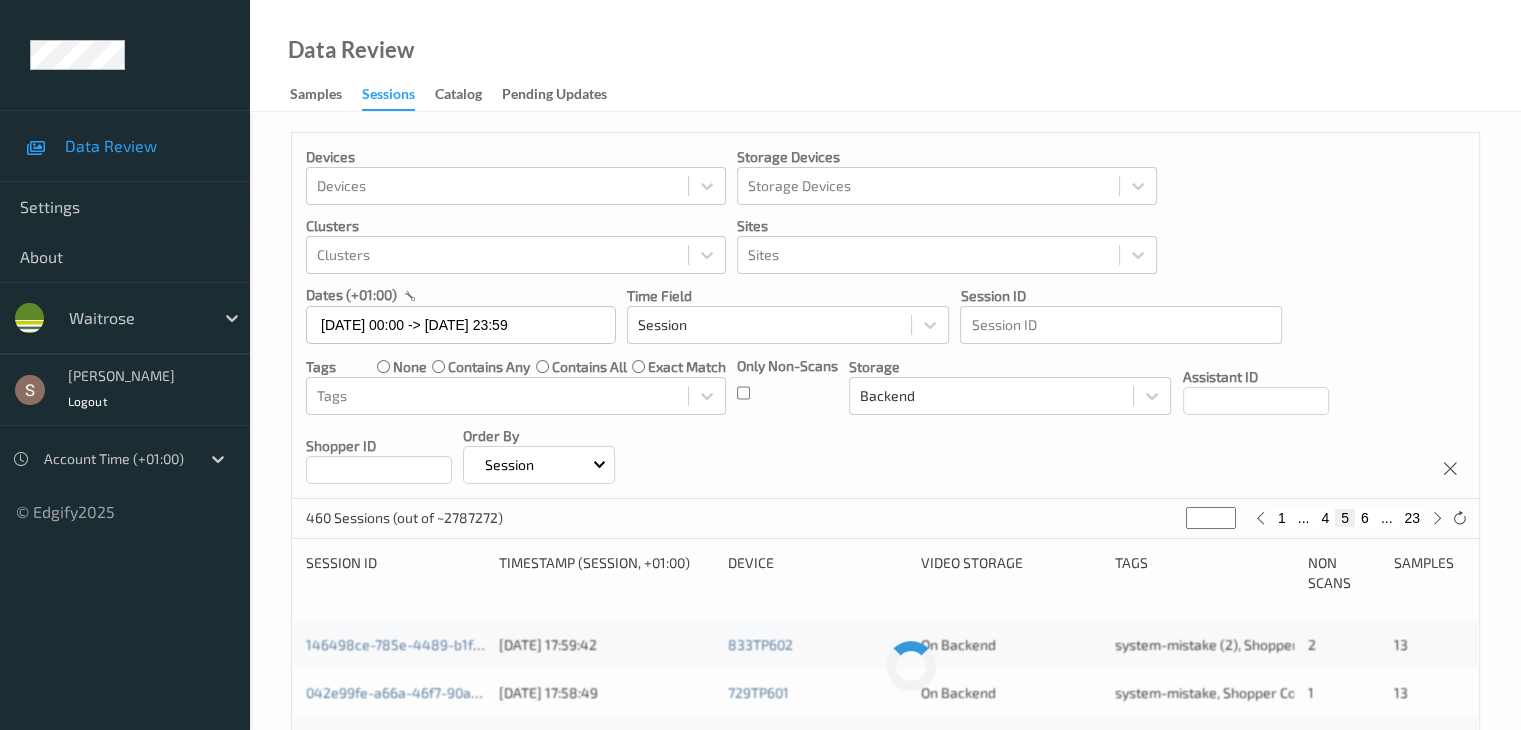 click on "6" at bounding box center (1365, 518) 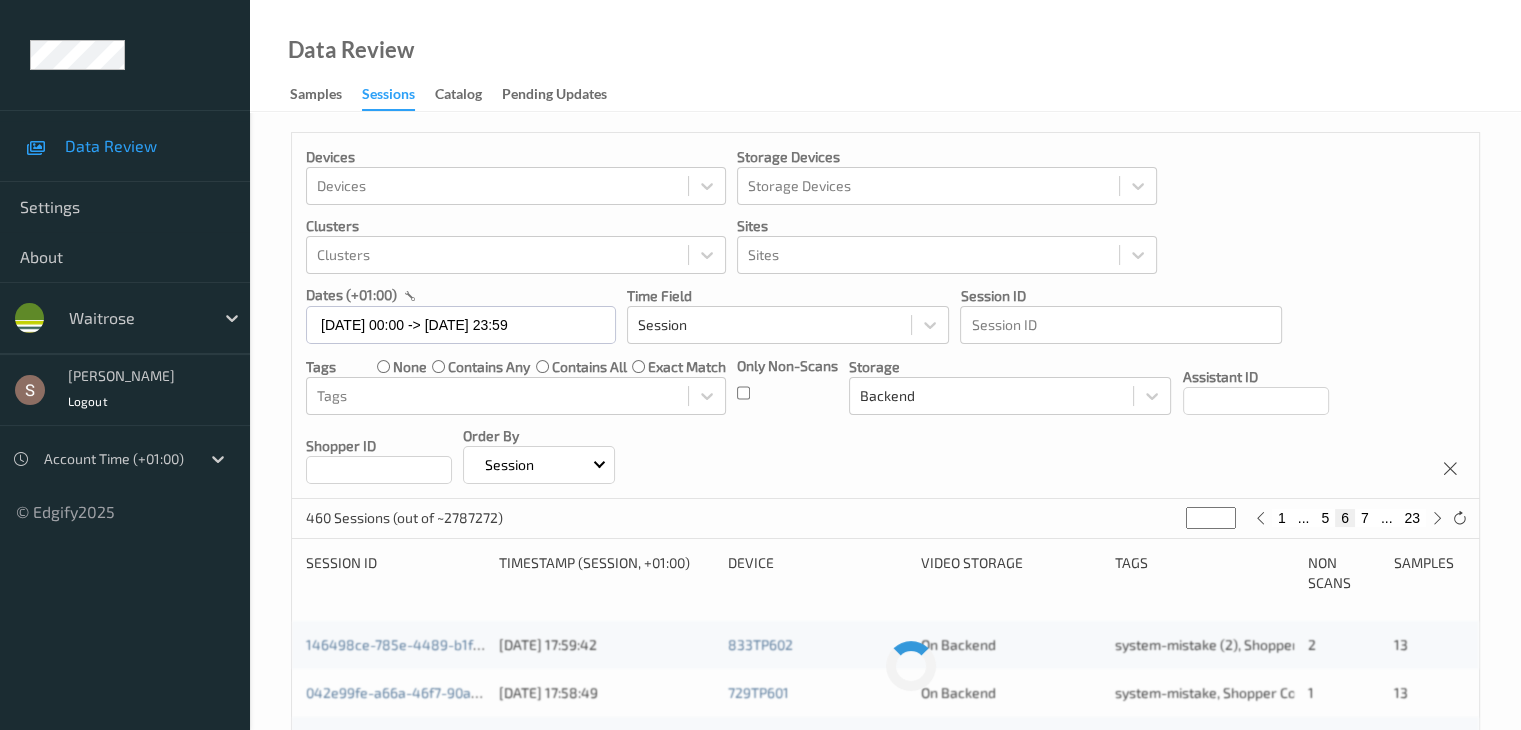 click on "7" at bounding box center [1365, 518] 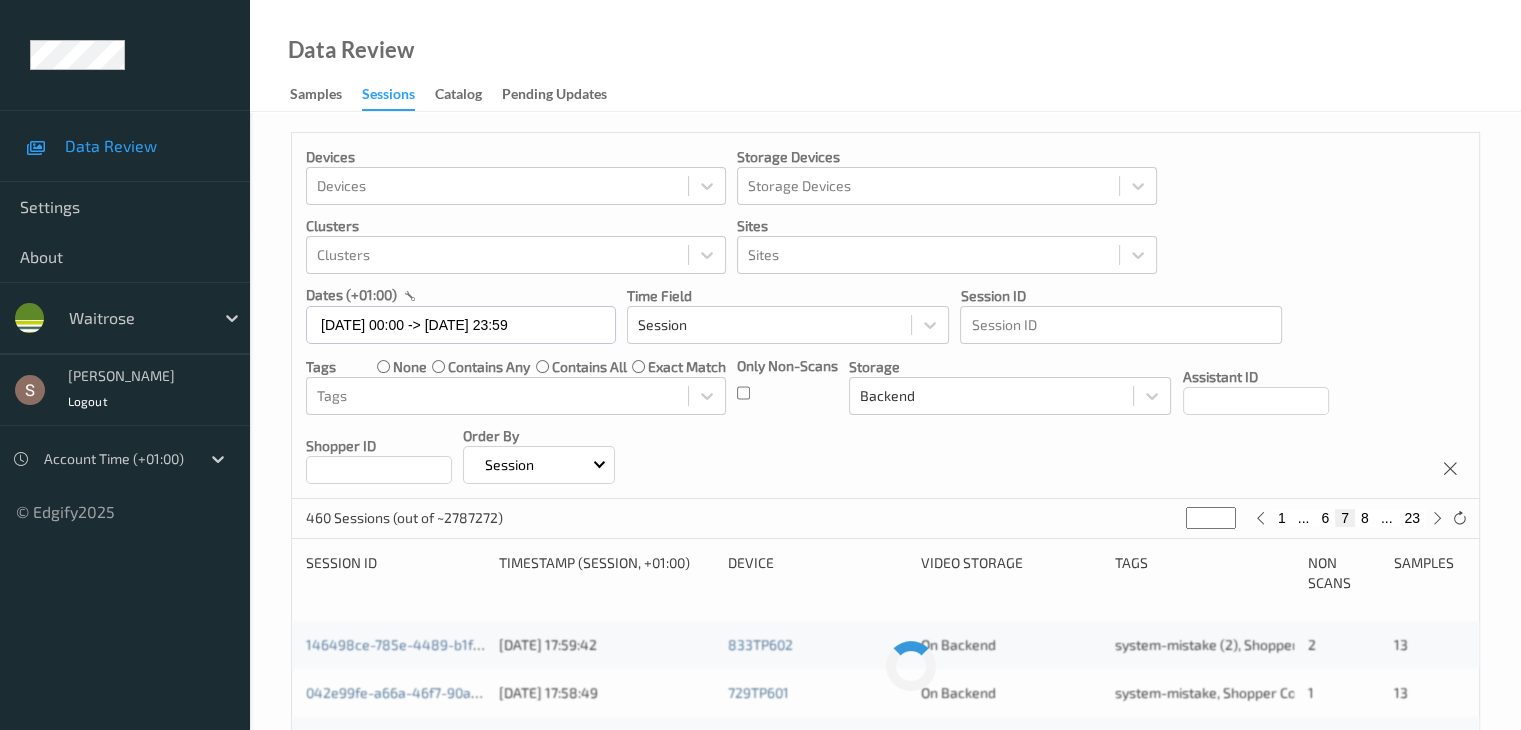 click on "8" at bounding box center (1365, 518) 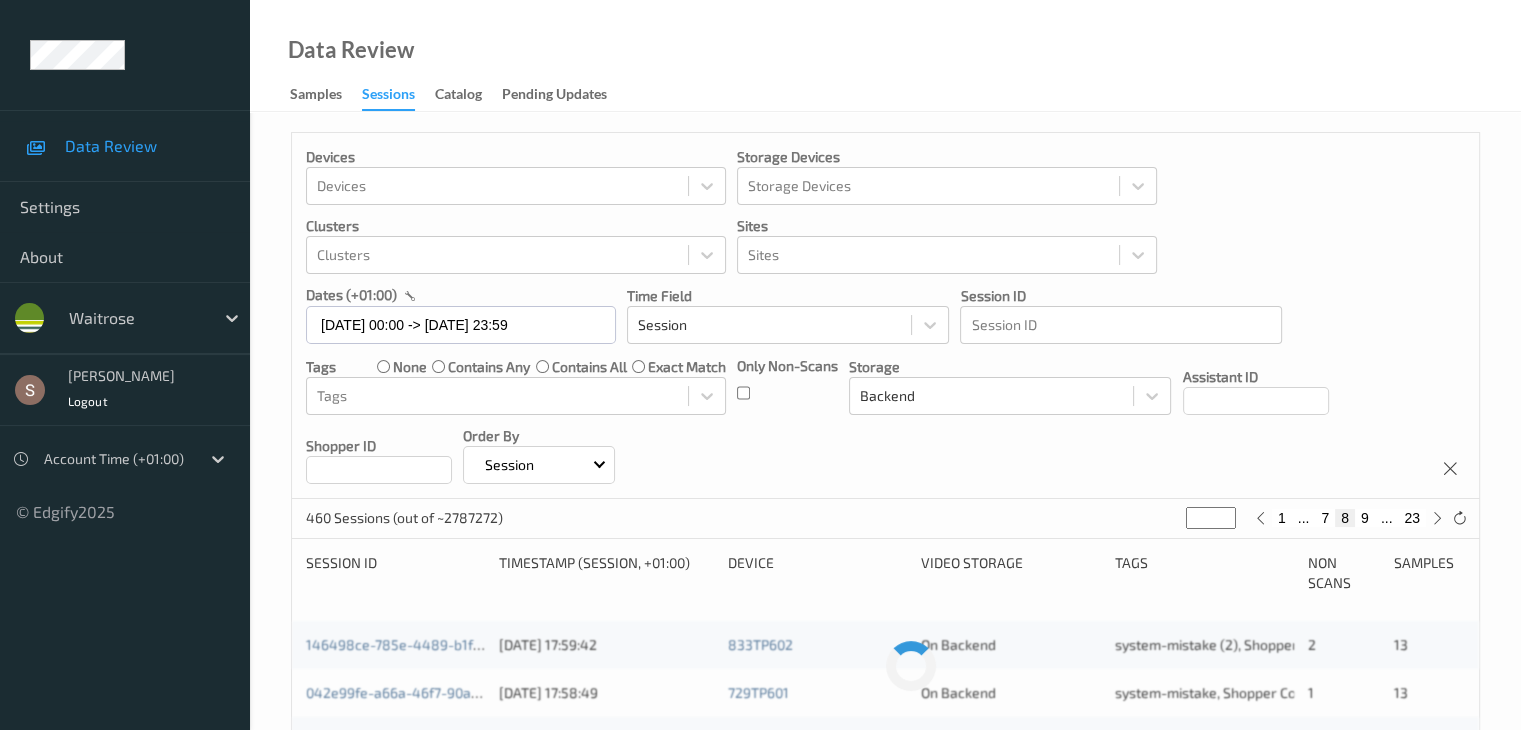 click on "9" at bounding box center (1365, 518) 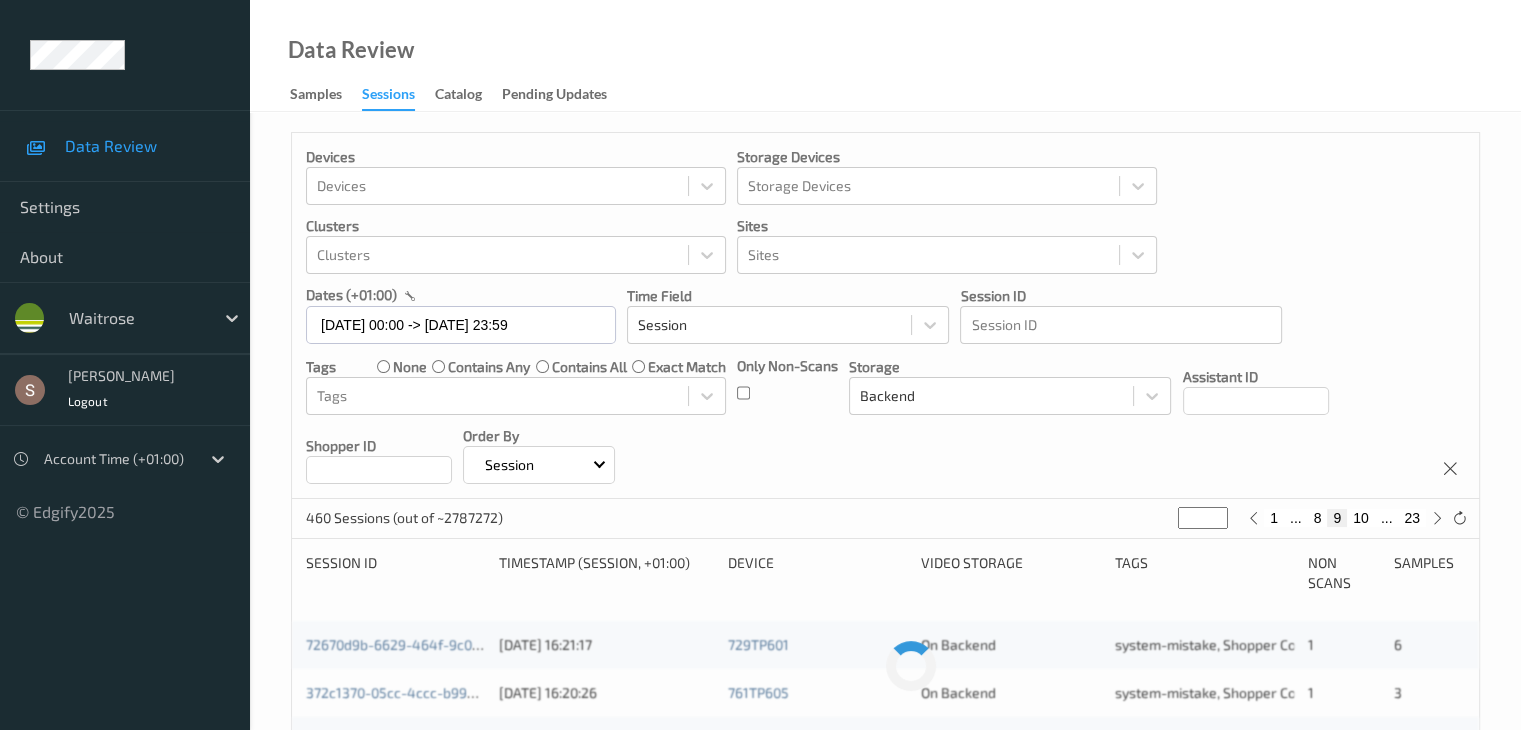 click on "10" at bounding box center (1361, 518) 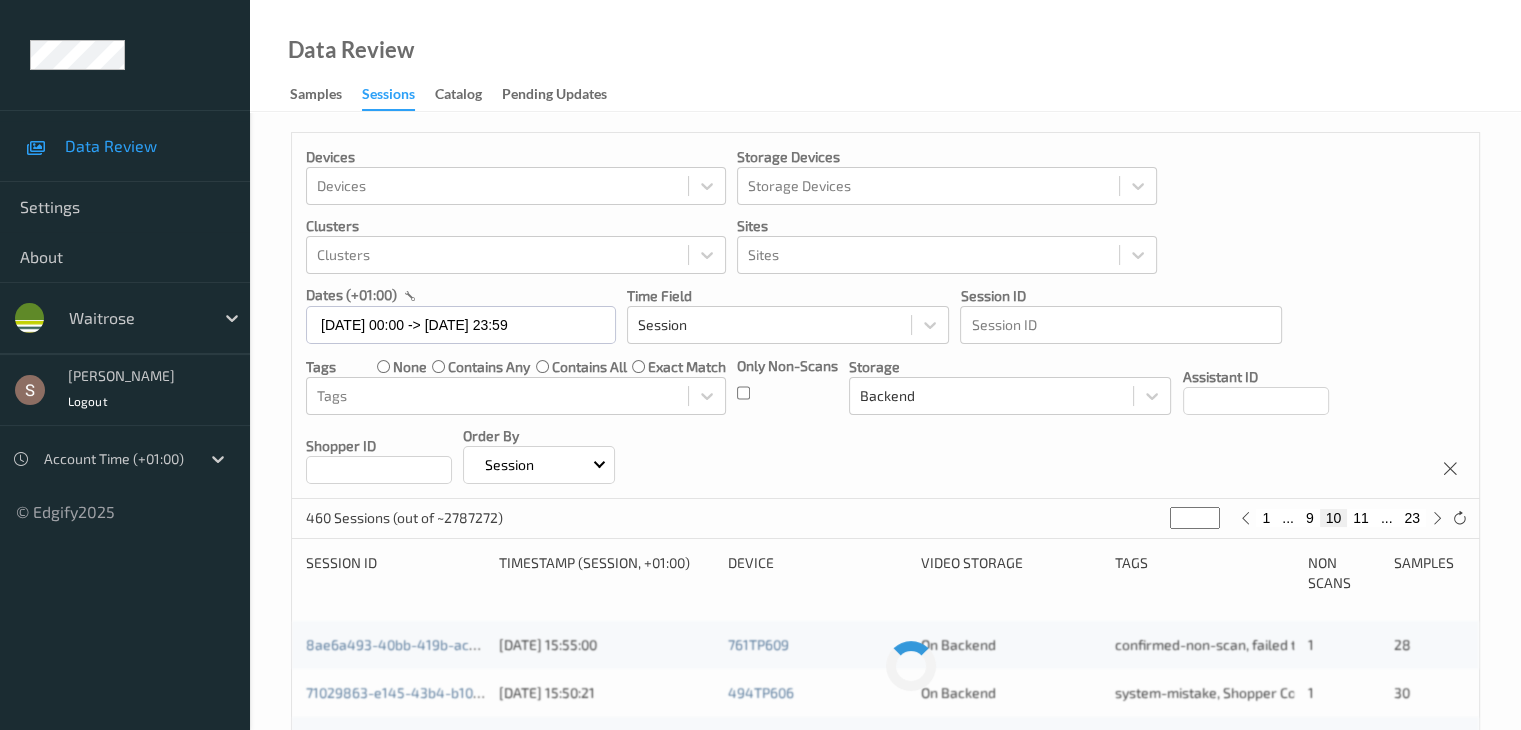 click on "11" at bounding box center [1361, 518] 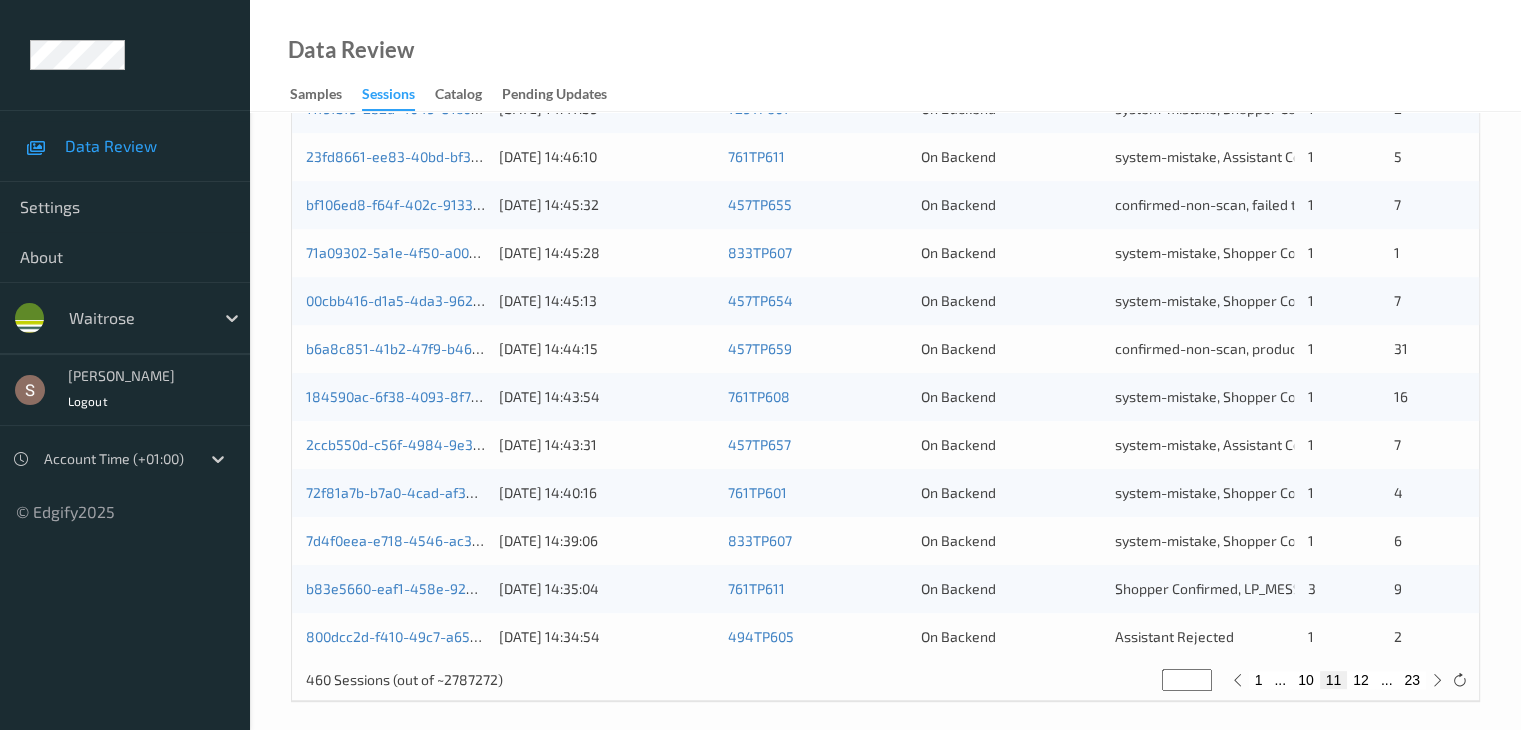 scroll, scrollTop: 932, scrollLeft: 0, axis: vertical 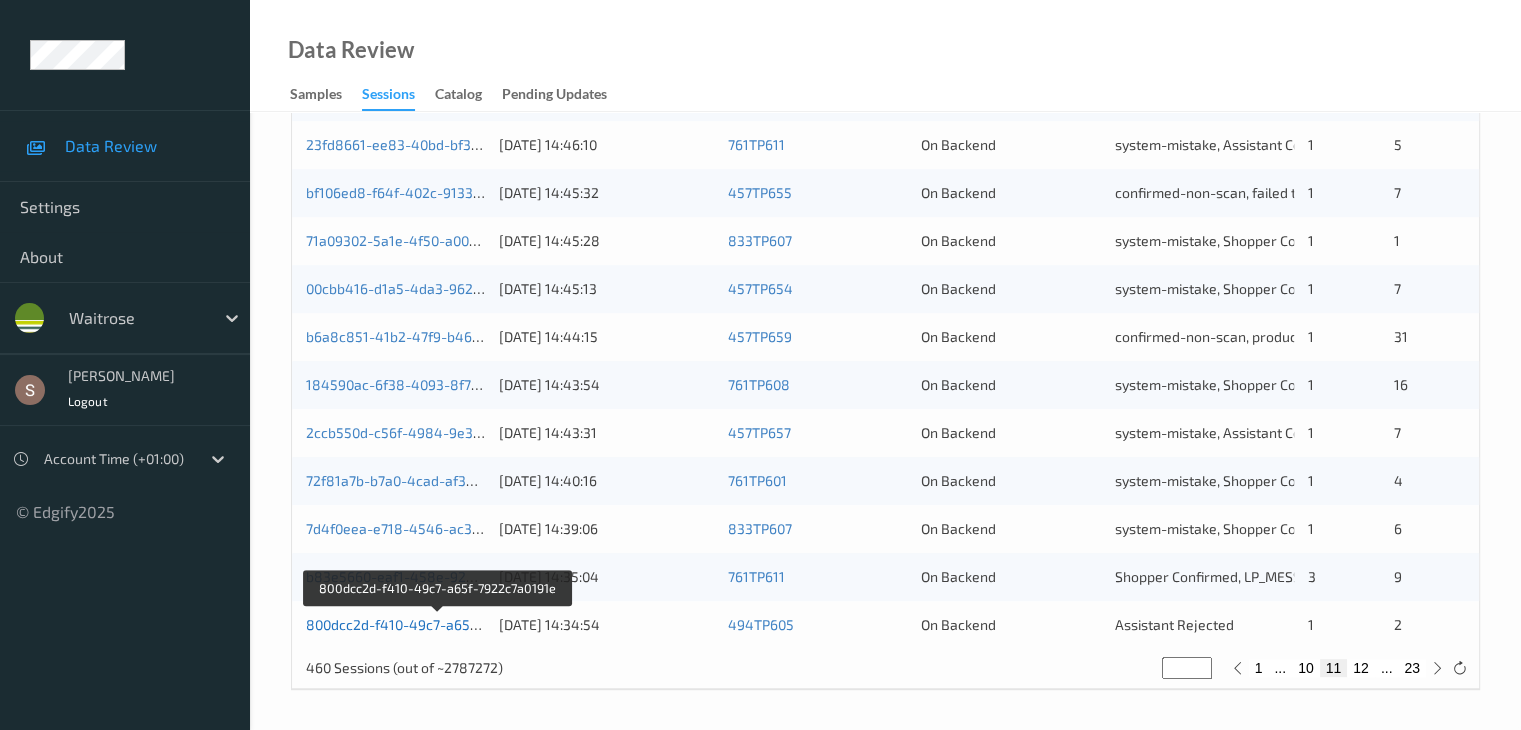 click on "800dcc2d-f410-49c7-a65f-7922c7a0191e" at bounding box center (437, 624) 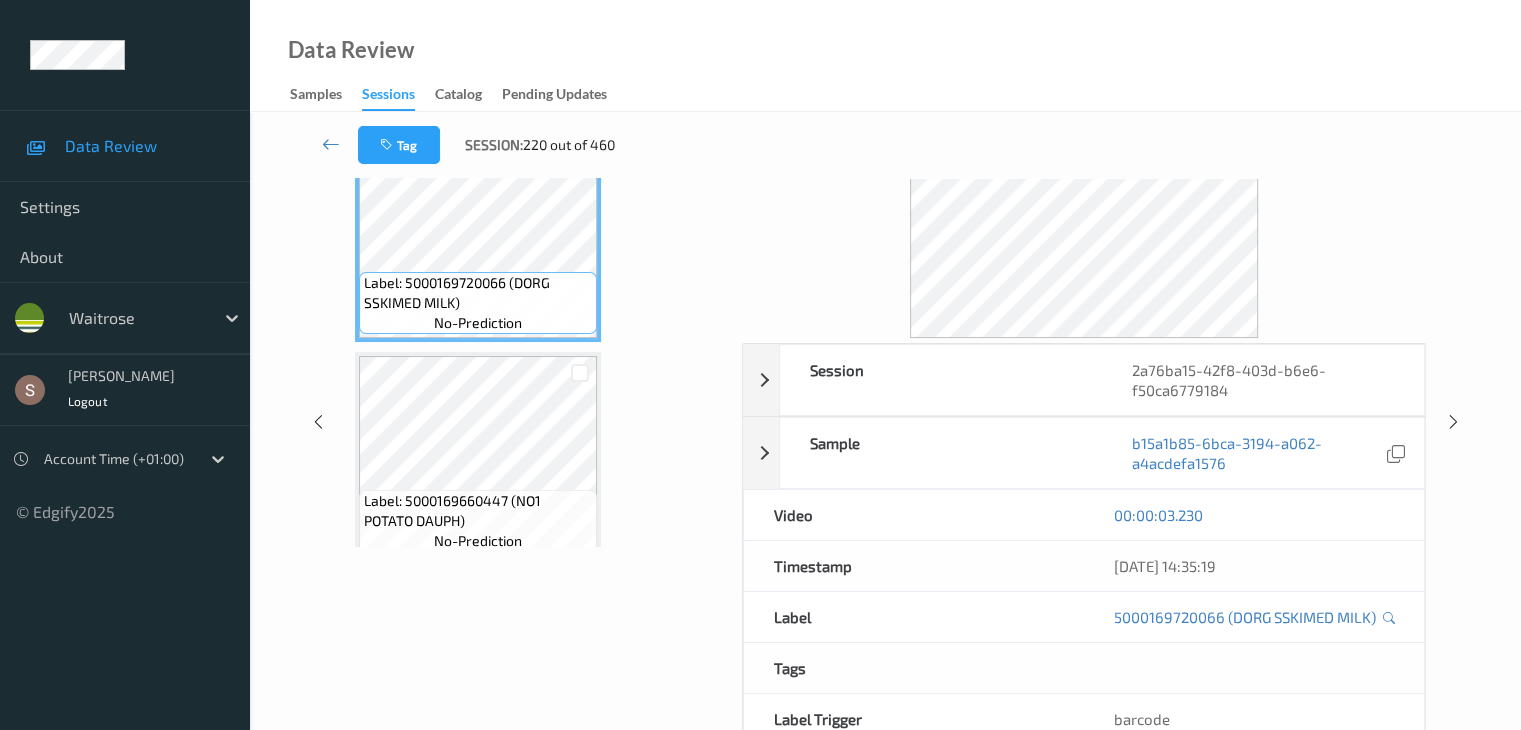 scroll, scrollTop: 0, scrollLeft: 0, axis: both 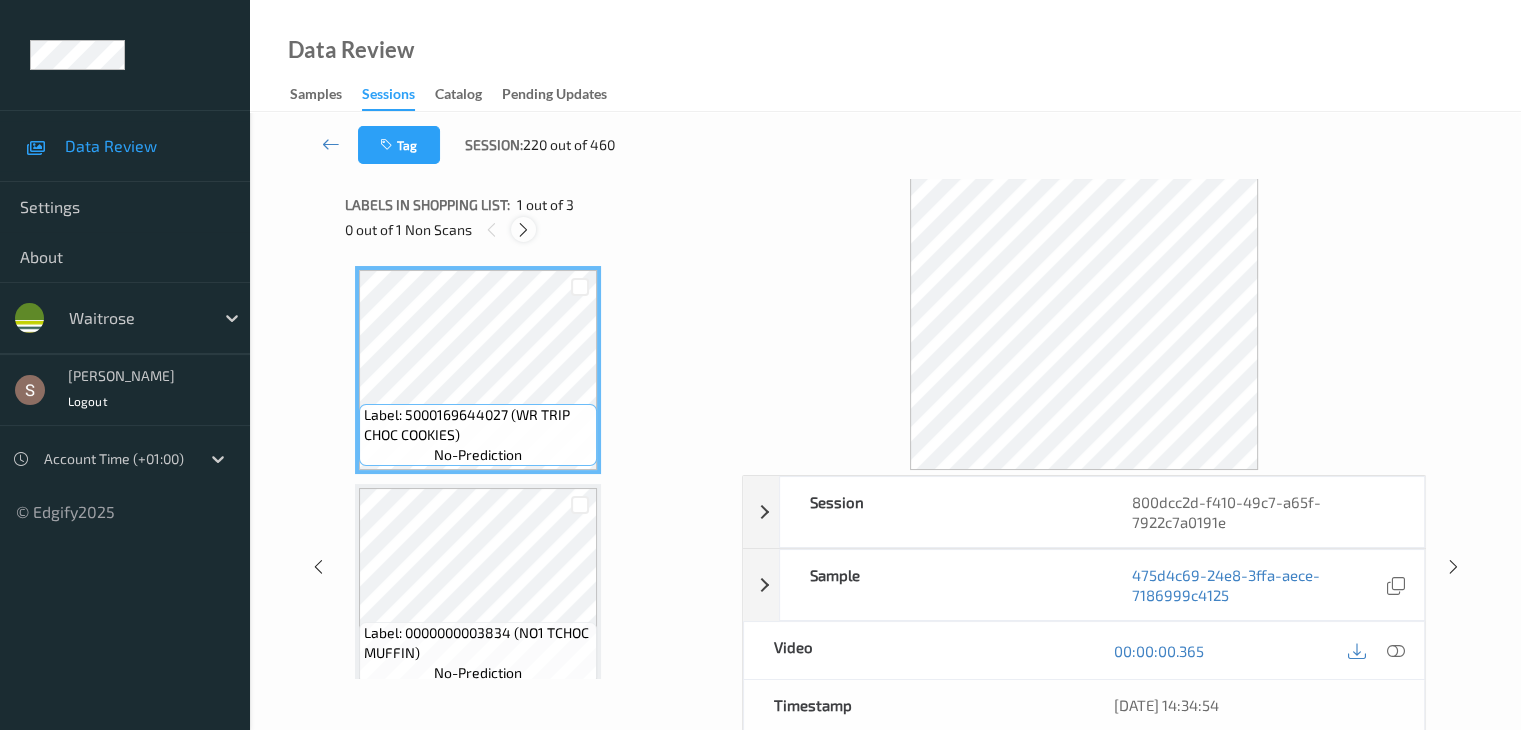 click at bounding box center [523, 230] 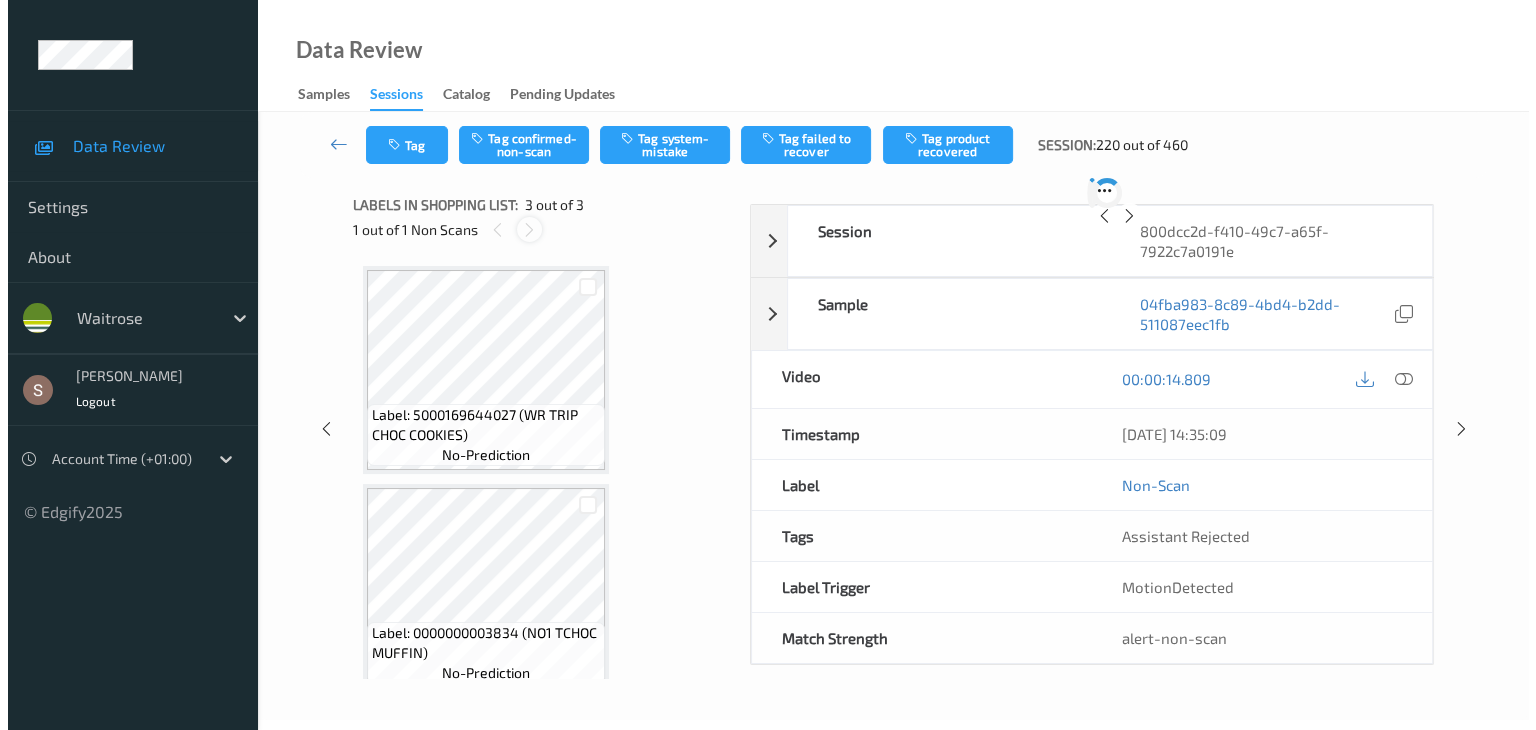 scroll, scrollTop: 228, scrollLeft: 0, axis: vertical 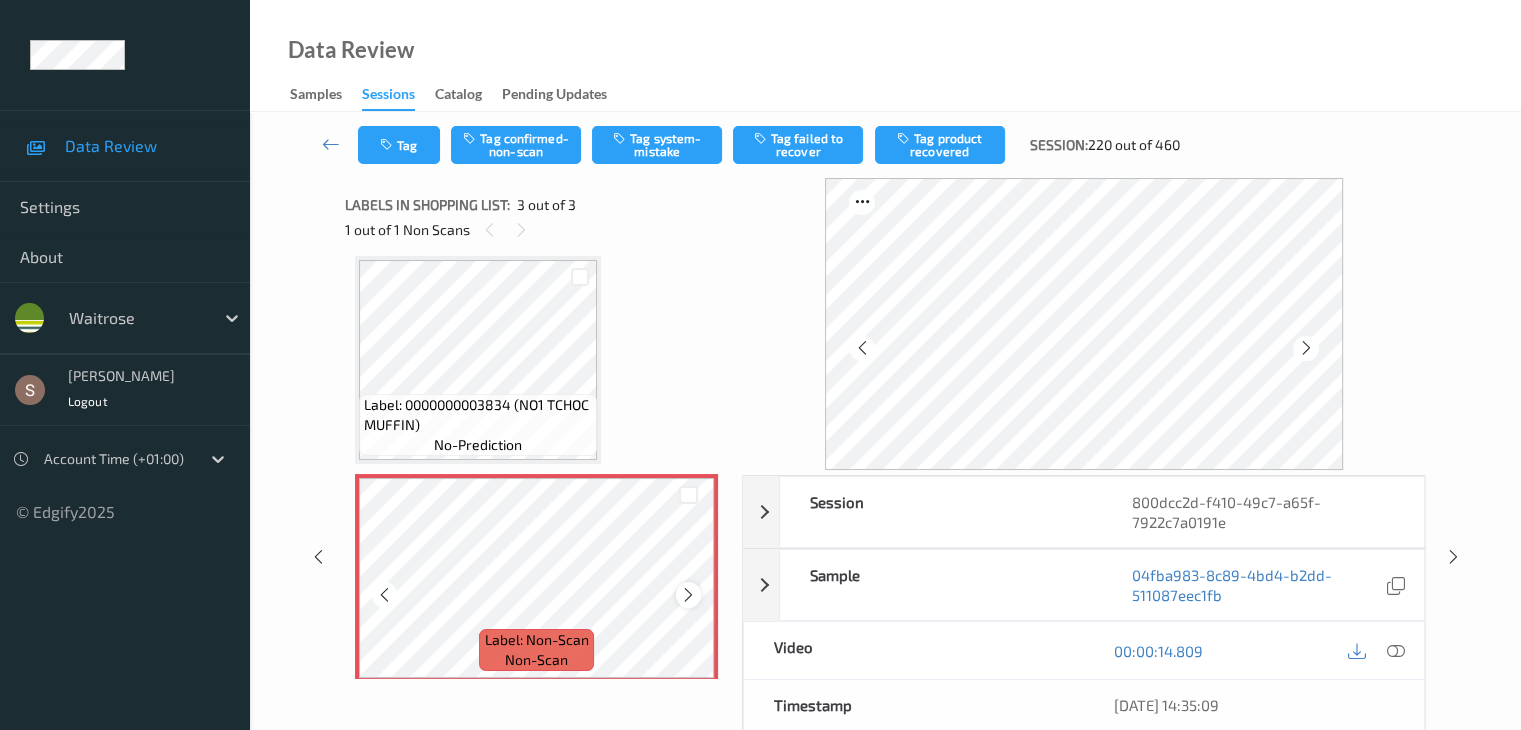click at bounding box center [688, 594] 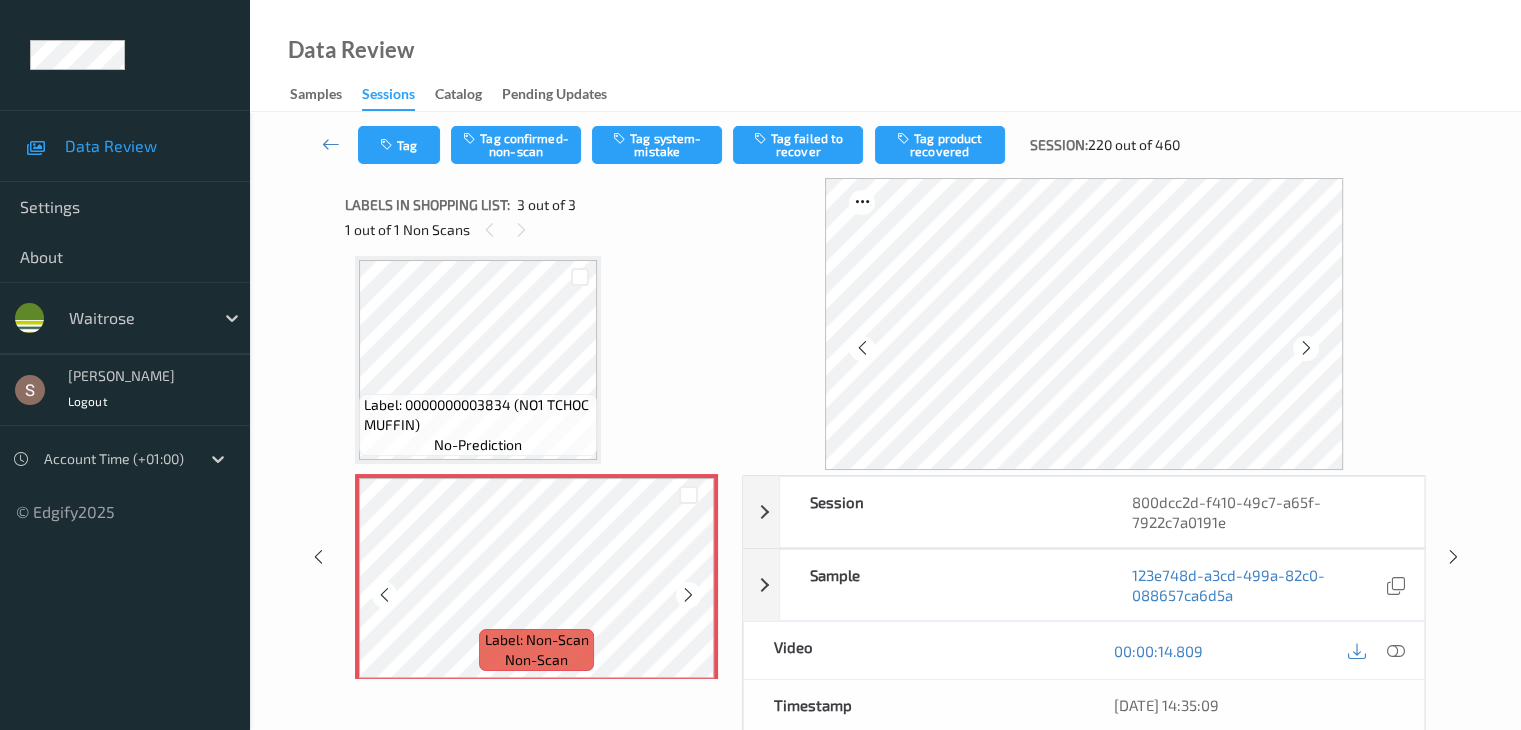click at bounding box center [688, 594] 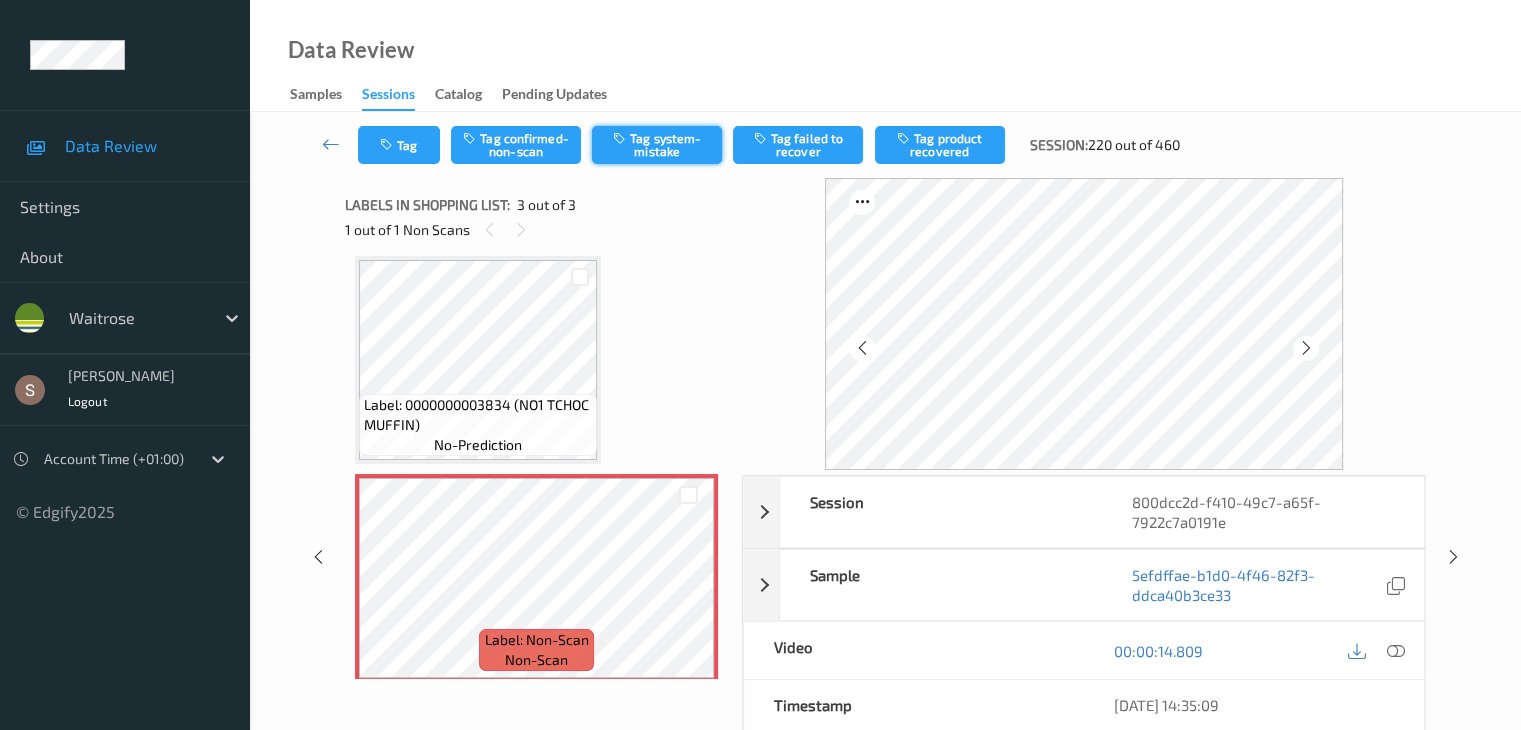 click on "Tag   system-mistake" at bounding box center (657, 145) 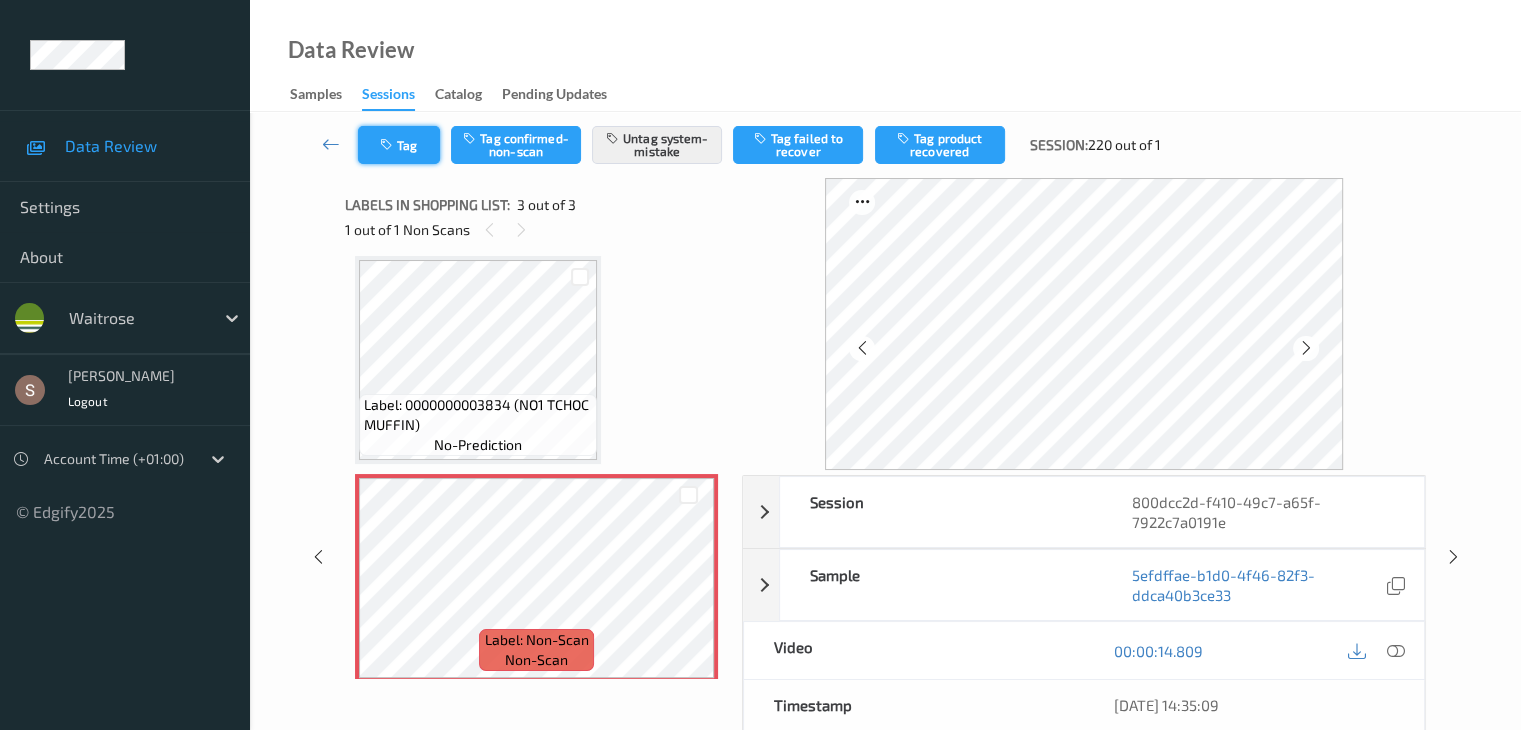 click at bounding box center [388, 145] 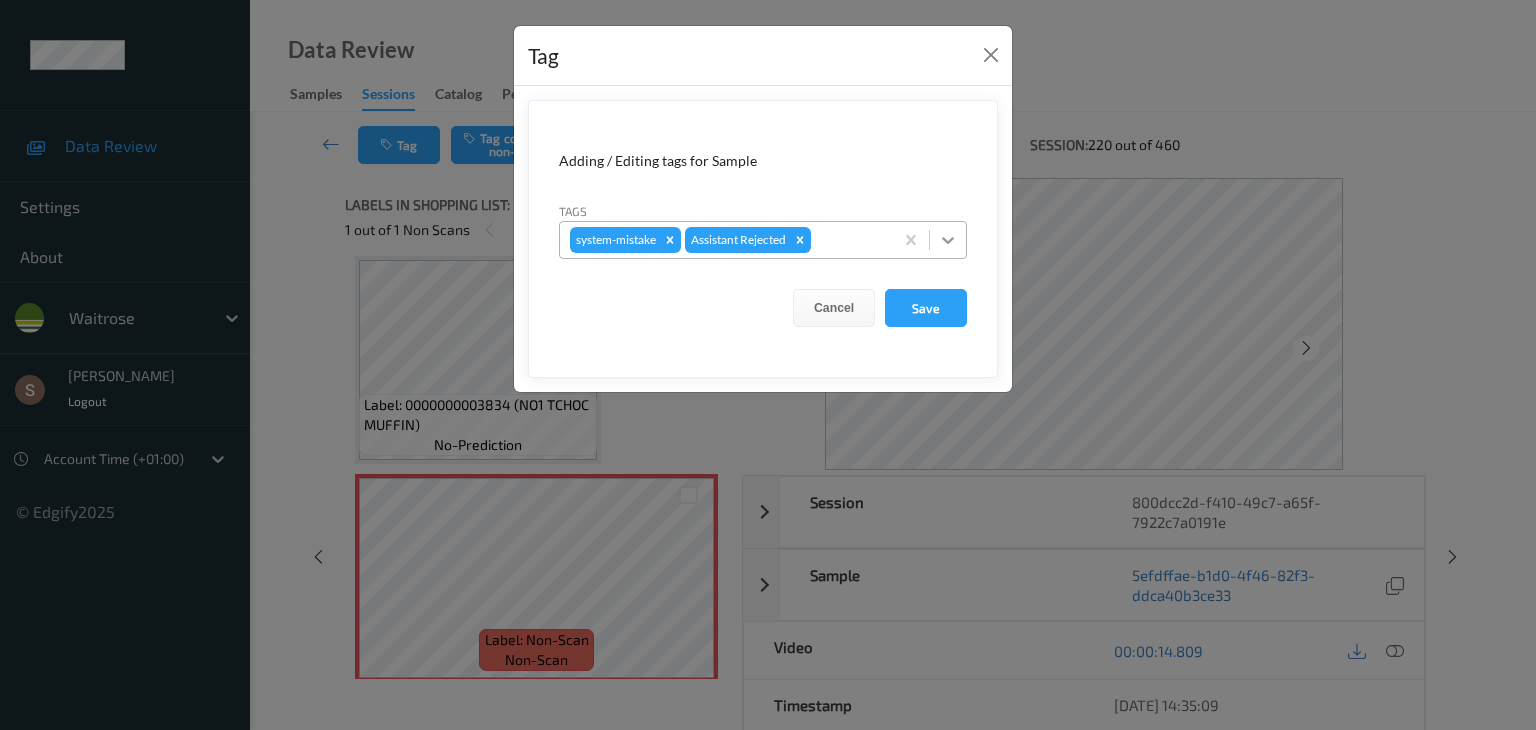 click at bounding box center (948, 240) 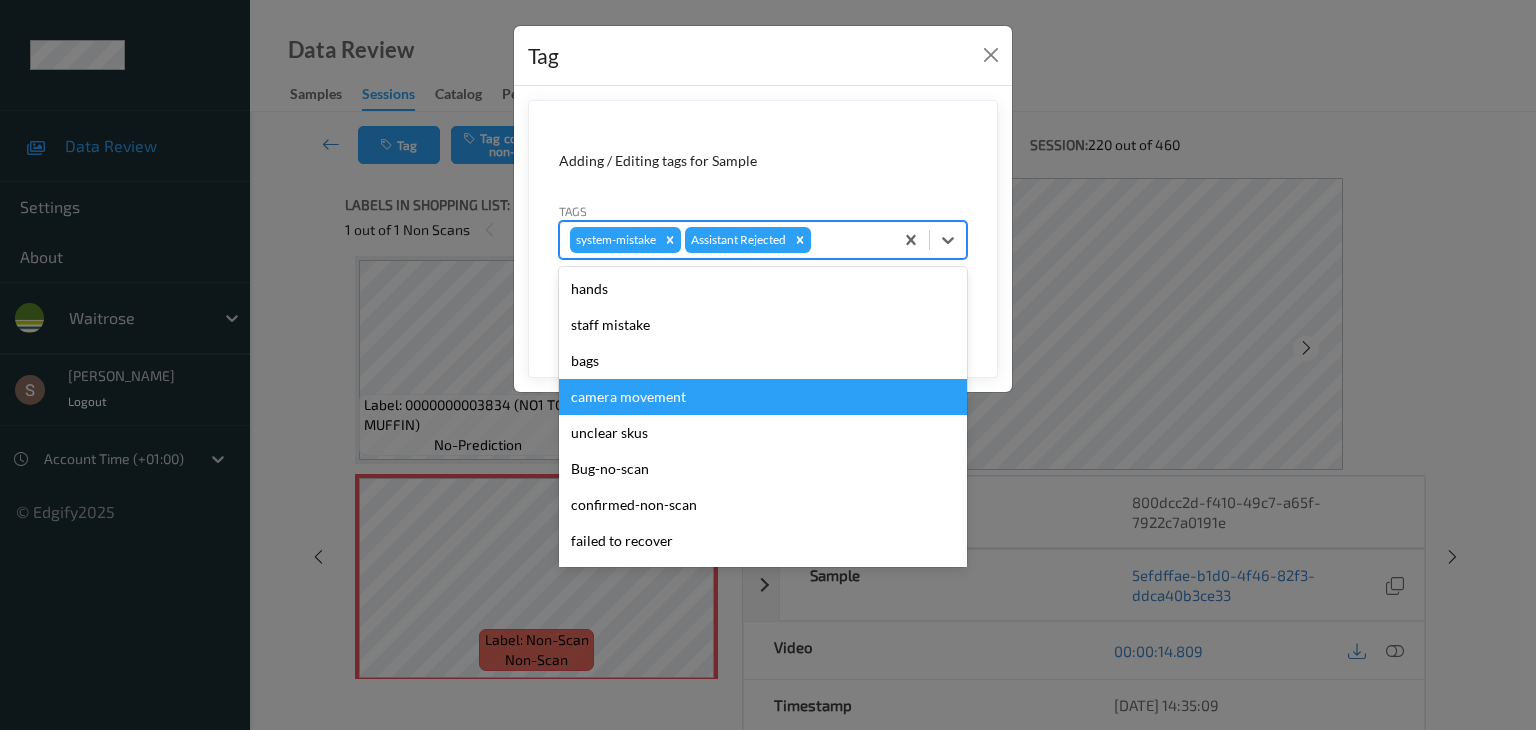 scroll, scrollTop: 320, scrollLeft: 0, axis: vertical 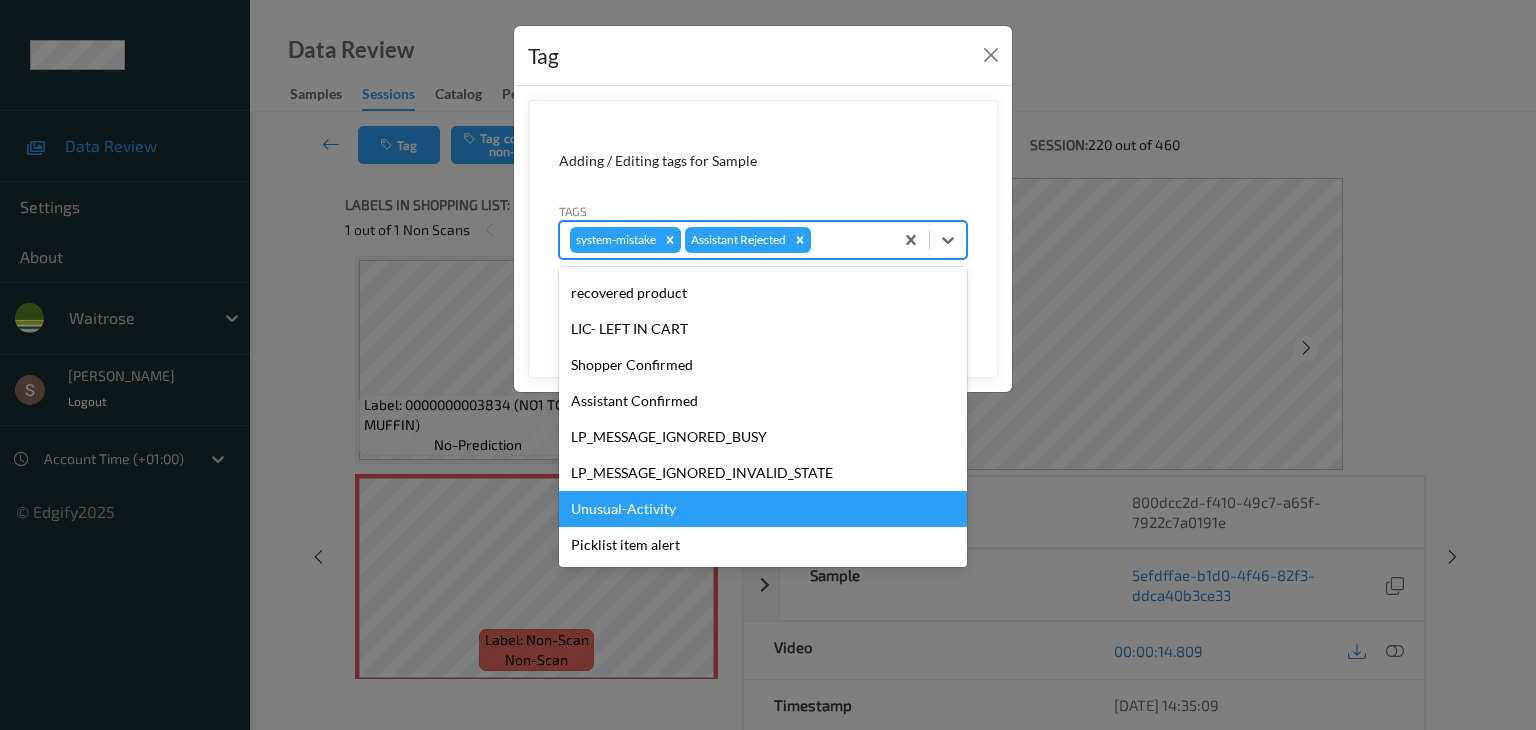 click on "Unusual-Activity" at bounding box center (763, 509) 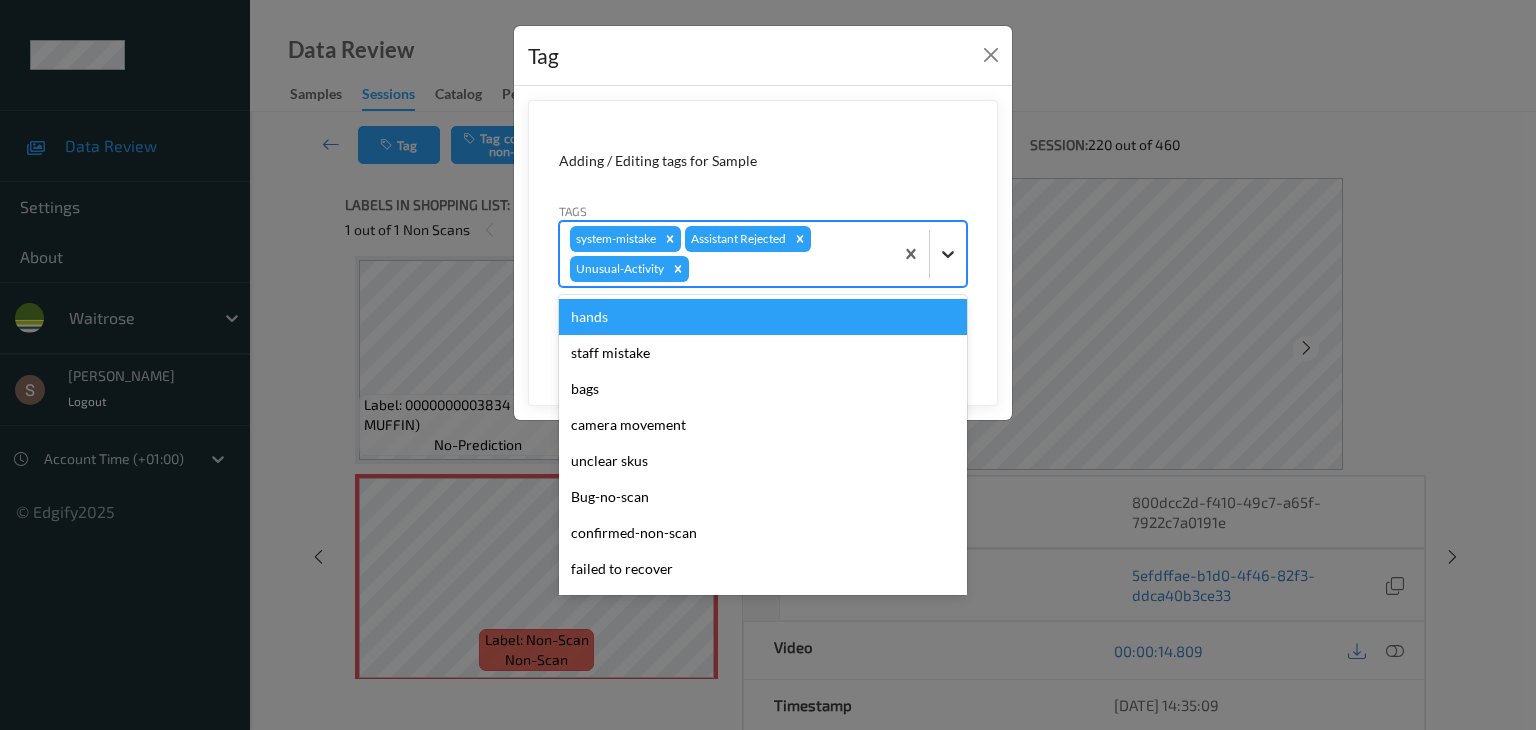 click at bounding box center [948, 254] 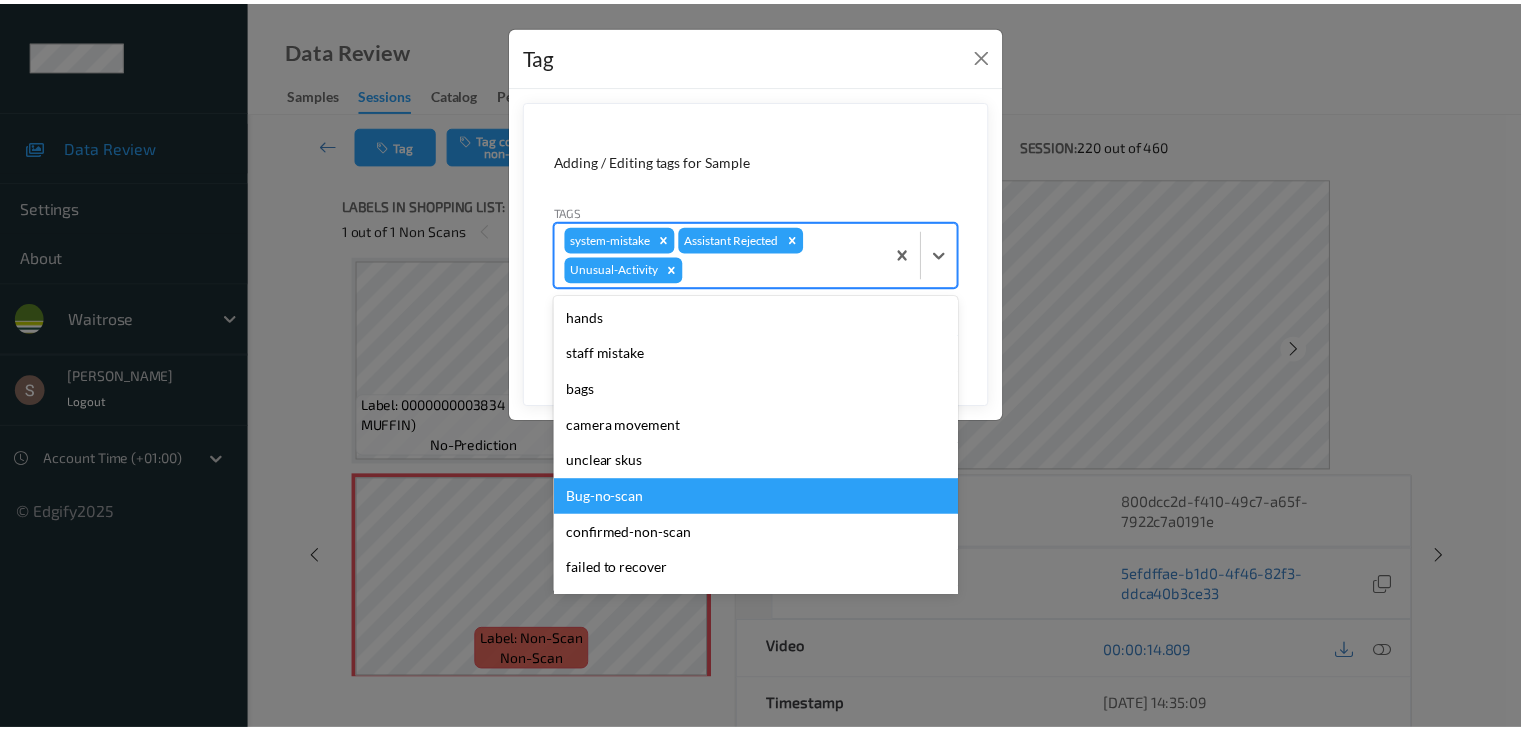 scroll, scrollTop: 284, scrollLeft: 0, axis: vertical 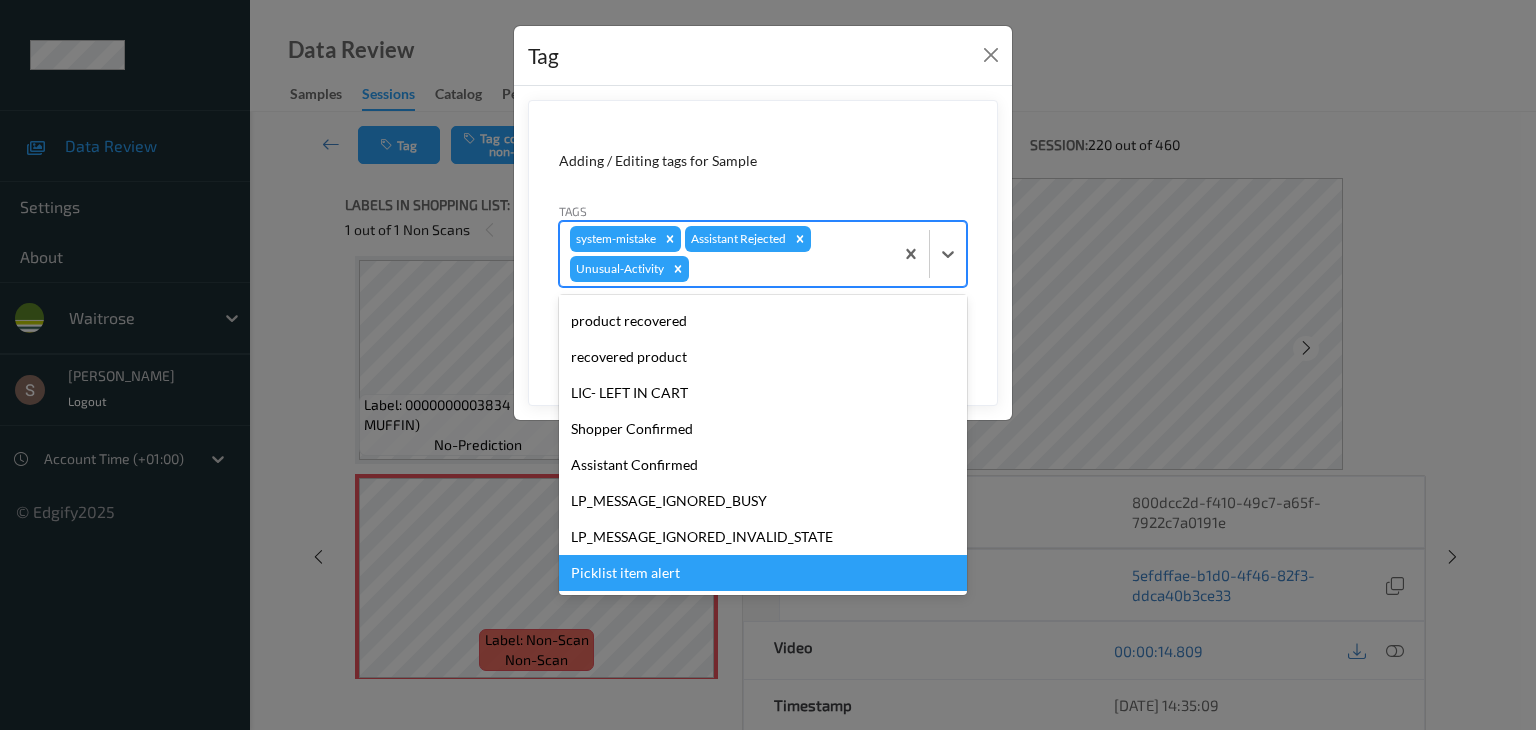 click on "Picklist item alert" at bounding box center [763, 573] 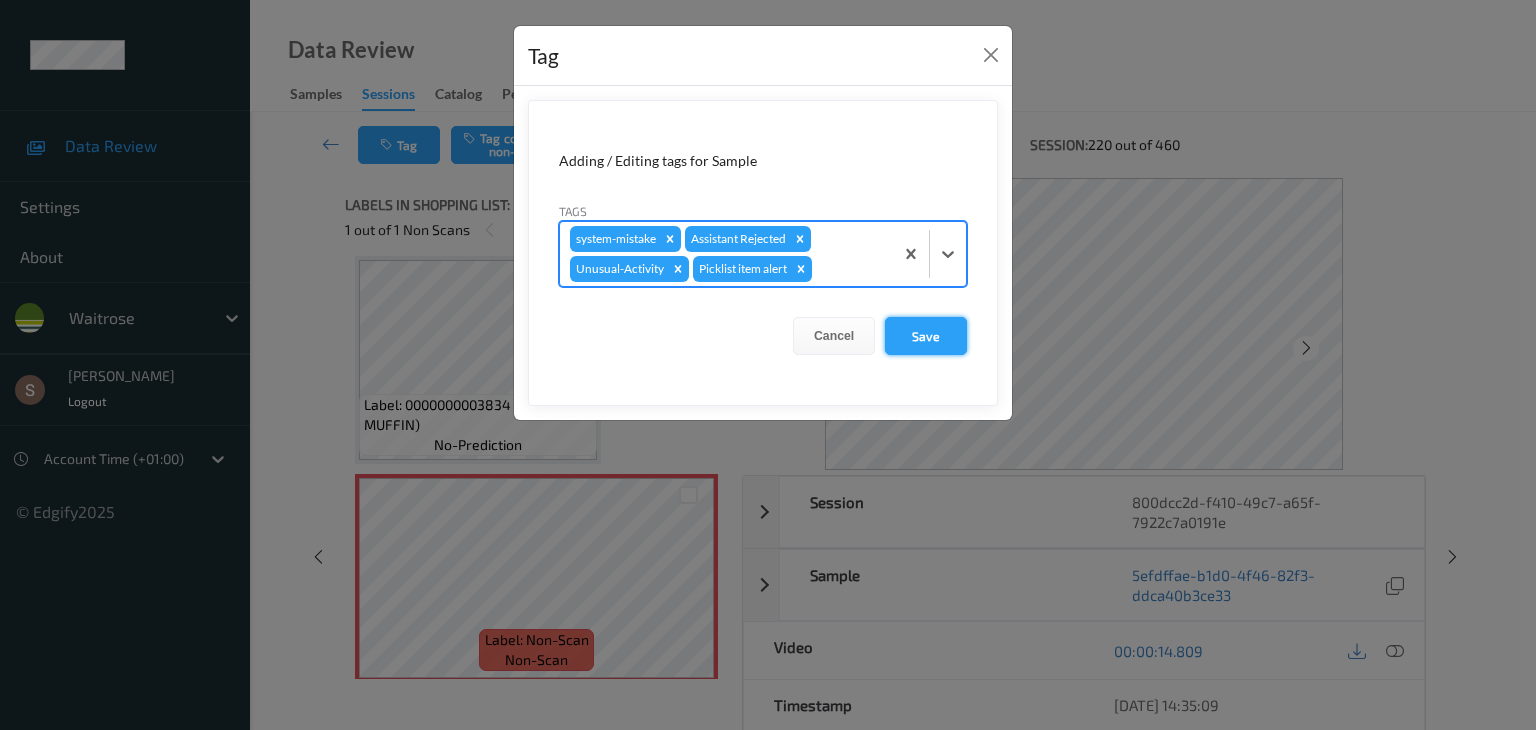 click on "Save" at bounding box center [926, 336] 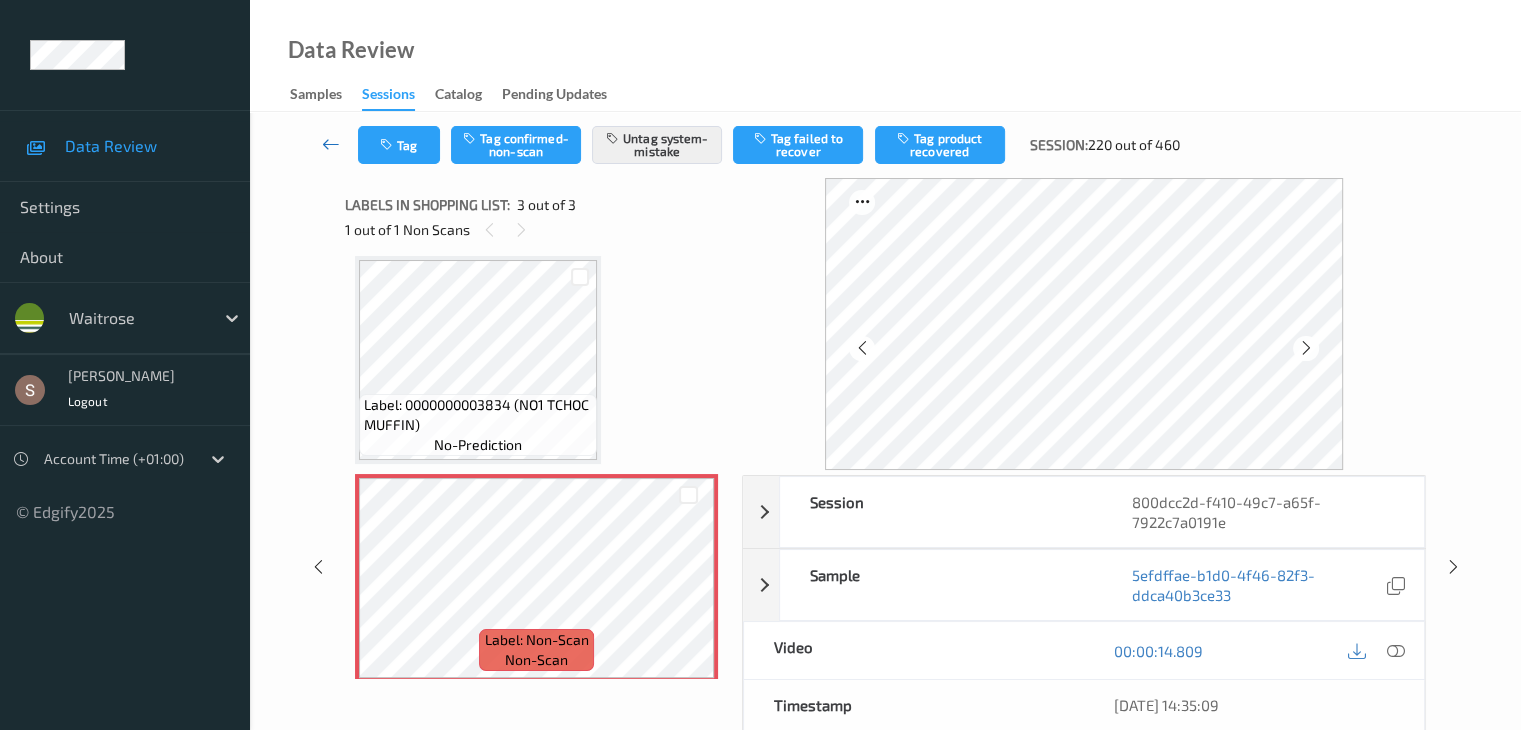 click at bounding box center [331, 144] 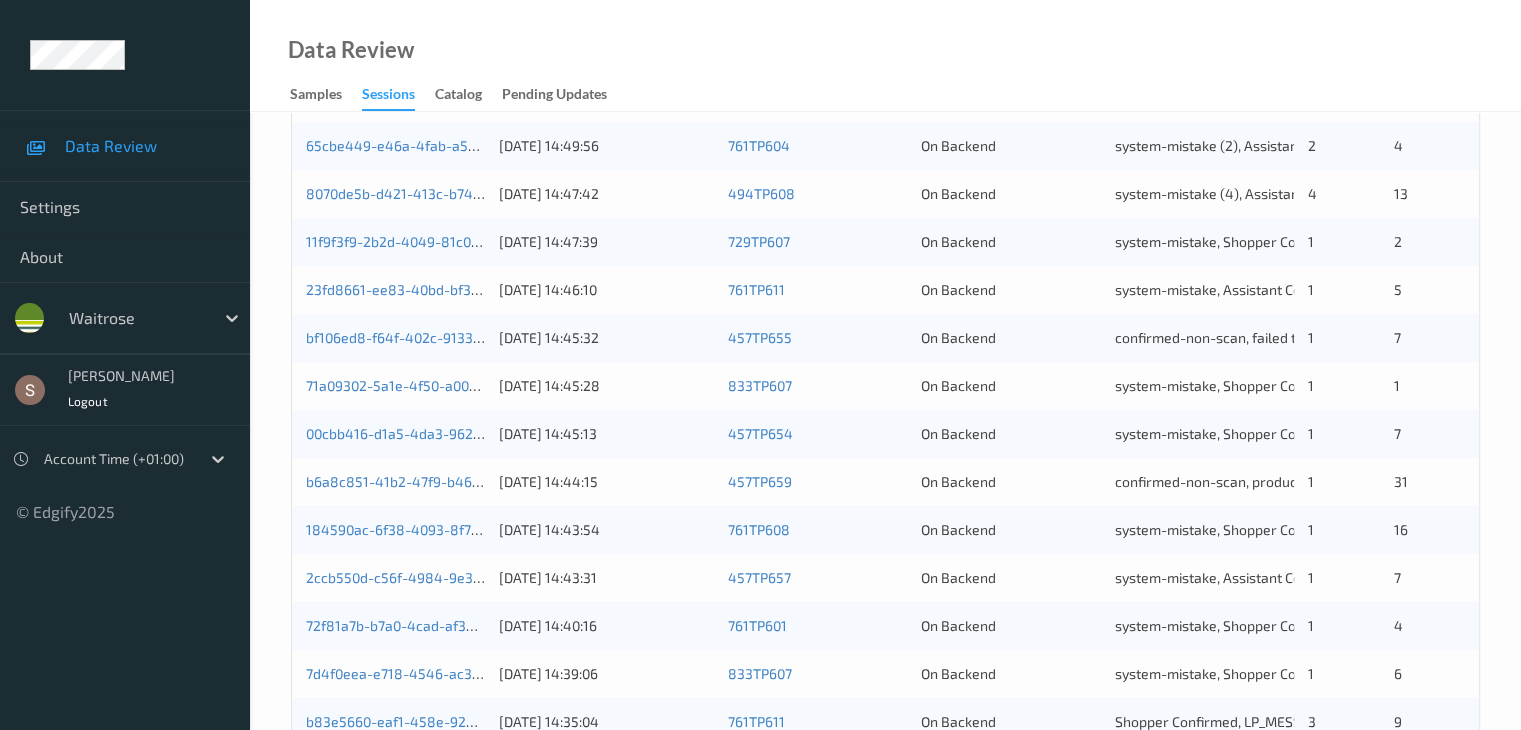 scroll, scrollTop: 932, scrollLeft: 0, axis: vertical 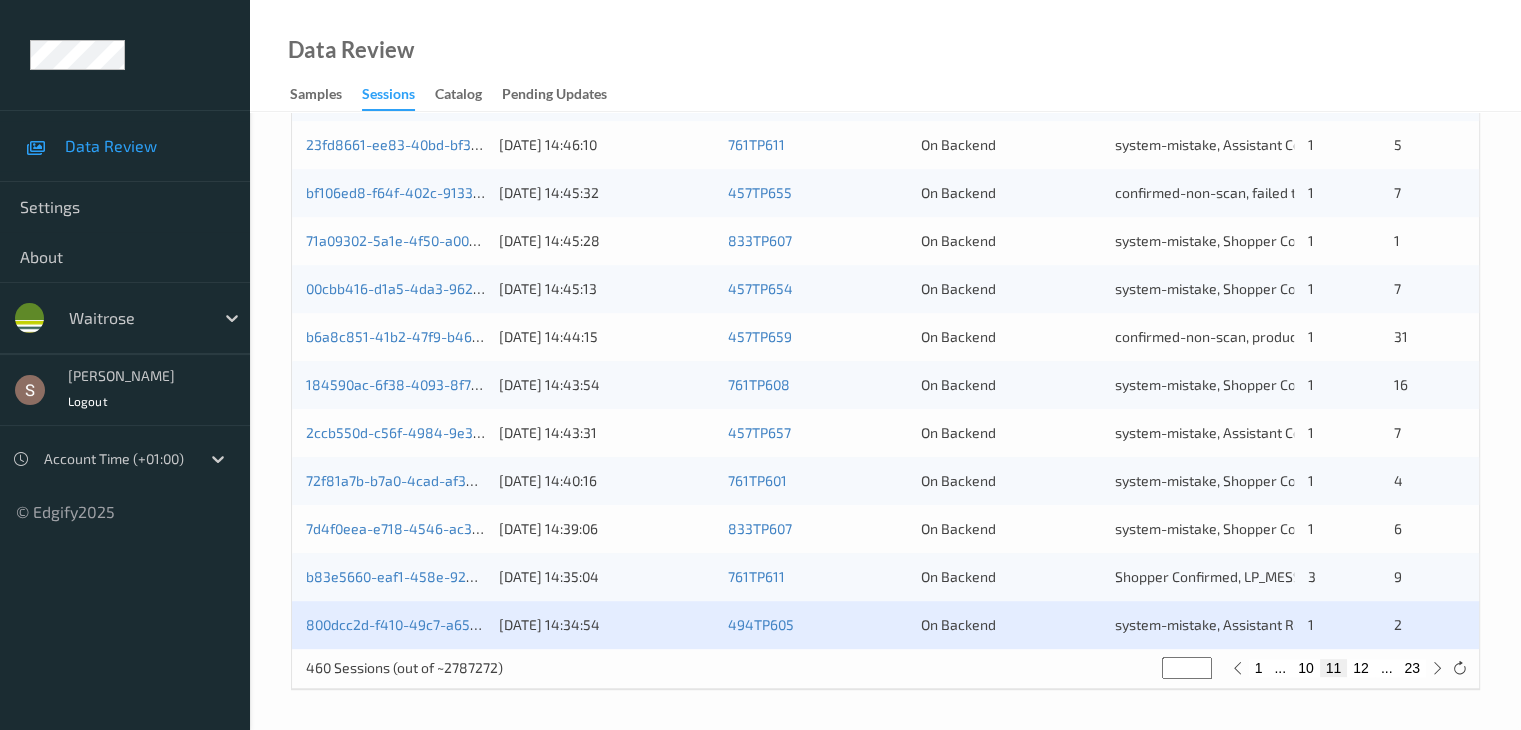 click on "12" at bounding box center [1361, 668] 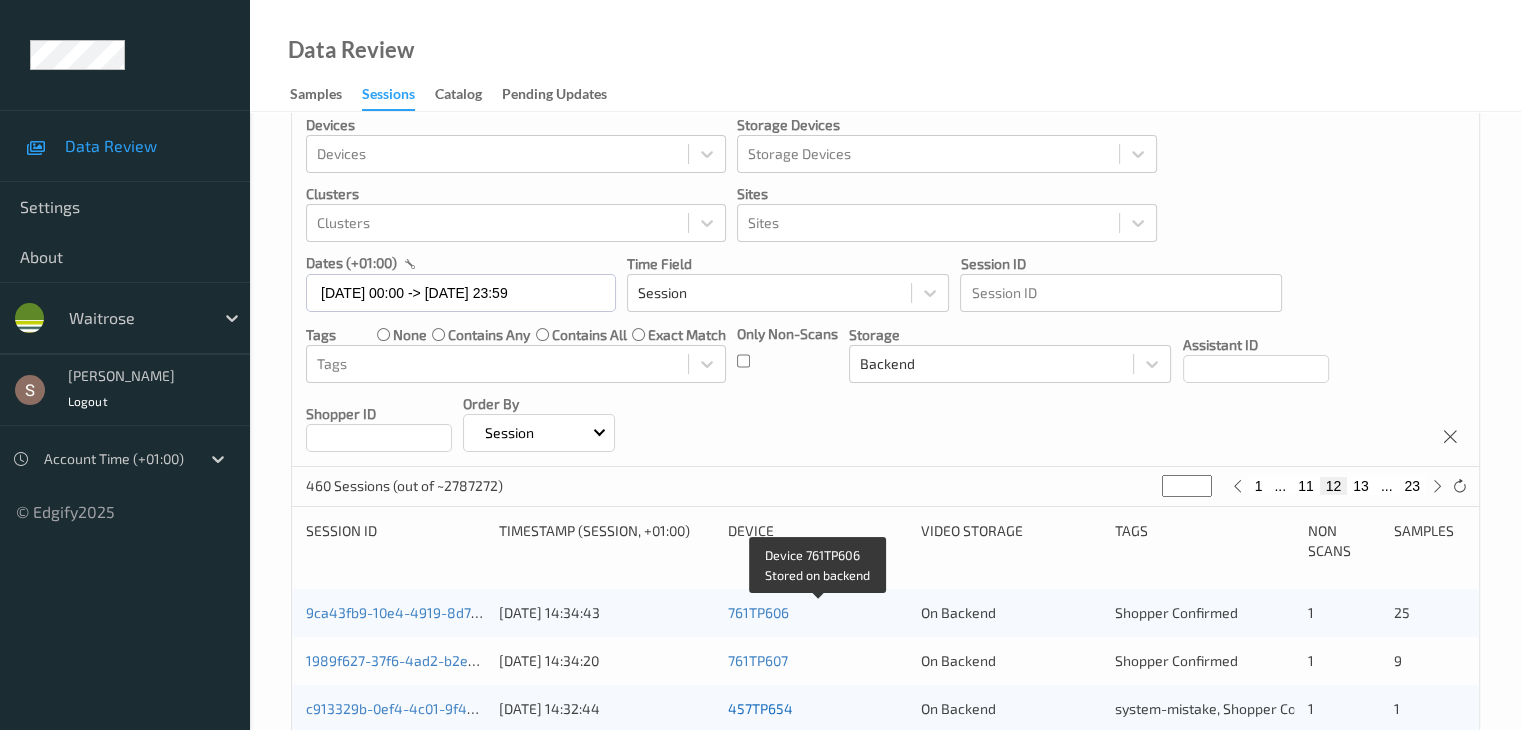 scroll, scrollTop: 132, scrollLeft: 0, axis: vertical 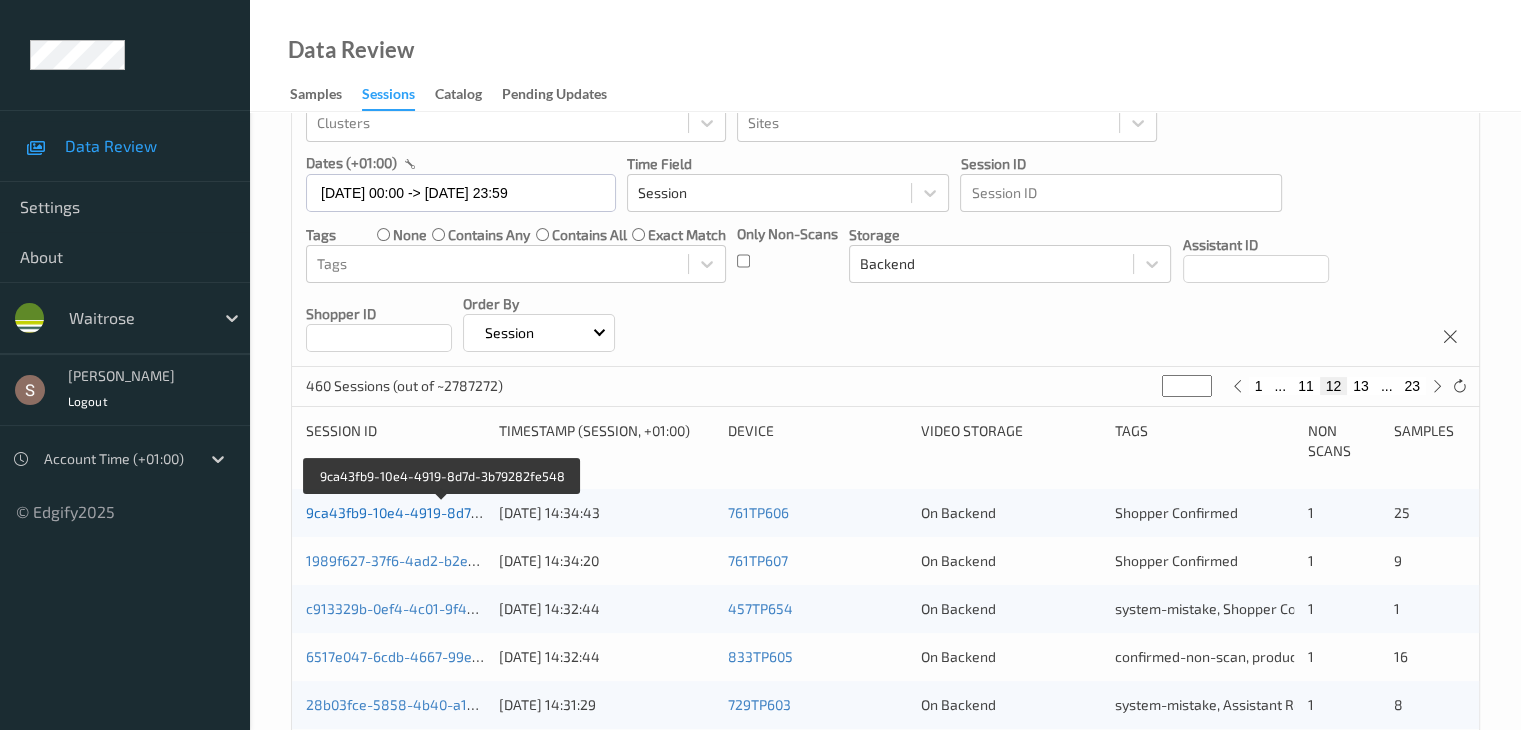 click on "9ca43fb9-10e4-4919-8d7d-3b79282fe548" at bounding box center [443, 512] 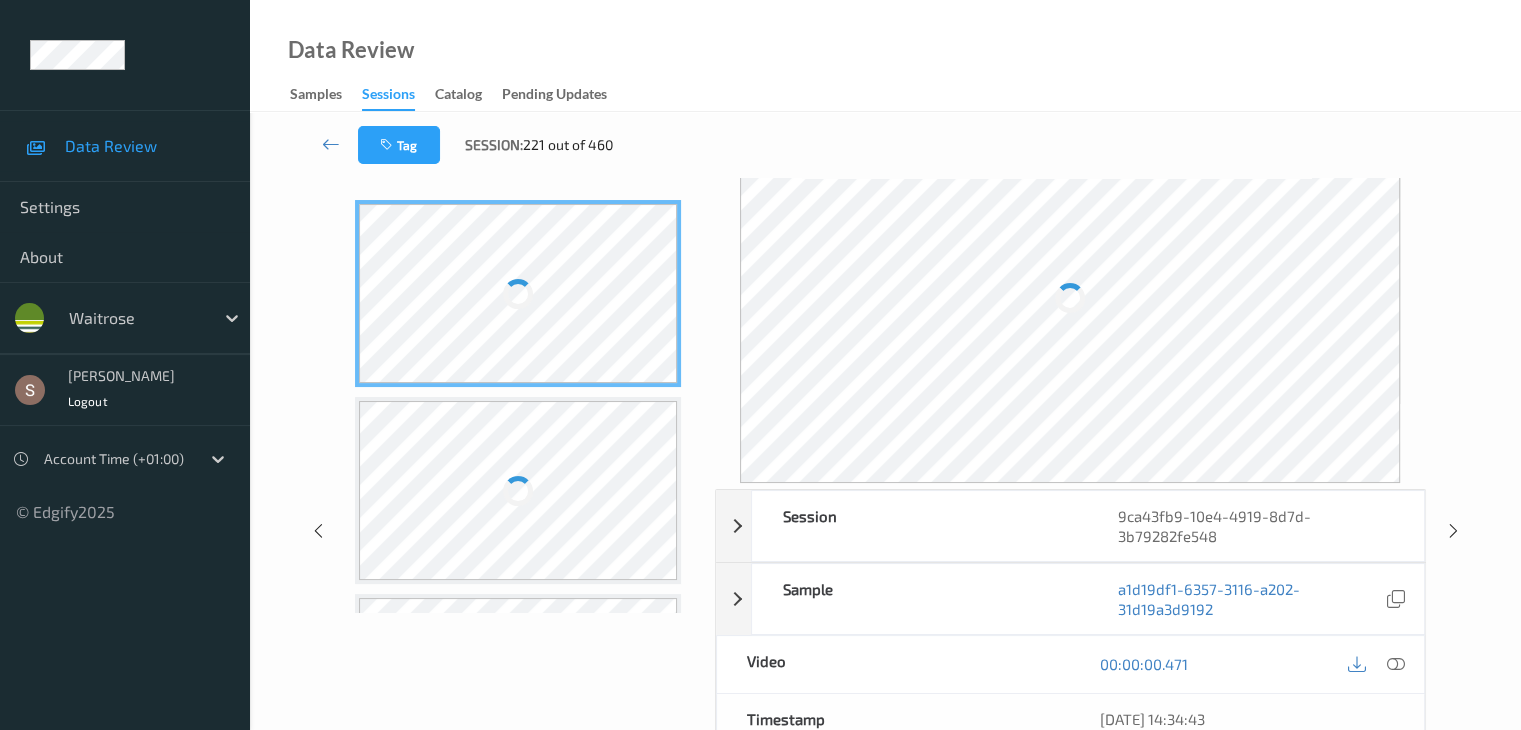 scroll, scrollTop: 0, scrollLeft: 0, axis: both 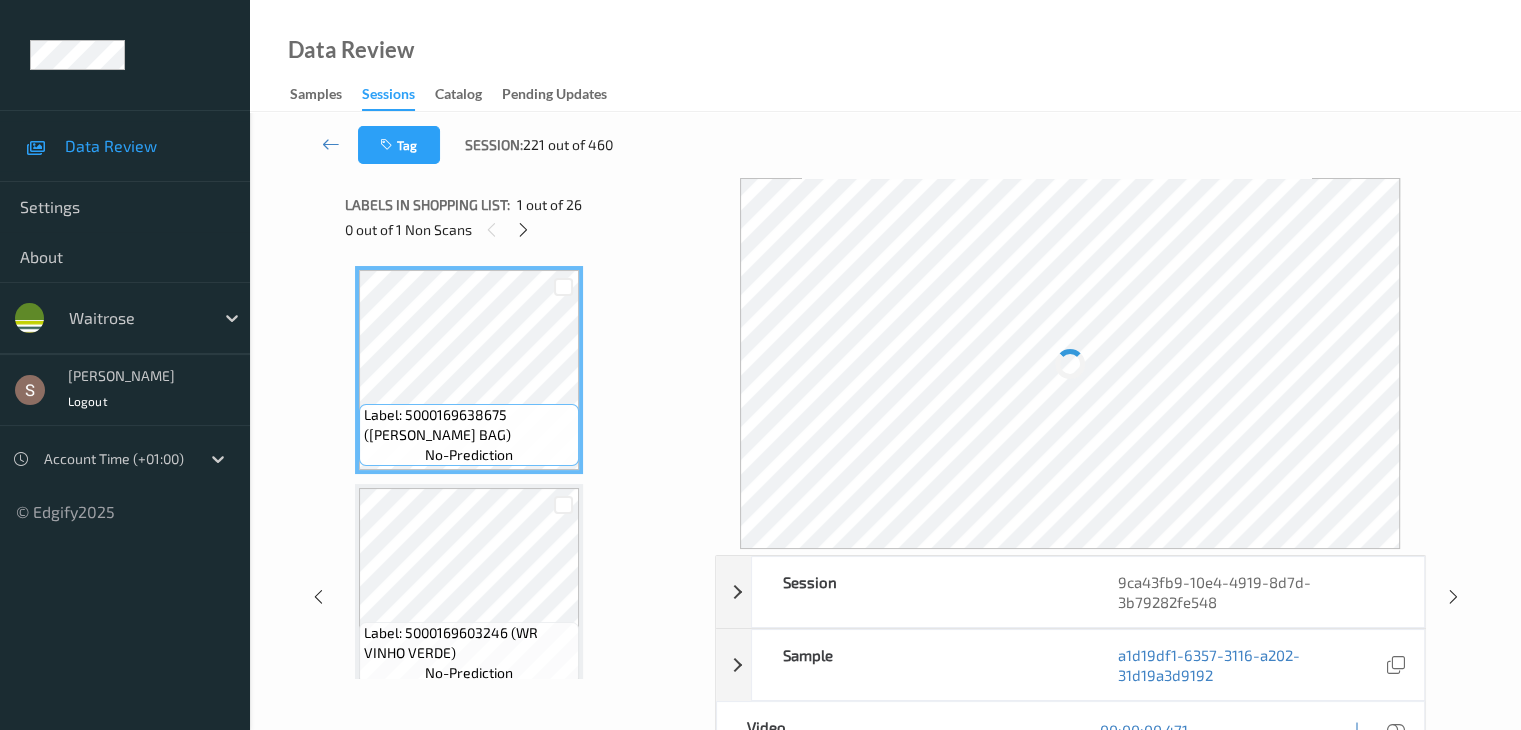 click on "0 out of 1 Non Scans" at bounding box center (523, 229) 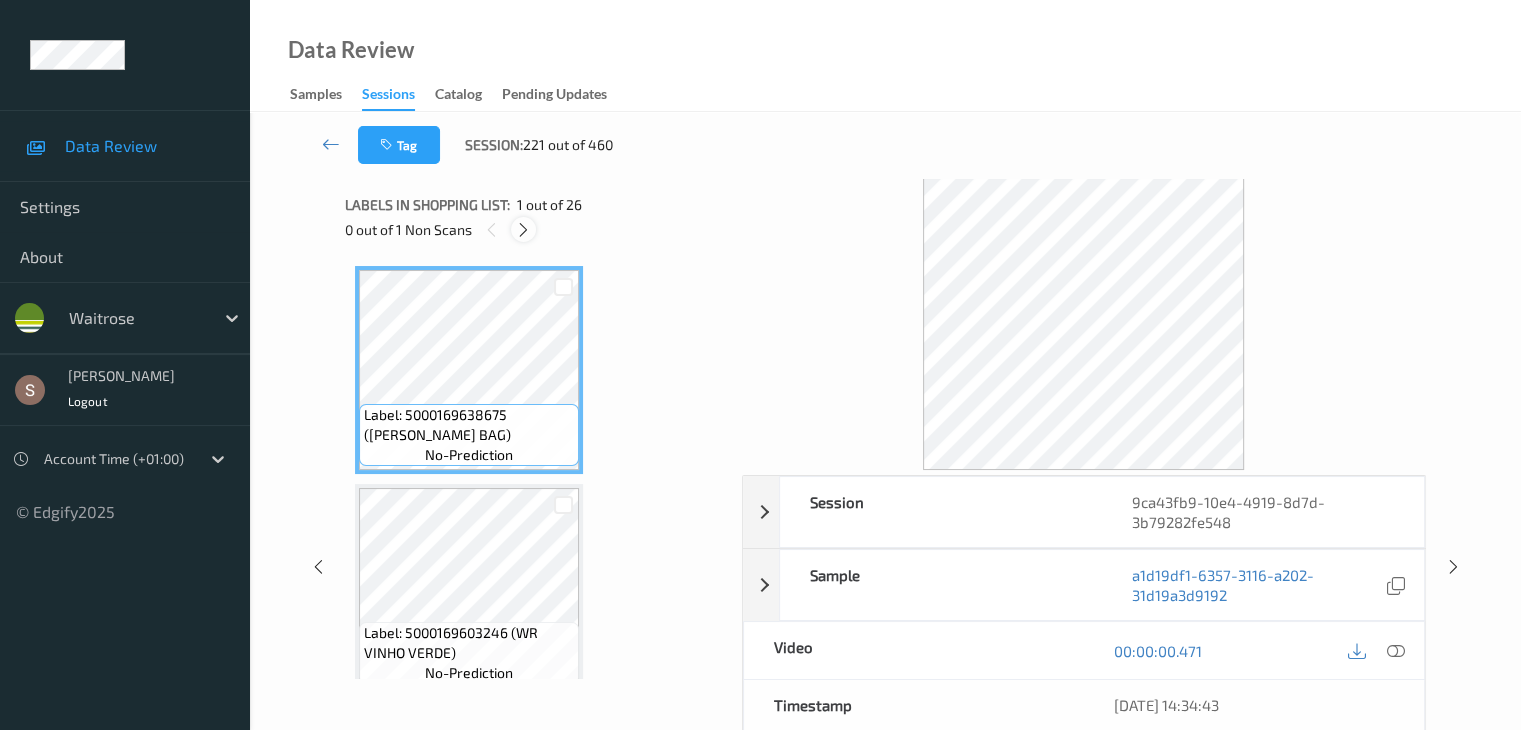click at bounding box center [523, 230] 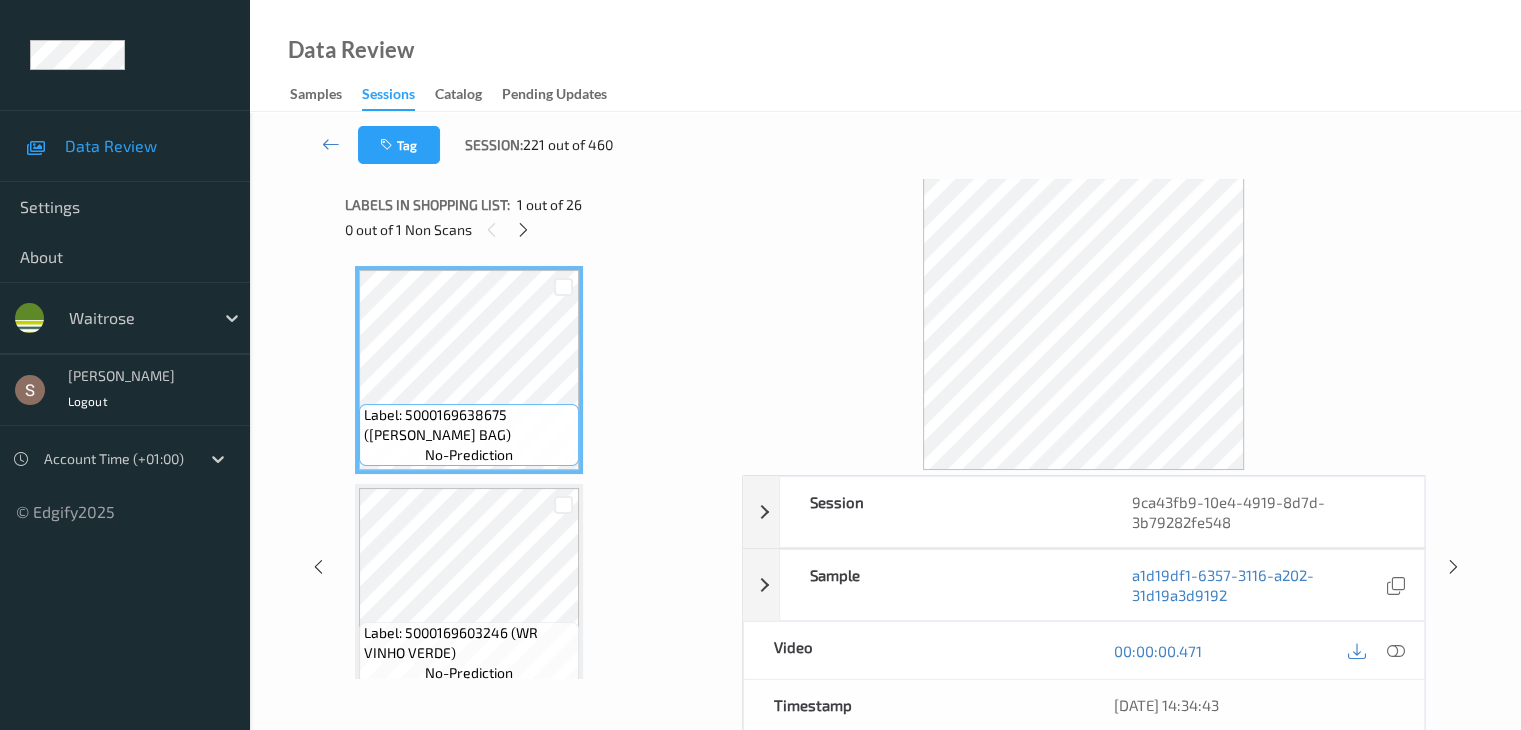 scroll, scrollTop: 4806, scrollLeft: 0, axis: vertical 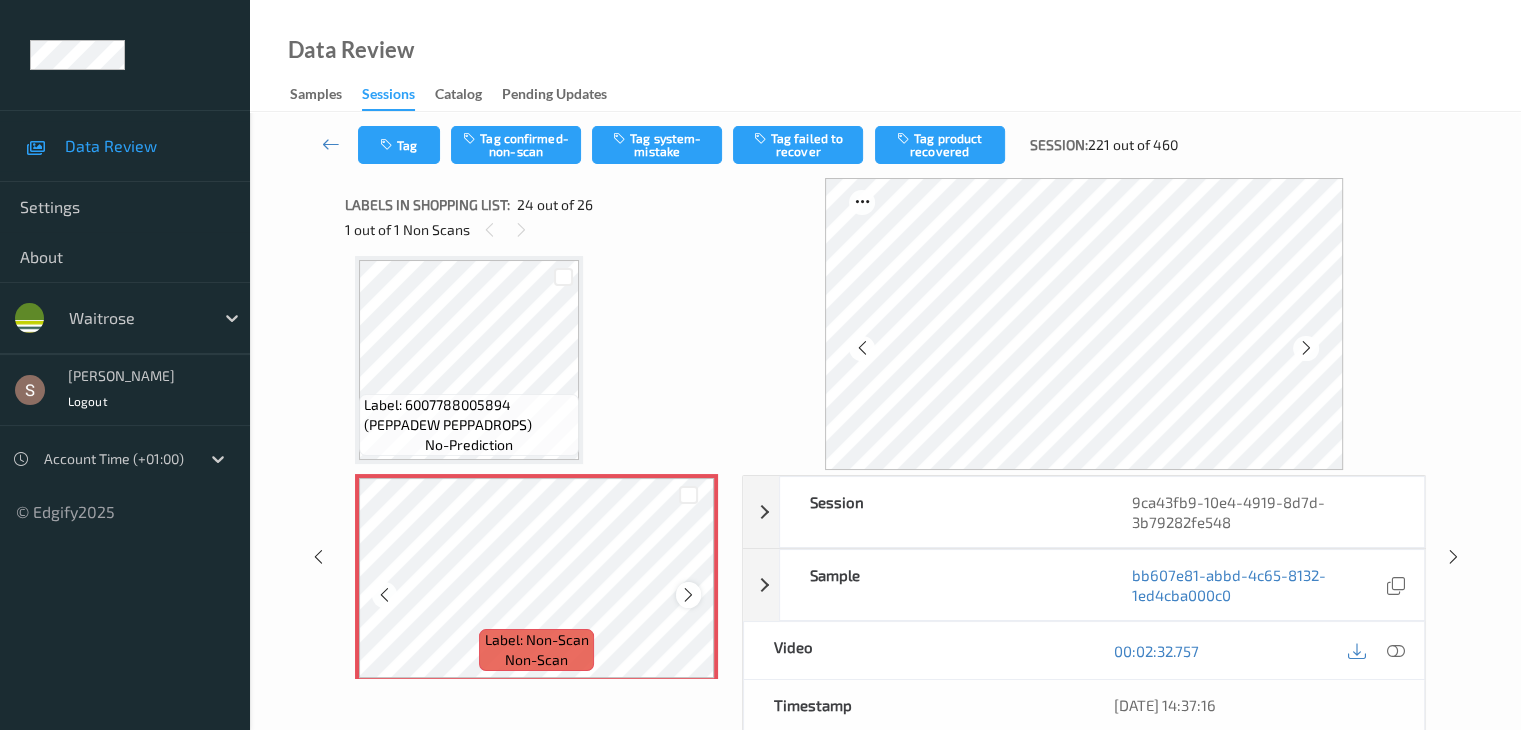 click at bounding box center (688, 595) 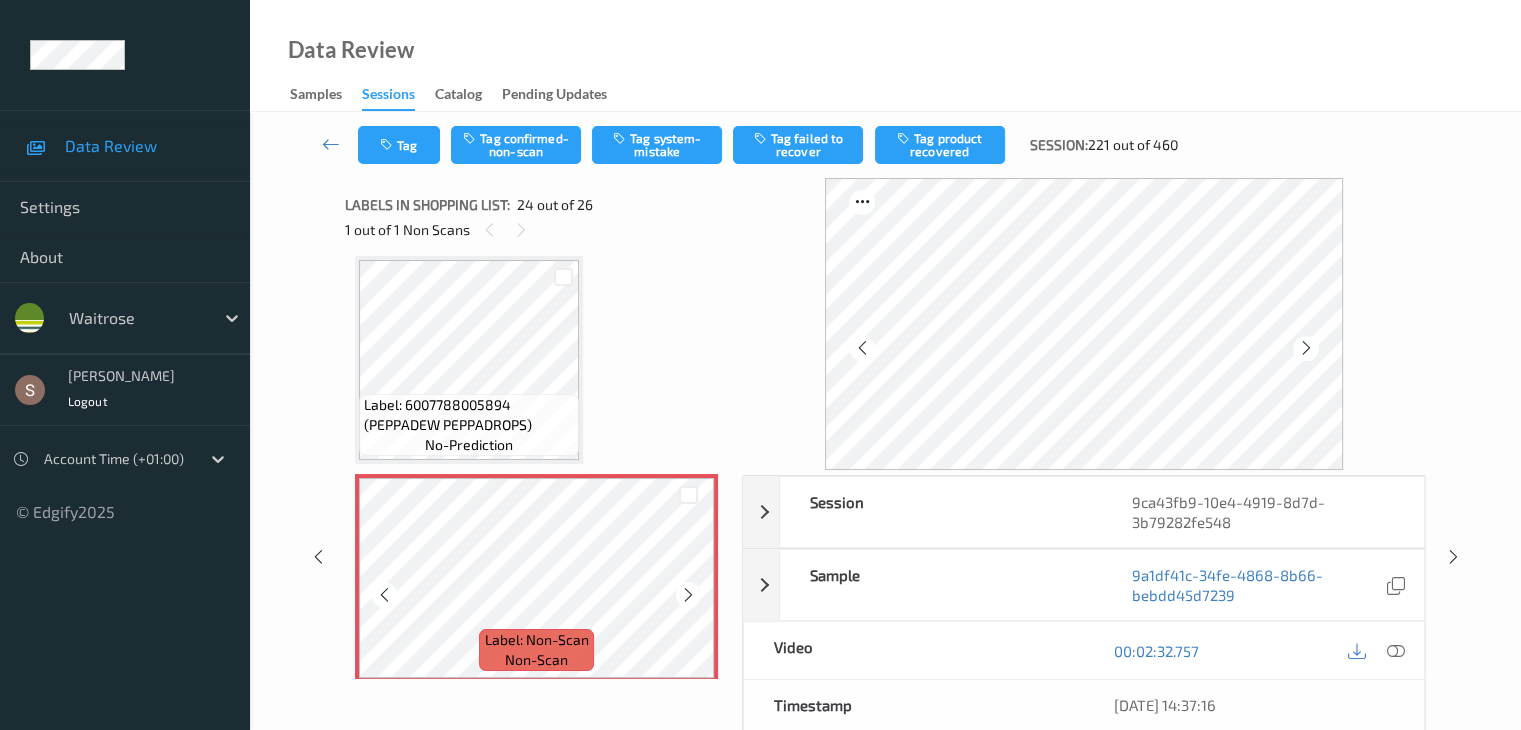 click at bounding box center [688, 595] 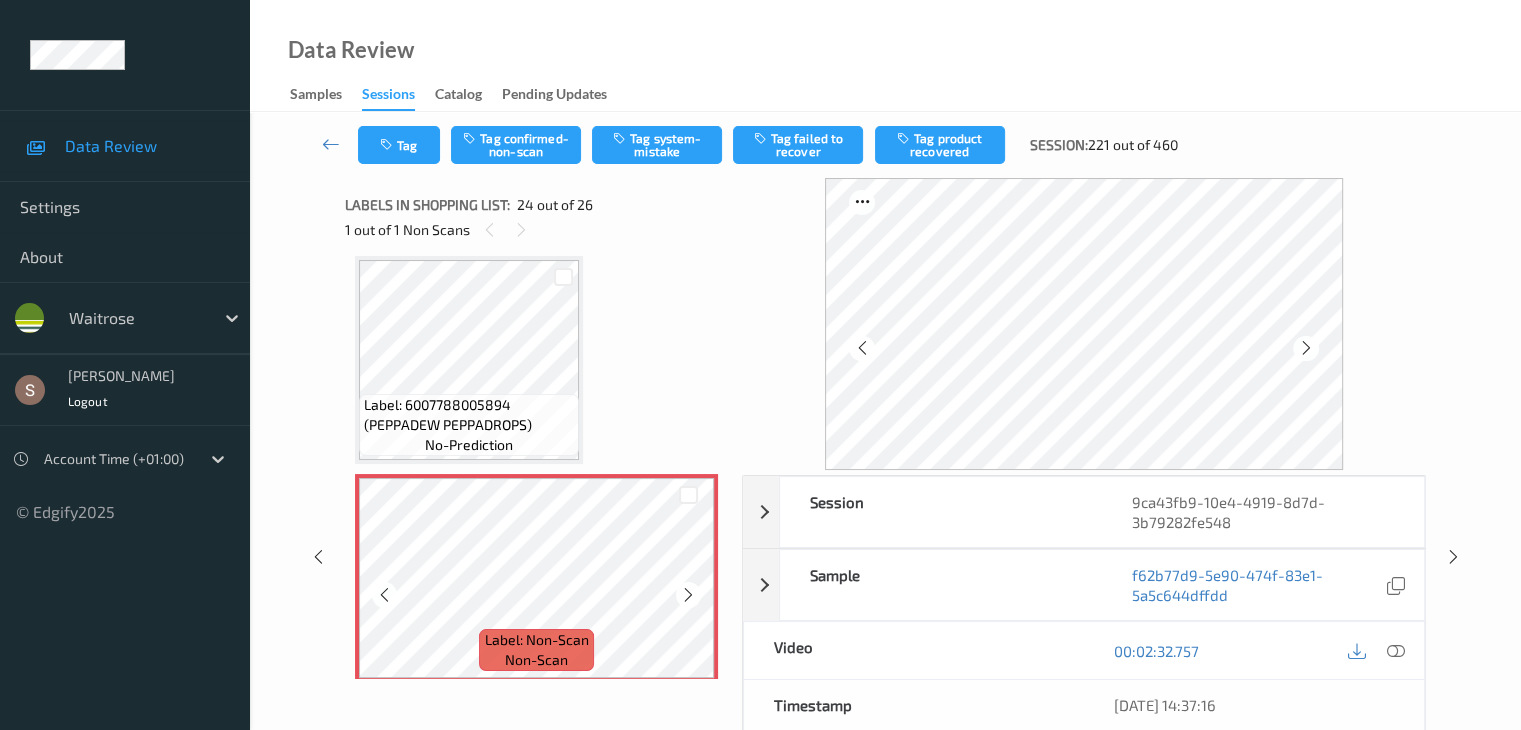 click at bounding box center [688, 595] 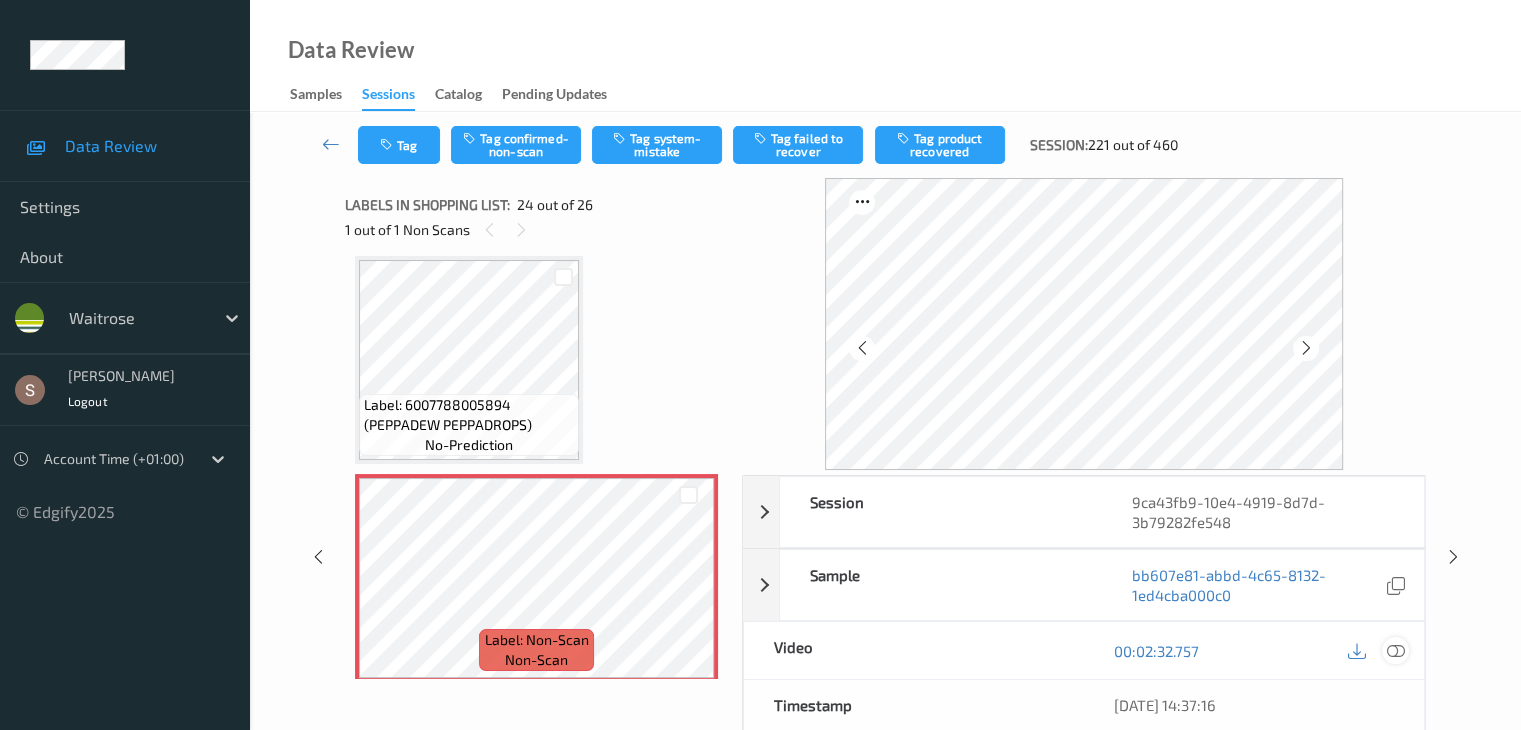 click at bounding box center [1395, 651] 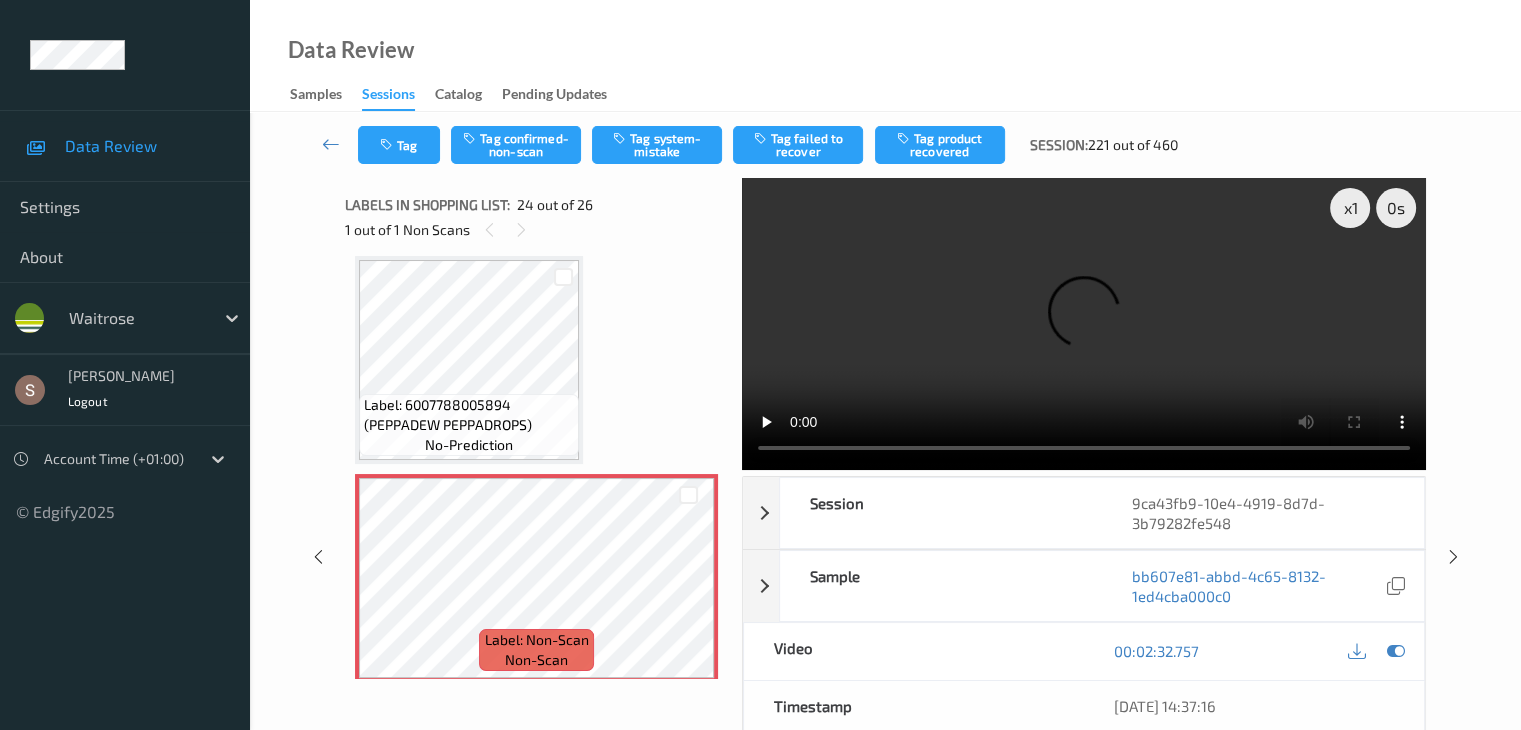 click at bounding box center (1084, 324) 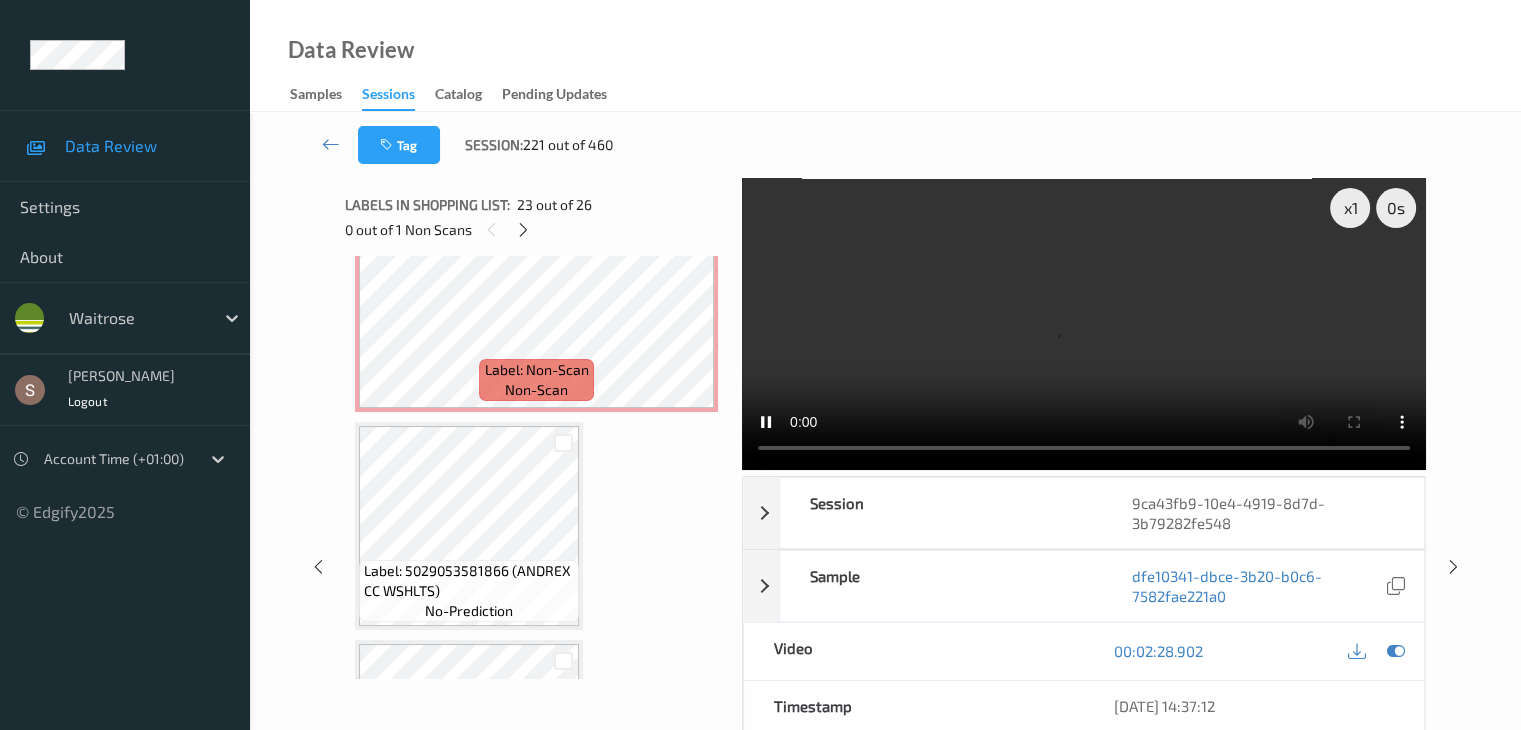 scroll, scrollTop: 5106, scrollLeft: 0, axis: vertical 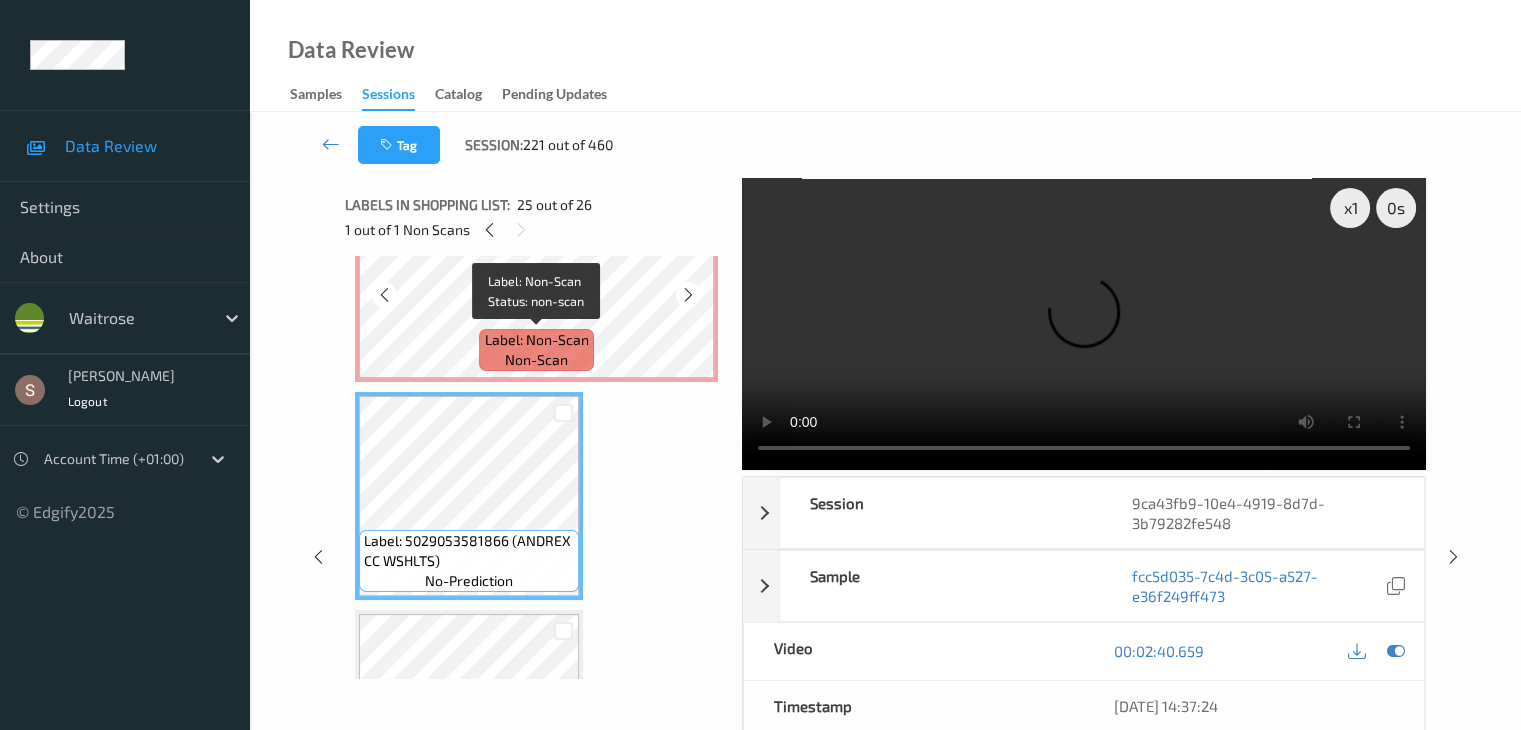 click on "Label: Non-Scan" at bounding box center [537, 340] 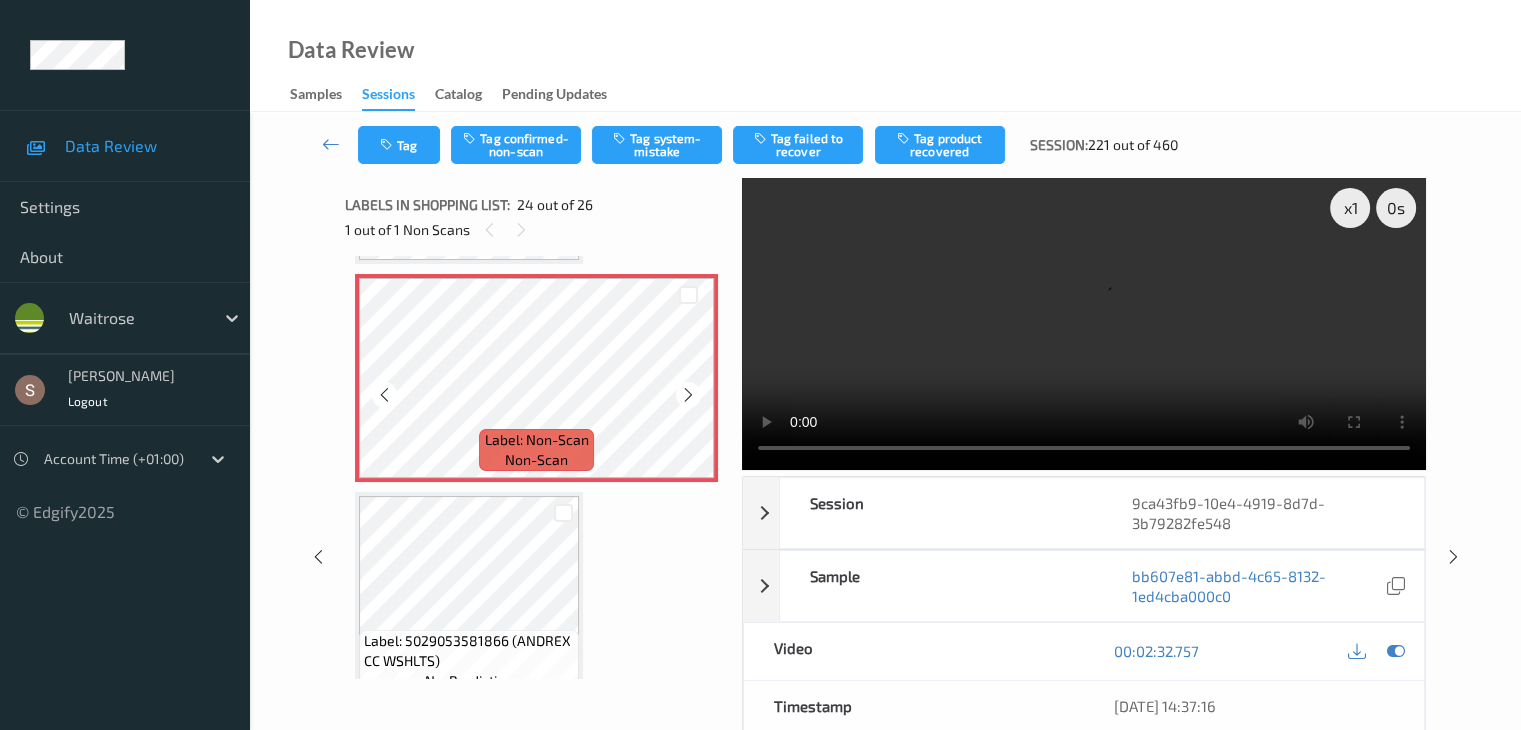 scroll, scrollTop: 4806, scrollLeft: 0, axis: vertical 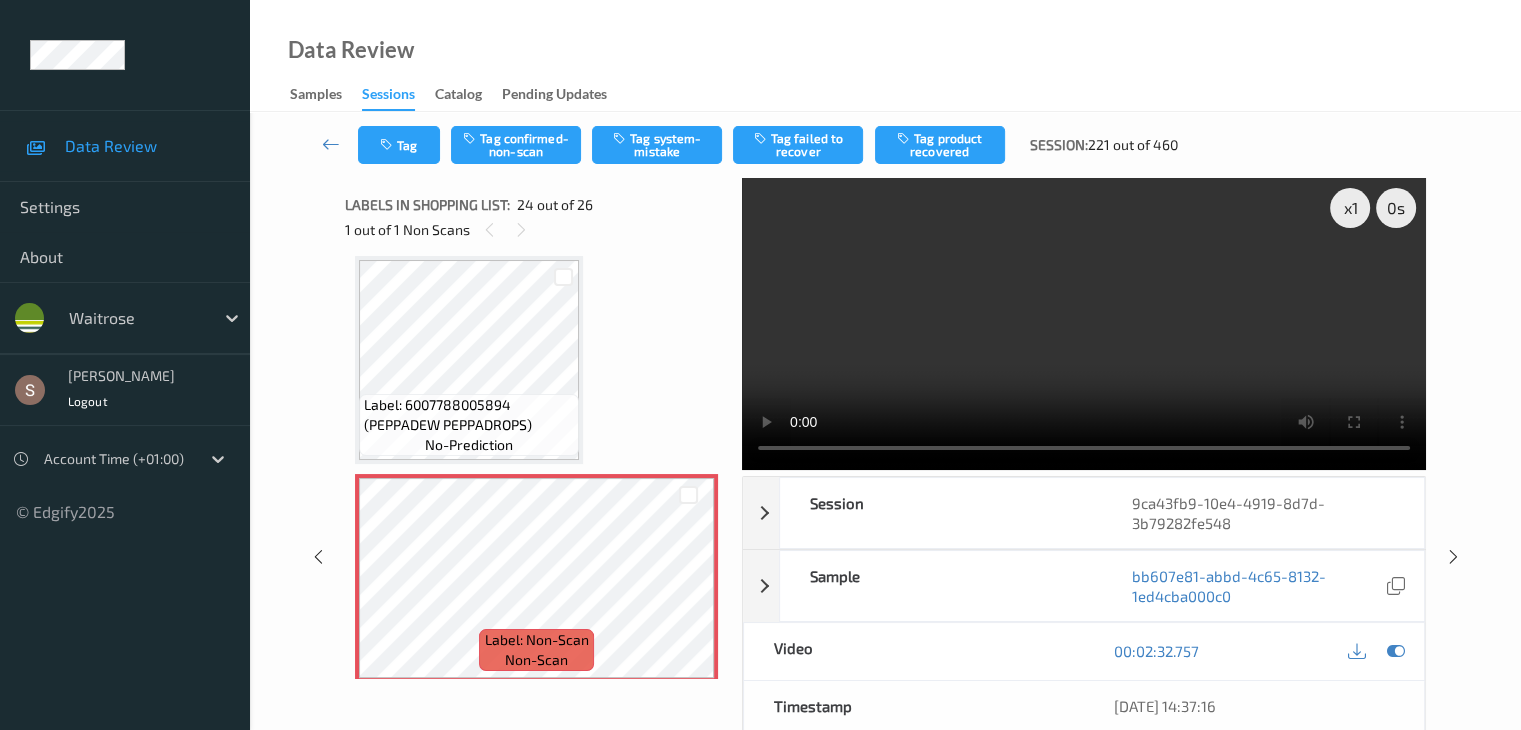 click on "Label: 6007788005894 (PEPPADEW PEPPADROPS)" at bounding box center (469, 415) 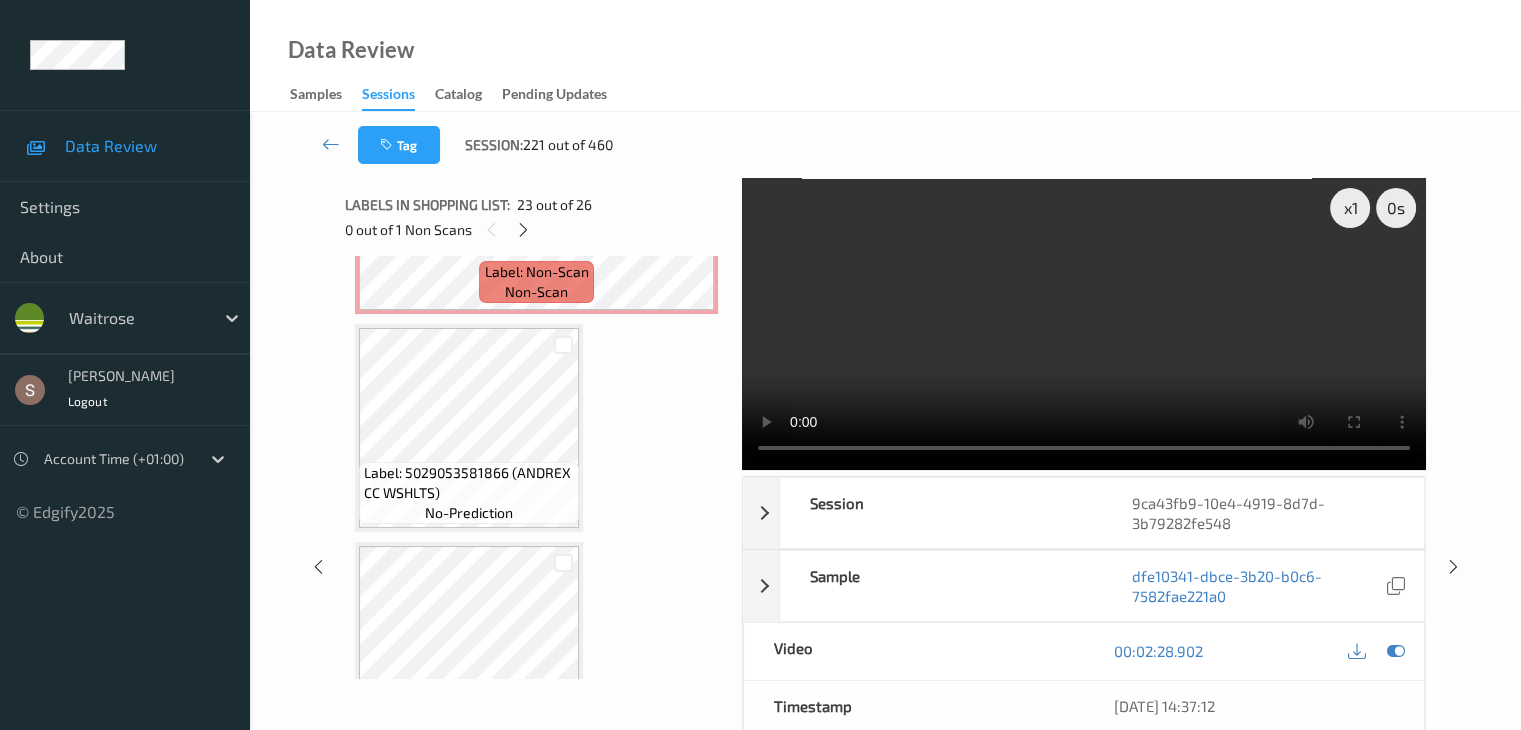scroll, scrollTop: 5255, scrollLeft: 0, axis: vertical 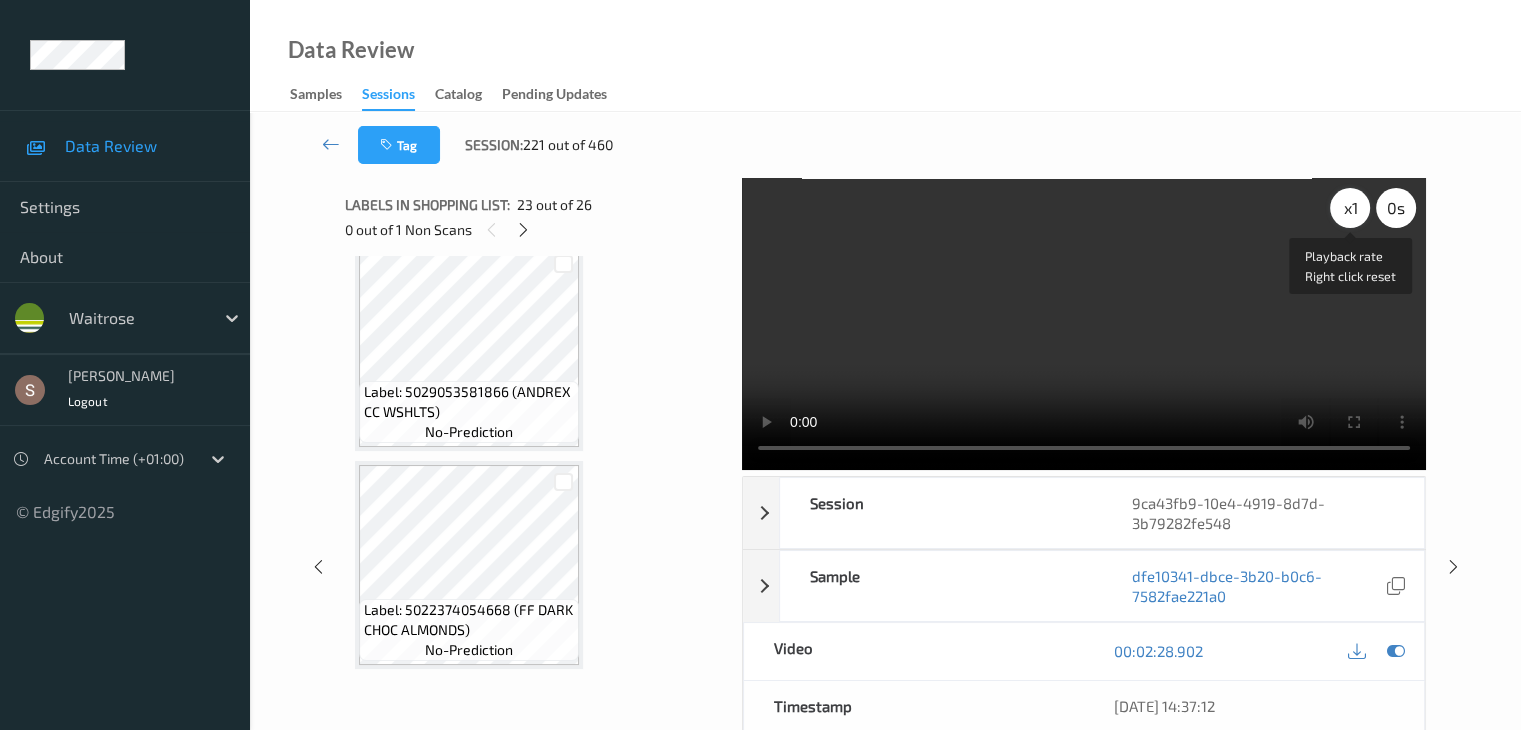 click on "x 1" at bounding box center [1350, 208] 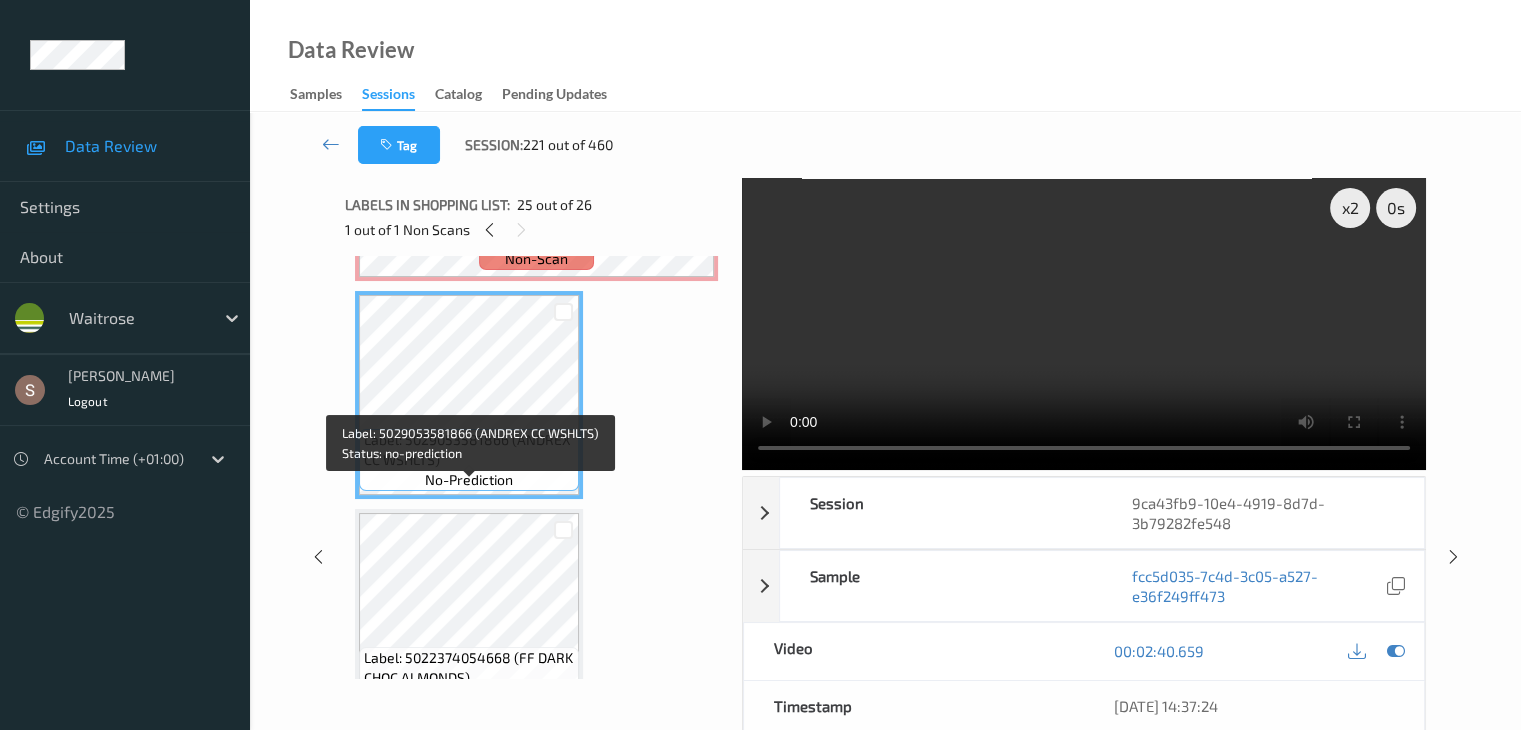 scroll, scrollTop: 5255, scrollLeft: 0, axis: vertical 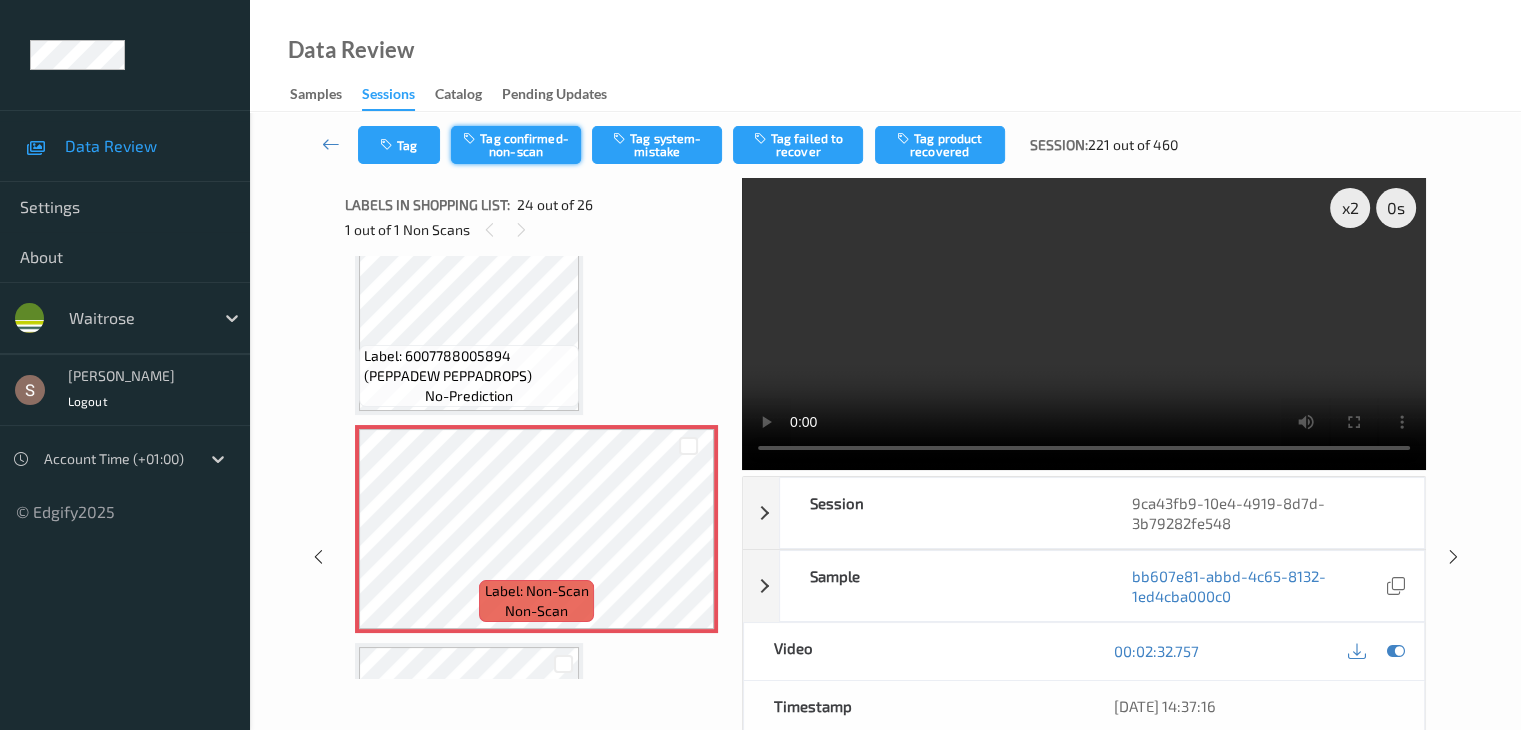 click on "Tag   confirmed-non-scan" at bounding box center [516, 145] 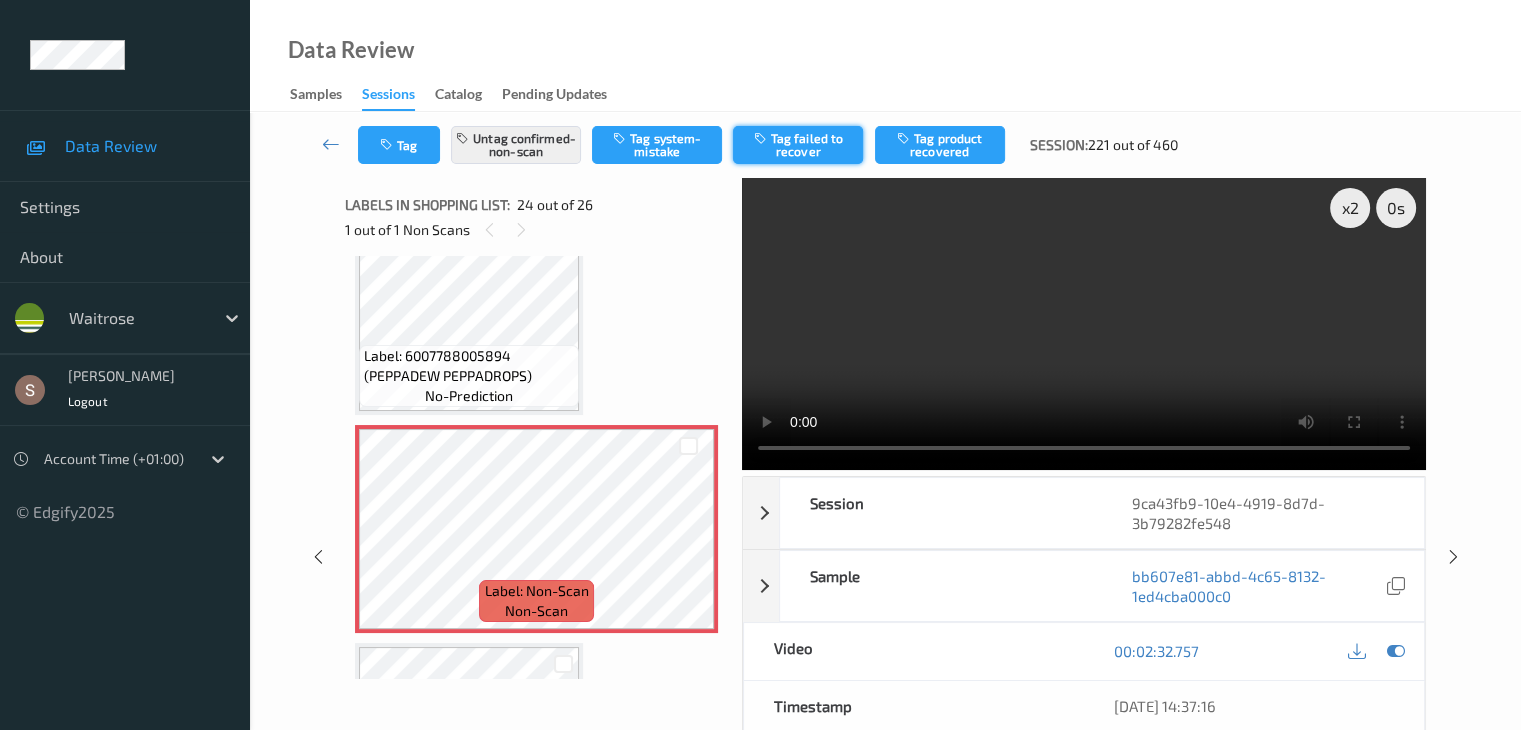 click on "Tag   failed to recover" at bounding box center (798, 145) 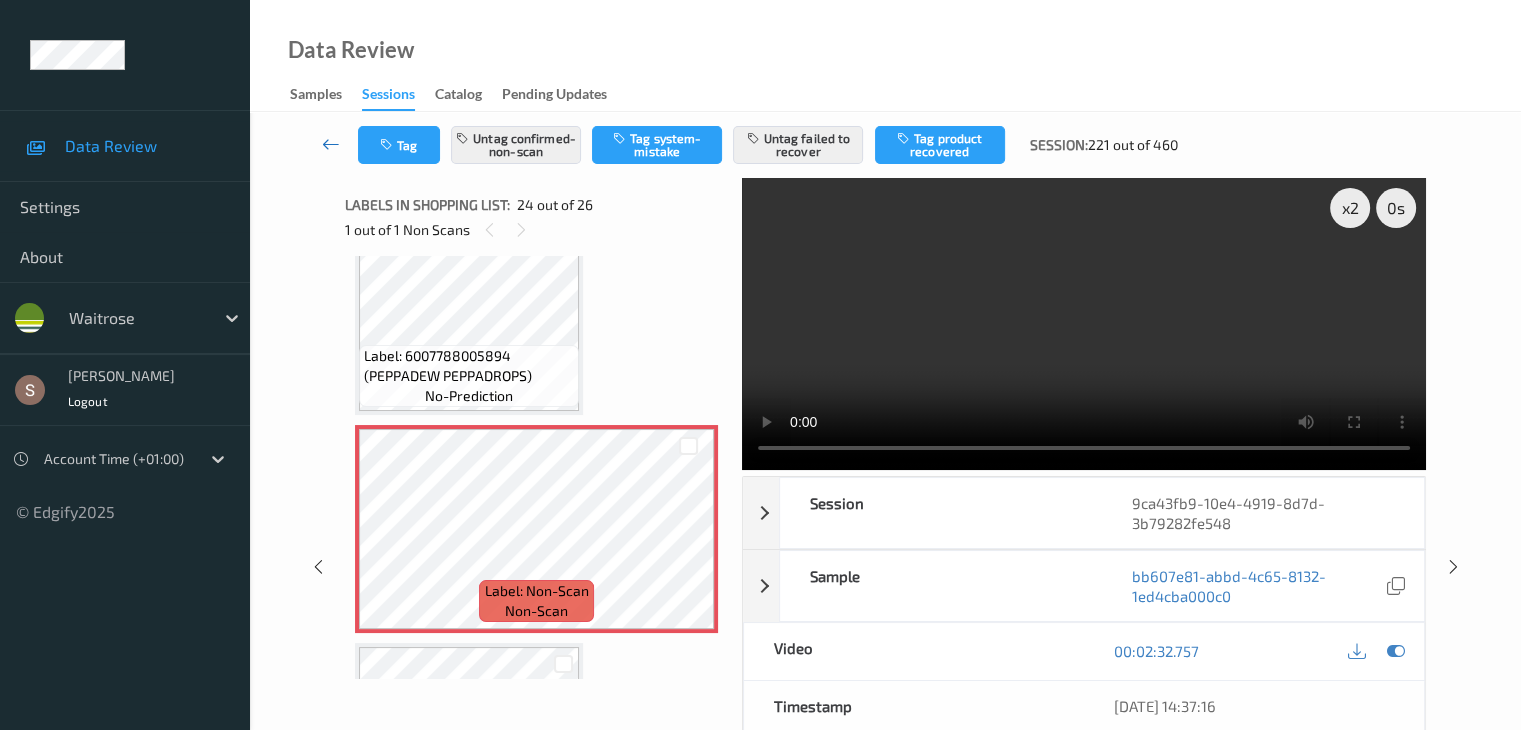 click at bounding box center [331, 144] 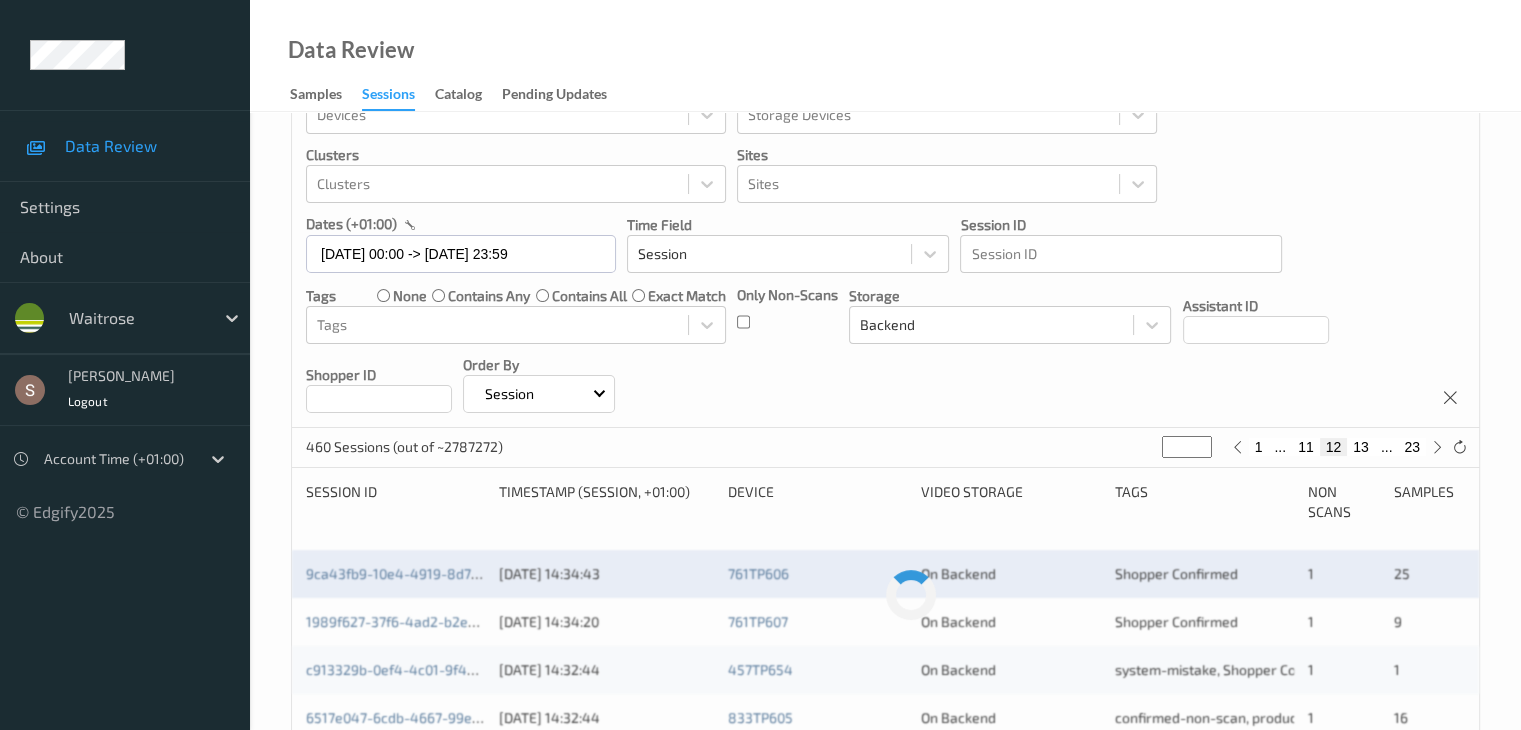 scroll, scrollTop: 300, scrollLeft: 0, axis: vertical 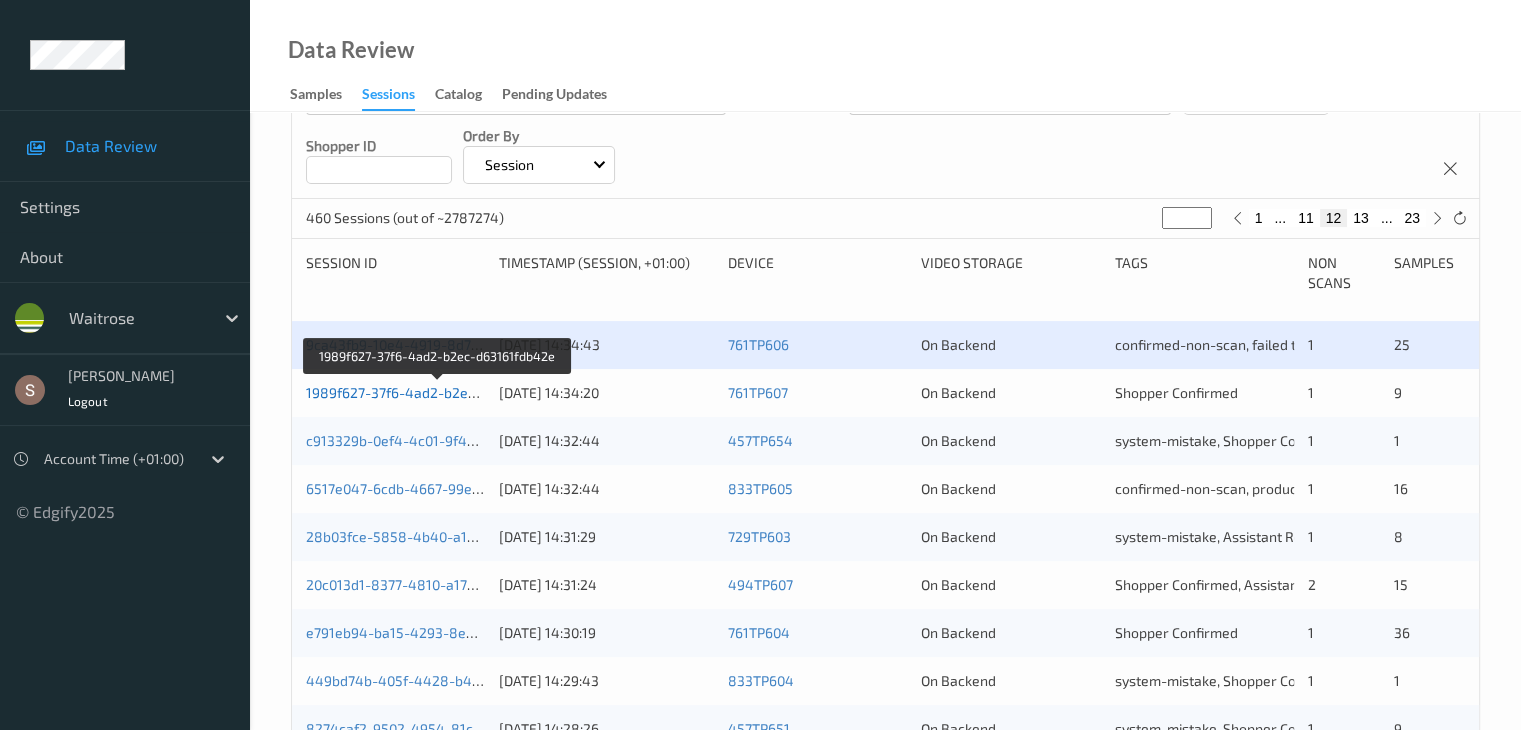 click on "1989f627-37f6-4ad2-b2ec-d63161fdb42e" at bounding box center [438, 392] 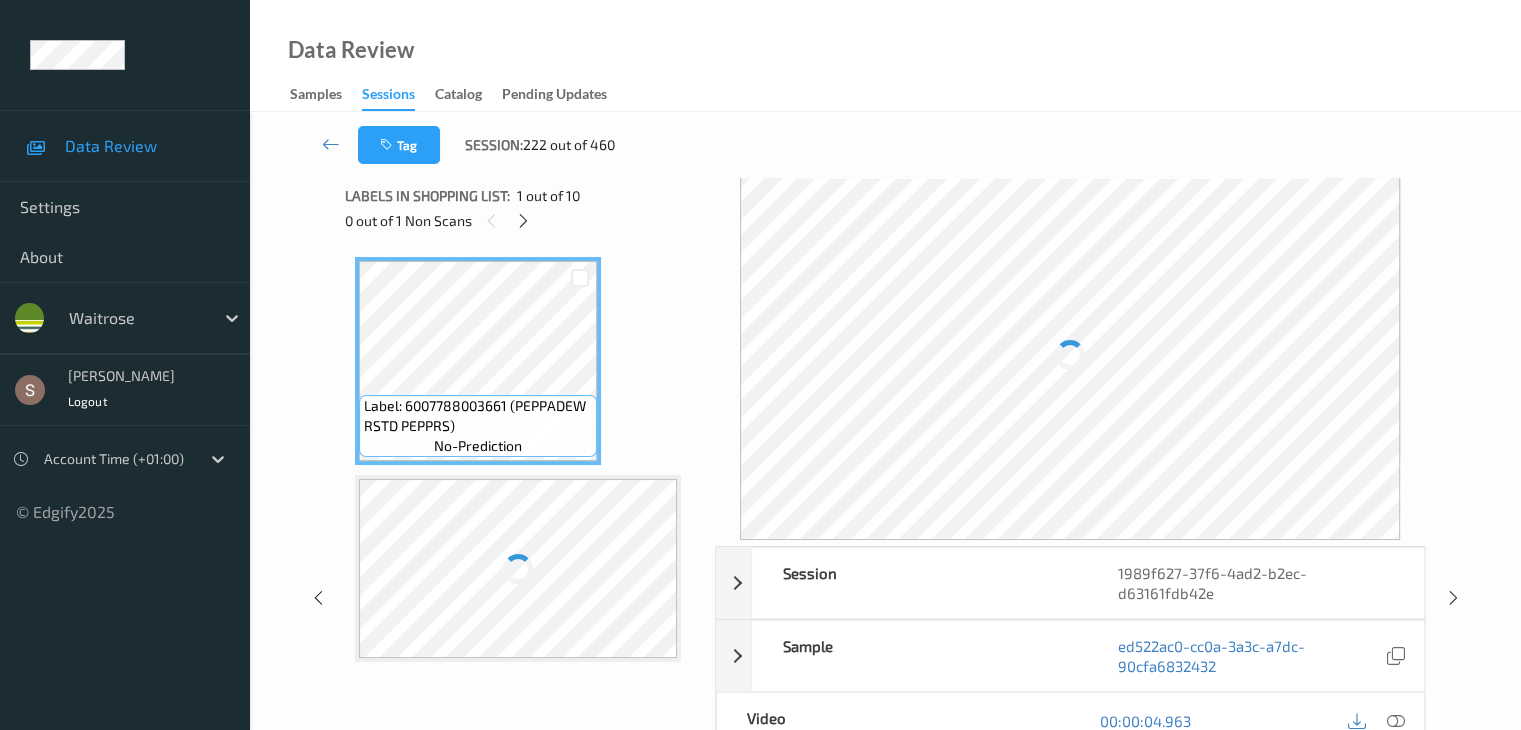 scroll, scrollTop: 0, scrollLeft: 0, axis: both 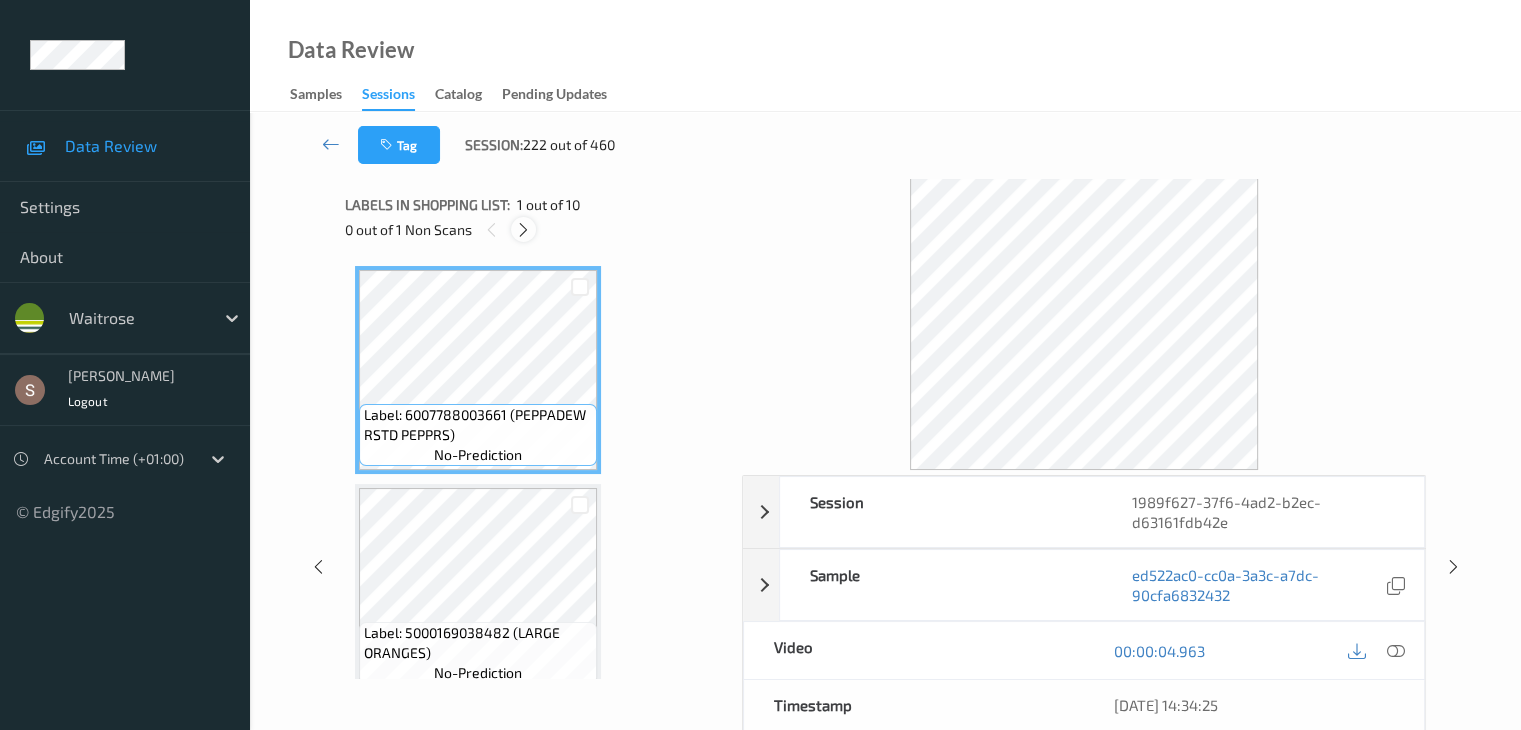 click at bounding box center [523, 230] 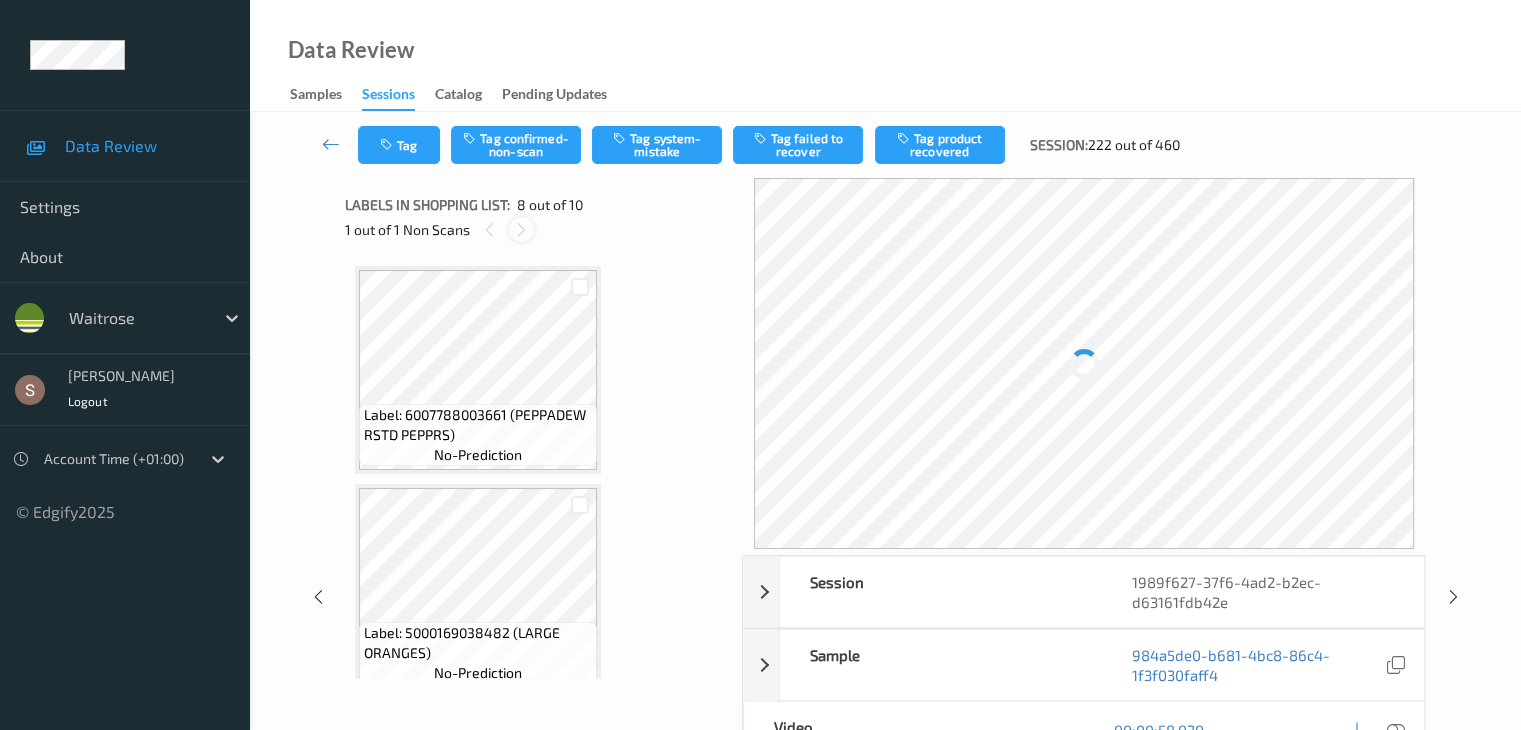scroll, scrollTop: 1318, scrollLeft: 0, axis: vertical 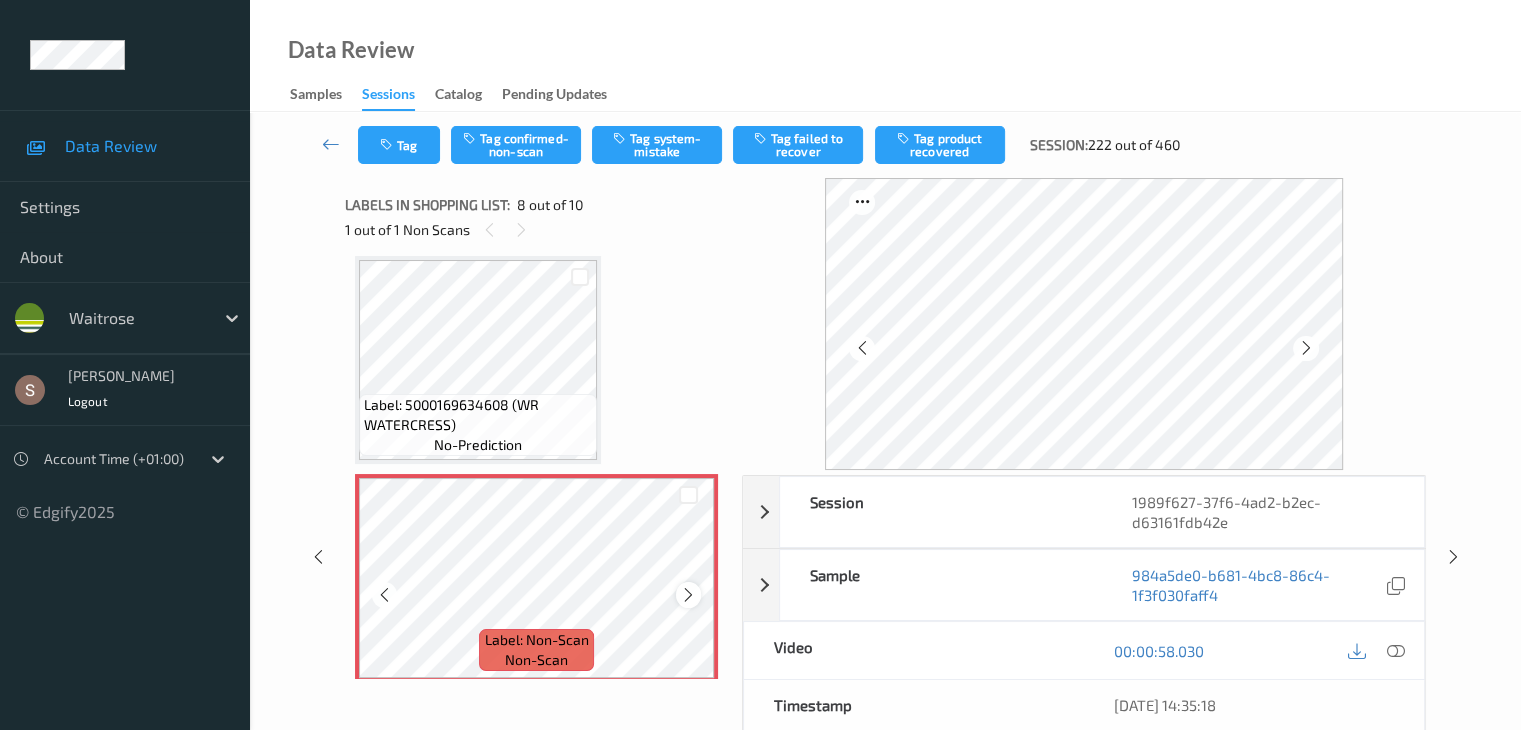 click at bounding box center [688, 595] 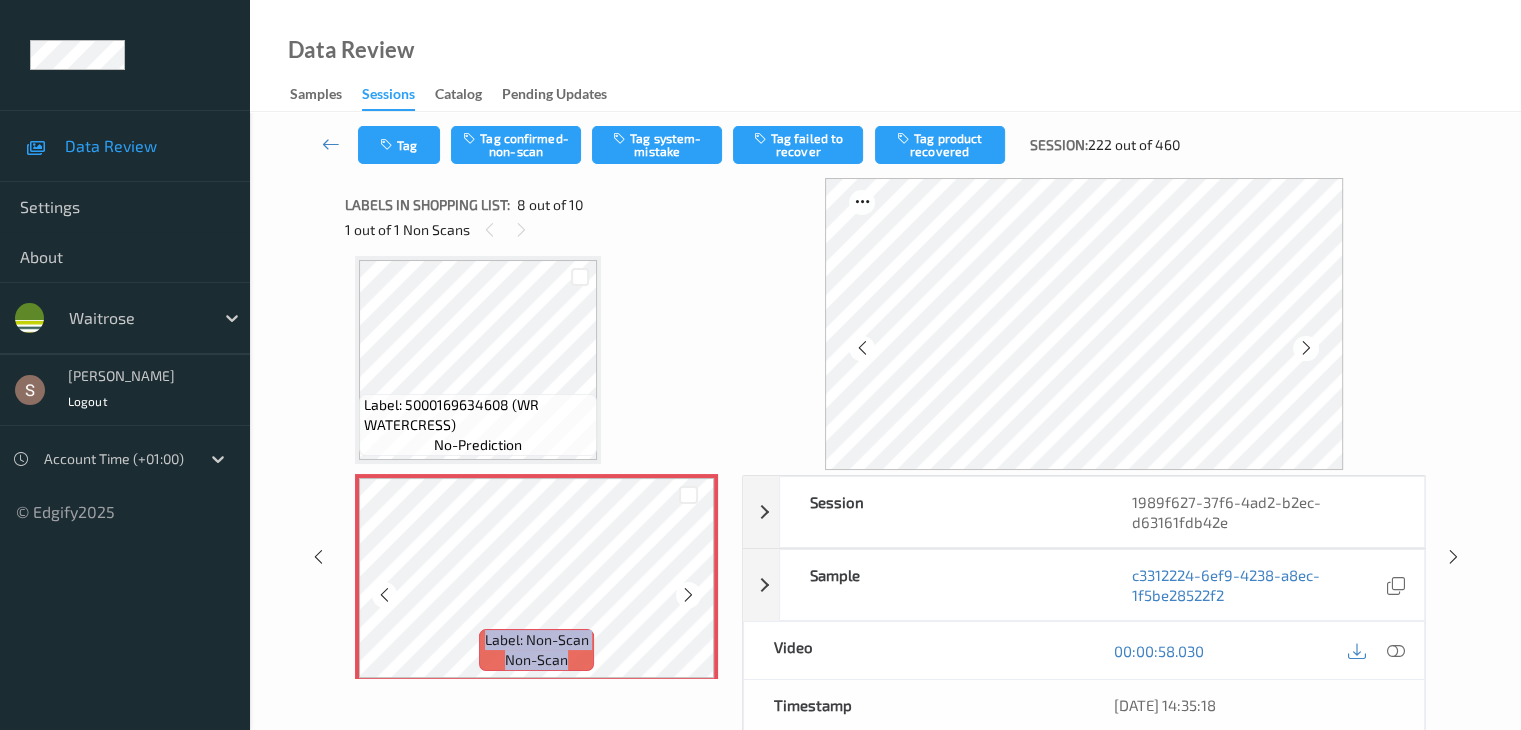 click at bounding box center [688, 595] 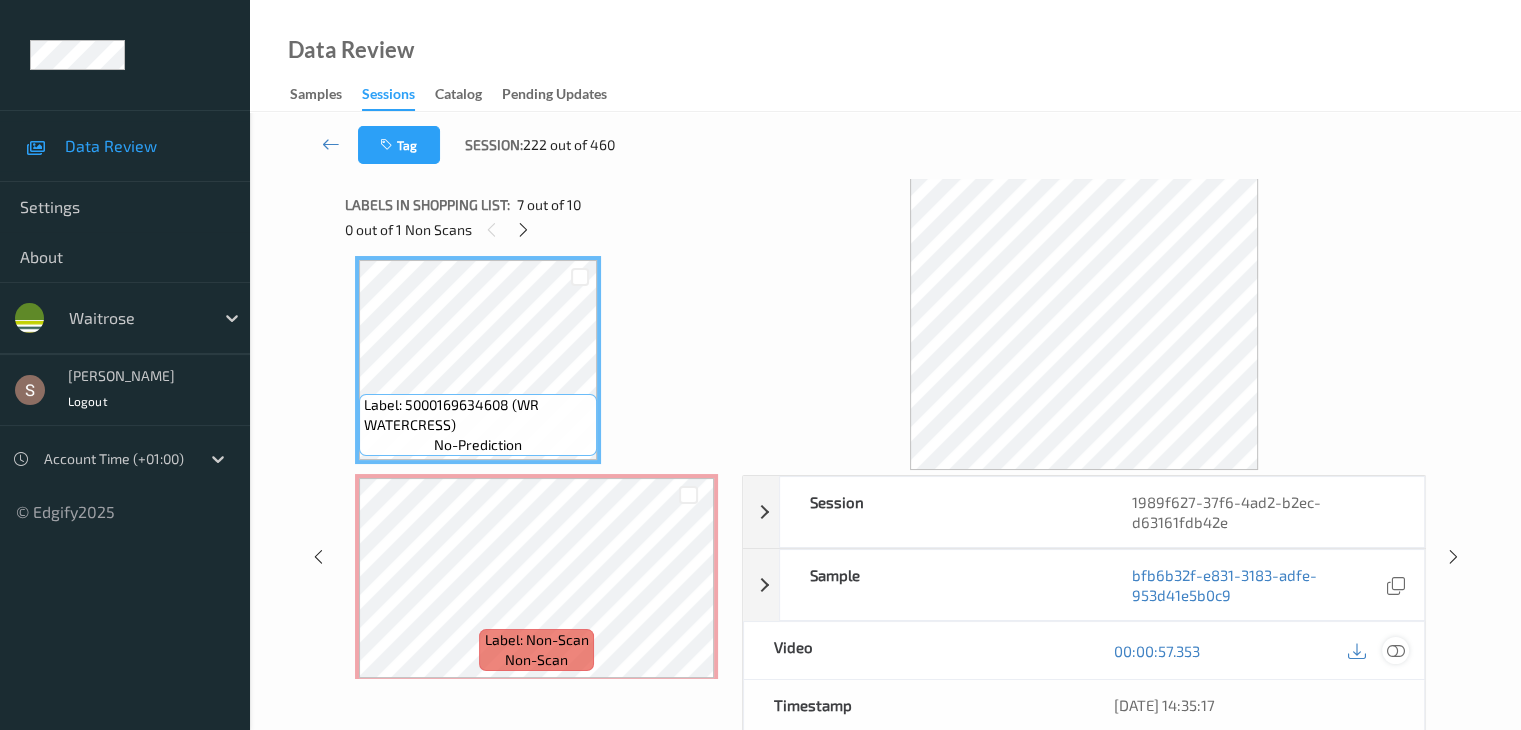 click at bounding box center (1395, 651) 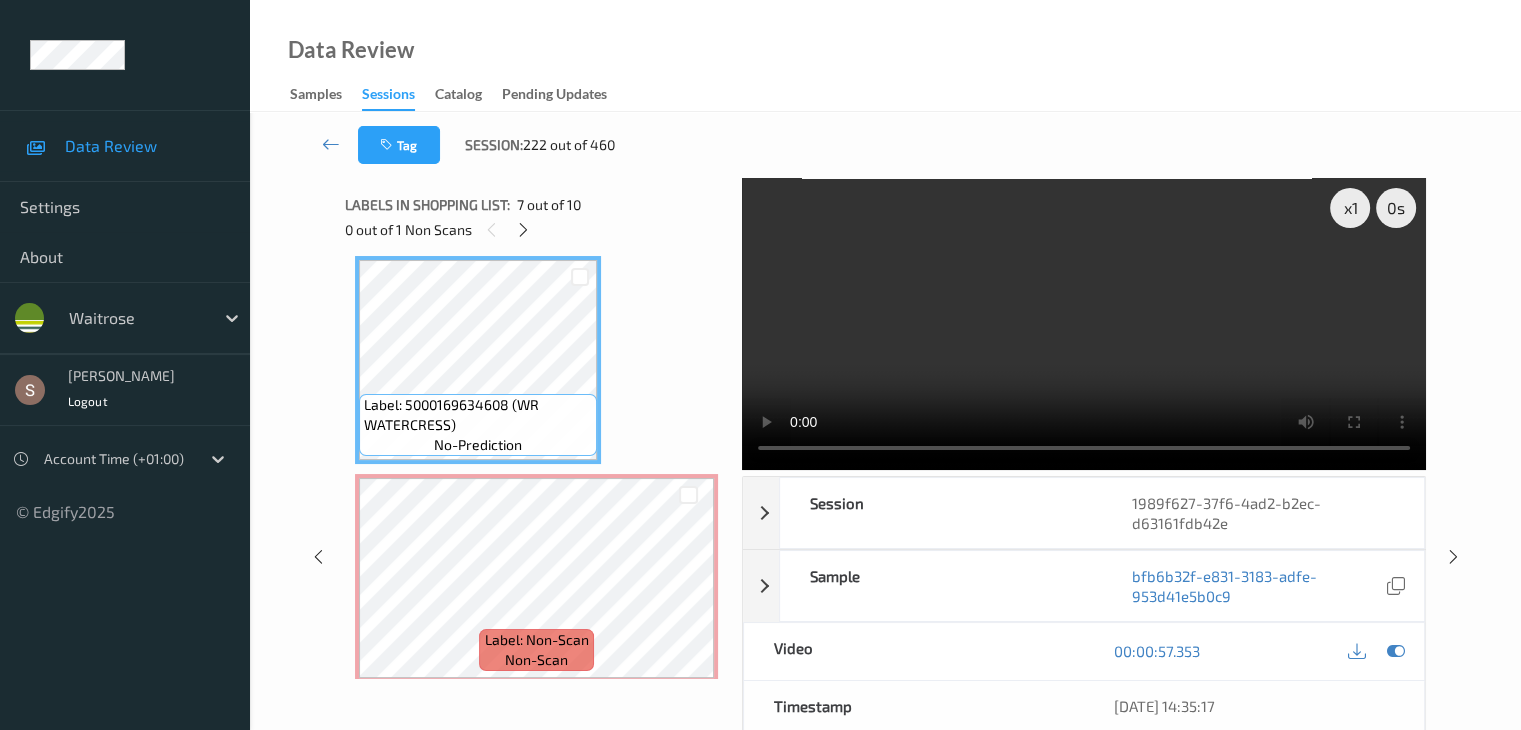 click at bounding box center (1084, 324) 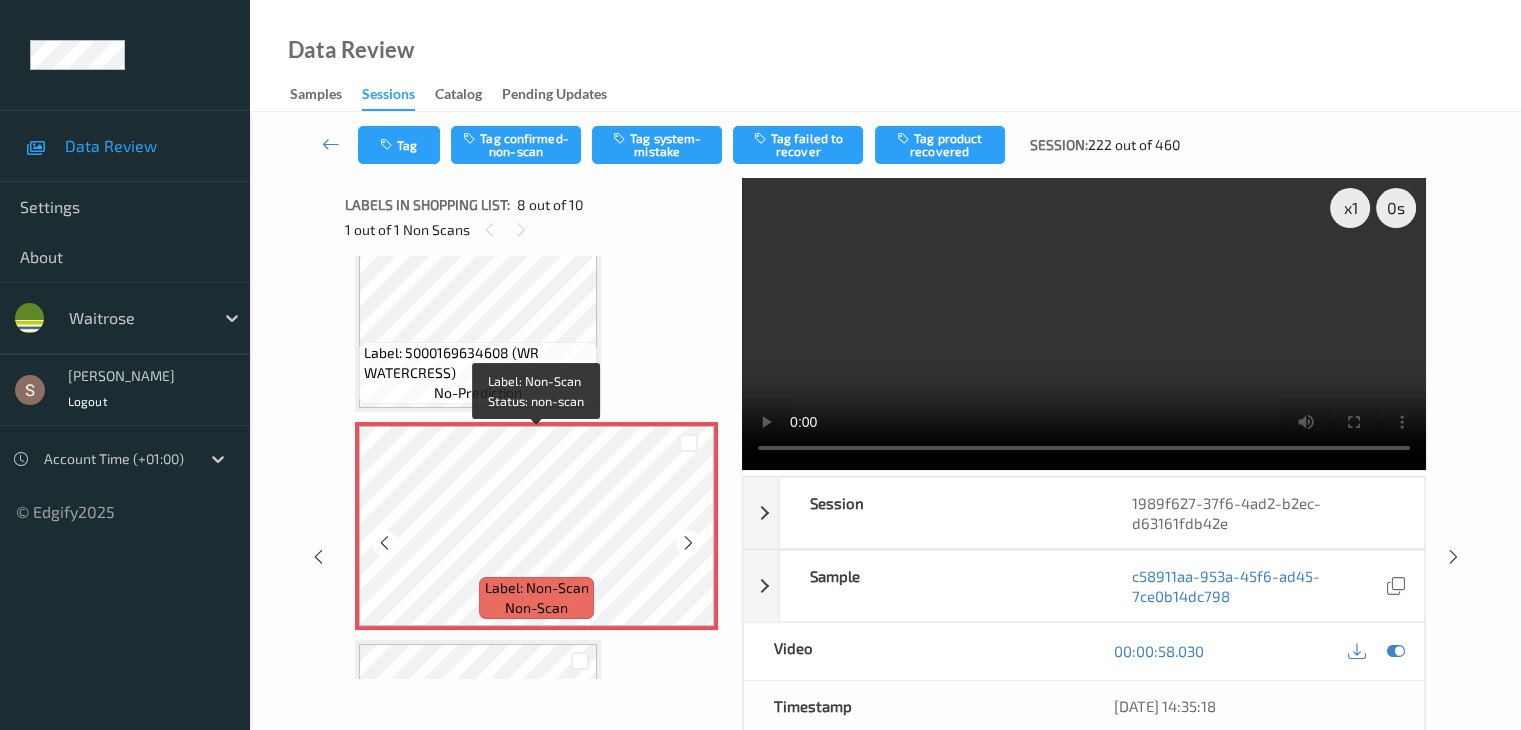 scroll, scrollTop: 1318, scrollLeft: 0, axis: vertical 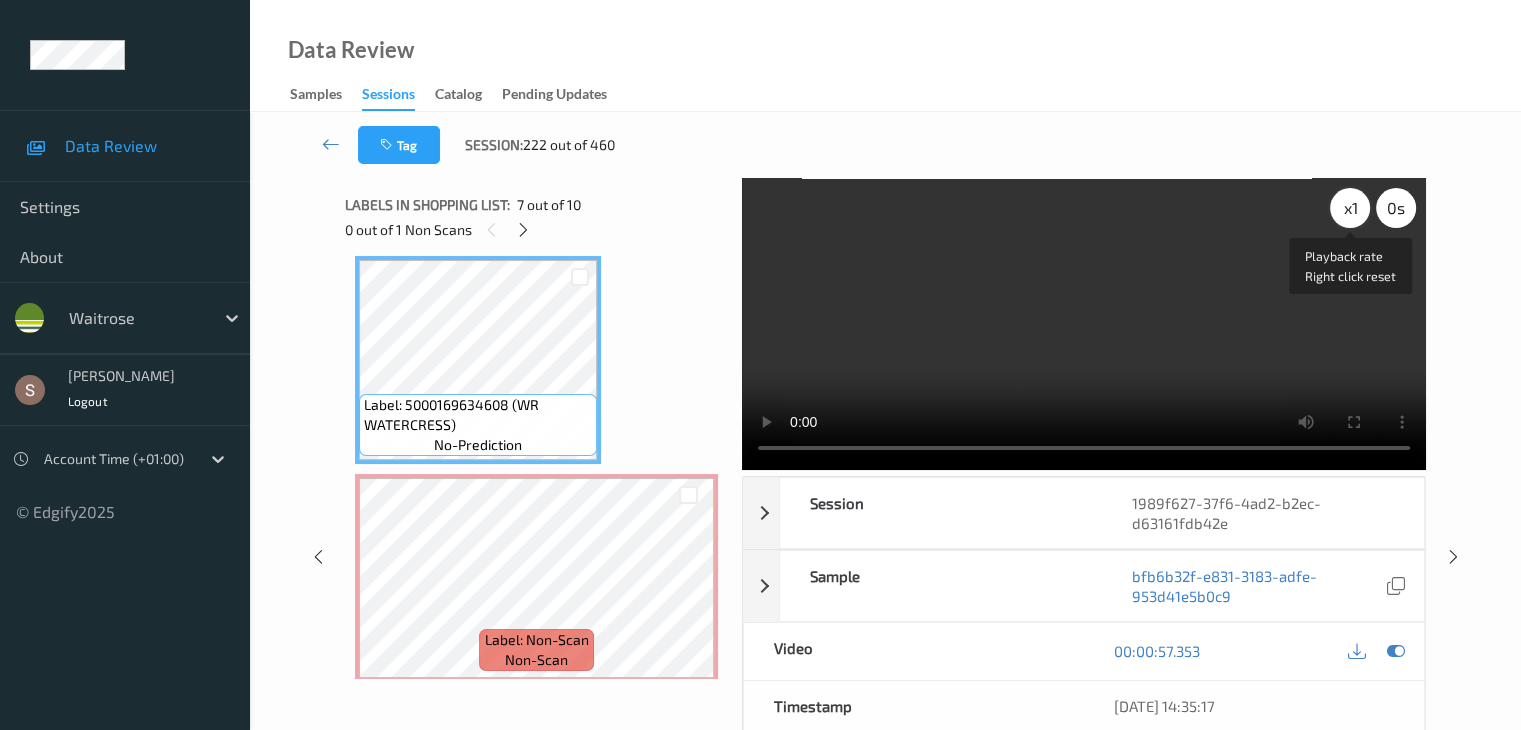 click on "x 1" at bounding box center (1350, 208) 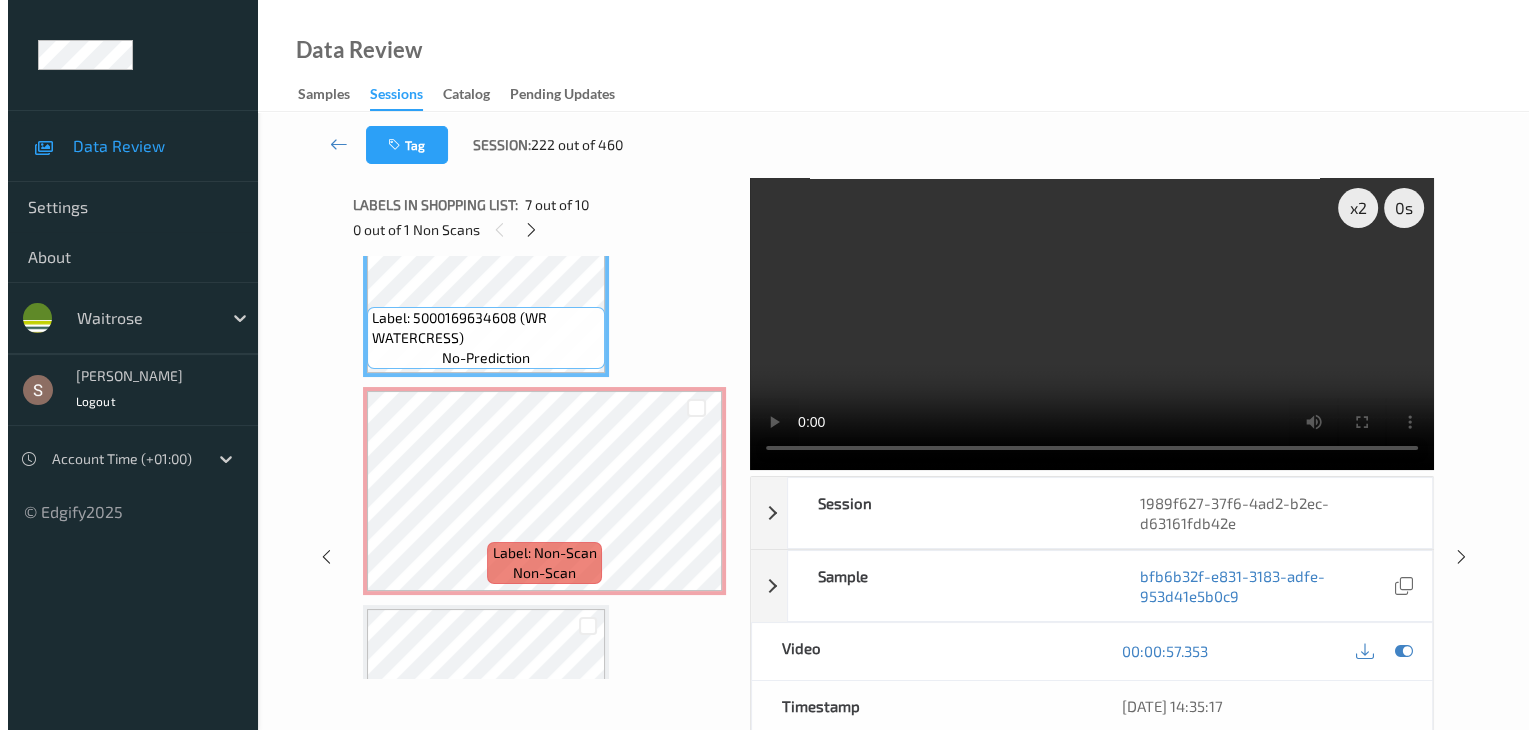 scroll, scrollTop: 1367, scrollLeft: 0, axis: vertical 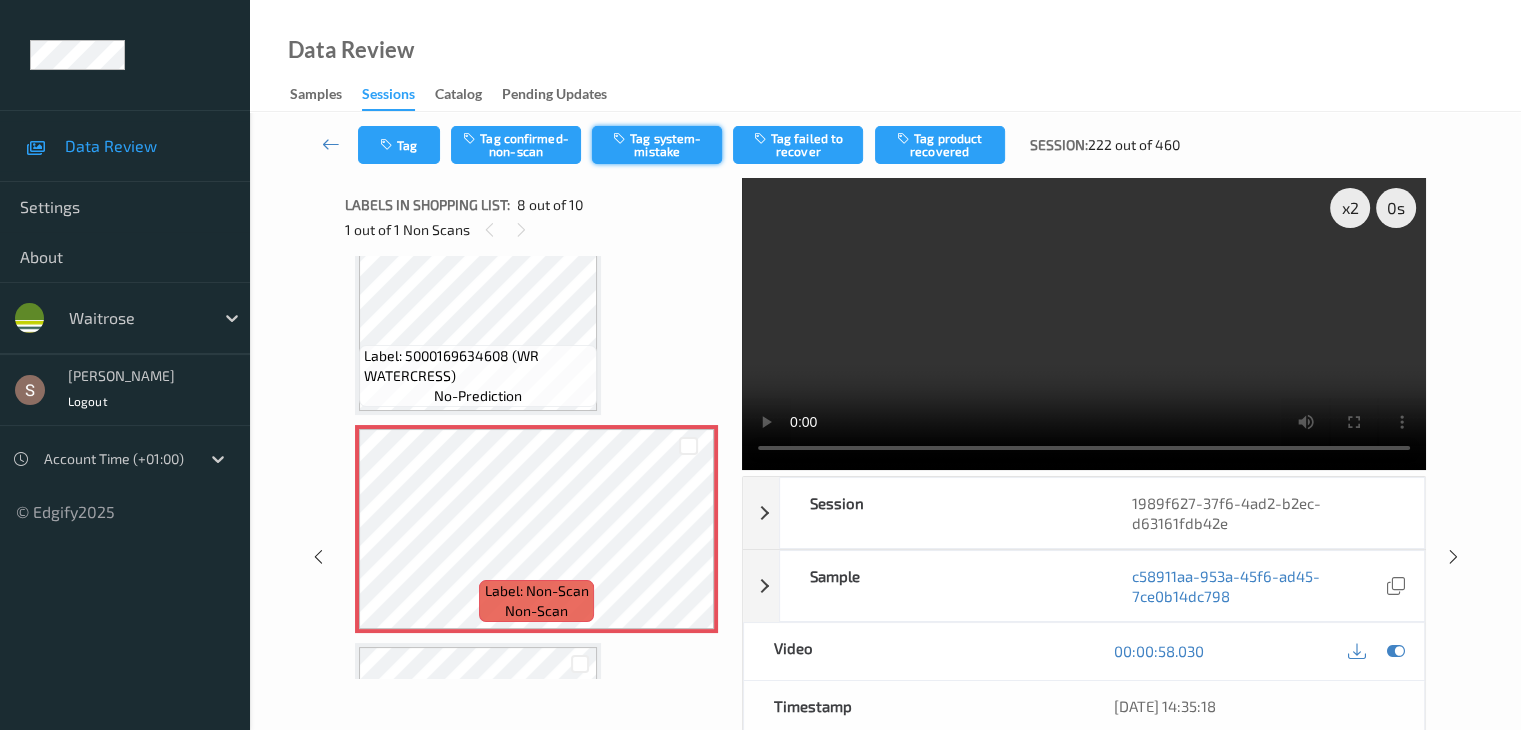 click on "Tag   system-mistake" at bounding box center [657, 145] 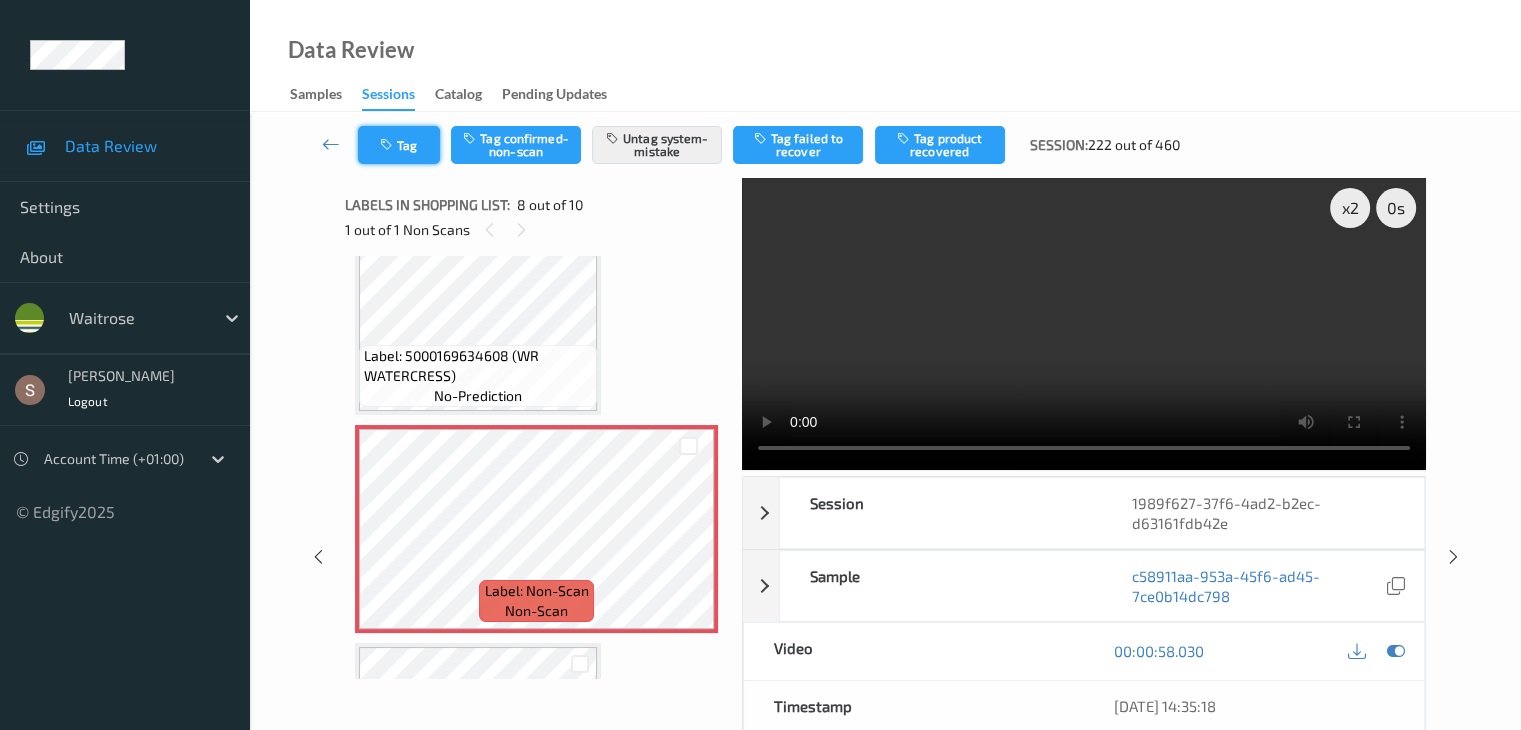 click on "Tag" at bounding box center (399, 145) 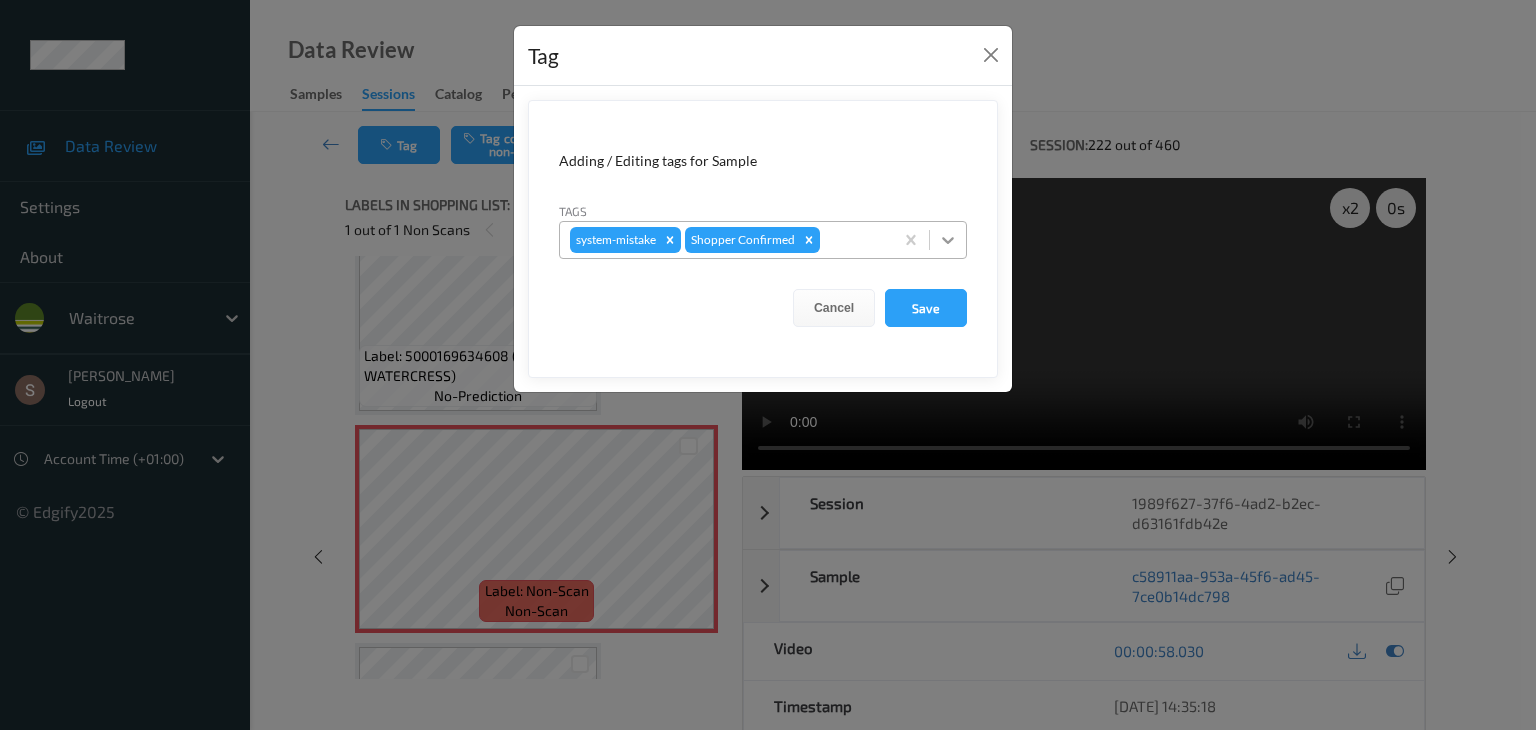 click 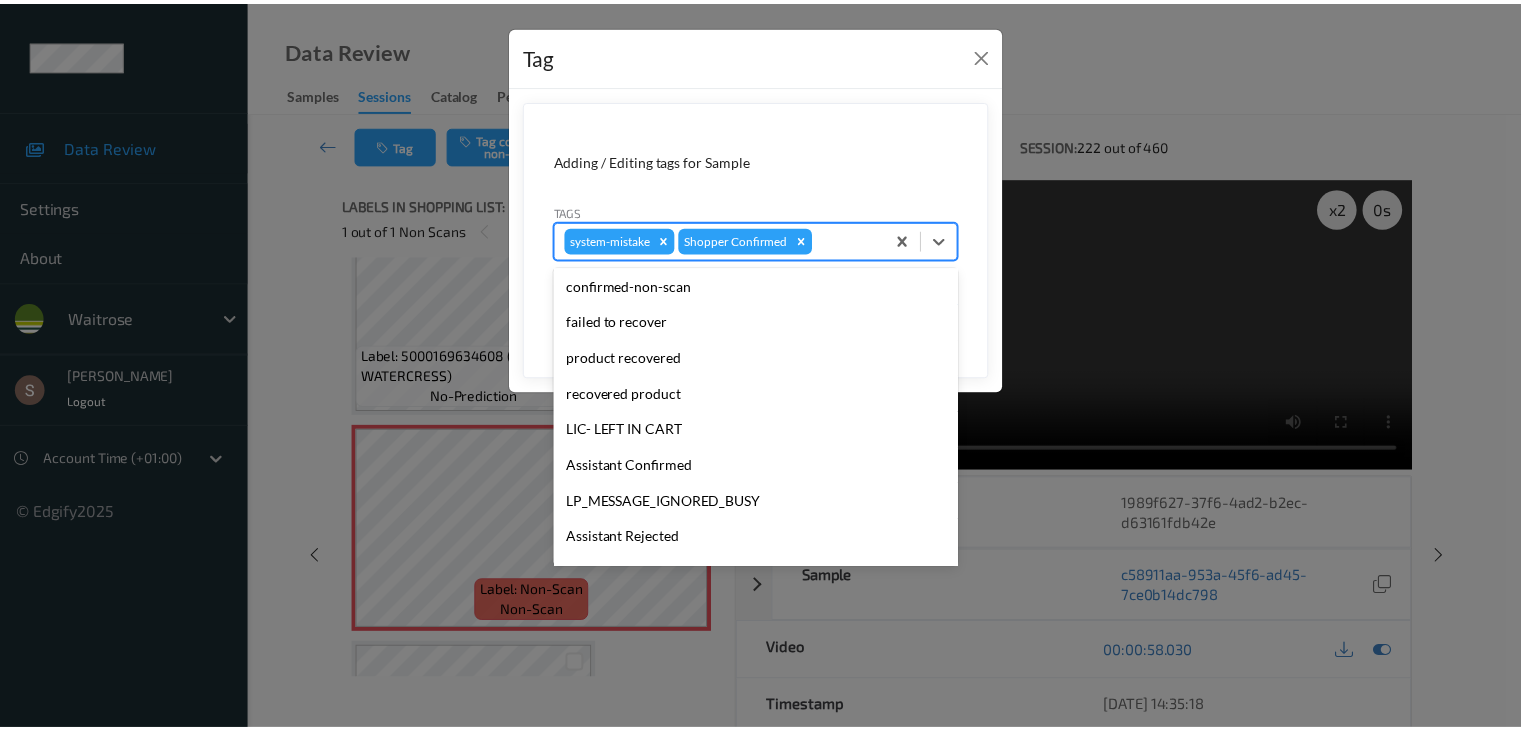 scroll, scrollTop: 320, scrollLeft: 0, axis: vertical 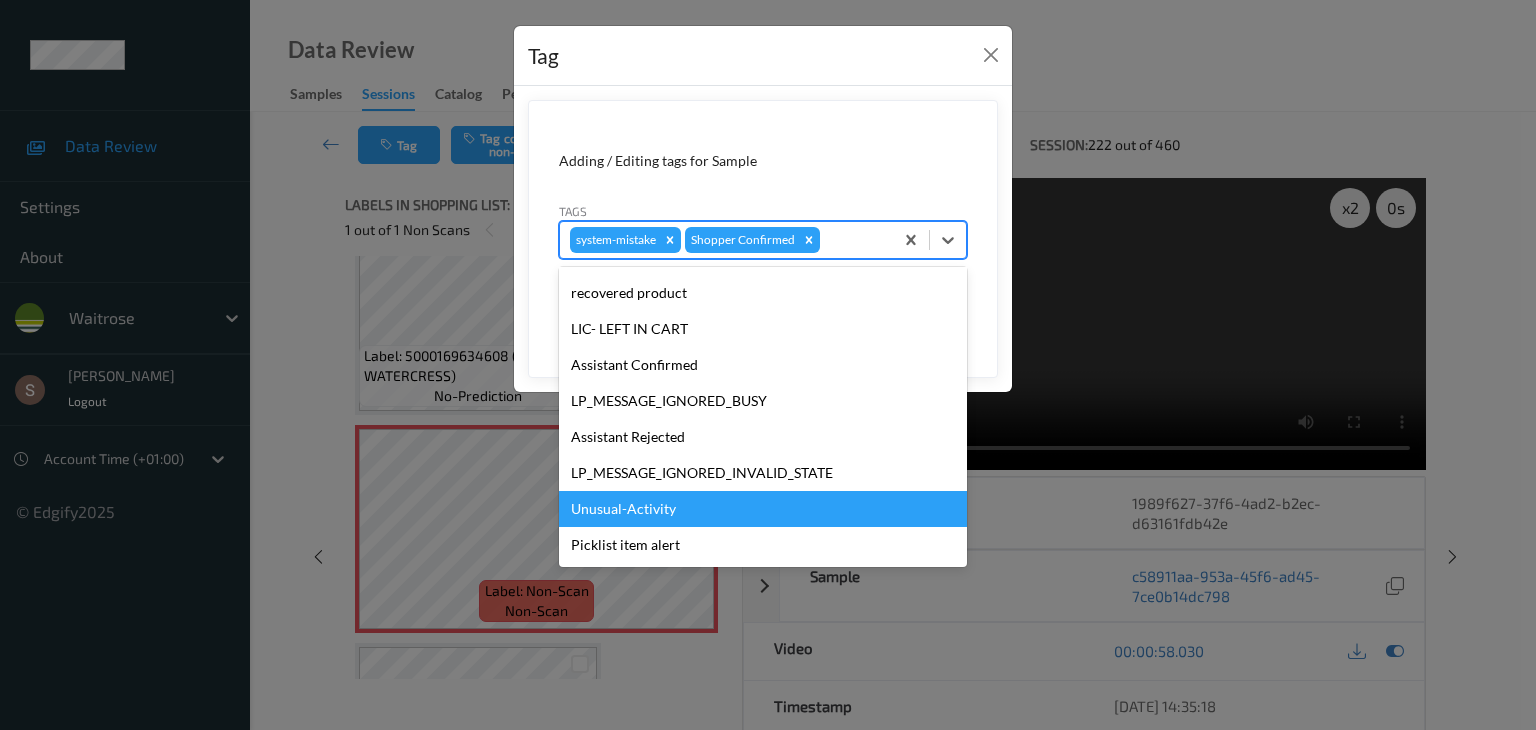 click on "Unusual-Activity" at bounding box center [763, 509] 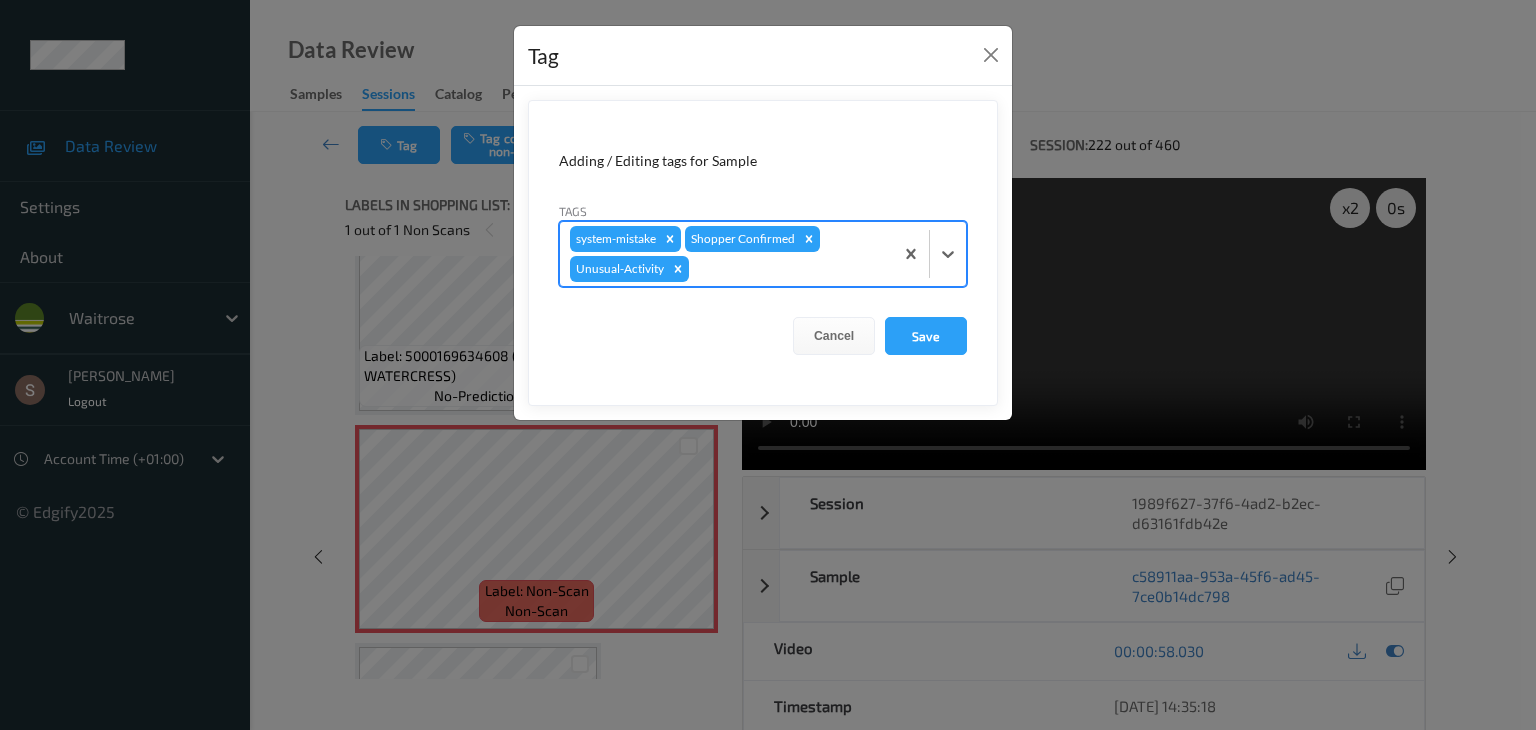 click on "Adding / Editing tags for Sample   Tags option Unusual-Activity, selected.   Select is focused ,type to refine list, press Down to open the menu,  press left to focus selected values system-mistake Shopper Confirmed Unusual-Activity Cancel Save" at bounding box center (763, 253) 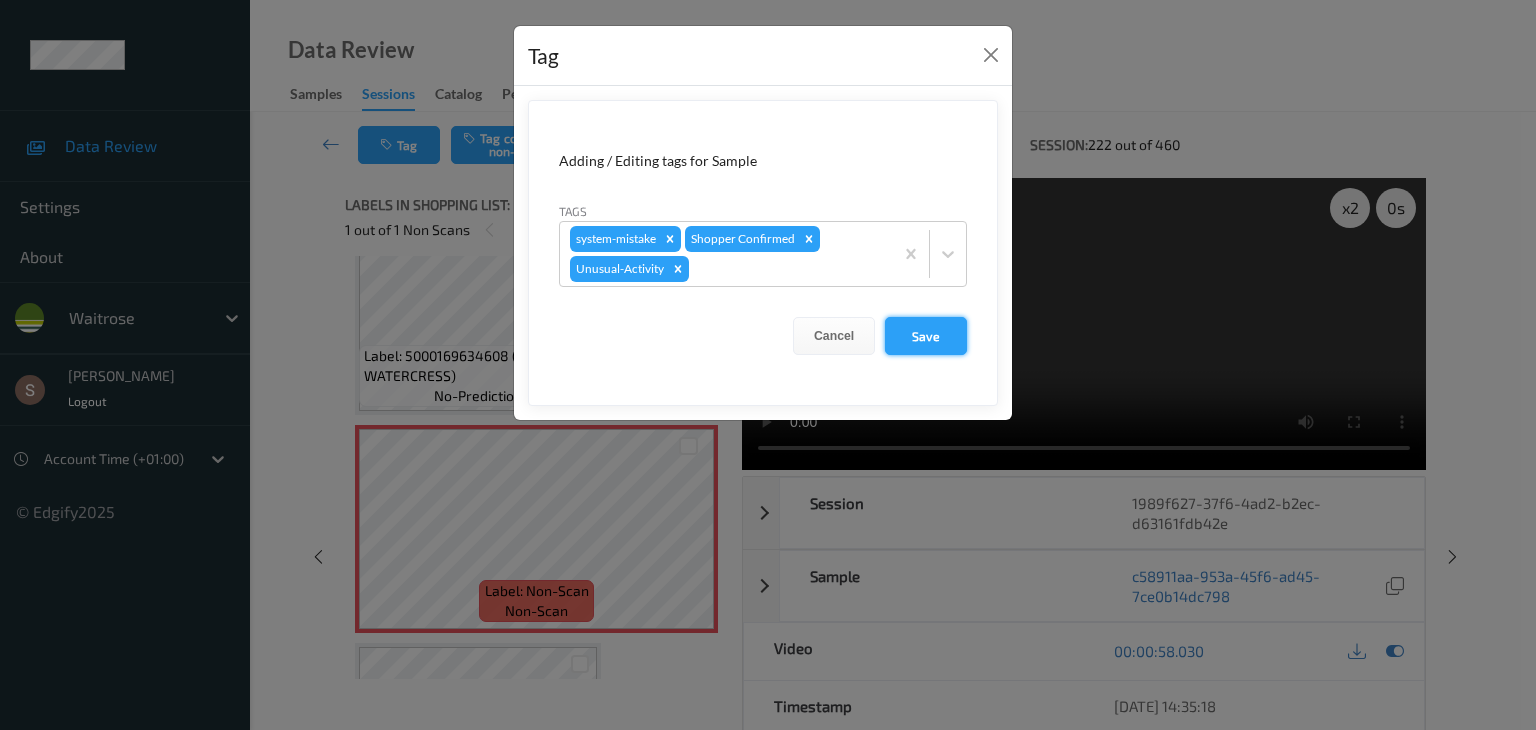click on "Save" at bounding box center (926, 336) 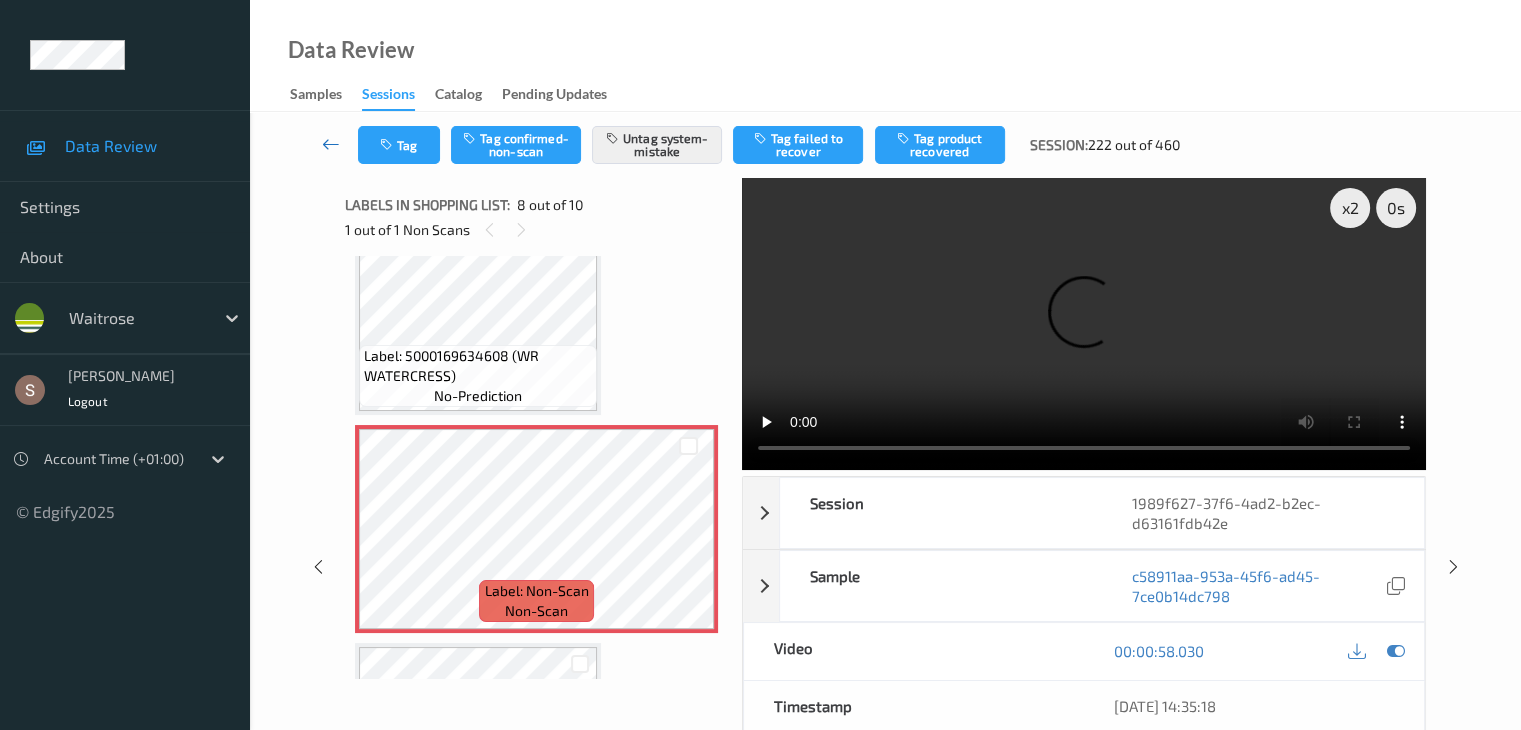 click at bounding box center [331, 144] 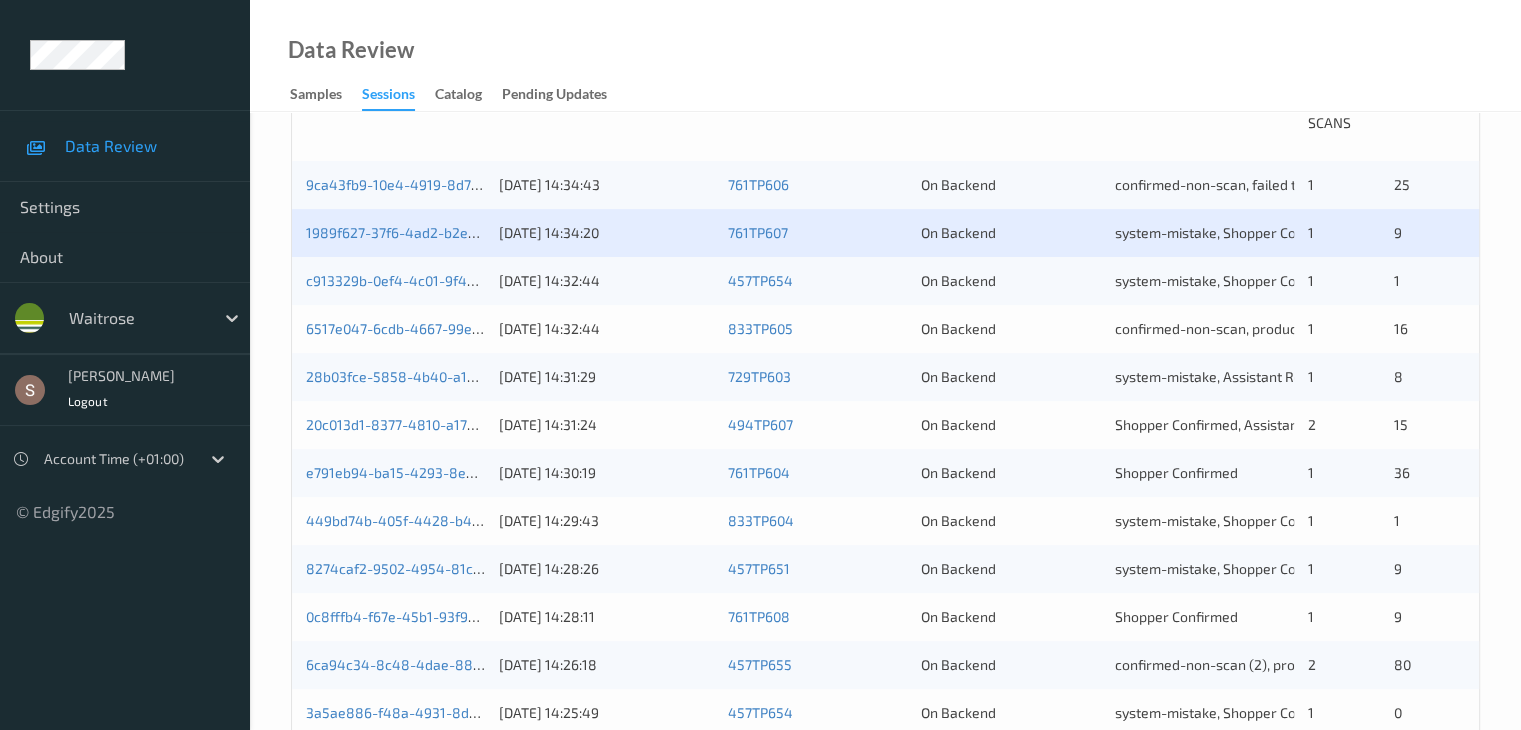 scroll, scrollTop: 300, scrollLeft: 0, axis: vertical 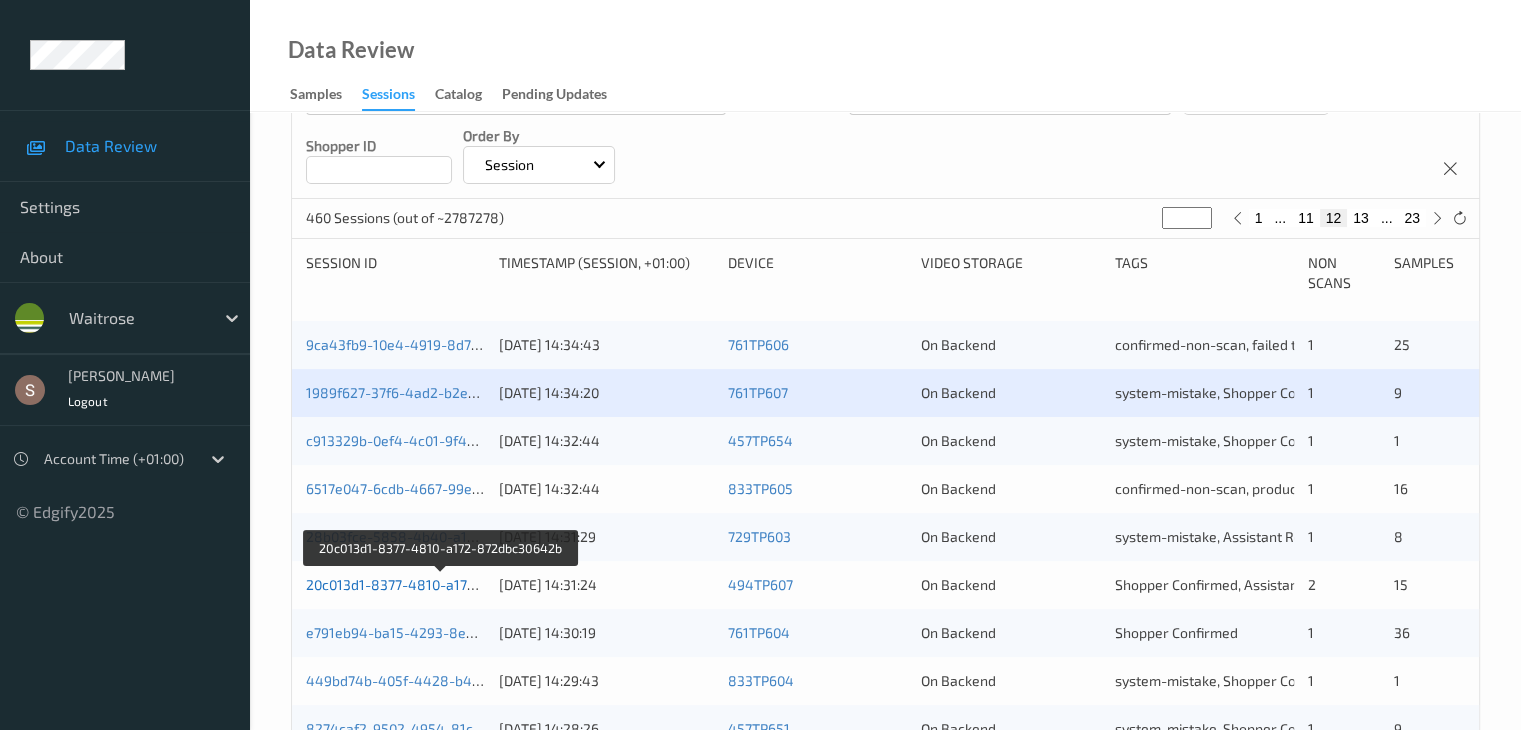click on "20c013d1-8377-4810-a172-872dbc30642b" at bounding box center [441, 584] 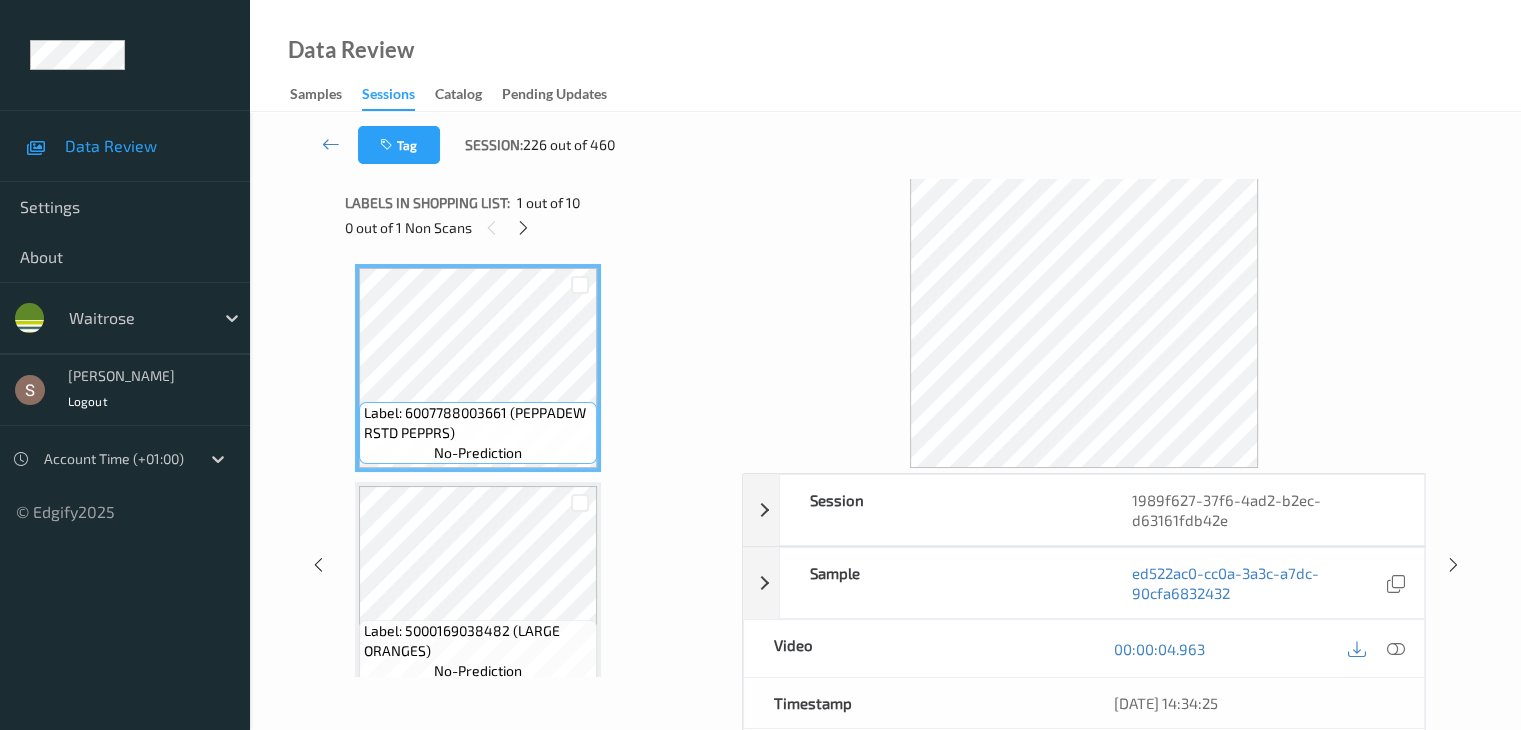 scroll, scrollTop: 0, scrollLeft: 0, axis: both 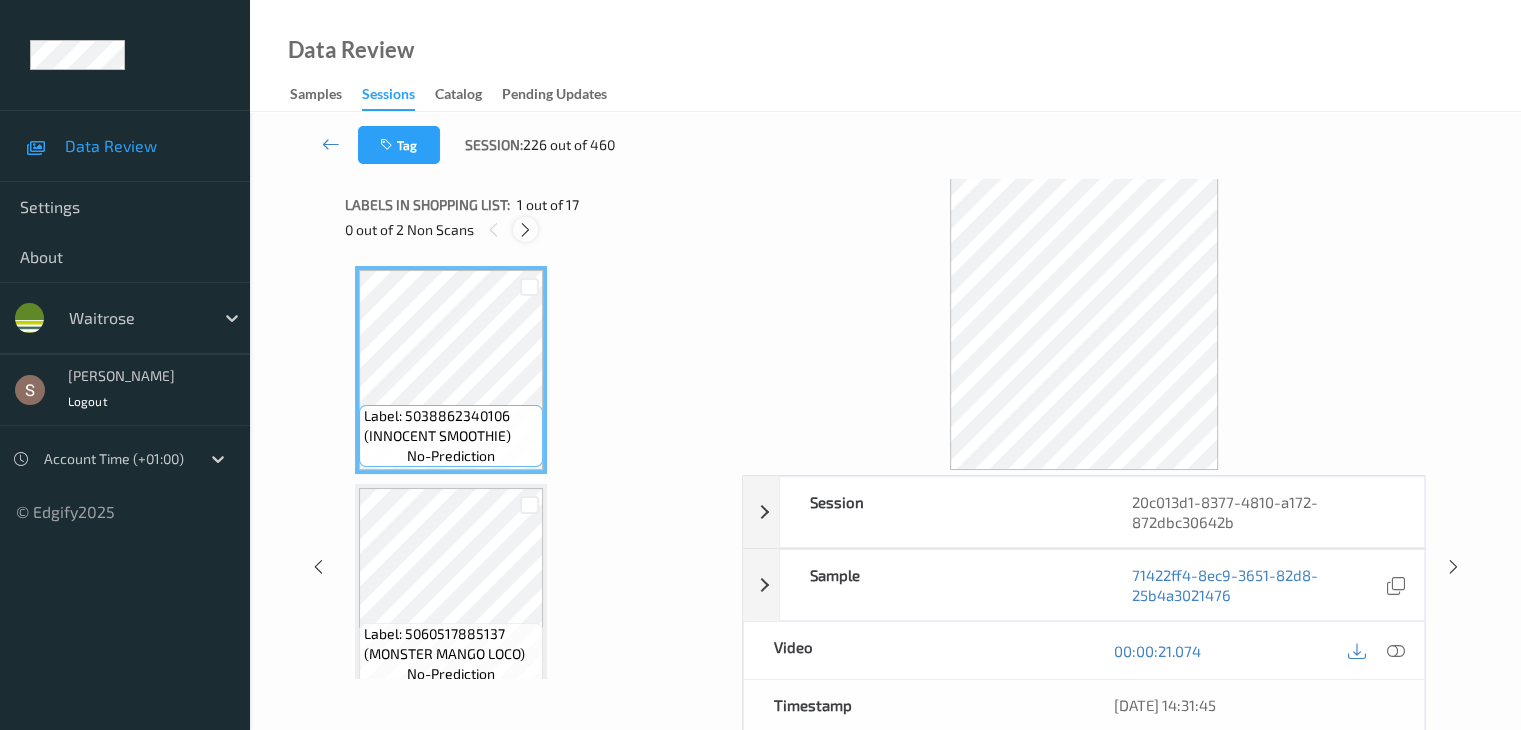 click at bounding box center [525, 230] 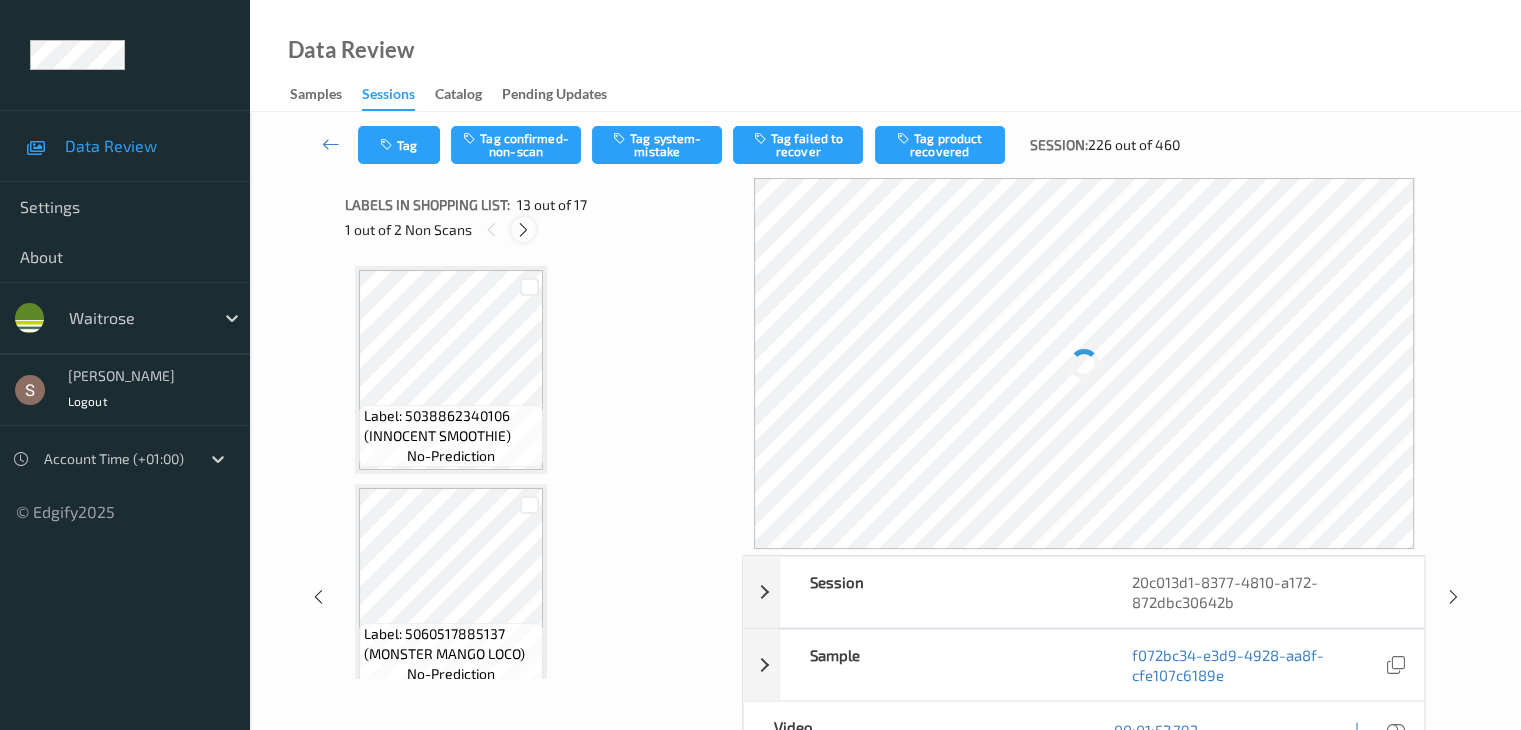 scroll, scrollTop: 2408, scrollLeft: 0, axis: vertical 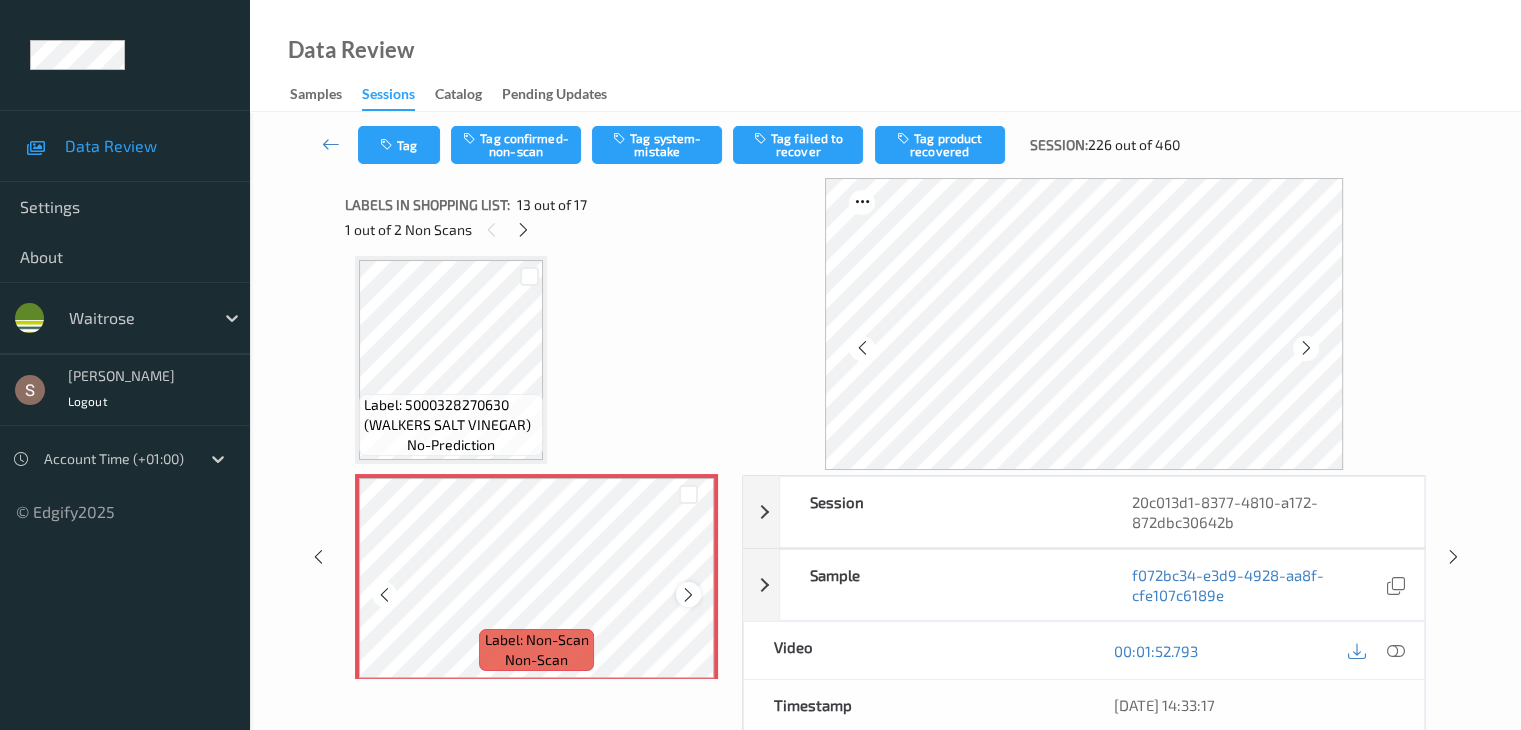 click at bounding box center (688, 595) 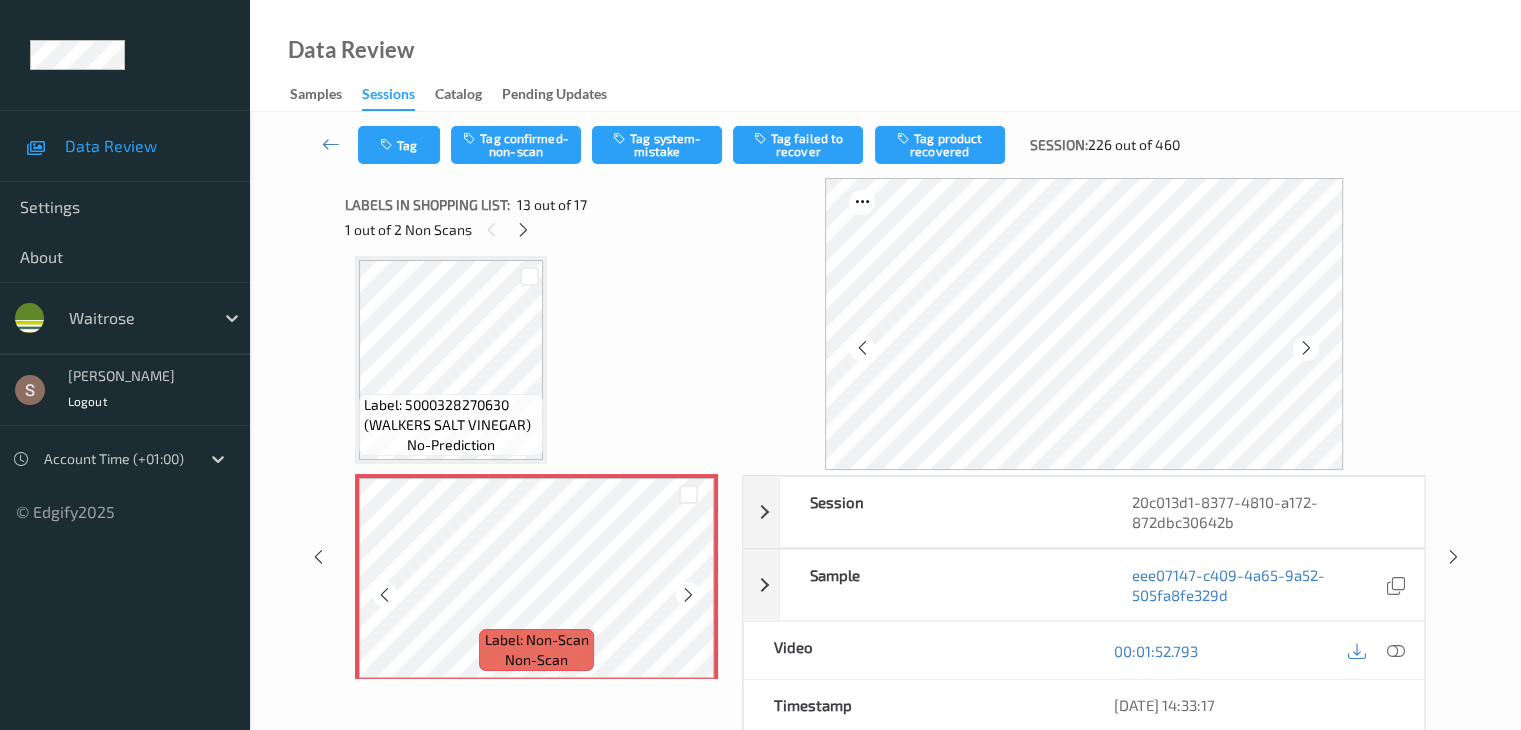 click at bounding box center (688, 595) 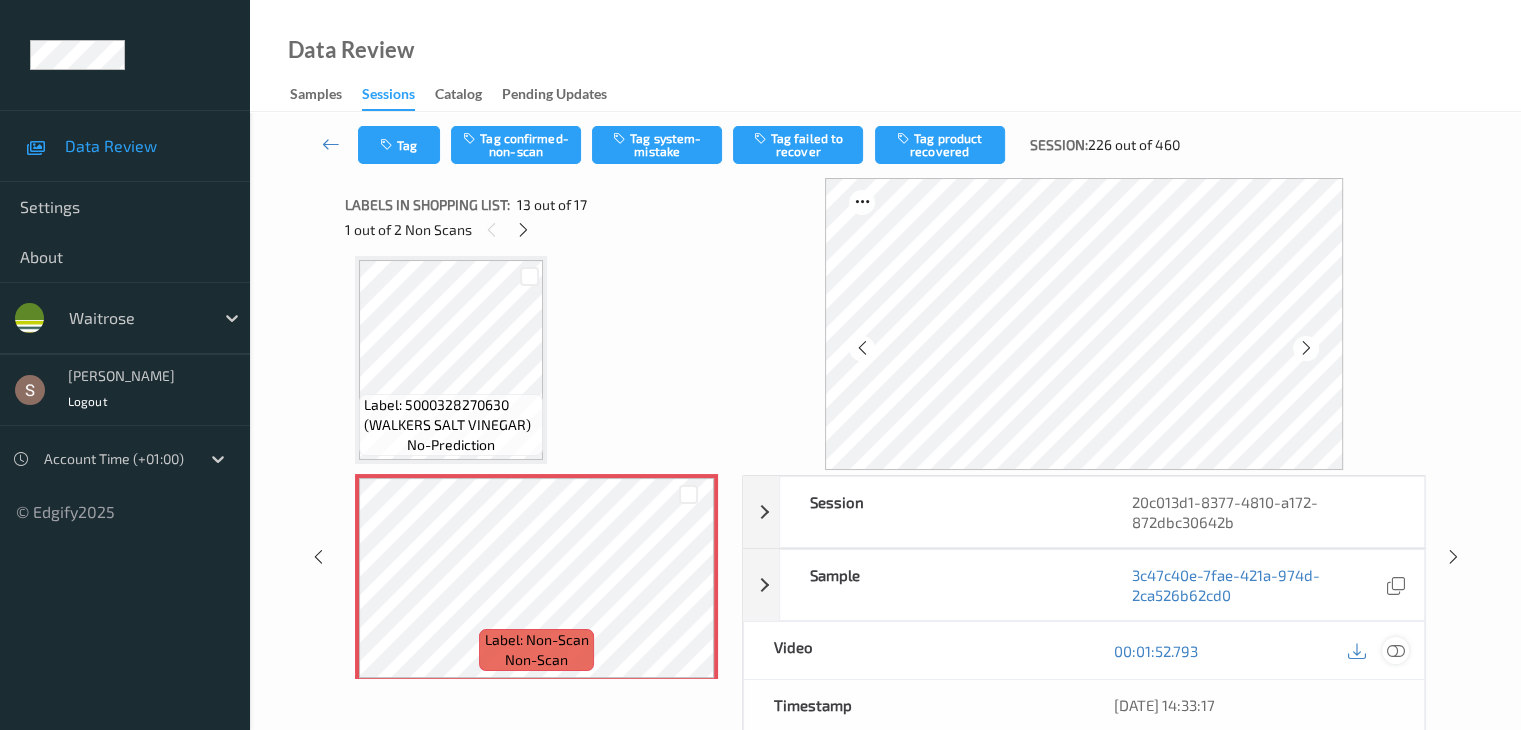 click at bounding box center [1395, 651] 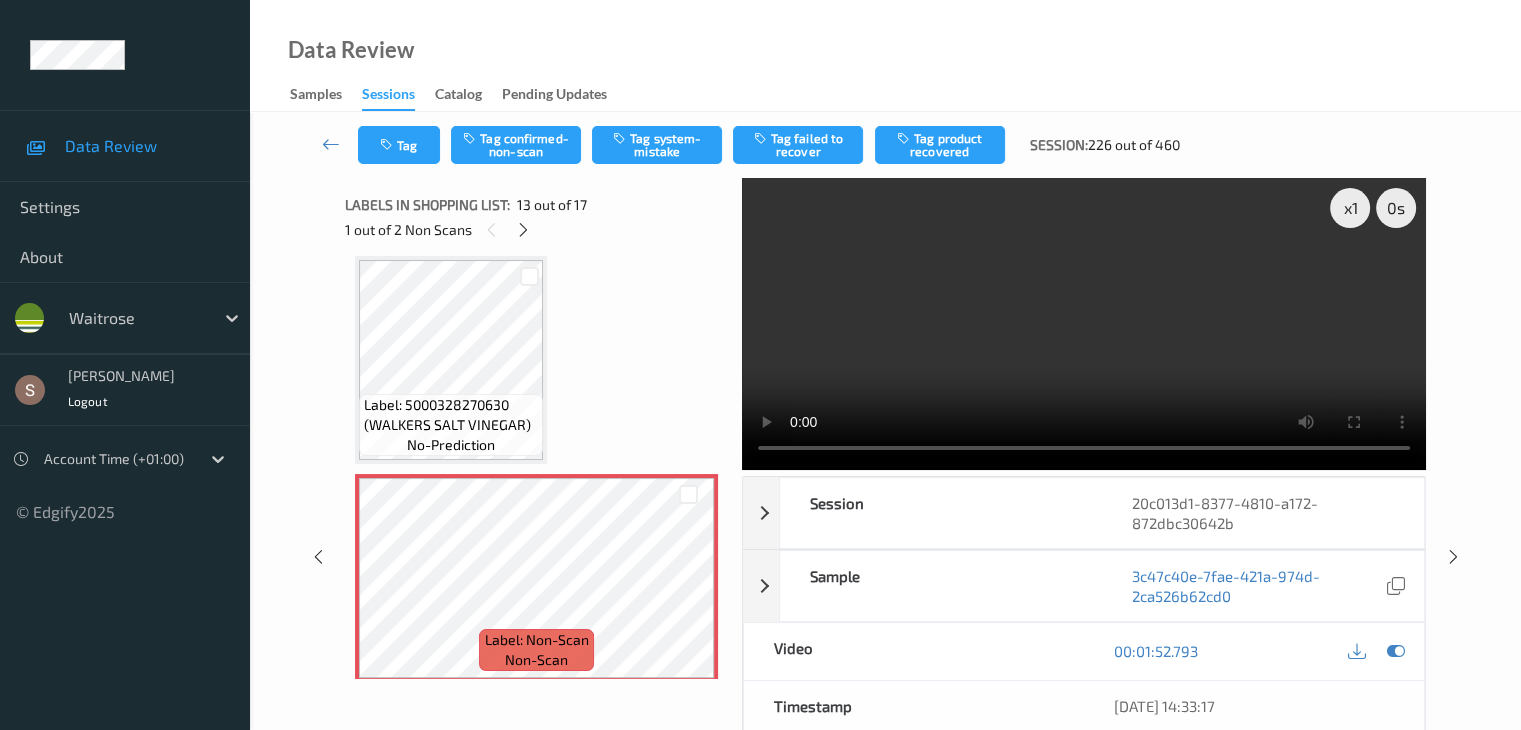click at bounding box center [1084, 324] 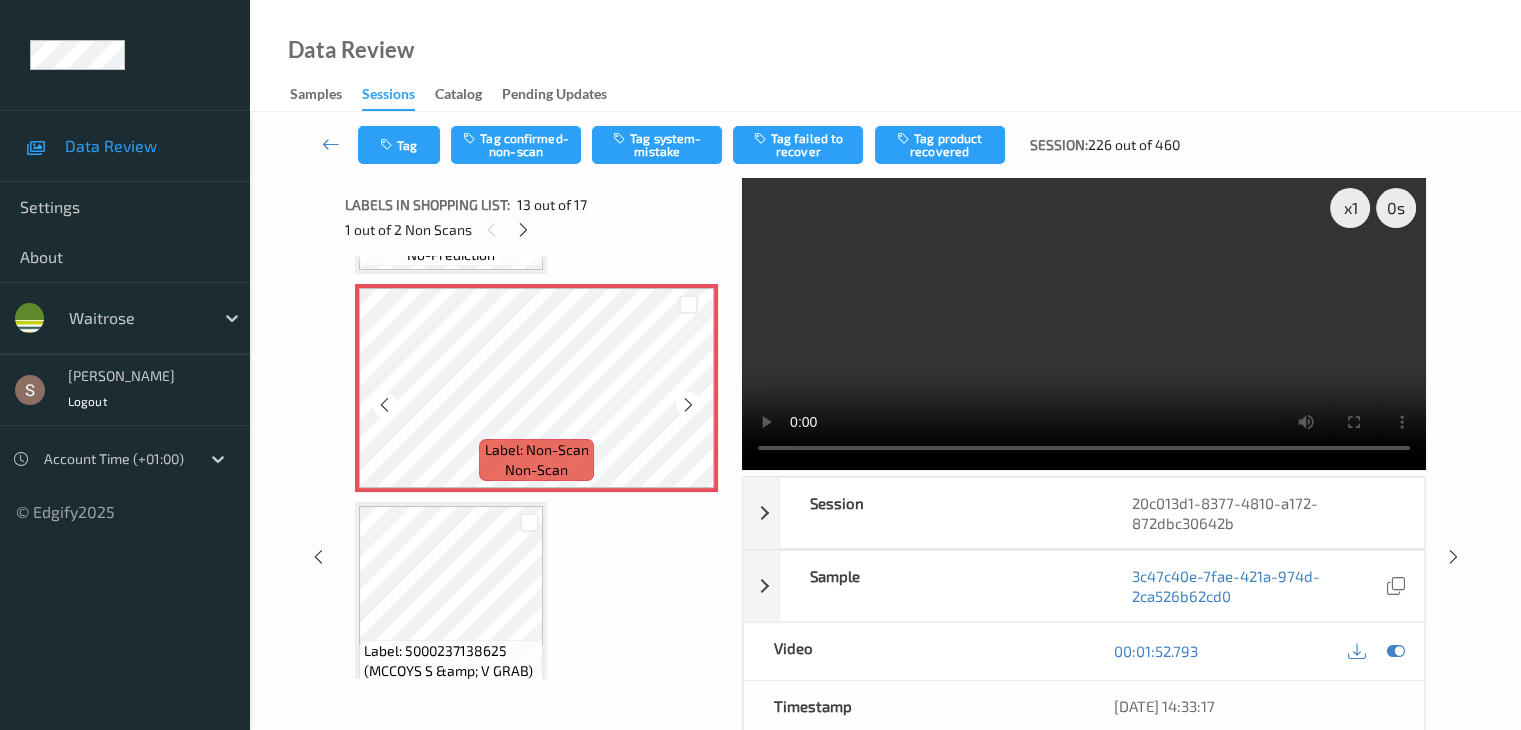 scroll, scrollTop: 2608, scrollLeft: 0, axis: vertical 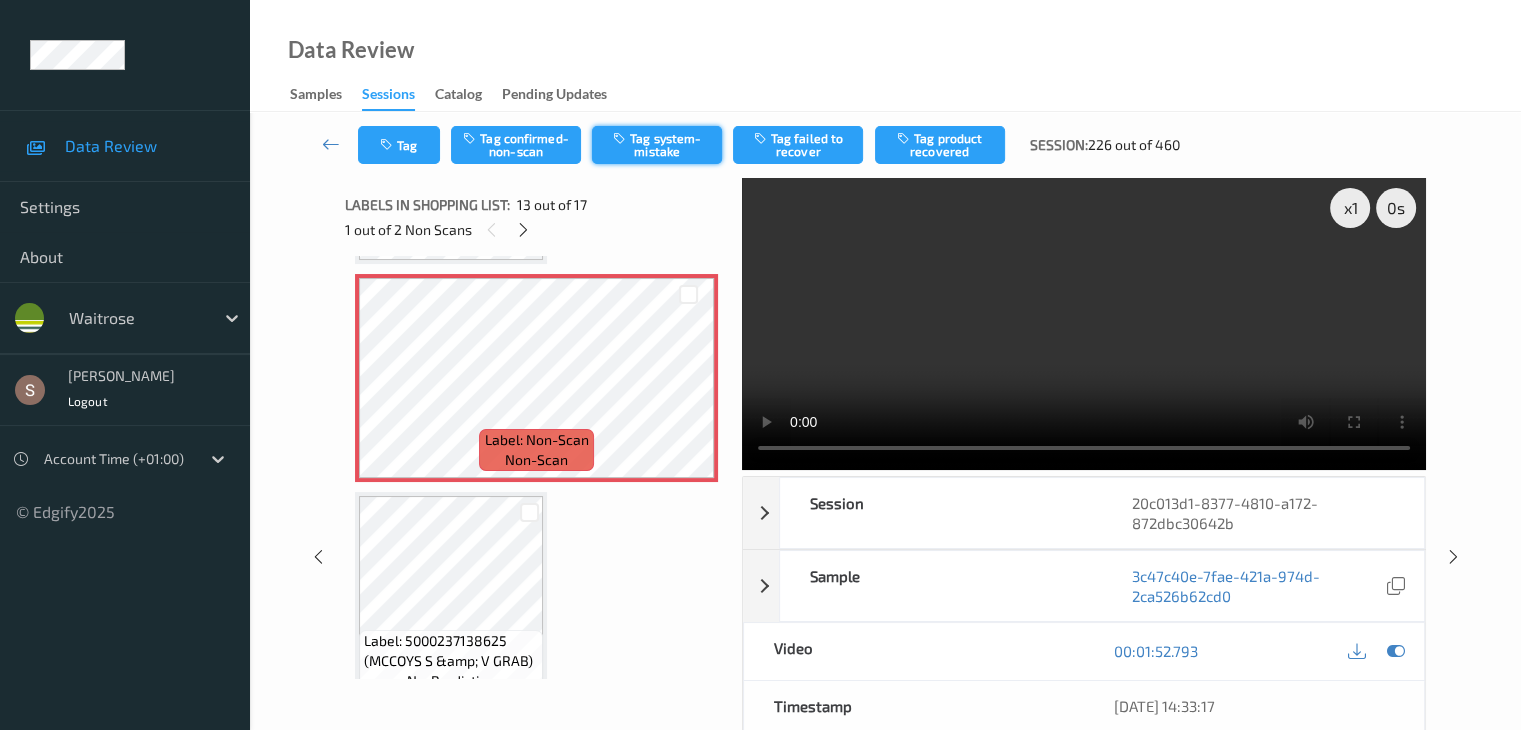 click on "Tag   system-mistake" at bounding box center (657, 145) 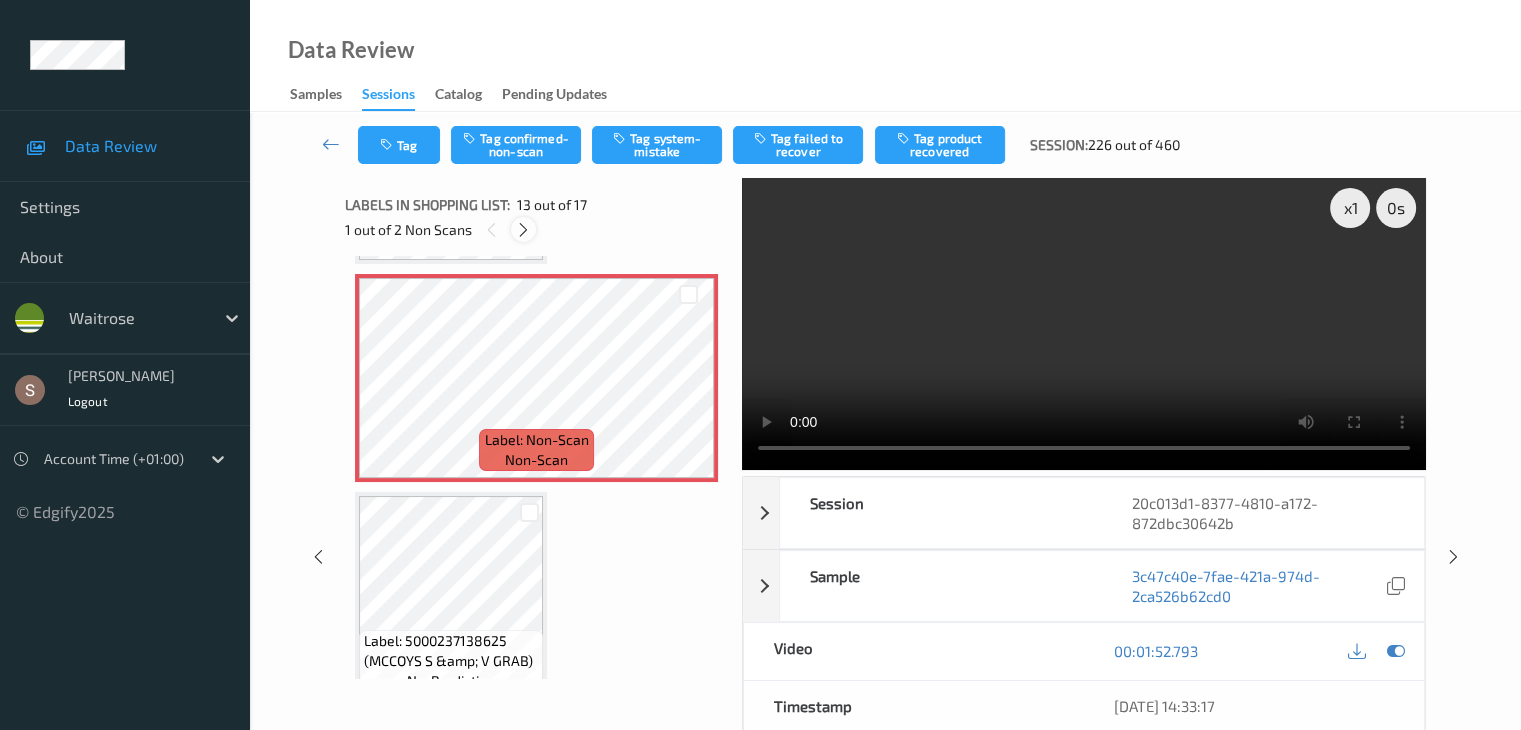 click at bounding box center (523, 230) 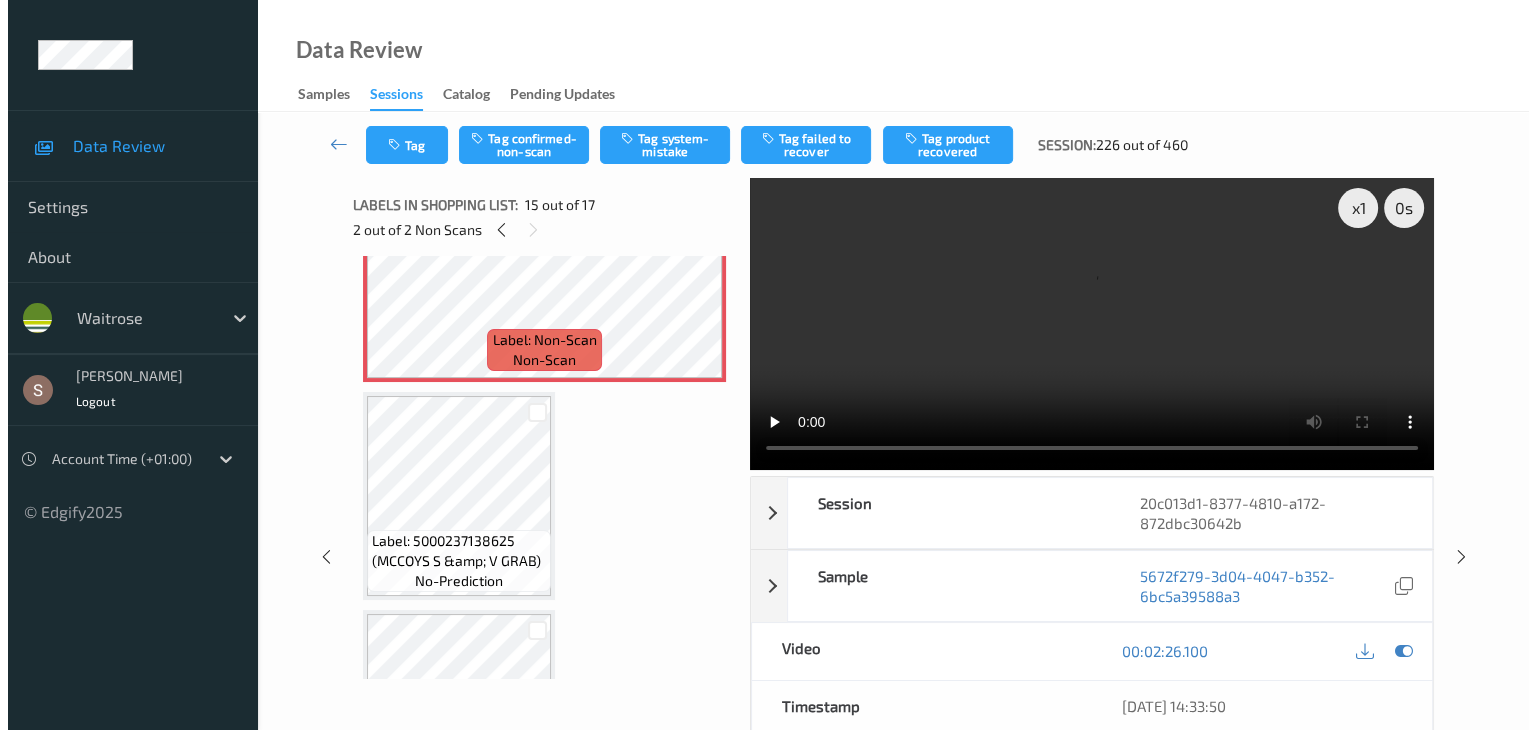 scroll, scrollTop: 3044, scrollLeft: 0, axis: vertical 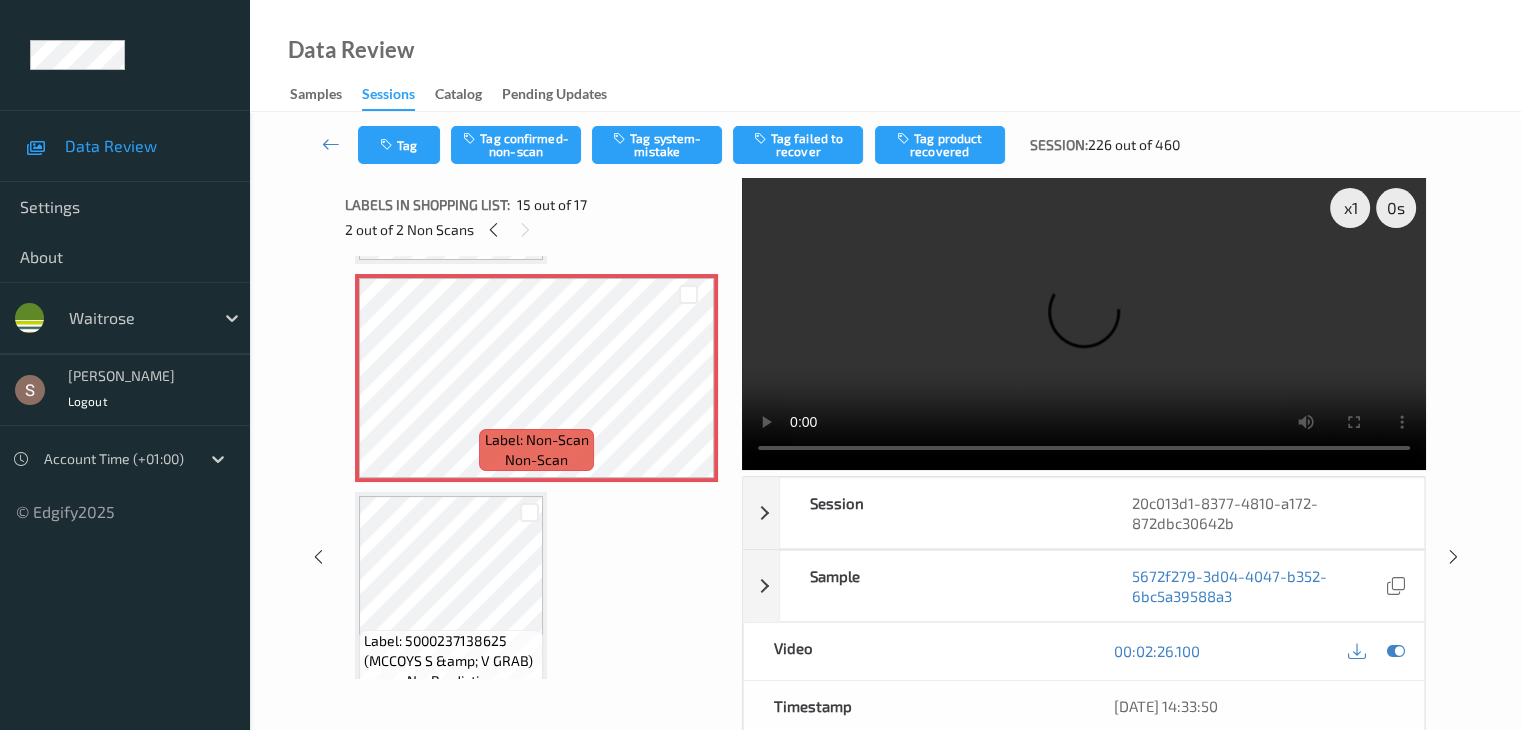 click at bounding box center [1084, 324] 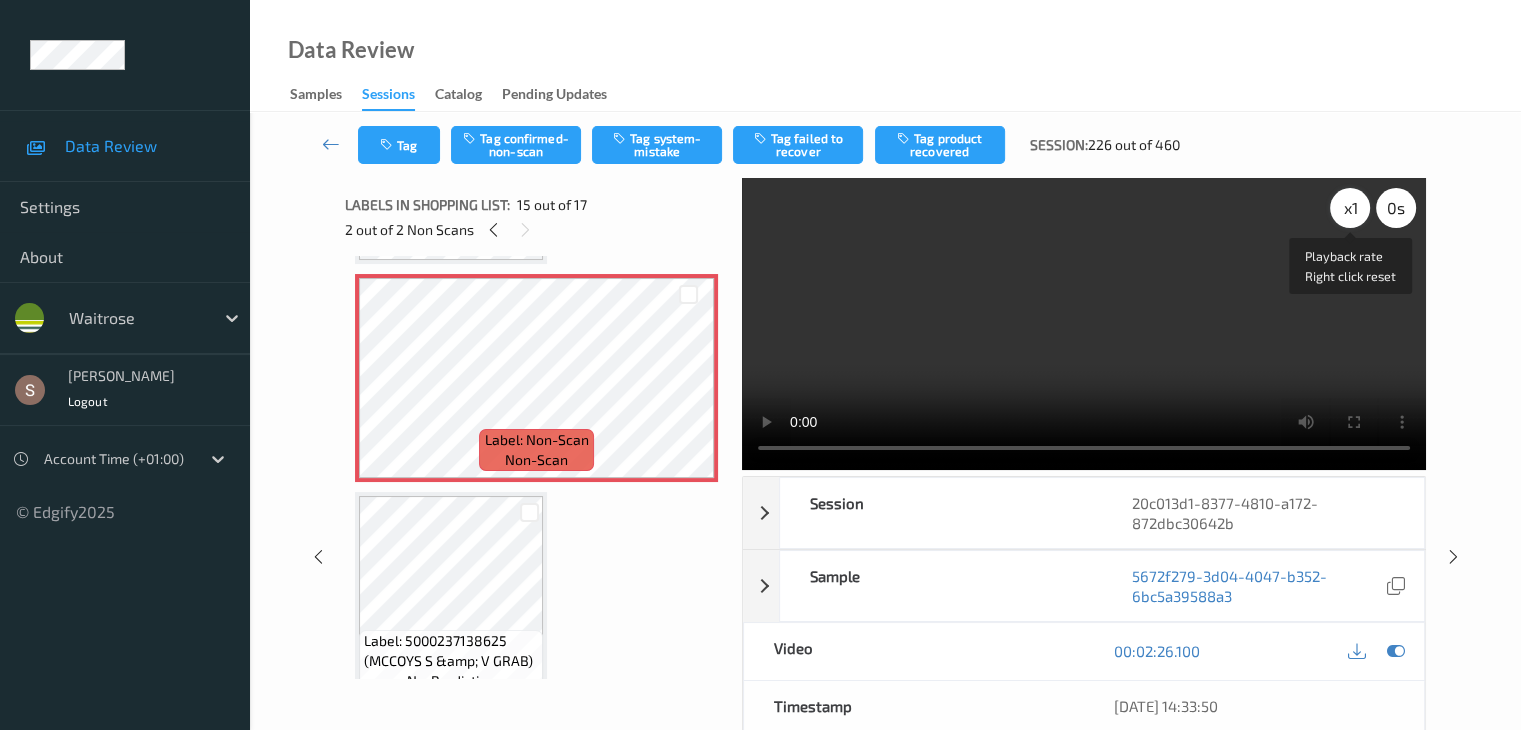 click on "x 1" at bounding box center [1350, 208] 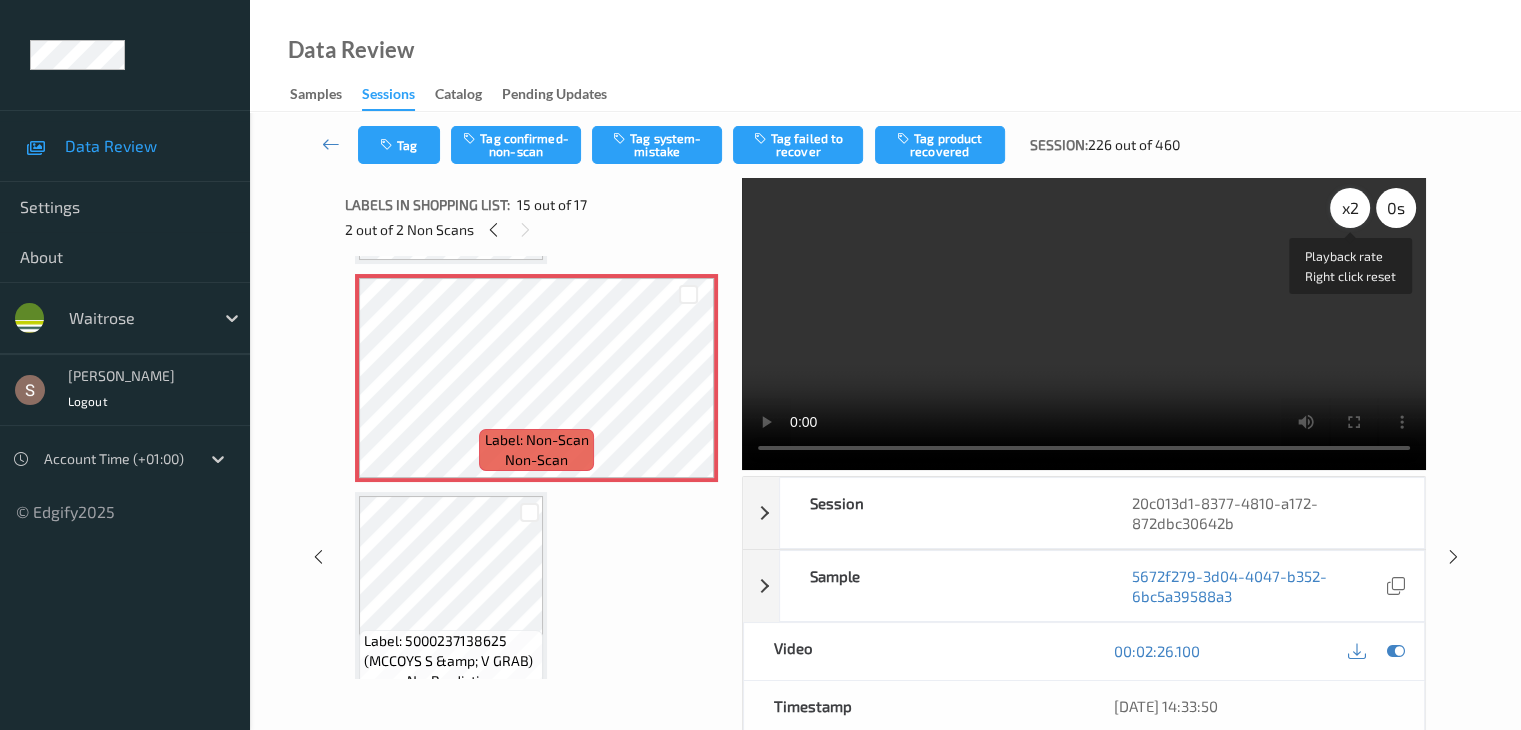 click on "x 2" at bounding box center [1350, 208] 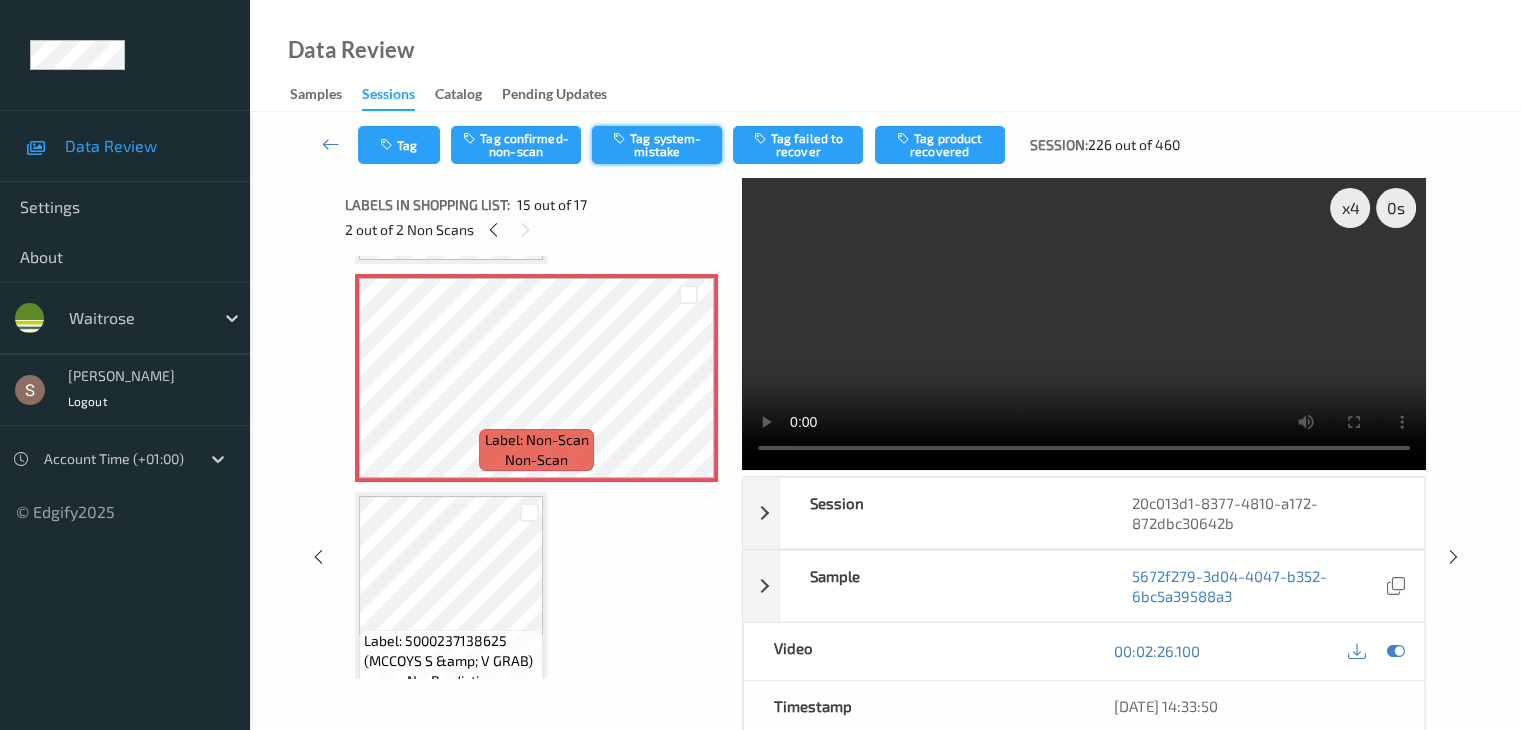click on "Tag   system-mistake" at bounding box center (657, 145) 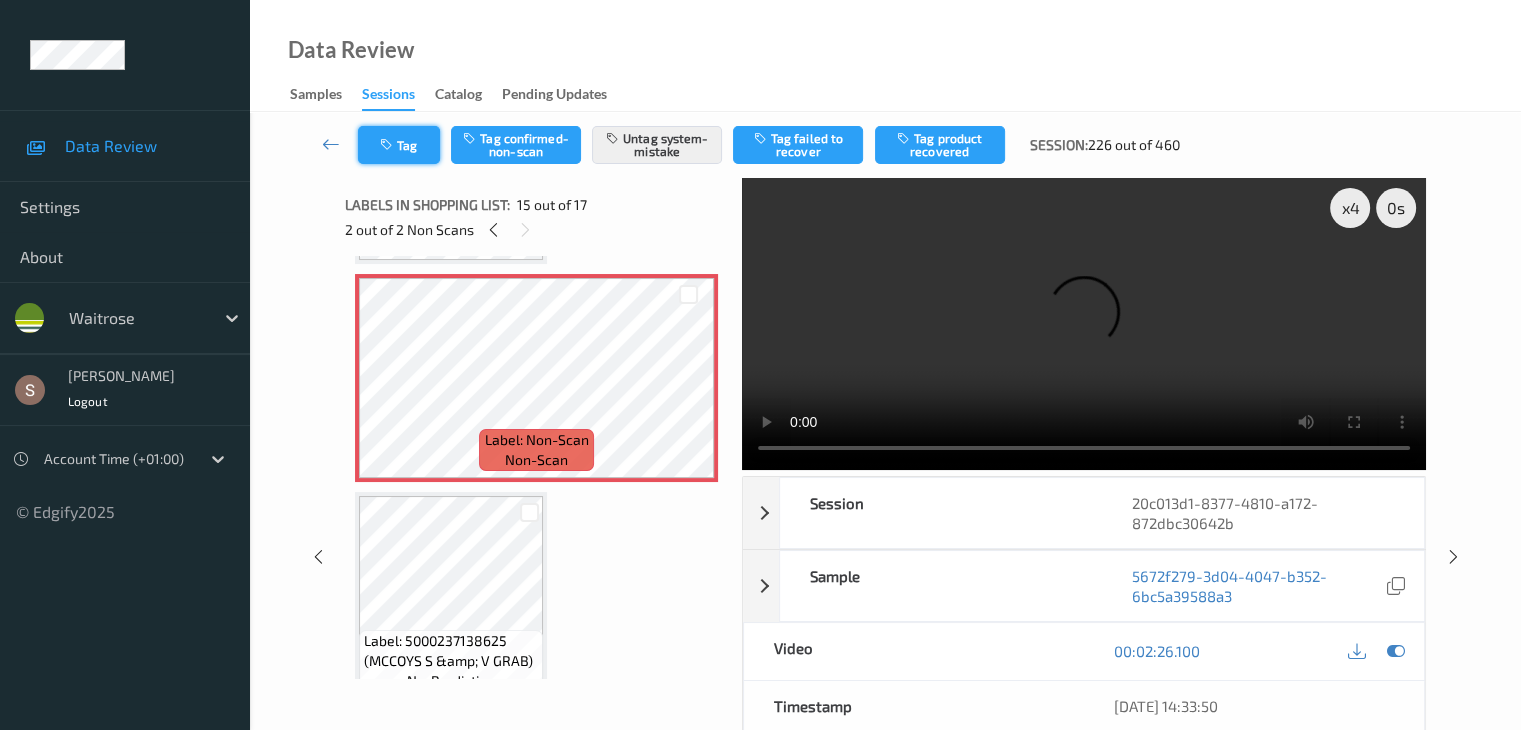click on "Tag" at bounding box center [399, 145] 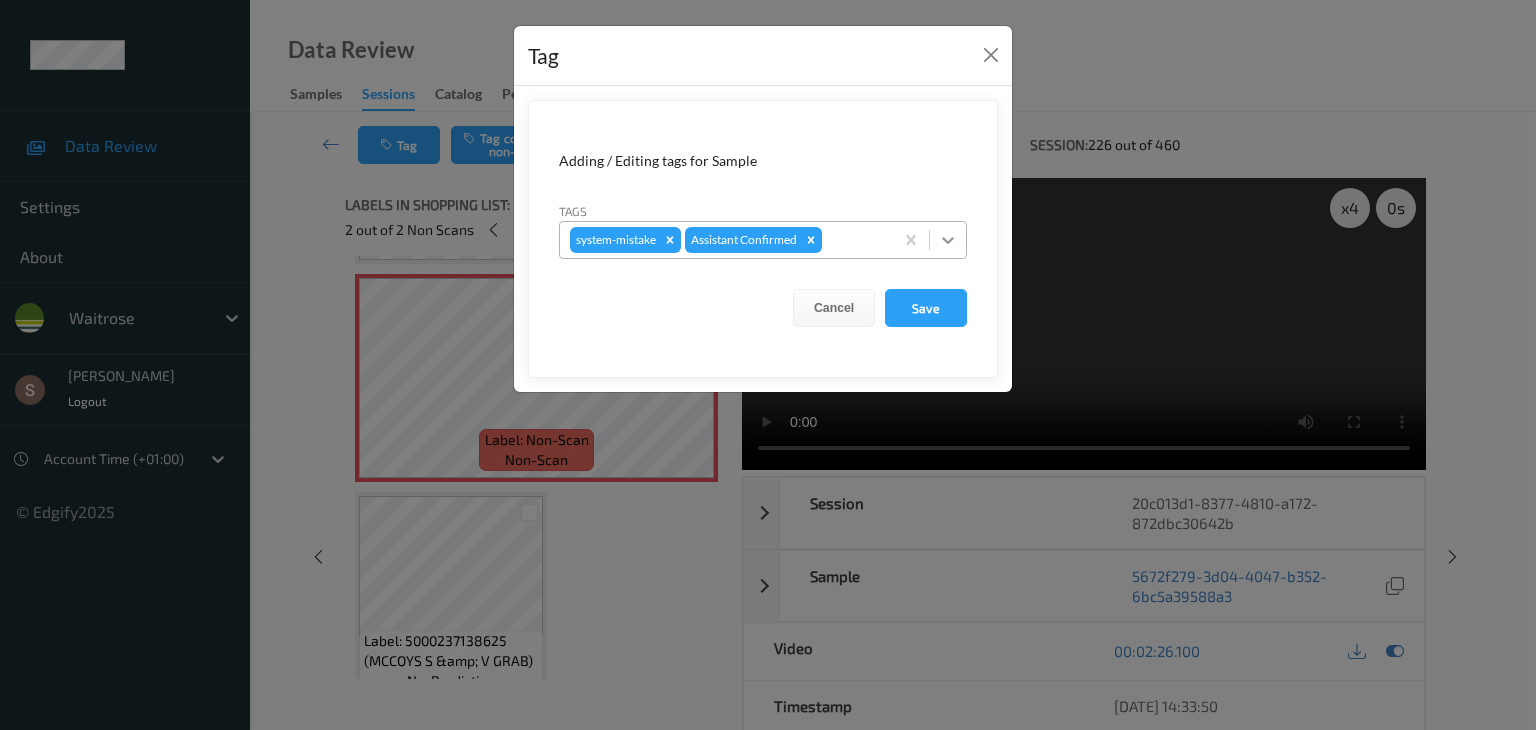 click 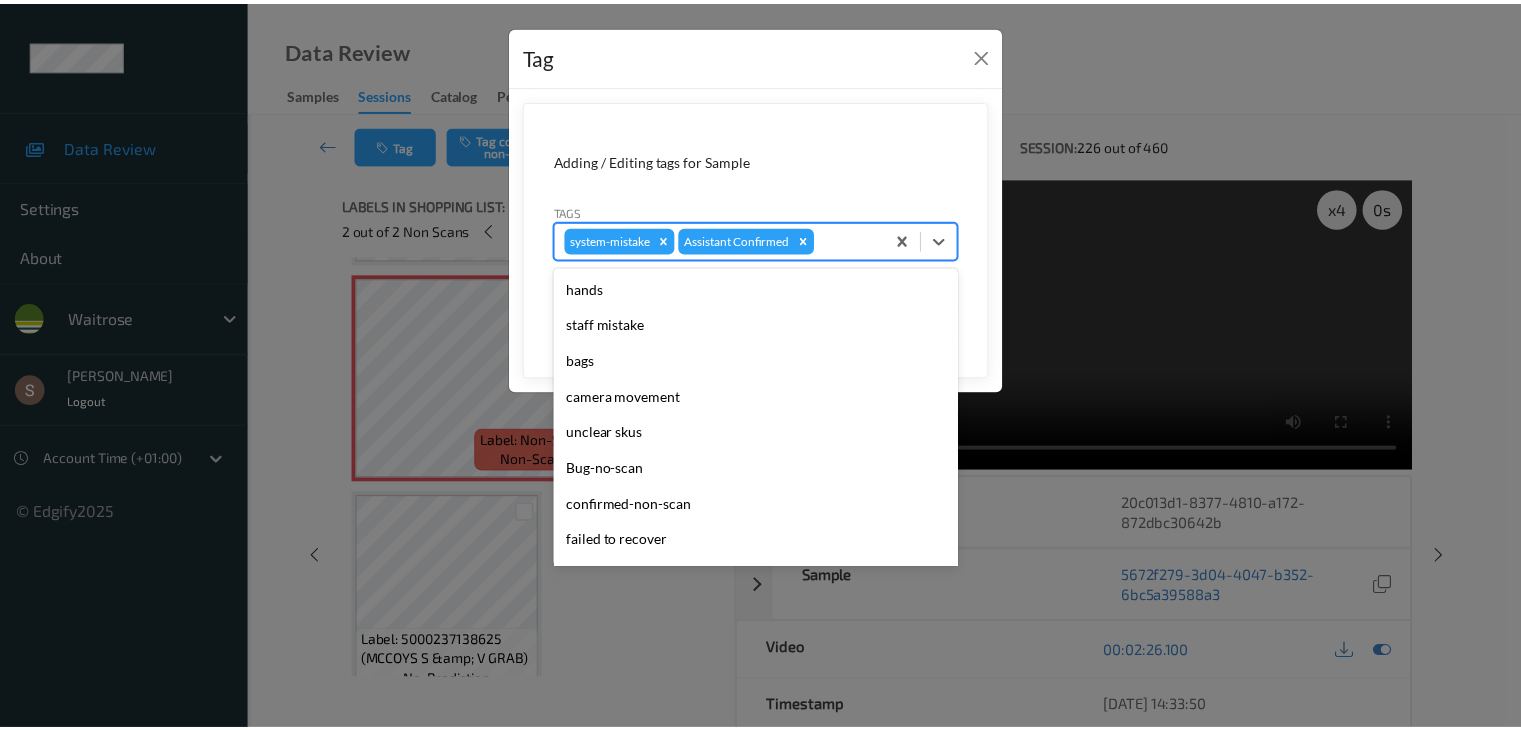 scroll, scrollTop: 320, scrollLeft: 0, axis: vertical 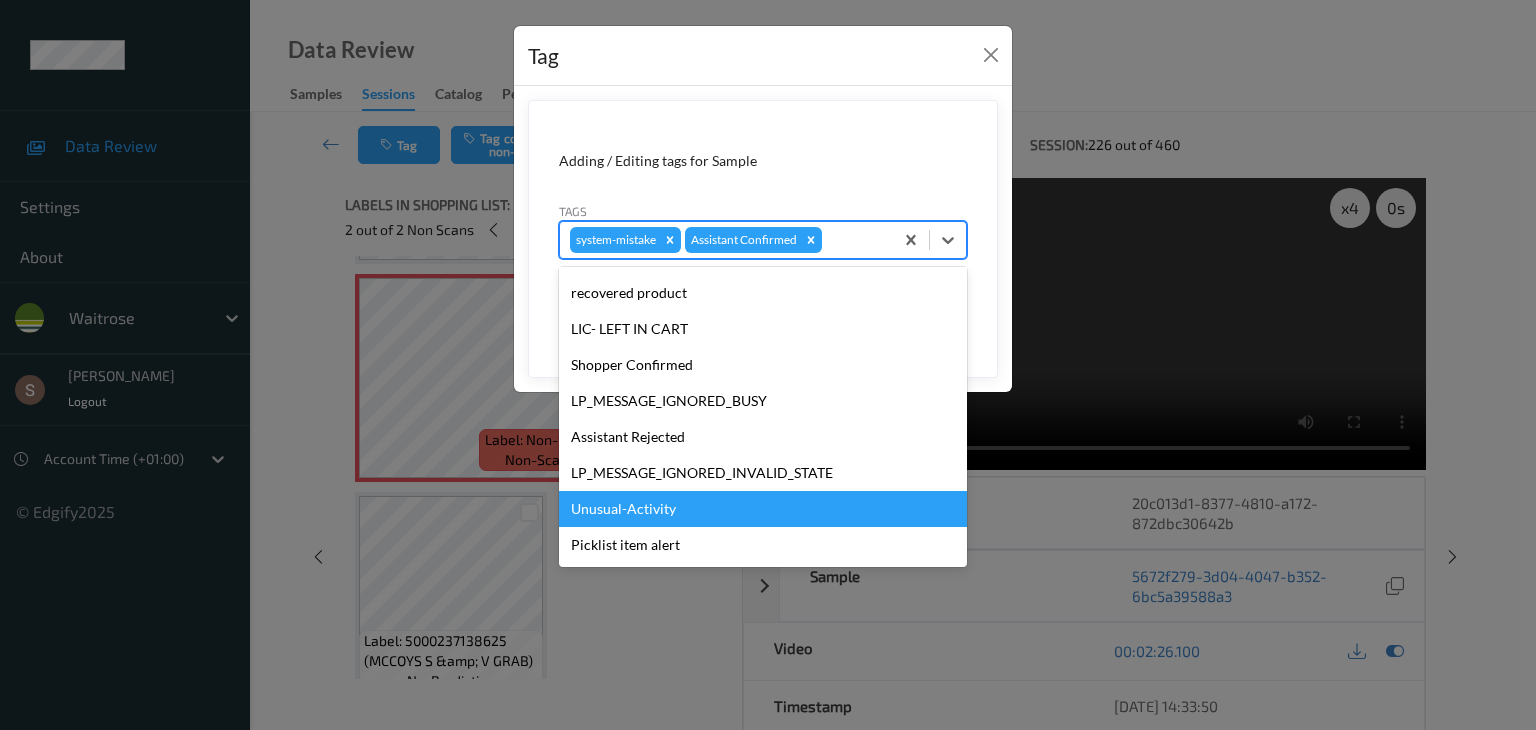 click on "Unusual-Activity" at bounding box center (763, 509) 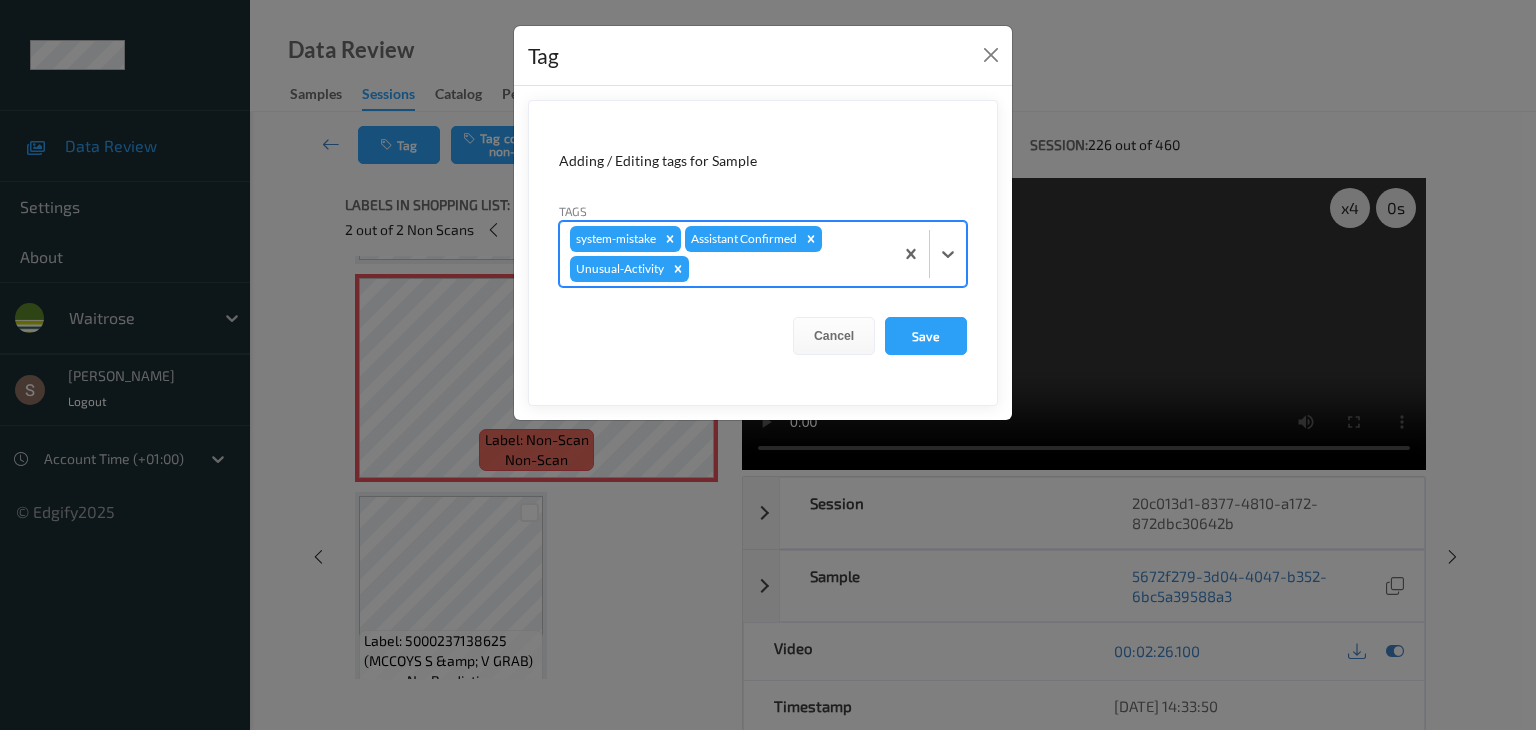 click on "Adding / Editing tags for Sample   Tags option Unusual-Activity, selected.   Select is focused ,type to refine list, press Down to open the menu,  press left to focus selected values system-mistake Assistant Confirmed Unusual-Activity Cancel Save" at bounding box center [763, 253] 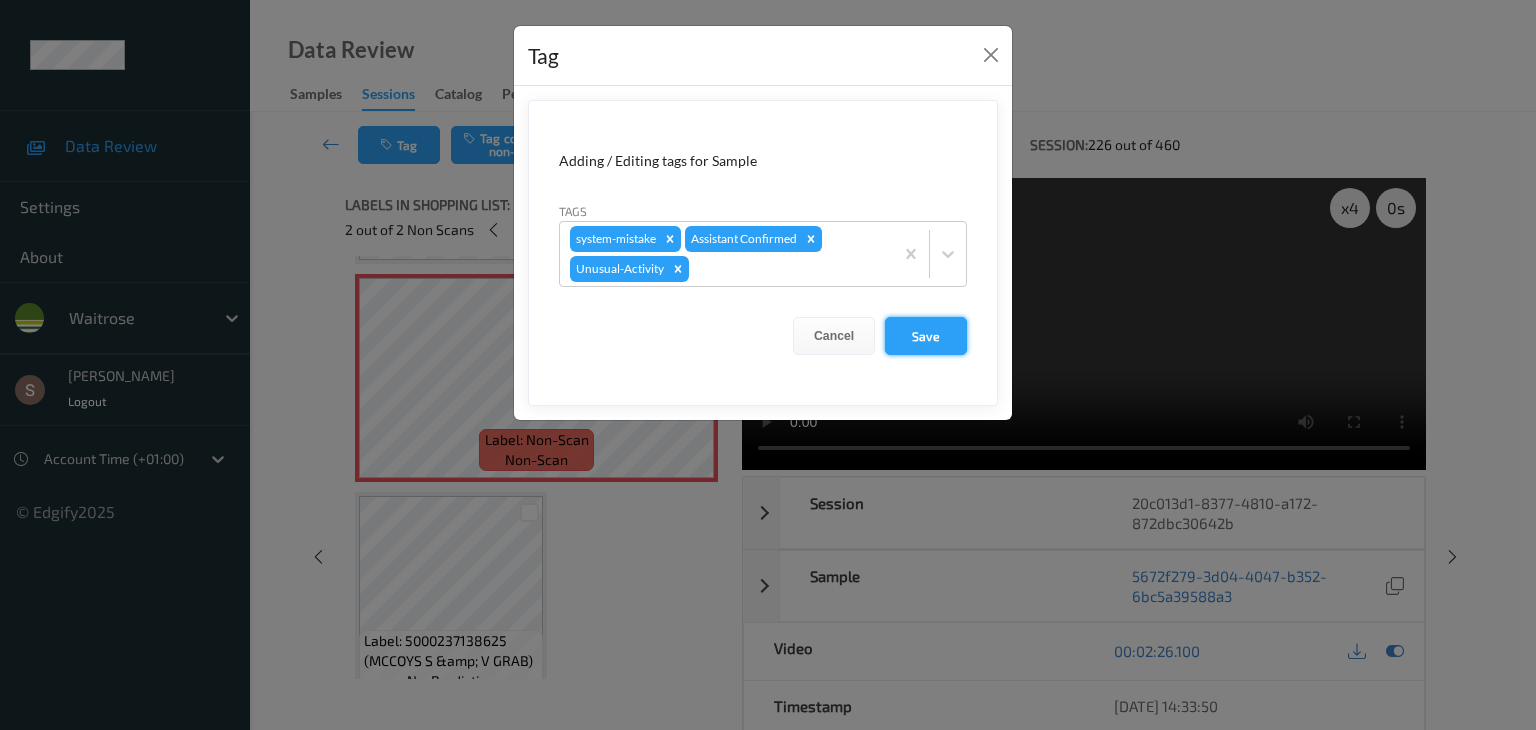 click on "Save" at bounding box center (926, 336) 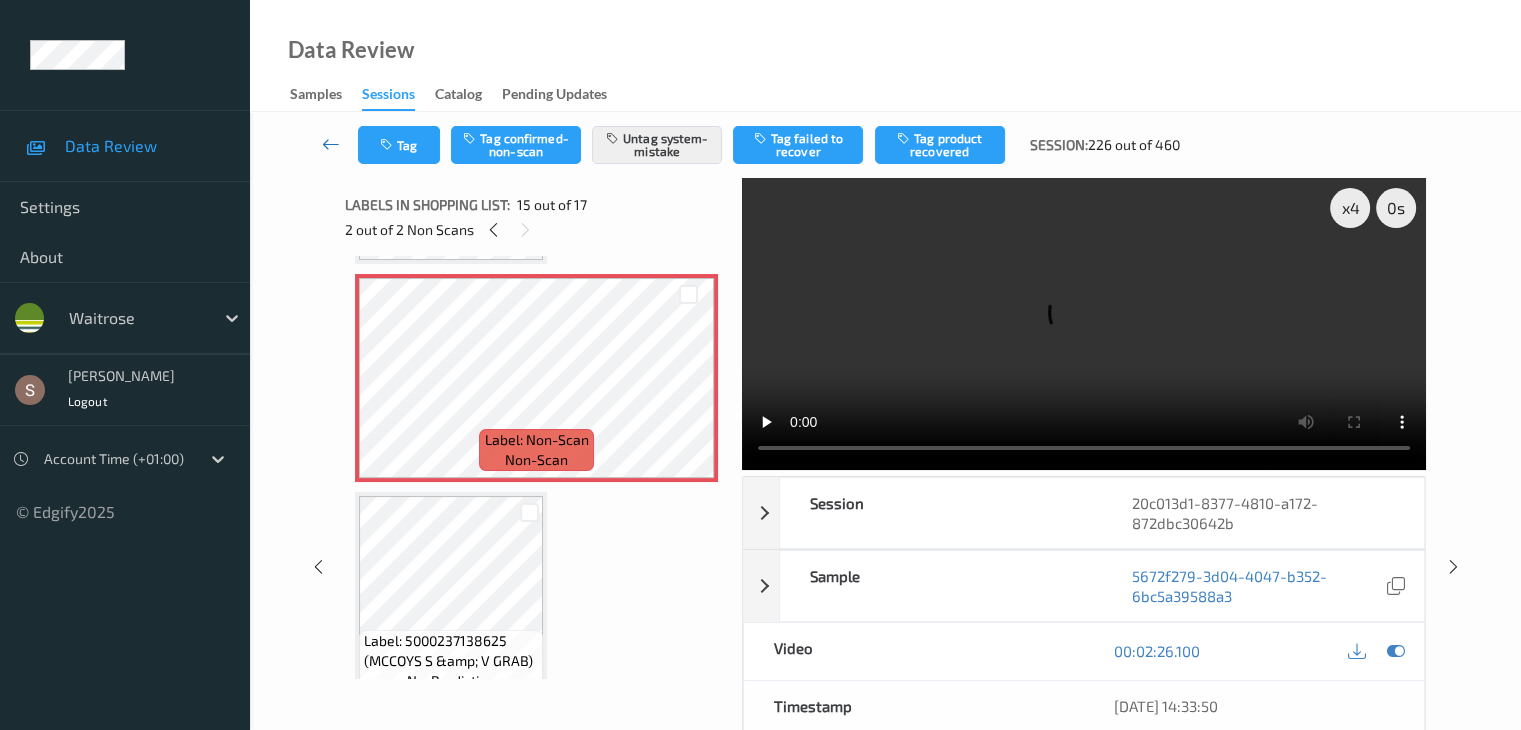 click at bounding box center (331, 144) 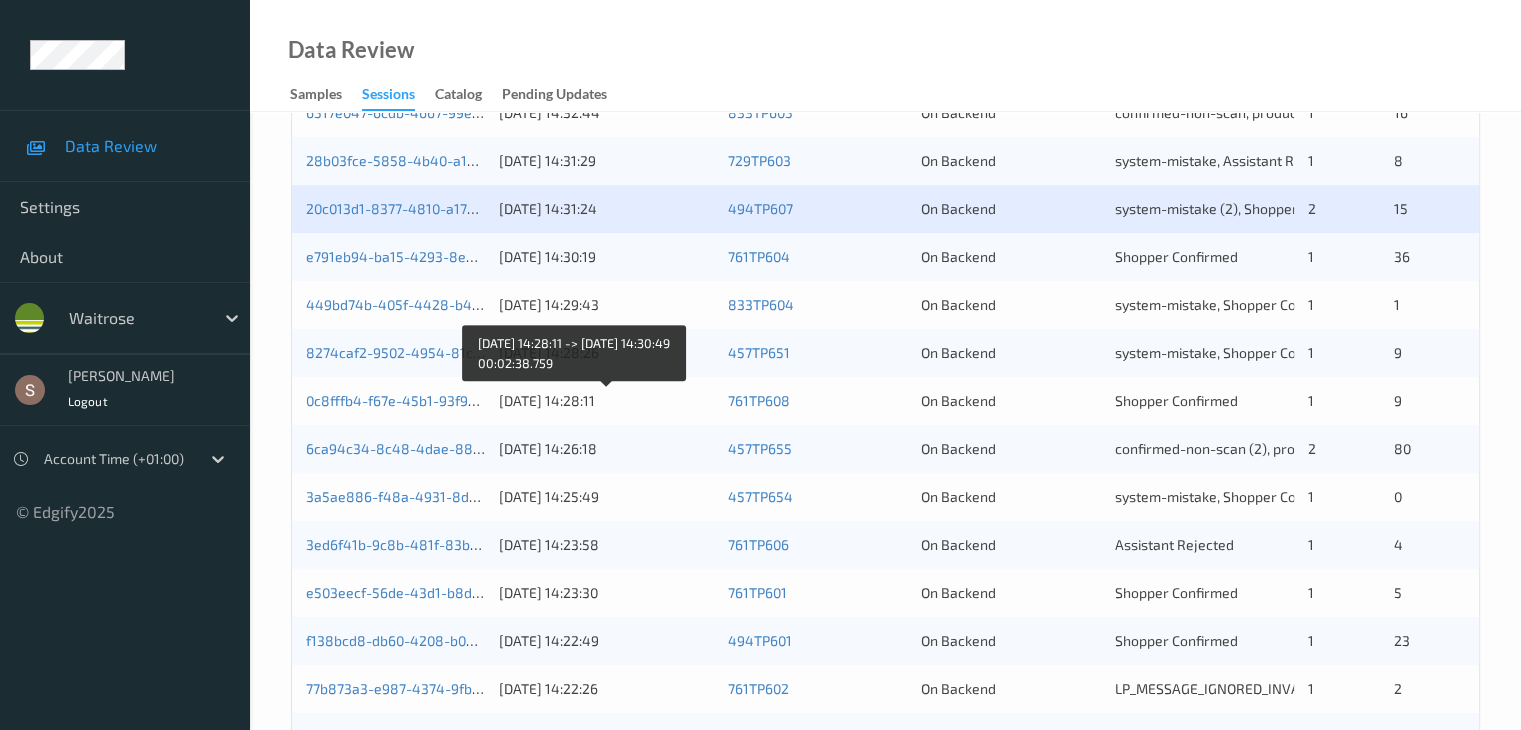 scroll, scrollTop: 632, scrollLeft: 0, axis: vertical 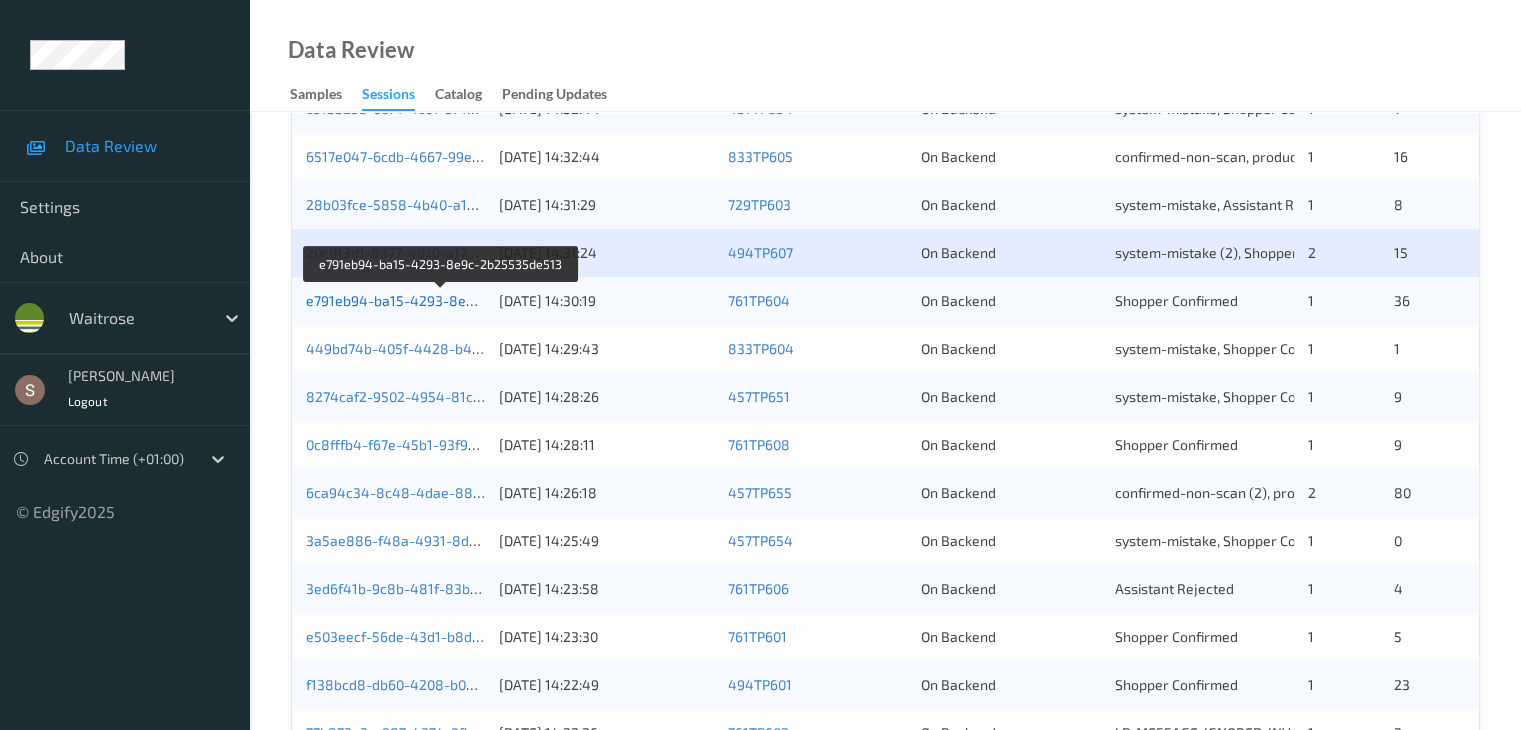 click on "e791eb94-ba15-4293-8e9c-2b25535de513" at bounding box center (443, 300) 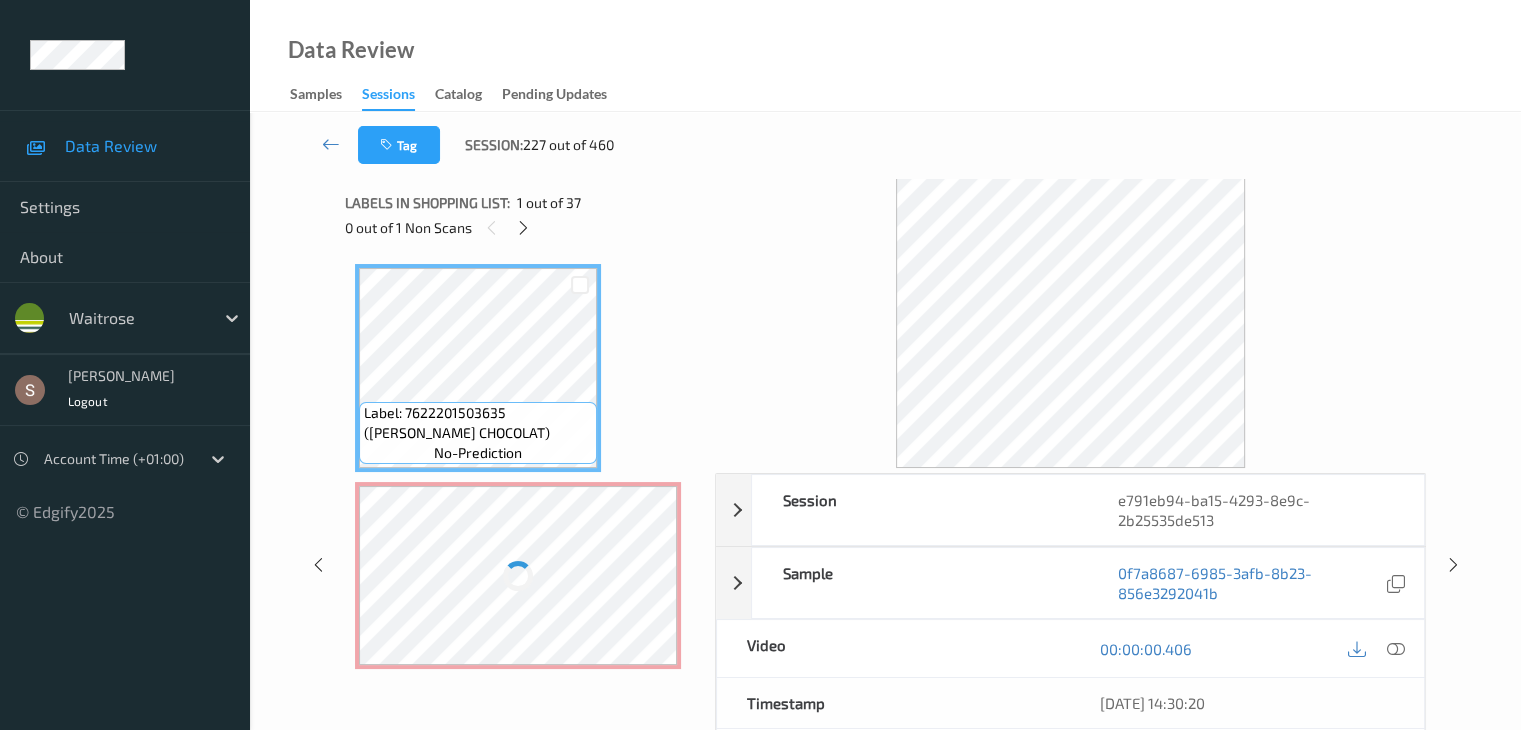 scroll, scrollTop: 0, scrollLeft: 0, axis: both 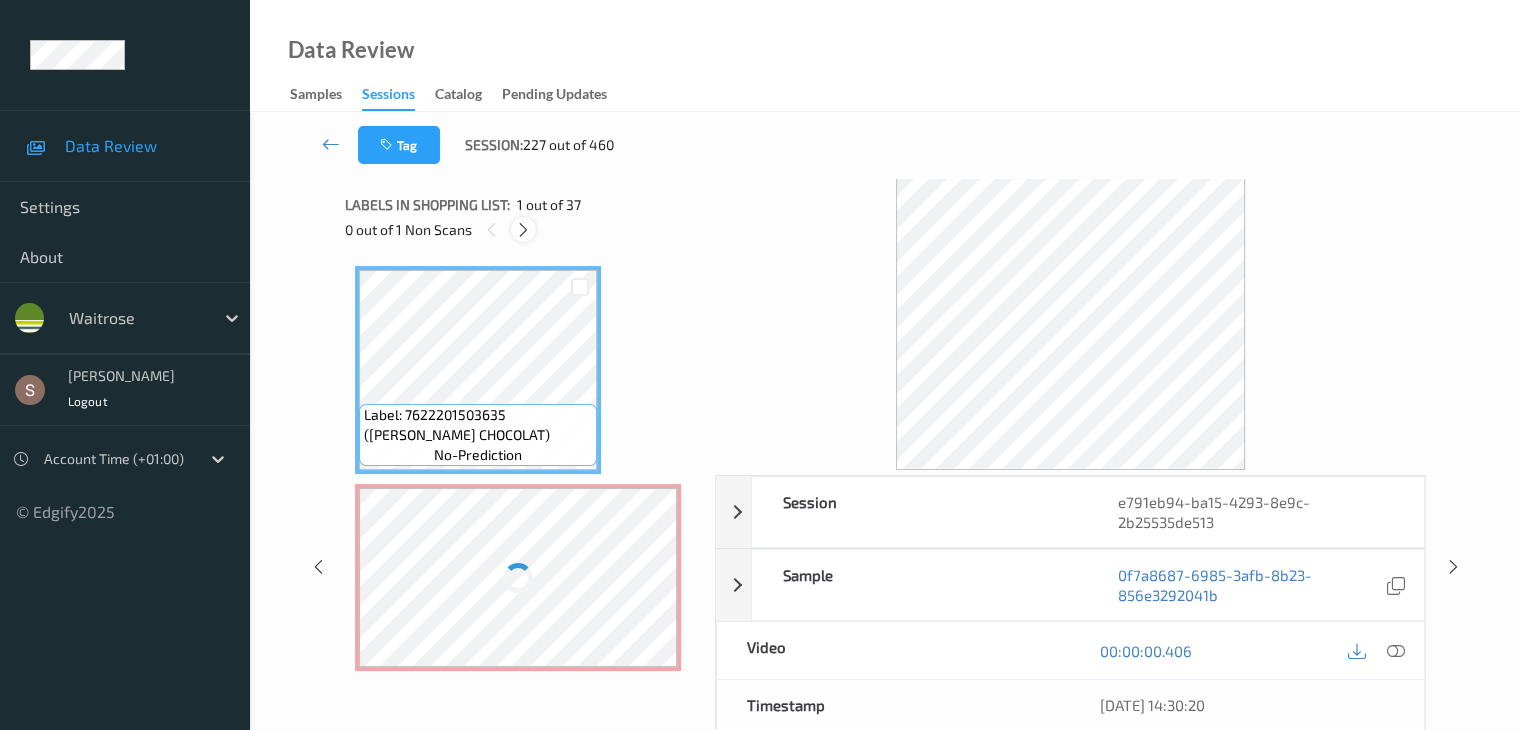 click at bounding box center (523, 230) 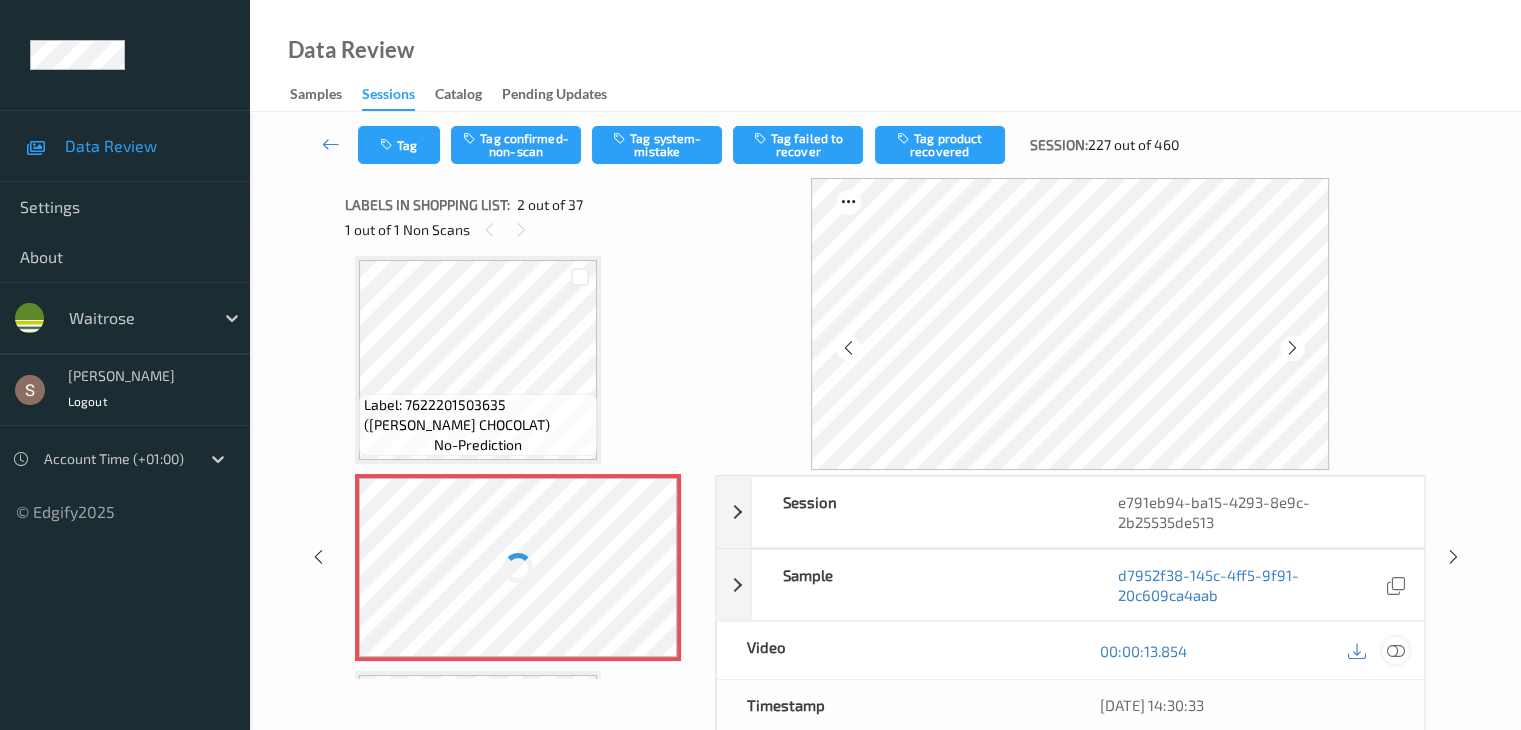 click at bounding box center [1395, 651] 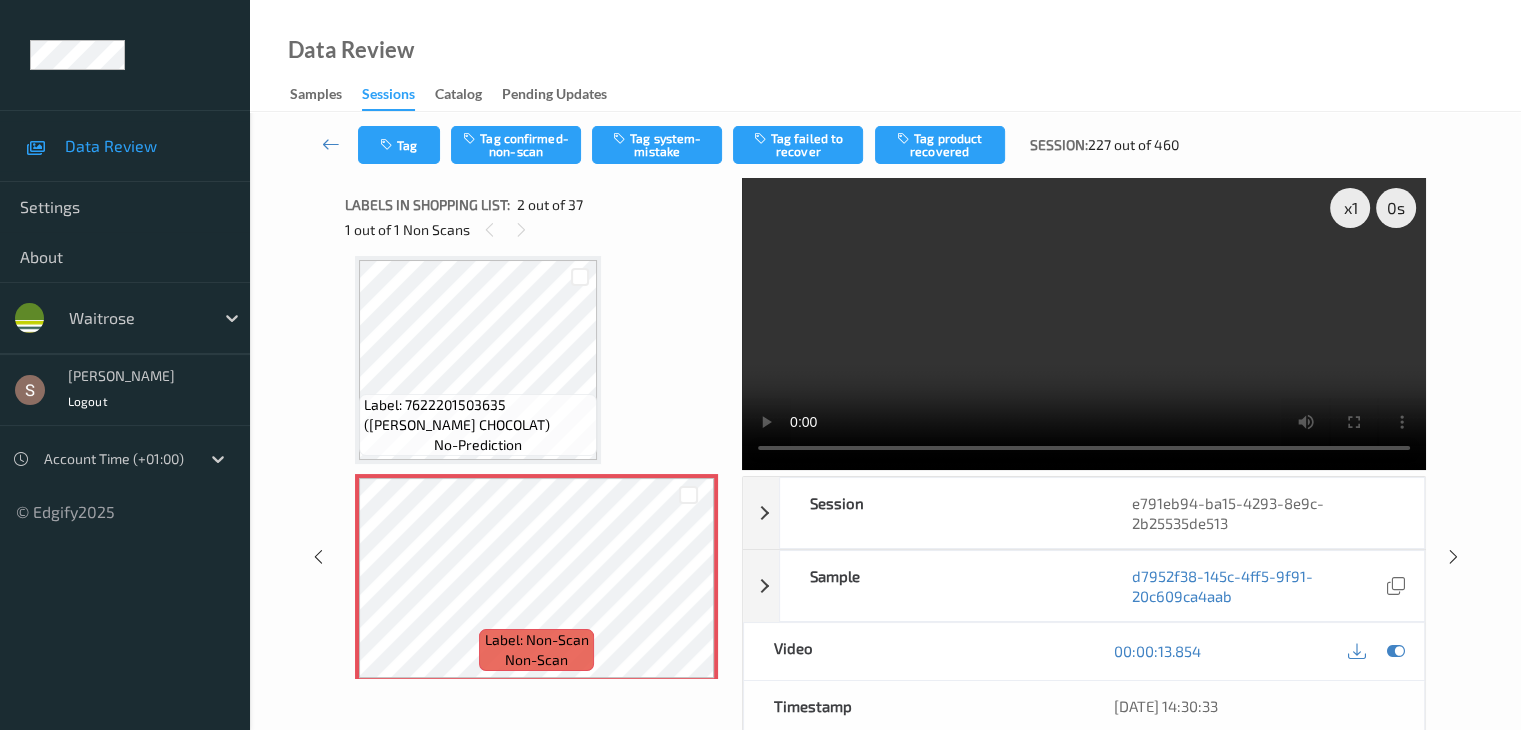 click at bounding box center (1084, 324) 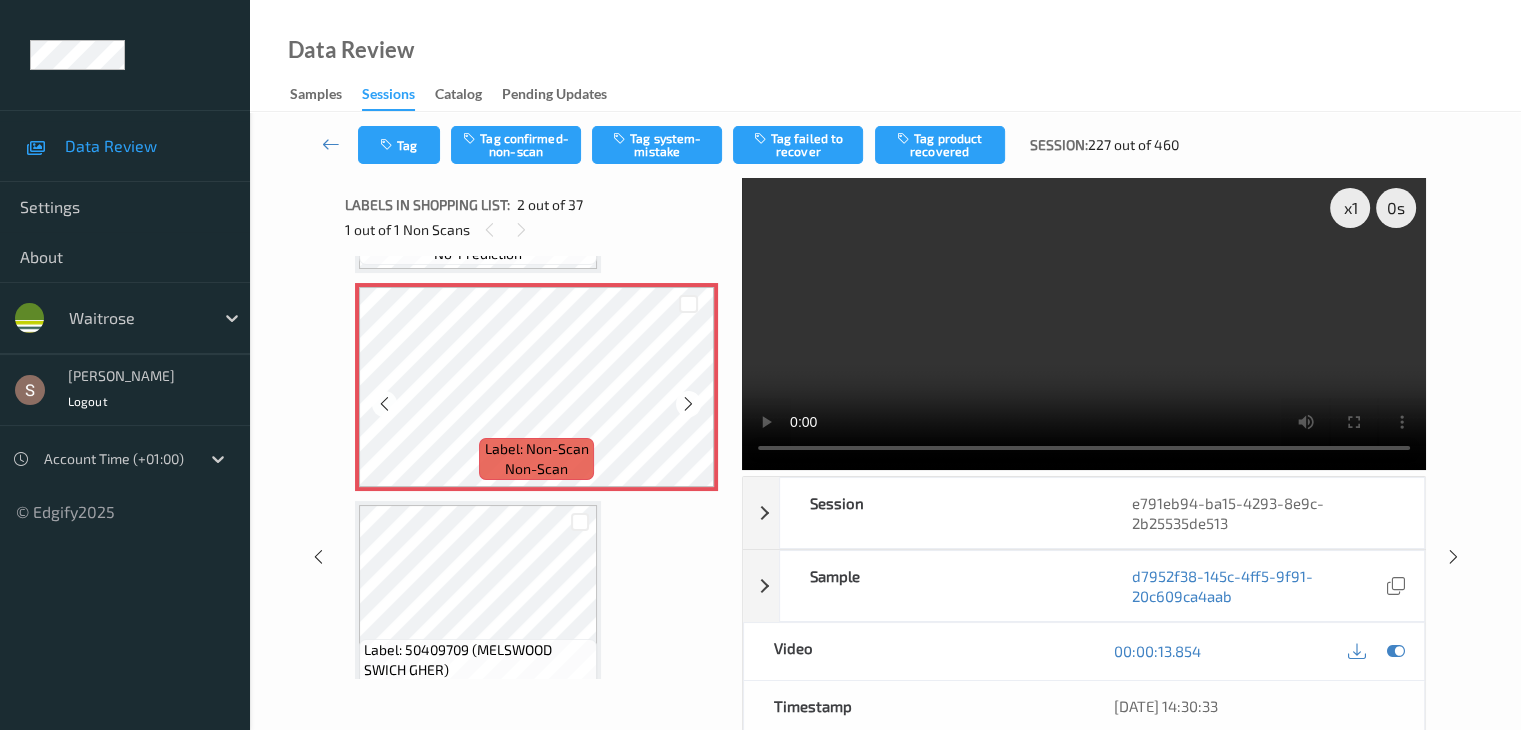 scroll, scrollTop: 310, scrollLeft: 0, axis: vertical 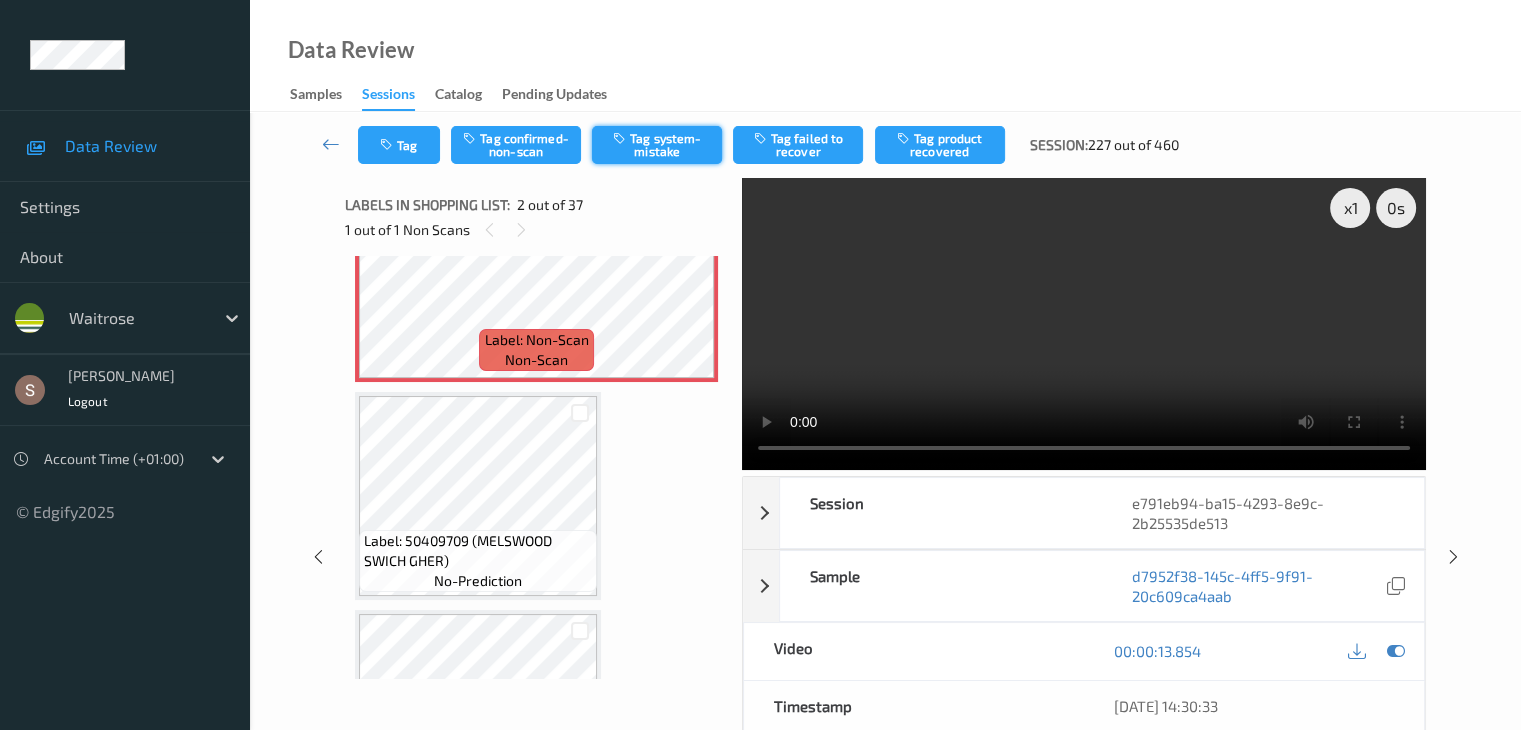 click on "Tag   system-mistake" at bounding box center [657, 145] 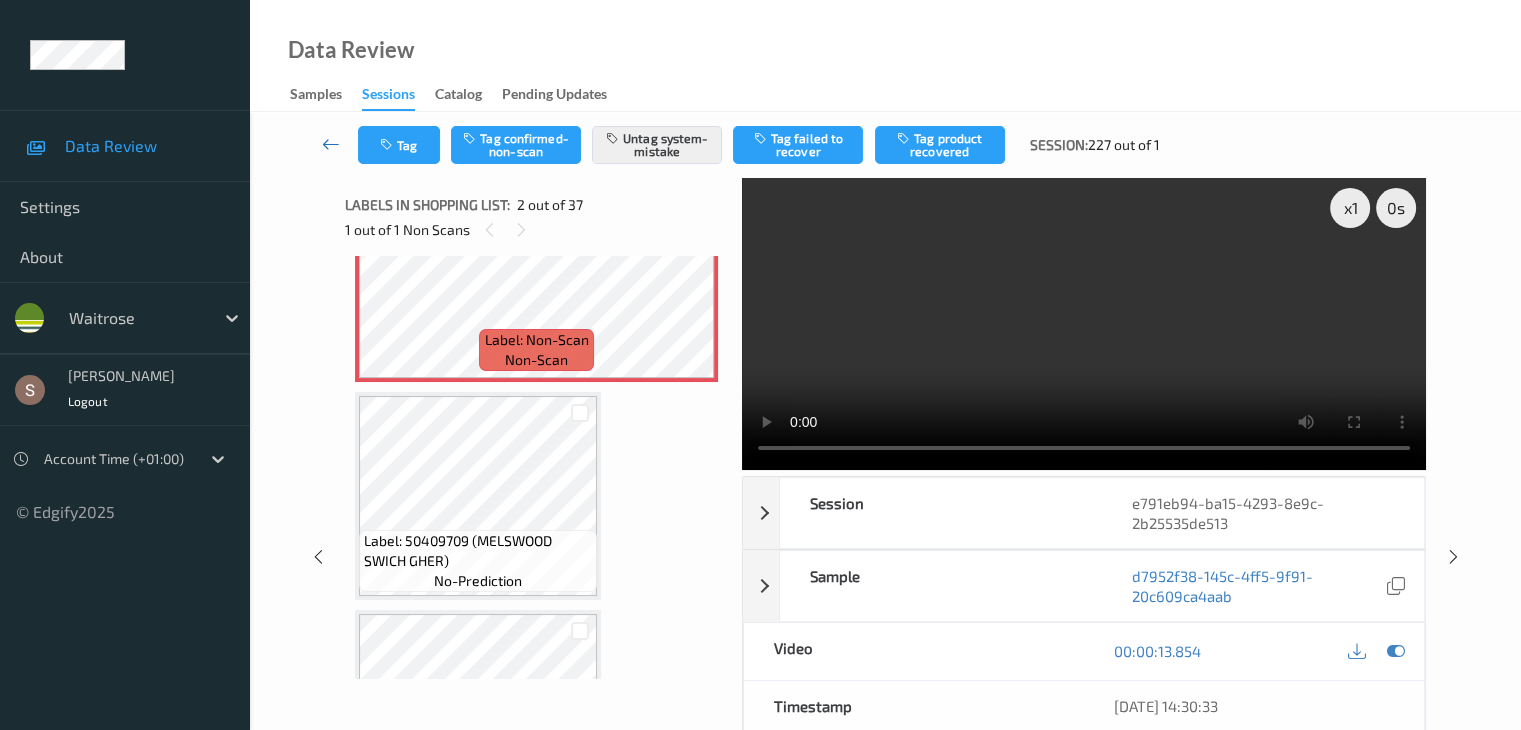 click at bounding box center [331, 144] 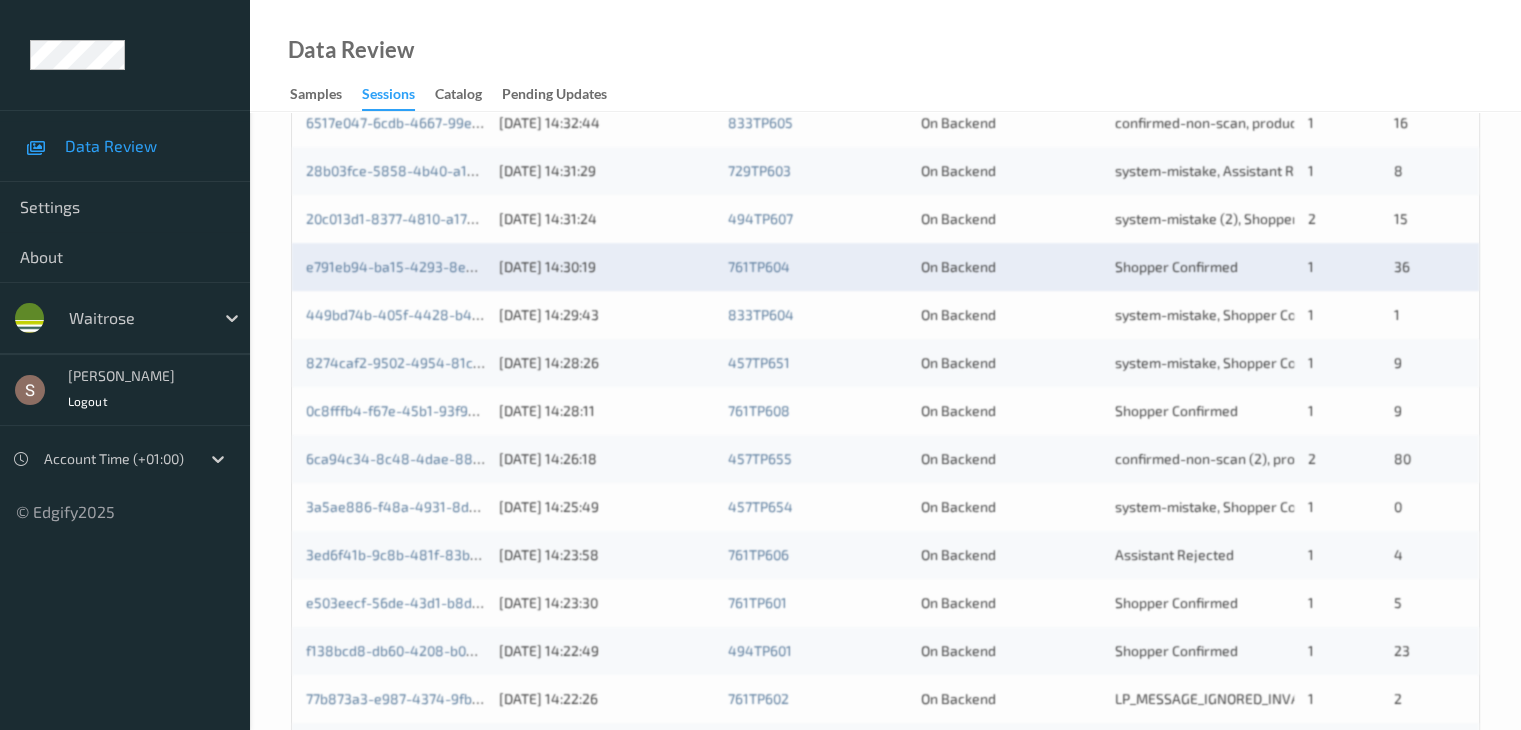 scroll, scrollTop: 700, scrollLeft: 0, axis: vertical 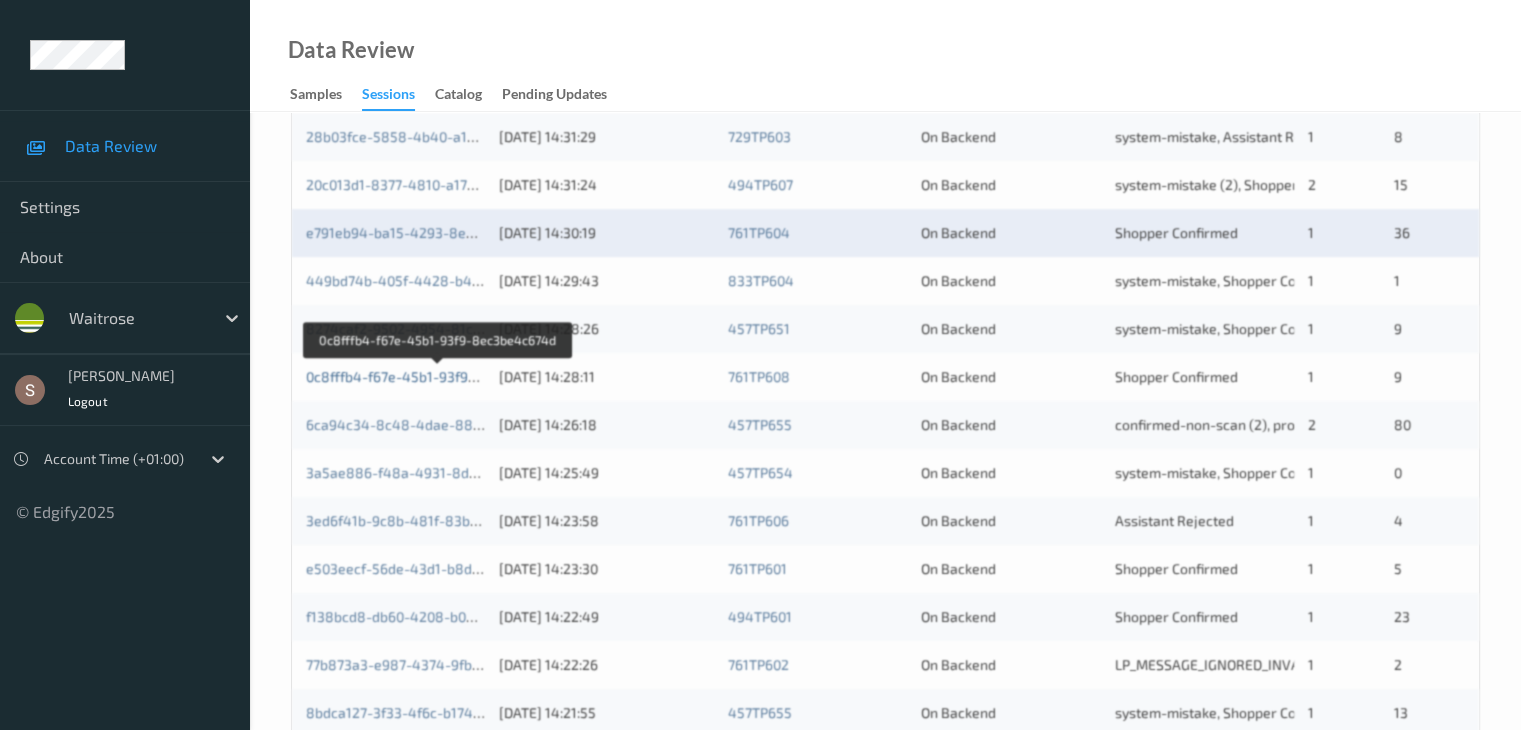 click on "0c8fffb4-f67e-45b1-93f9-8ec3be4c674d" at bounding box center (438, 376) 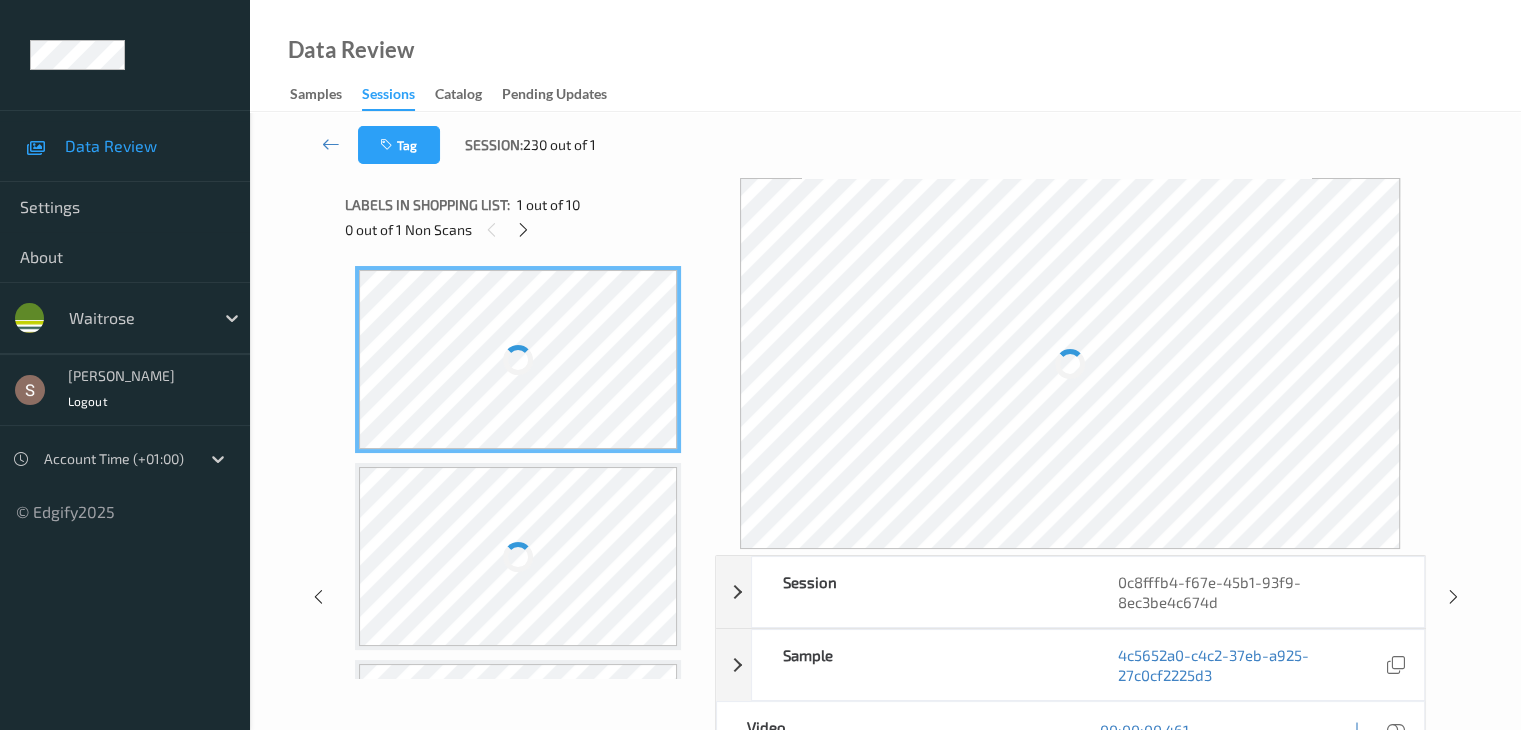 scroll, scrollTop: 0, scrollLeft: 0, axis: both 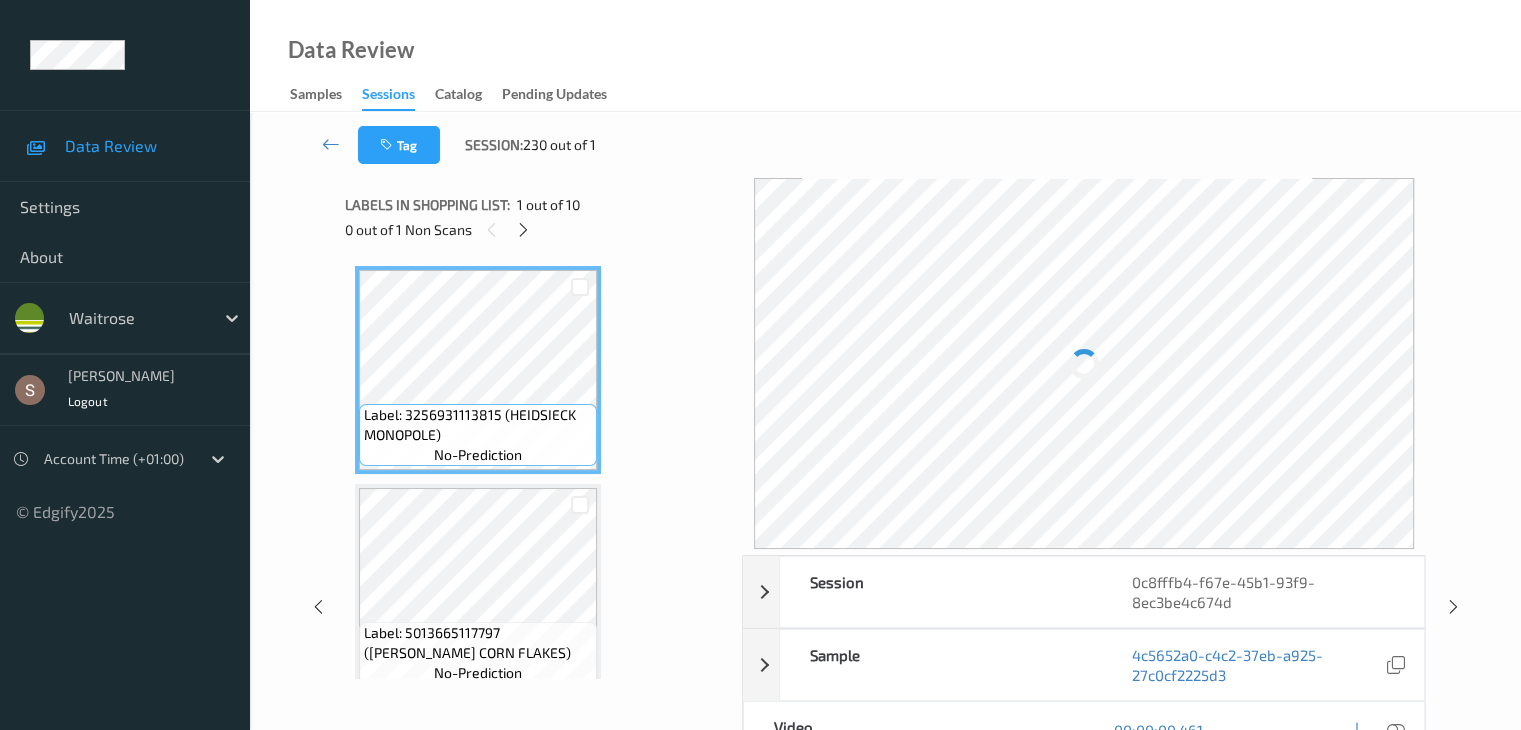 click on "Labels in shopping list: 1 out of 10 0 out of 1 Non Scans" at bounding box center [536, 217] 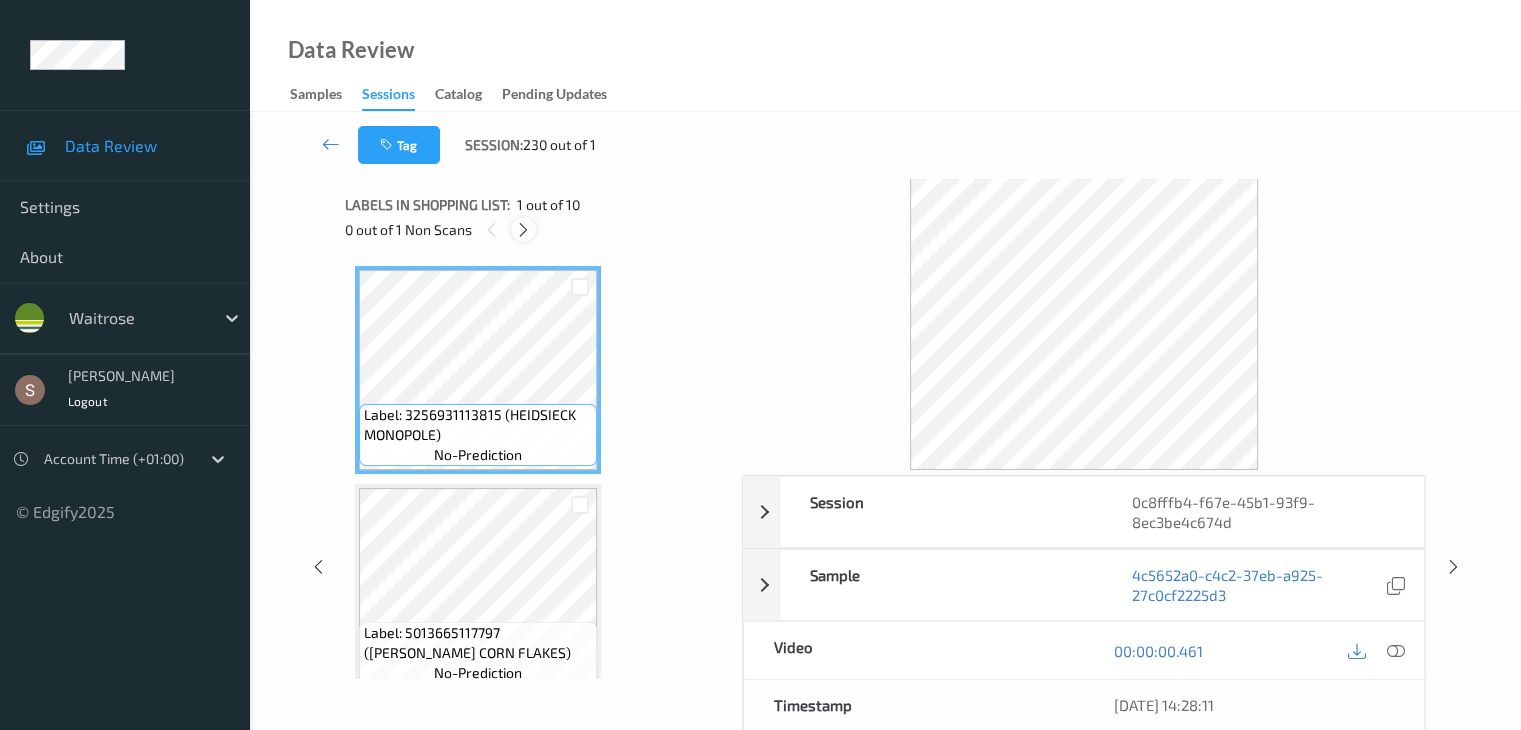 click at bounding box center (523, 230) 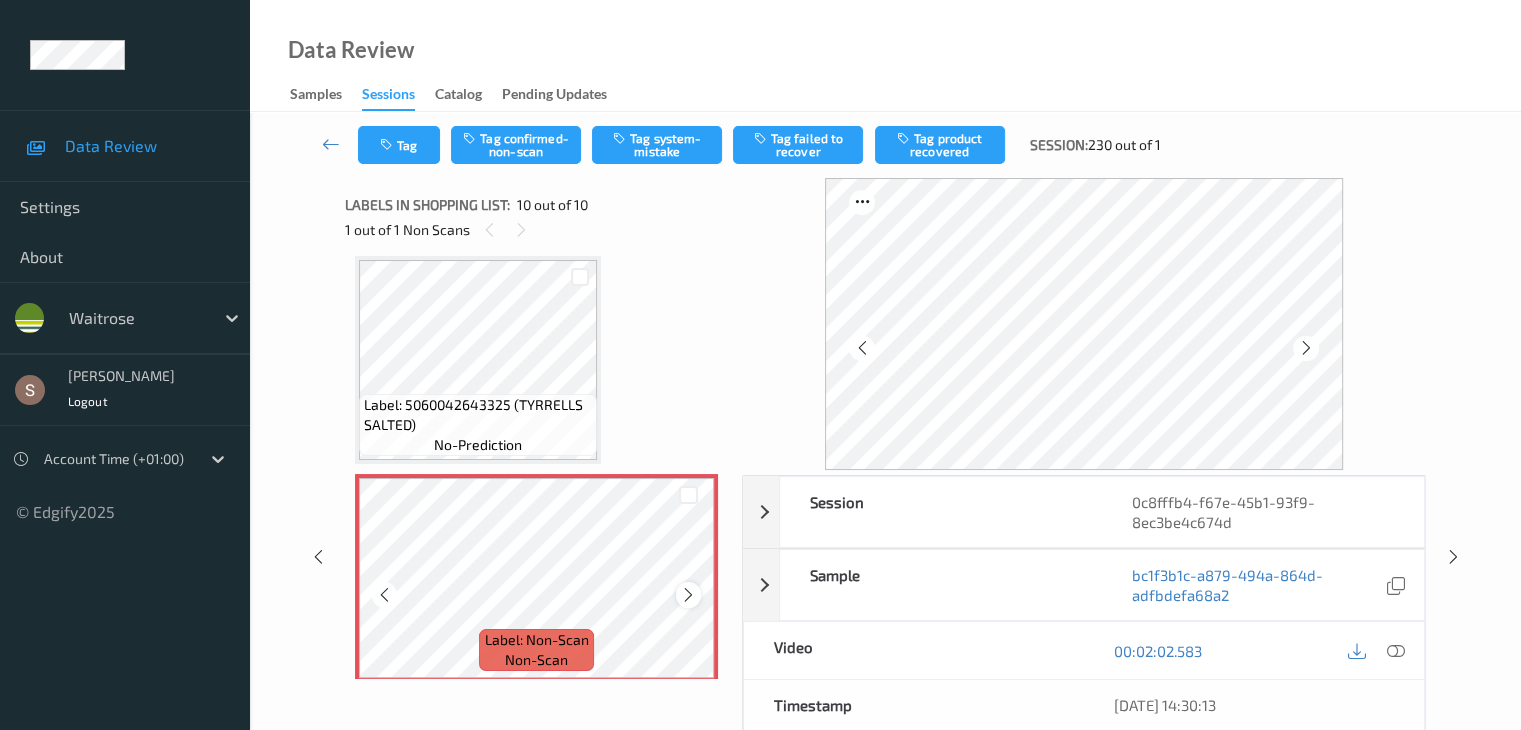 click at bounding box center [688, 595] 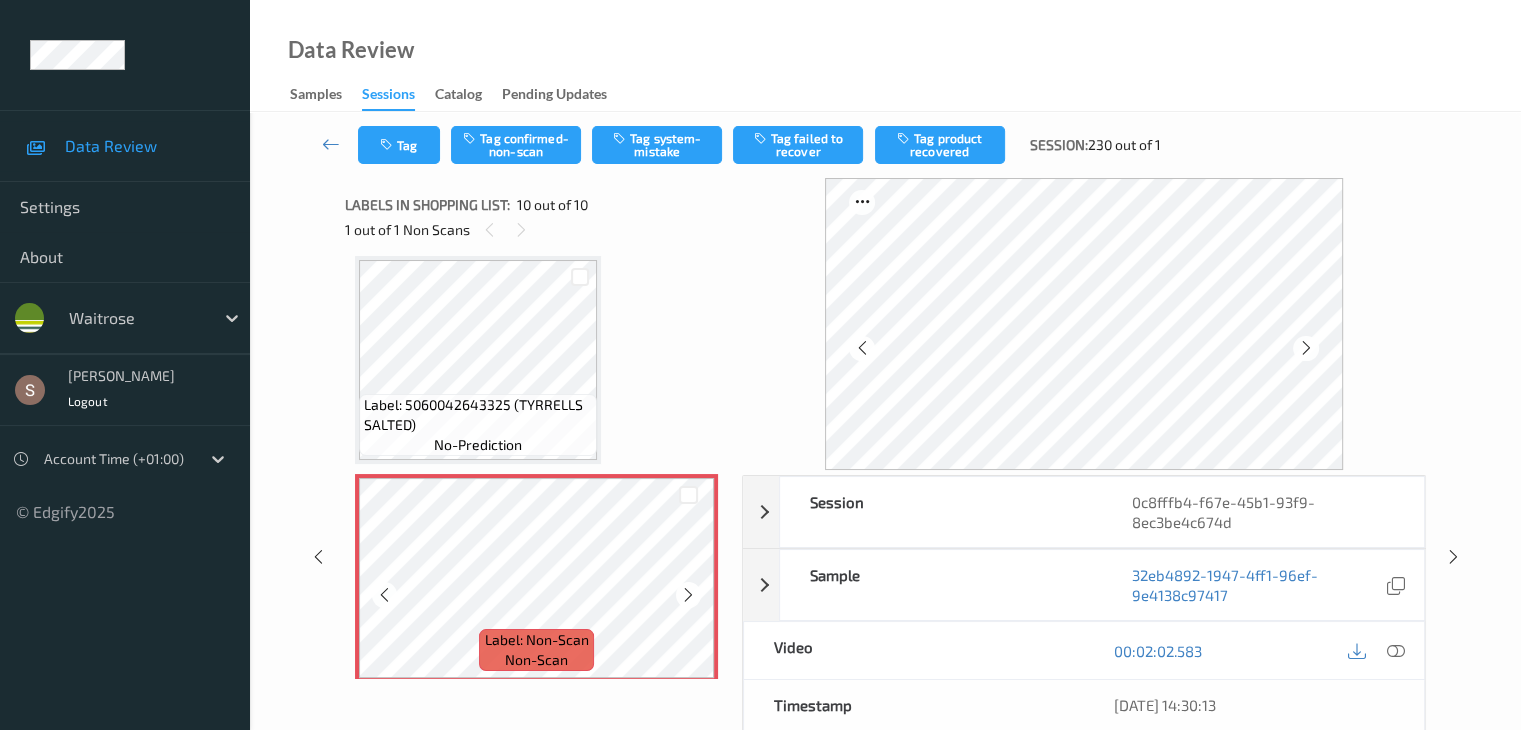 click at bounding box center [688, 595] 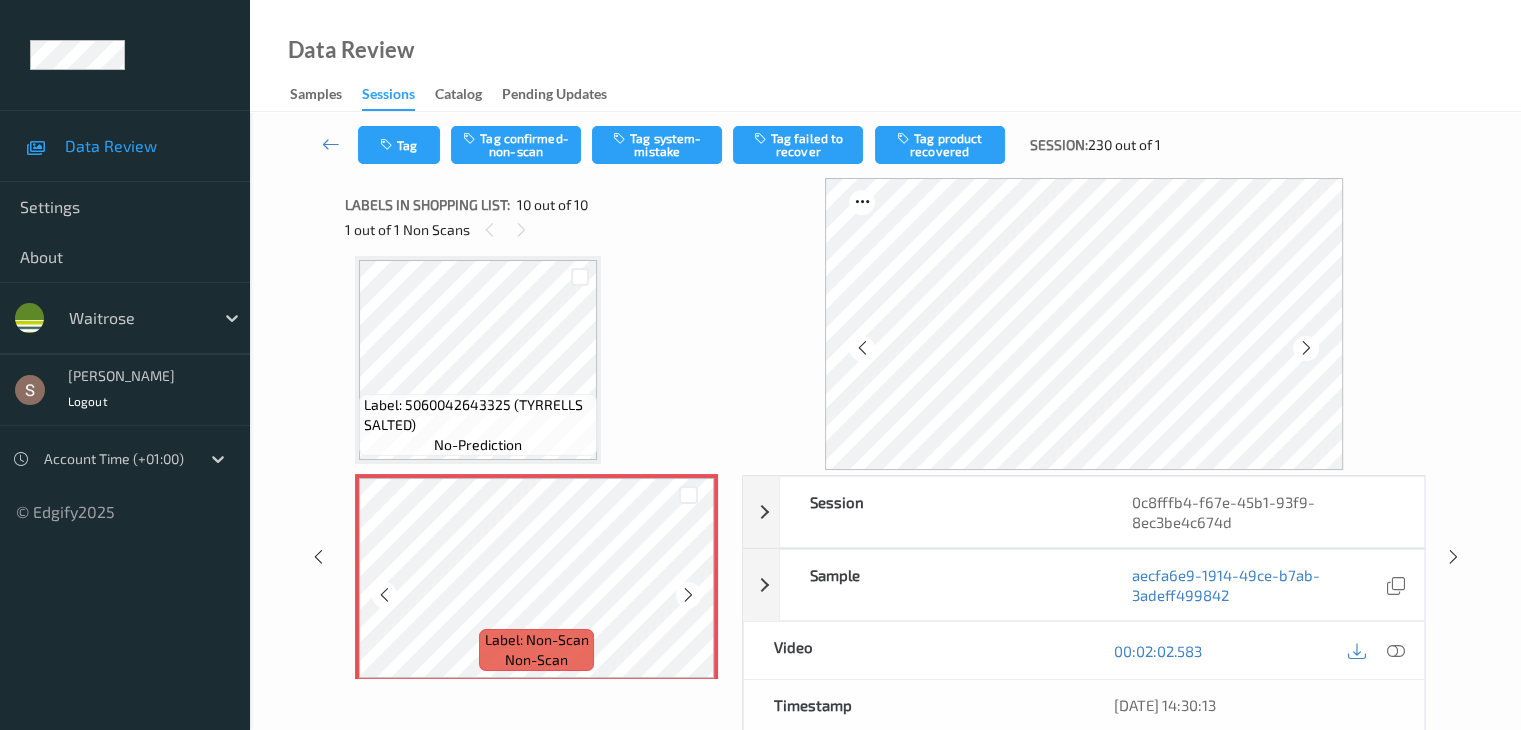 click at bounding box center (688, 595) 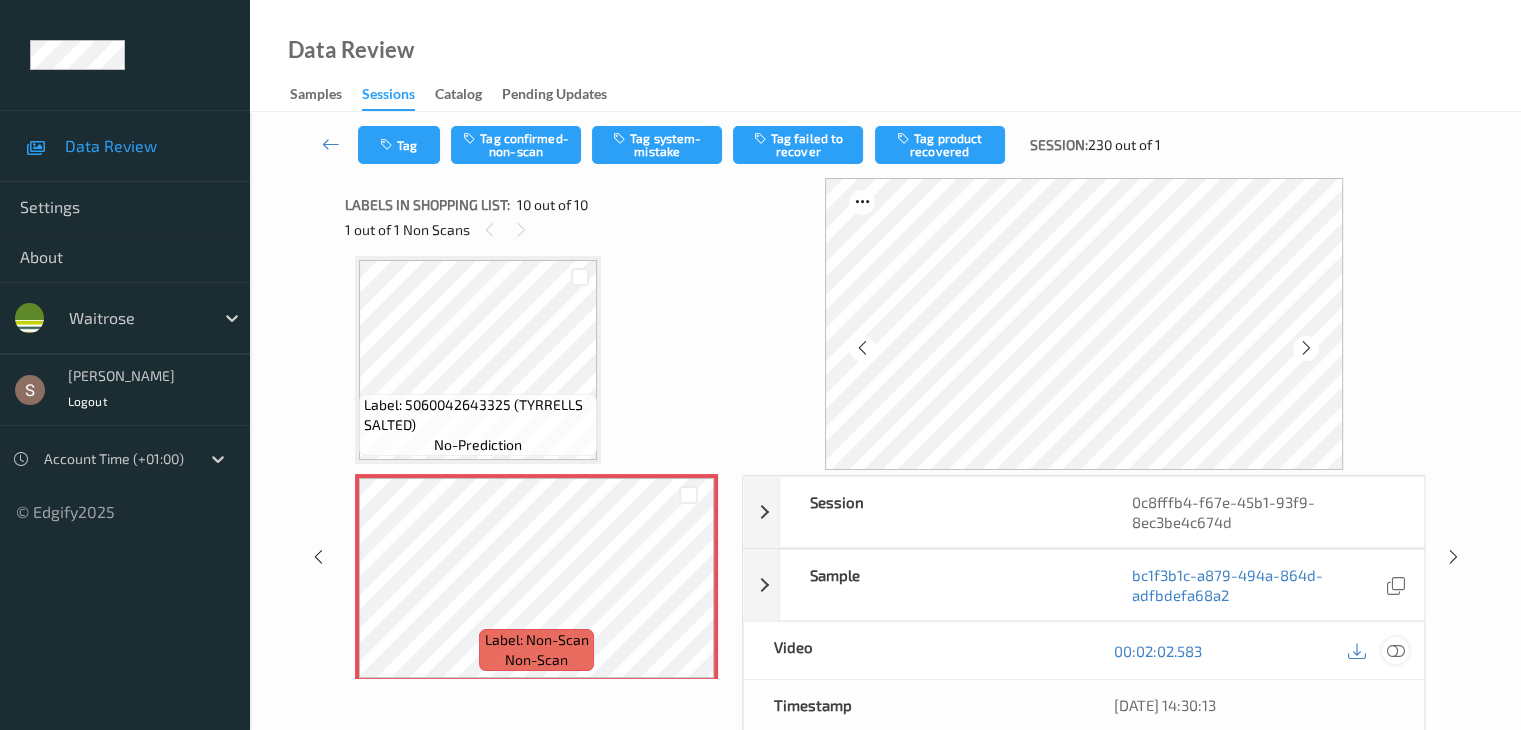 click at bounding box center (1395, 651) 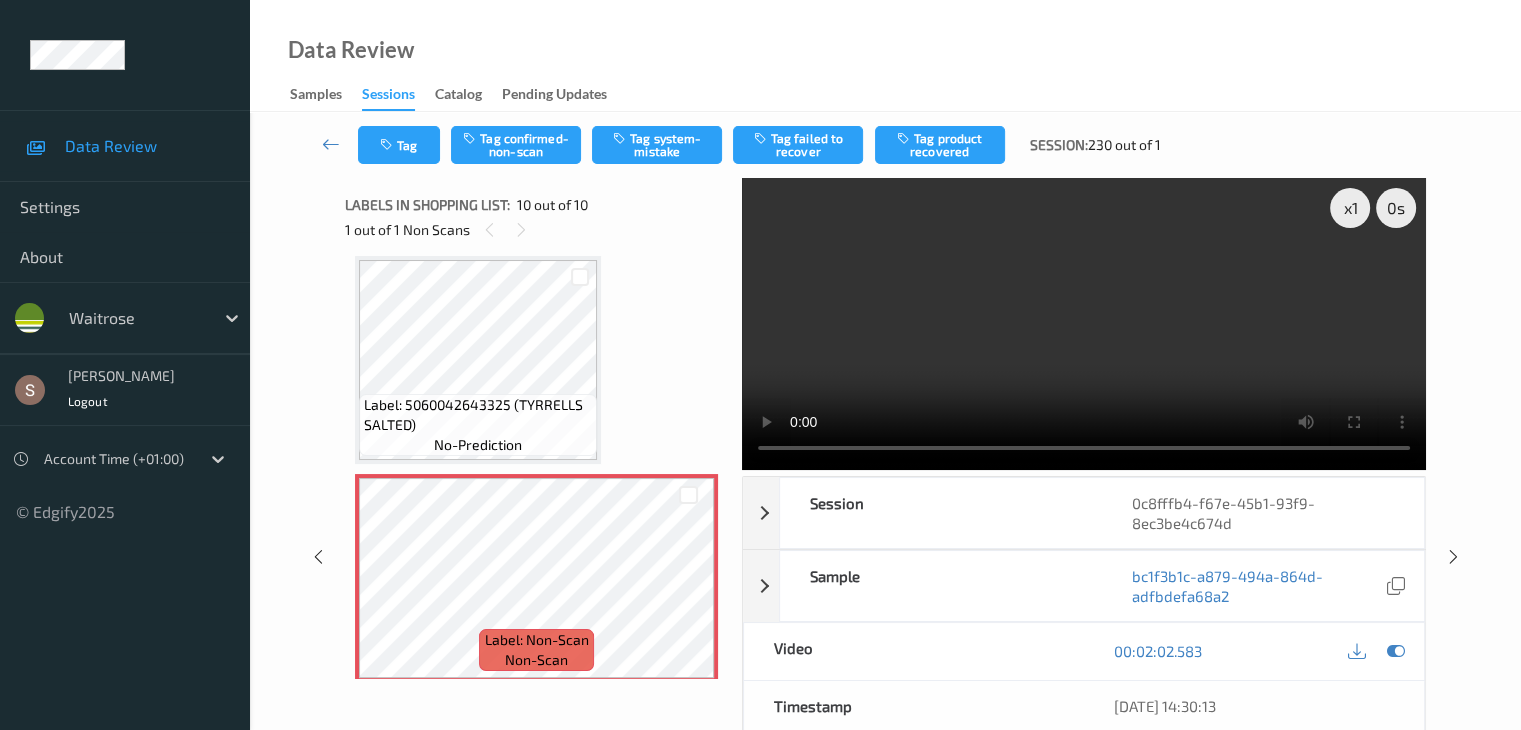 click at bounding box center (1084, 324) 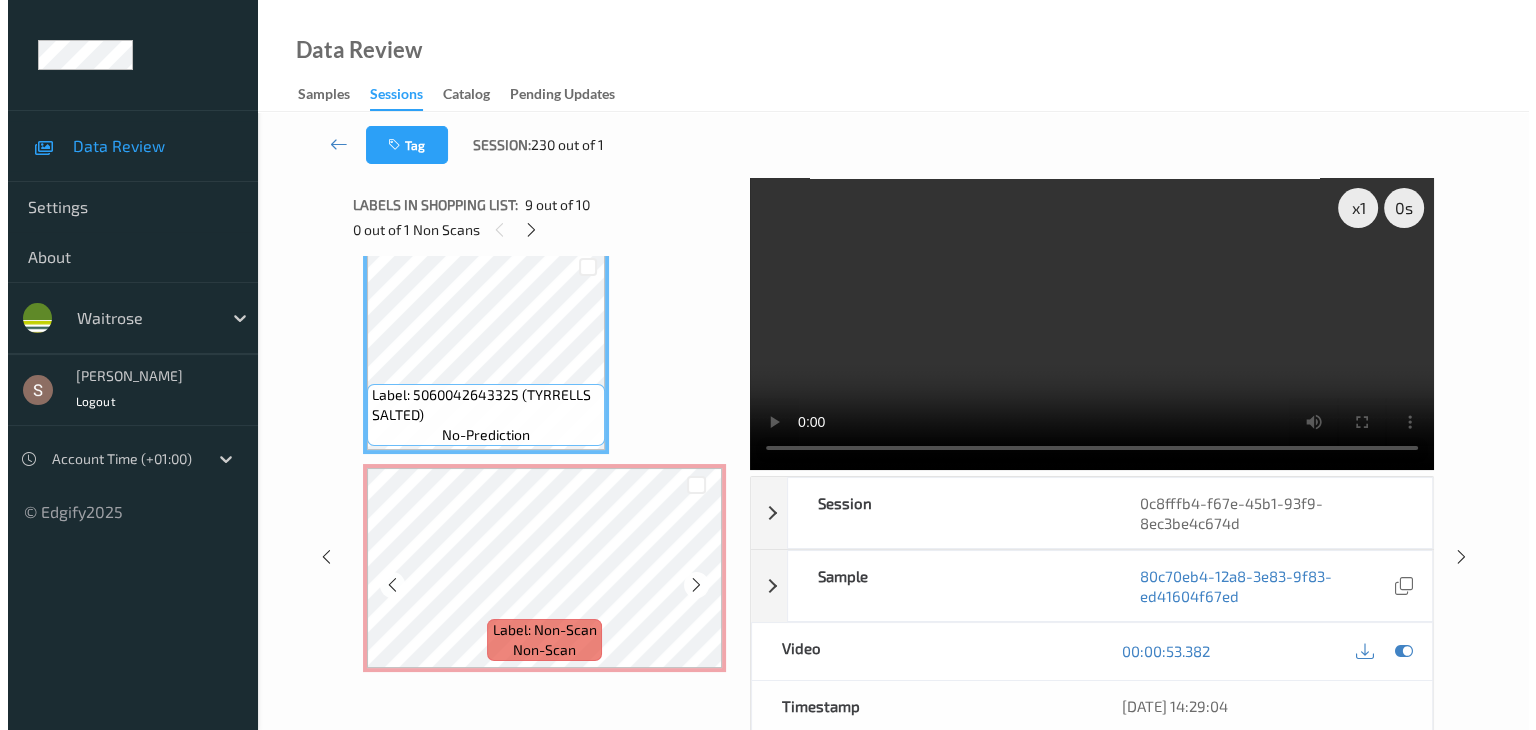 scroll, scrollTop: 1767, scrollLeft: 0, axis: vertical 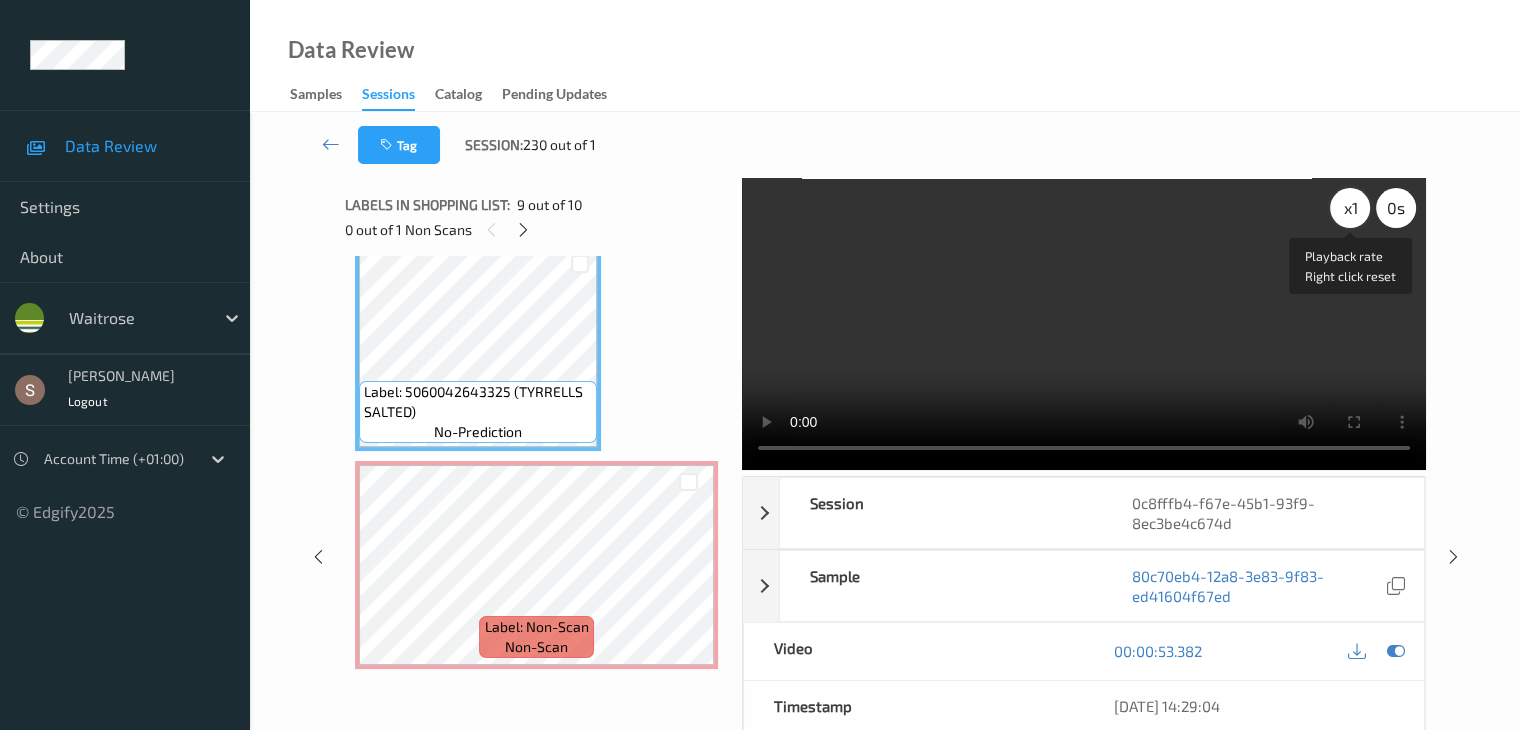click on "x 1" at bounding box center [1350, 208] 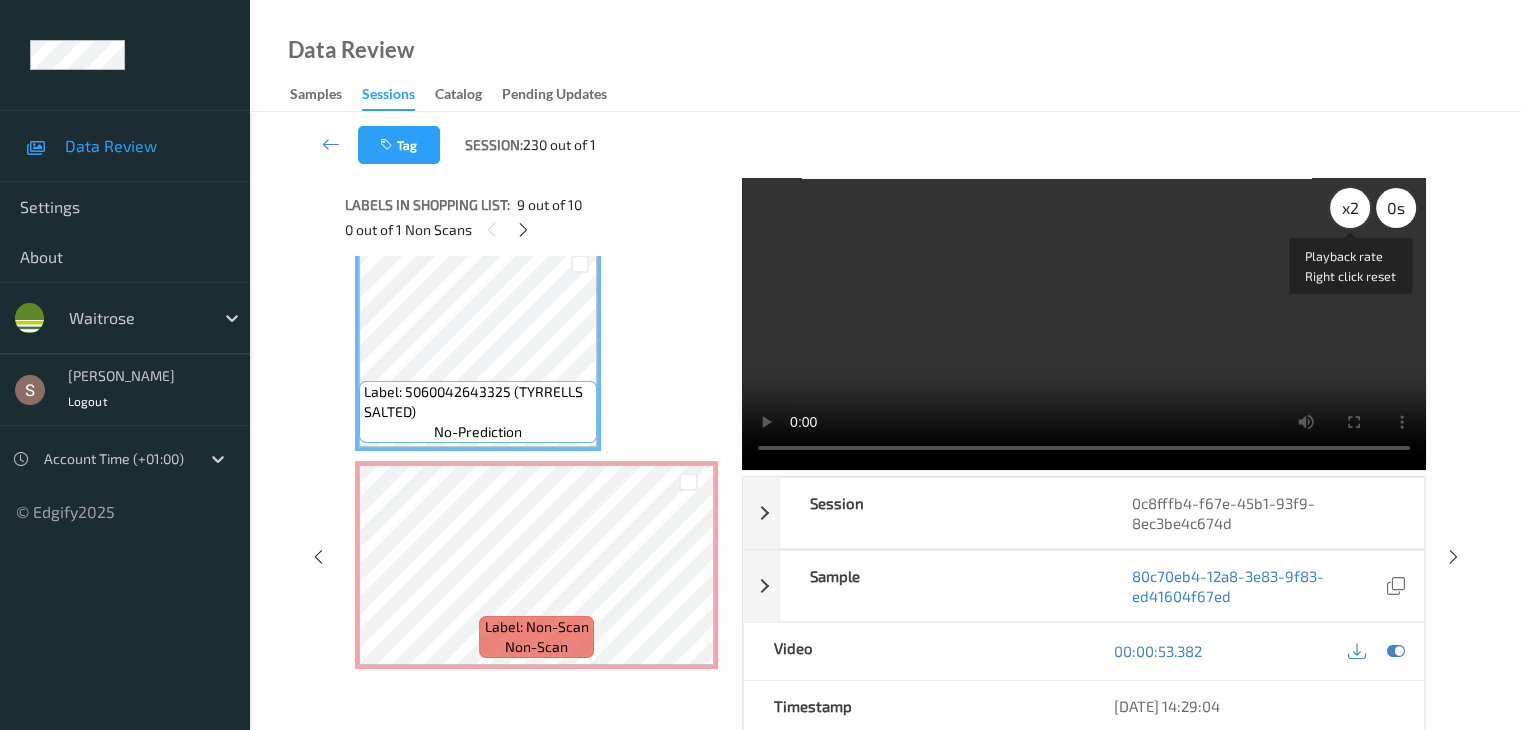 click on "x 2" at bounding box center [1350, 208] 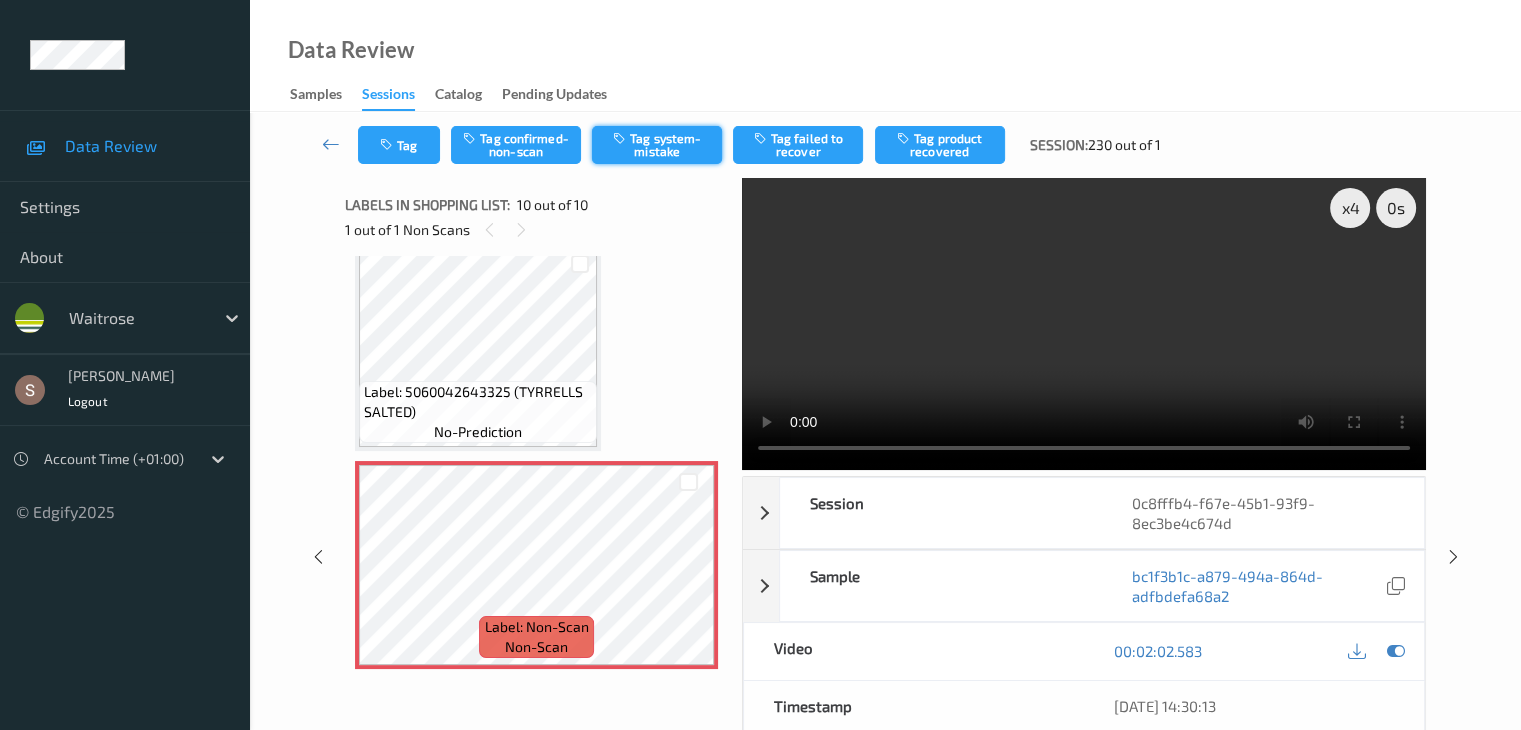 click at bounding box center (621, 138) 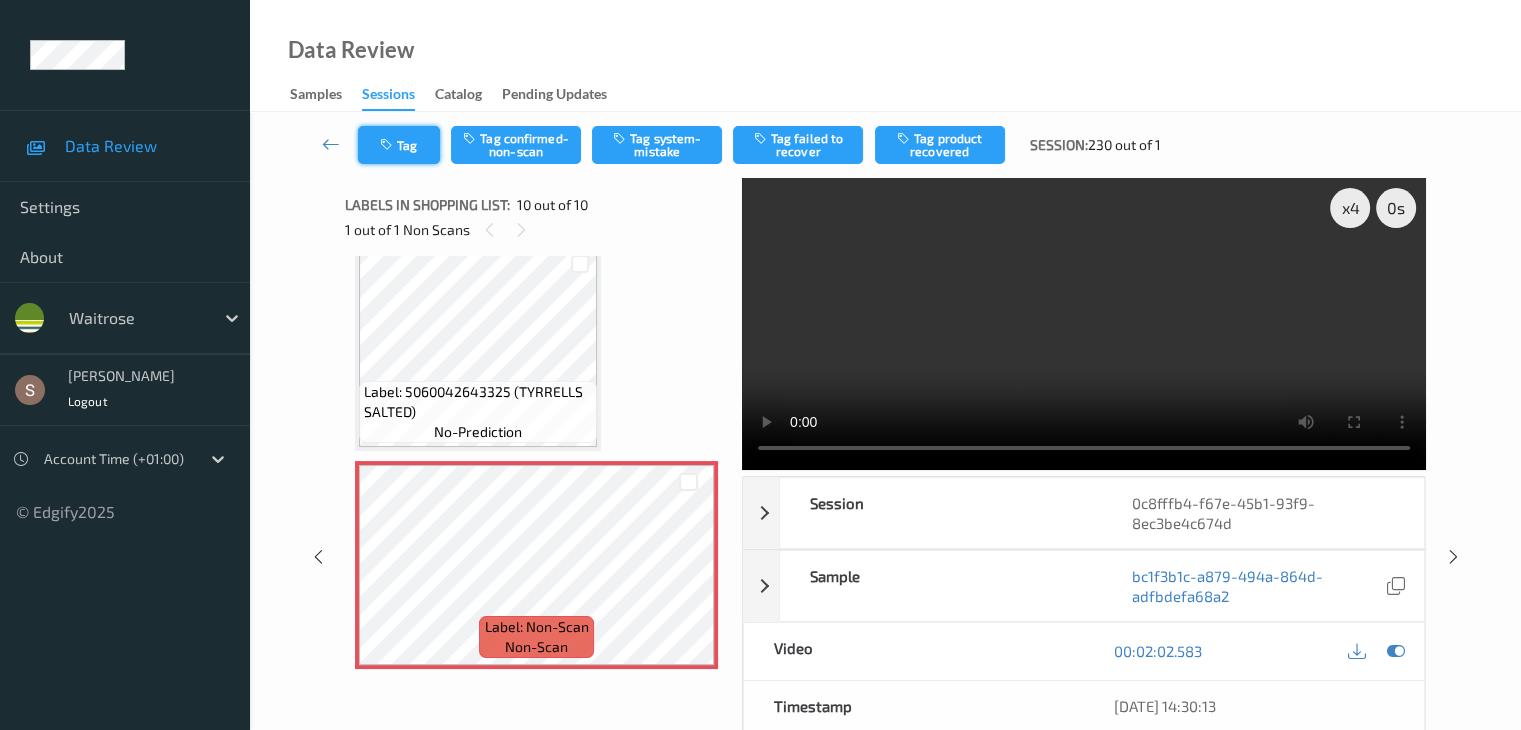 click at bounding box center (388, 145) 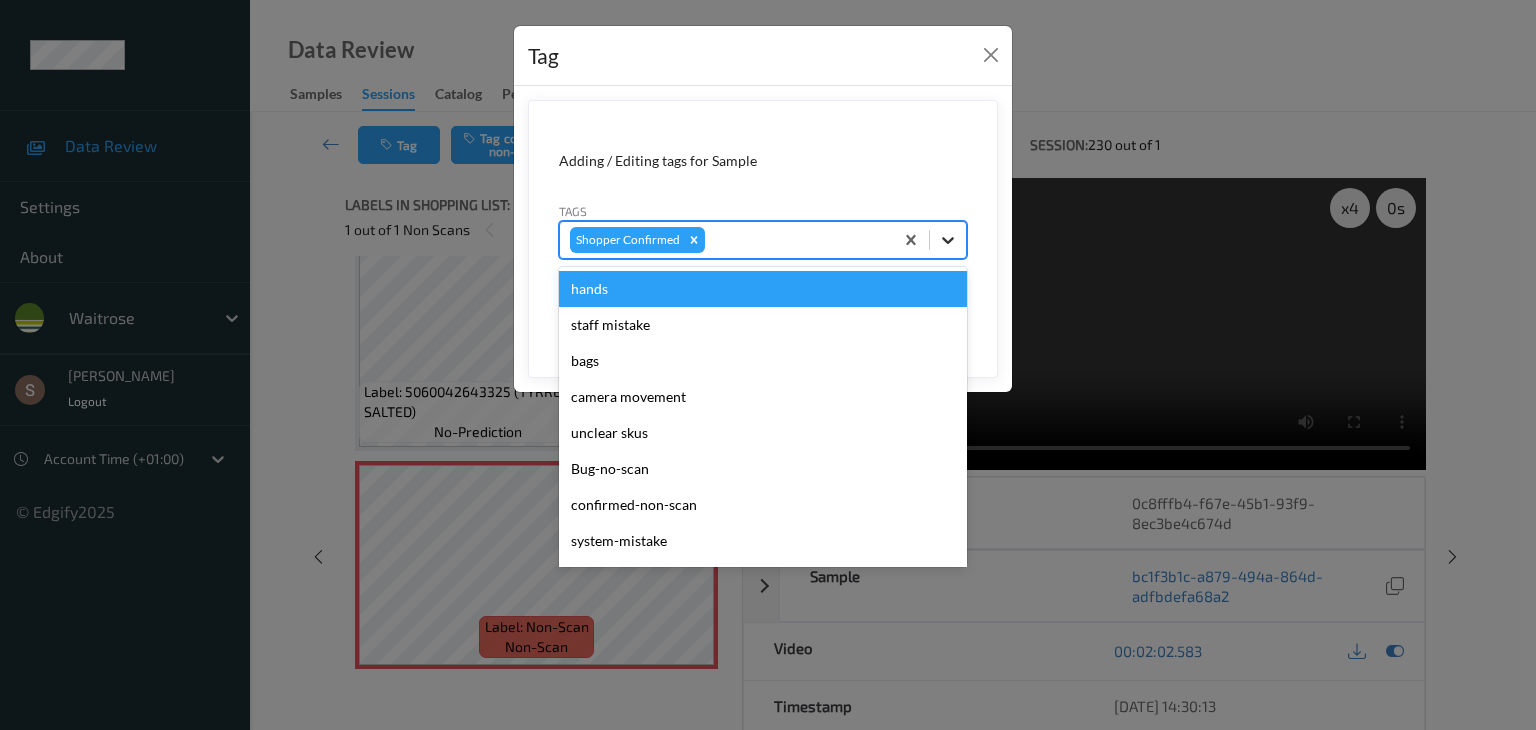 click 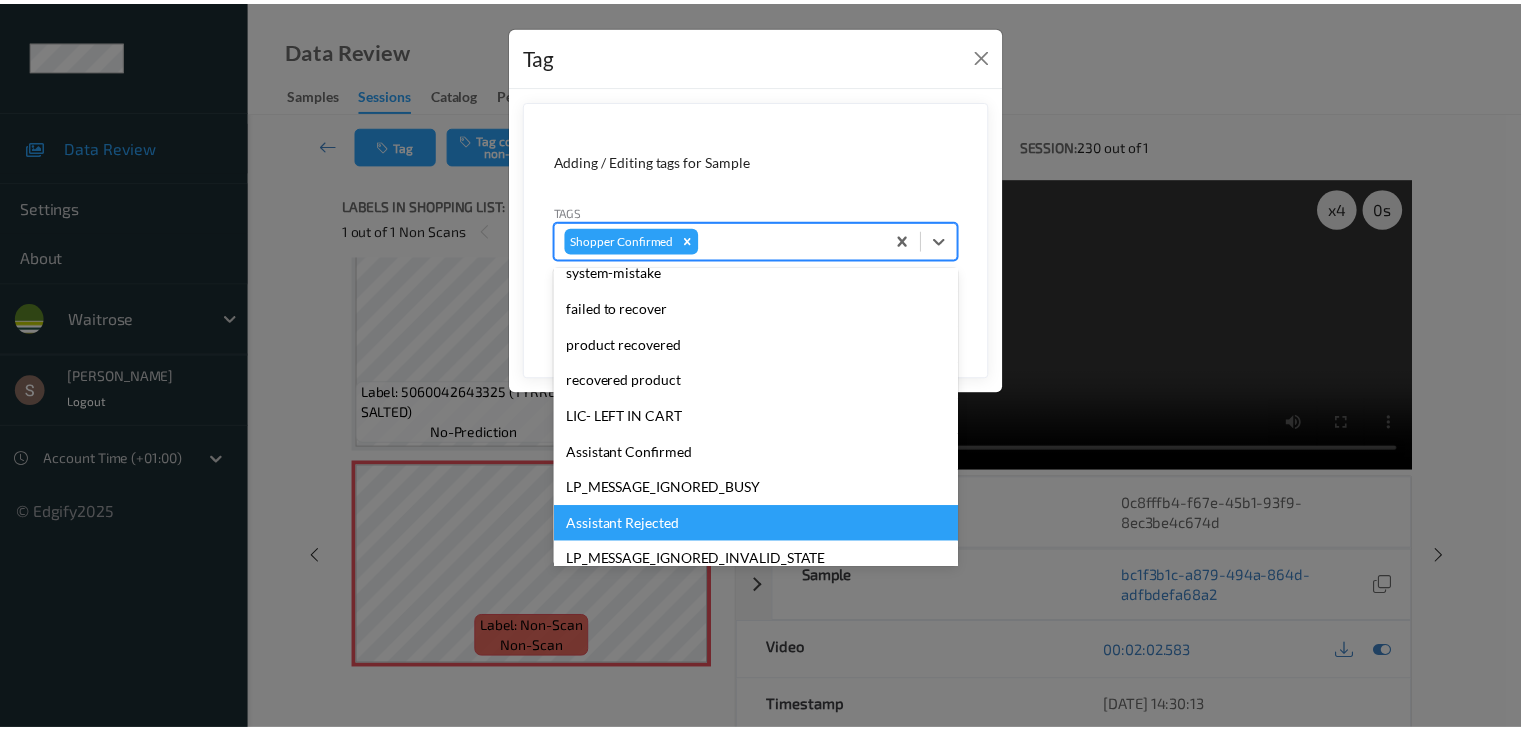 scroll, scrollTop: 356, scrollLeft: 0, axis: vertical 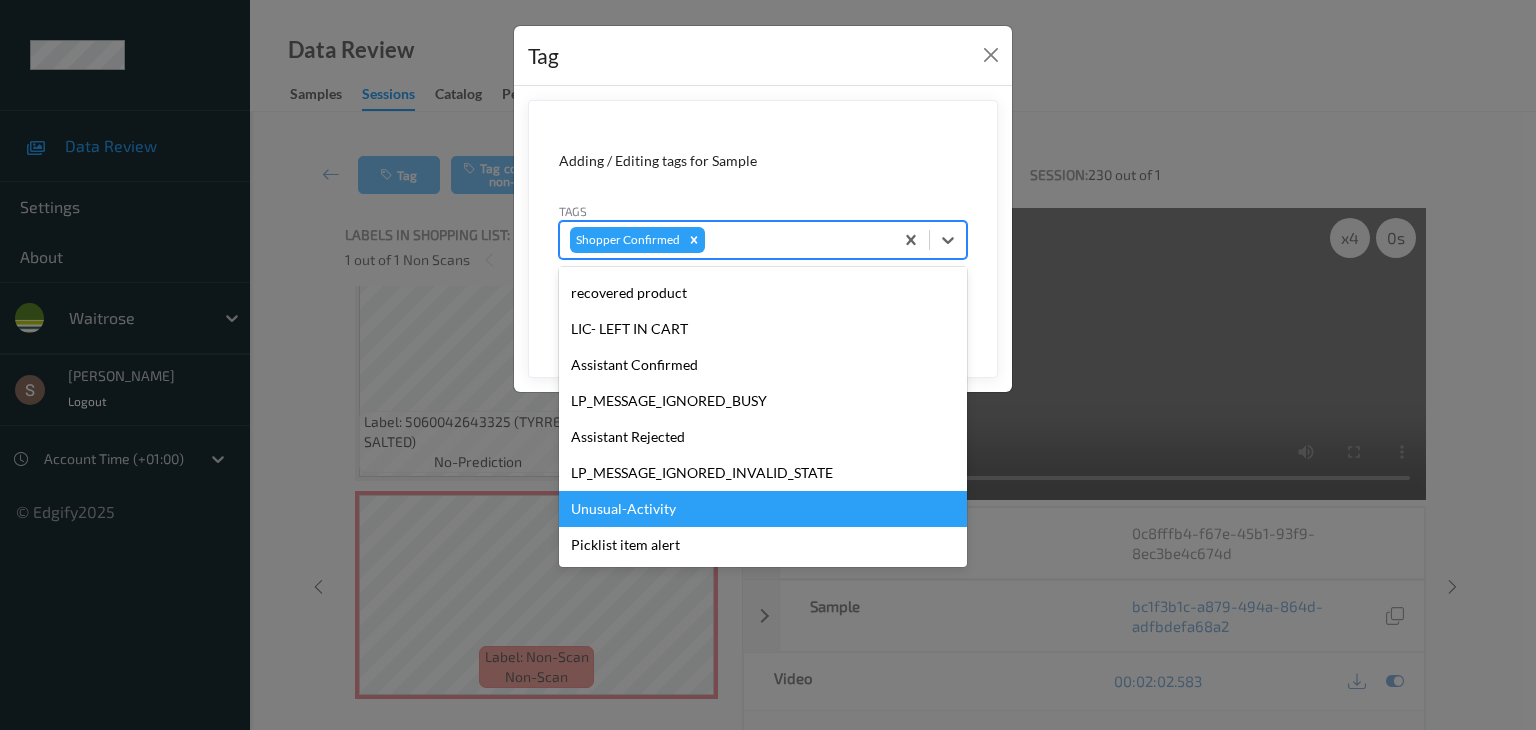 click on "Unusual-Activity" at bounding box center [763, 509] 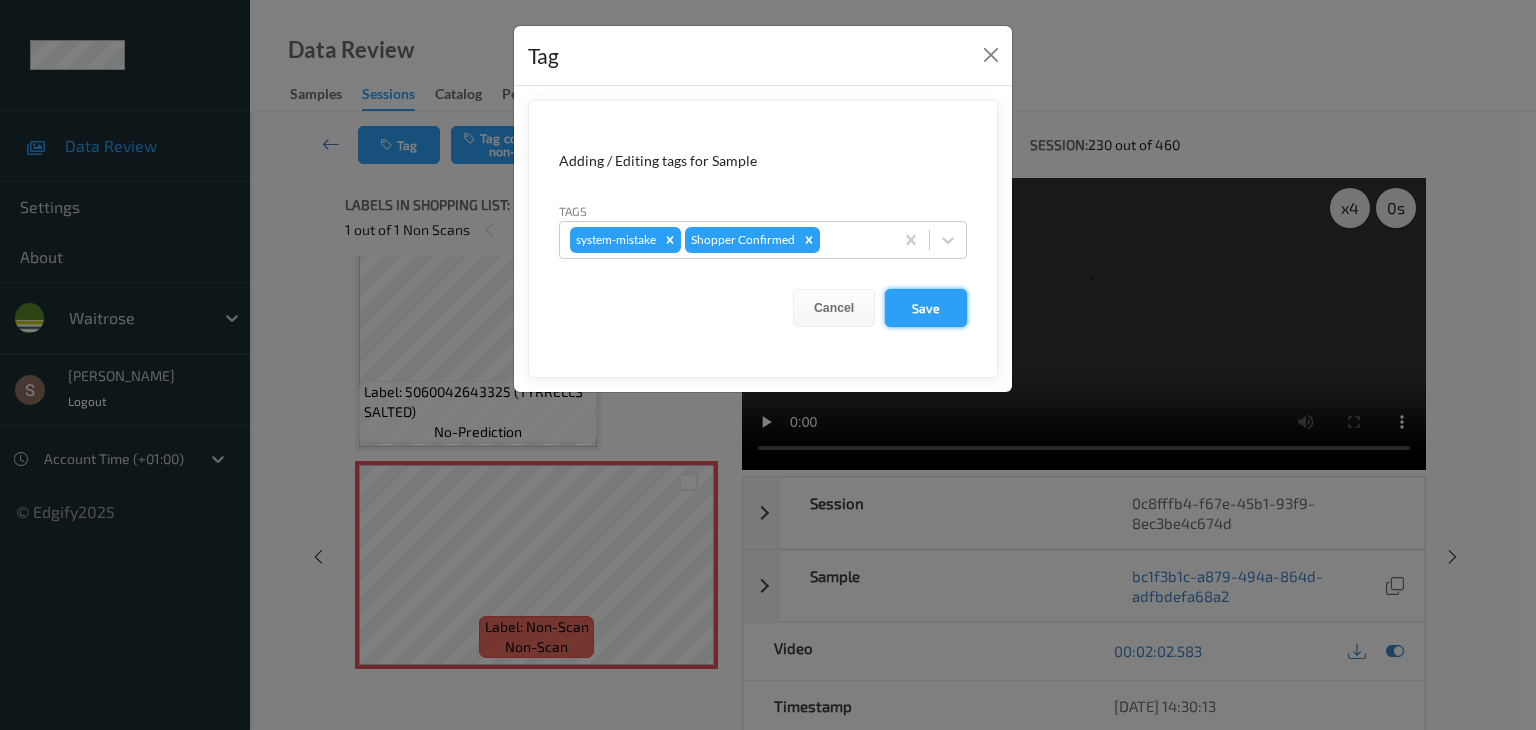 click on "Save" at bounding box center [926, 308] 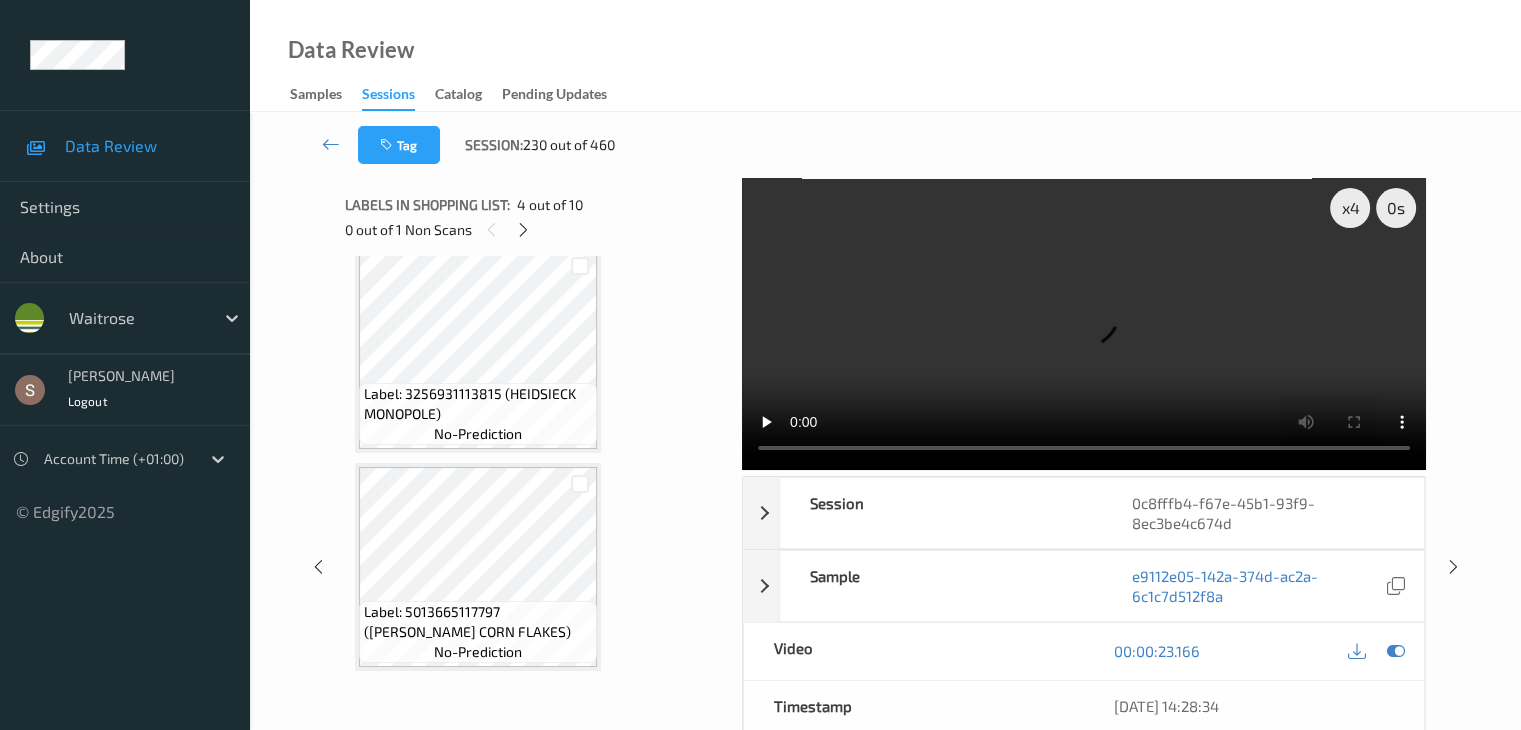 scroll, scrollTop: 0, scrollLeft: 0, axis: both 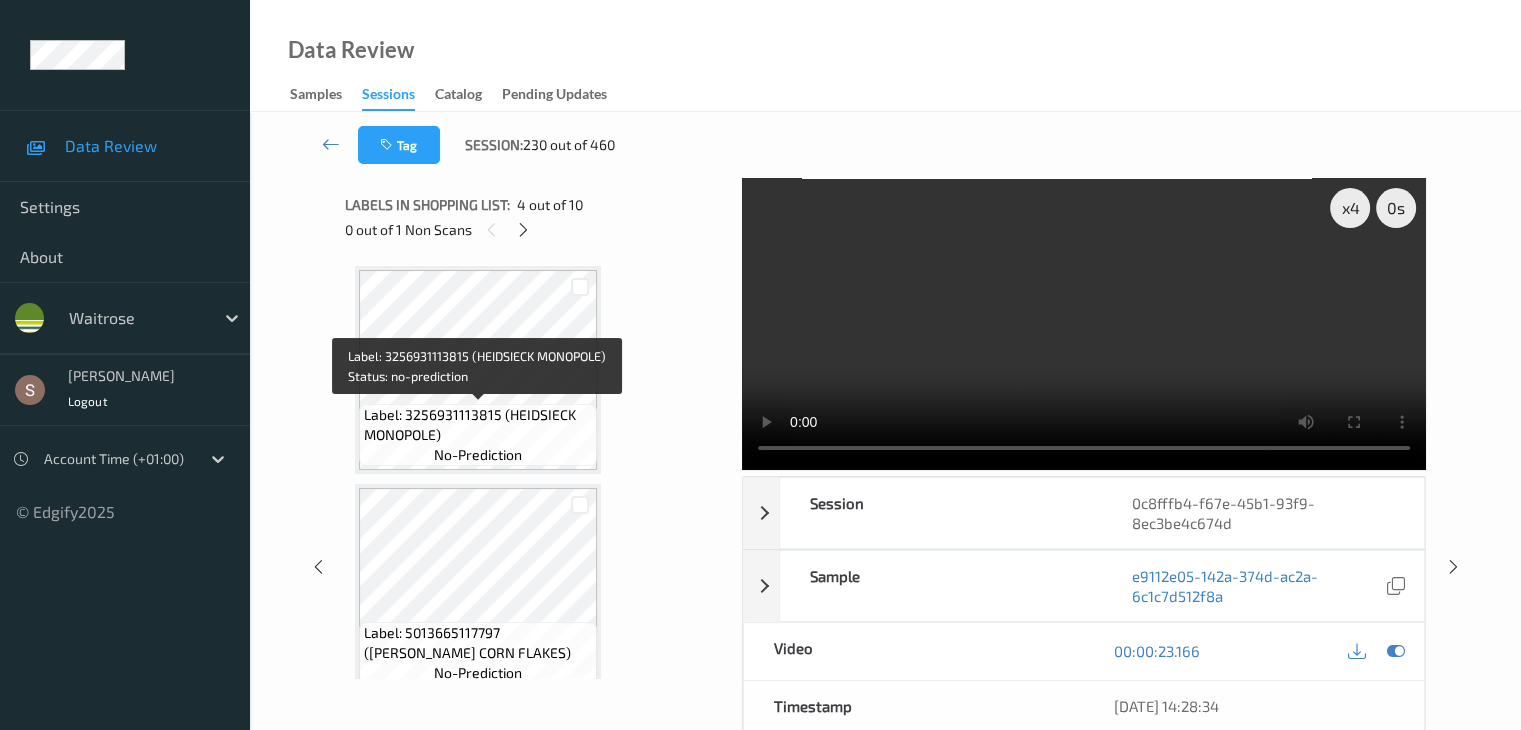 click on "Label: 3256931113815 (HEIDSIECK MONOPOLE)" at bounding box center (478, 425) 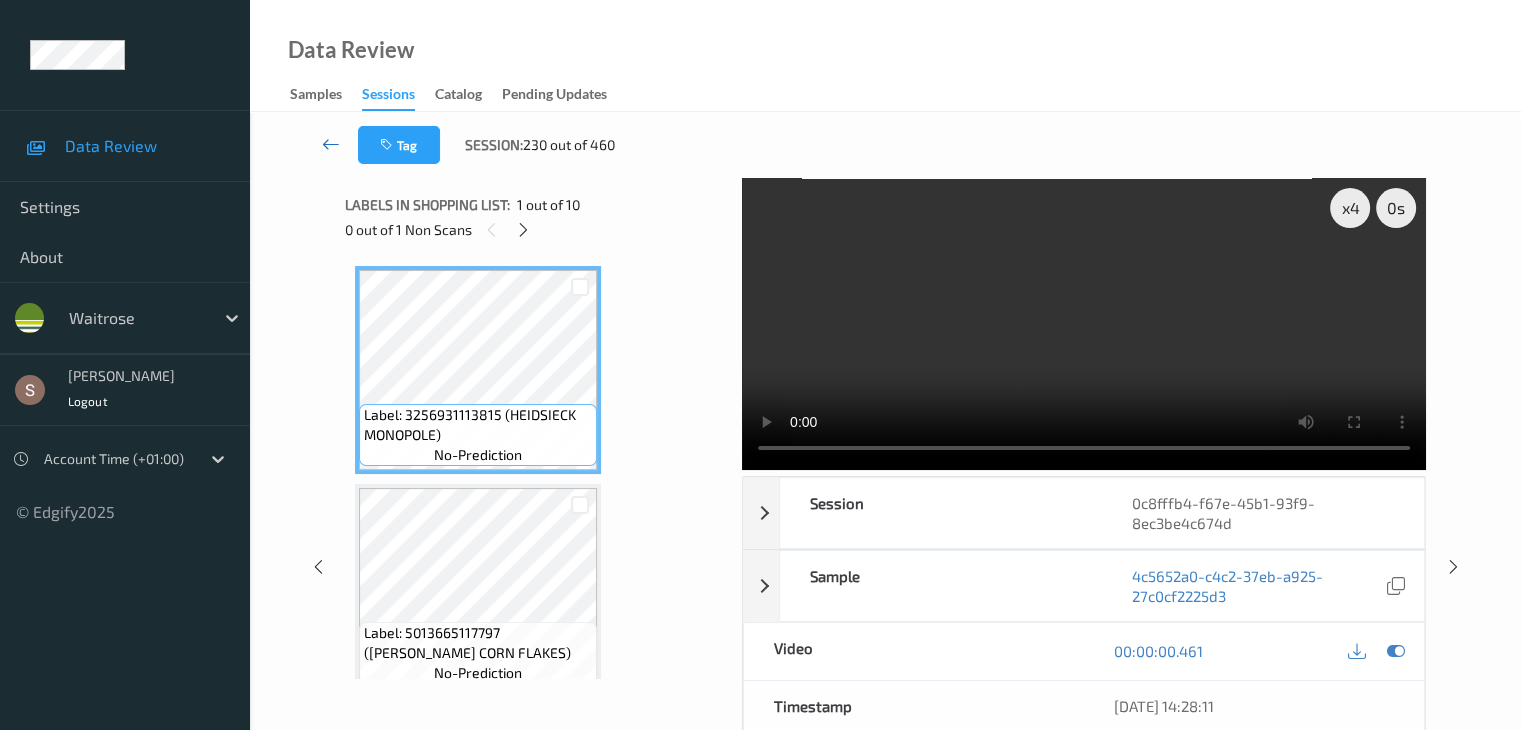 click at bounding box center [331, 144] 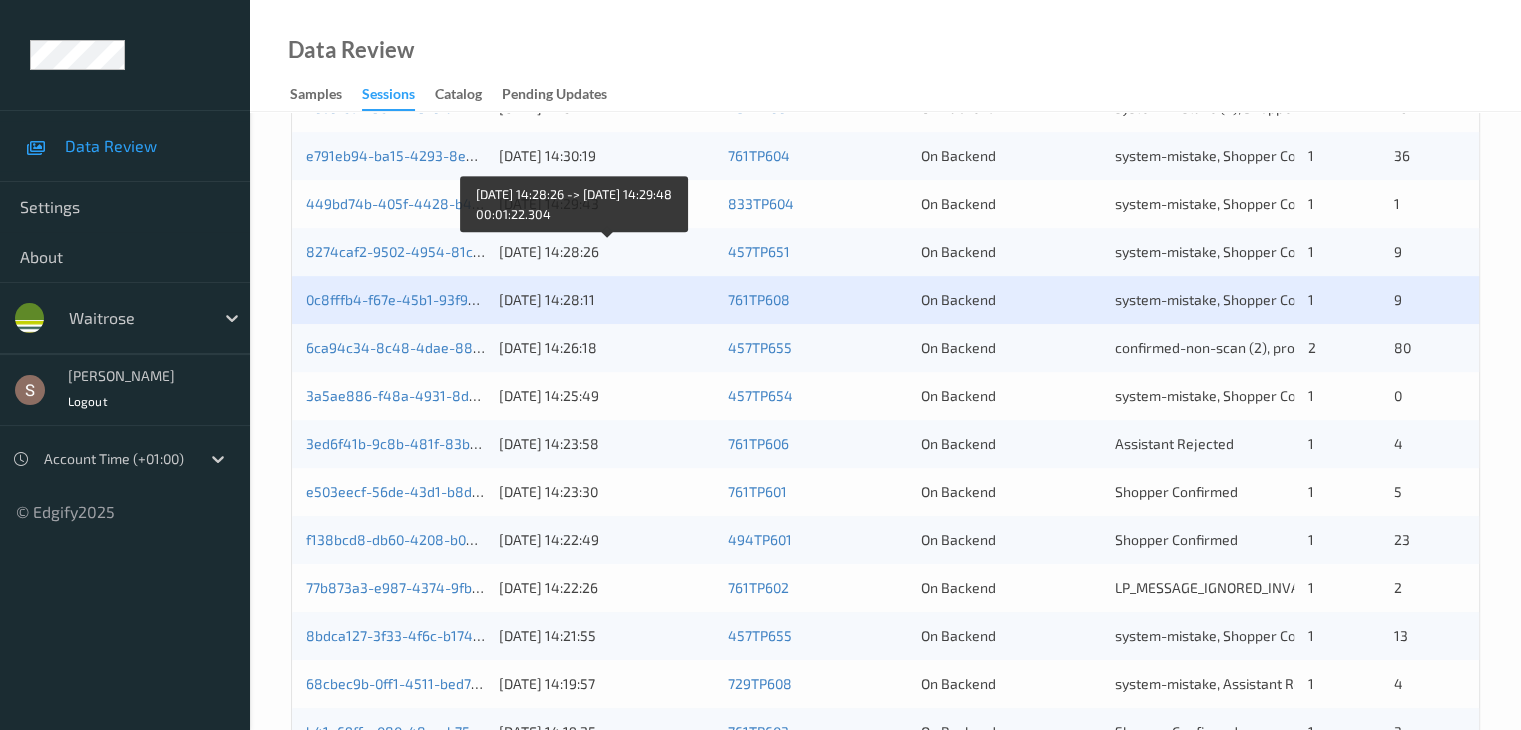 scroll, scrollTop: 800, scrollLeft: 0, axis: vertical 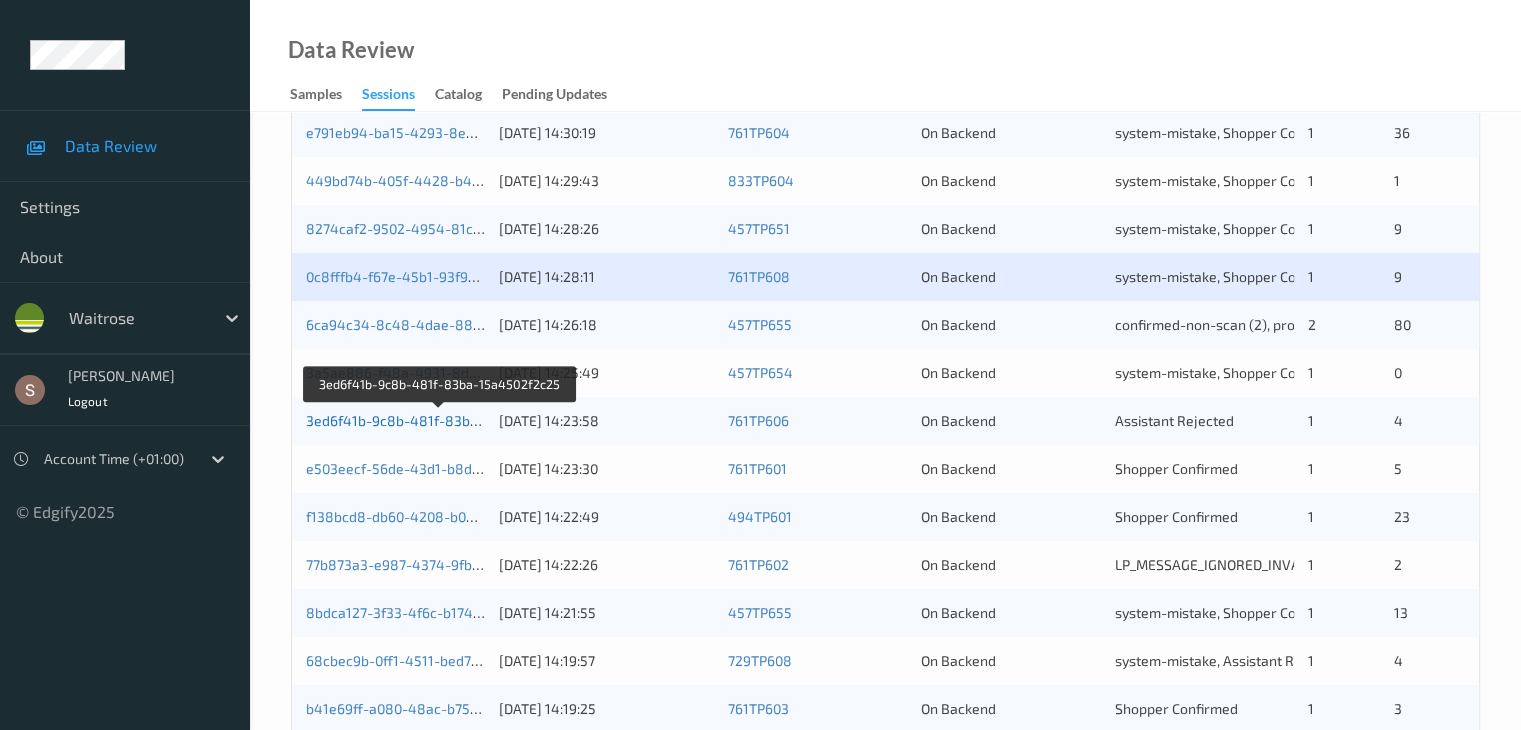 click on "3ed6f41b-9c8b-481f-83ba-15a4502f2c25" at bounding box center (440, 420) 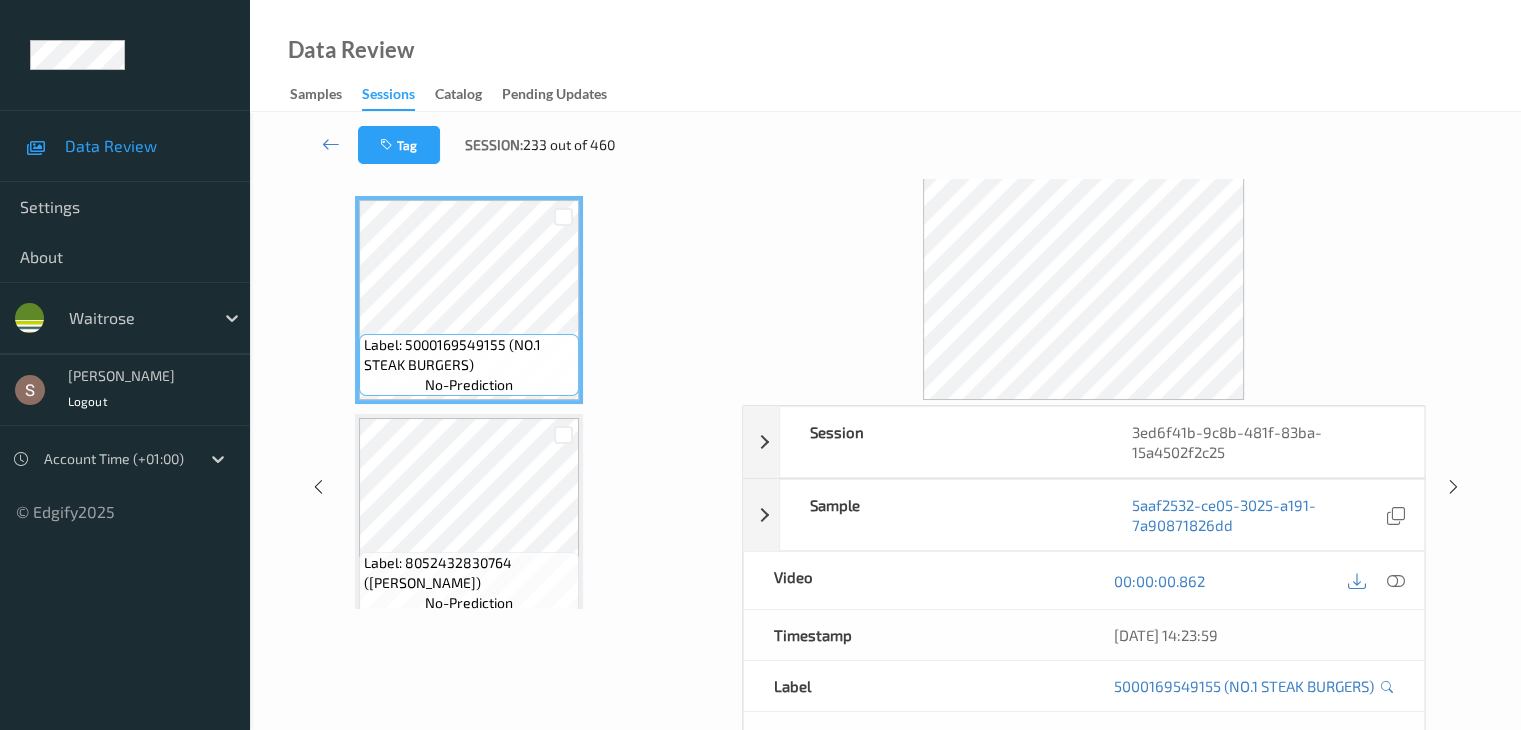scroll, scrollTop: 0, scrollLeft: 0, axis: both 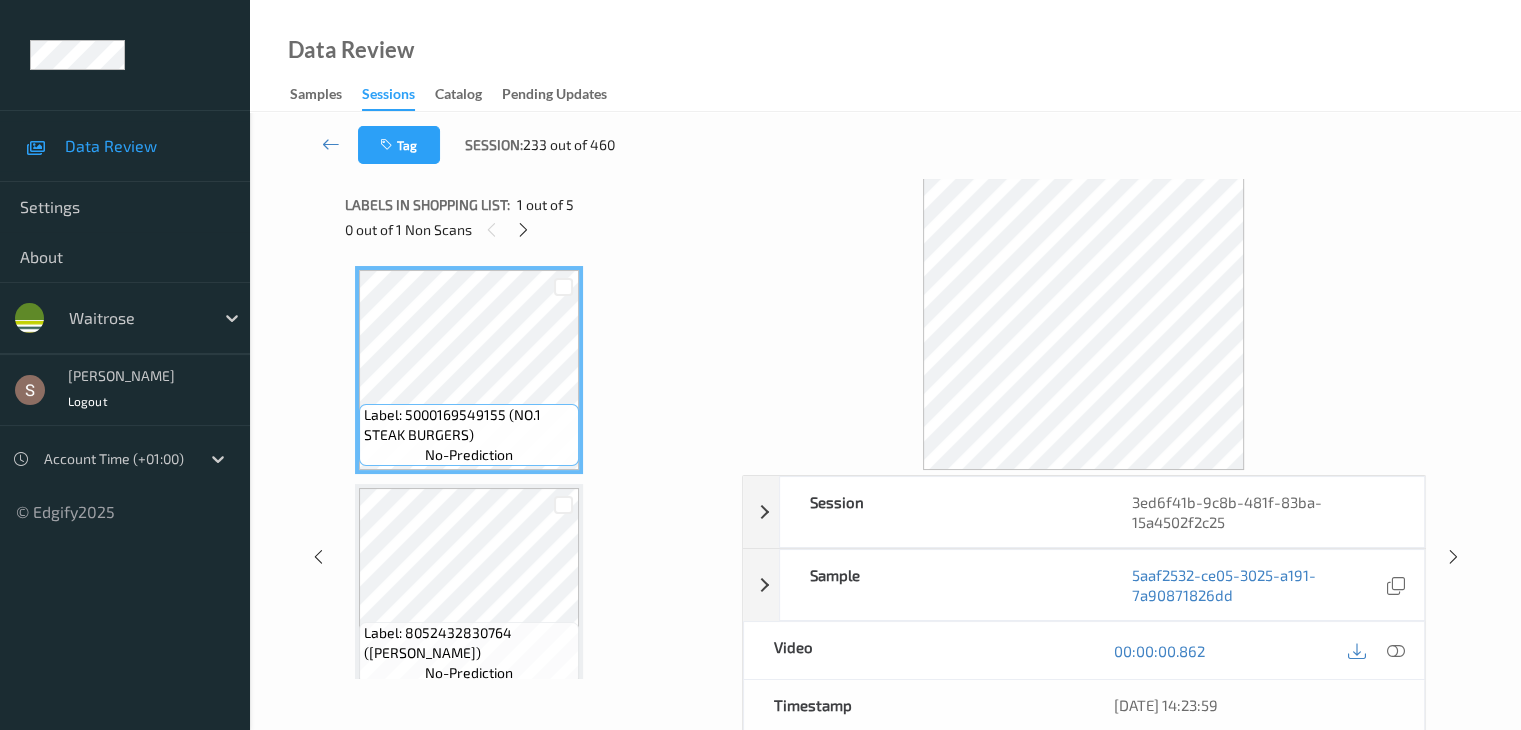 click on "0 out of 1 Non Scans" at bounding box center [536, 229] 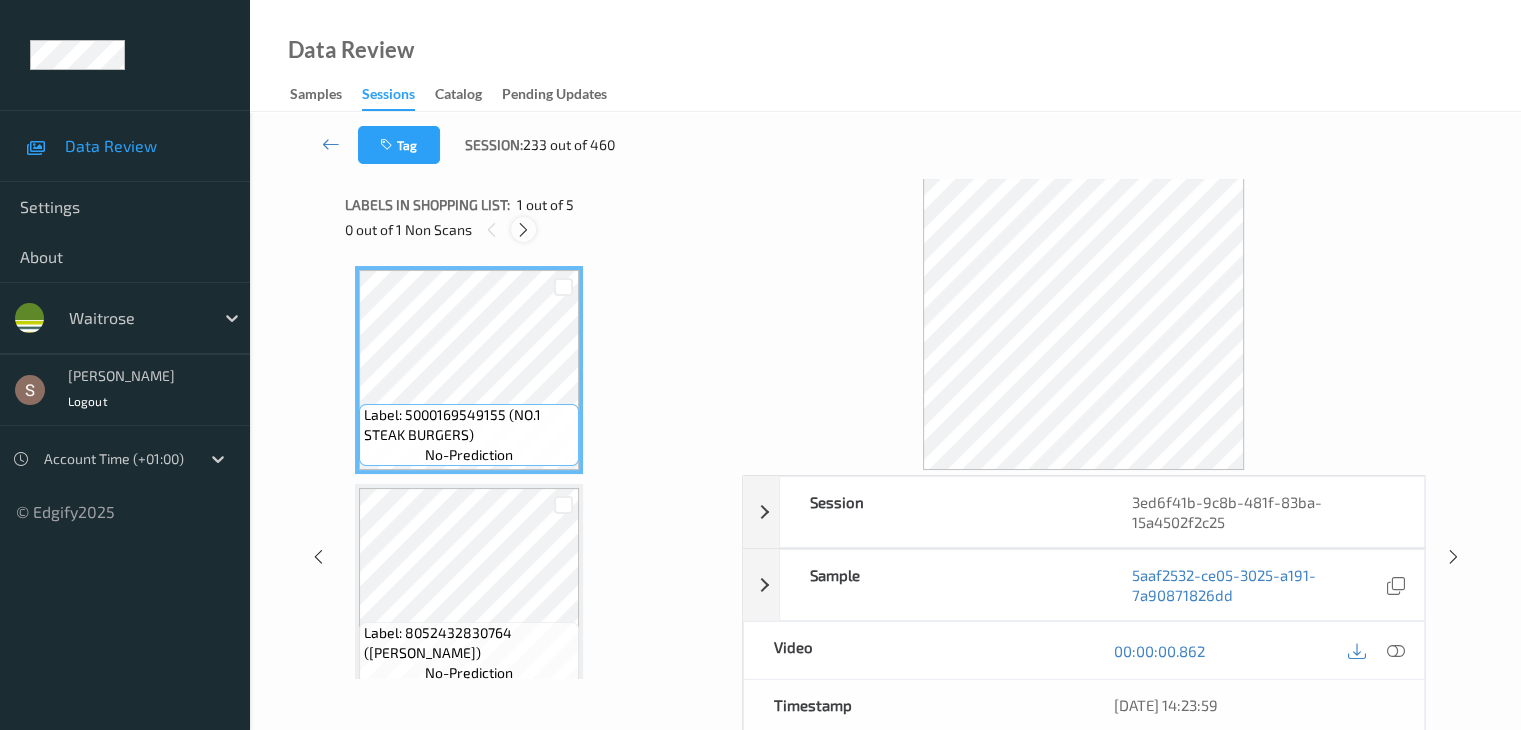 click at bounding box center (523, 230) 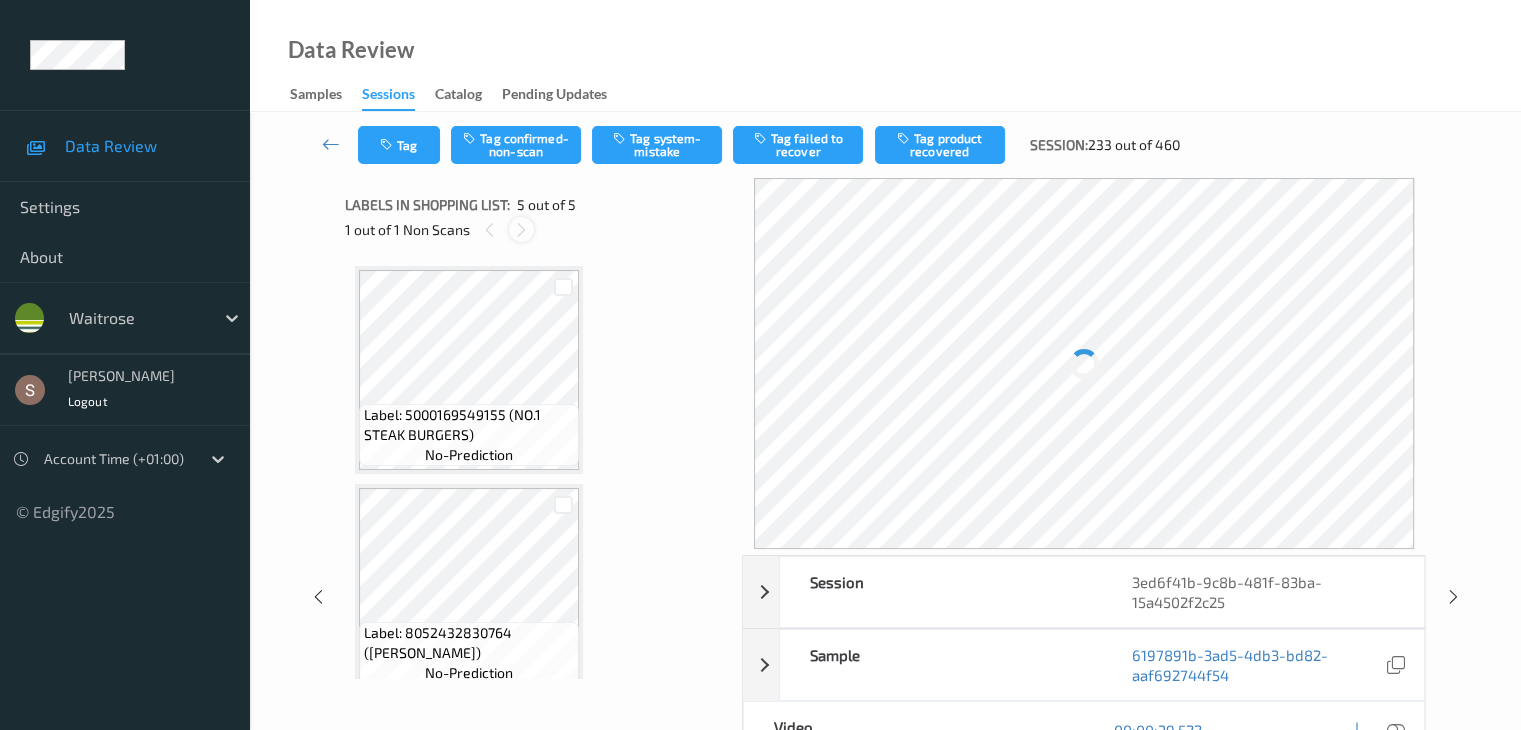 scroll, scrollTop: 664, scrollLeft: 0, axis: vertical 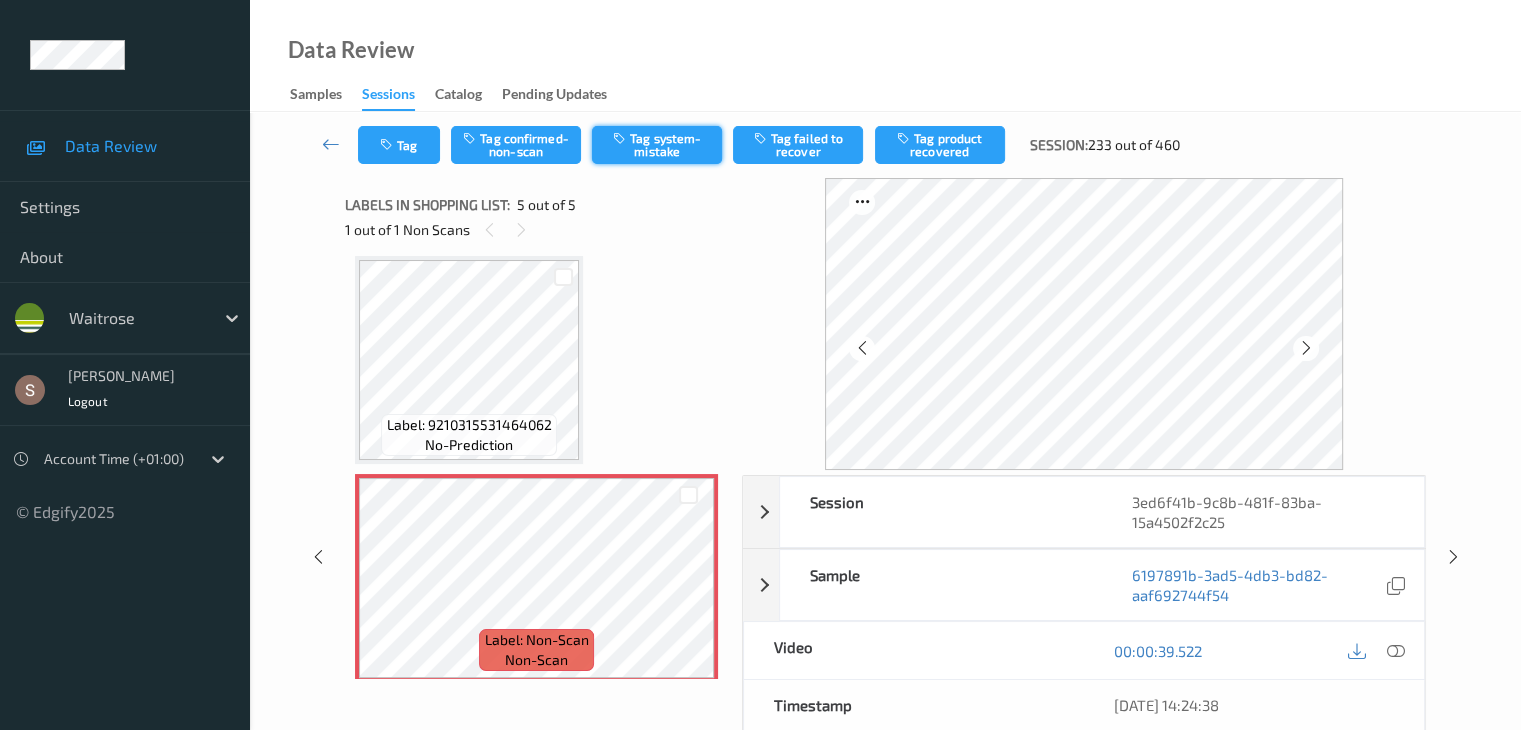 click on "Tag   system-mistake" at bounding box center (657, 145) 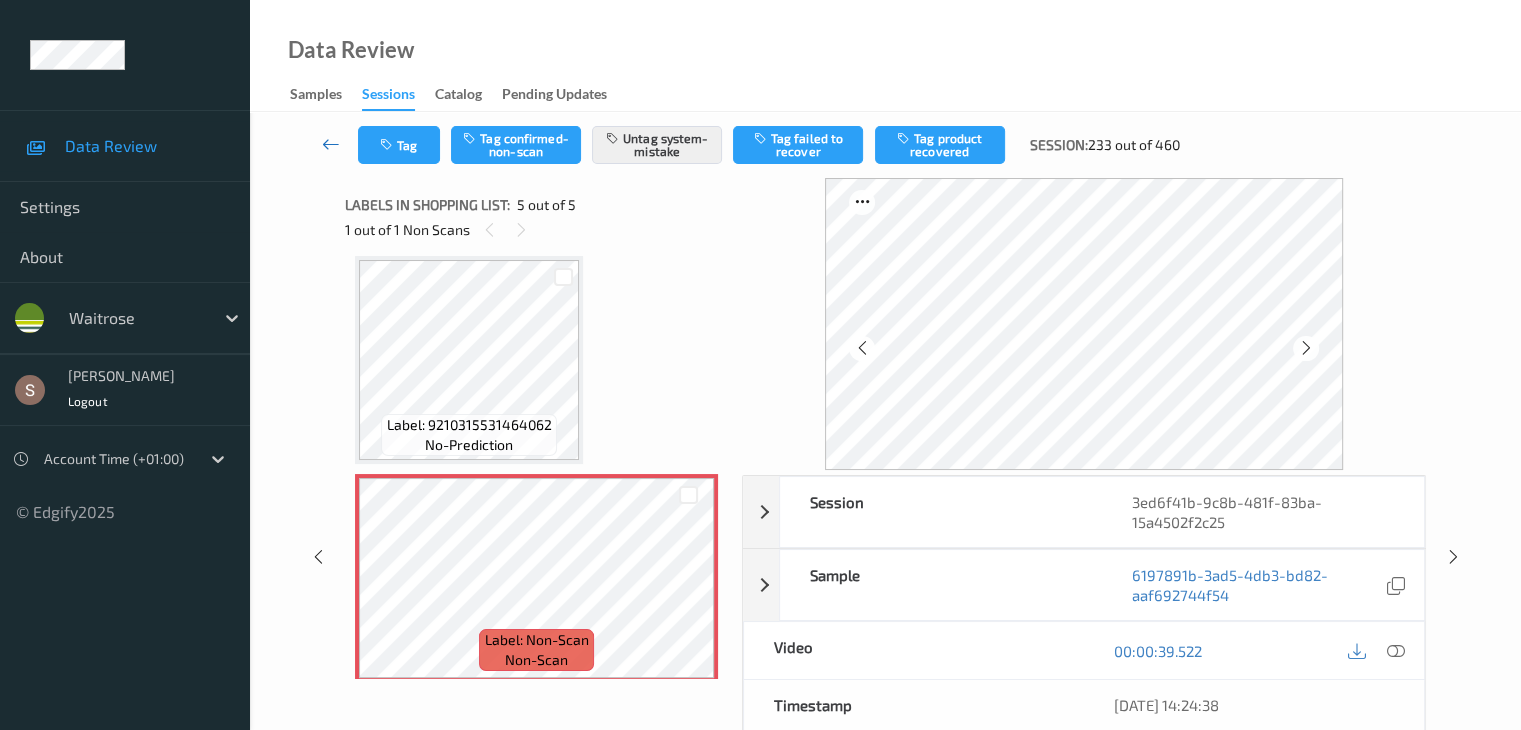 click at bounding box center (331, 144) 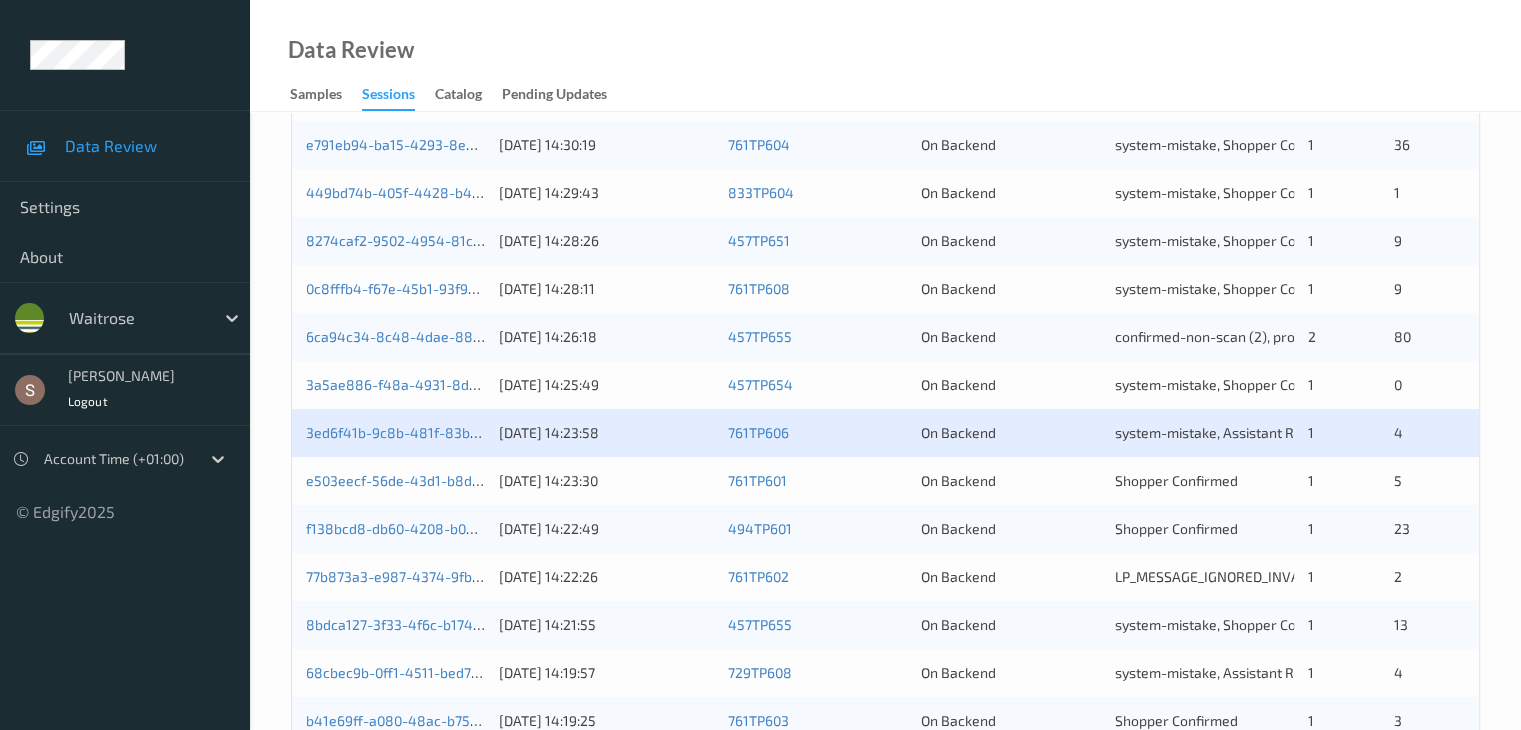 scroll, scrollTop: 800, scrollLeft: 0, axis: vertical 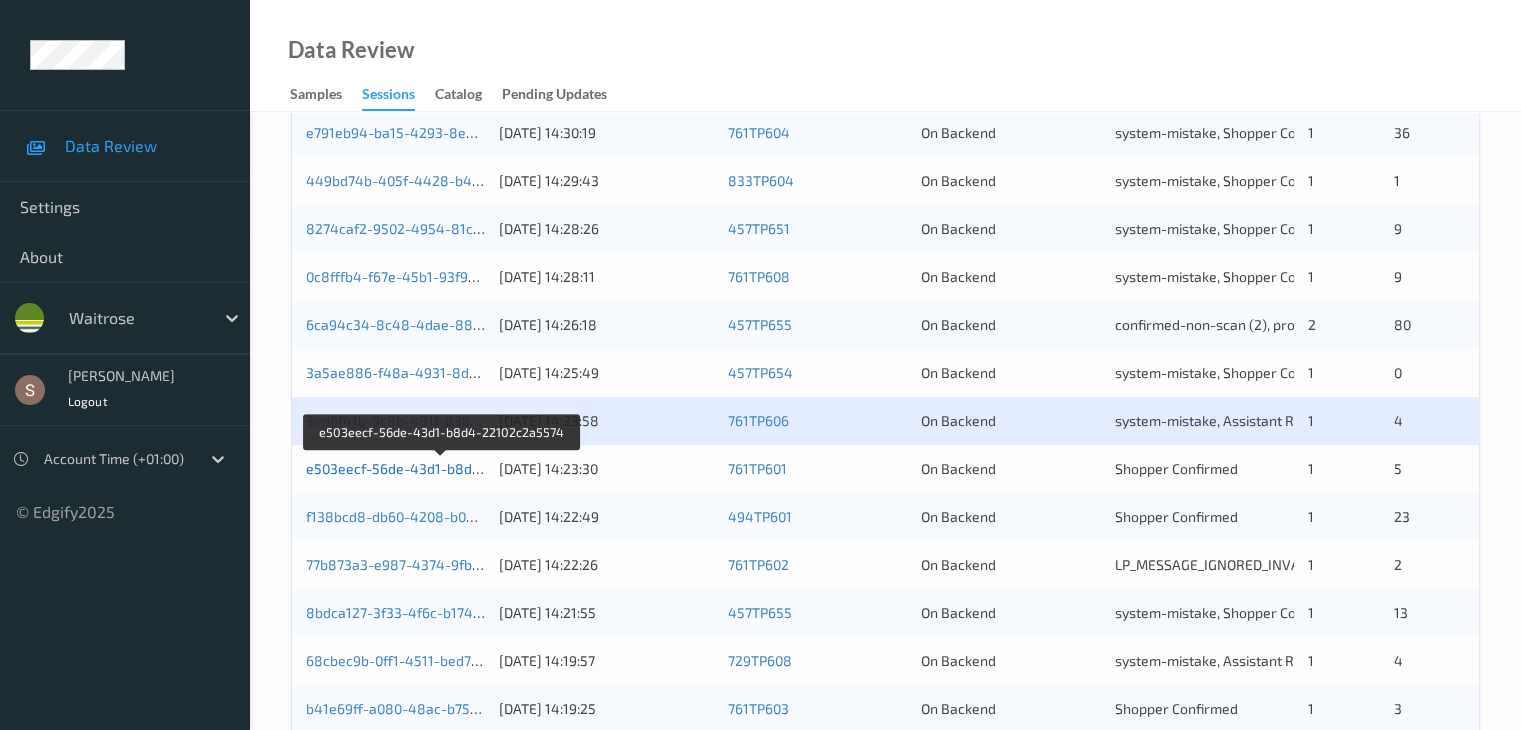 click on "e503eecf-56de-43d1-b8d4-22102c2a5574" at bounding box center [443, 468] 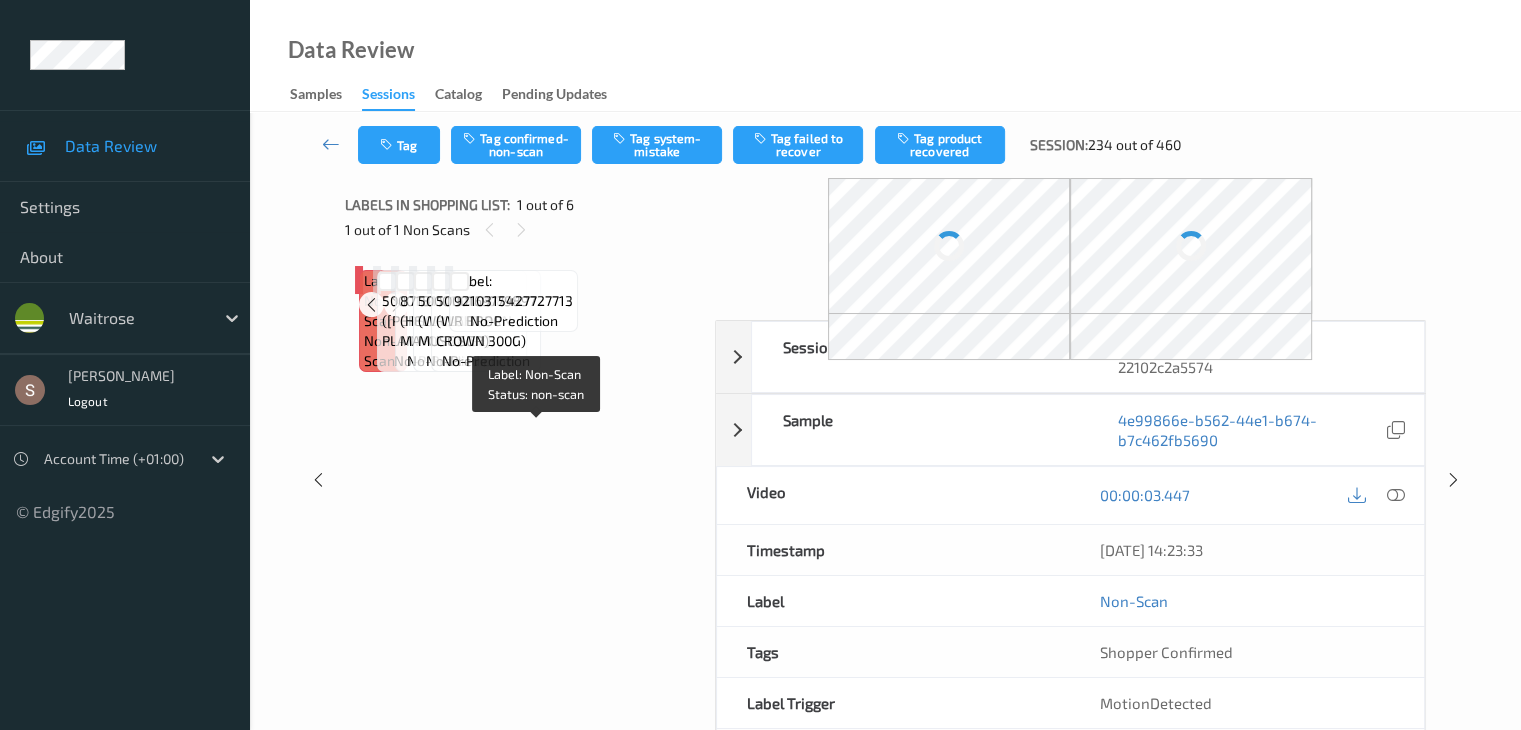scroll, scrollTop: 0, scrollLeft: 0, axis: both 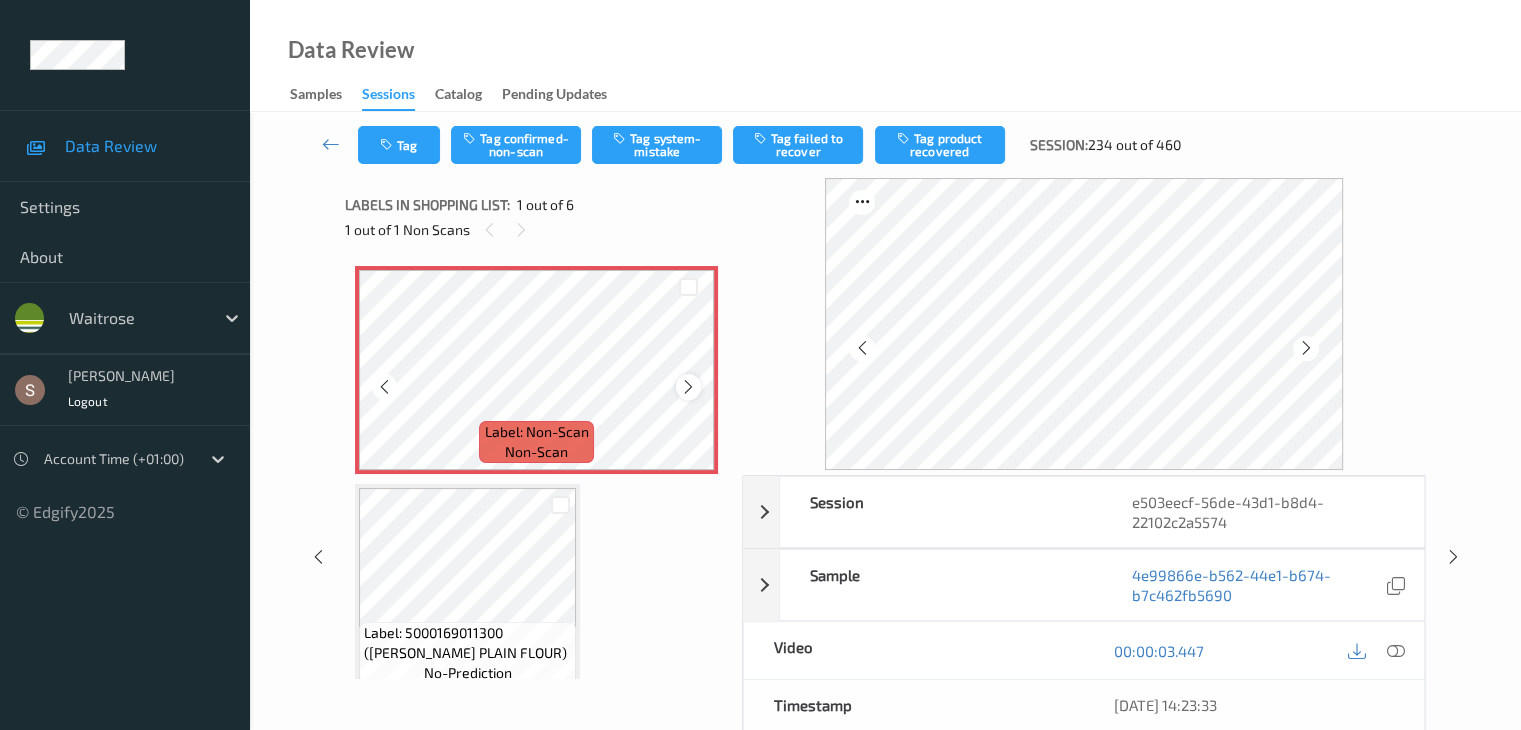 click at bounding box center (688, 387) 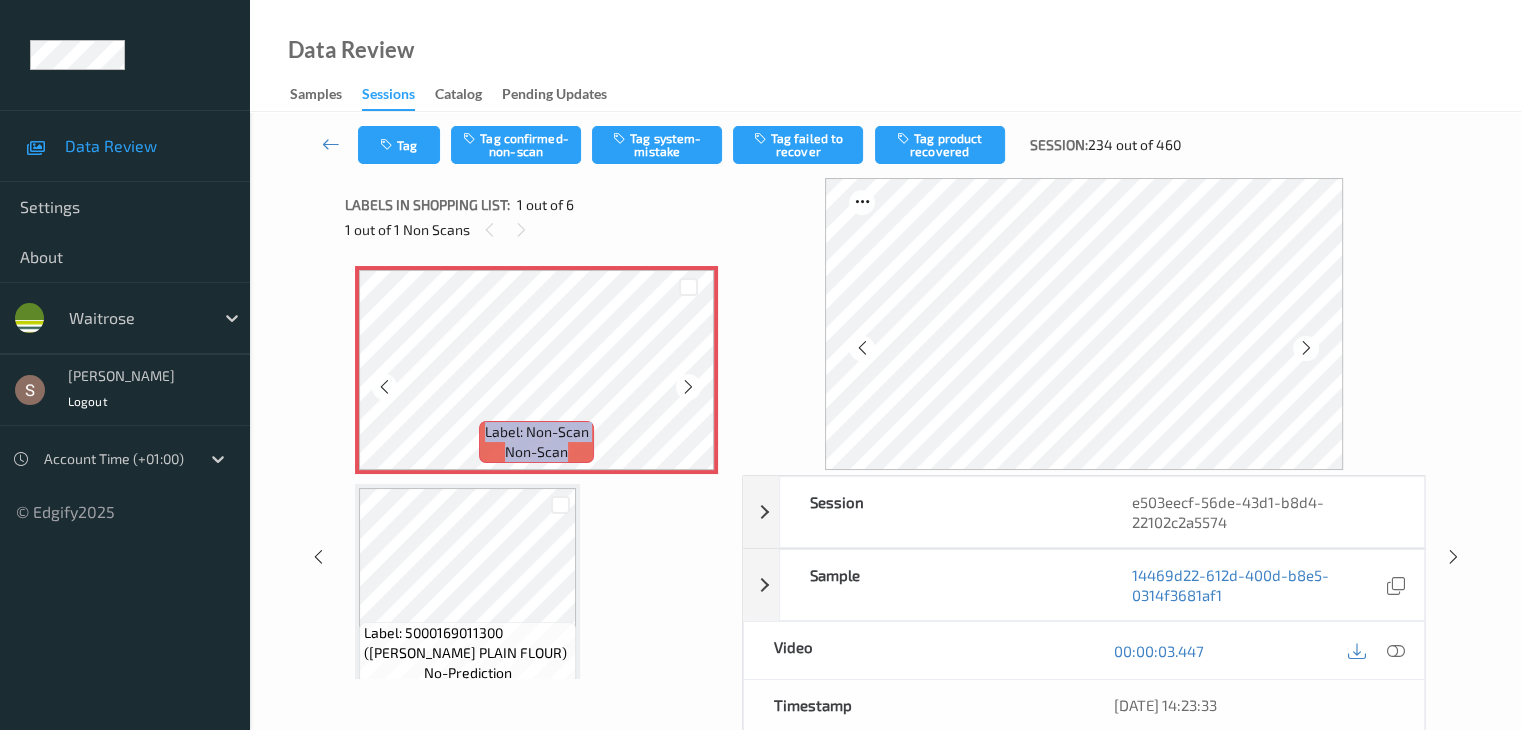 click at bounding box center (688, 387) 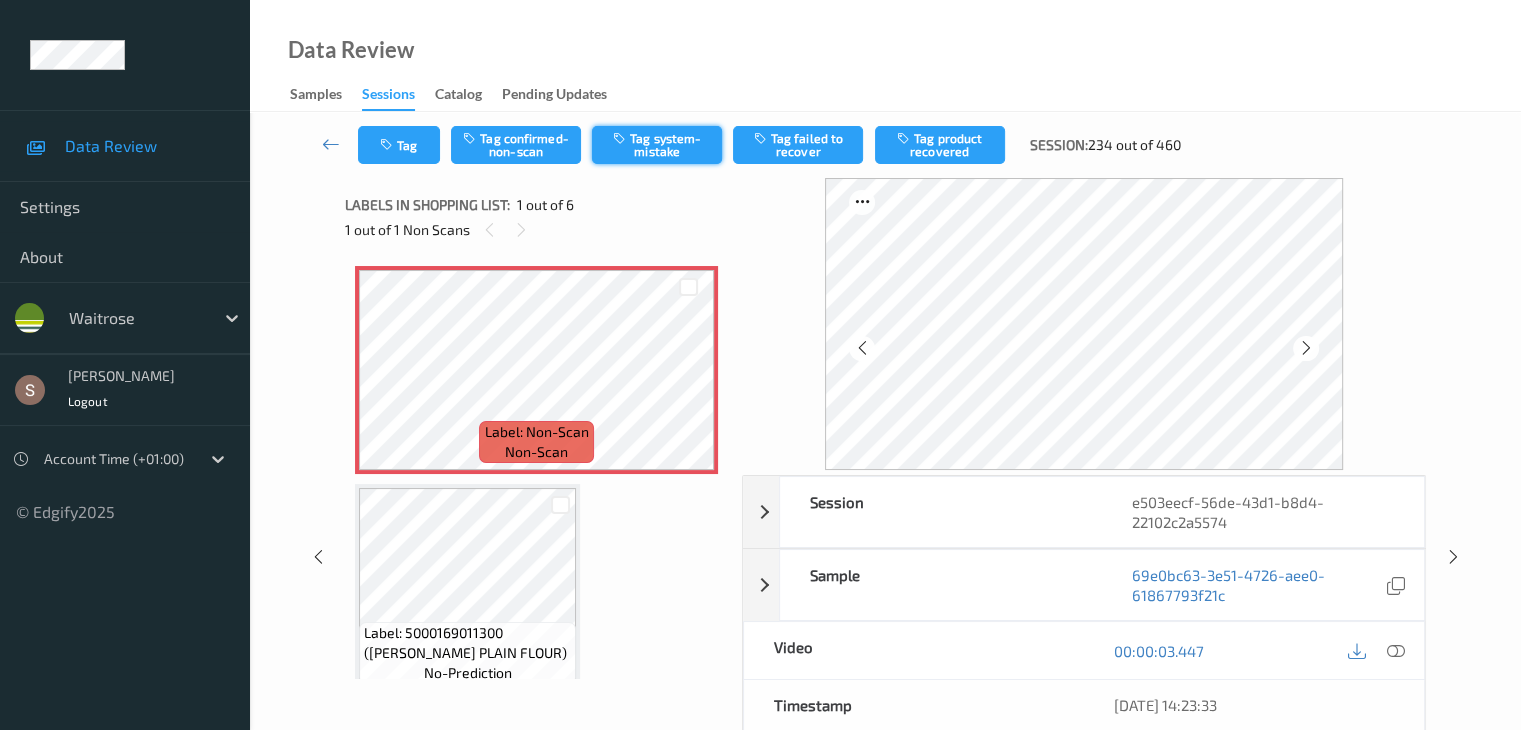click on "Tag   system-mistake" at bounding box center (657, 145) 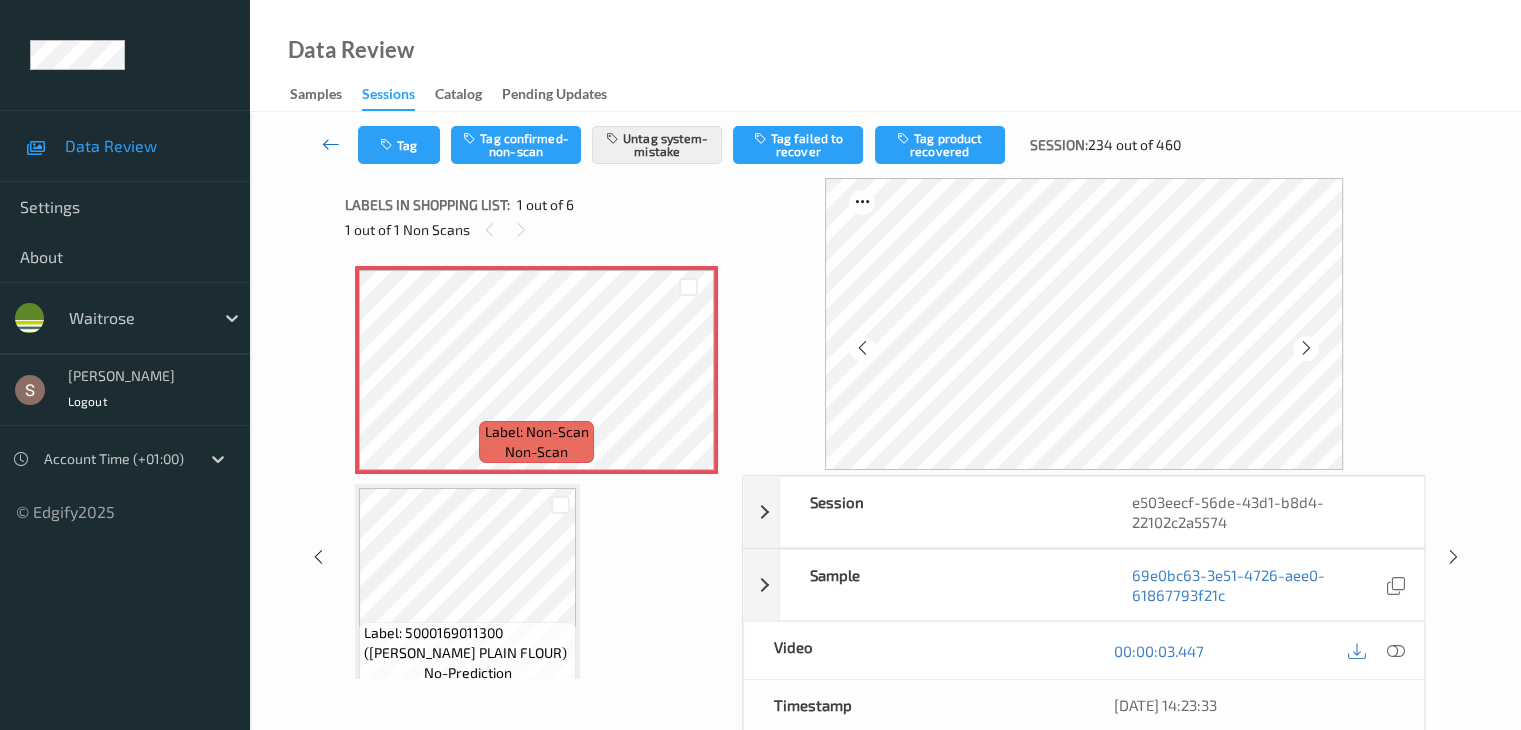 click at bounding box center (331, 144) 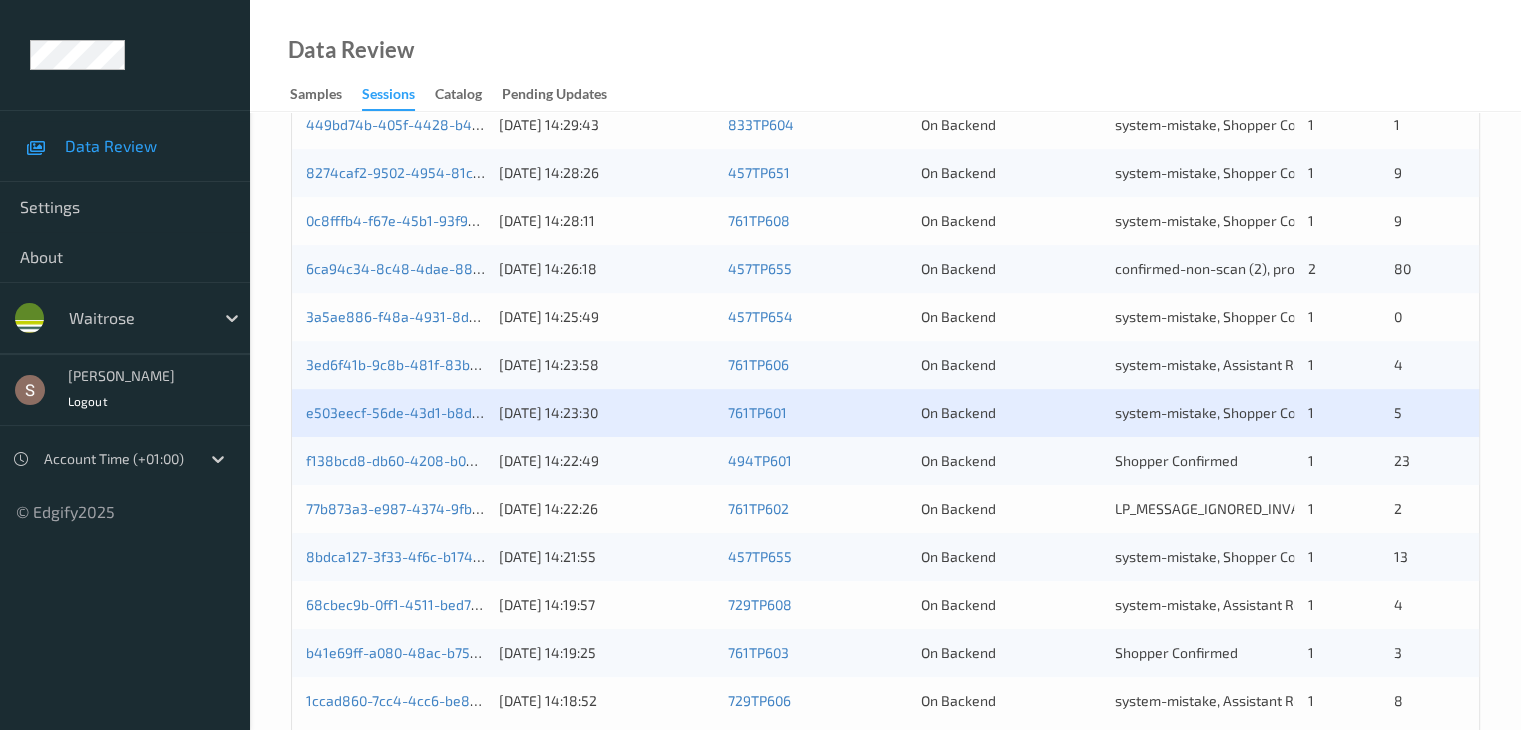 scroll, scrollTop: 900, scrollLeft: 0, axis: vertical 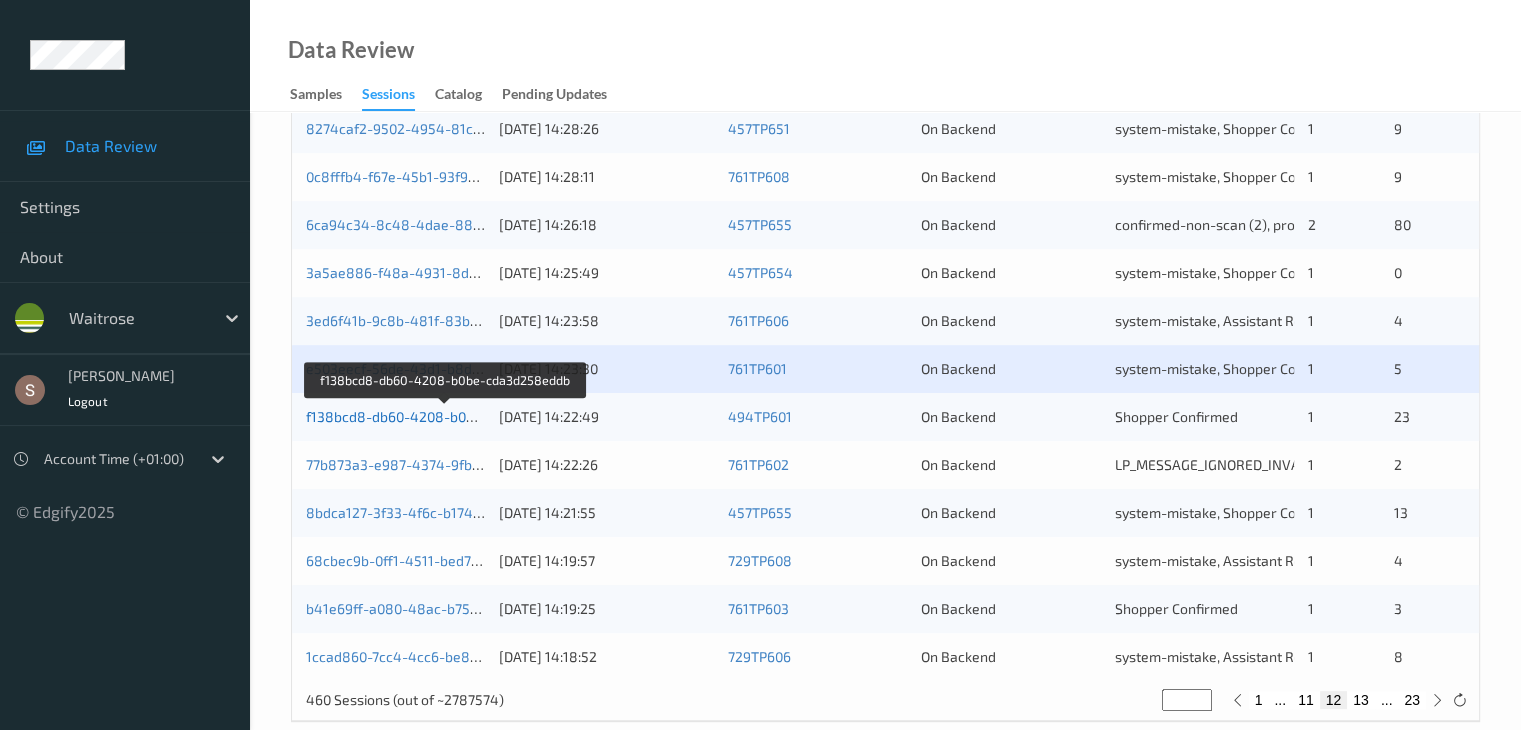 click on "f138bcd8-db60-4208-b0be-cda3d258eddb" at bounding box center [445, 416] 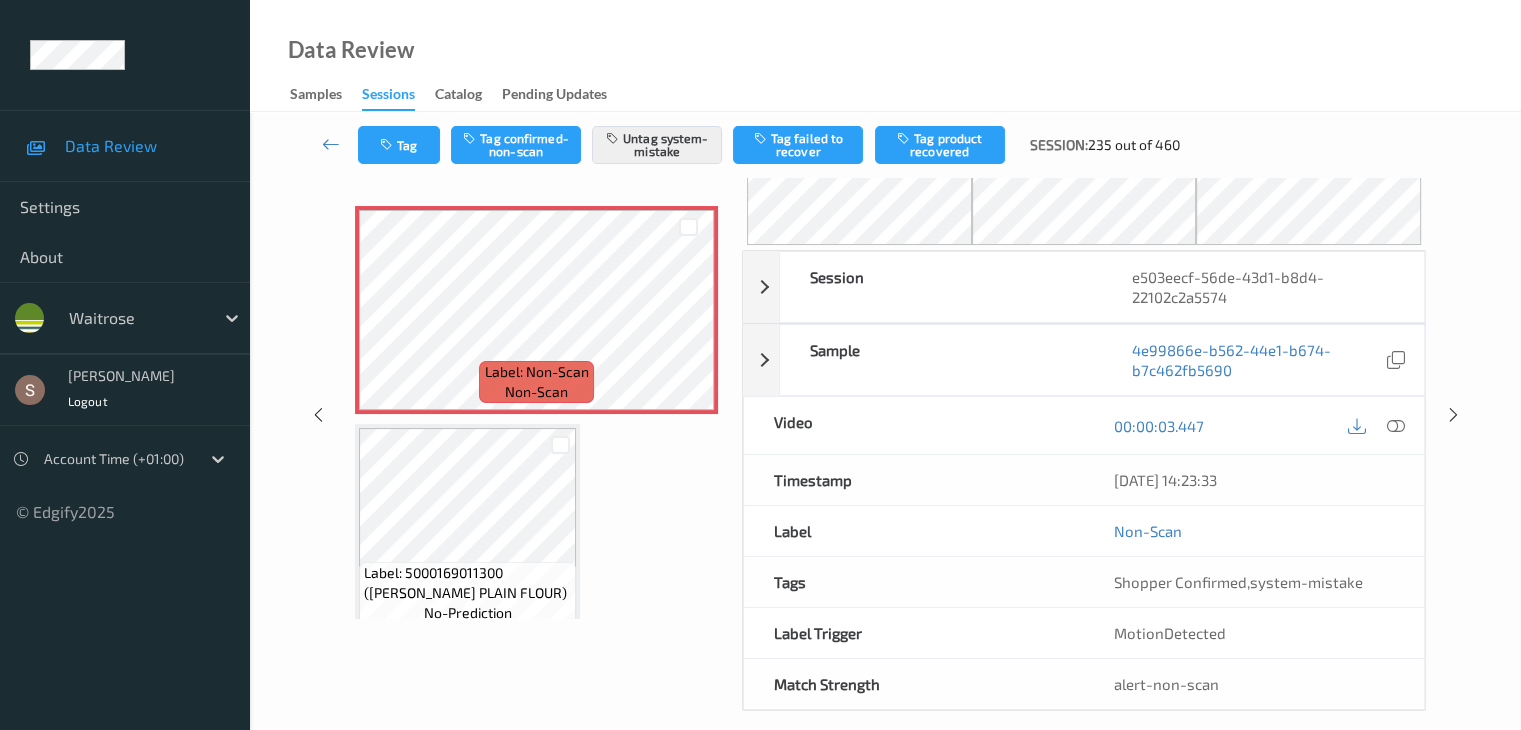 scroll, scrollTop: 0, scrollLeft: 0, axis: both 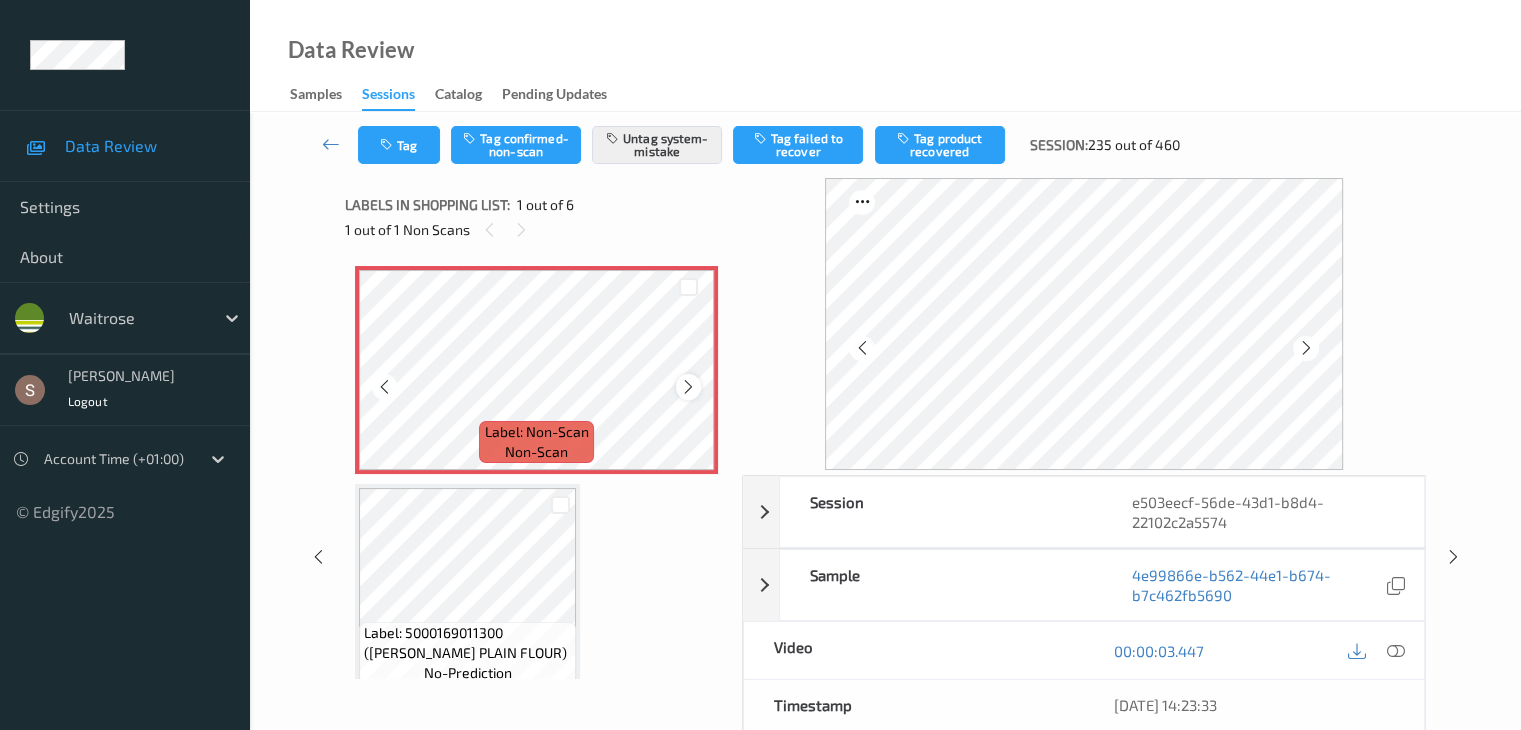 click at bounding box center [688, 387] 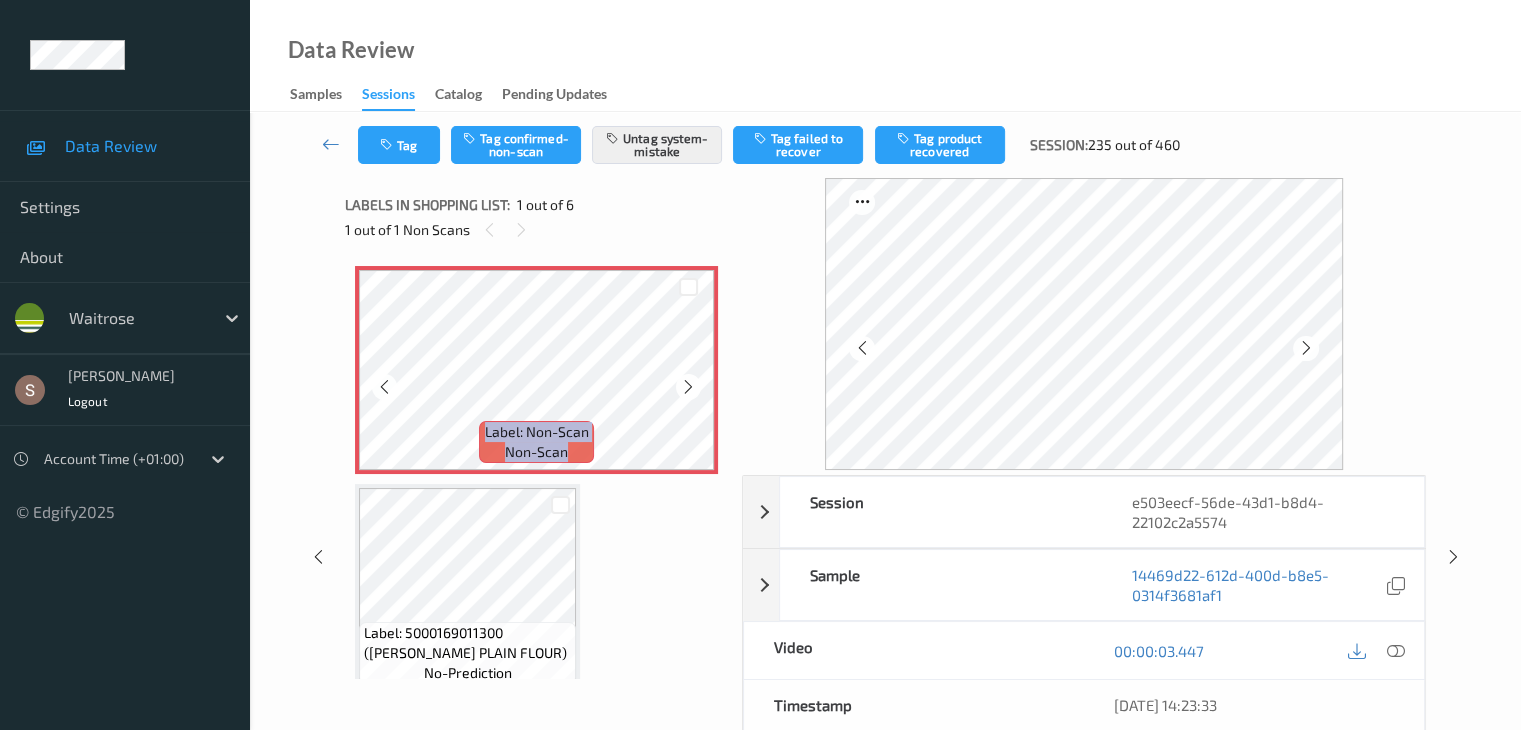 click at bounding box center [688, 387] 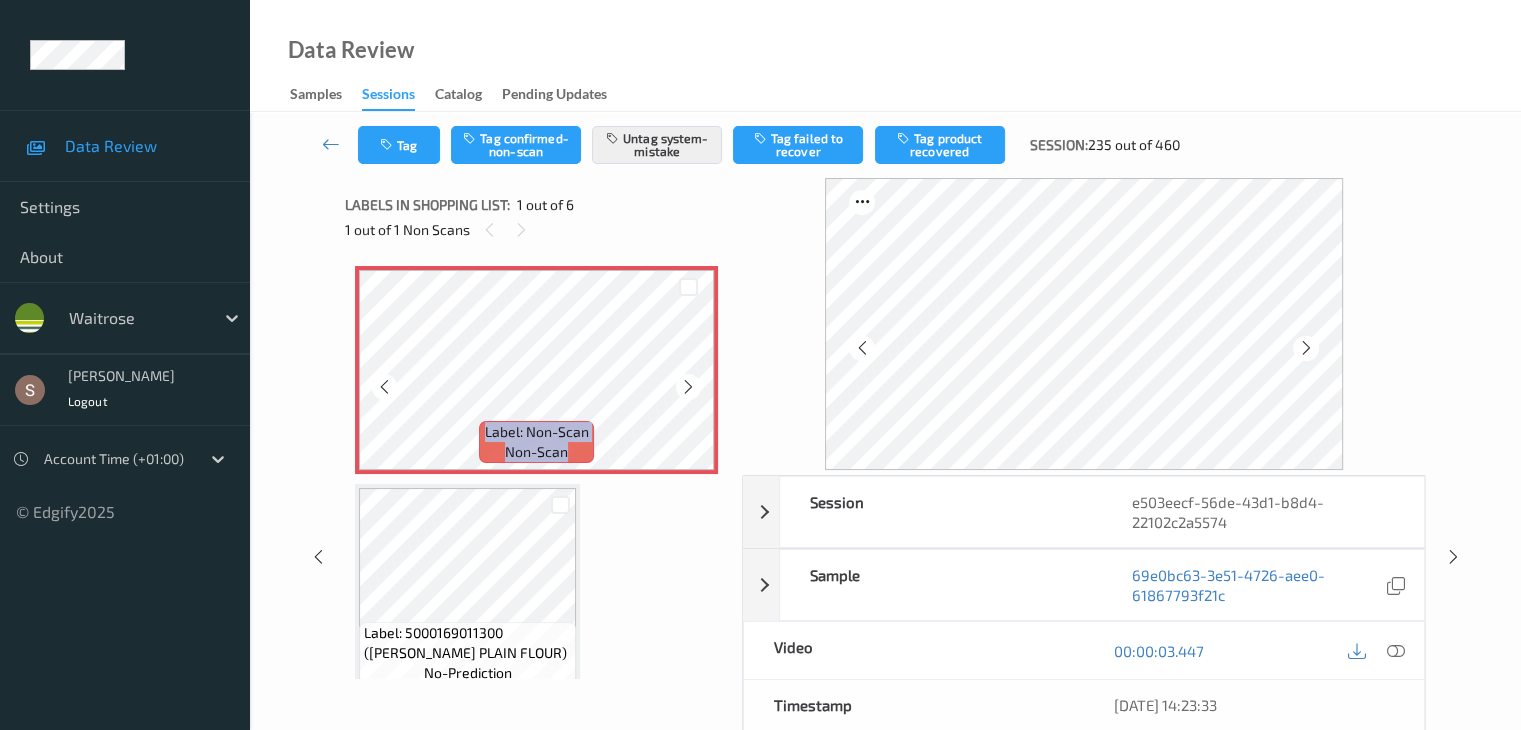 click at bounding box center [688, 387] 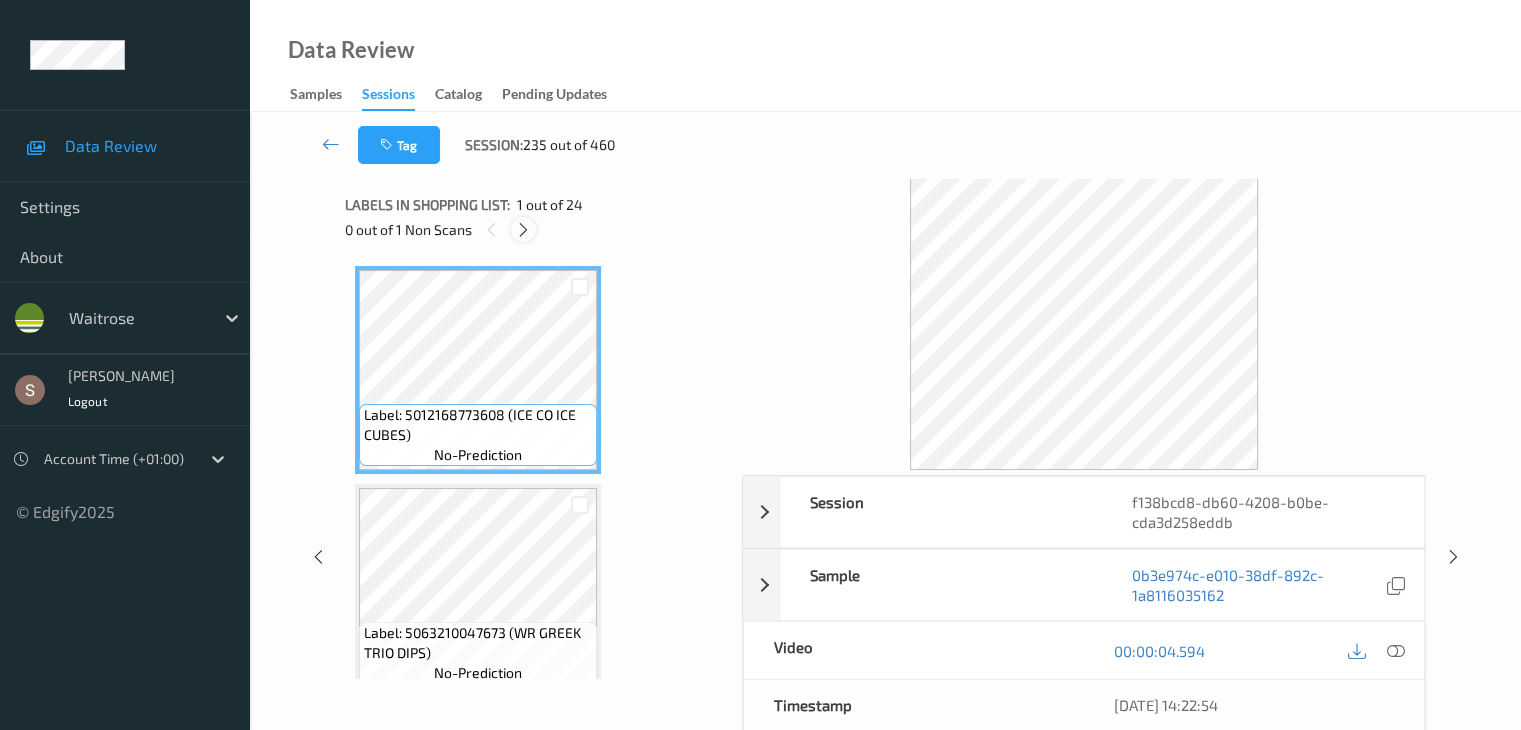 click at bounding box center (523, 230) 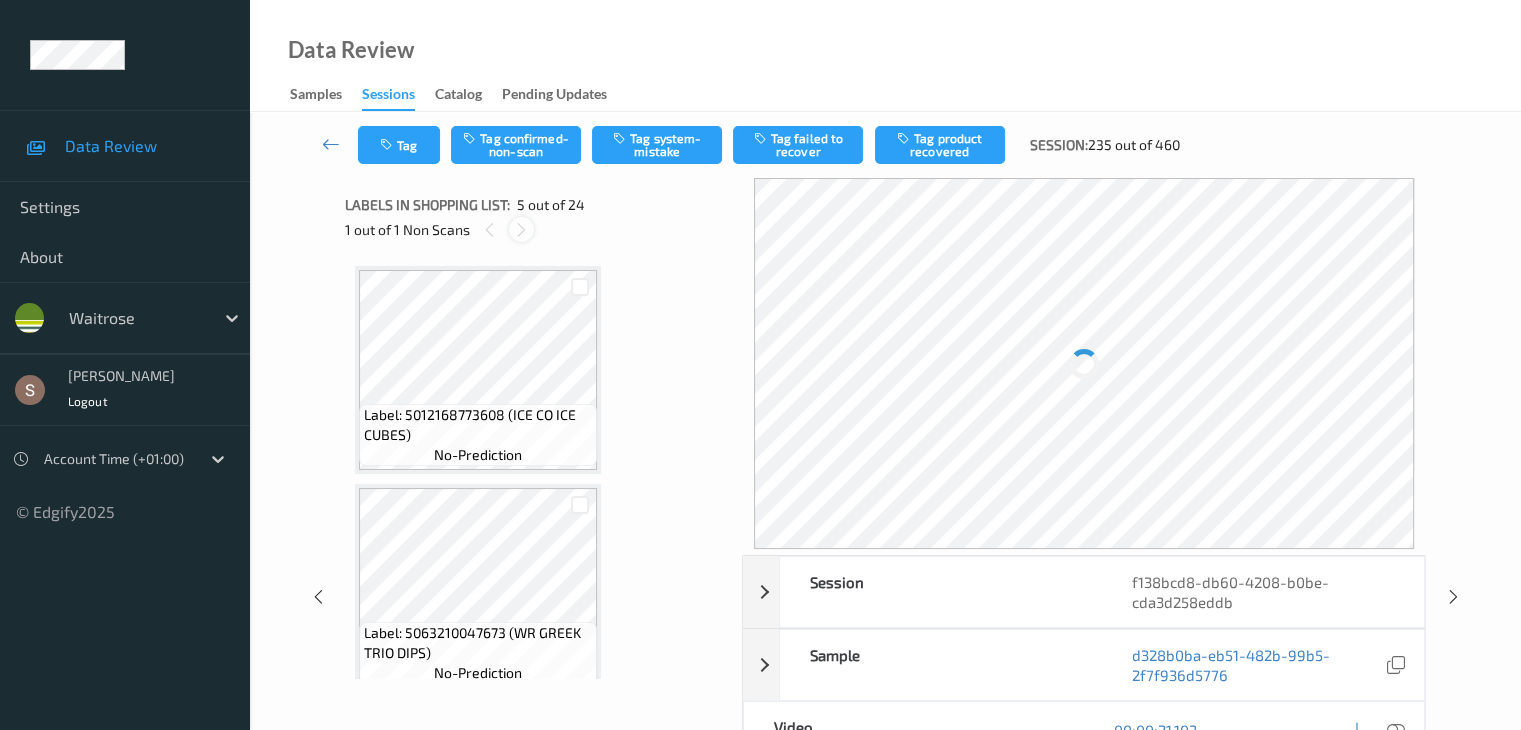 scroll, scrollTop: 664, scrollLeft: 0, axis: vertical 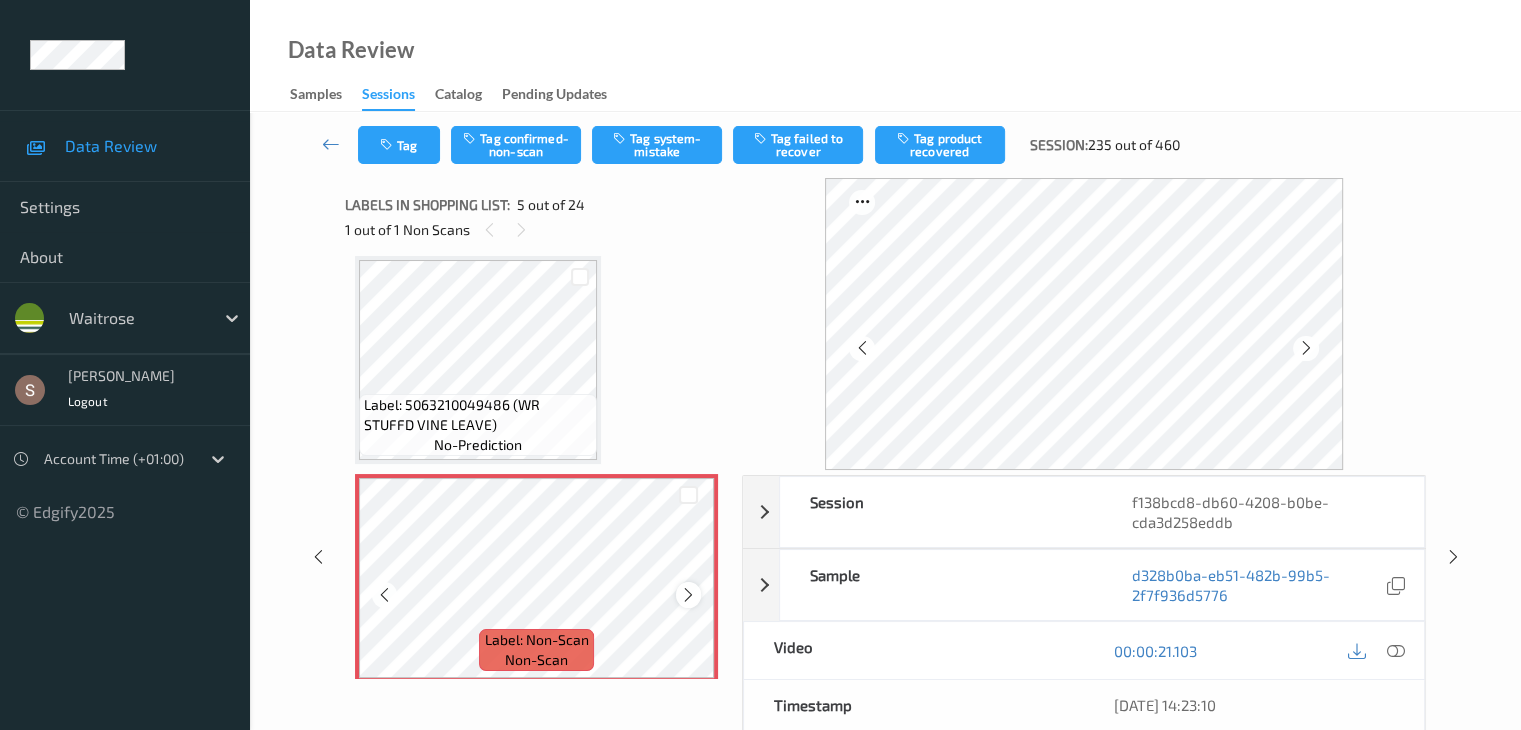 click at bounding box center (688, 595) 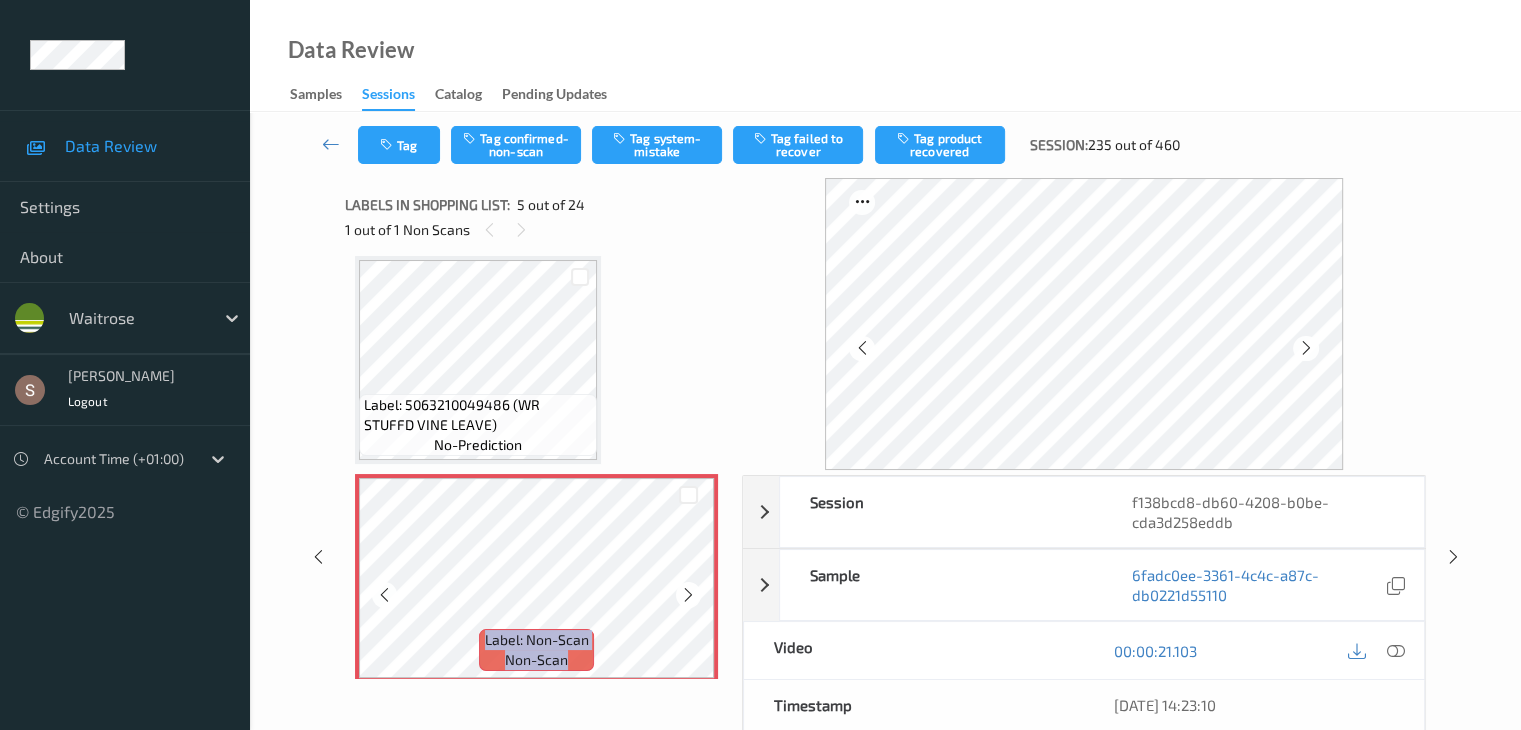 click at bounding box center [688, 595] 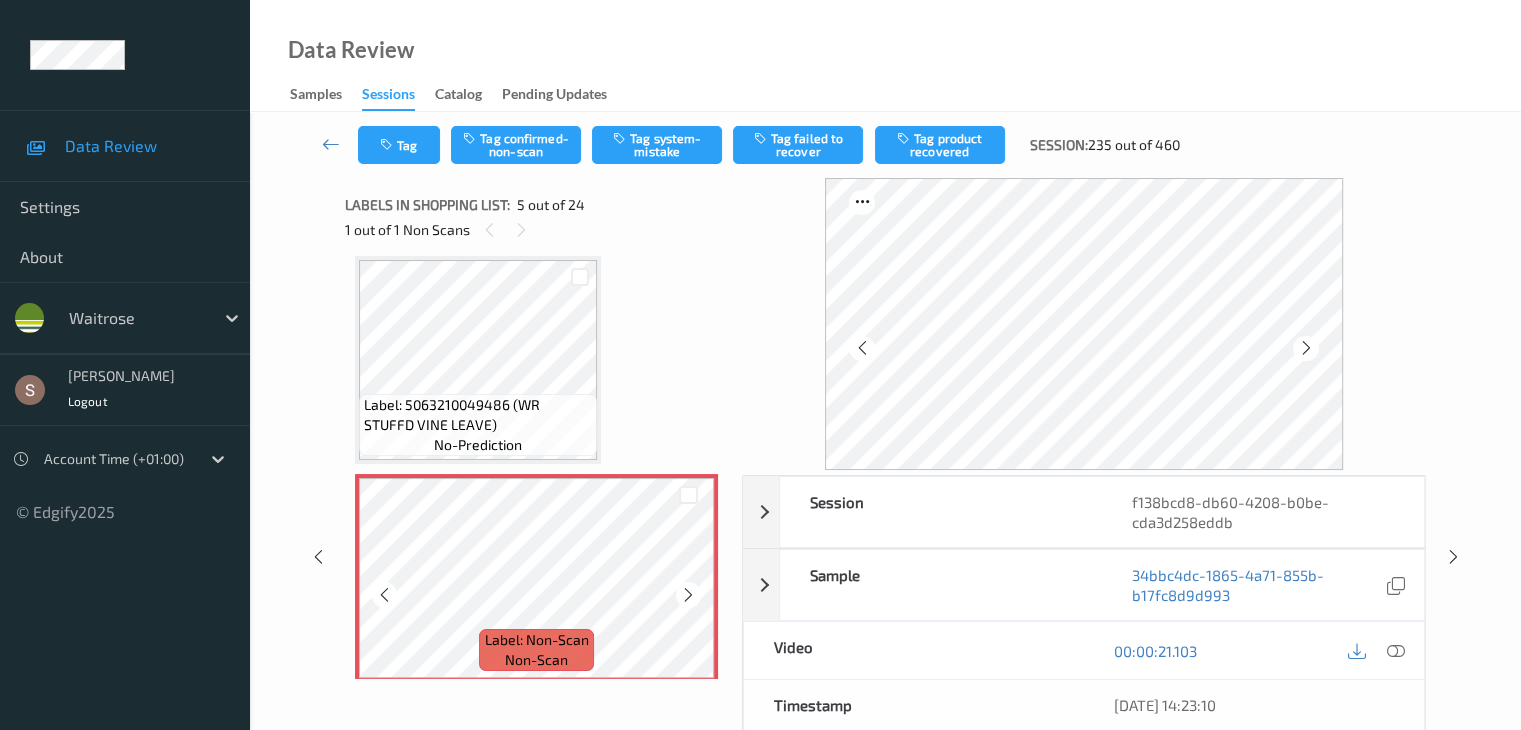click at bounding box center (688, 595) 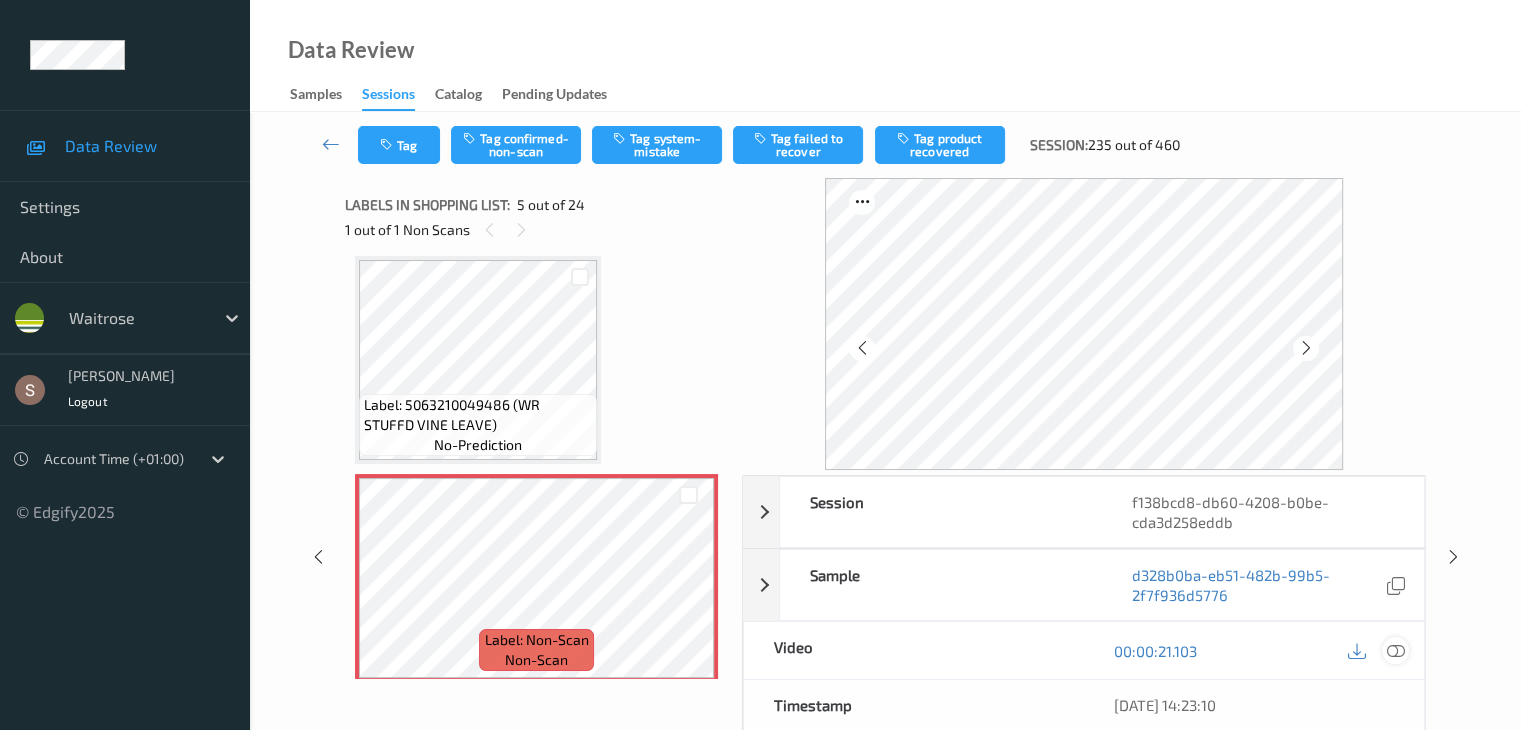 click at bounding box center [1395, 651] 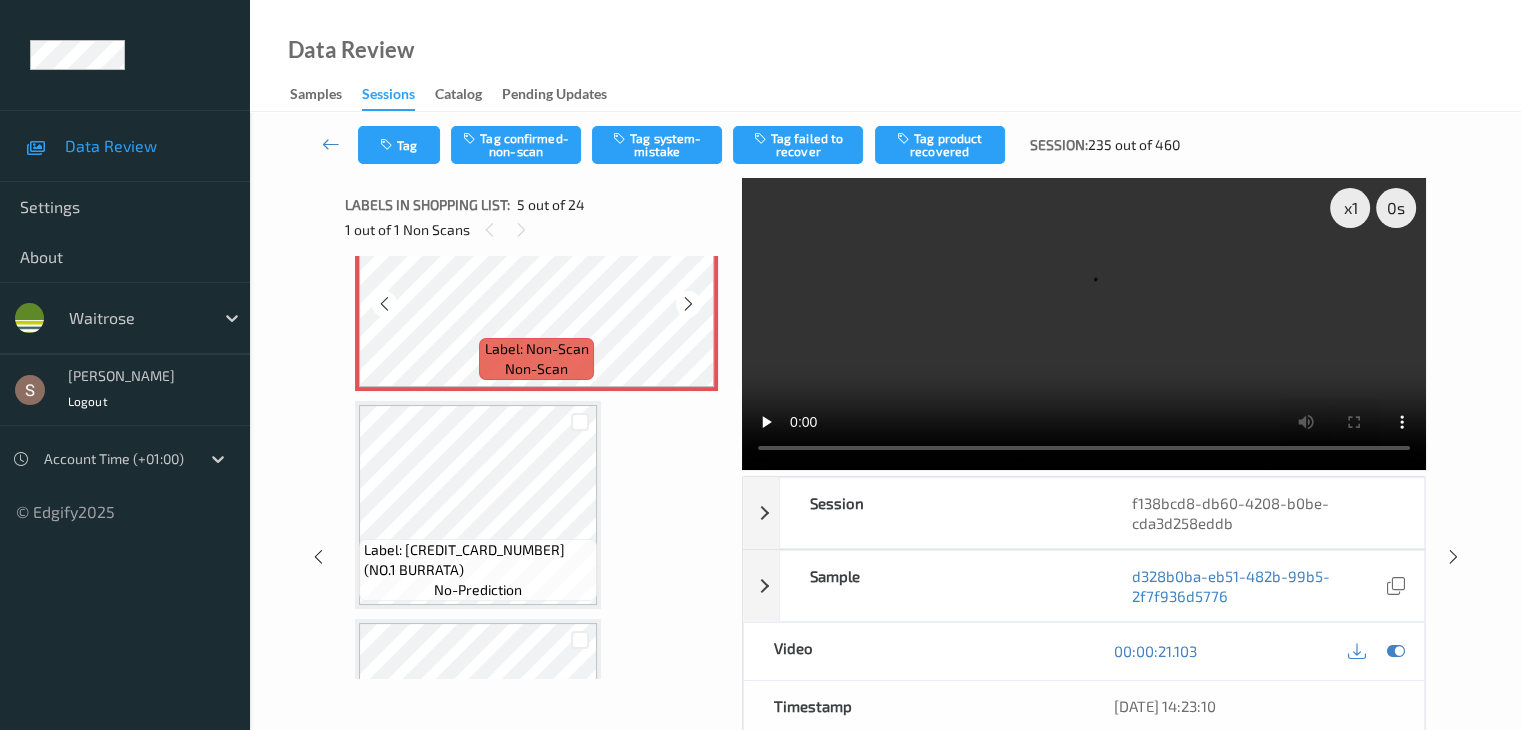 scroll, scrollTop: 964, scrollLeft: 0, axis: vertical 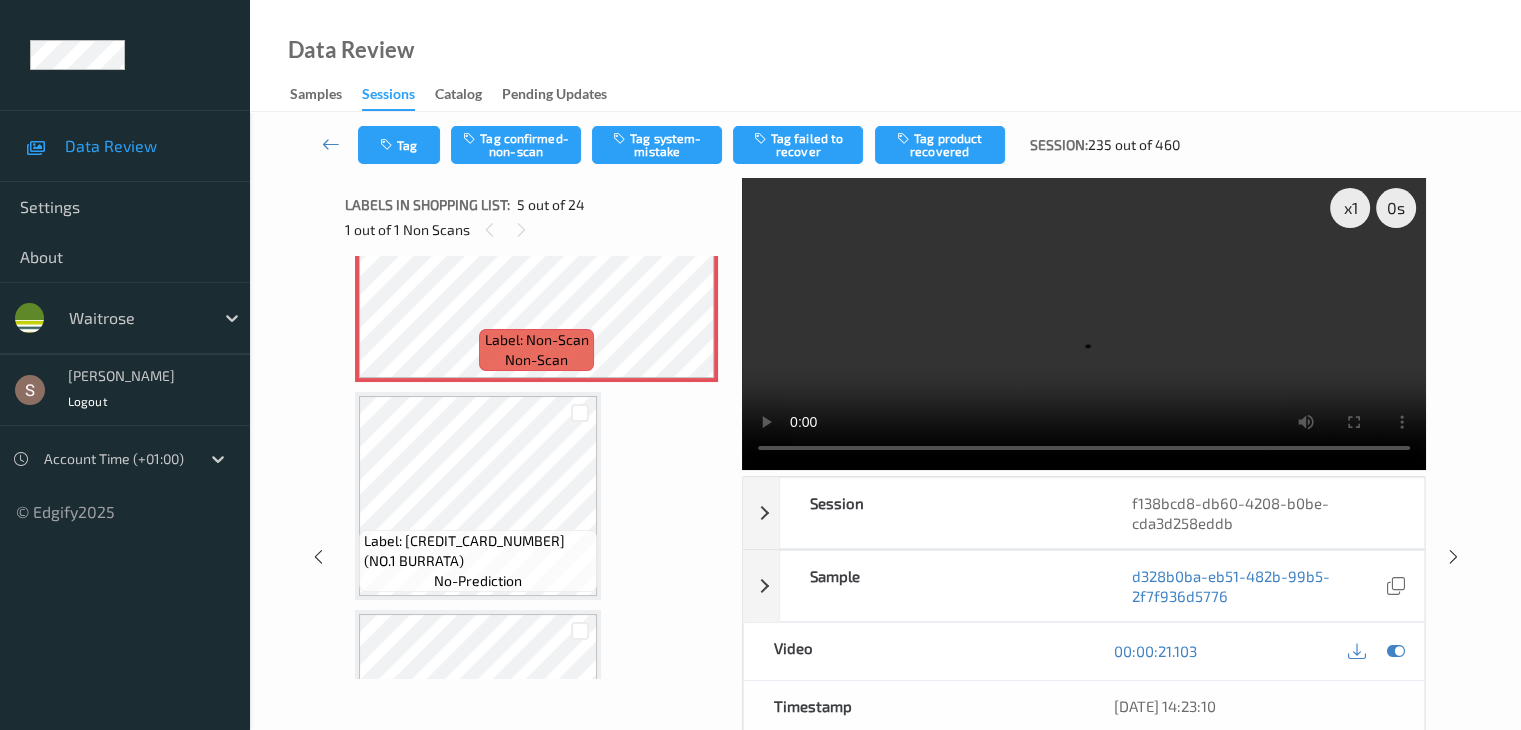 click at bounding box center [1084, 324] 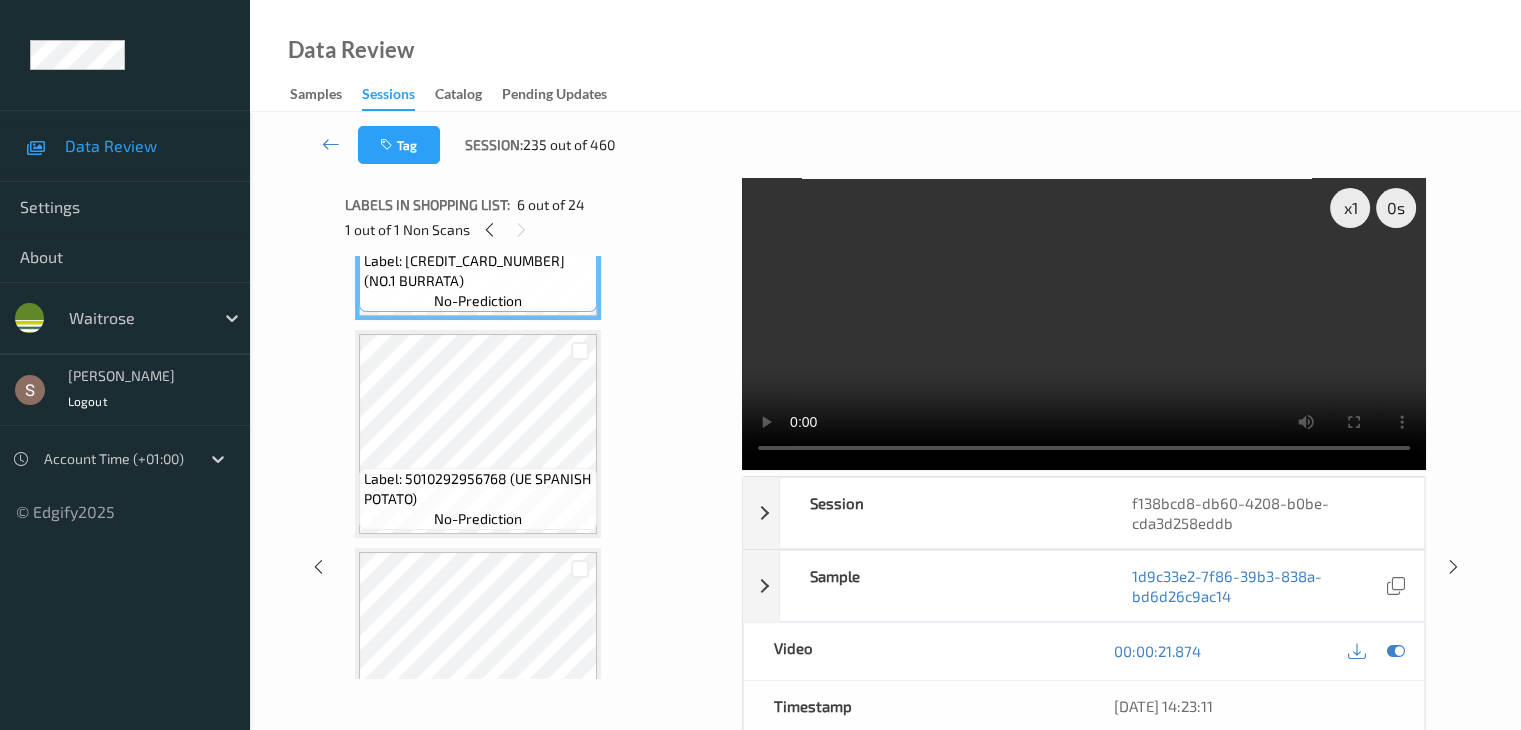 scroll, scrollTop: 1264, scrollLeft: 0, axis: vertical 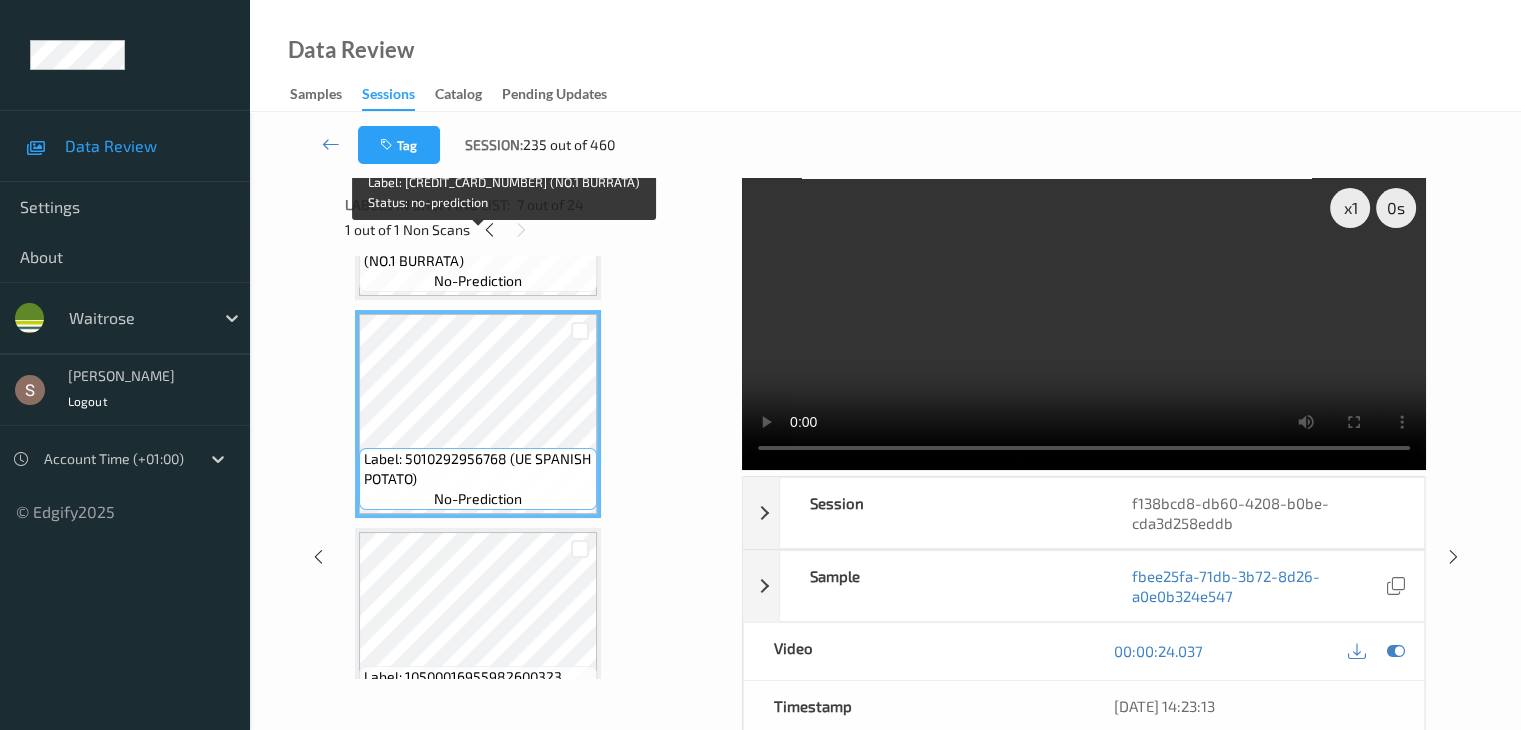 click on "no-prediction" at bounding box center (478, 281) 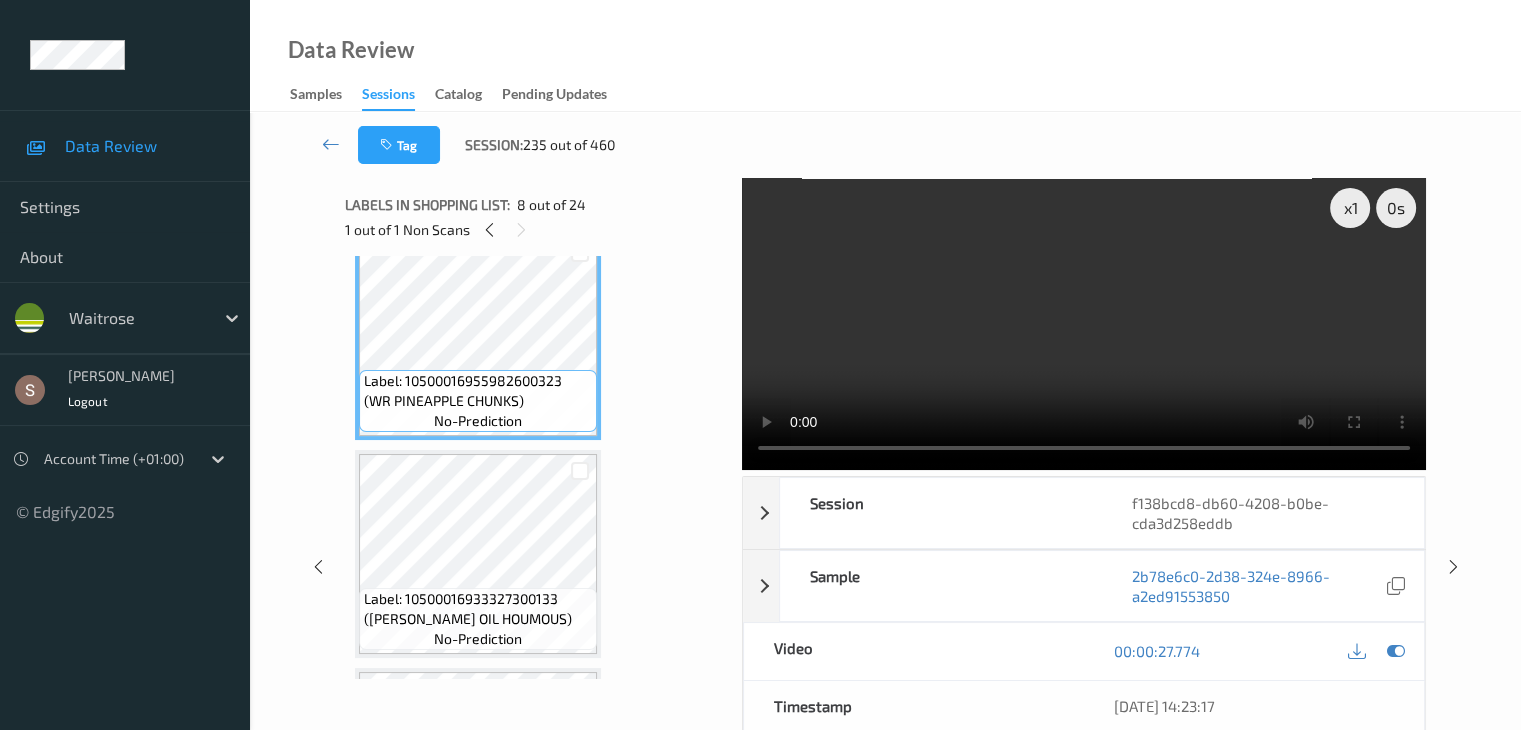 scroll, scrollTop: 1564, scrollLeft: 0, axis: vertical 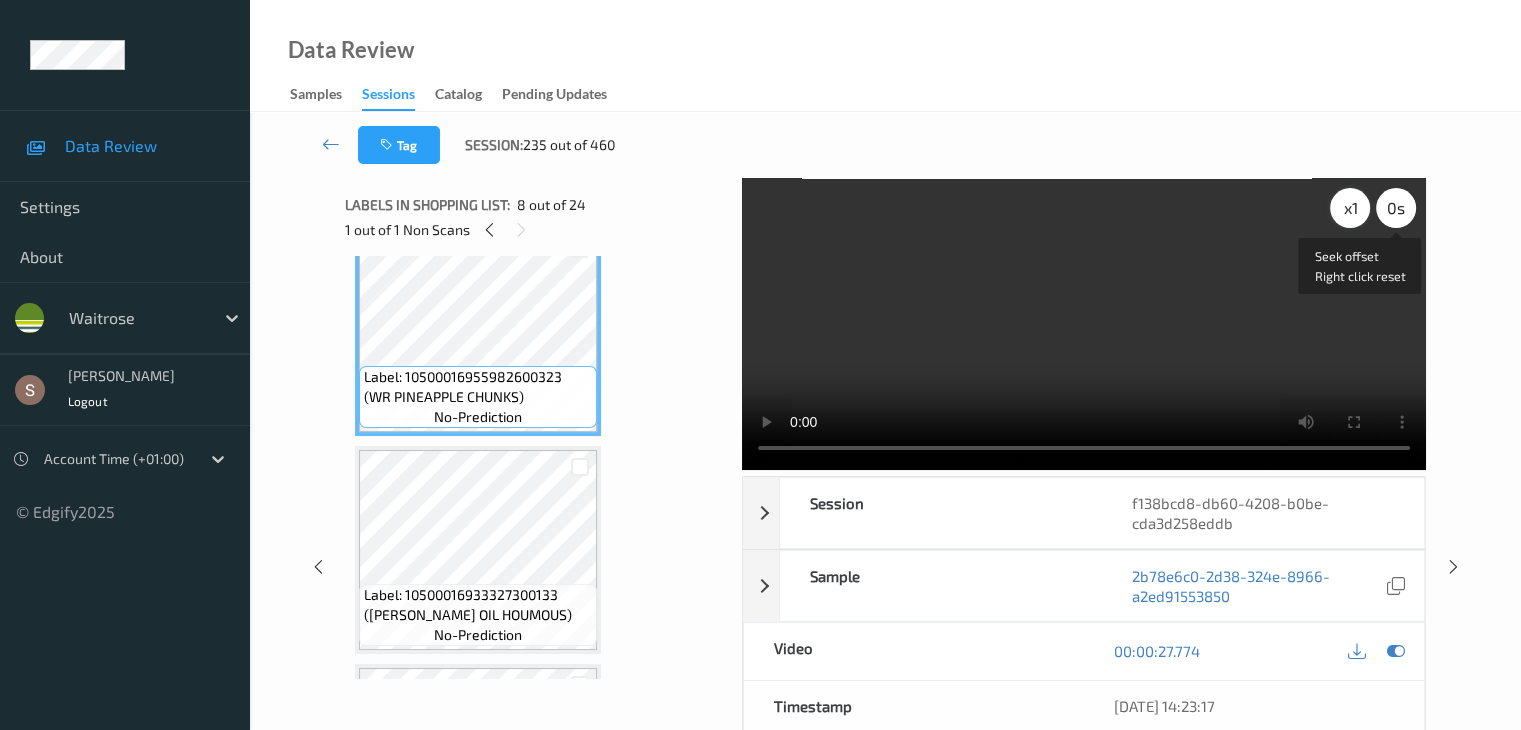 click on "x 1" at bounding box center [1350, 208] 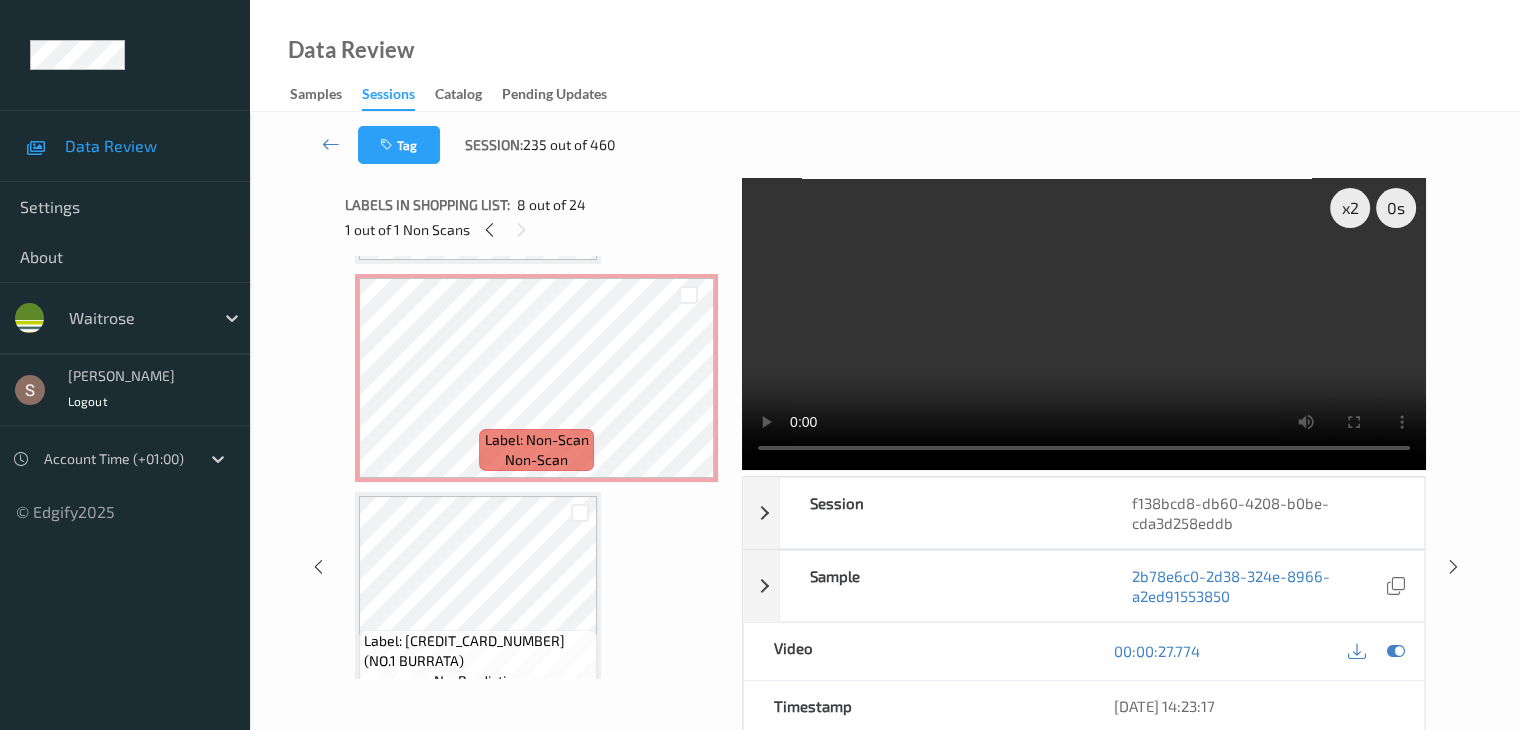 scroll, scrollTop: 764, scrollLeft: 0, axis: vertical 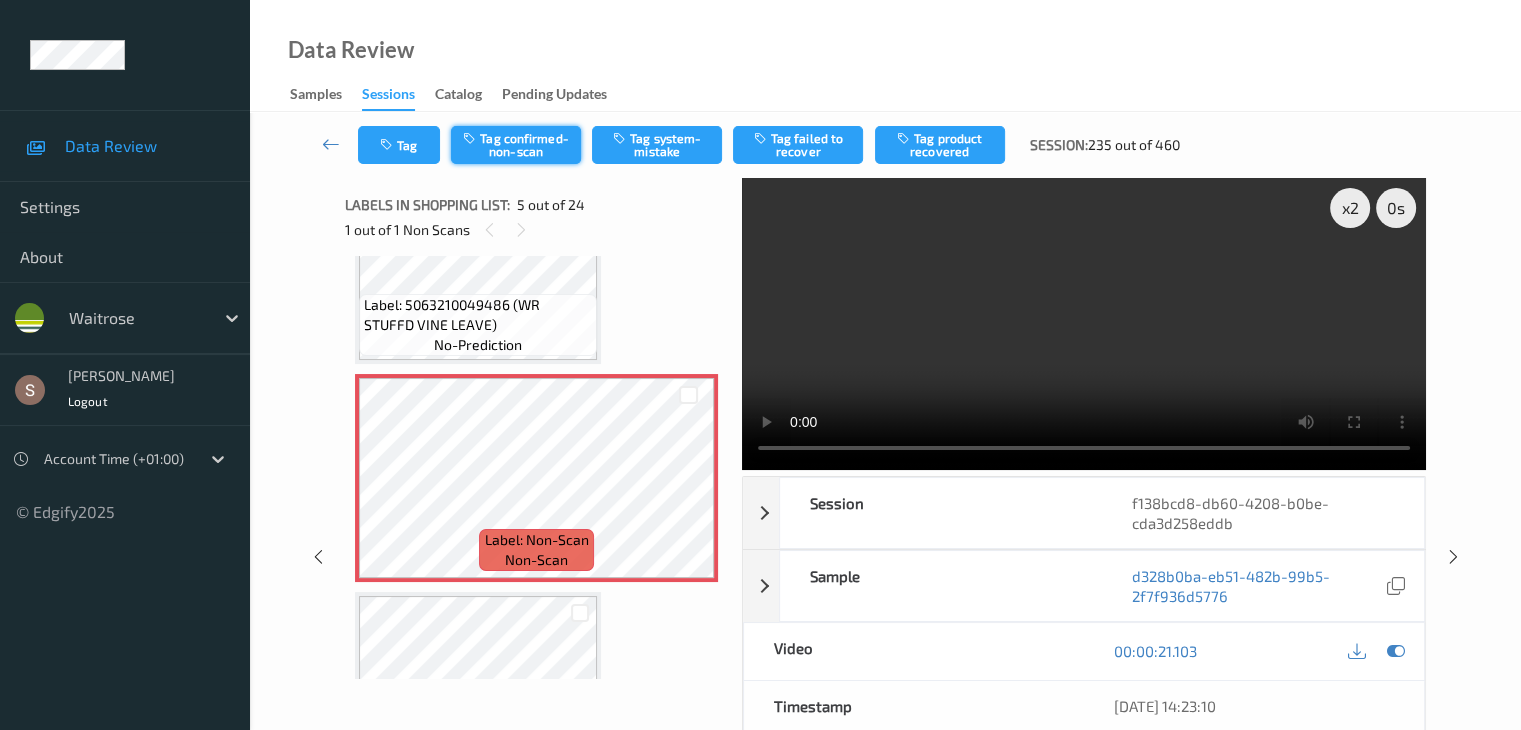 click on "Tag   confirmed-non-scan" at bounding box center [516, 145] 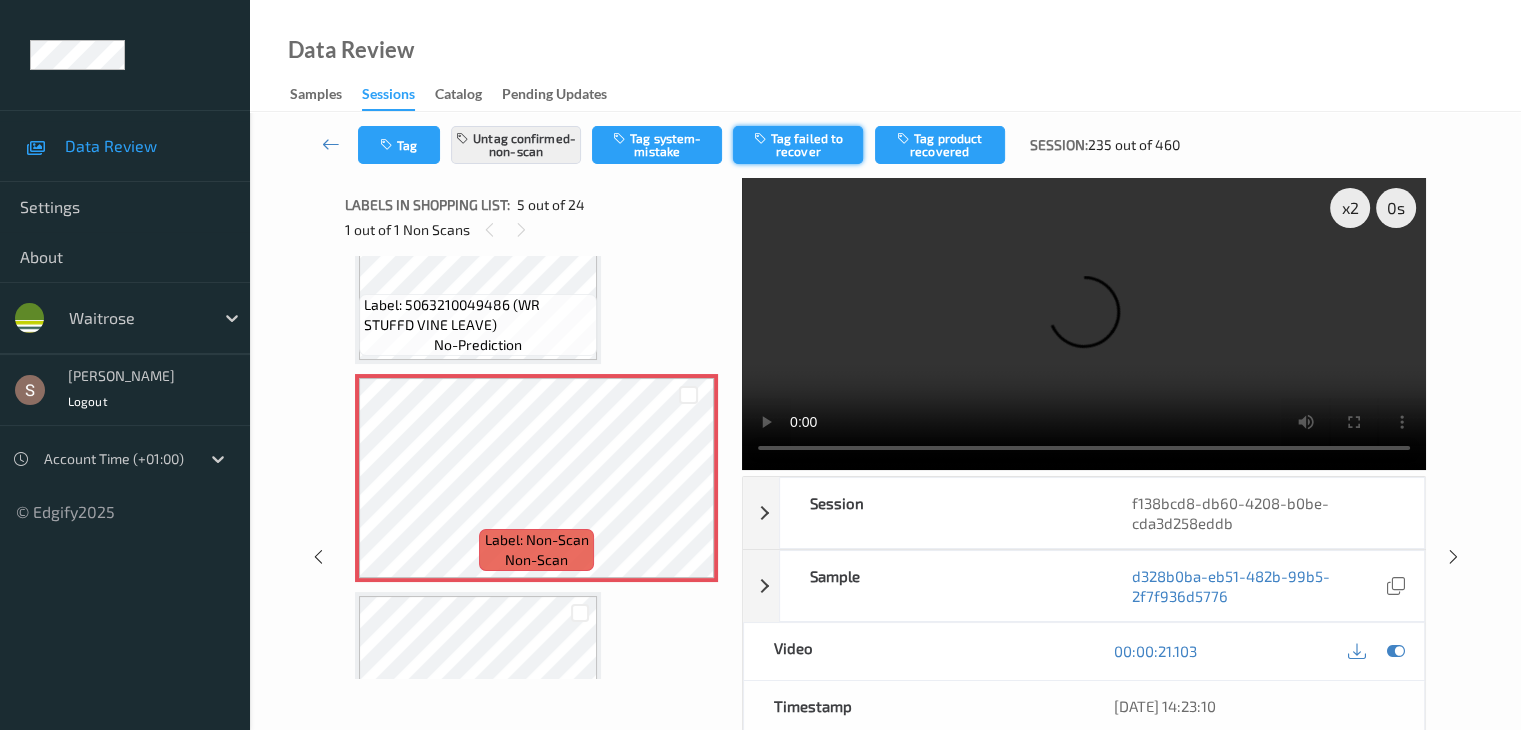 click on "Tag   failed to recover" at bounding box center (798, 145) 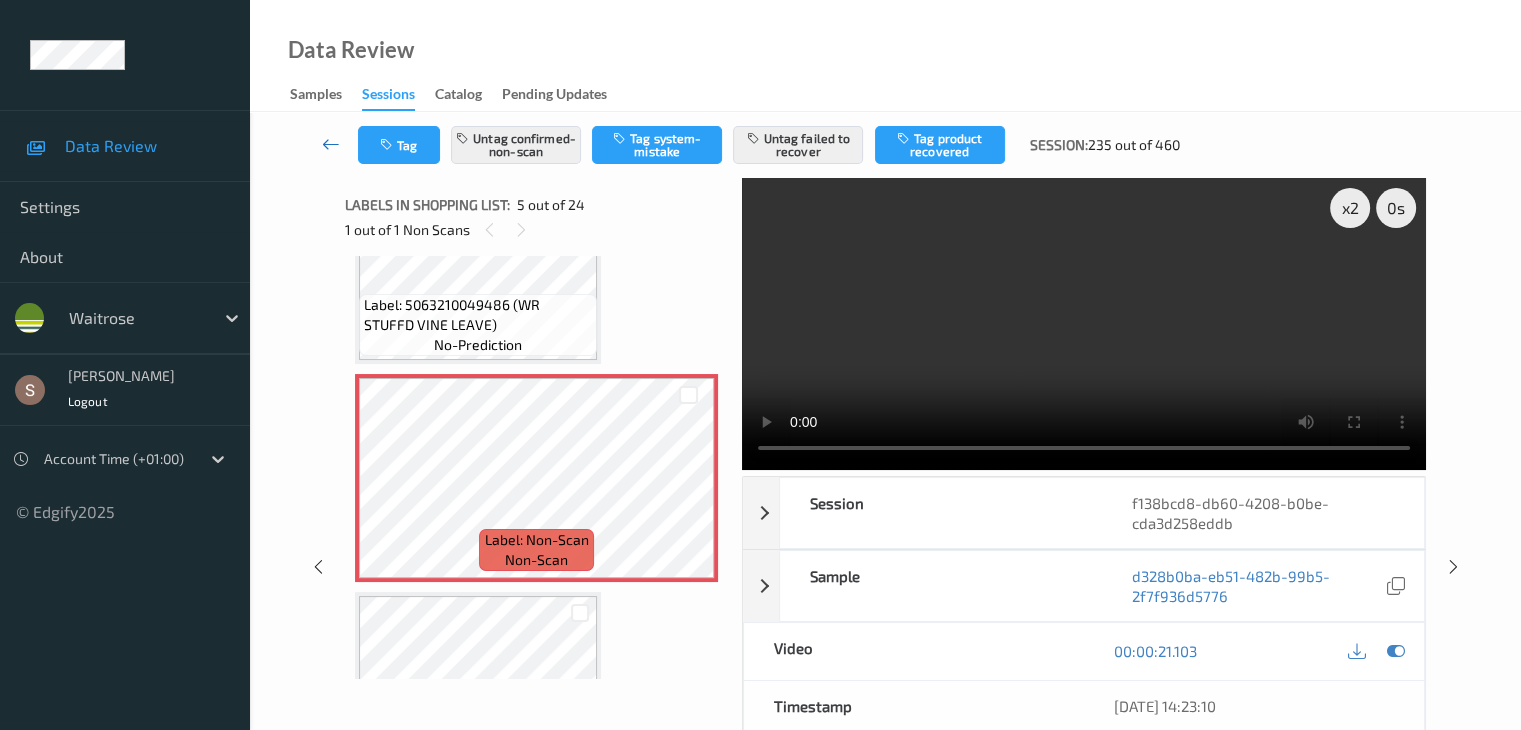 click at bounding box center (331, 144) 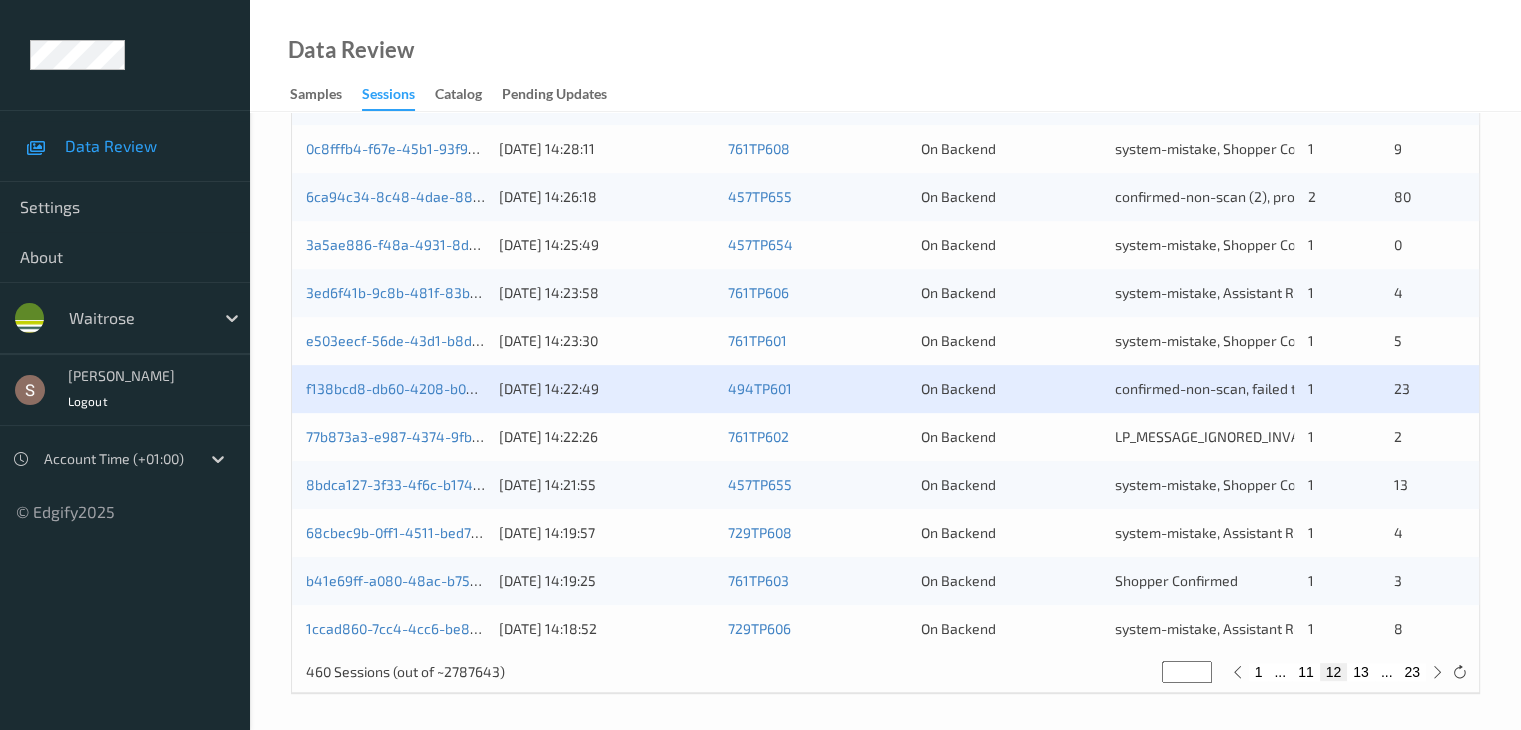 scroll, scrollTop: 932, scrollLeft: 0, axis: vertical 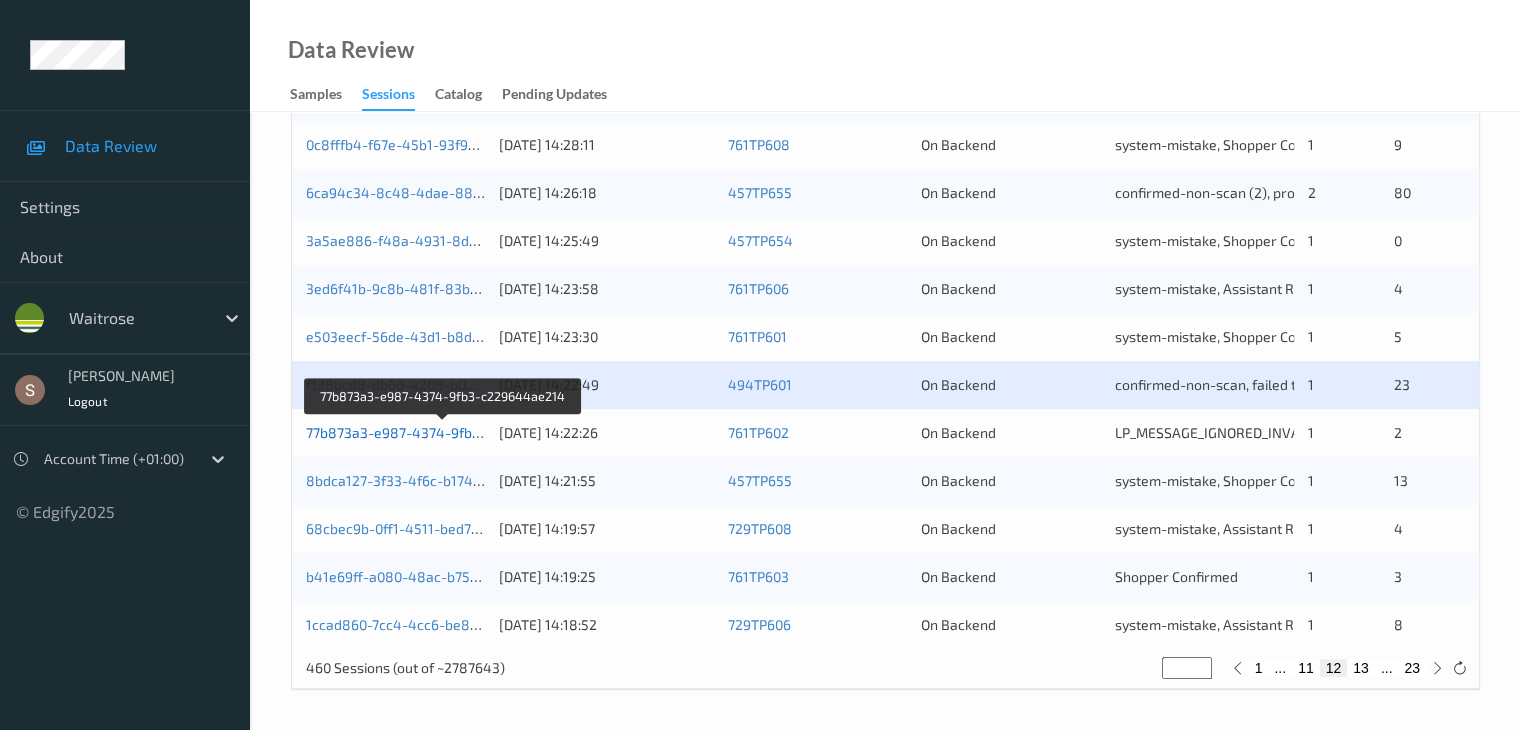 click on "77b873a3-e987-4374-9fb3-c229644ae214" at bounding box center [444, 432] 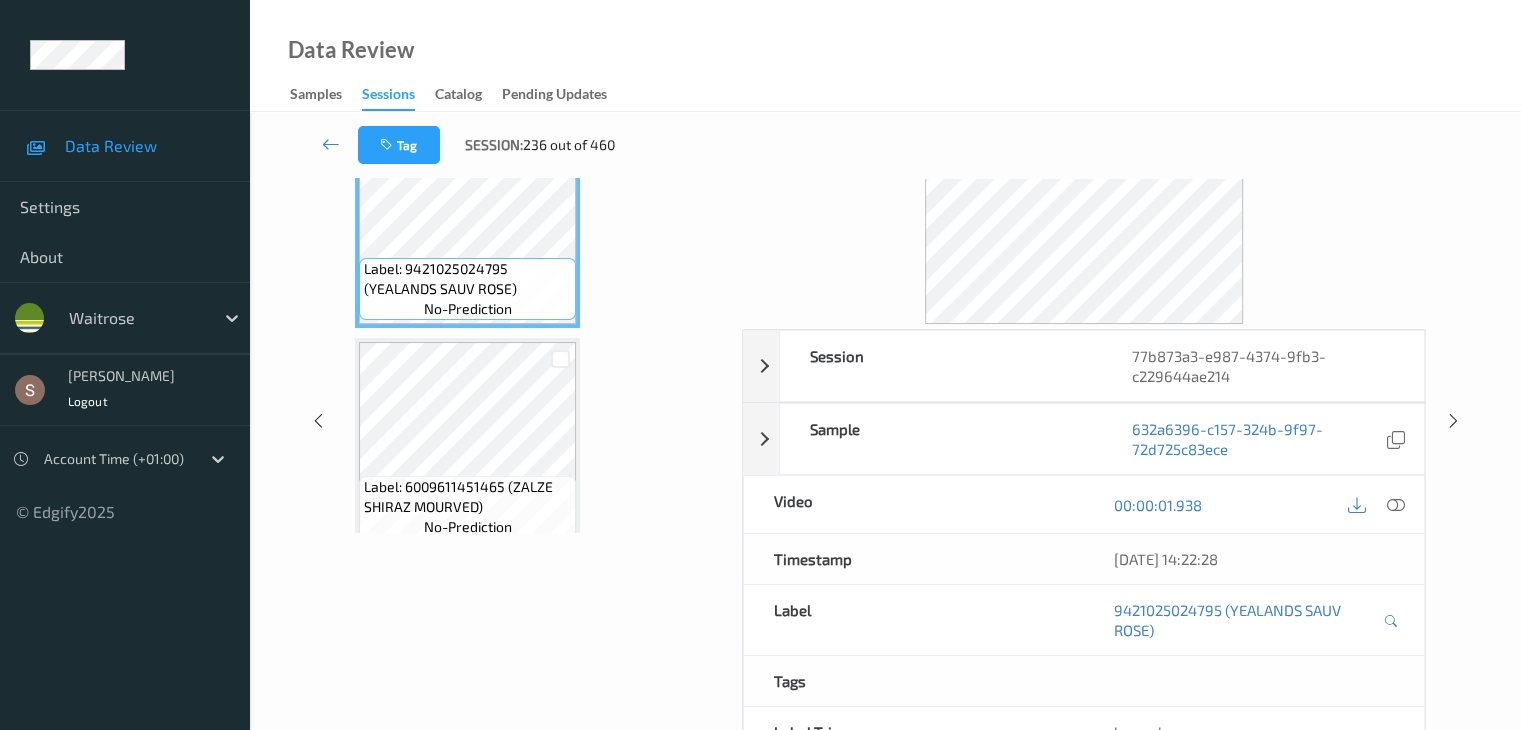 scroll, scrollTop: 0, scrollLeft: 0, axis: both 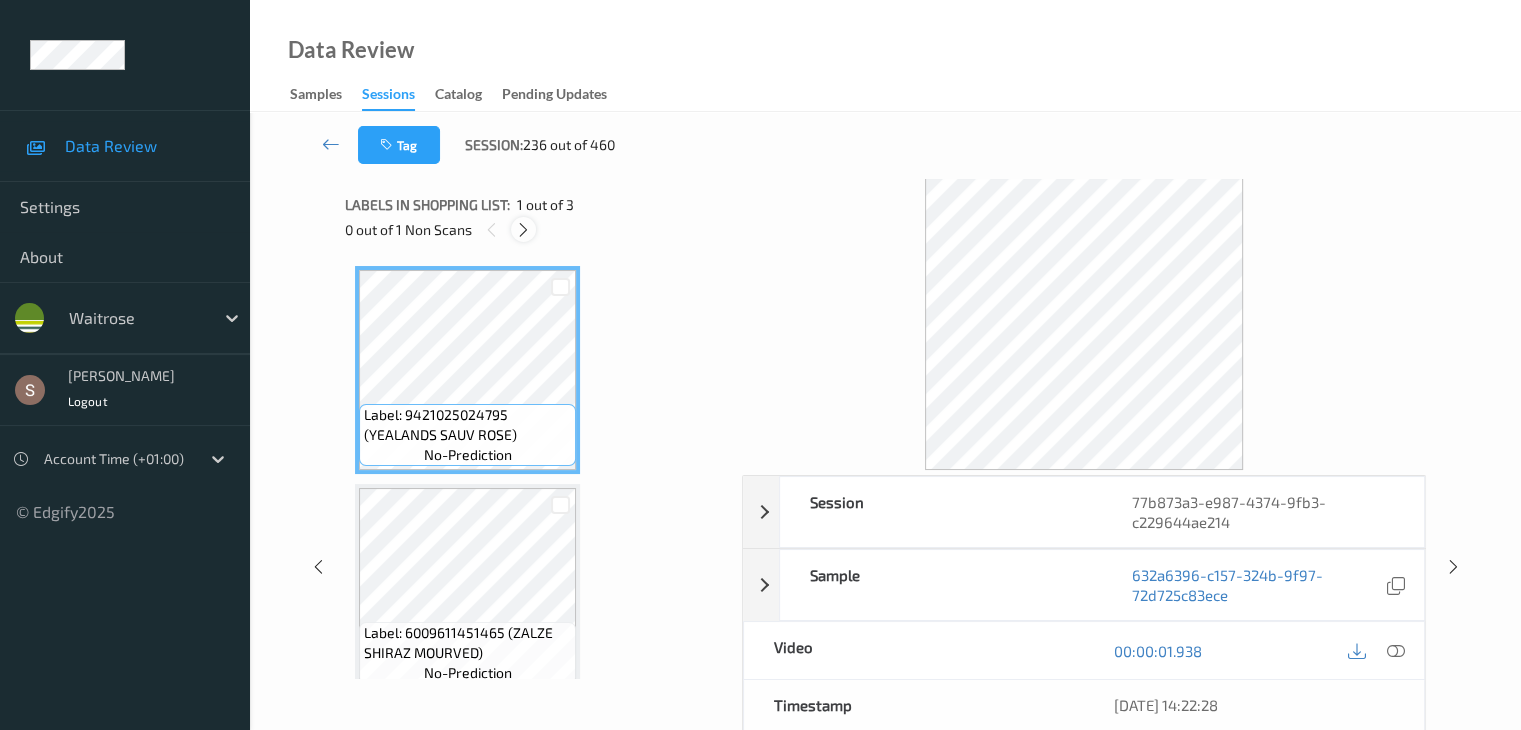 click at bounding box center (523, 230) 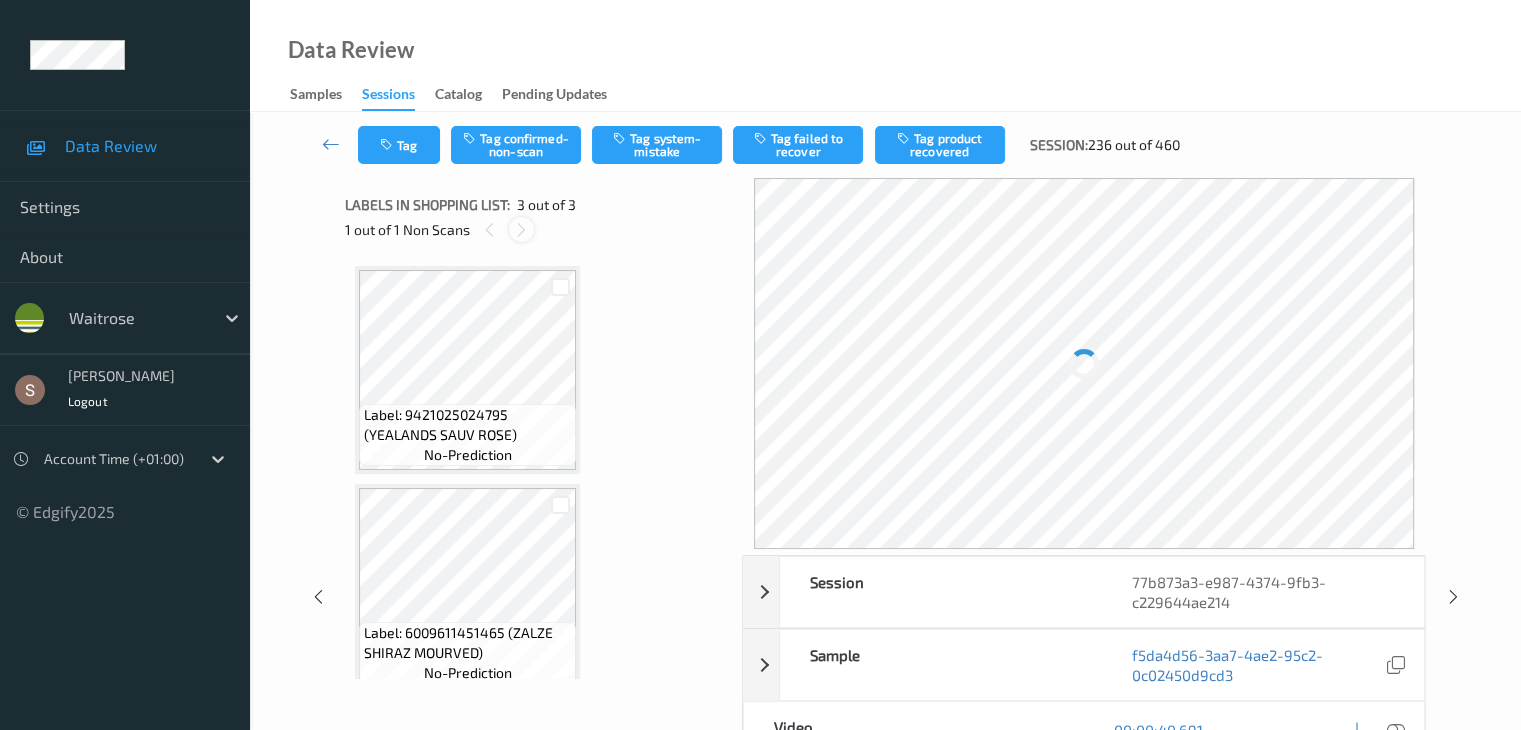 scroll, scrollTop: 228, scrollLeft: 0, axis: vertical 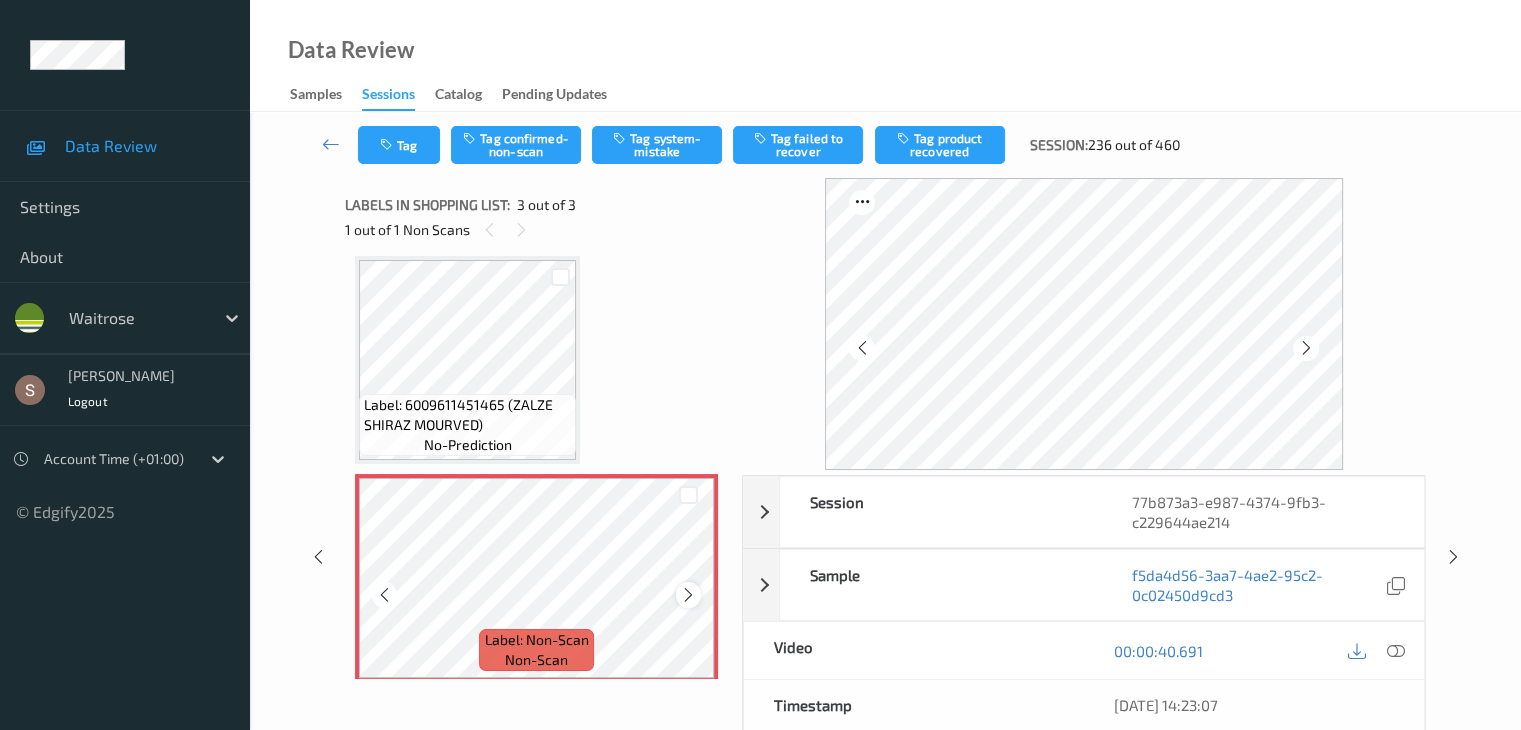 click at bounding box center (688, 595) 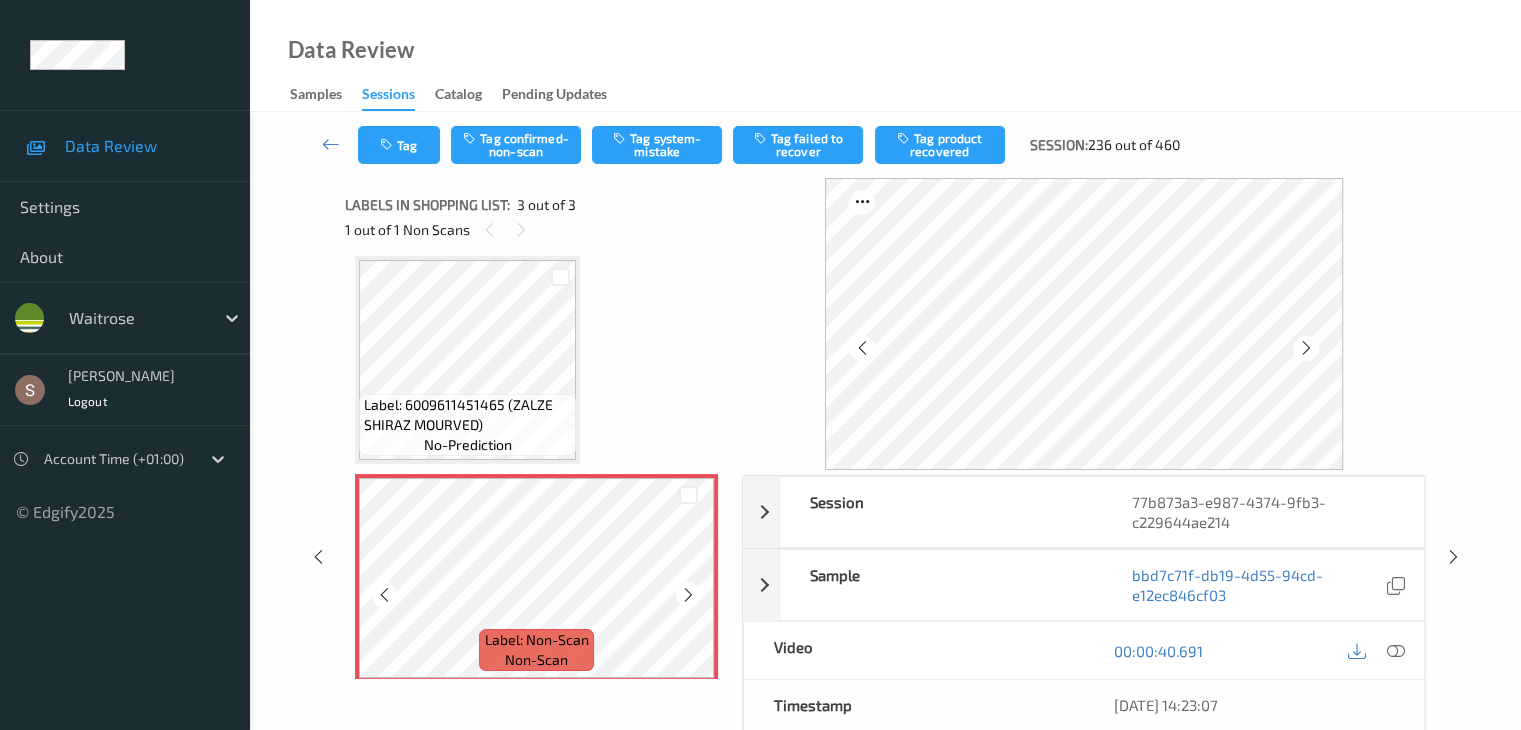 click at bounding box center (688, 595) 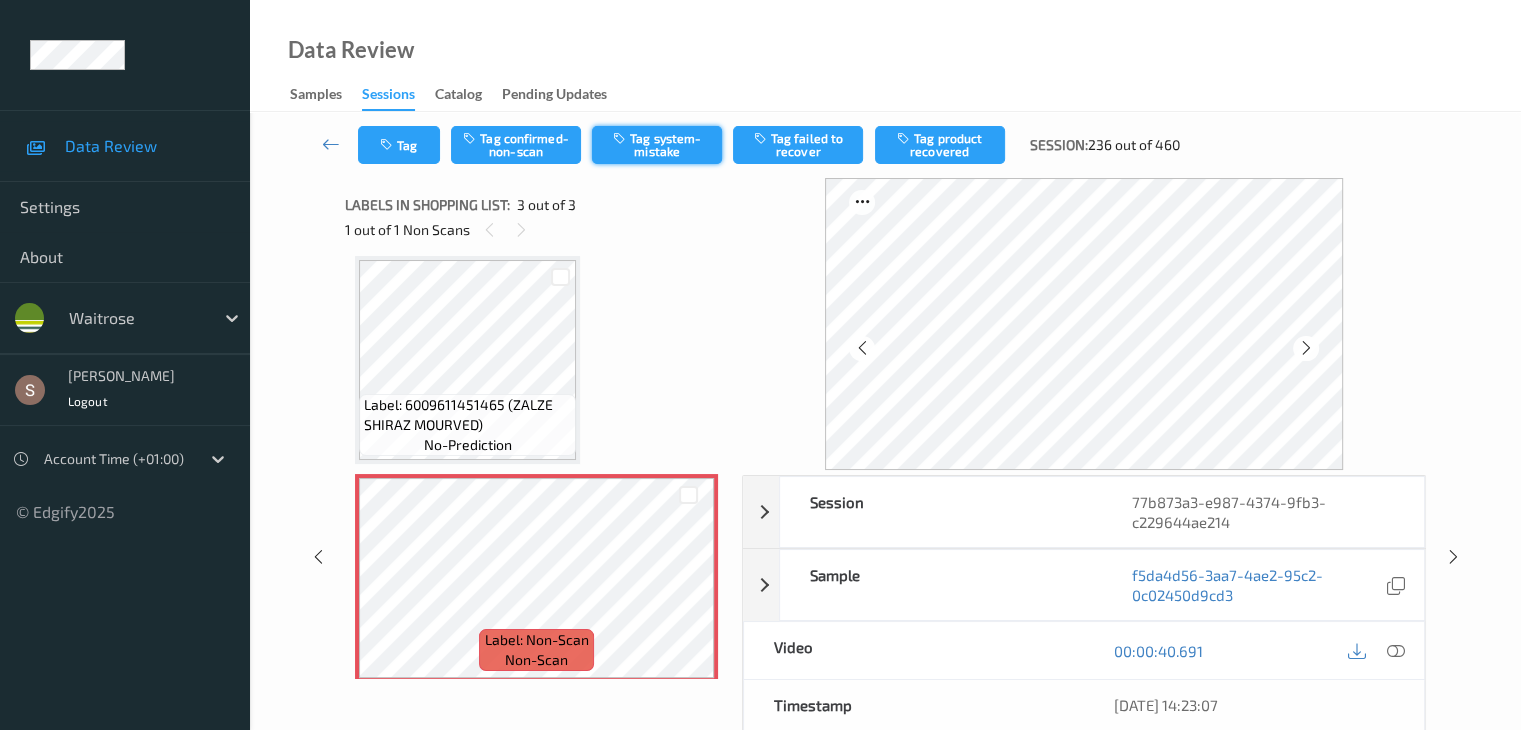 click on "Tag   system-mistake" at bounding box center [657, 145] 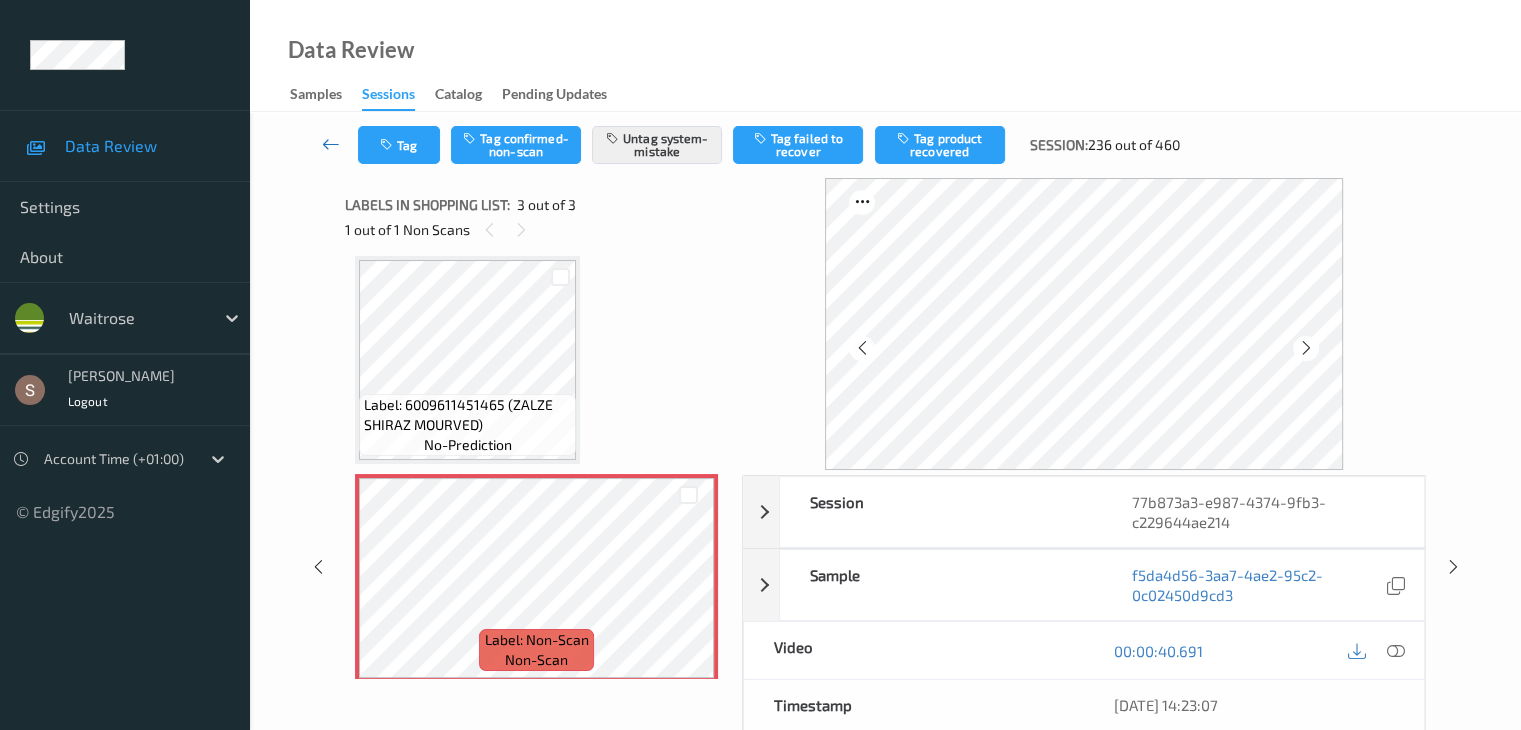 click at bounding box center (331, 144) 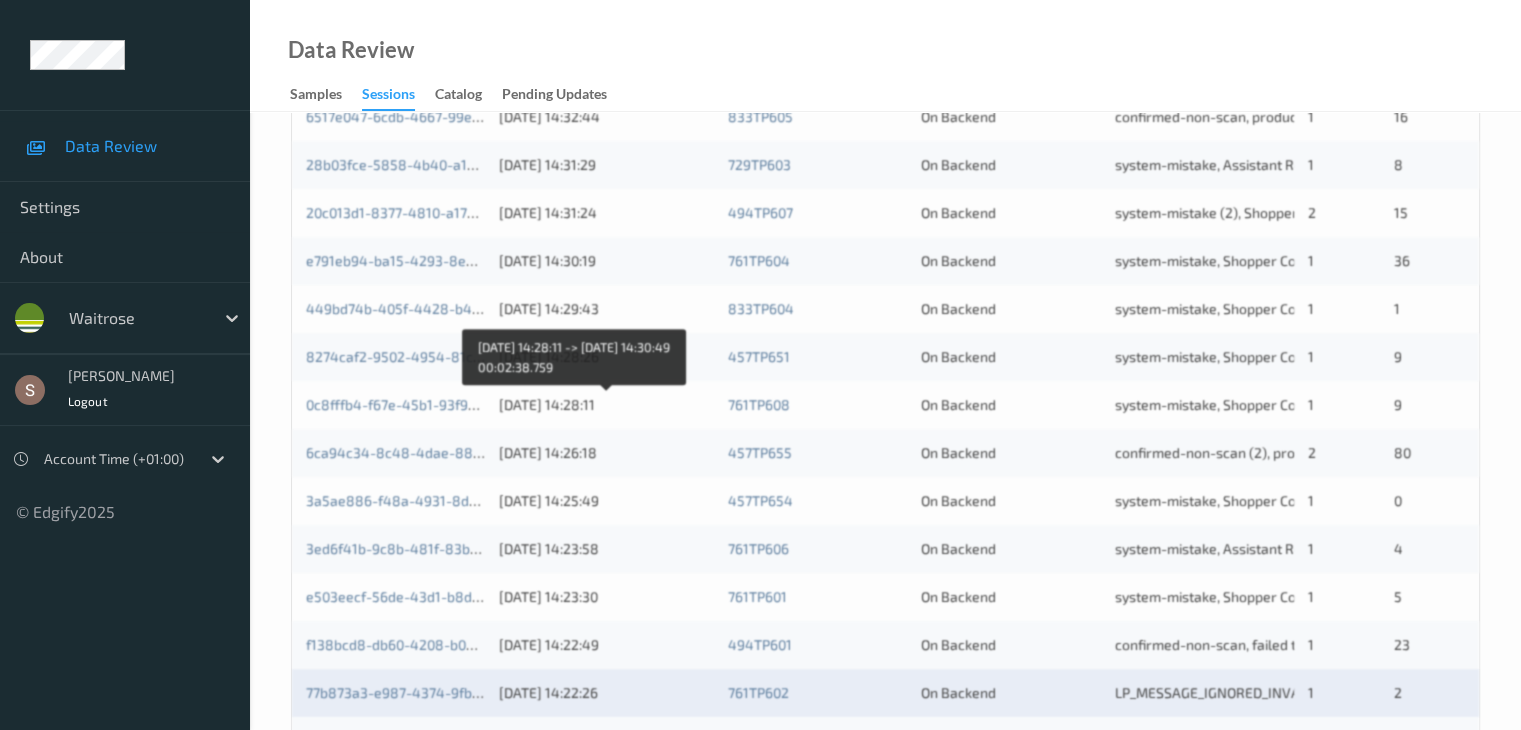 scroll, scrollTop: 932, scrollLeft: 0, axis: vertical 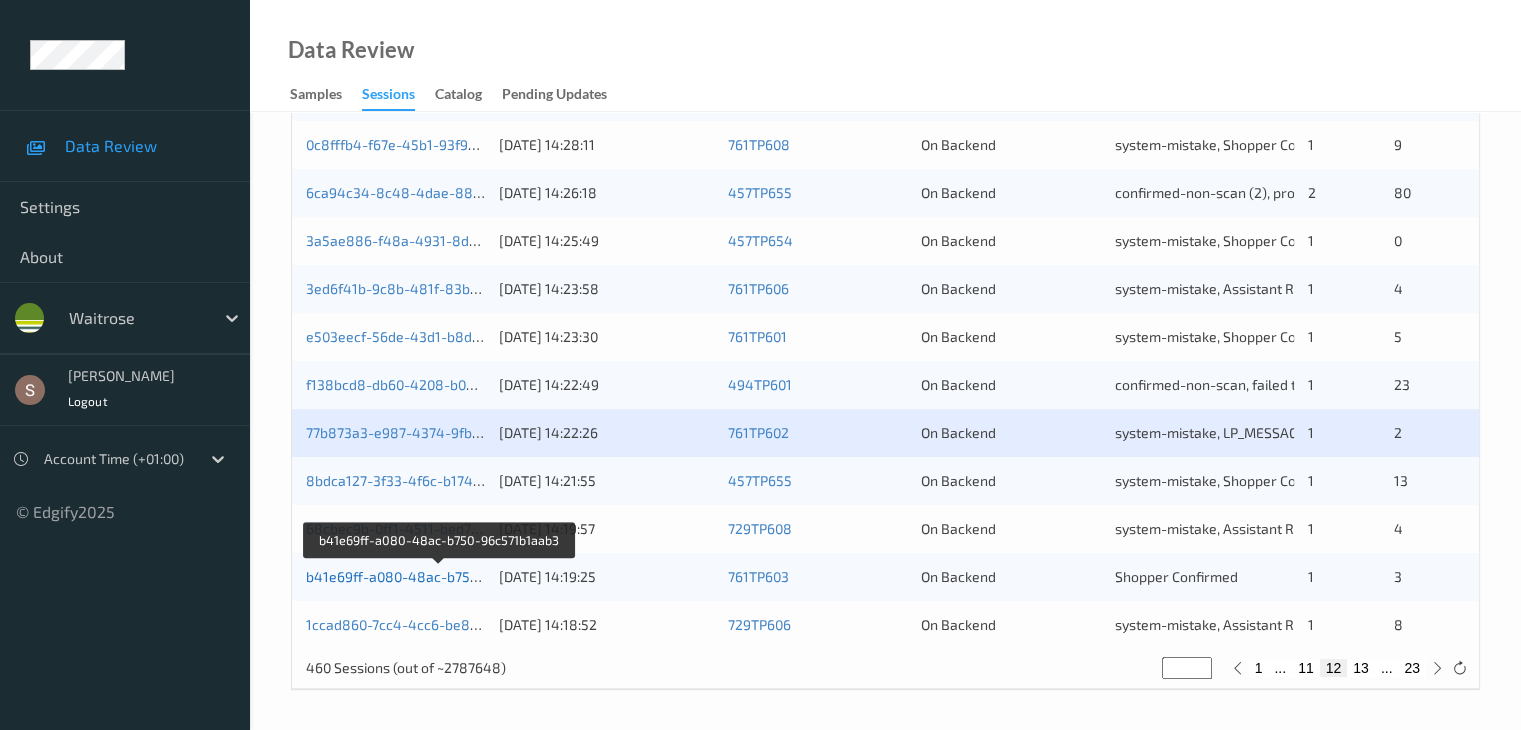 click on "b41e69ff-a080-48ac-b750-96c571b1aab3" at bounding box center (440, 576) 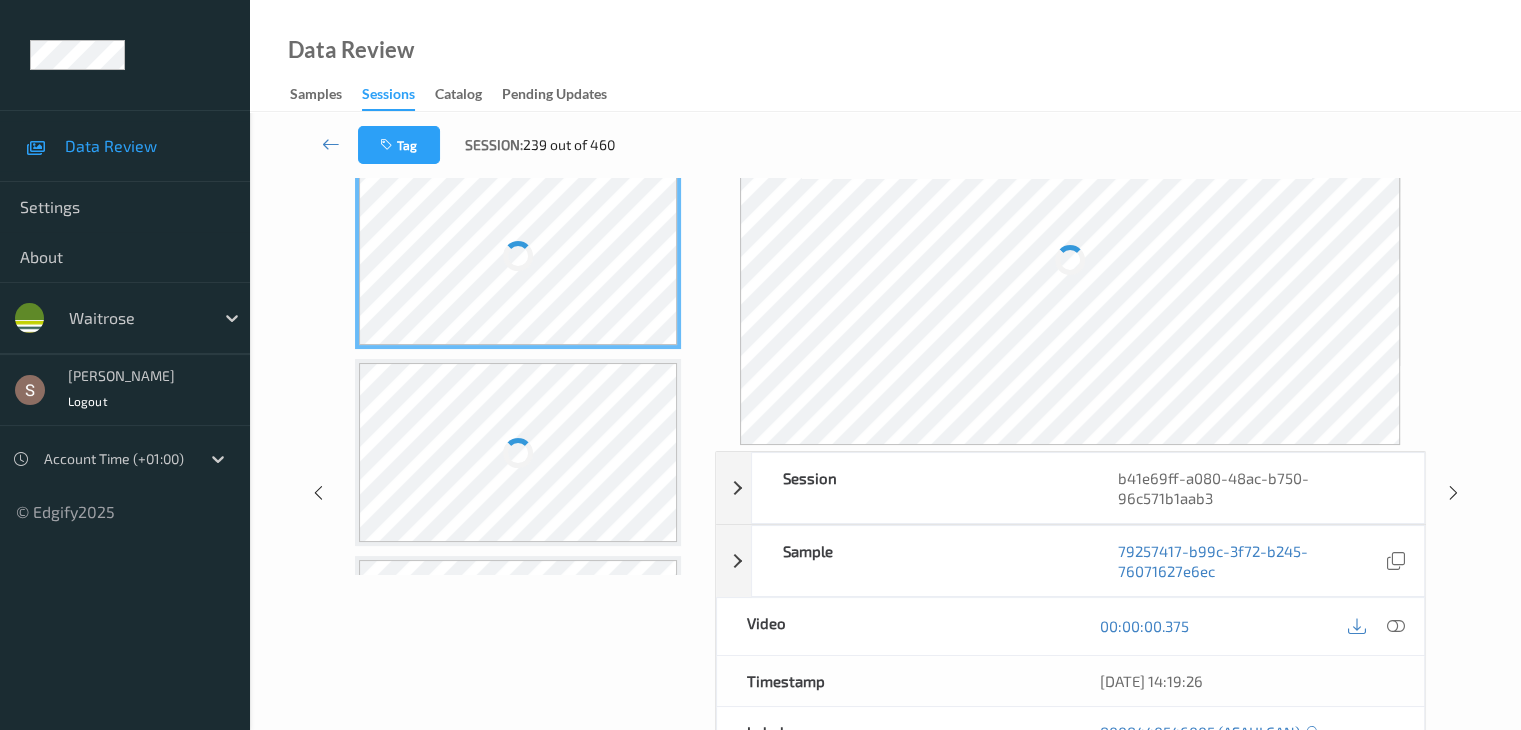 scroll, scrollTop: 0, scrollLeft: 0, axis: both 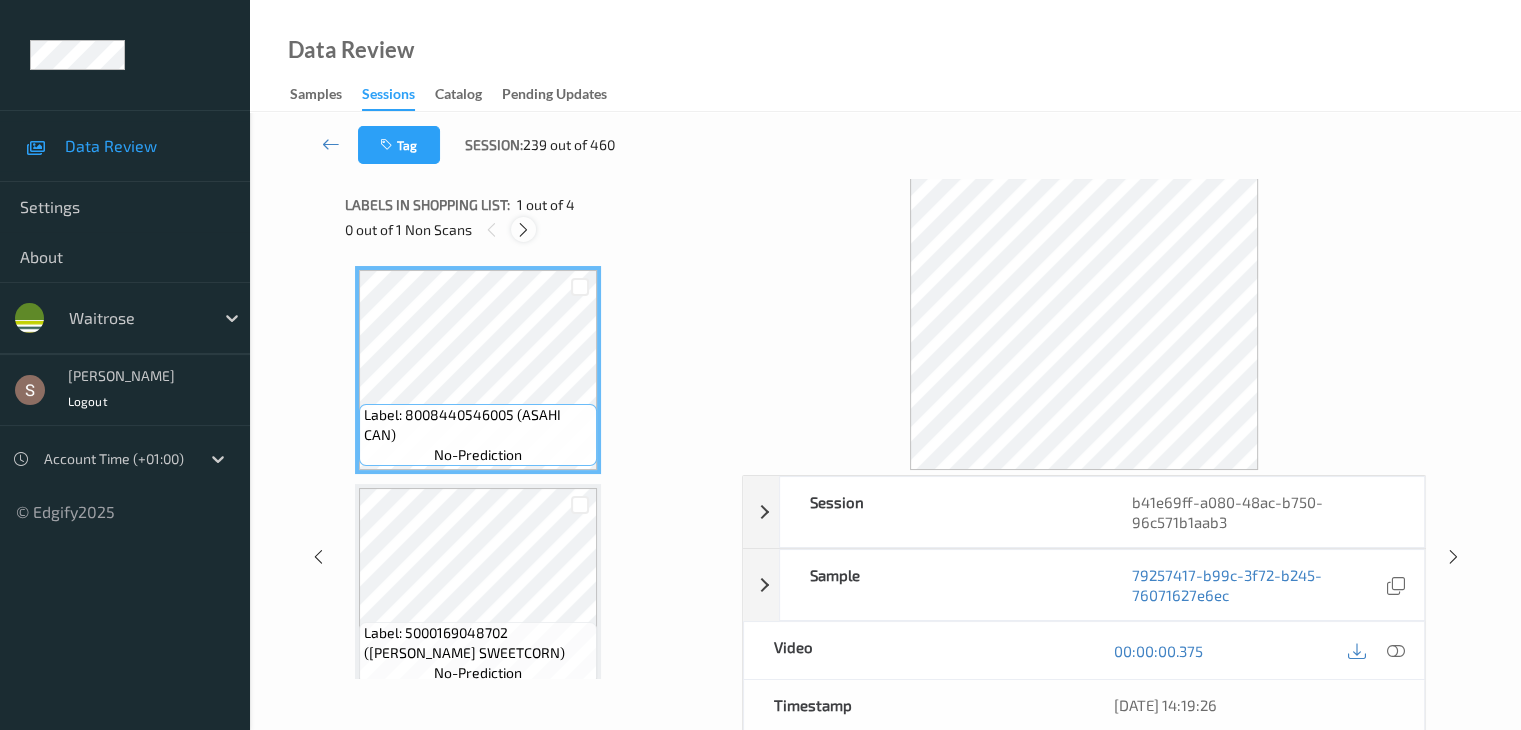 click at bounding box center (523, 230) 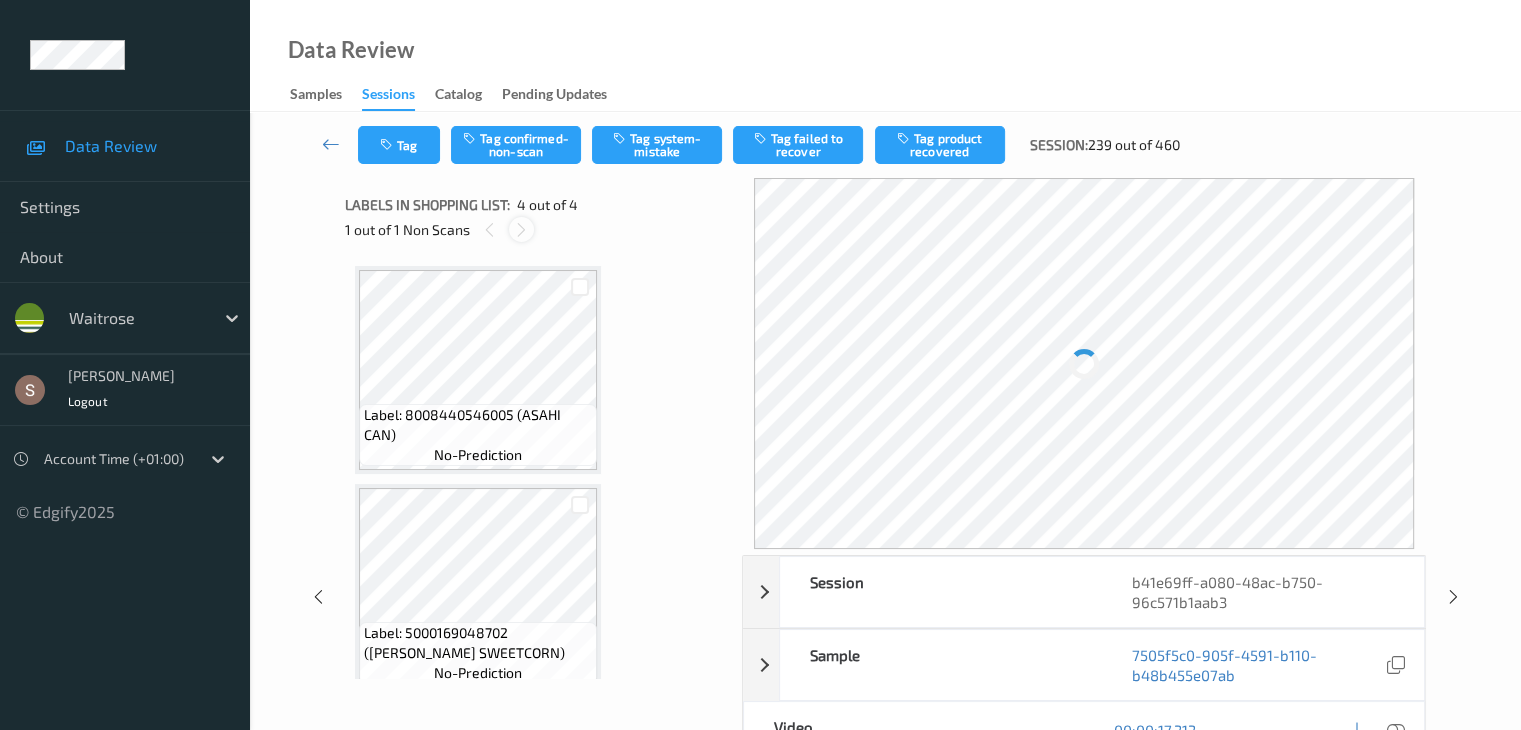 scroll, scrollTop: 446, scrollLeft: 0, axis: vertical 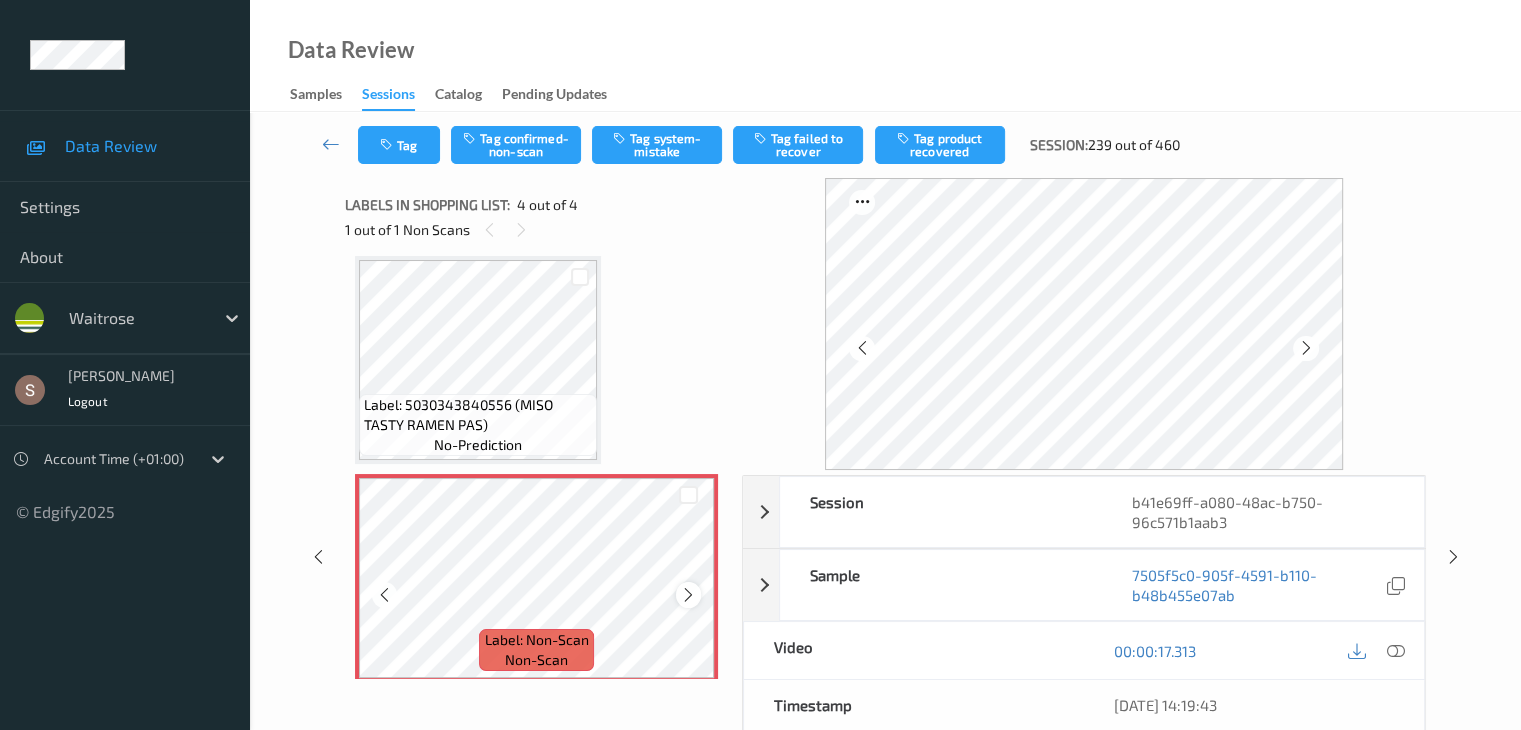 click at bounding box center (688, 595) 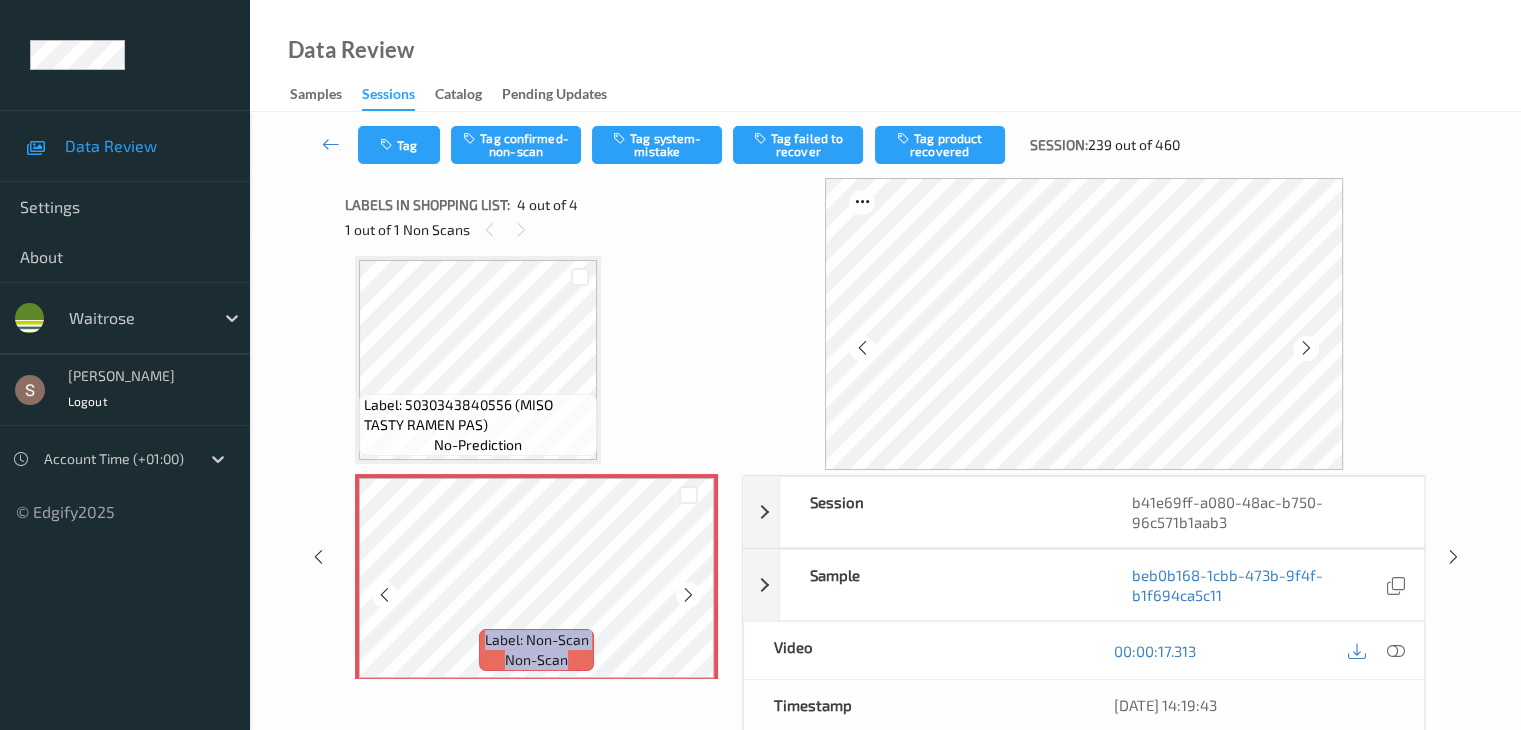 click at bounding box center (688, 595) 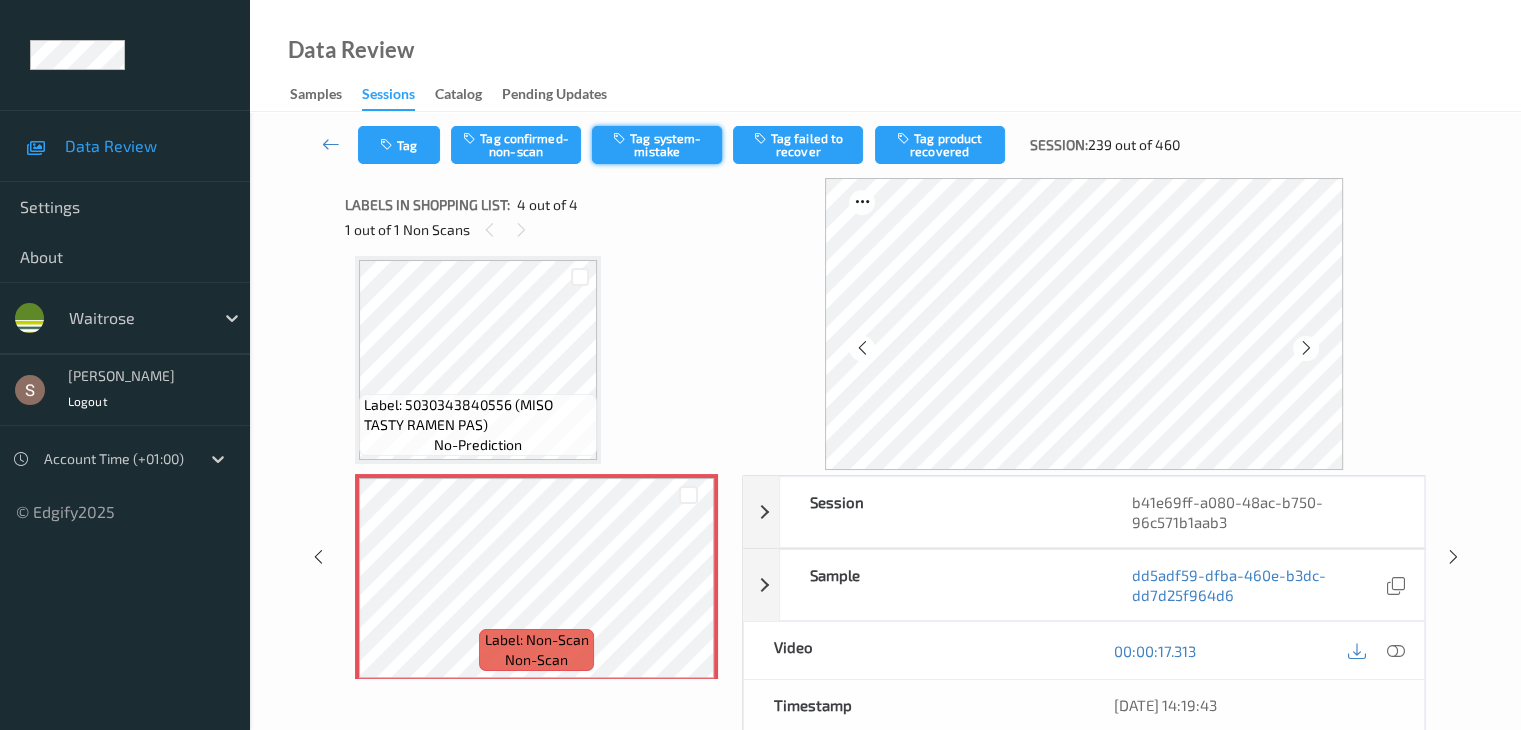 click on "Tag   system-mistake" at bounding box center (657, 145) 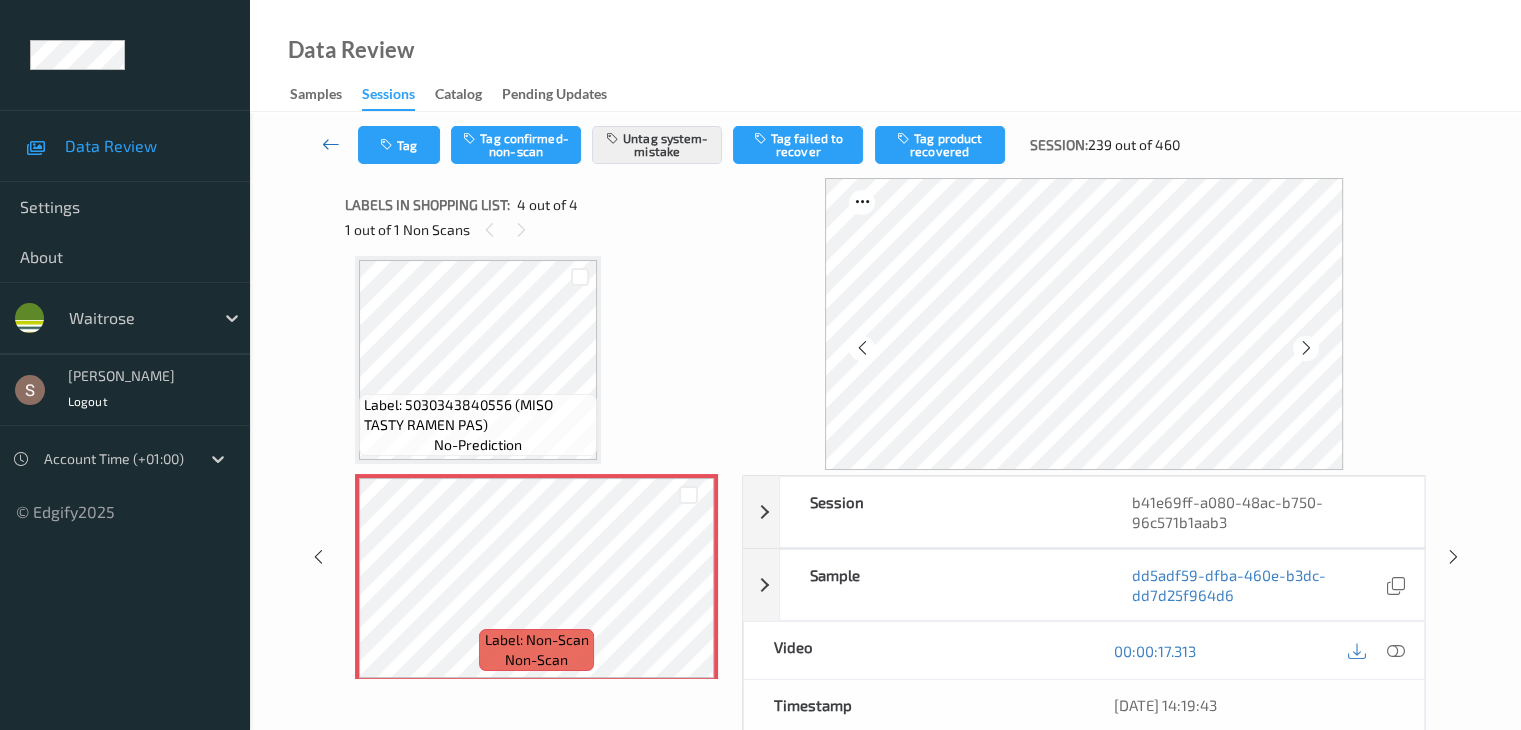click at bounding box center [331, 144] 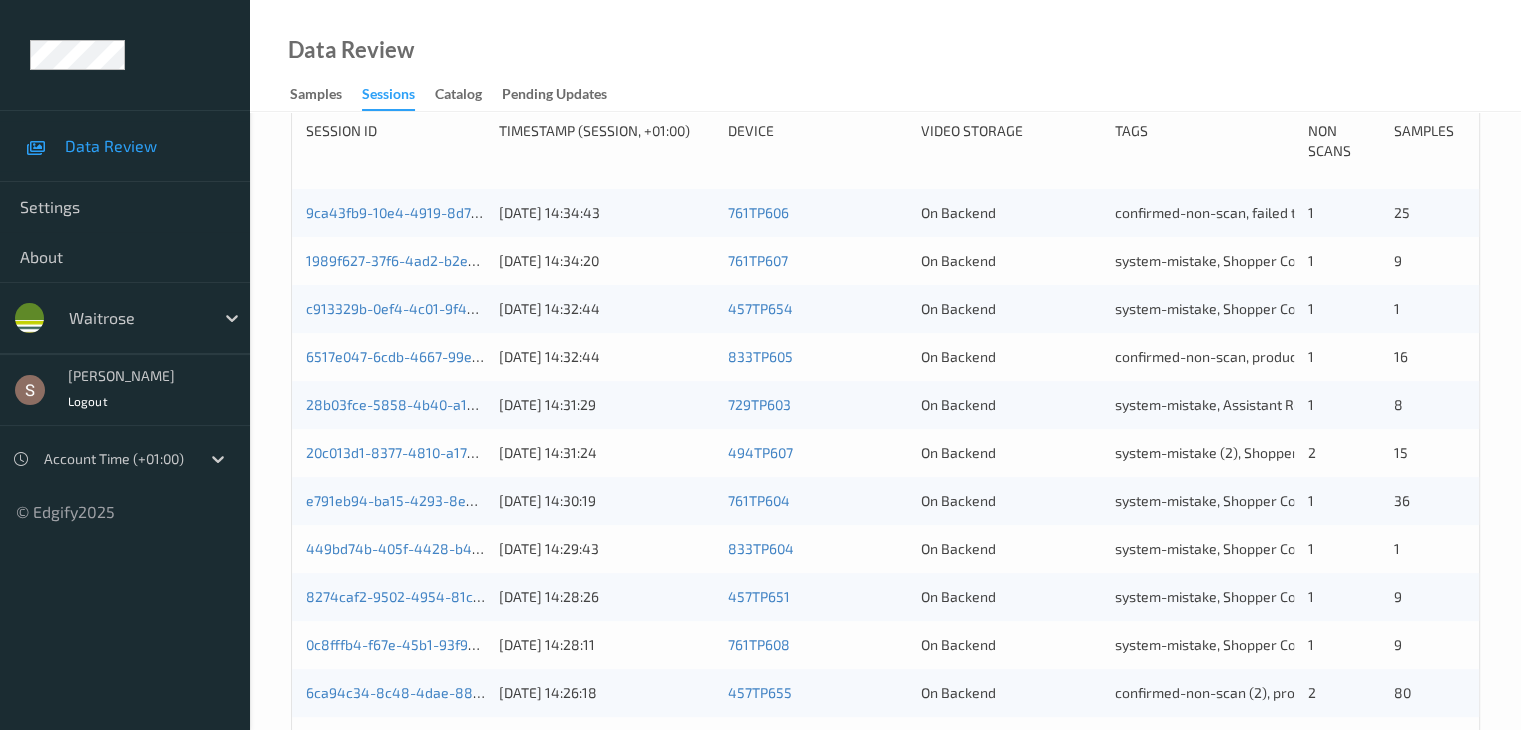 scroll, scrollTop: 932, scrollLeft: 0, axis: vertical 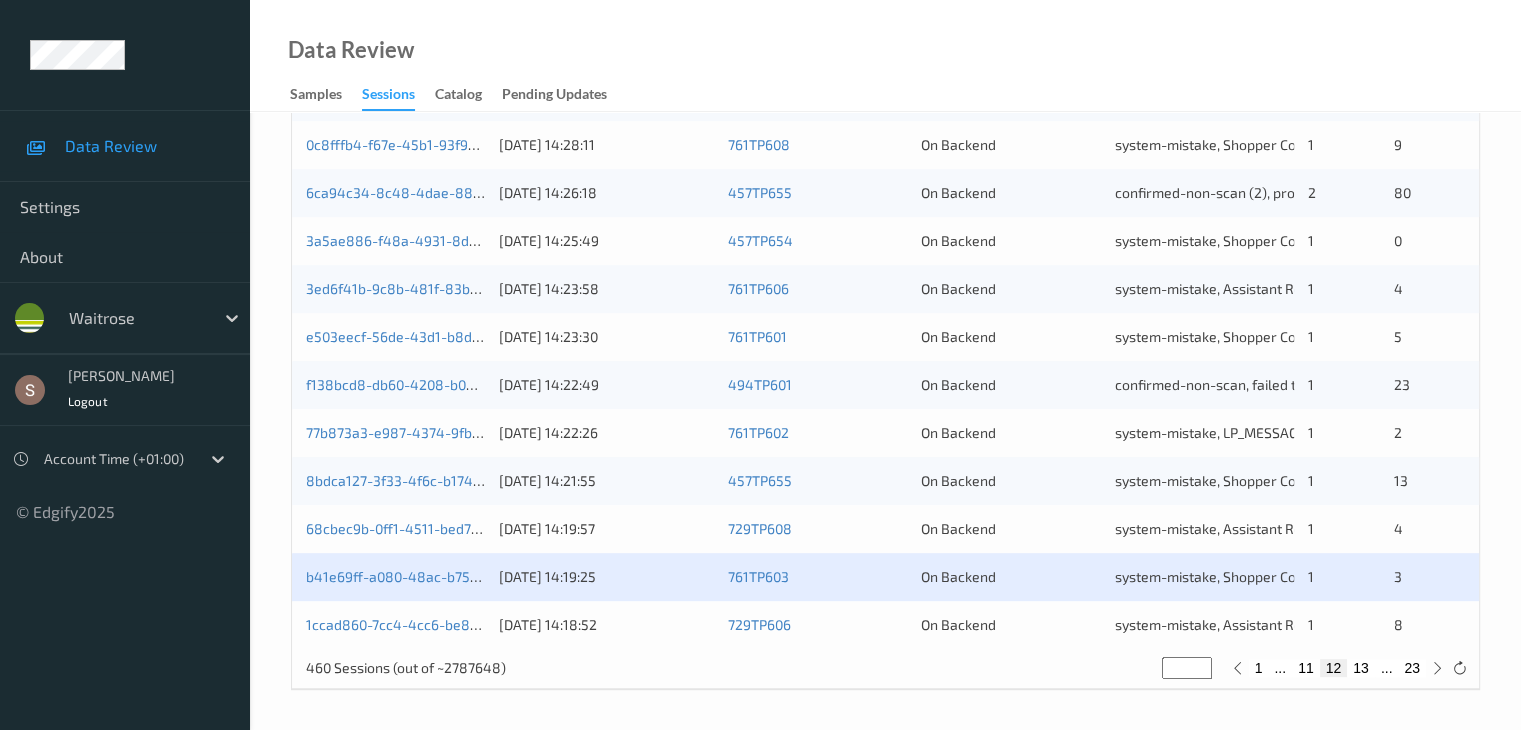 click on "13" at bounding box center (1361, 668) 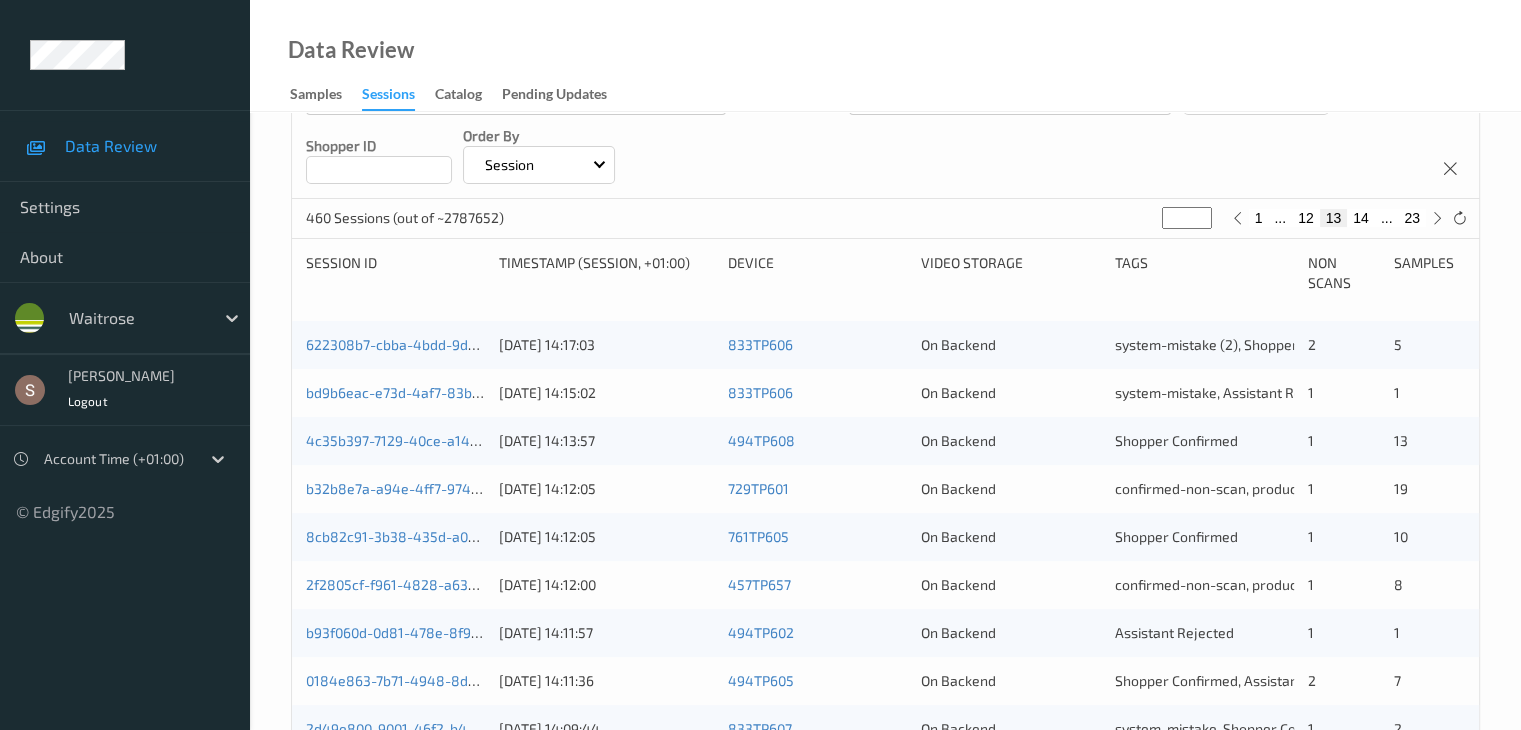 scroll, scrollTop: 400, scrollLeft: 0, axis: vertical 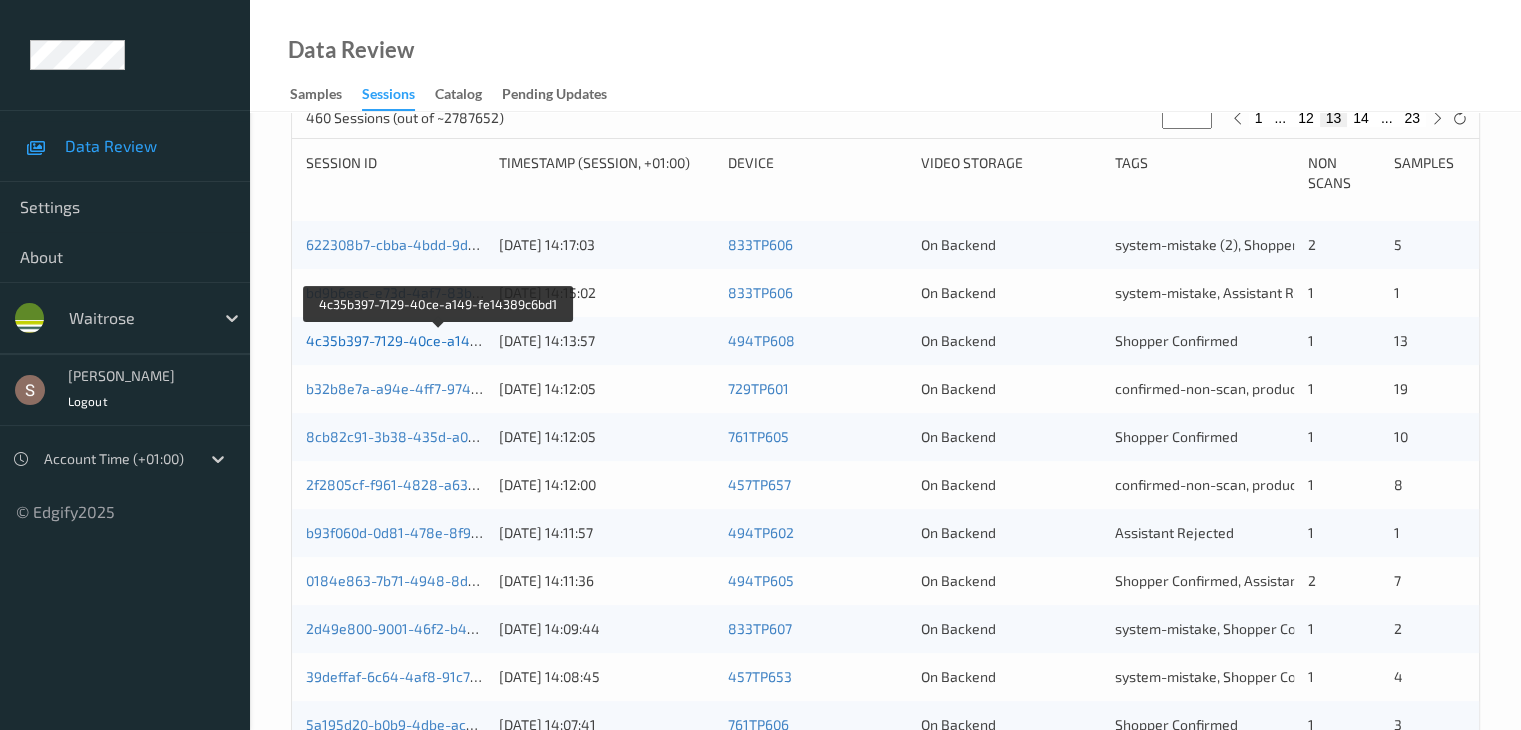 click on "4c35b397-7129-40ce-a149-fe14389c6bd1" at bounding box center (440, 340) 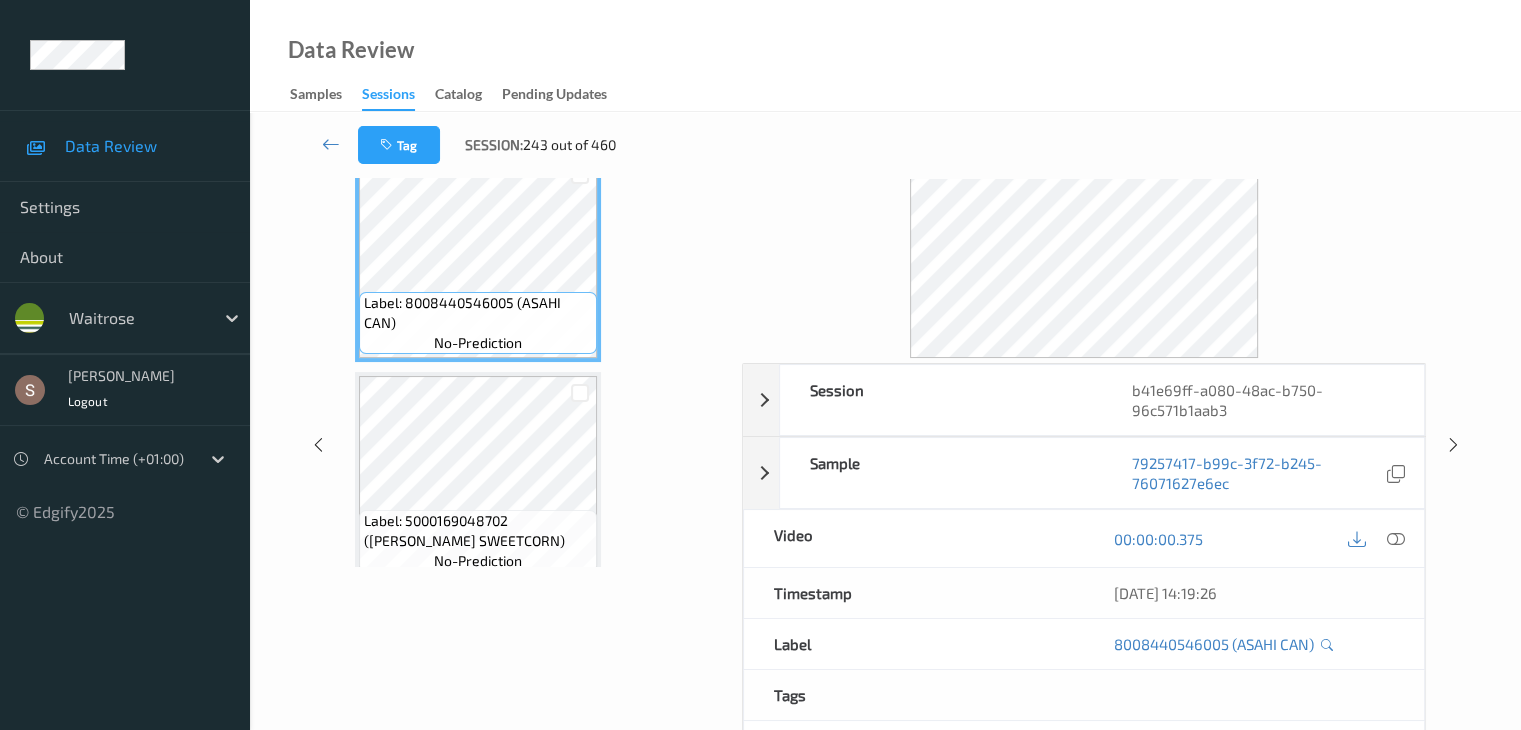 scroll, scrollTop: 0, scrollLeft: 0, axis: both 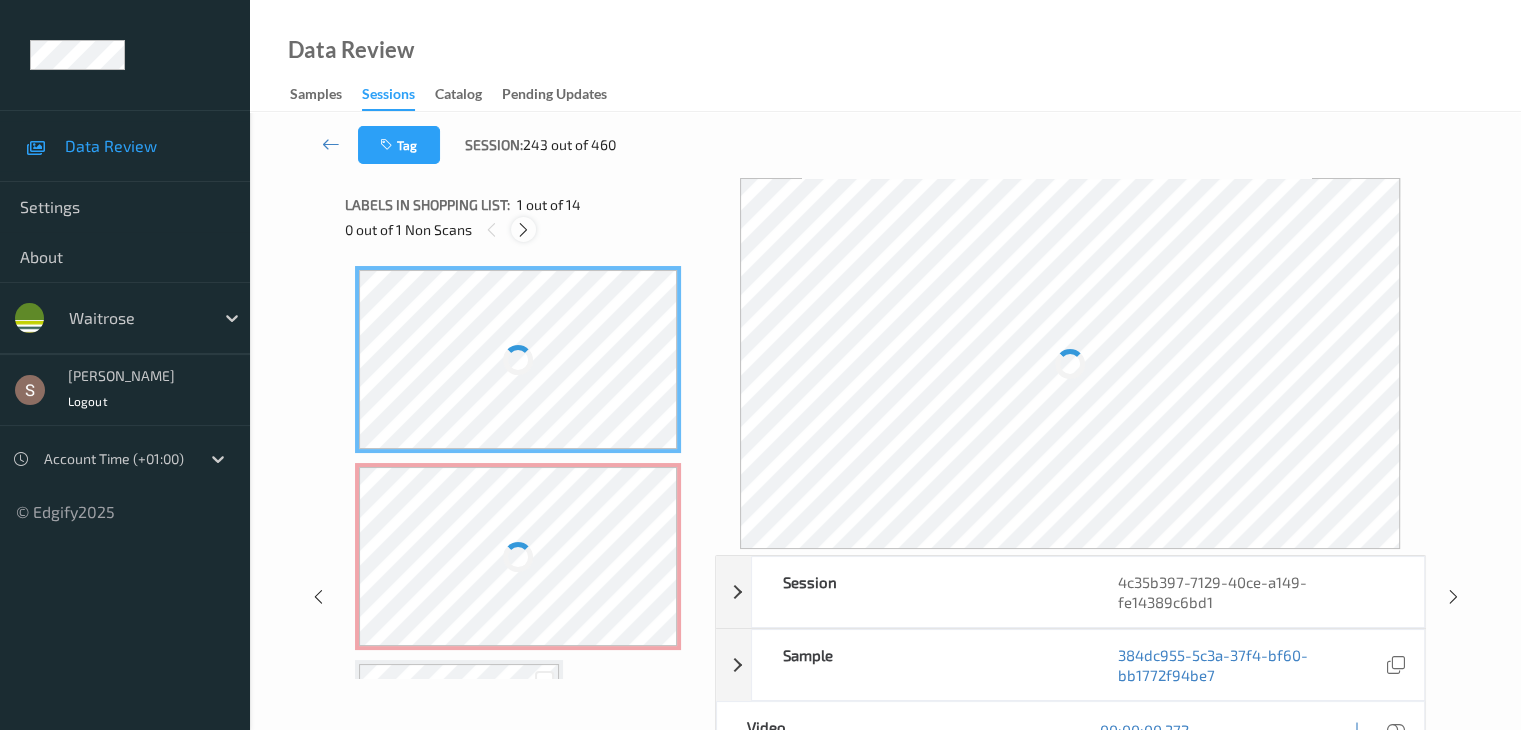 click at bounding box center (523, 230) 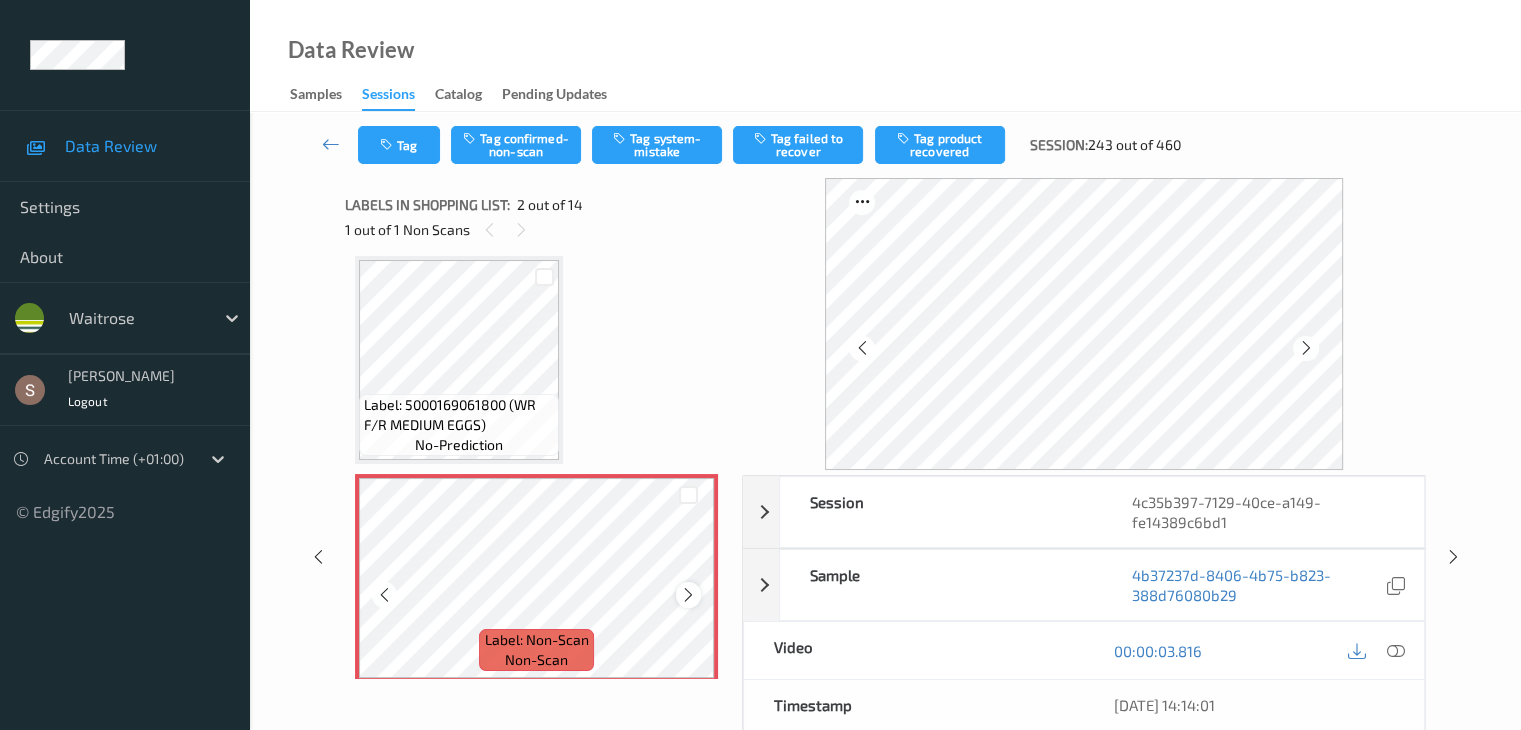 click at bounding box center (688, 595) 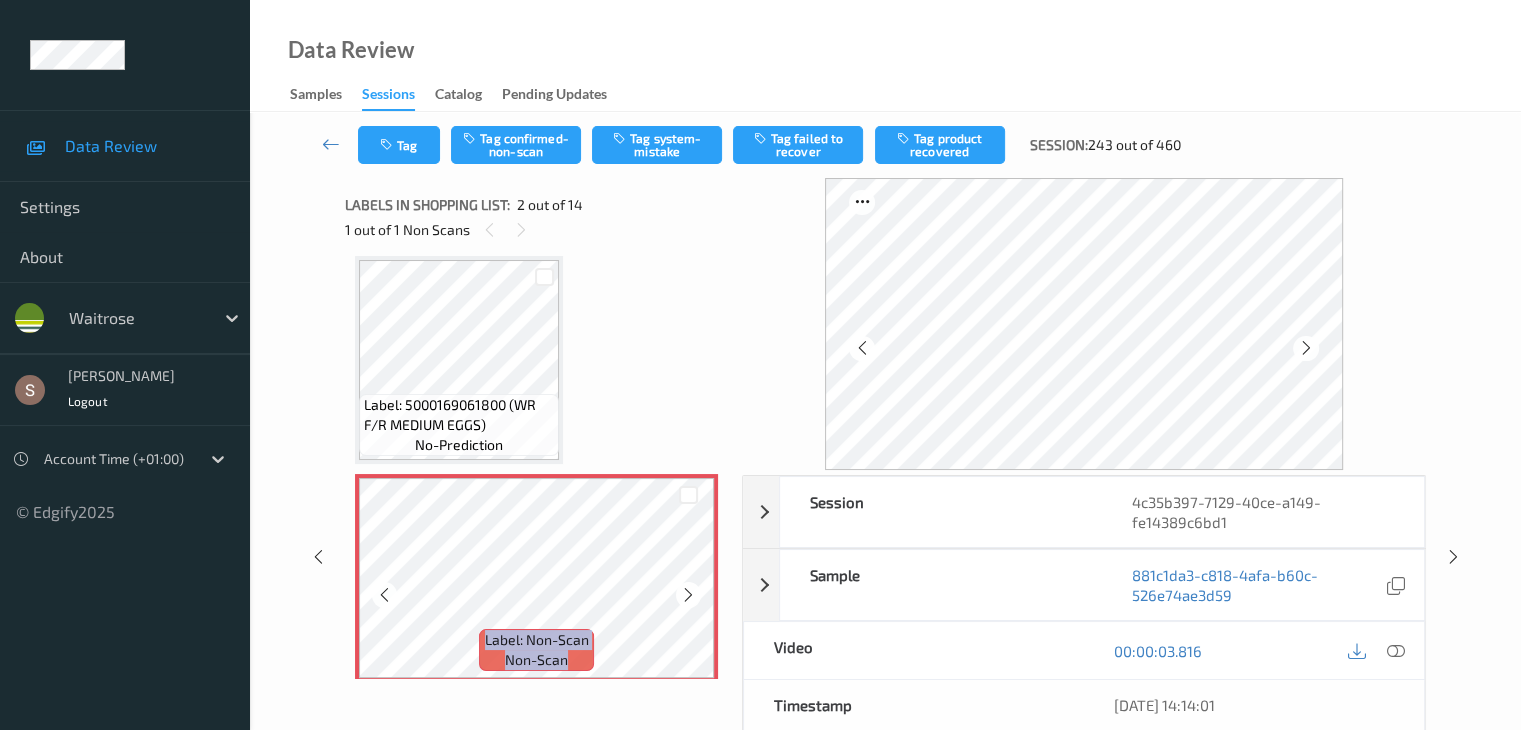 click at bounding box center (688, 595) 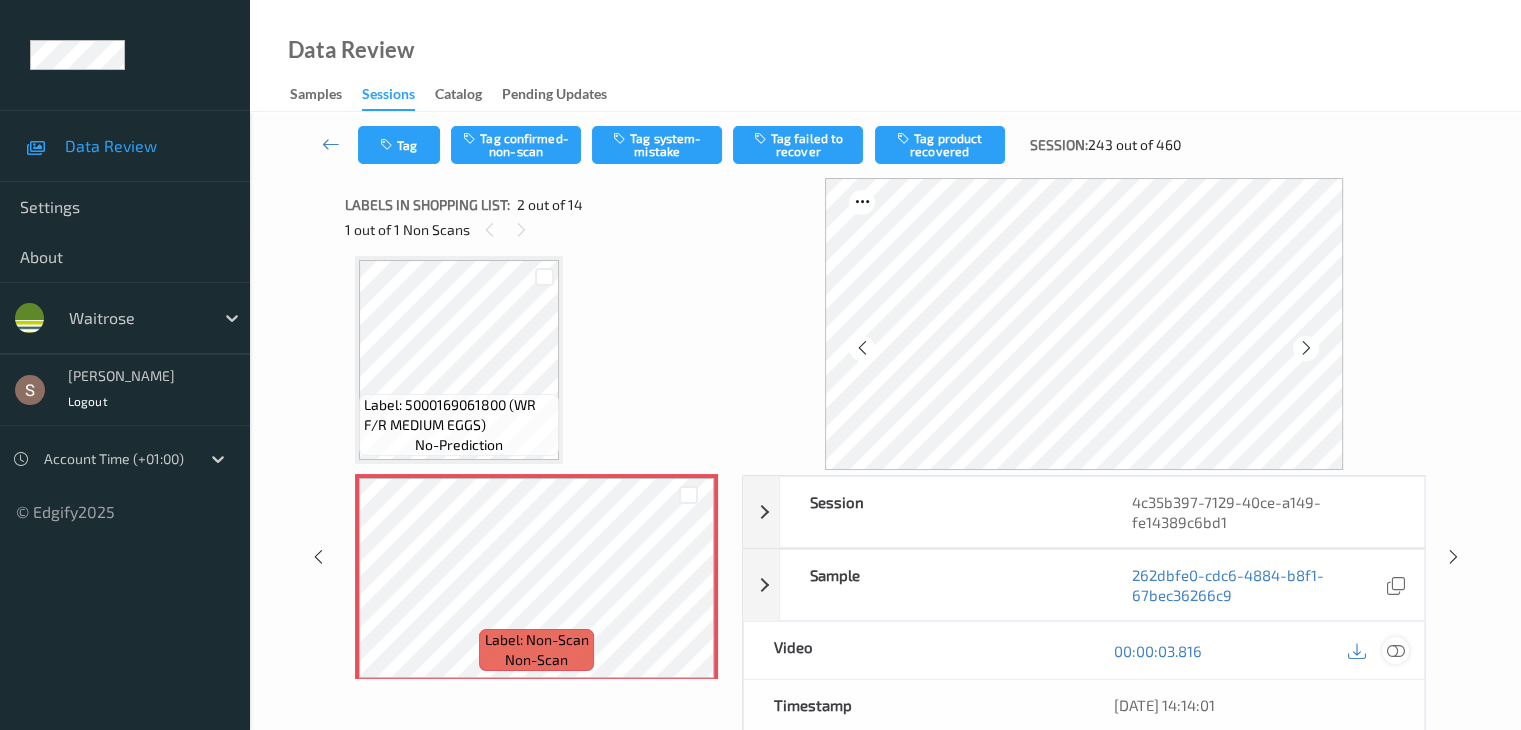 click at bounding box center [1395, 651] 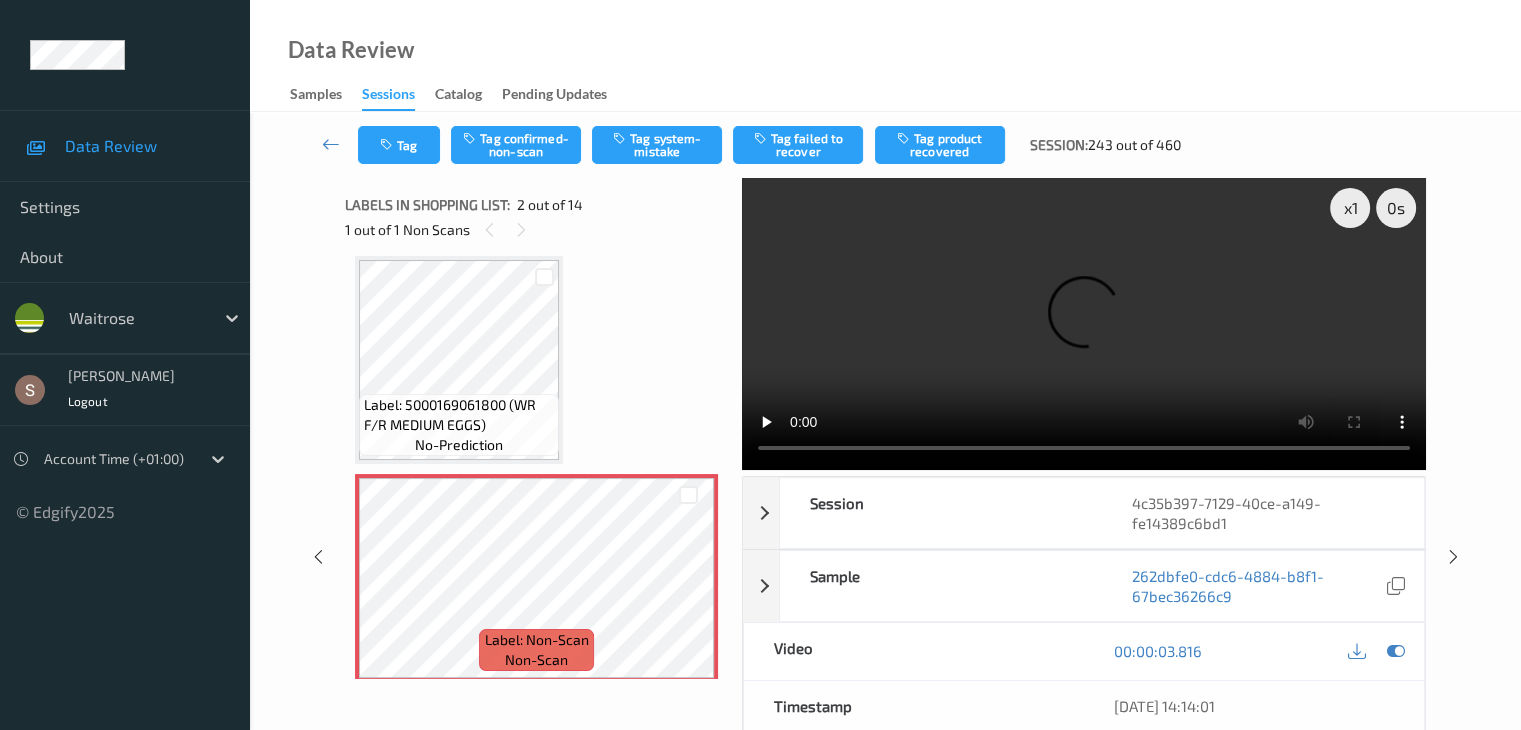drag, startPoint x: 998, startPoint y: 321, endPoint x: 974, endPoint y: 349, distance: 36.878178 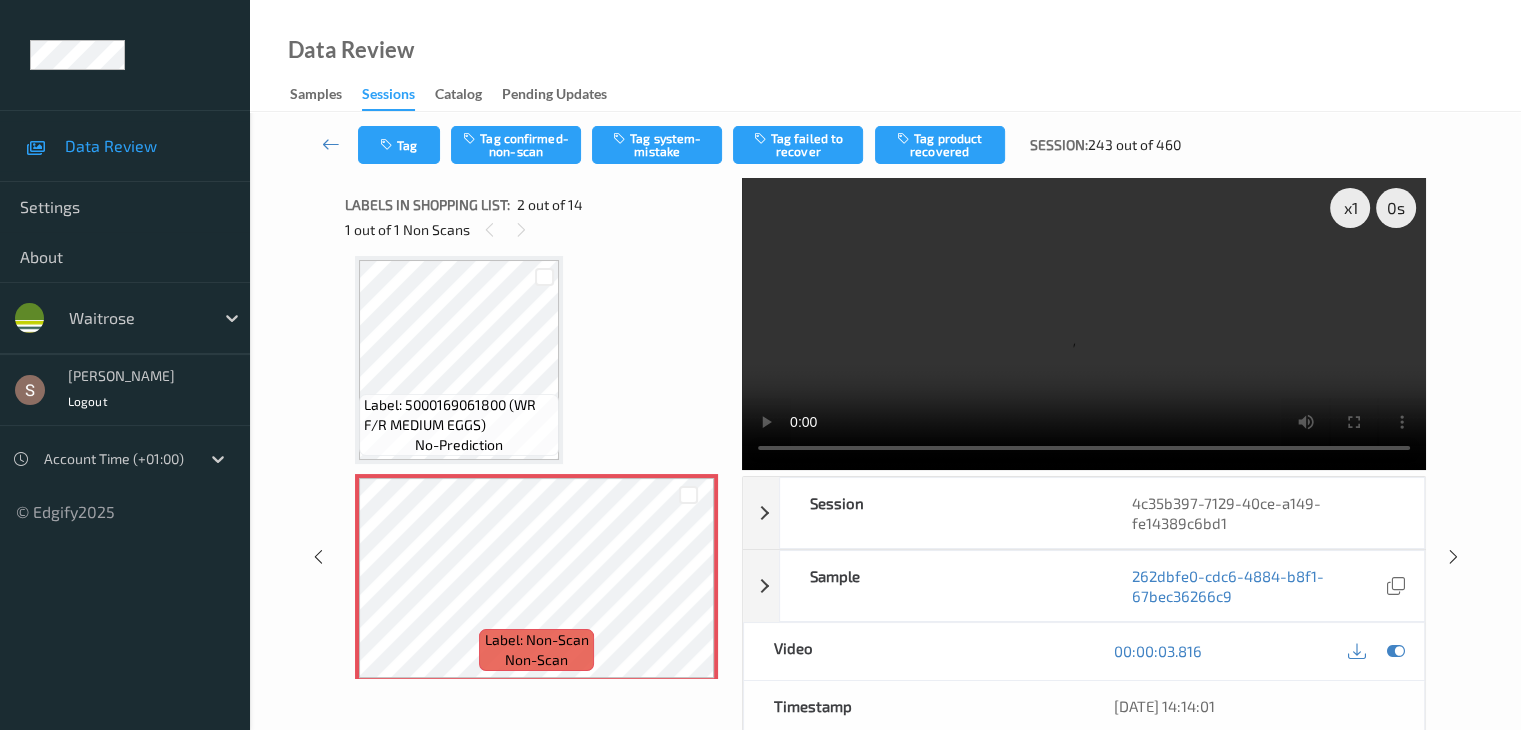 click at bounding box center (1084, 324) 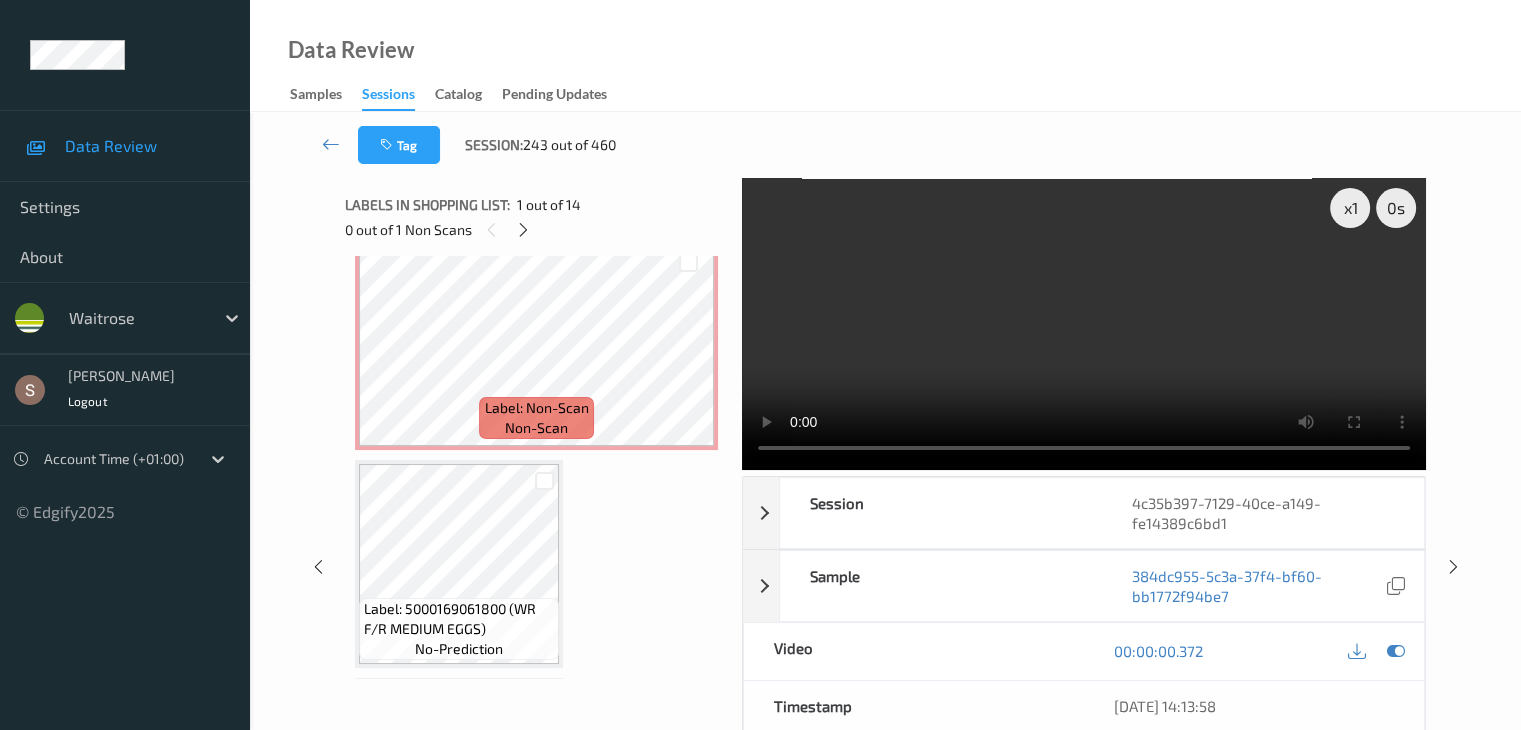 scroll, scrollTop: 300, scrollLeft: 0, axis: vertical 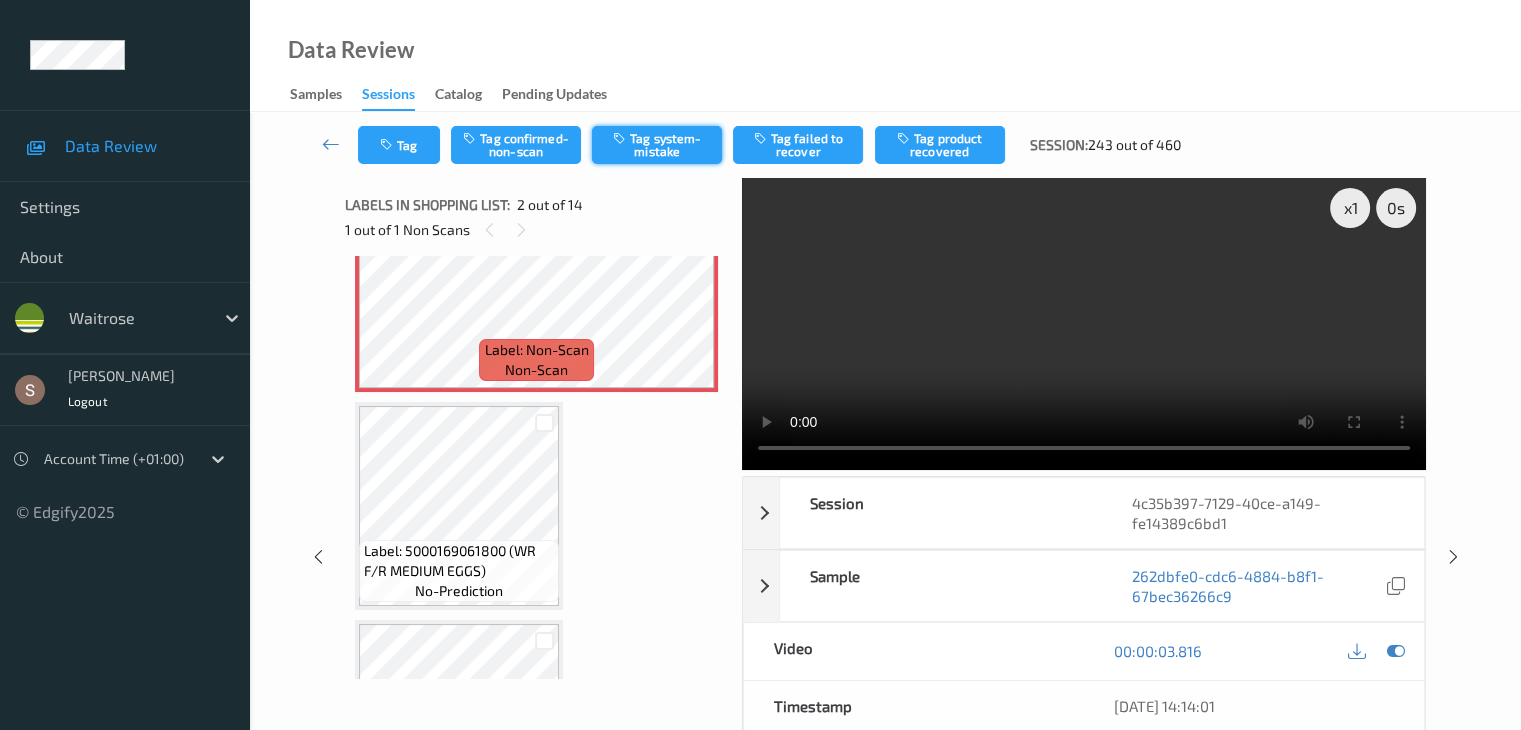 click on "Tag   system-mistake" at bounding box center [657, 145] 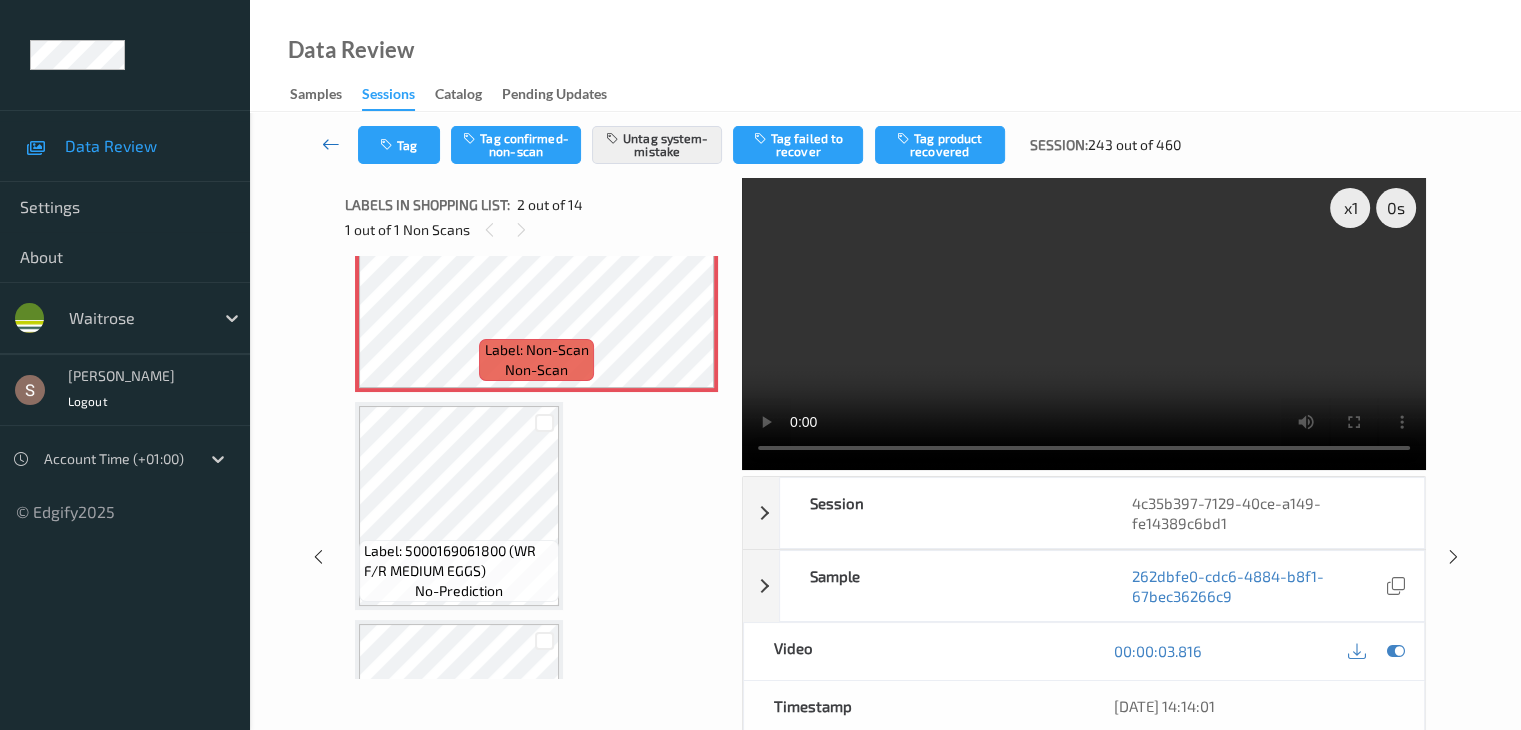 click at bounding box center [331, 144] 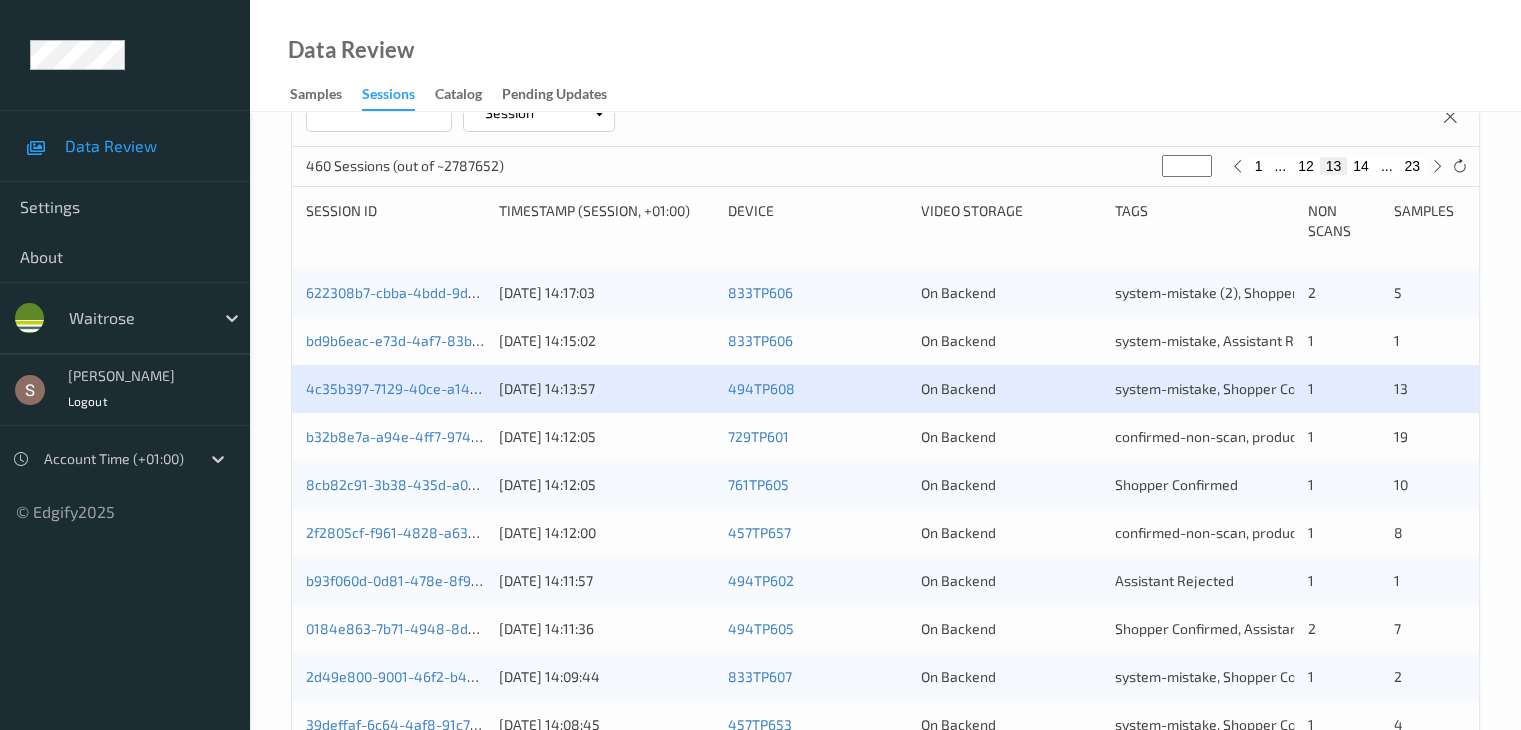 scroll, scrollTop: 400, scrollLeft: 0, axis: vertical 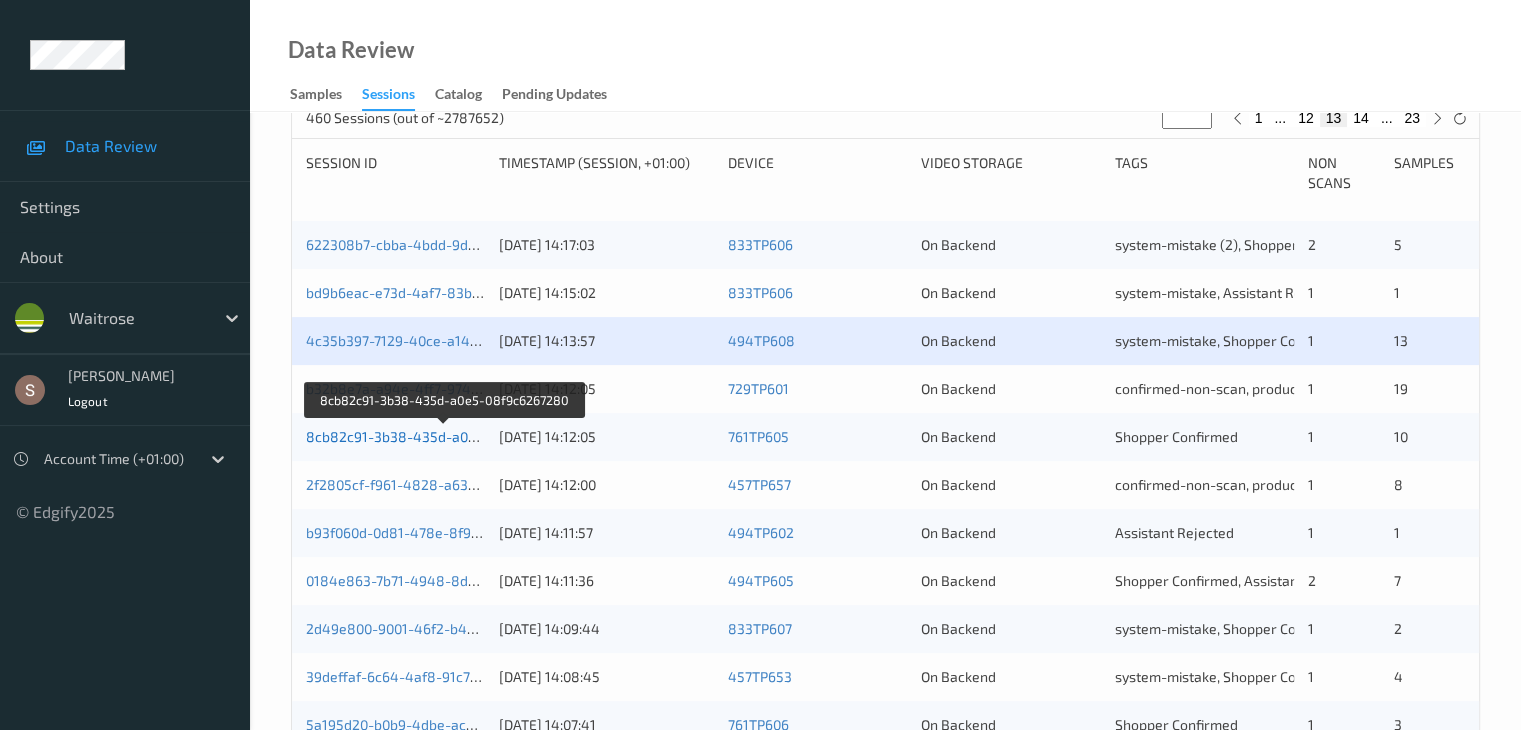 click on "8cb82c91-3b38-435d-a0e5-08f9c6267280" at bounding box center [444, 436] 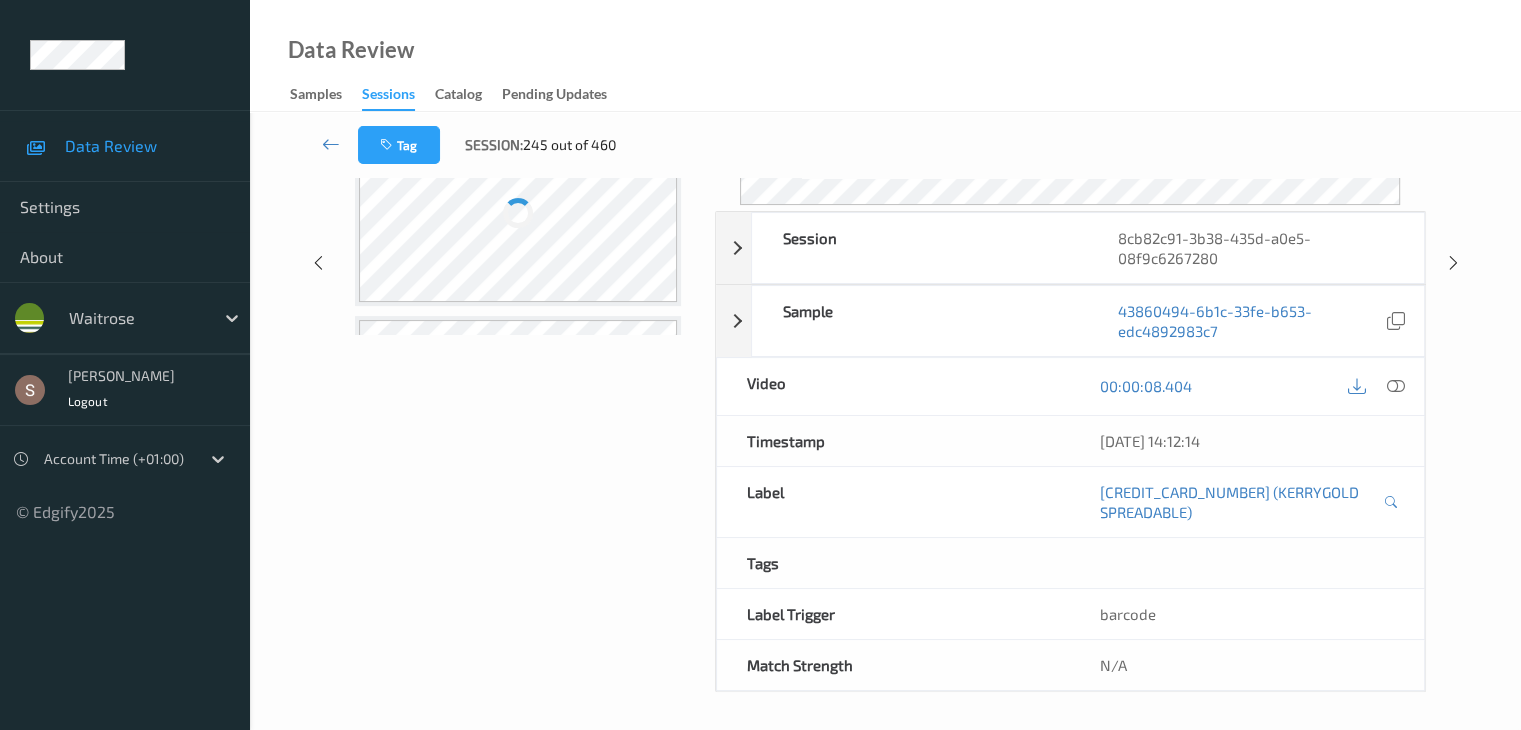 scroll, scrollTop: 0, scrollLeft: 0, axis: both 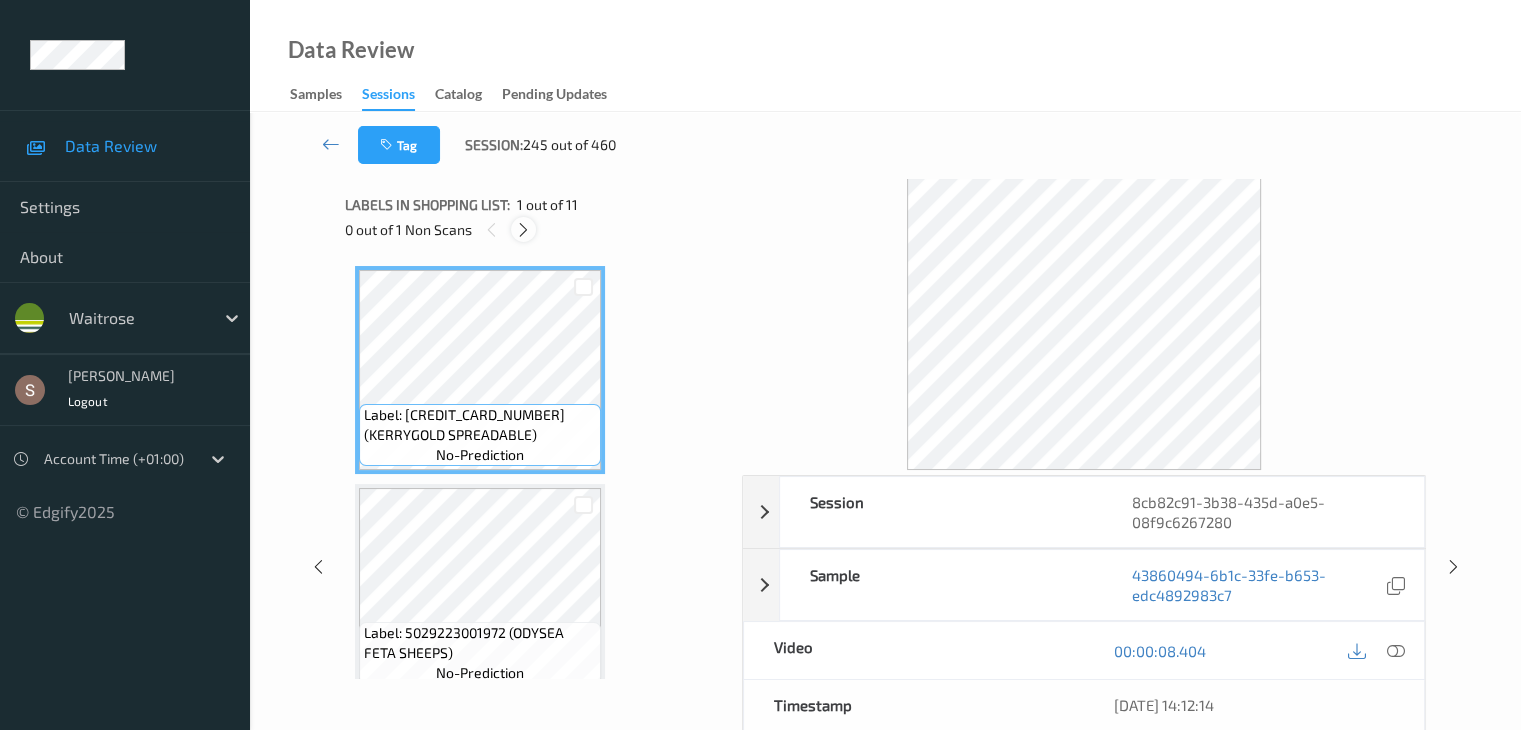 click at bounding box center (523, 230) 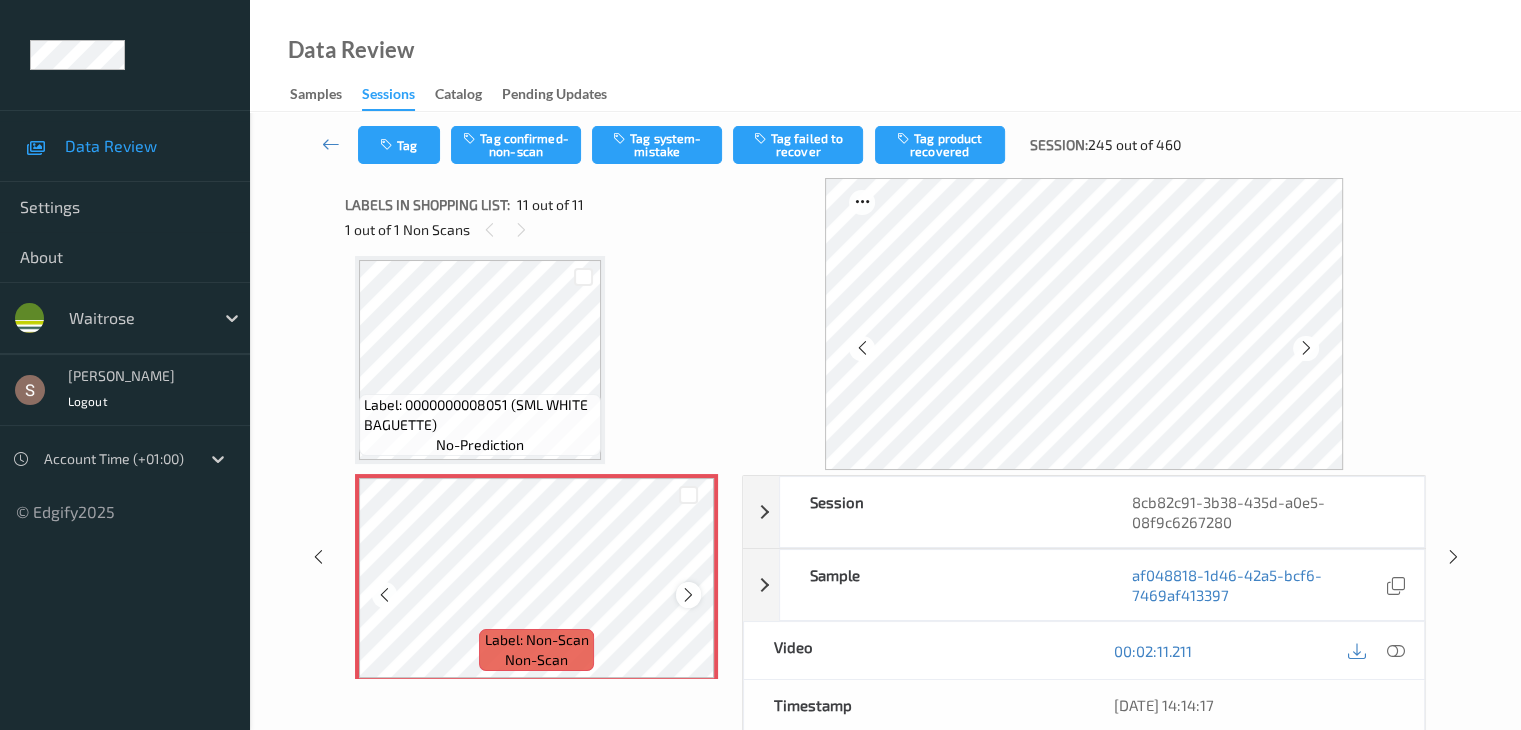 click at bounding box center [688, 595] 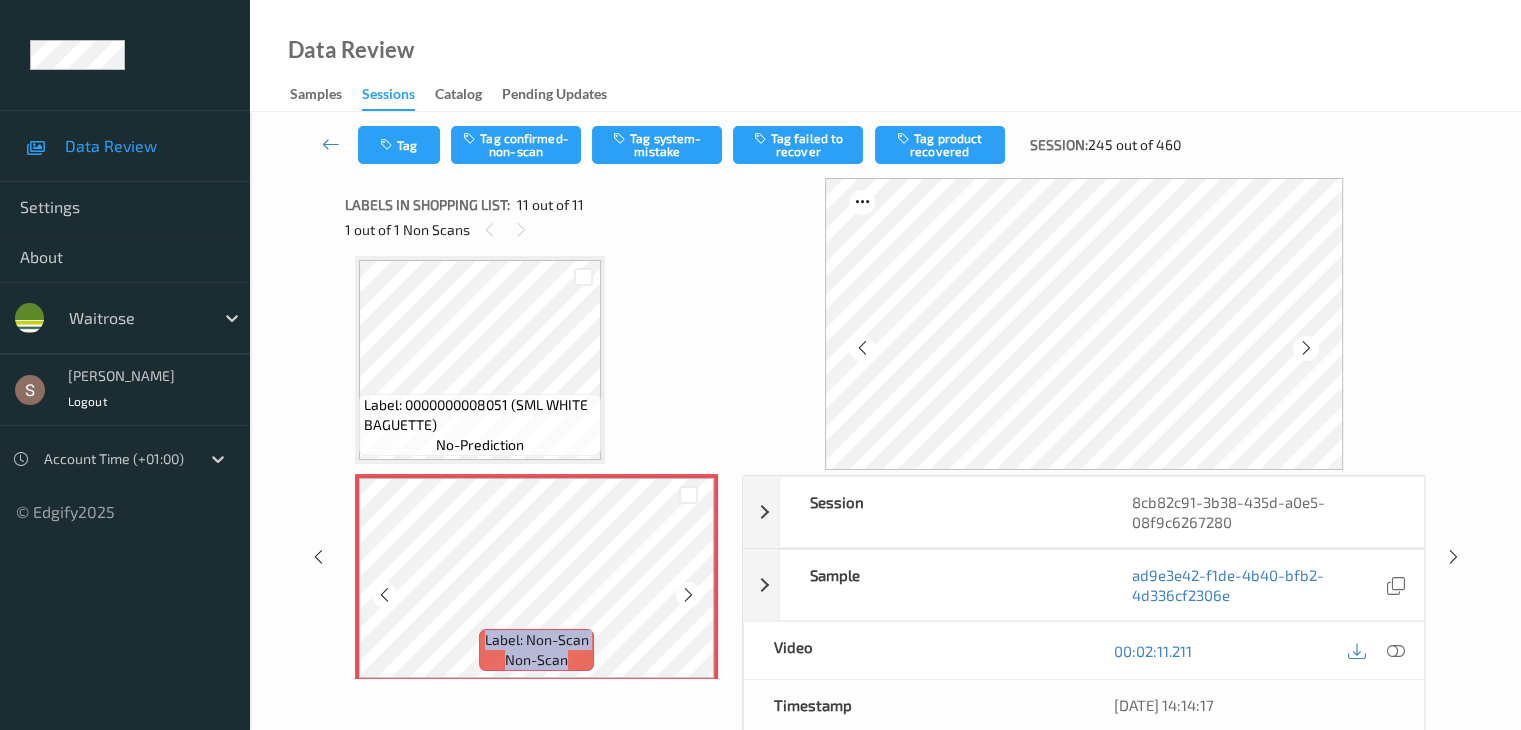 click at bounding box center (688, 595) 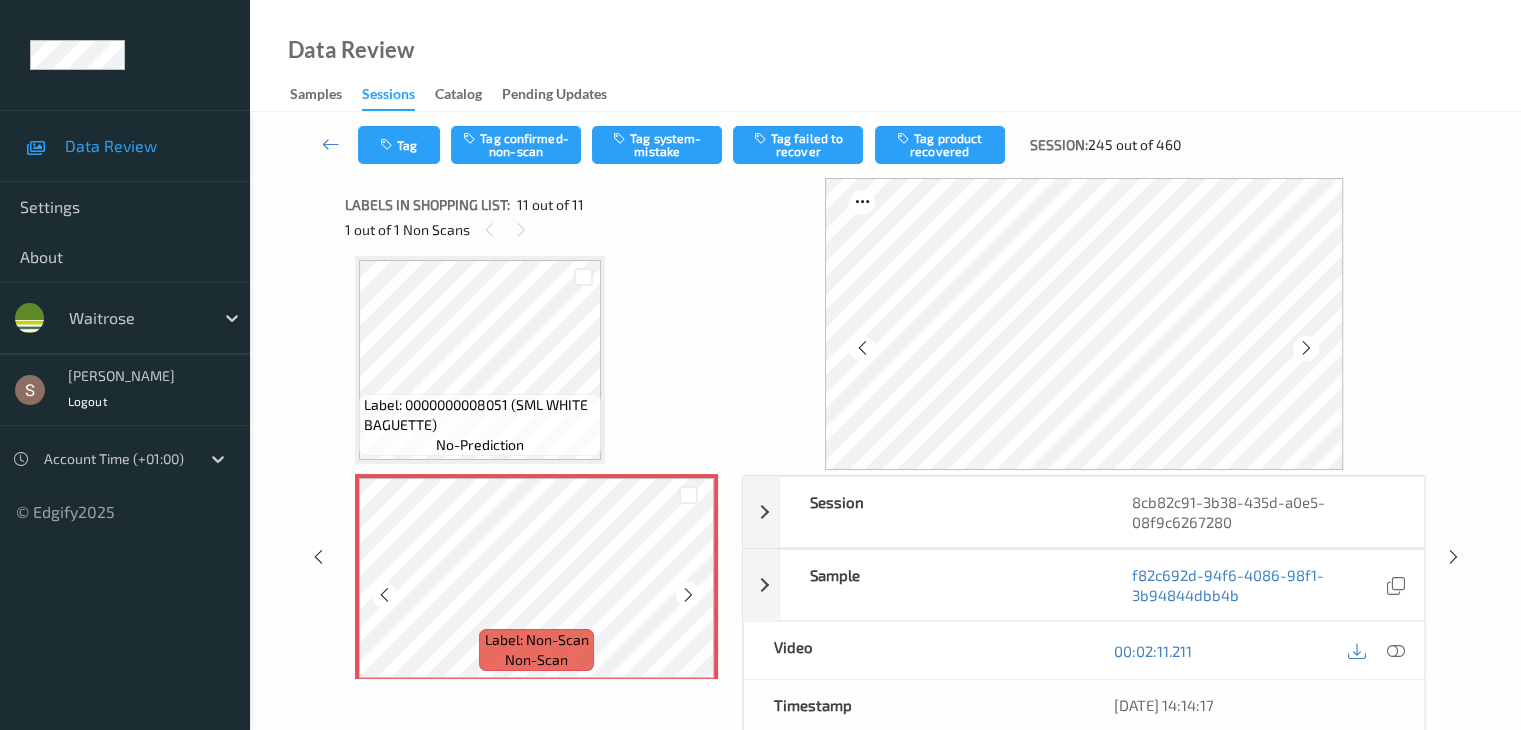 click at bounding box center (688, 595) 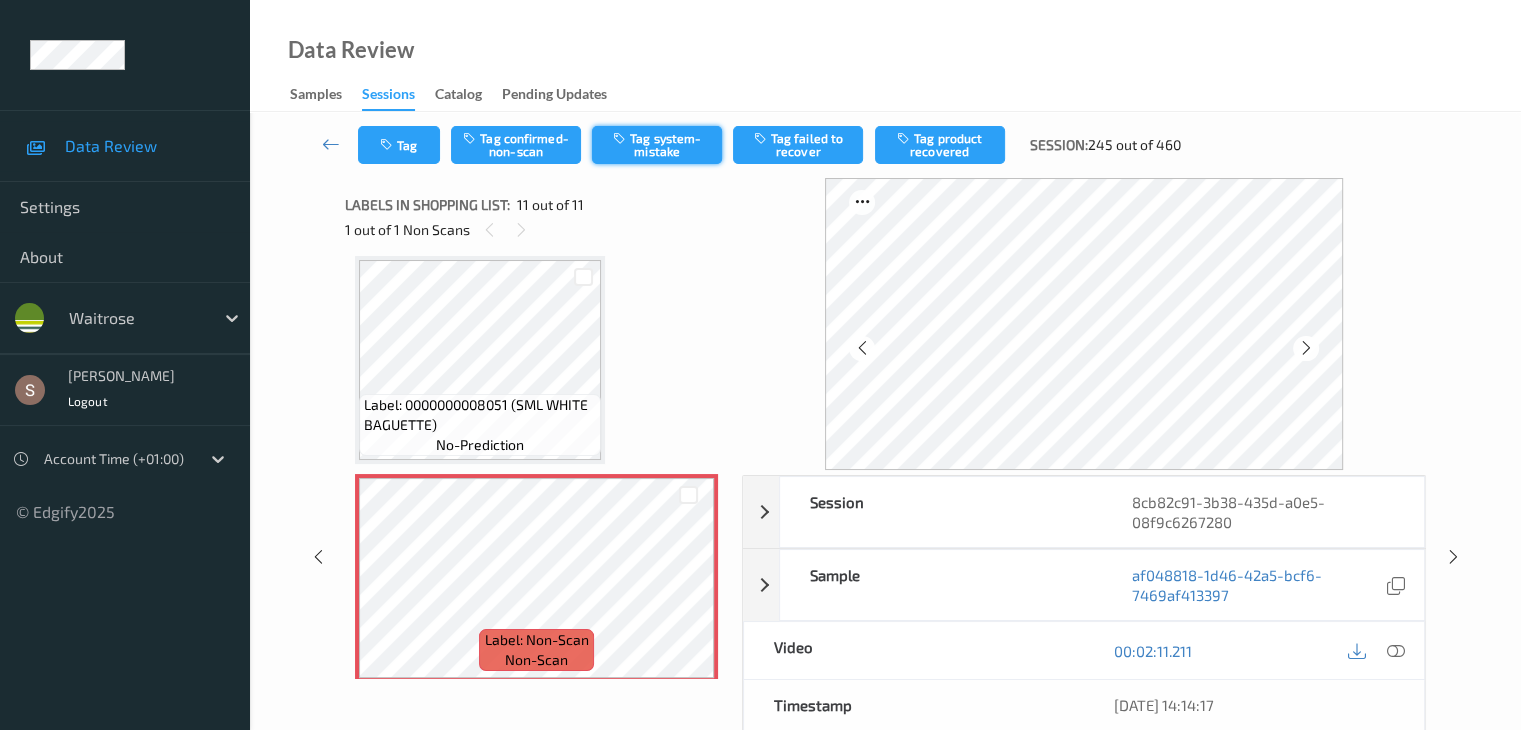 click on "Tag   system-mistake" at bounding box center [657, 145] 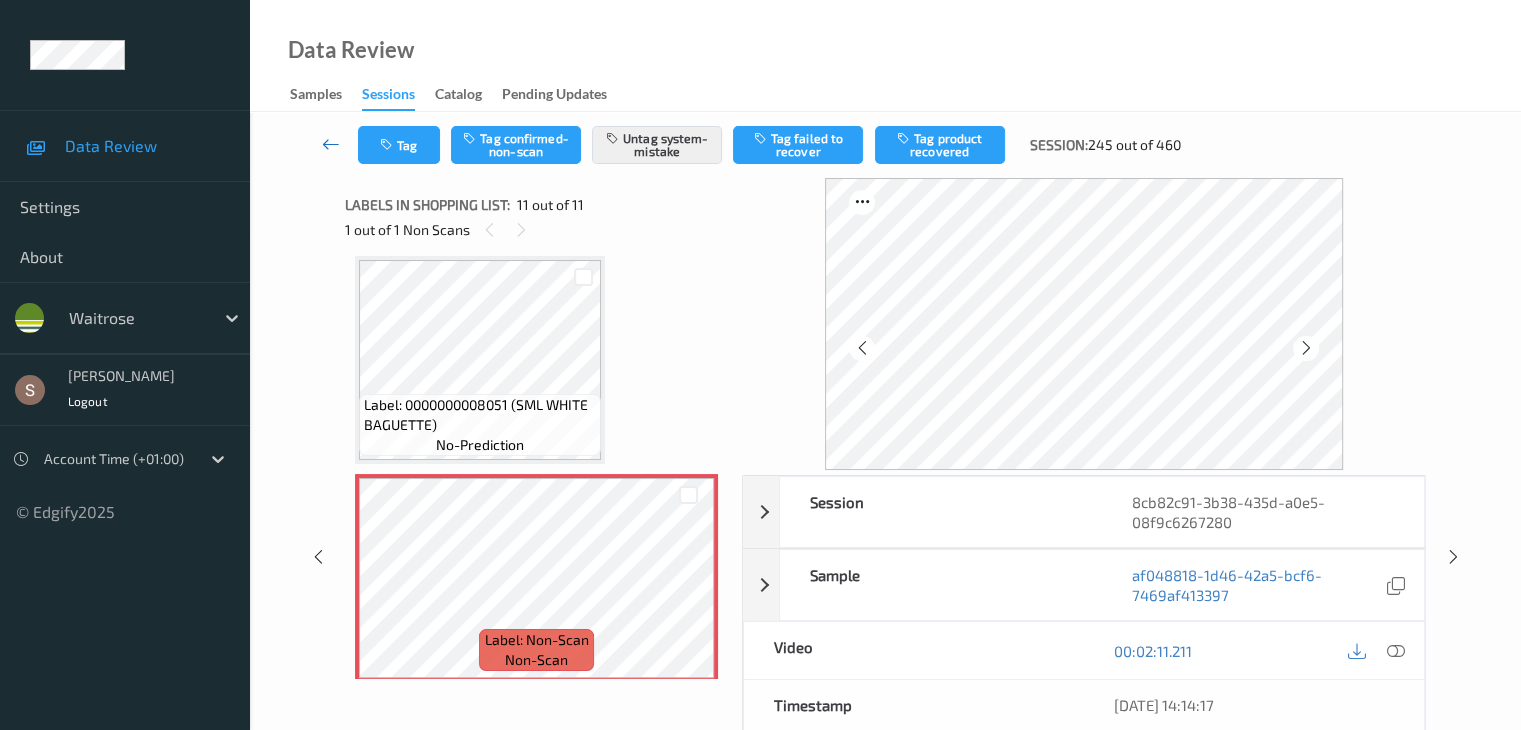 click at bounding box center [331, 144] 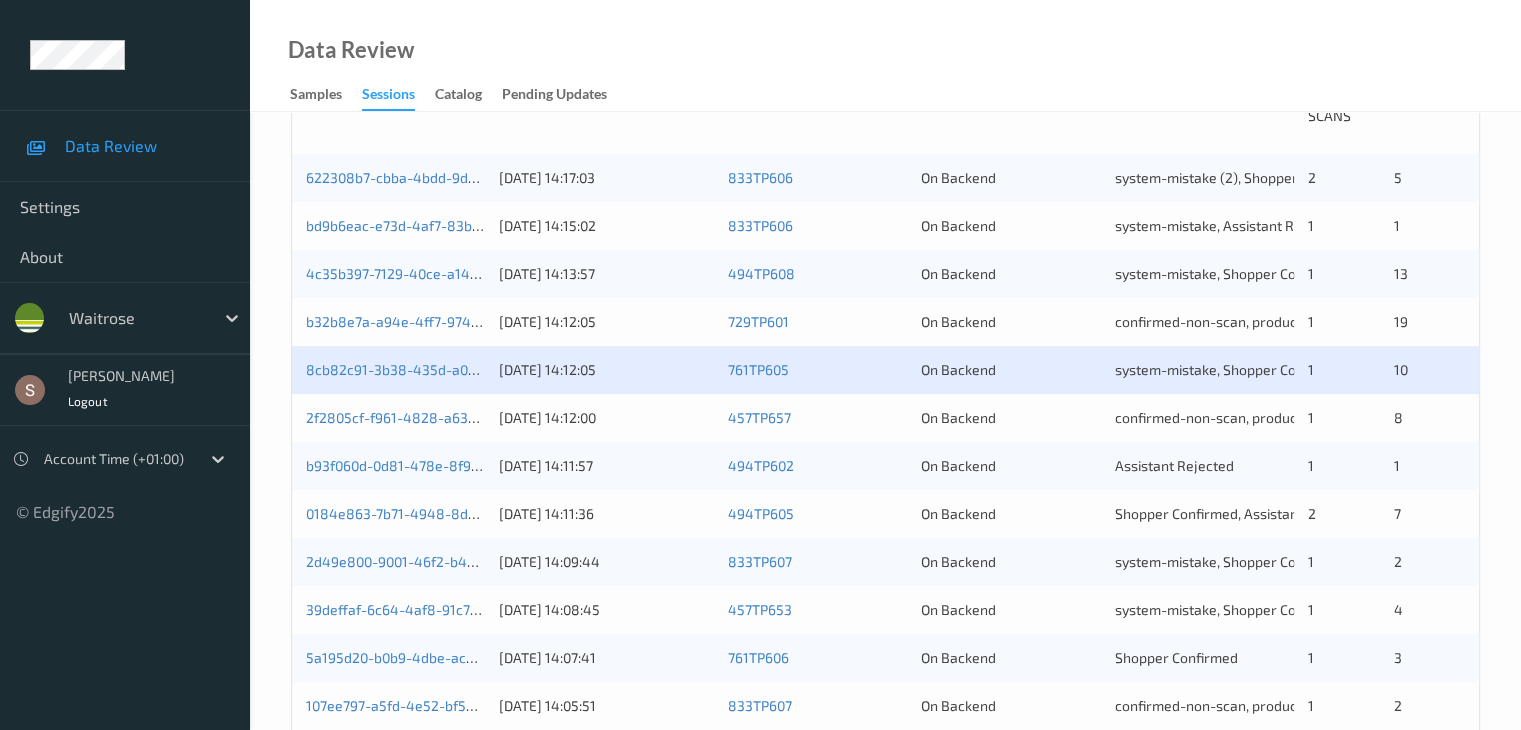 scroll, scrollTop: 500, scrollLeft: 0, axis: vertical 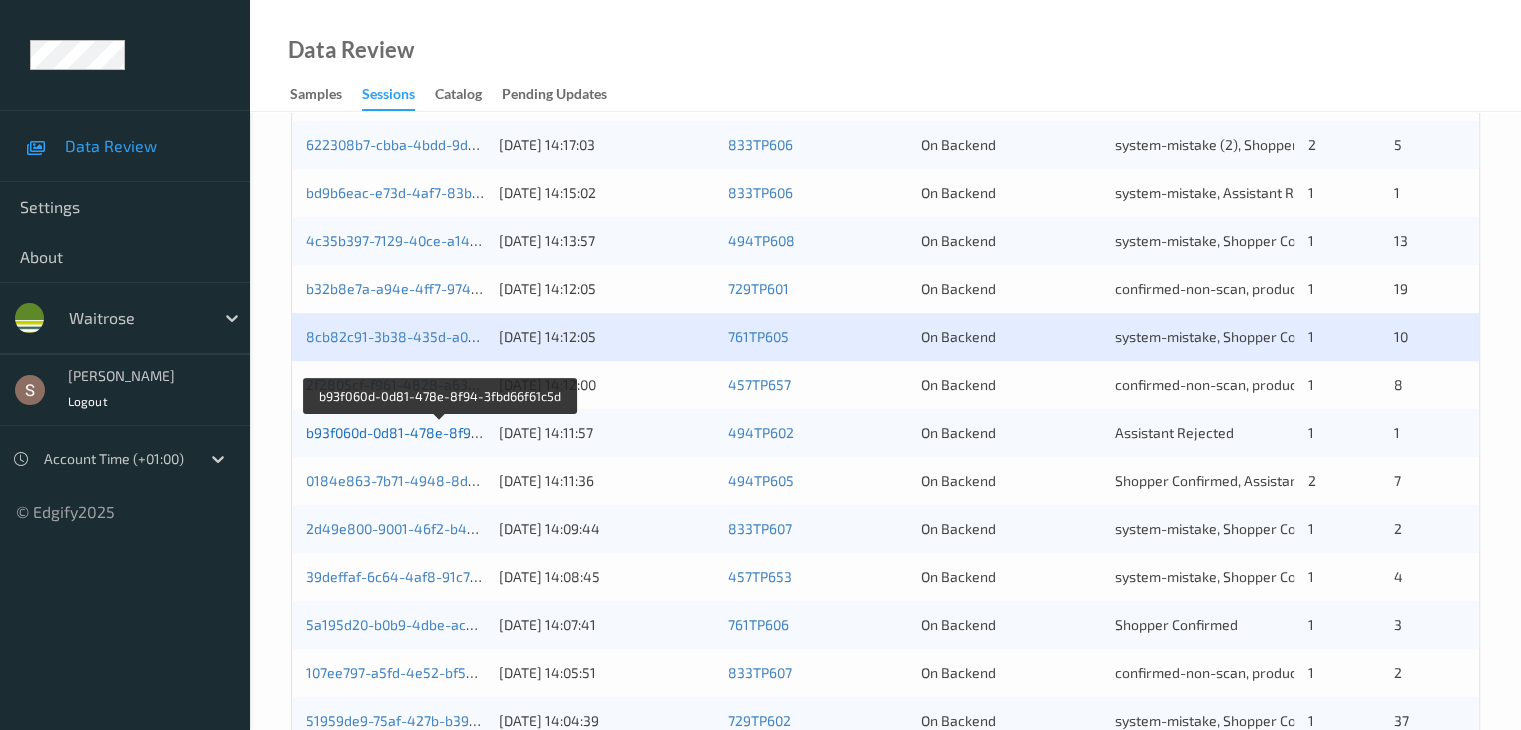 click on "b93f060d-0d81-478e-8f94-3fbd66f61c5d" at bounding box center (439, 432) 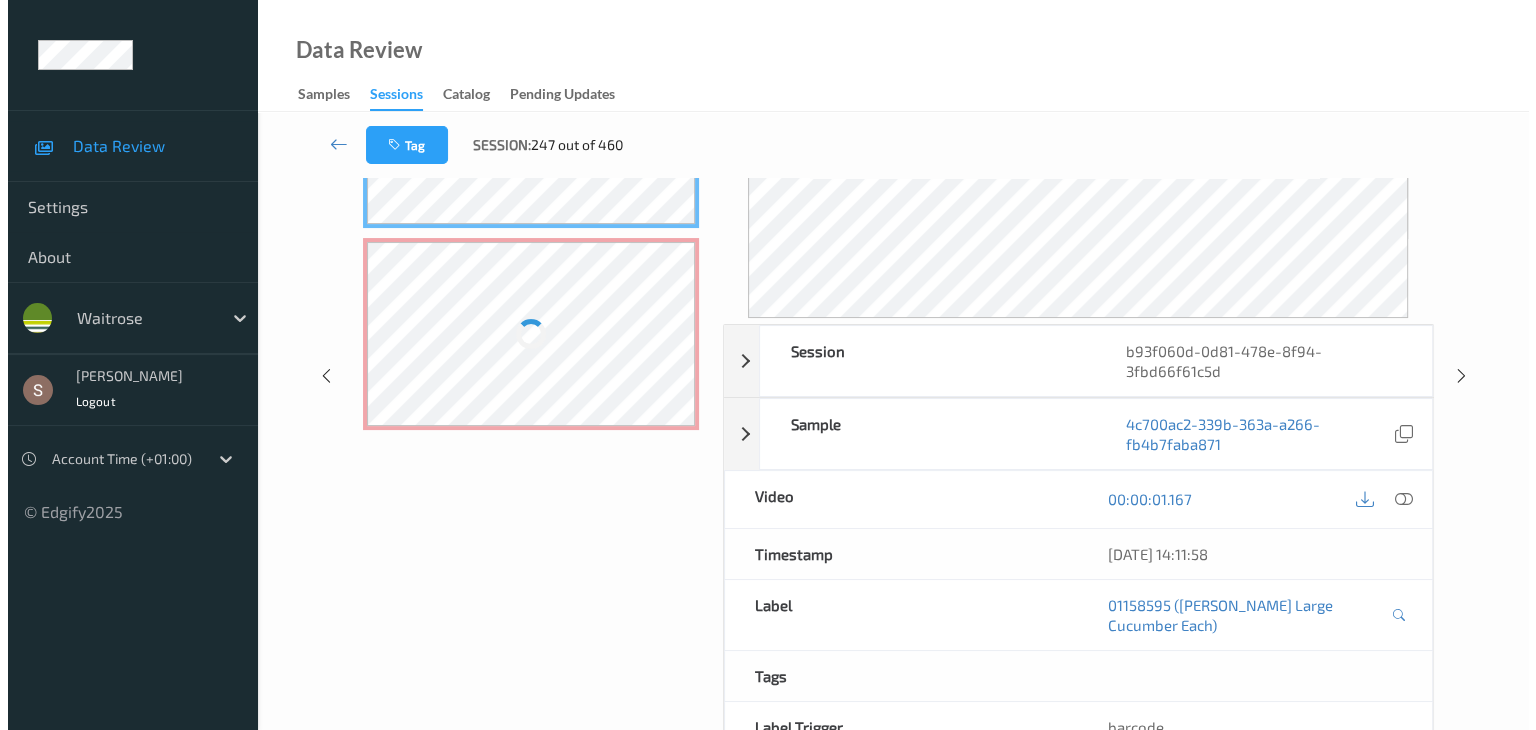 scroll, scrollTop: 0, scrollLeft: 0, axis: both 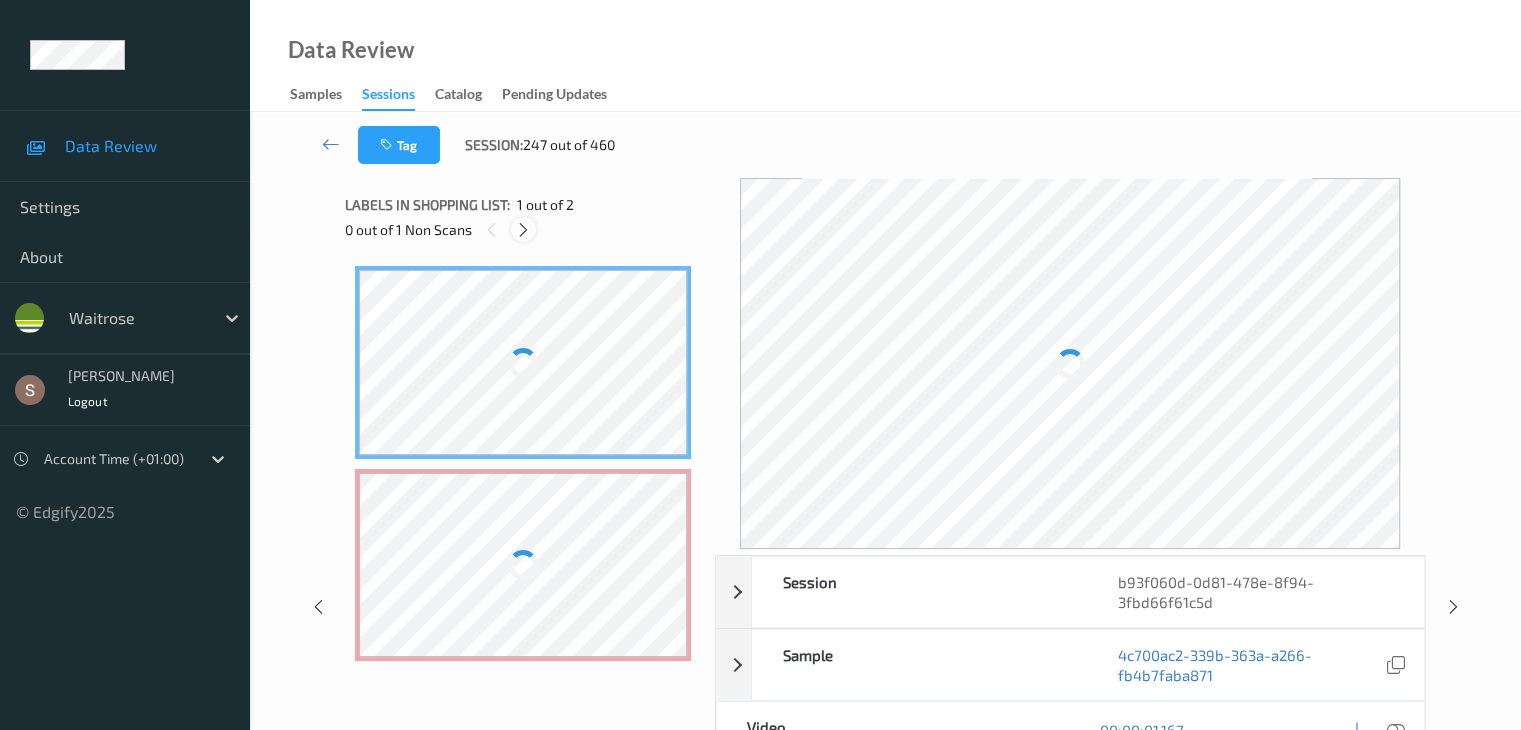 click at bounding box center [523, 230] 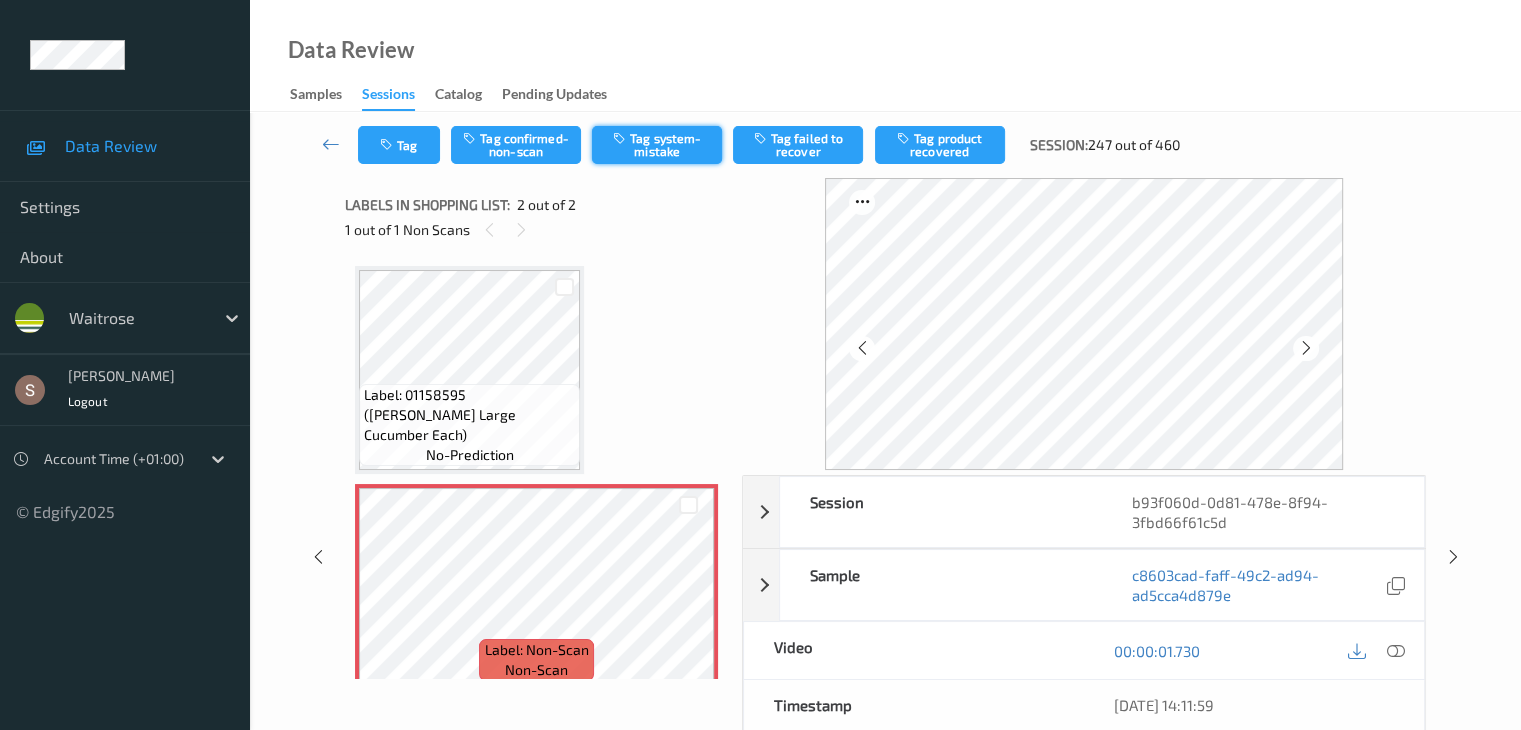 click on "Tag   system-mistake" at bounding box center [657, 145] 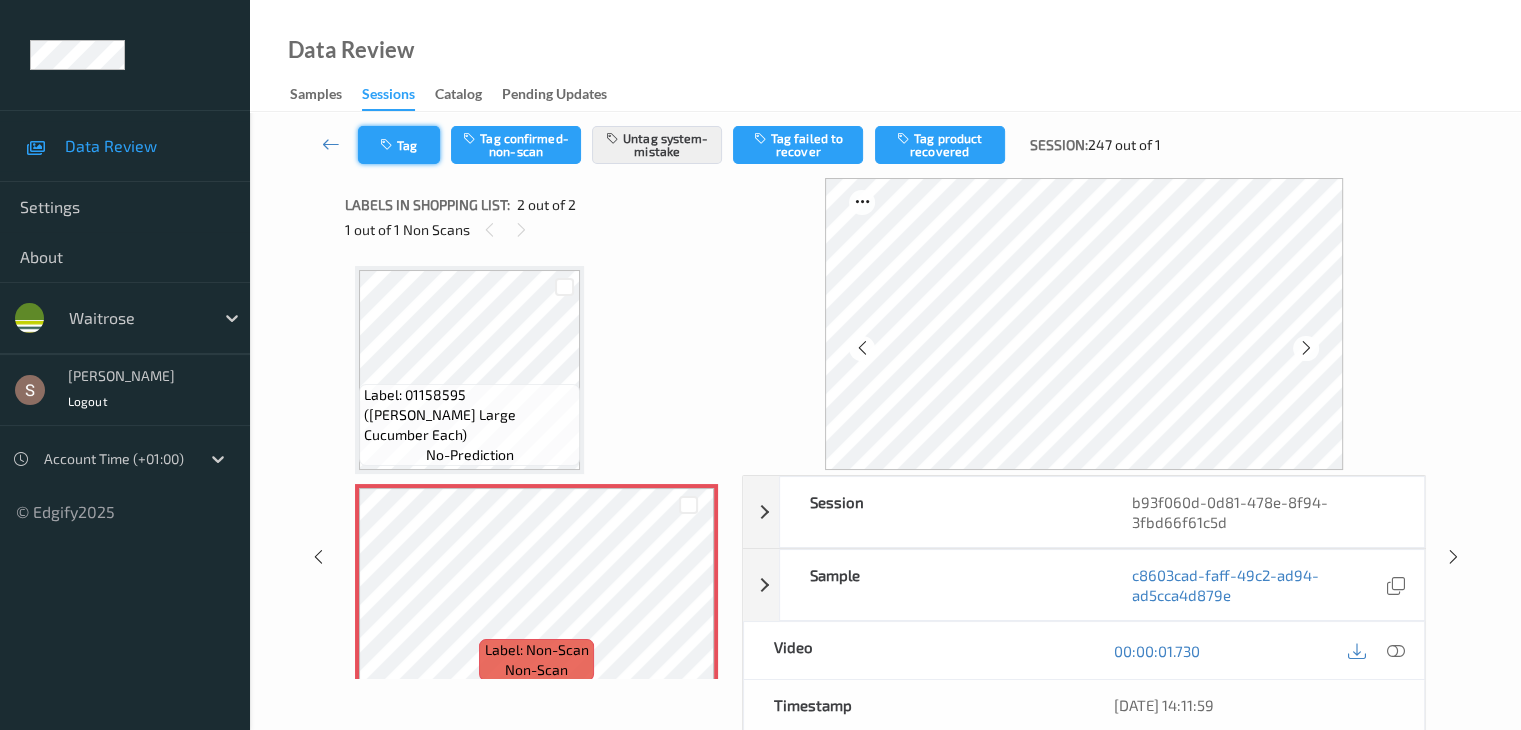 click on "Tag" at bounding box center [399, 145] 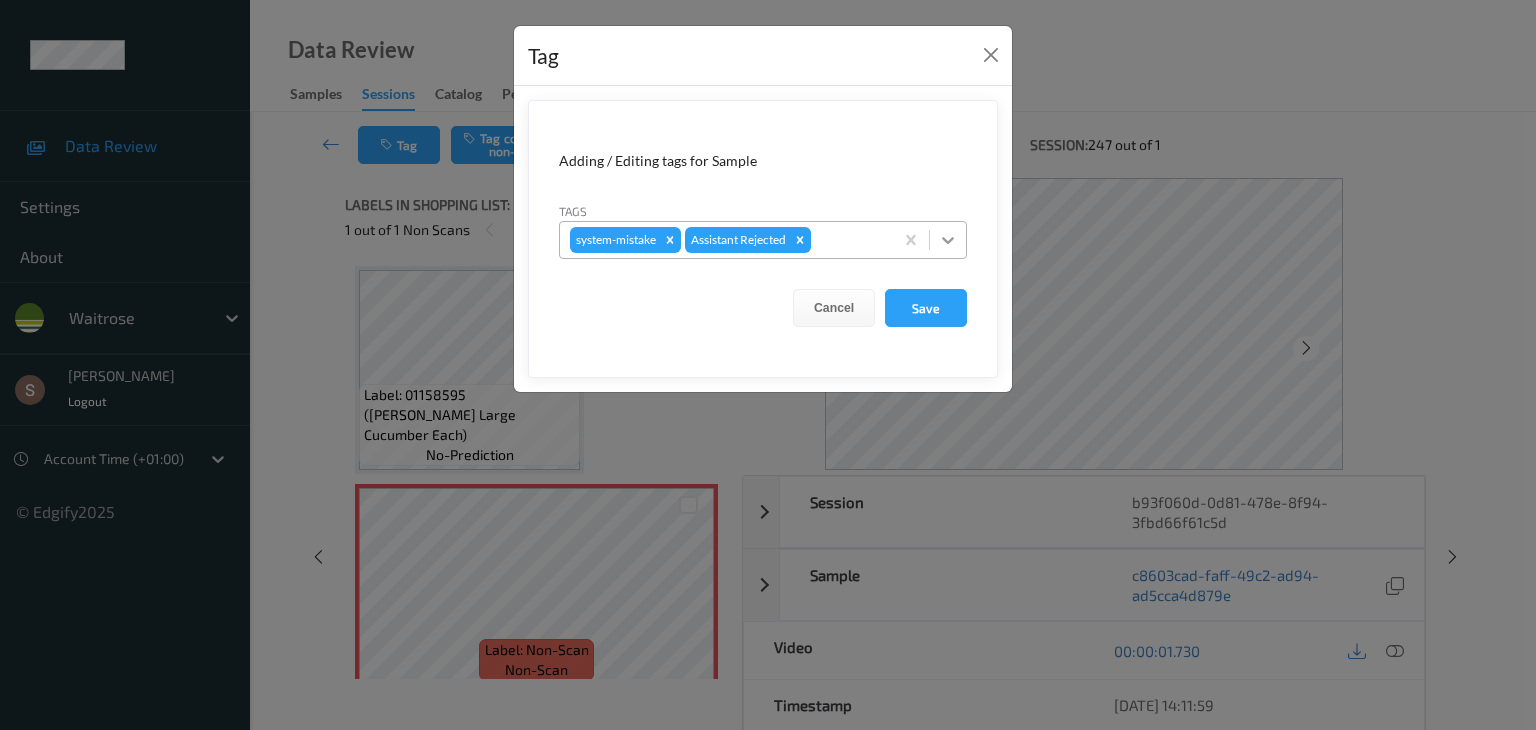 click 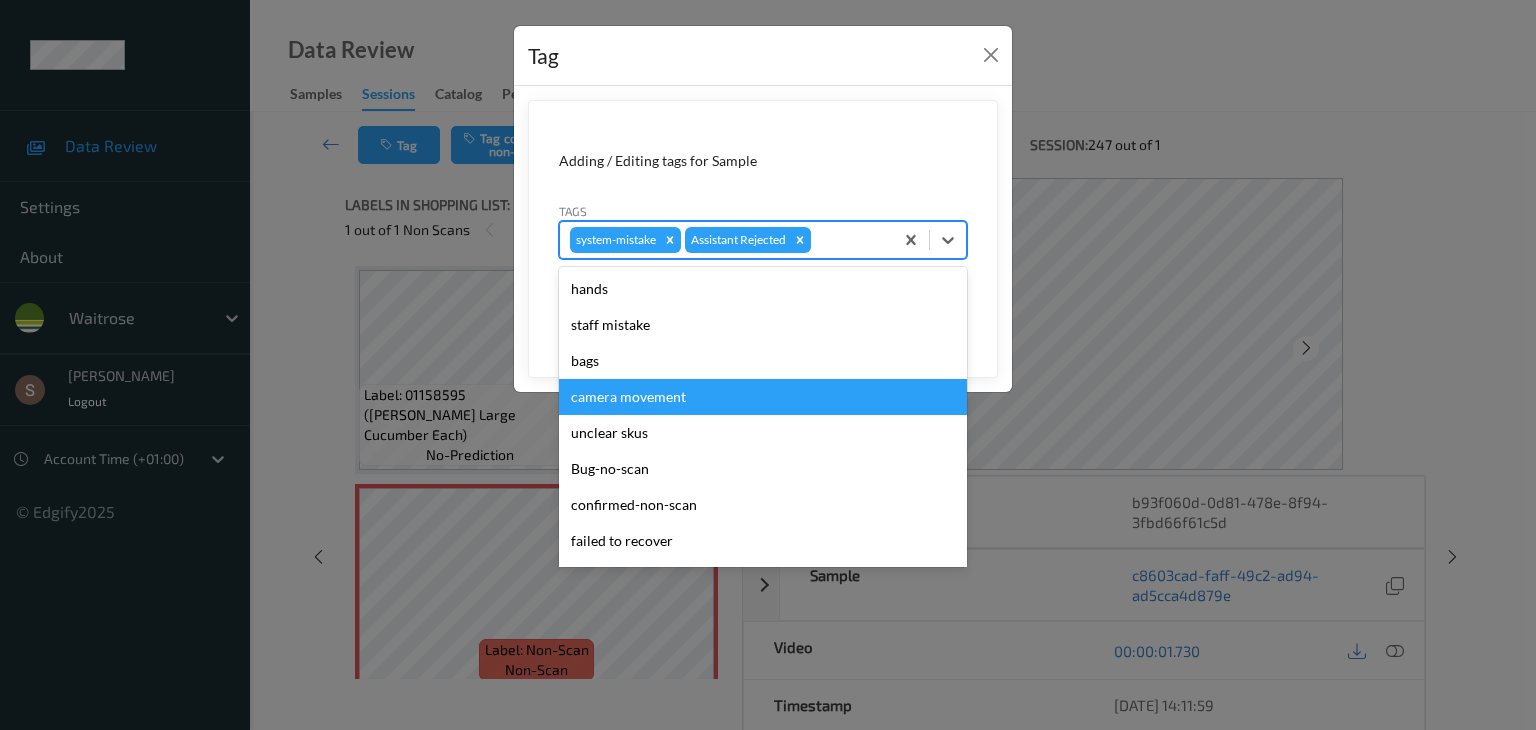 scroll, scrollTop: 320, scrollLeft: 0, axis: vertical 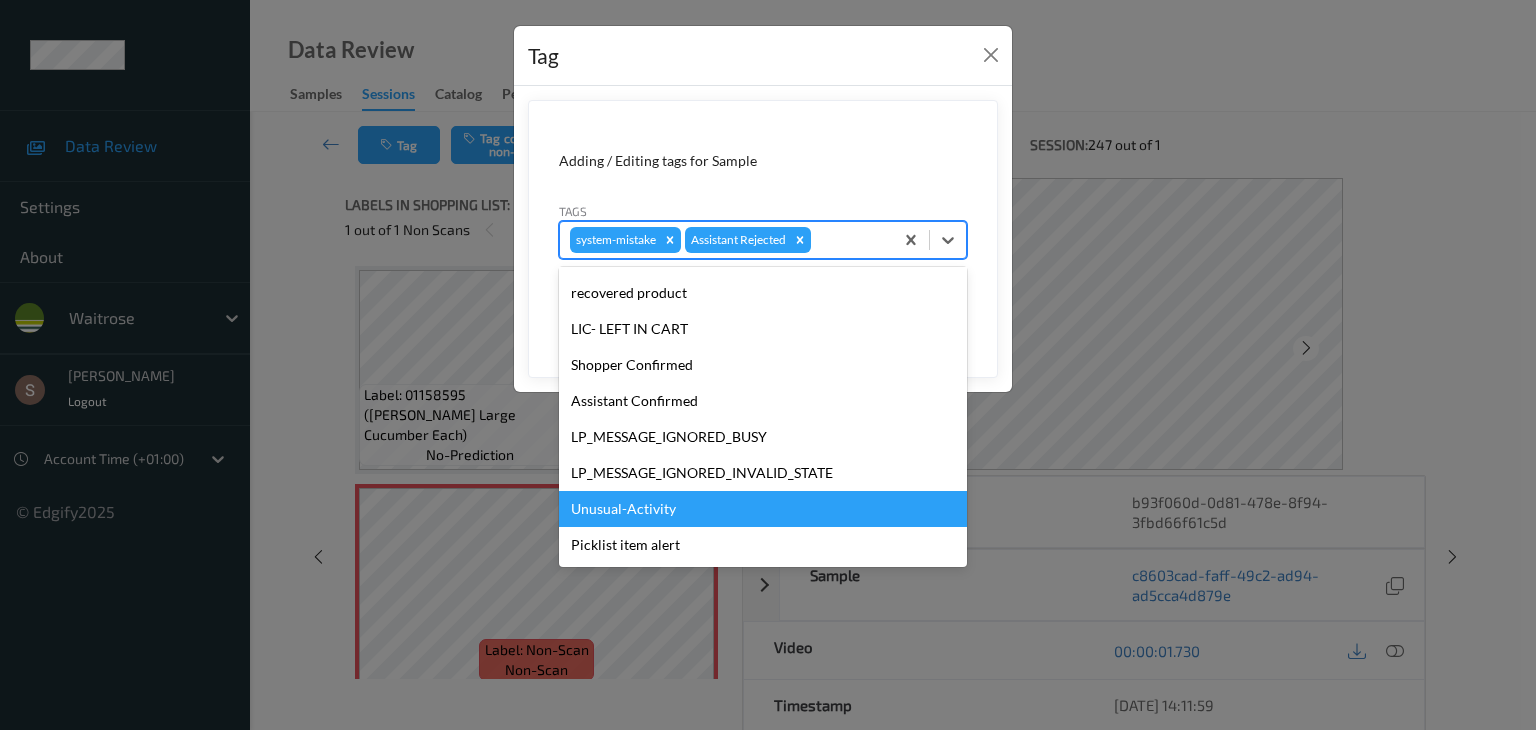 click on "Unusual-Activity" at bounding box center (763, 509) 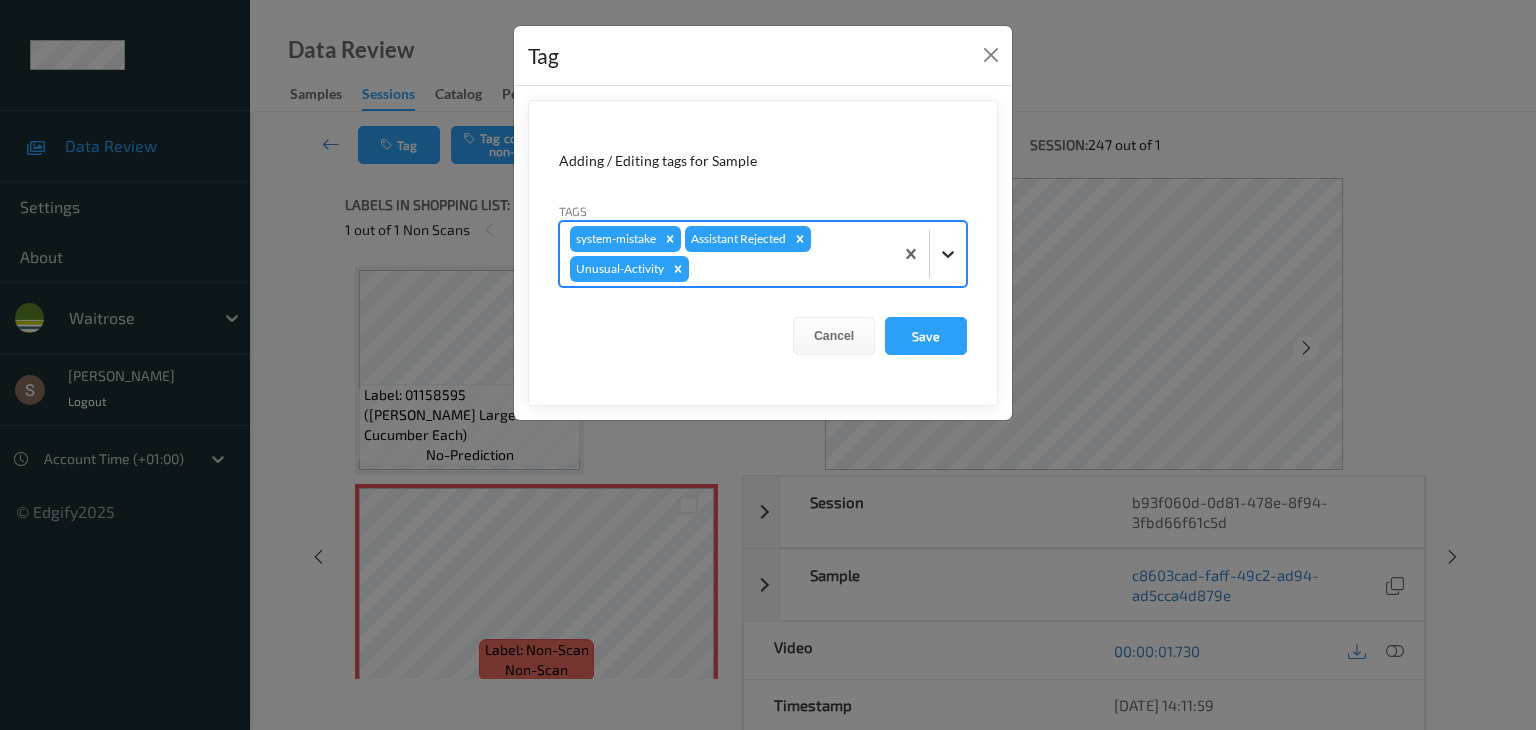 click 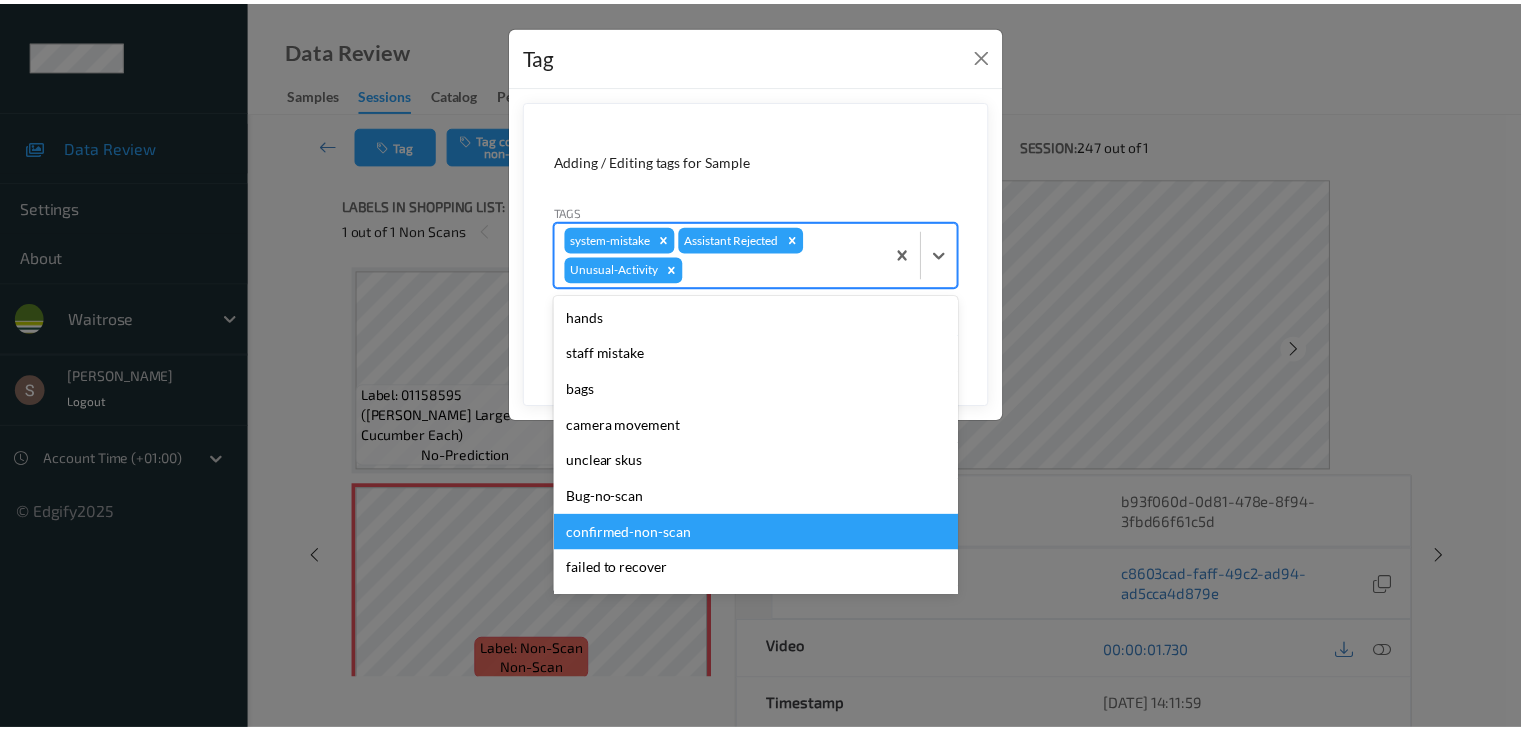 scroll, scrollTop: 284, scrollLeft: 0, axis: vertical 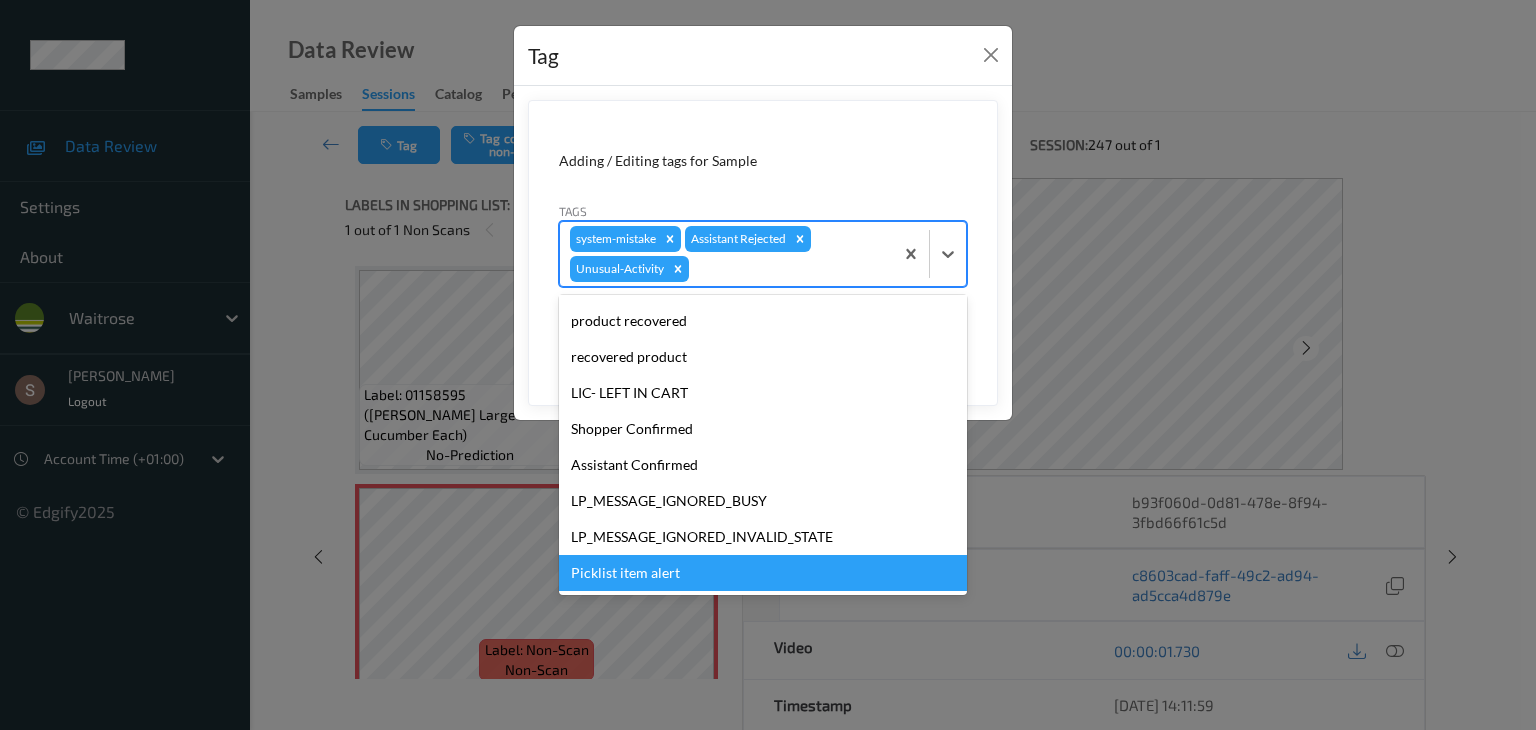 click on "Picklist item alert" at bounding box center [763, 573] 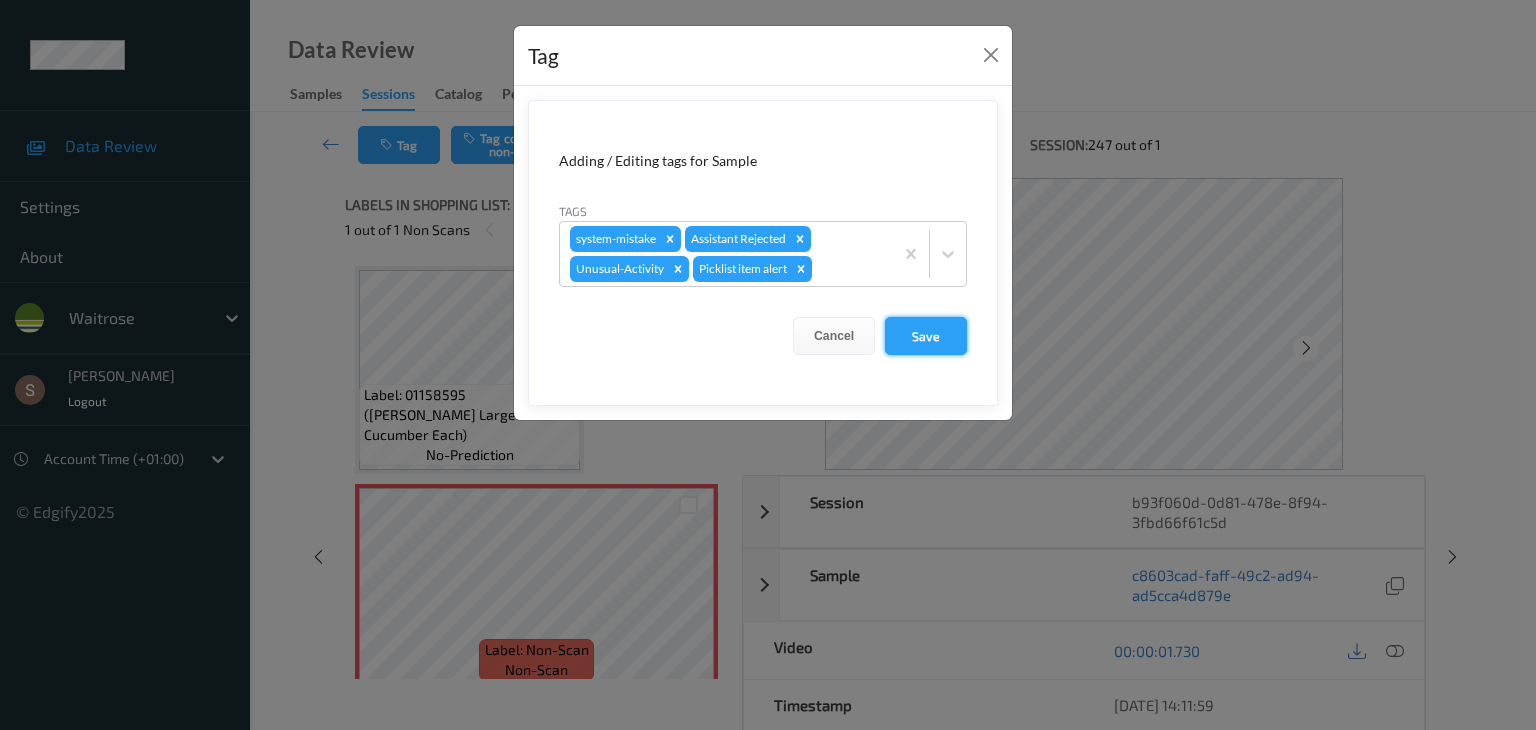 click on "Save" at bounding box center [926, 336] 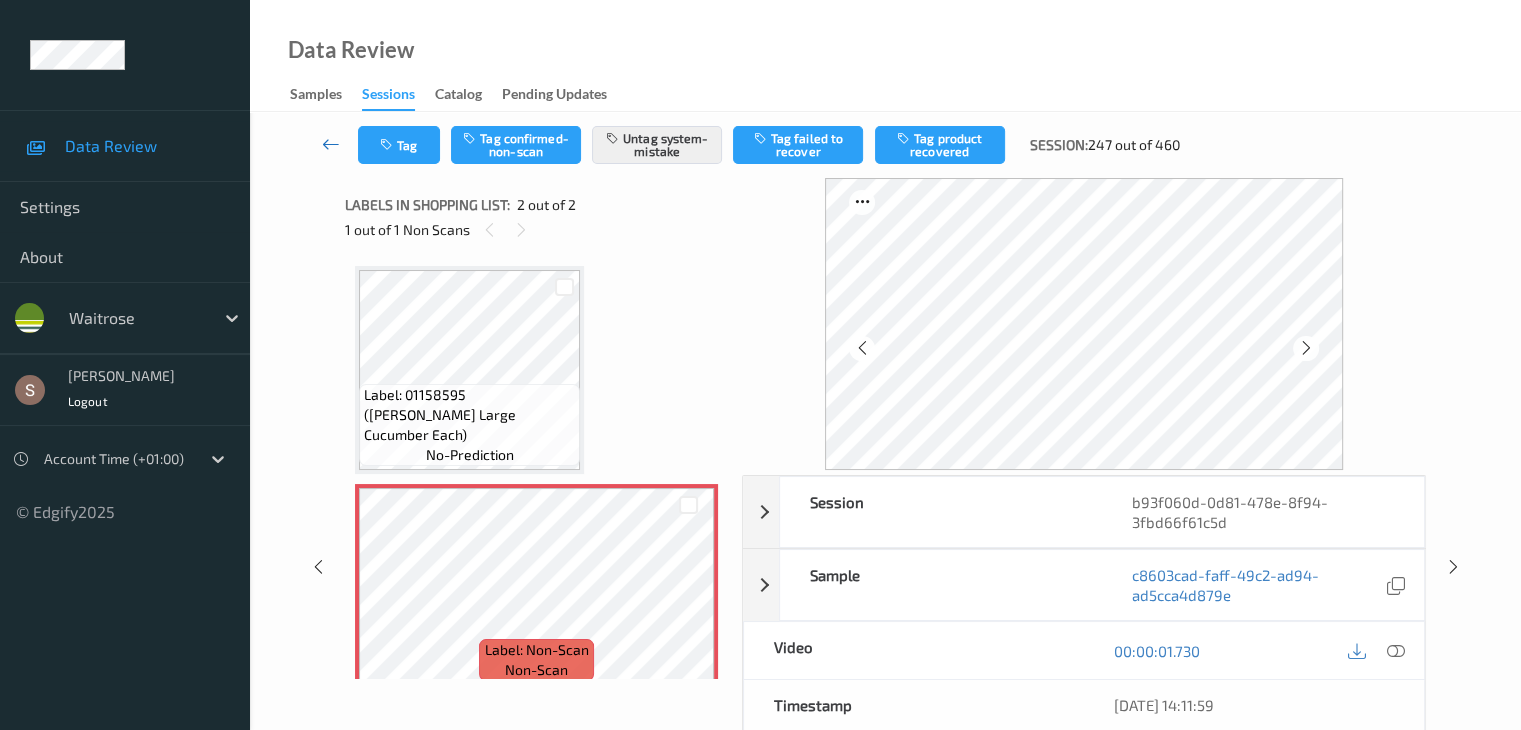 click at bounding box center [331, 144] 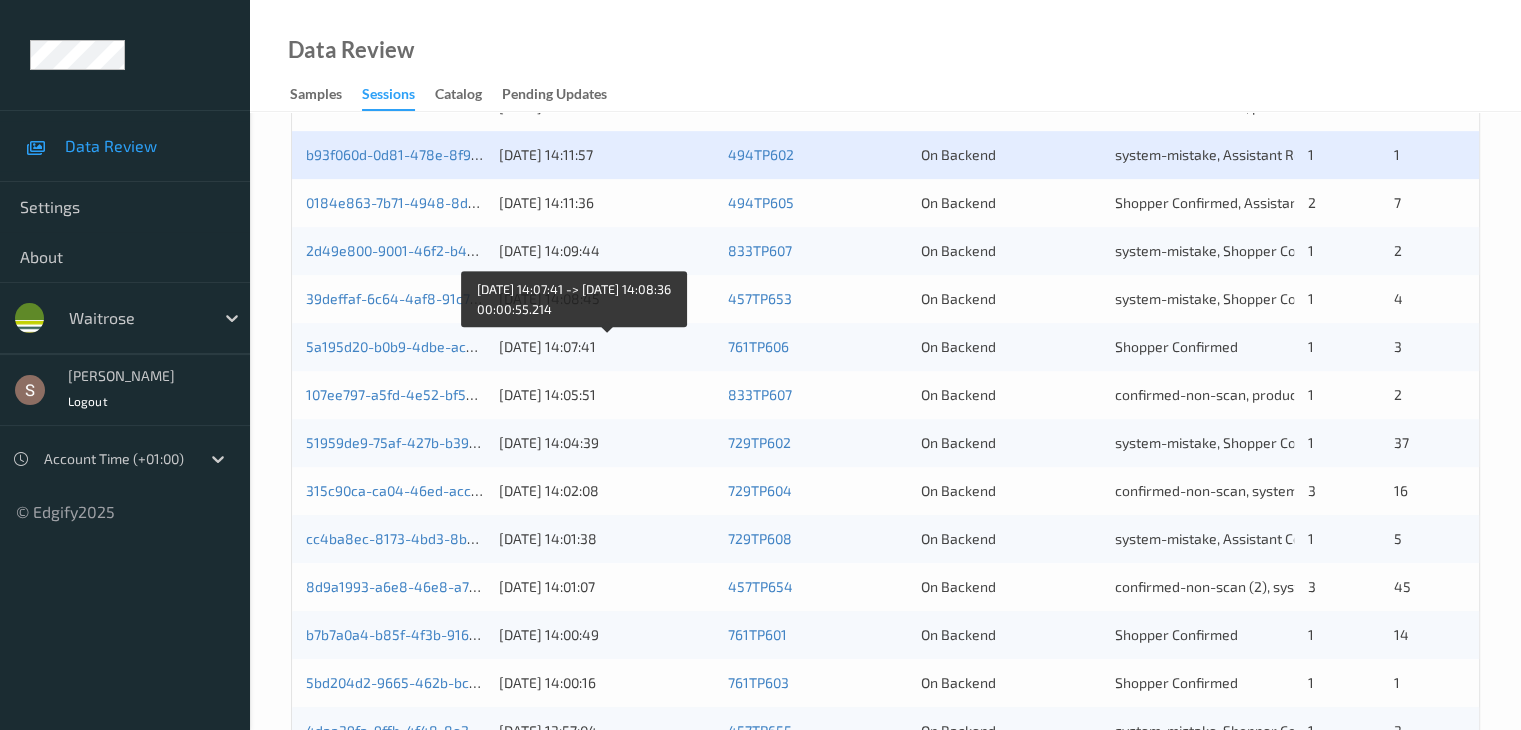 scroll, scrollTop: 732, scrollLeft: 0, axis: vertical 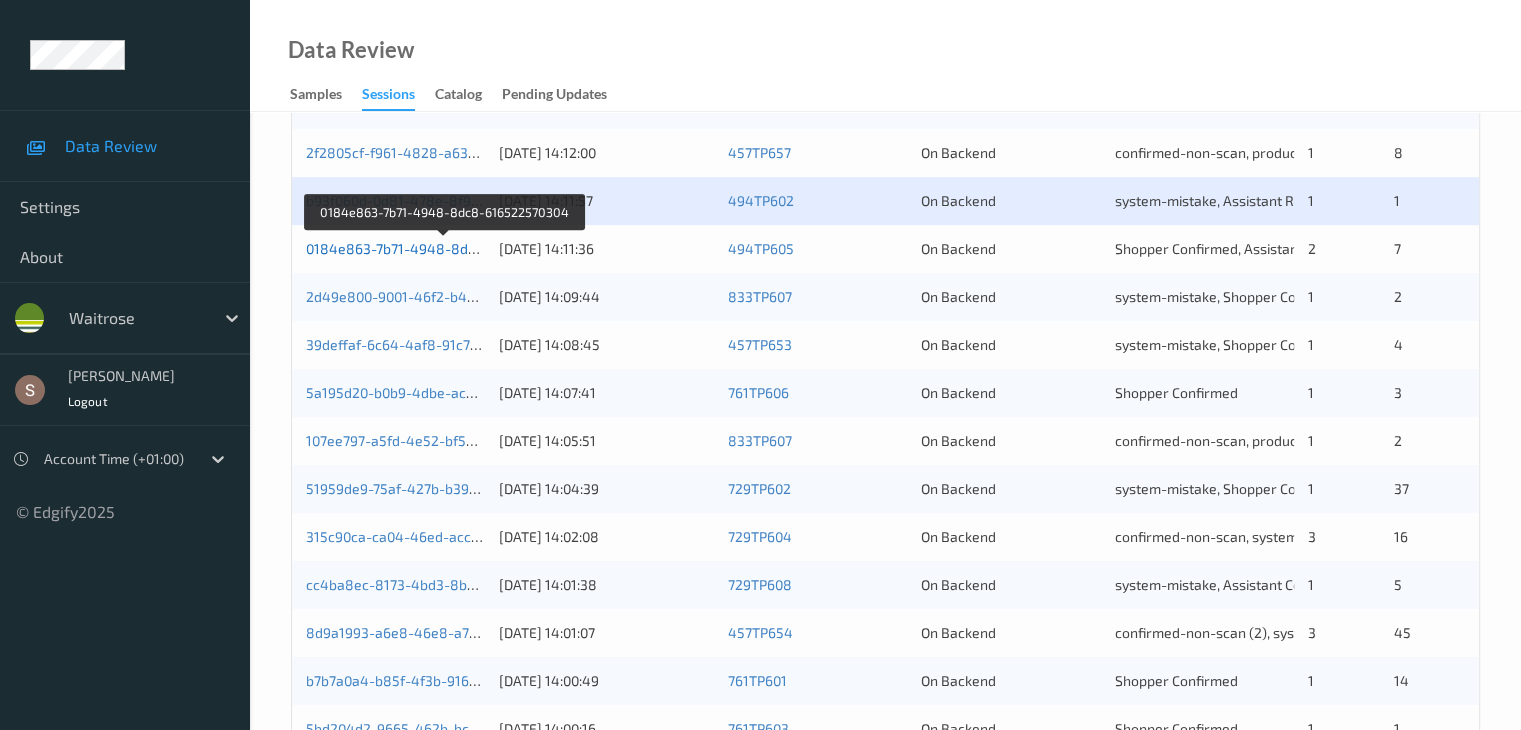click on "0184e863-7b71-4948-8dc8-616522570304" at bounding box center (445, 248) 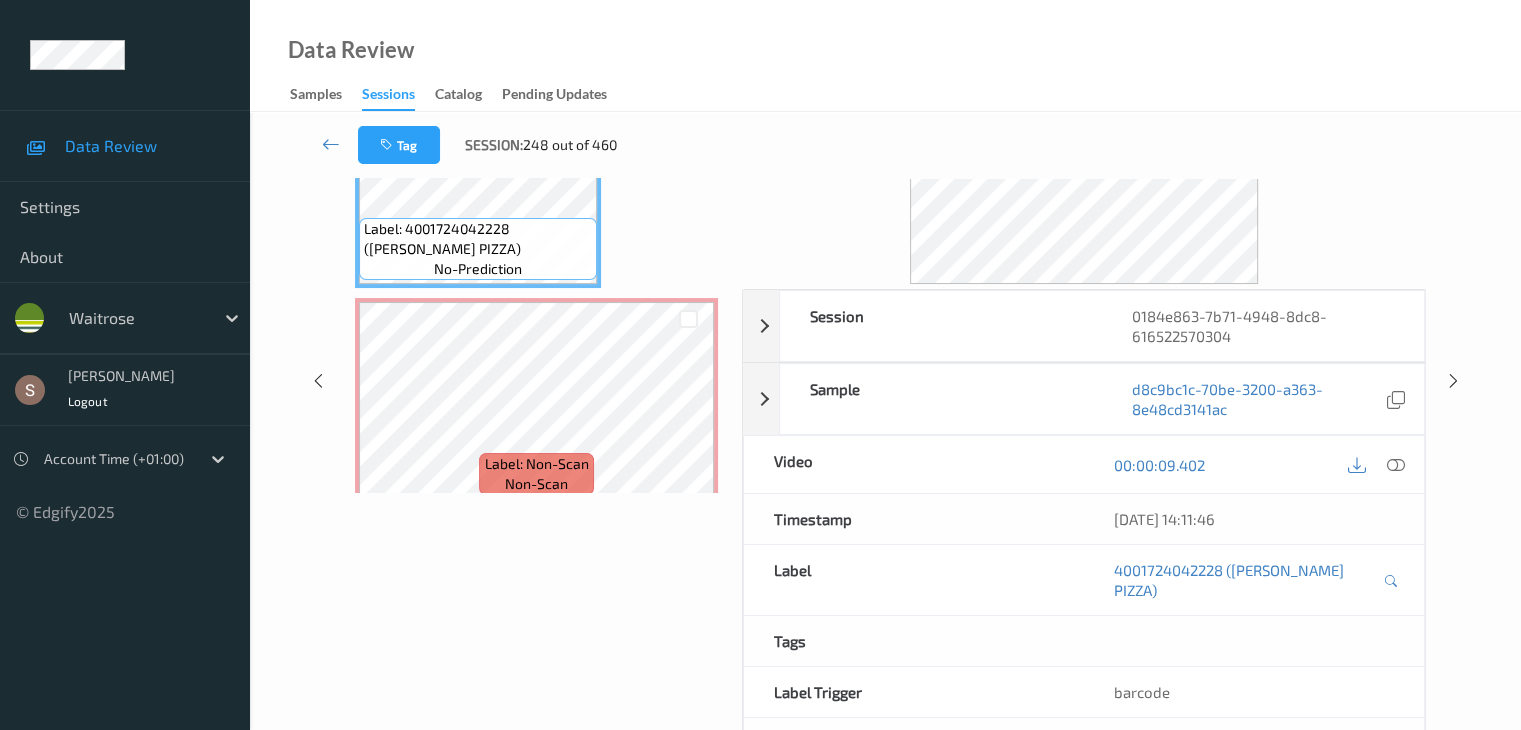 scroll, scrollTop: 0, scrollLeft: 0, axis: both 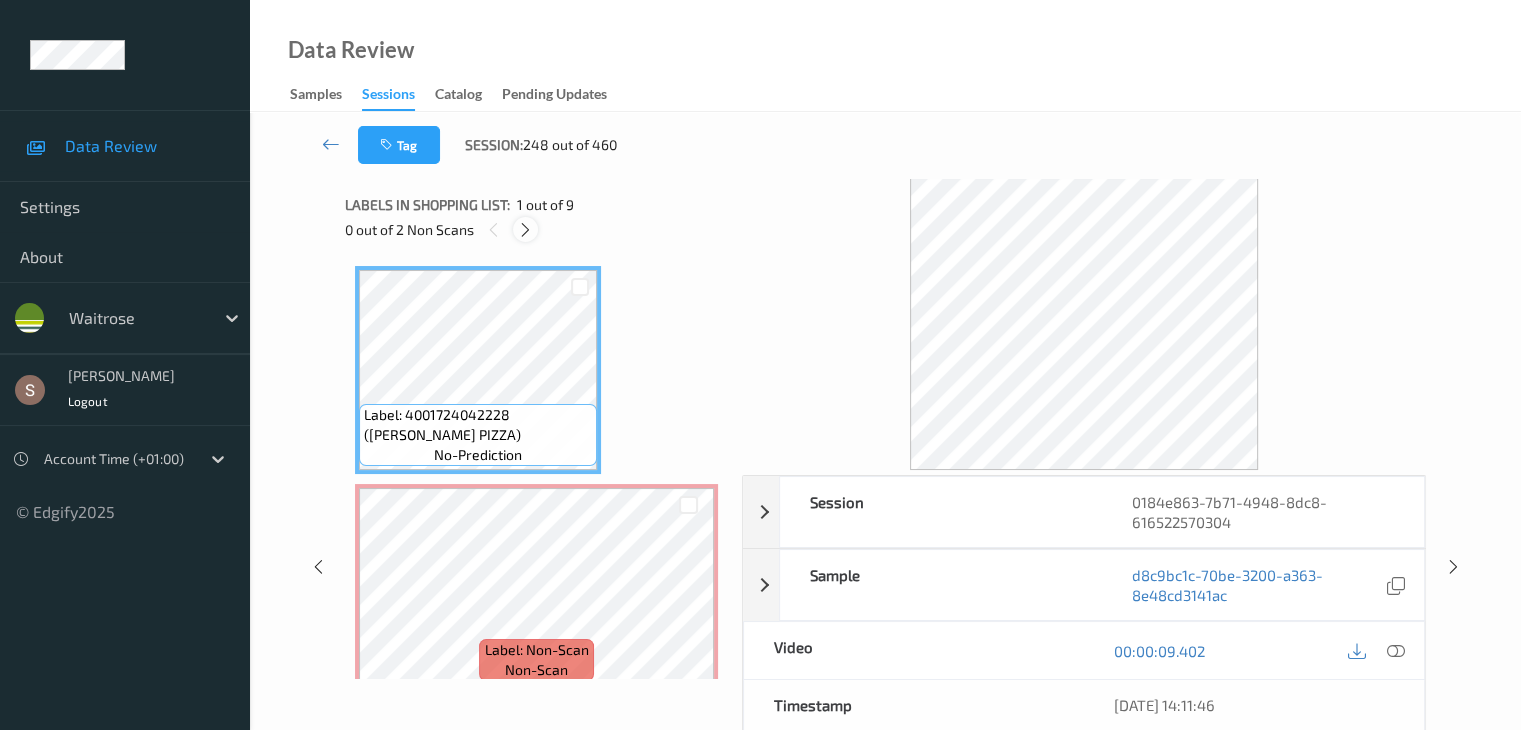 click at bounding box center [525, 230] 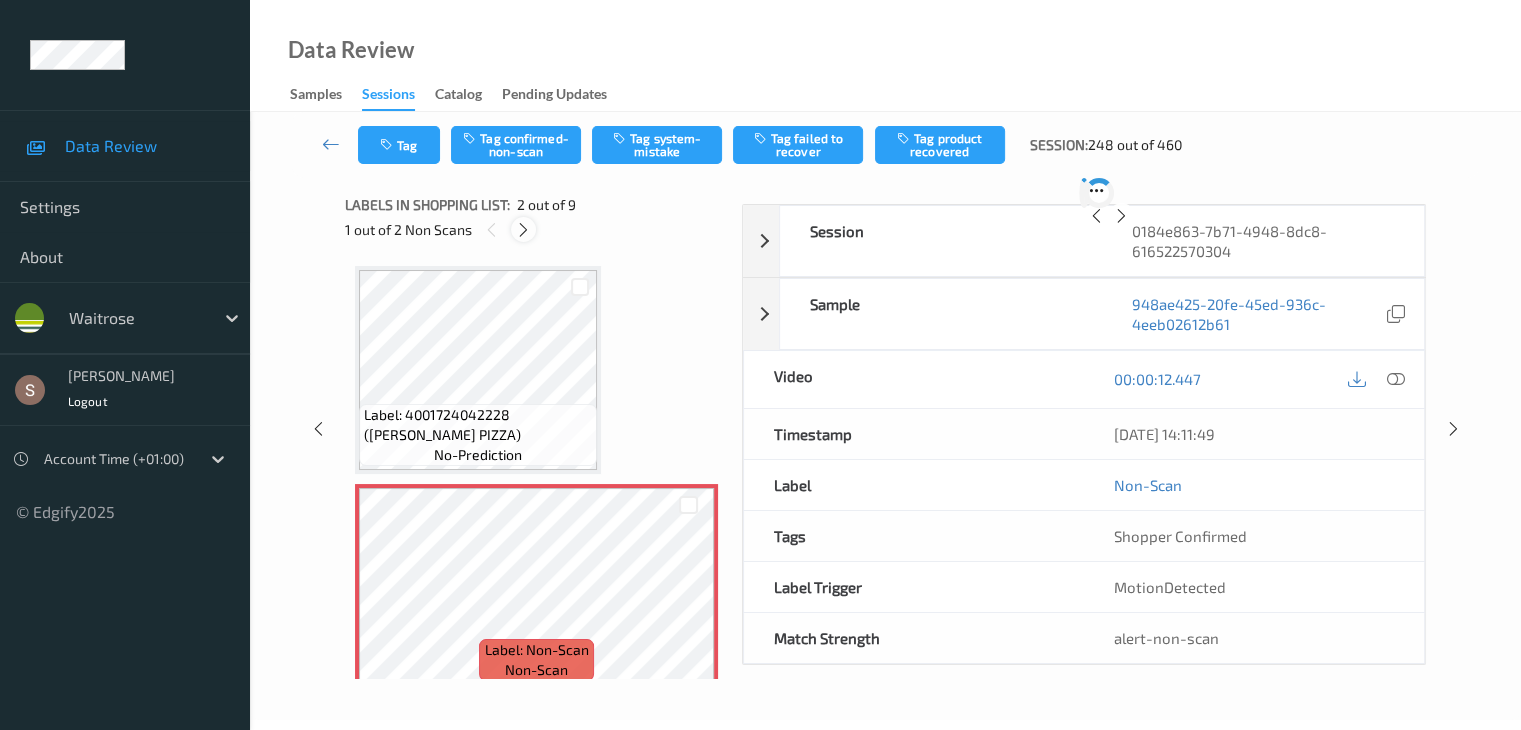 scroll, scrollTop: 10, scrollLeft: 0, axis: vertical 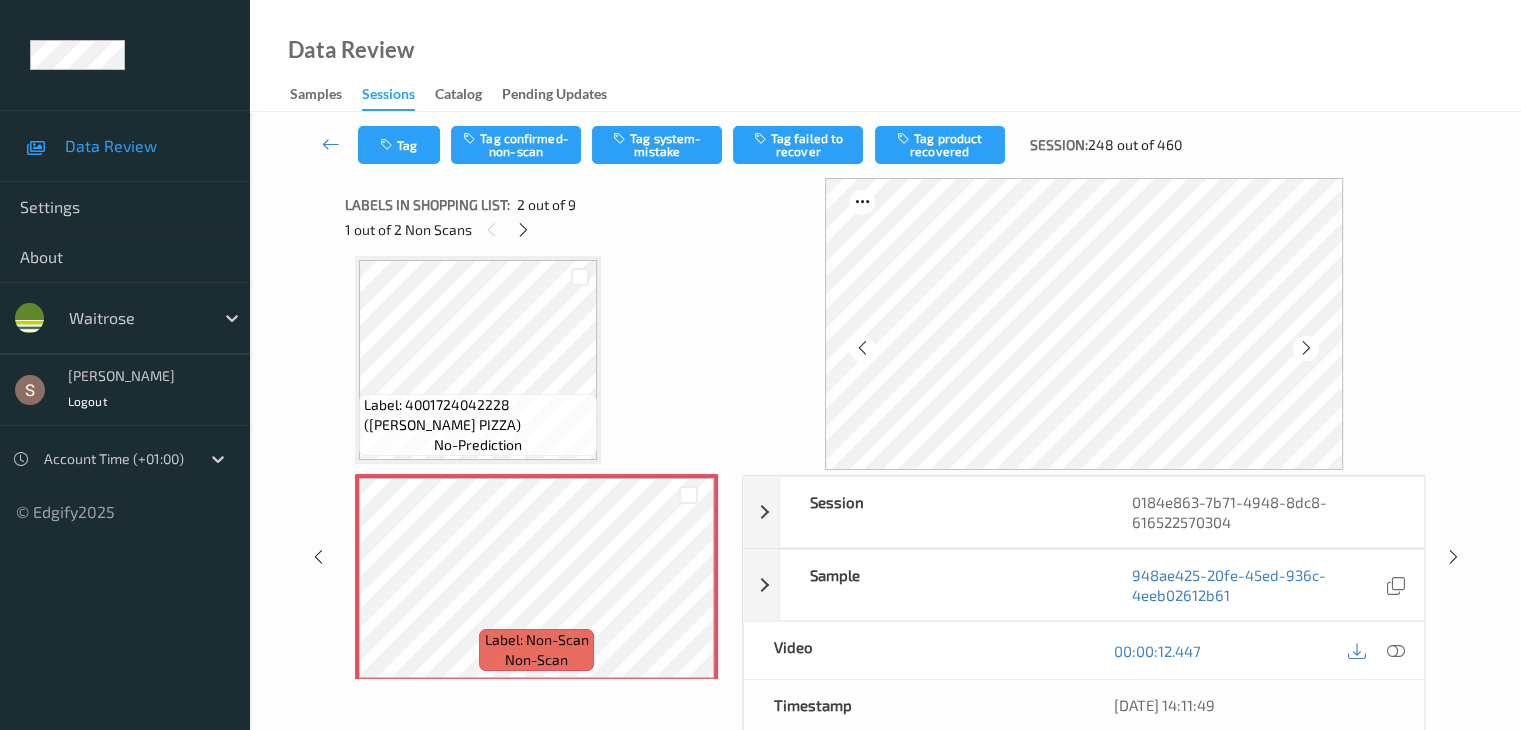 click at bounding box center (1395, 650) 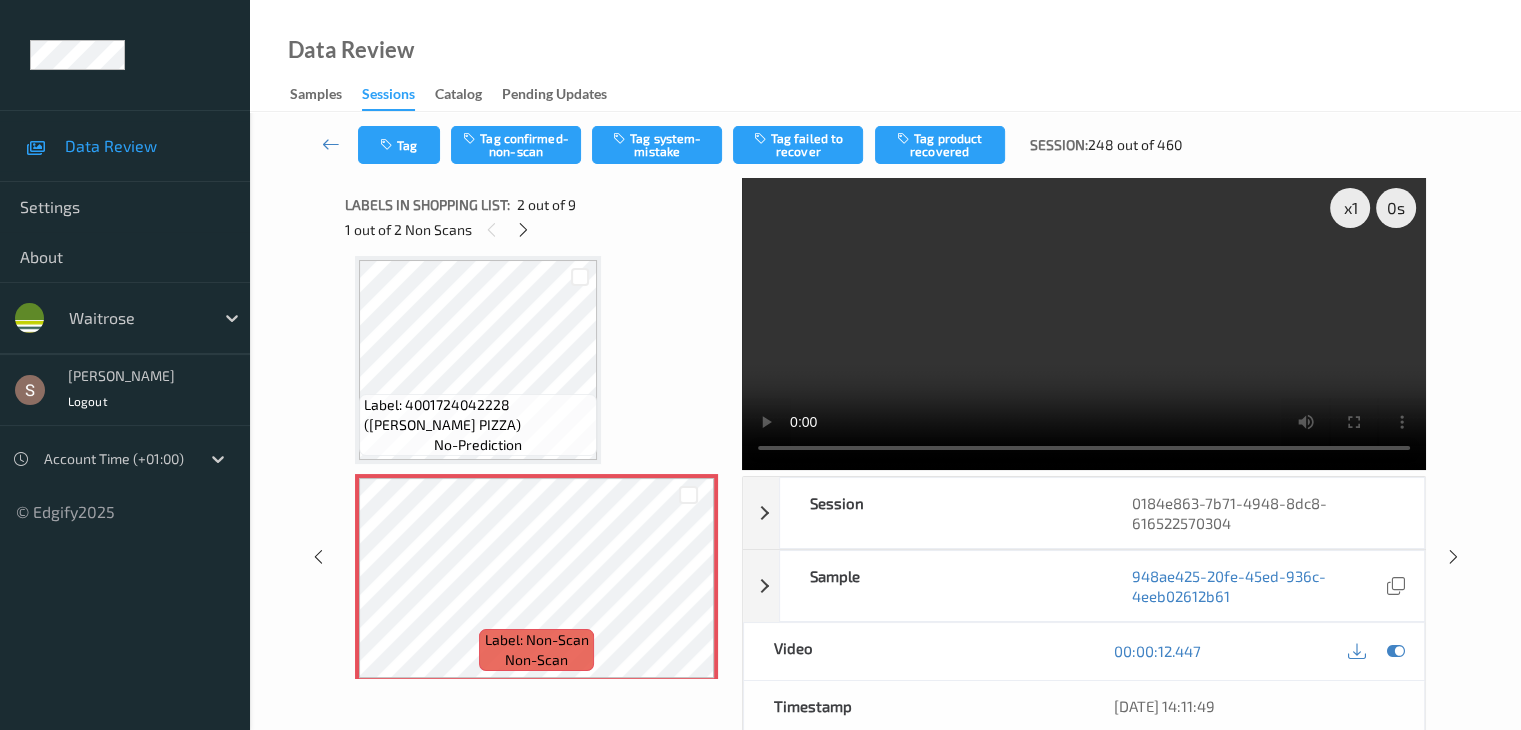 click at bounding box center (1084, 324) 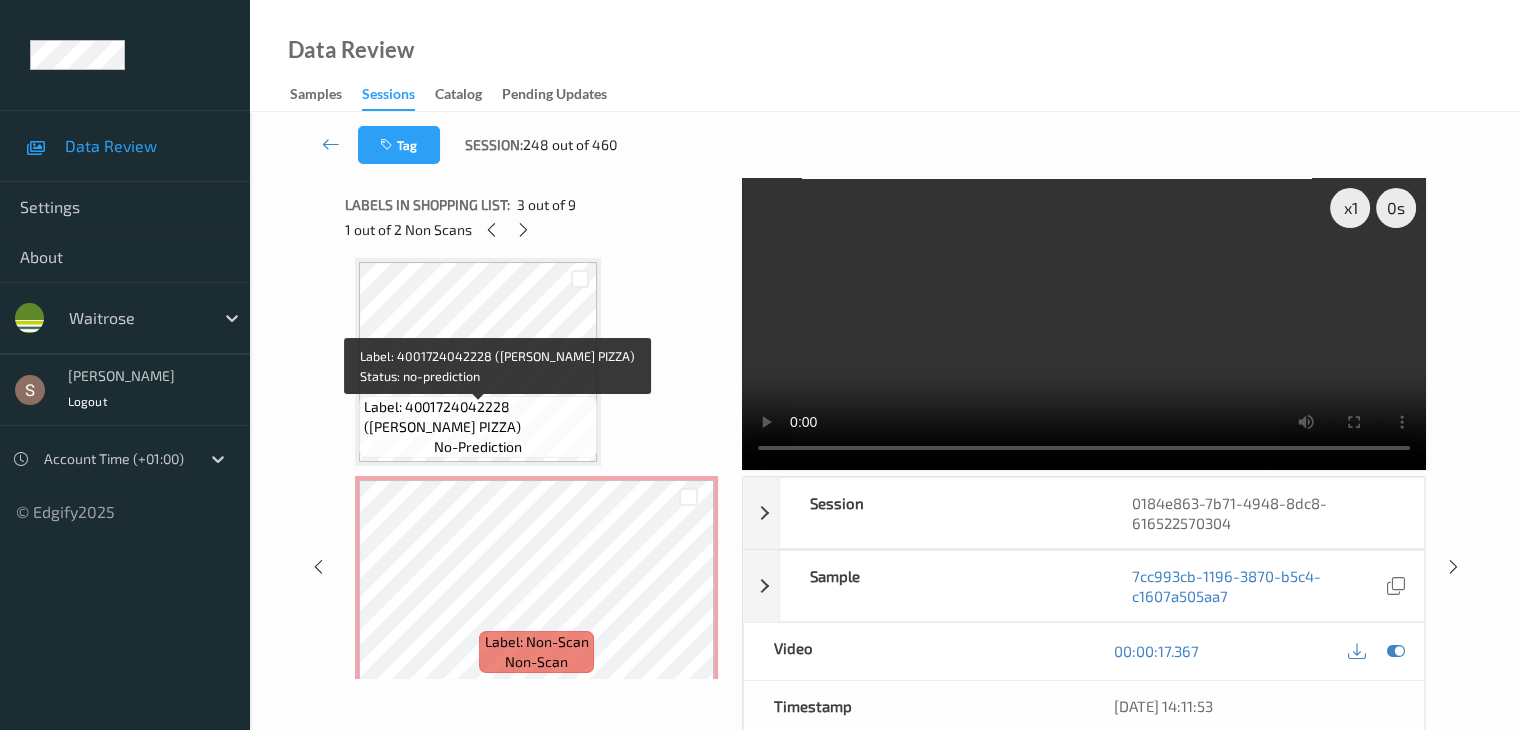 scroll, scrollTop: 0, scrollLeft: 0, axis: both 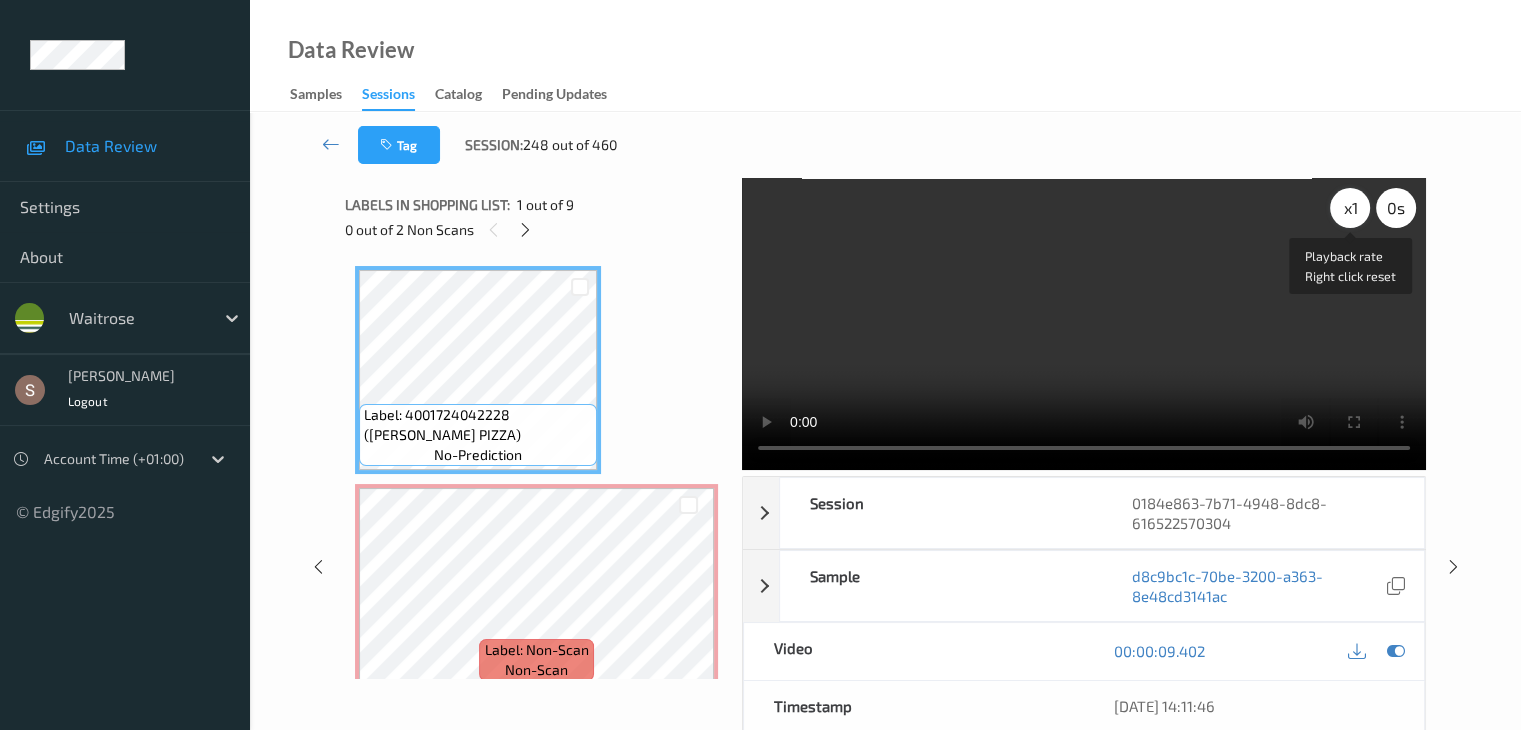 click on "x 1" at bounding box center (1350, 208) 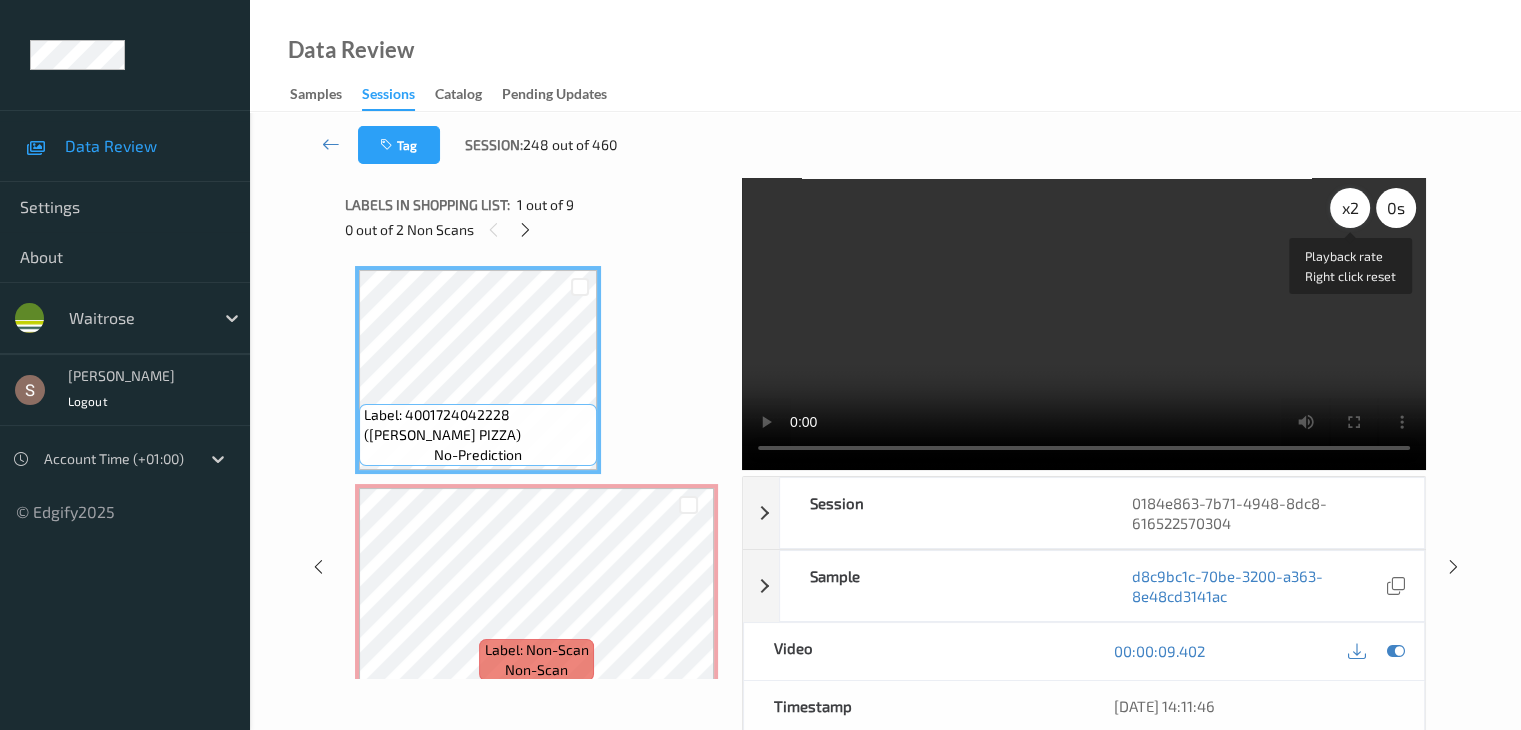 click on "x 2" at bounding box center (1350, 208) 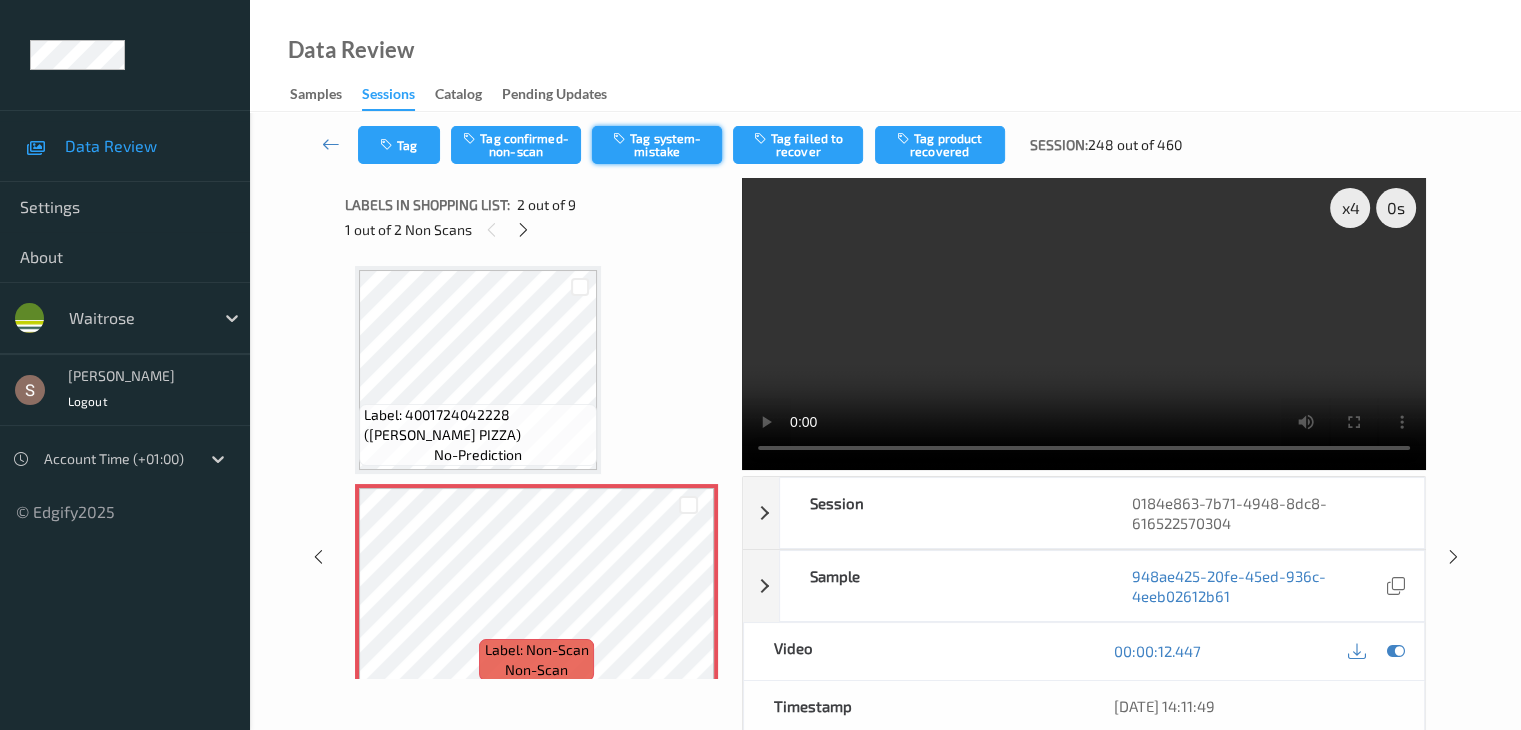 click on "Tag   system-mistake" at bounding box center (657, 145) 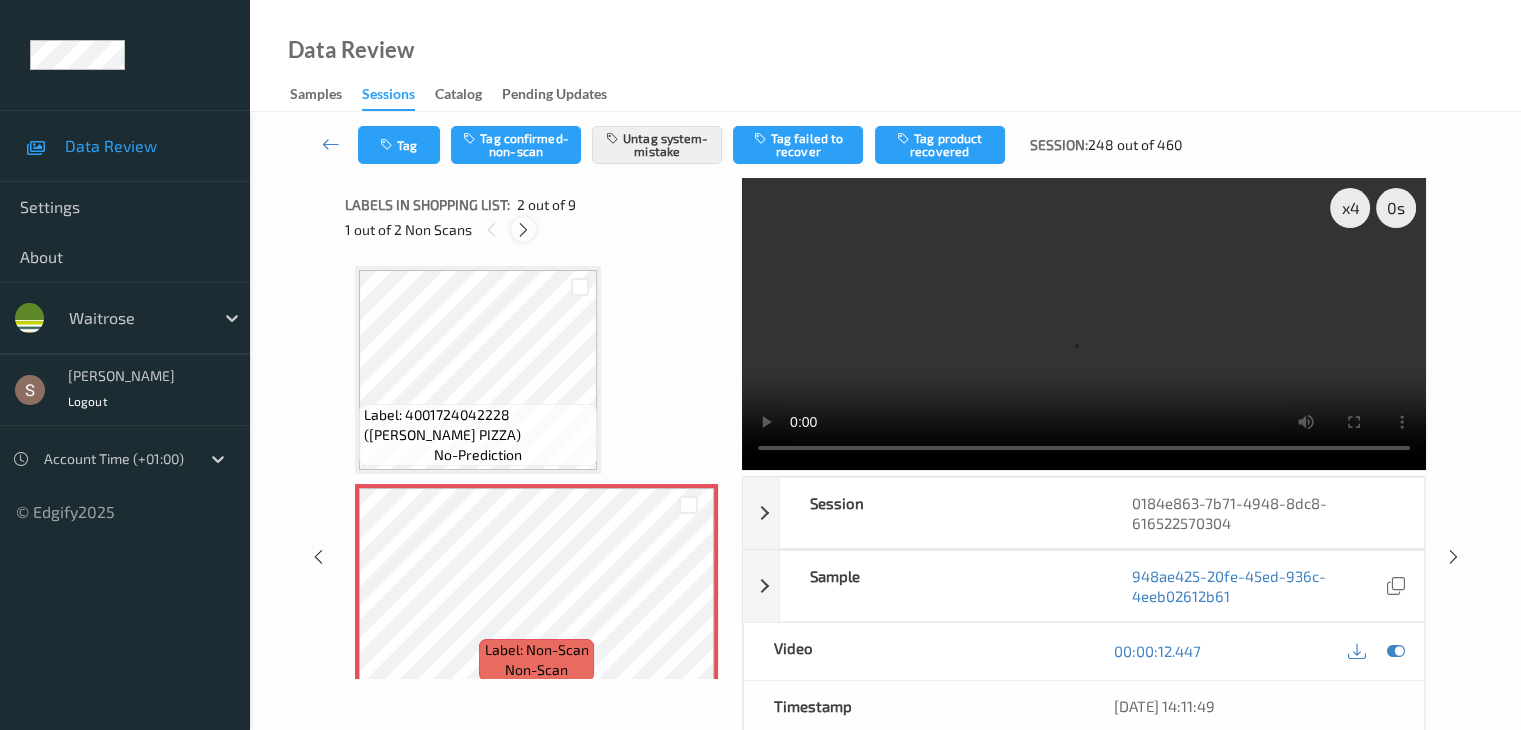 click at bounding box center (523, 230) 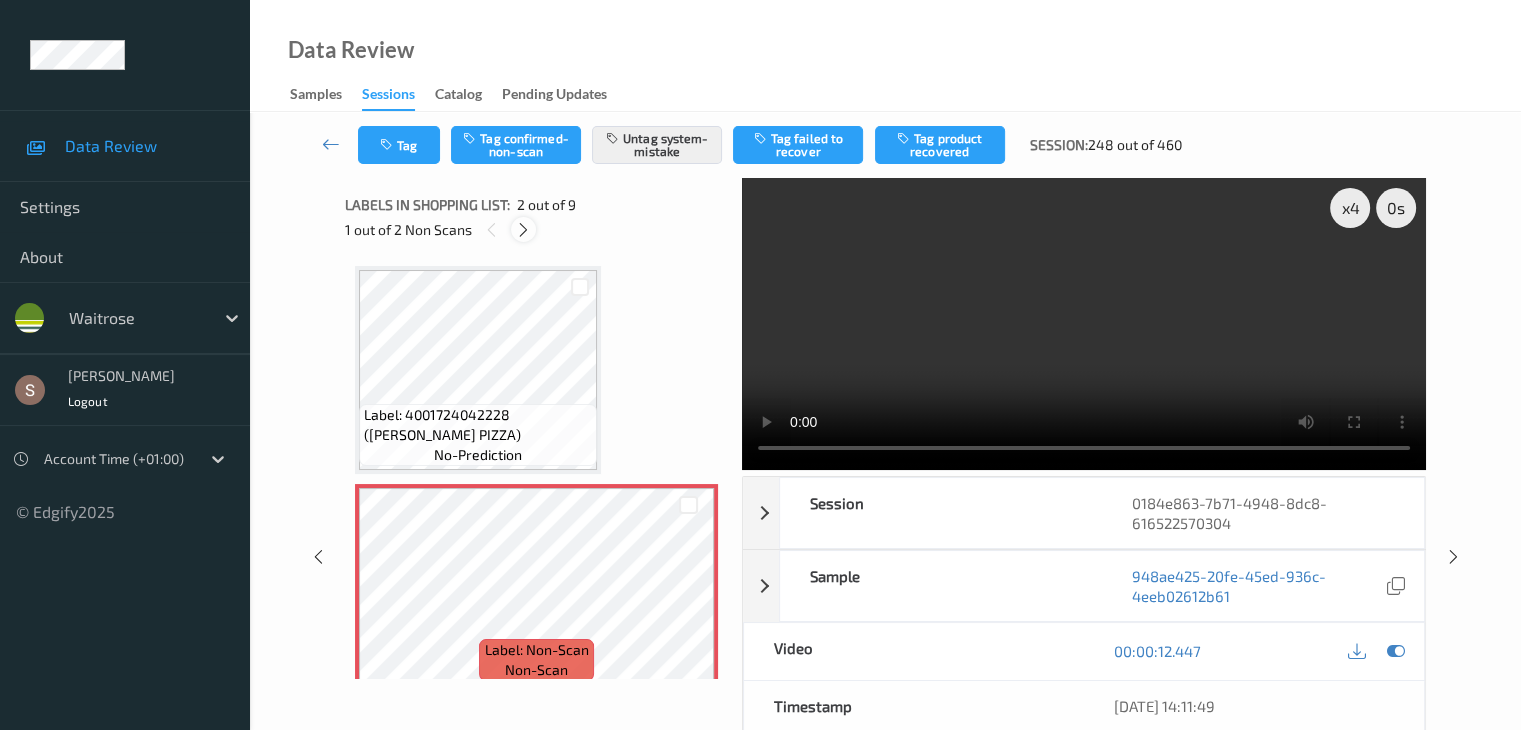 scroll, scrollTop: 664, scrollLeft: 0, axis: vertical 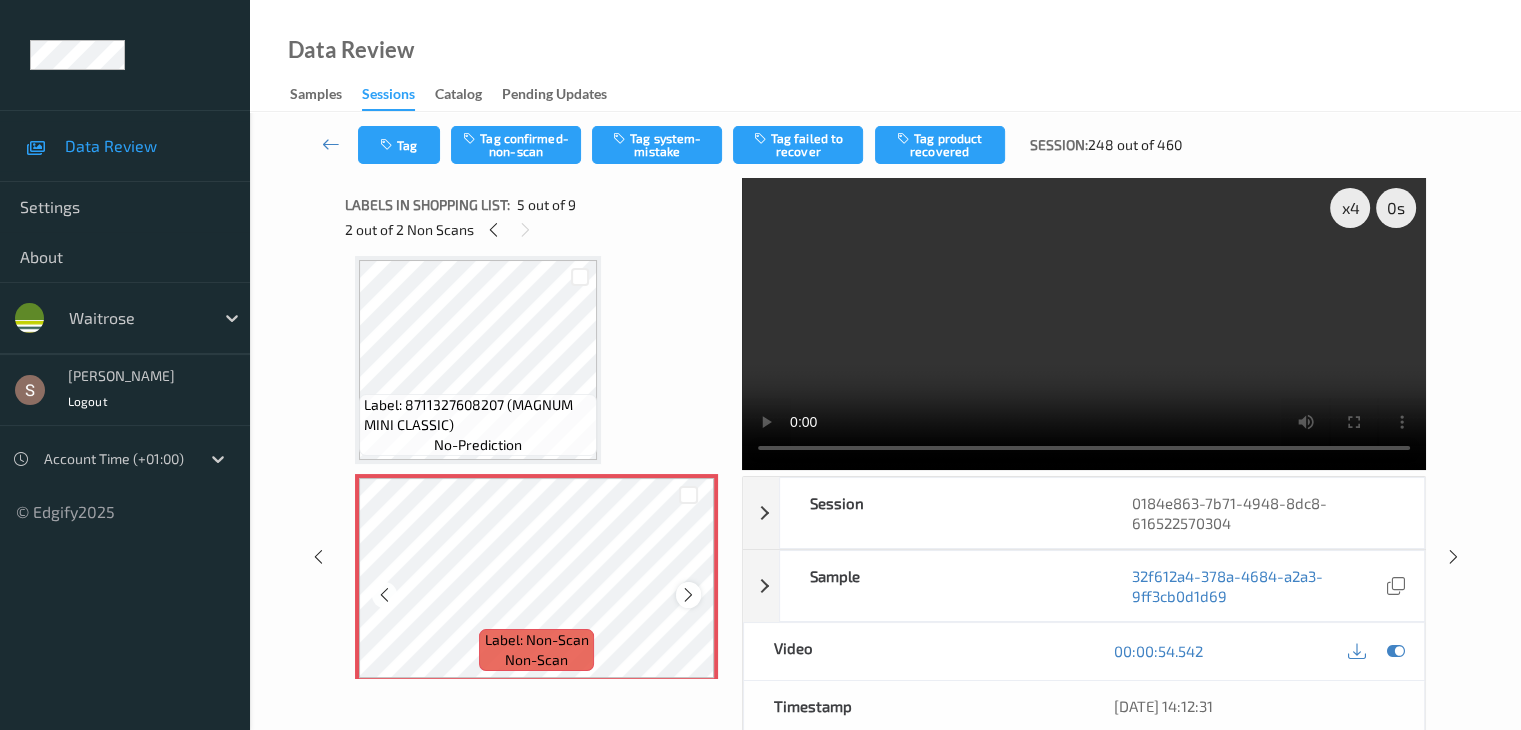 click at bounding box center [688, 595] 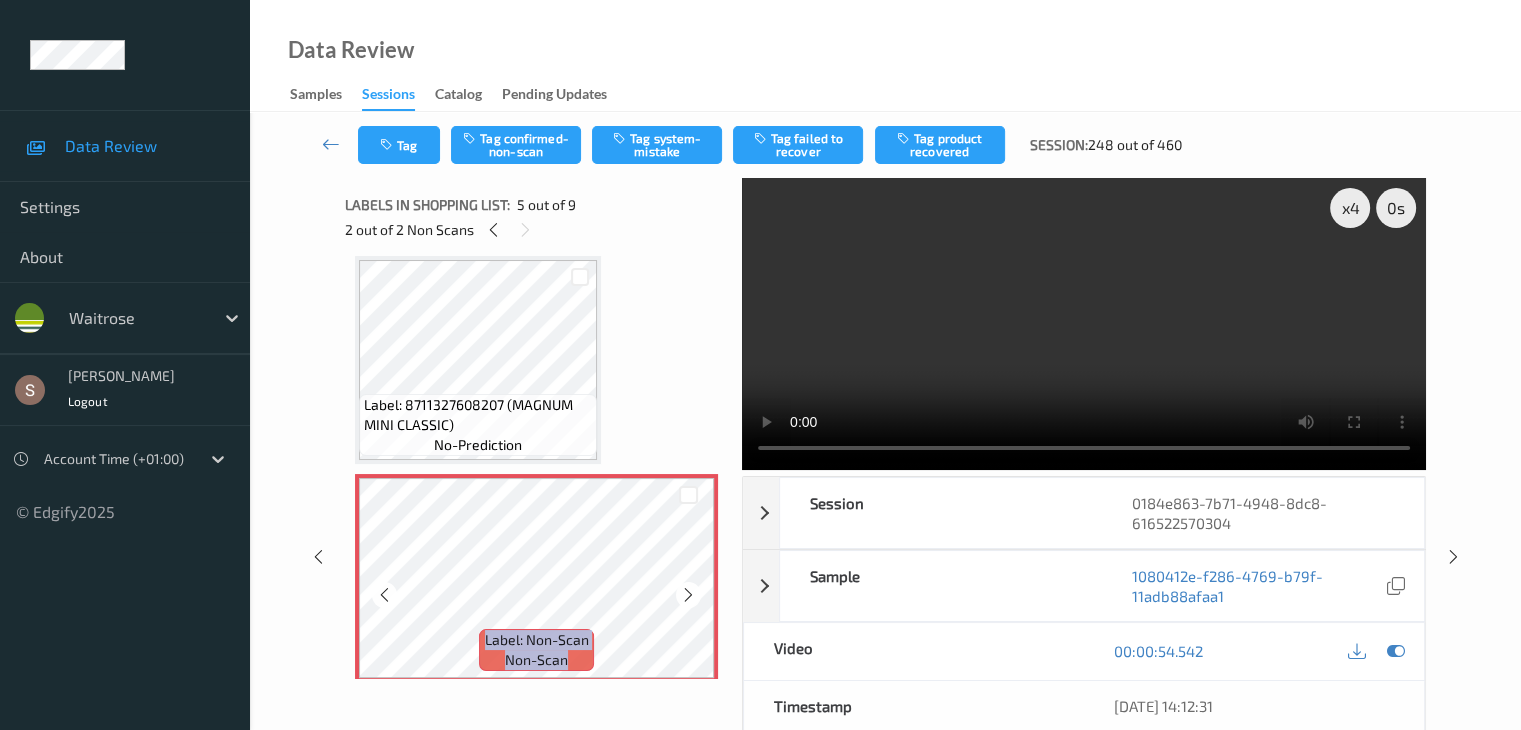 click at bounding box center [688, 595] 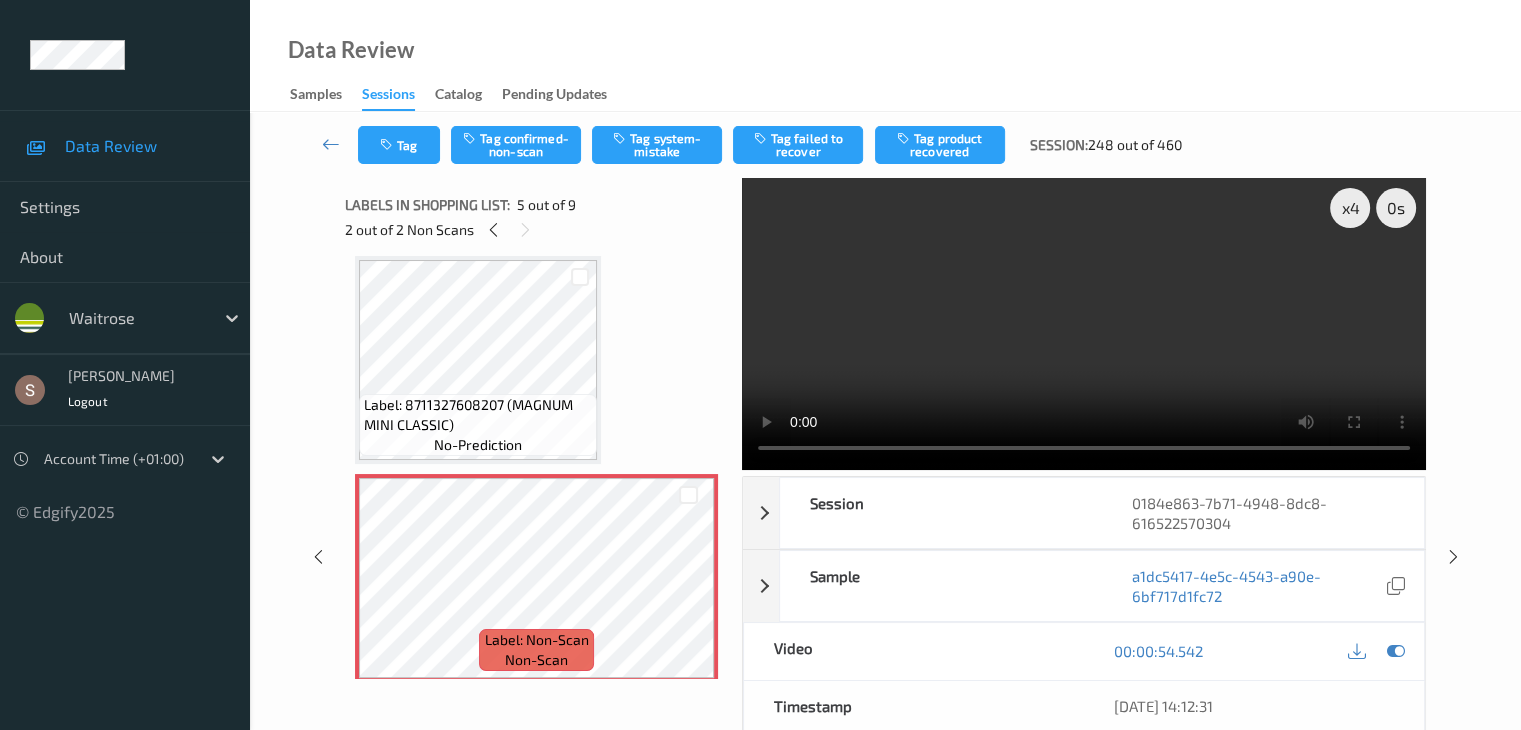 click at bounding box center [1084, 324] 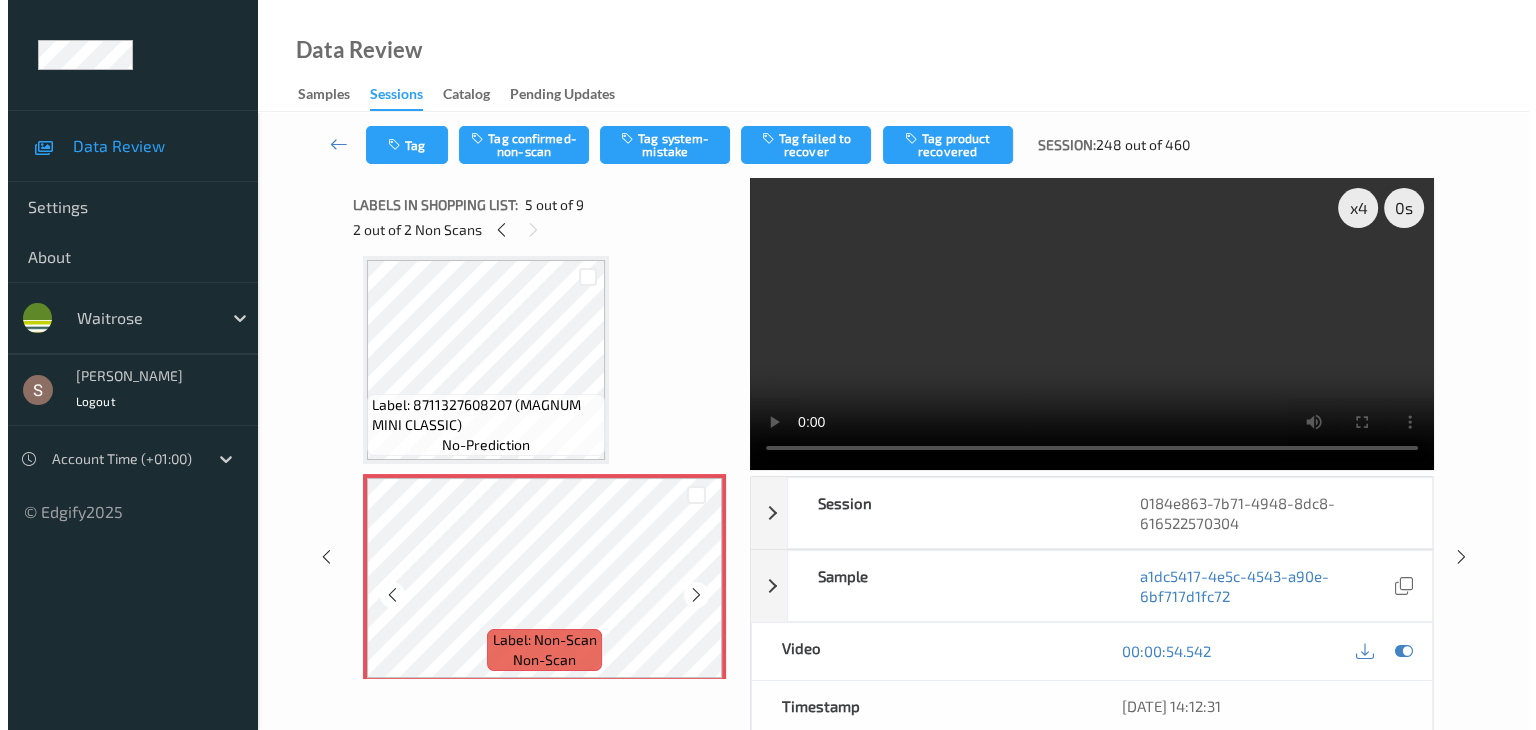 scroll, scrollTop: 764, scrollLeft: 0, axis: vertical 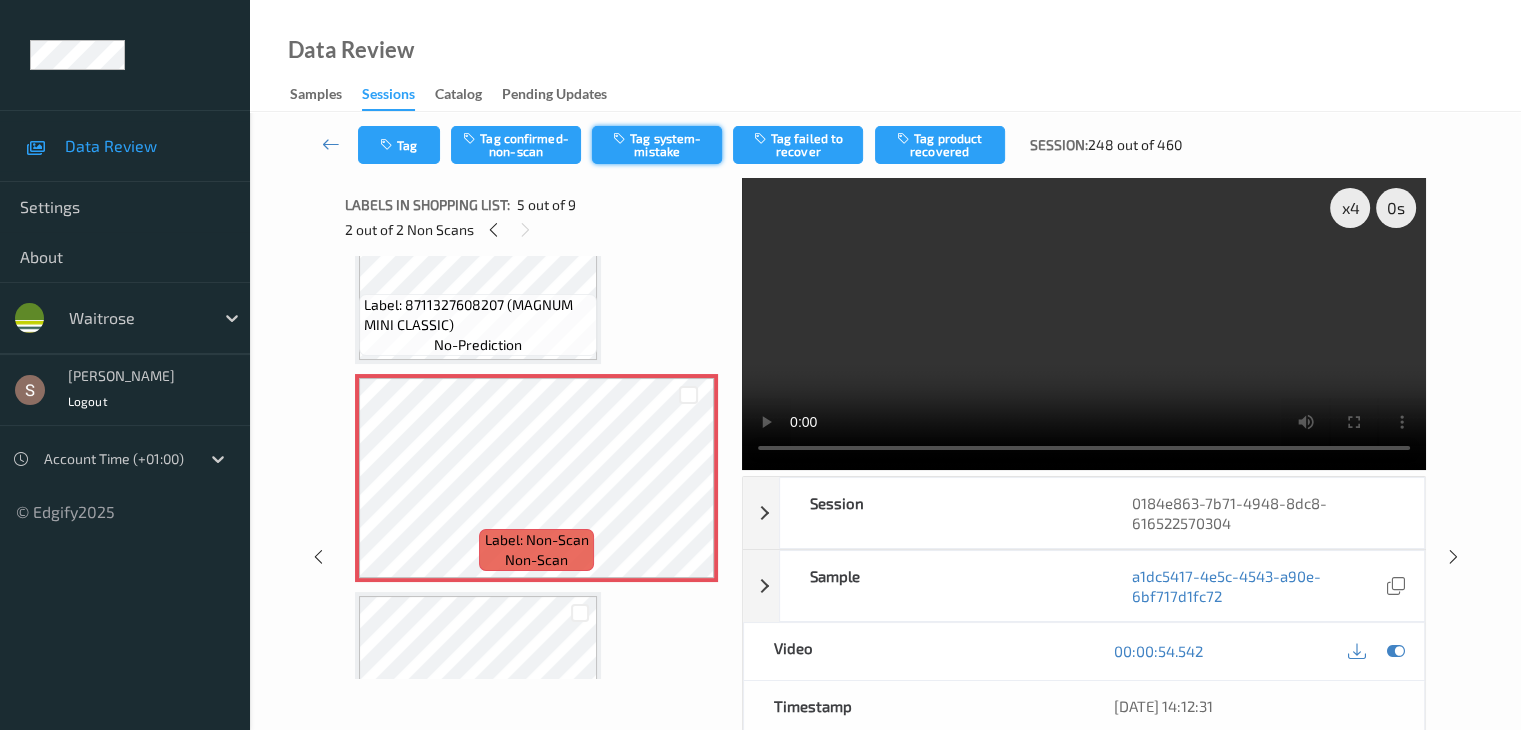 click on "Tag   system-mistake" at bounding box center [657, 145] 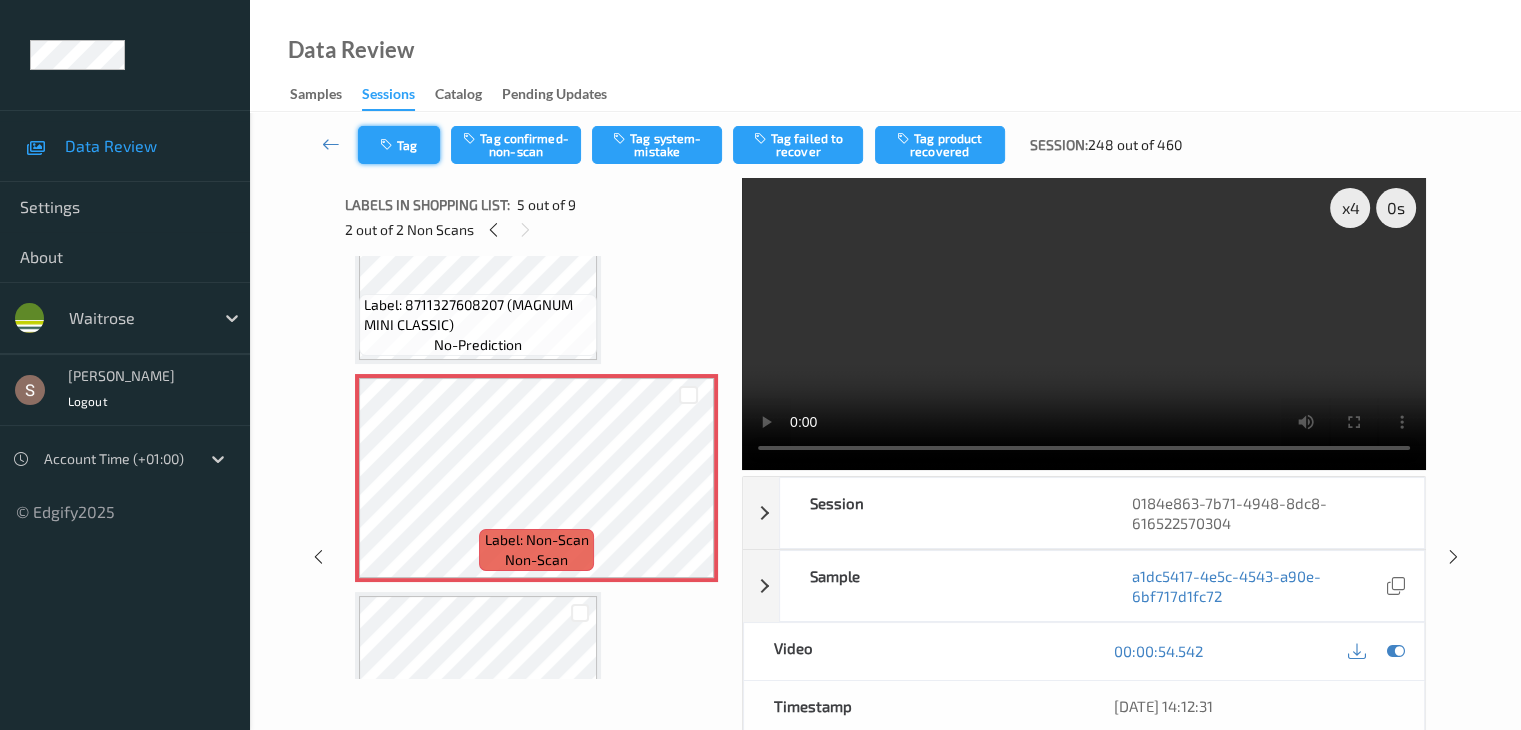 click on "Tag" at bounding box center (399, 145) 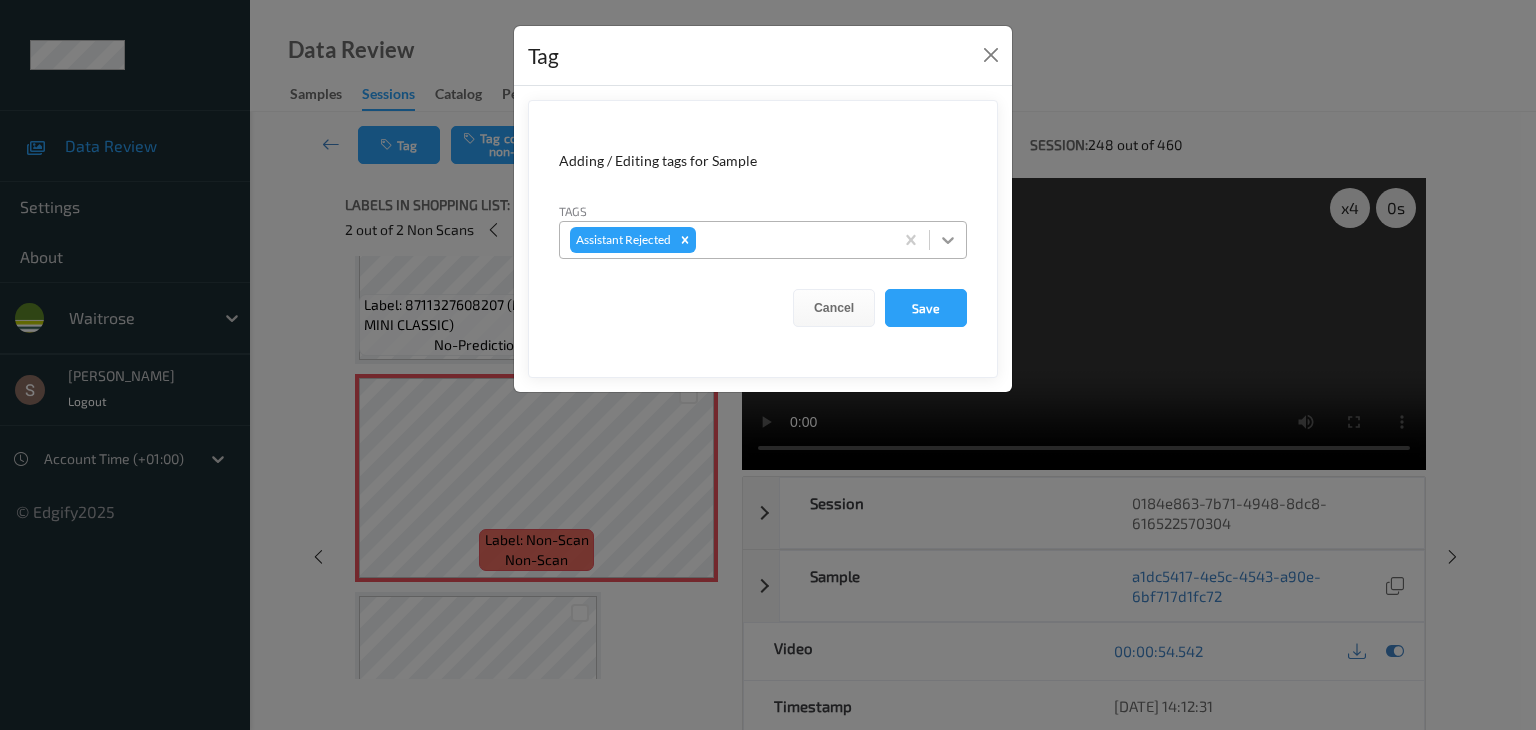 click 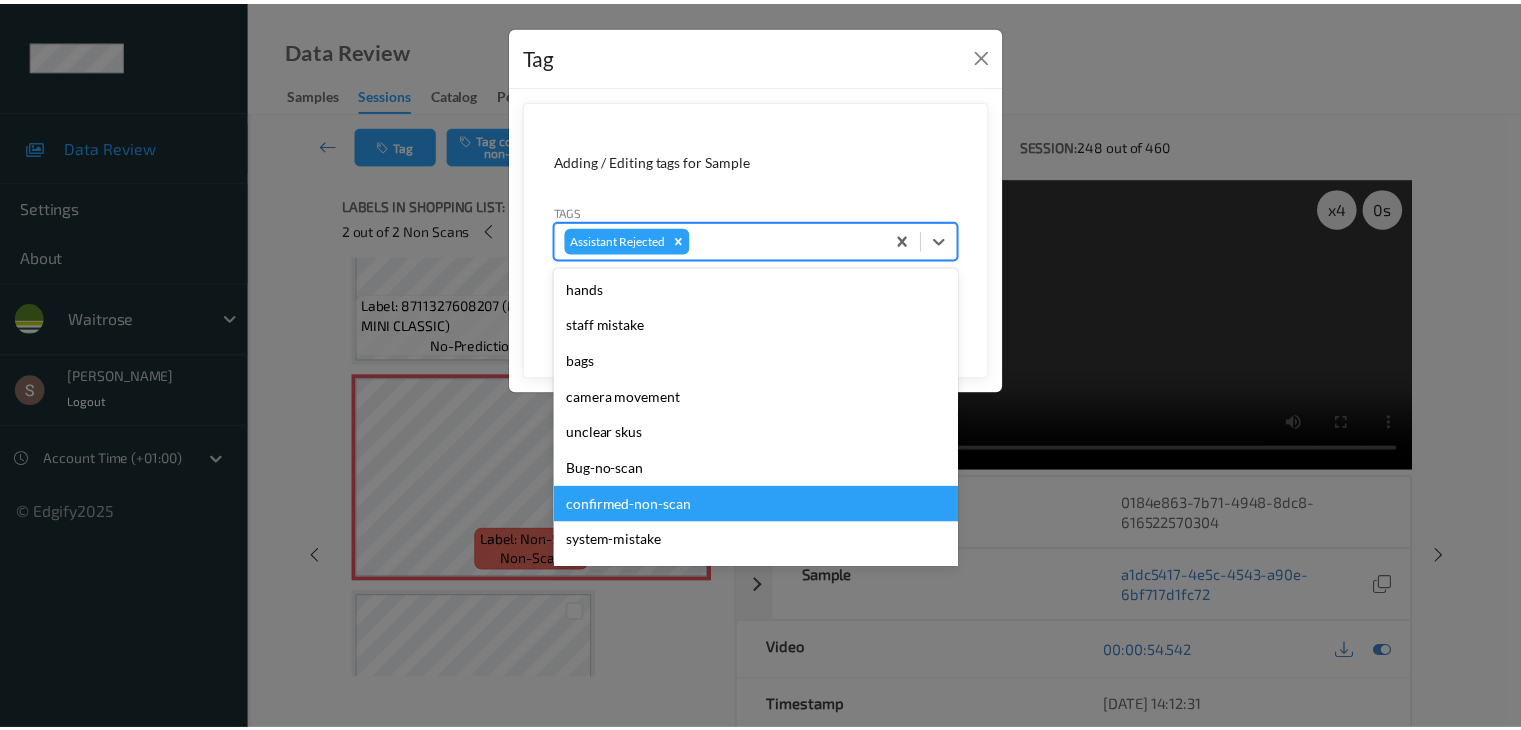 scroll, scrollTop: 356, scrollLeft: 0, axis: vertical 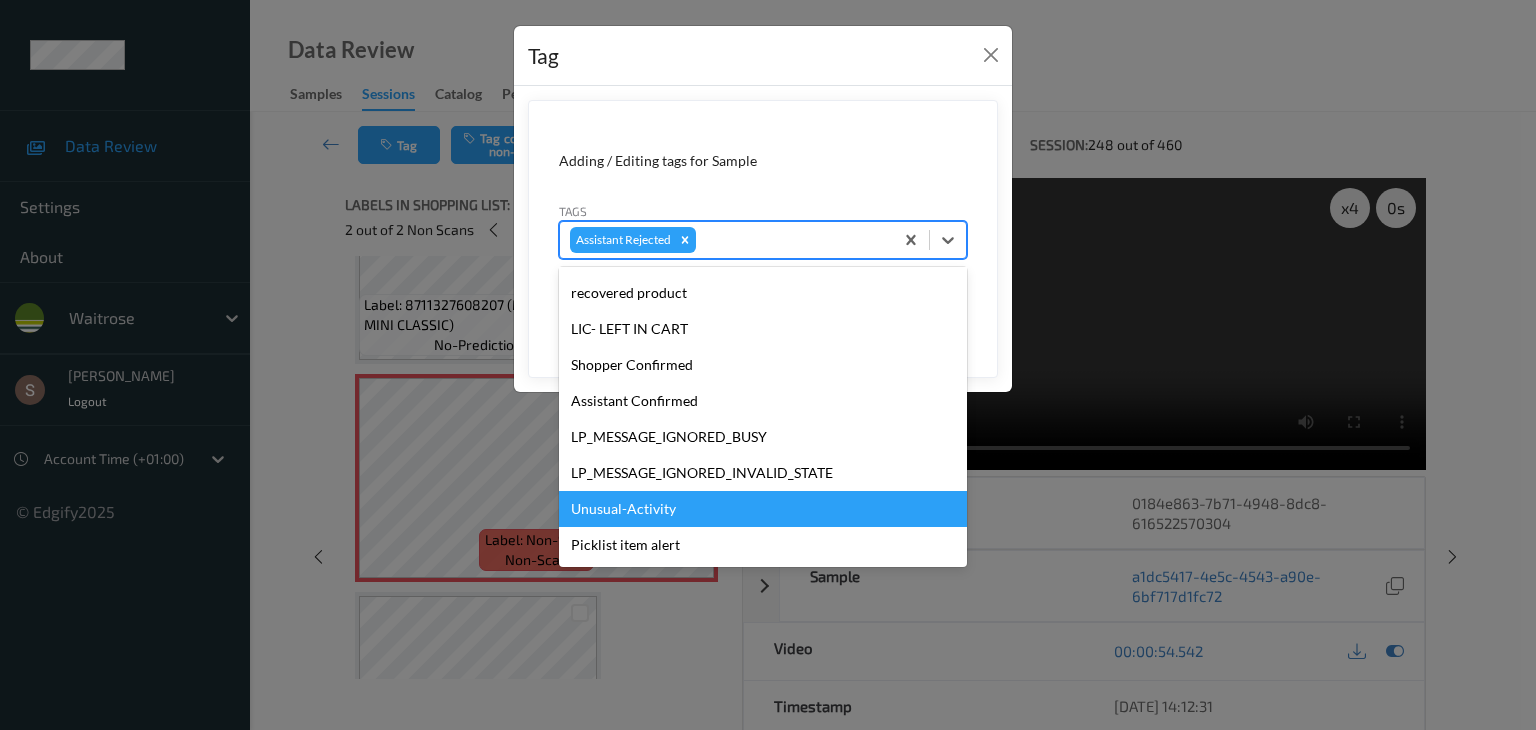 click on "Unusual-Activity" at bounding box center [763, 509] 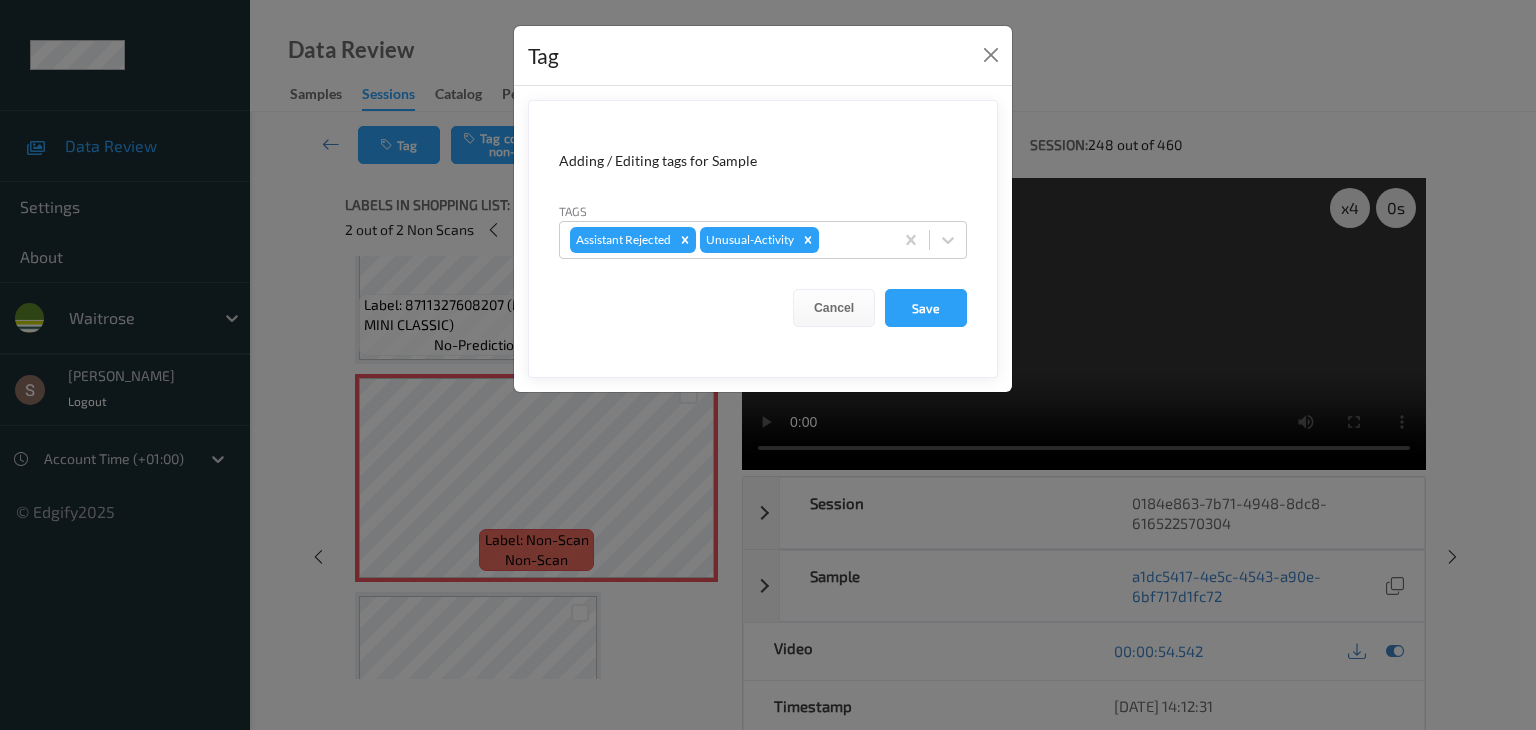 click on "Adding / Editing tags for Sample   Tags Assistant Rejected Unusual-Activity Cancel Save" at bounding box center (763, 239) 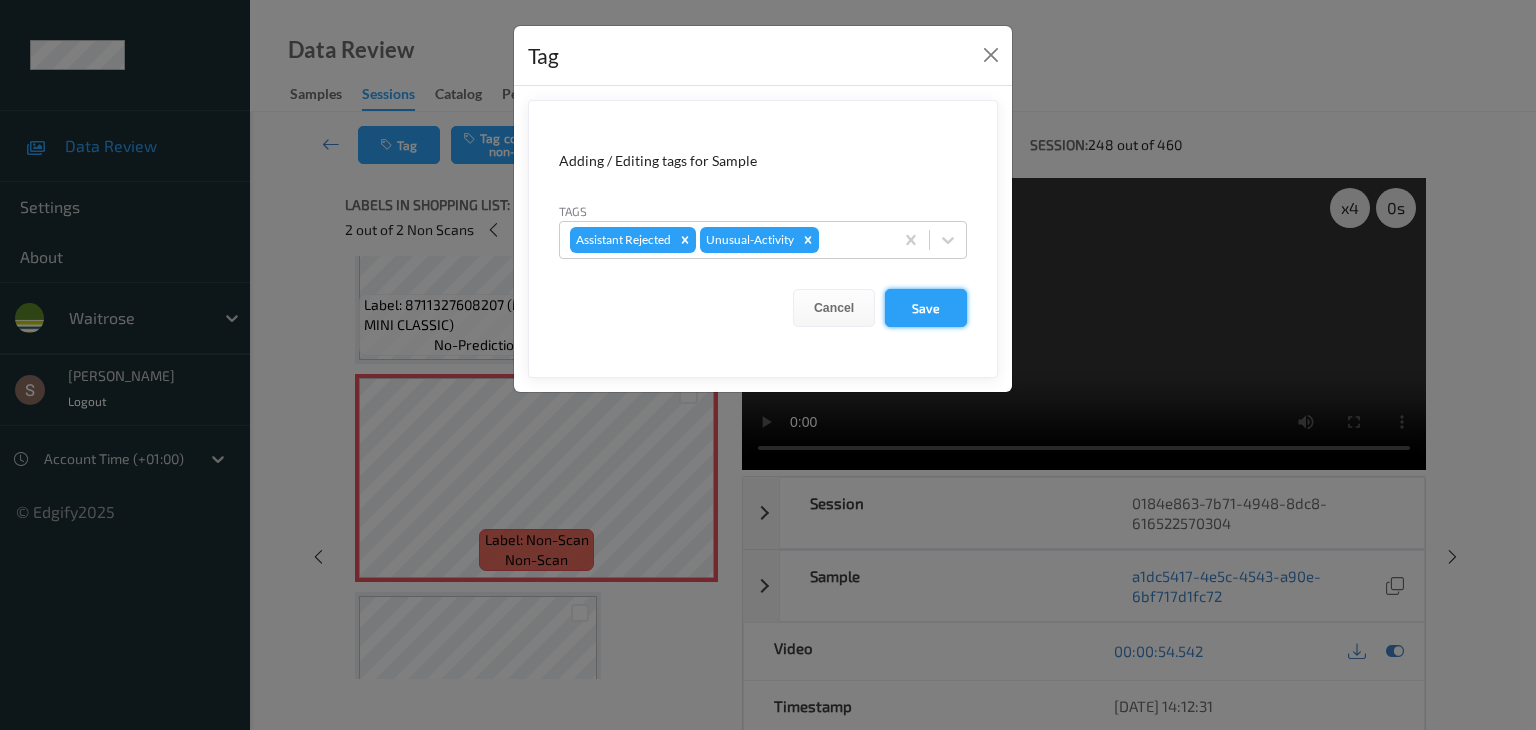 click on "Save" at bounding box center [926, 308] 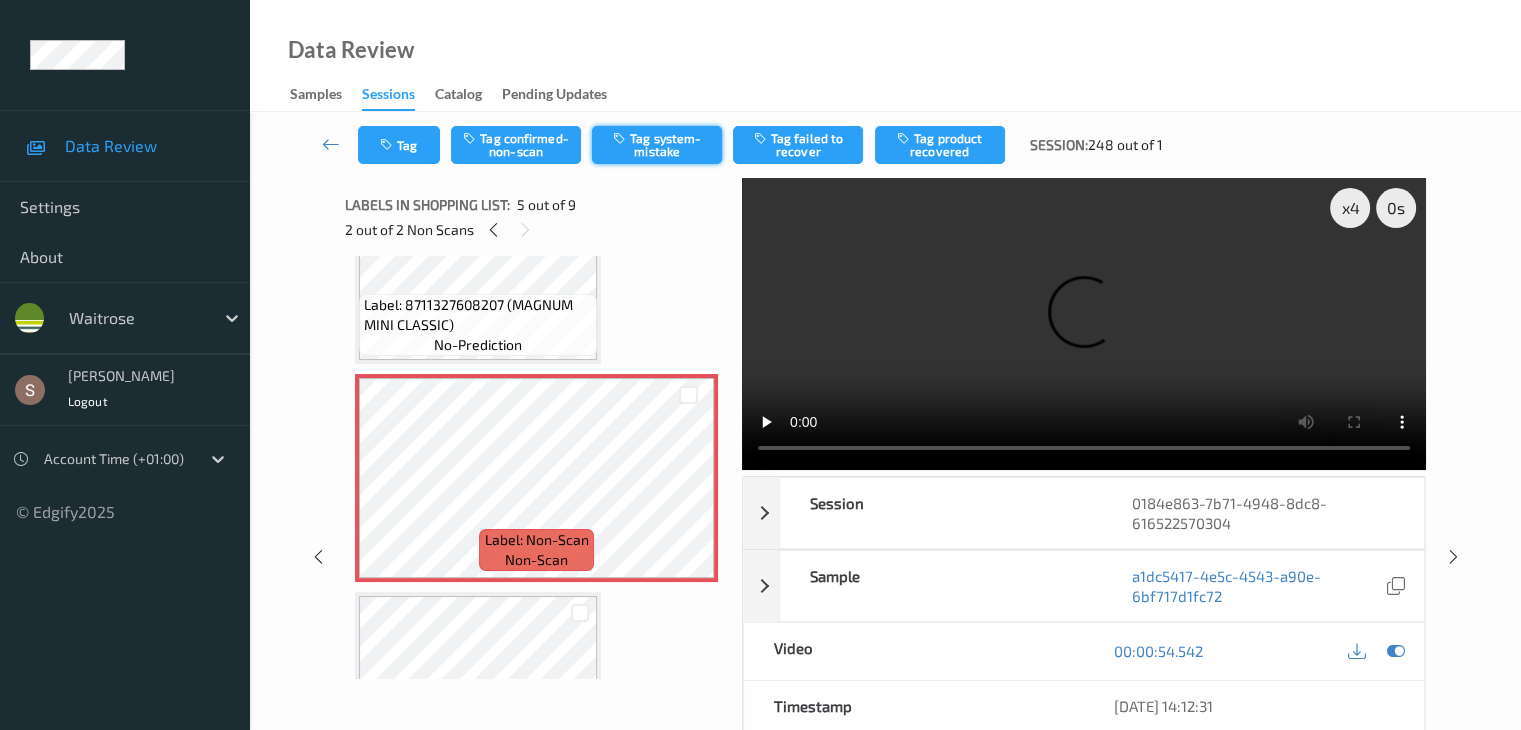 click on "Tag   system-mistake" at bounding box center (657, 145) 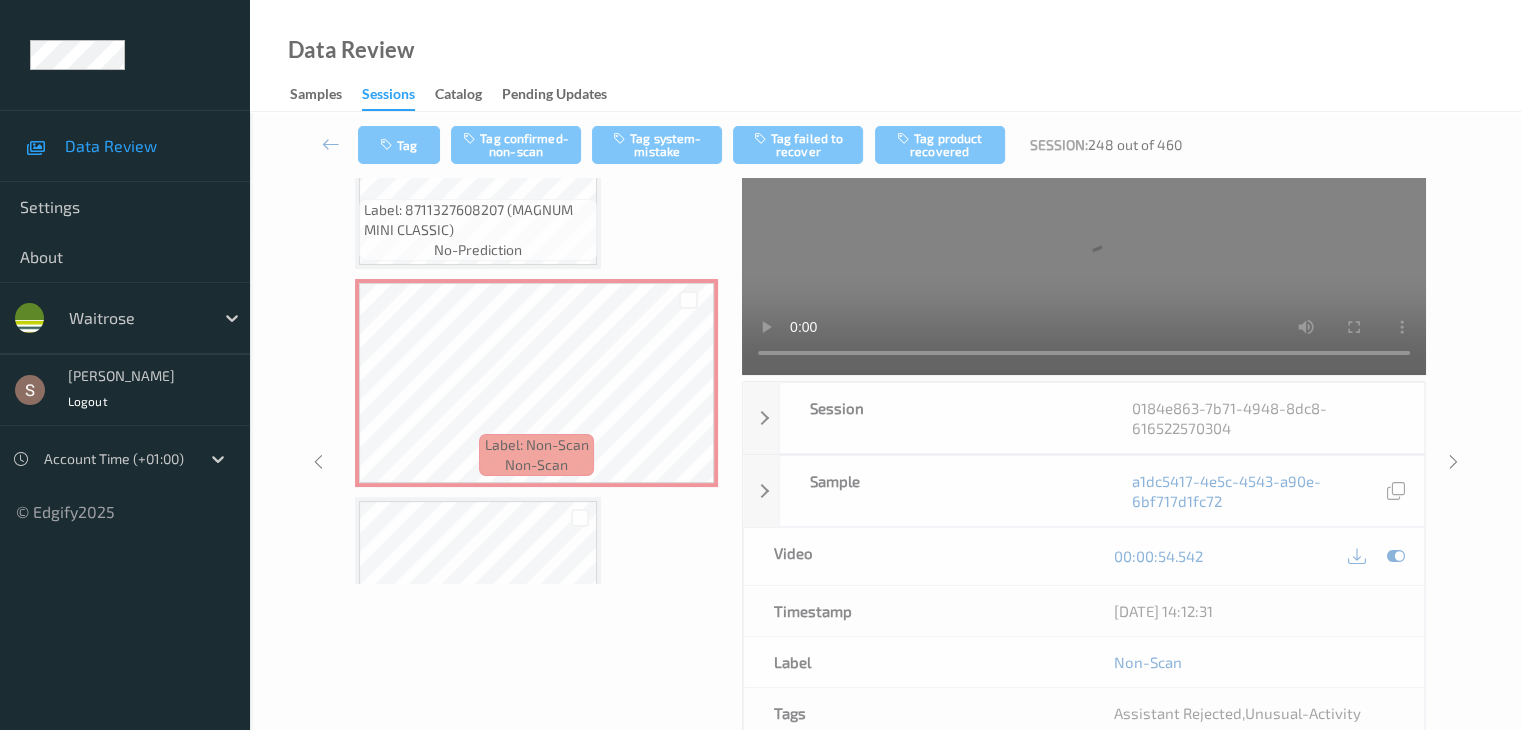 scroll, scrollTop: 0, scrollLeft: 0, axis: both 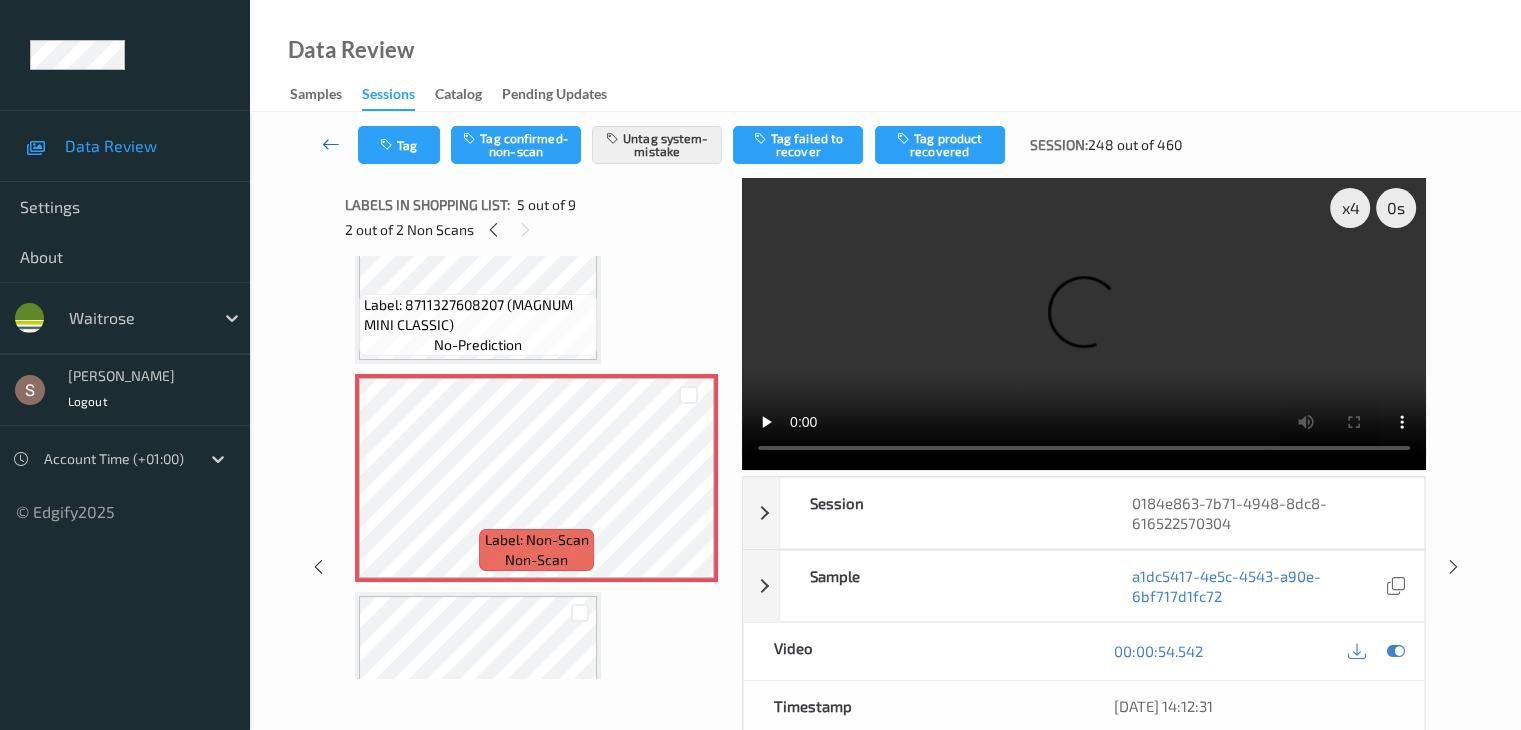 click at bounding box center [331, 144] 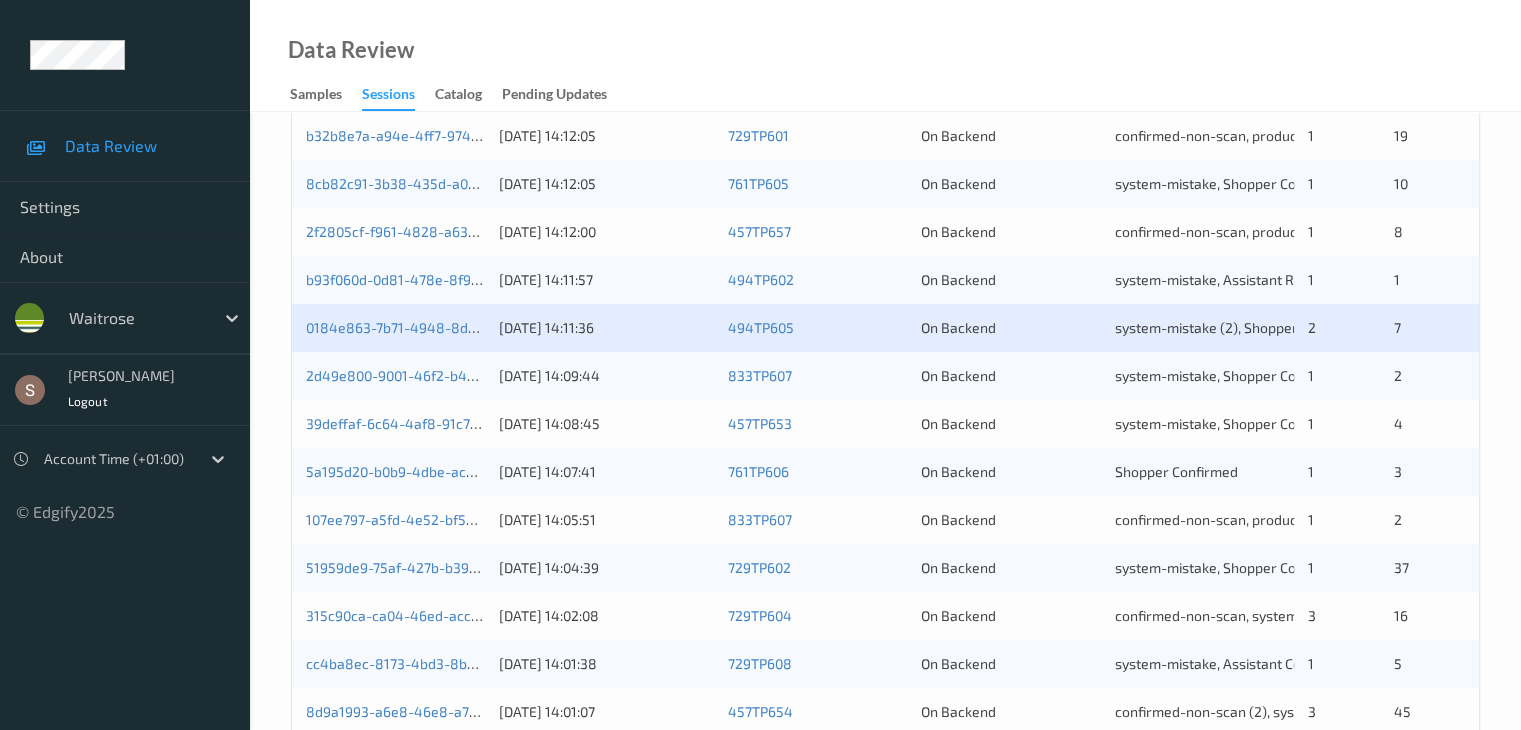 scroll, scrollTop: 700, scrollLeft: 0, axis: vertical 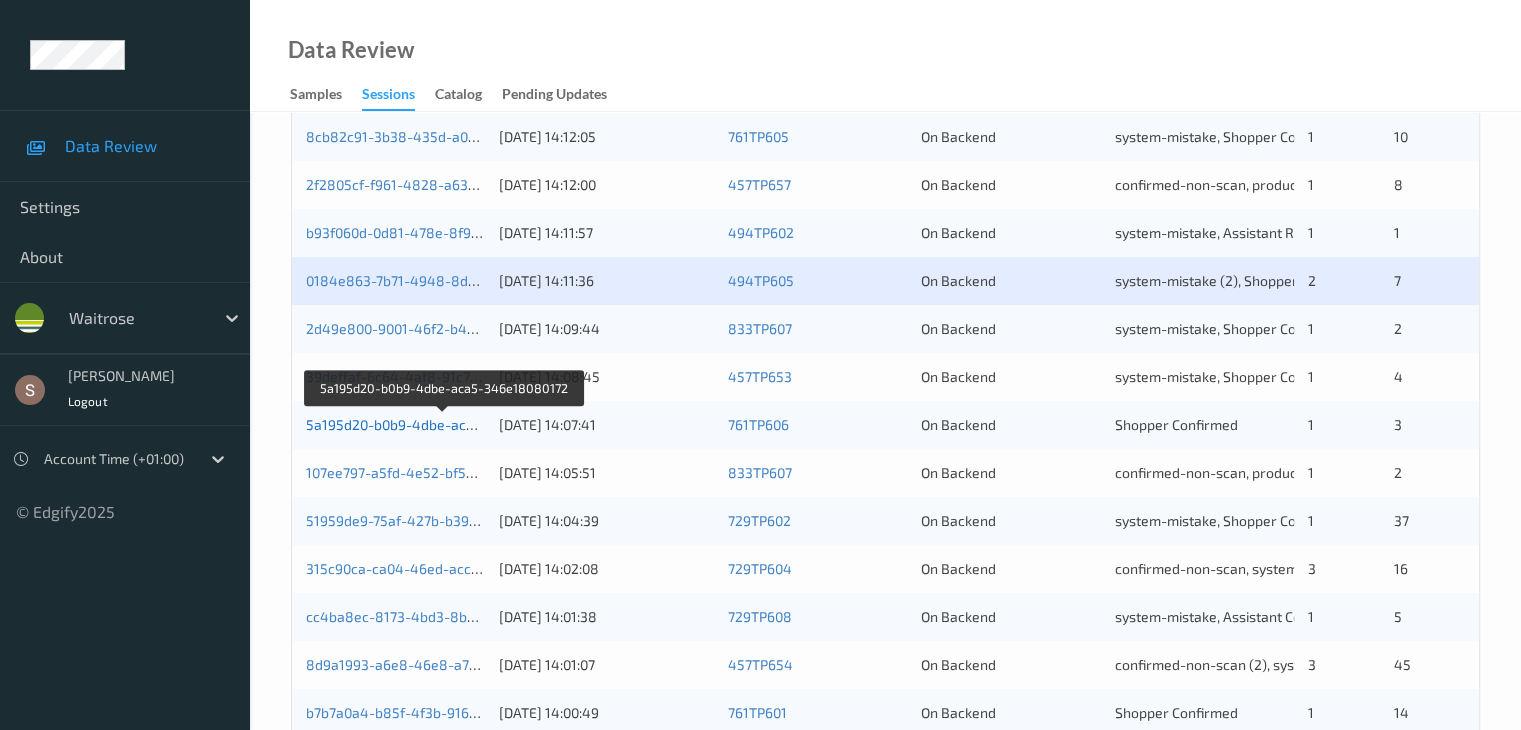 click on "5a195d20-b0b9-4dbe-aca5-346e18080172" at bounding box center (444, 424) 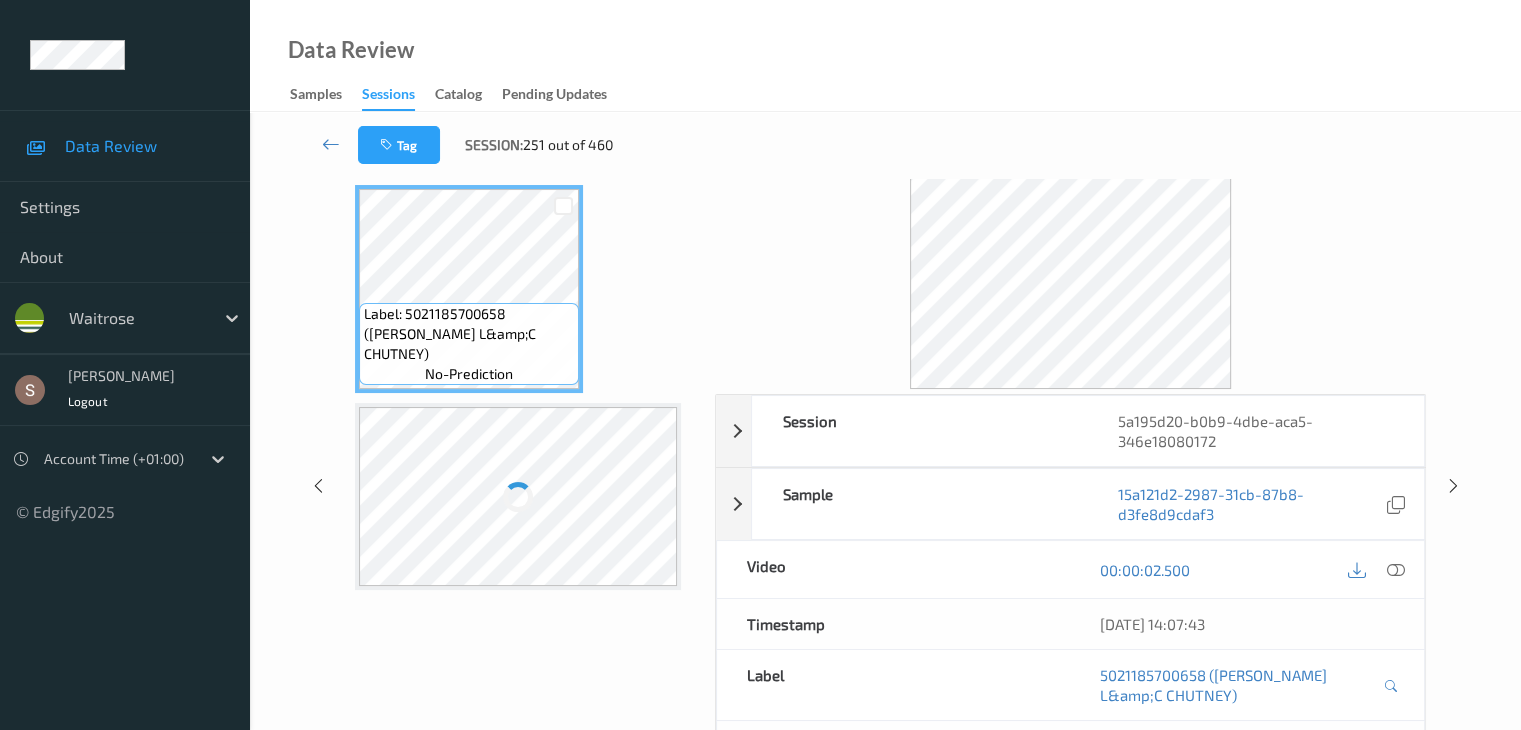 scroll, scrollTop: 0, scrollLeft: 0, axis: both 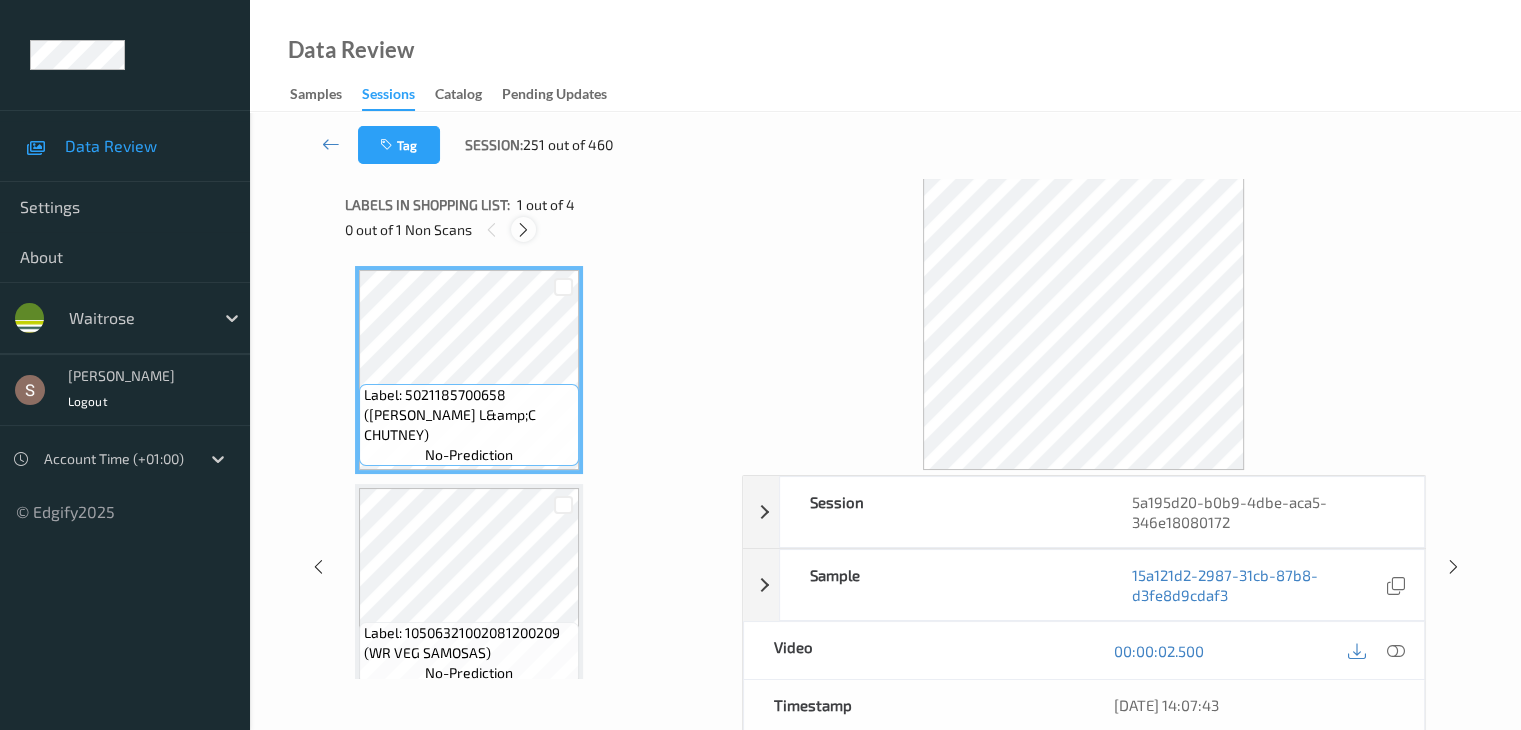 click at bounding box center [523, 229] 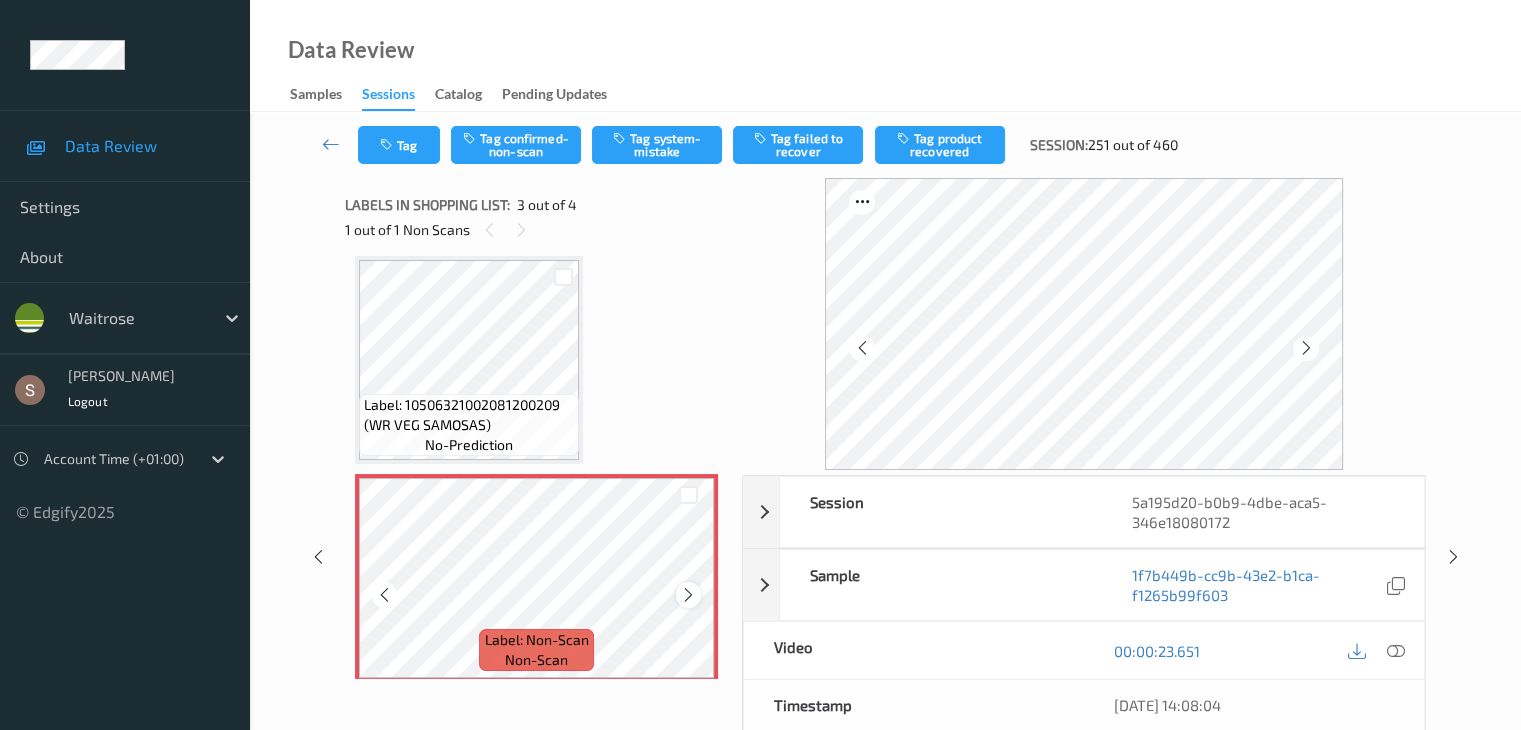 click at bounding box center (688, 595) 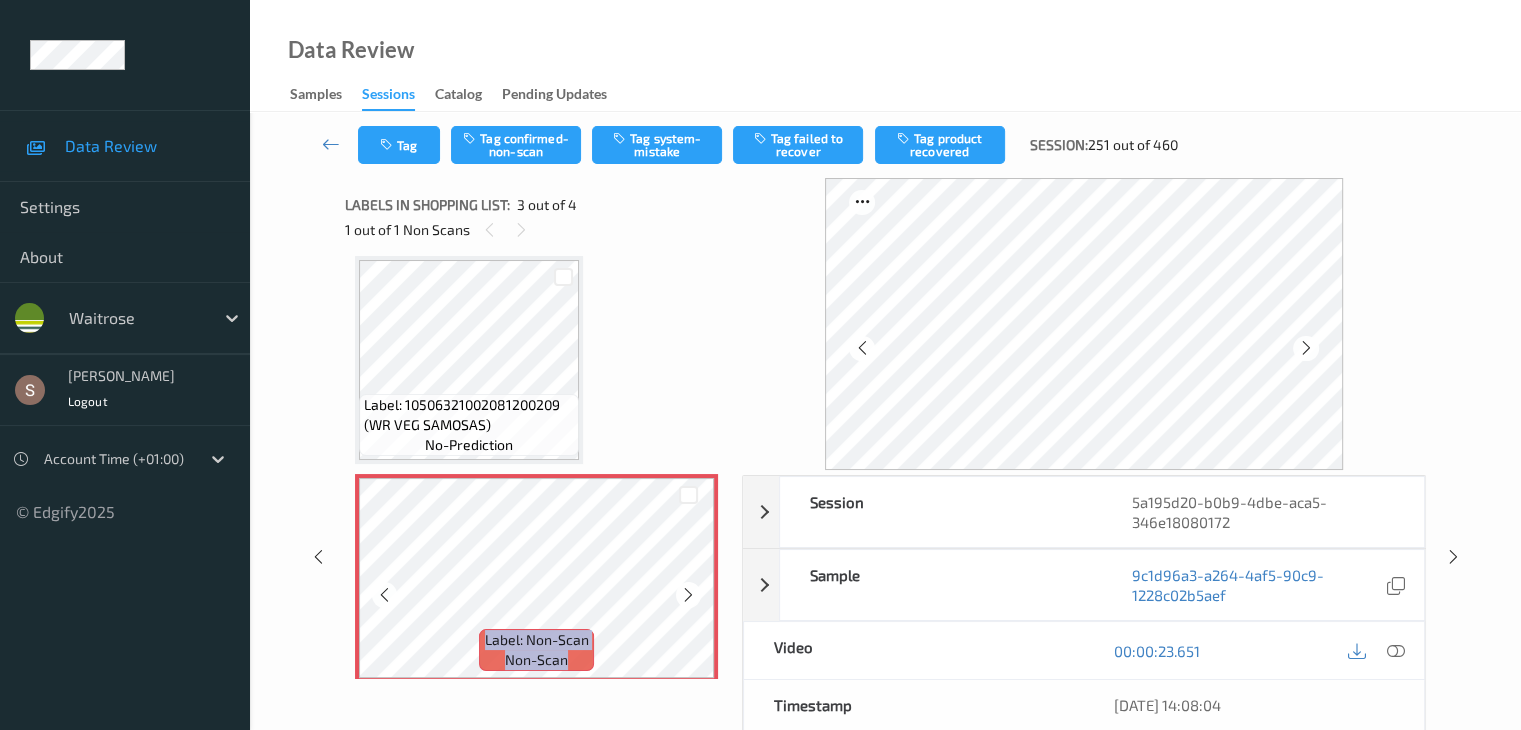 click at bounding box center [688, 595] 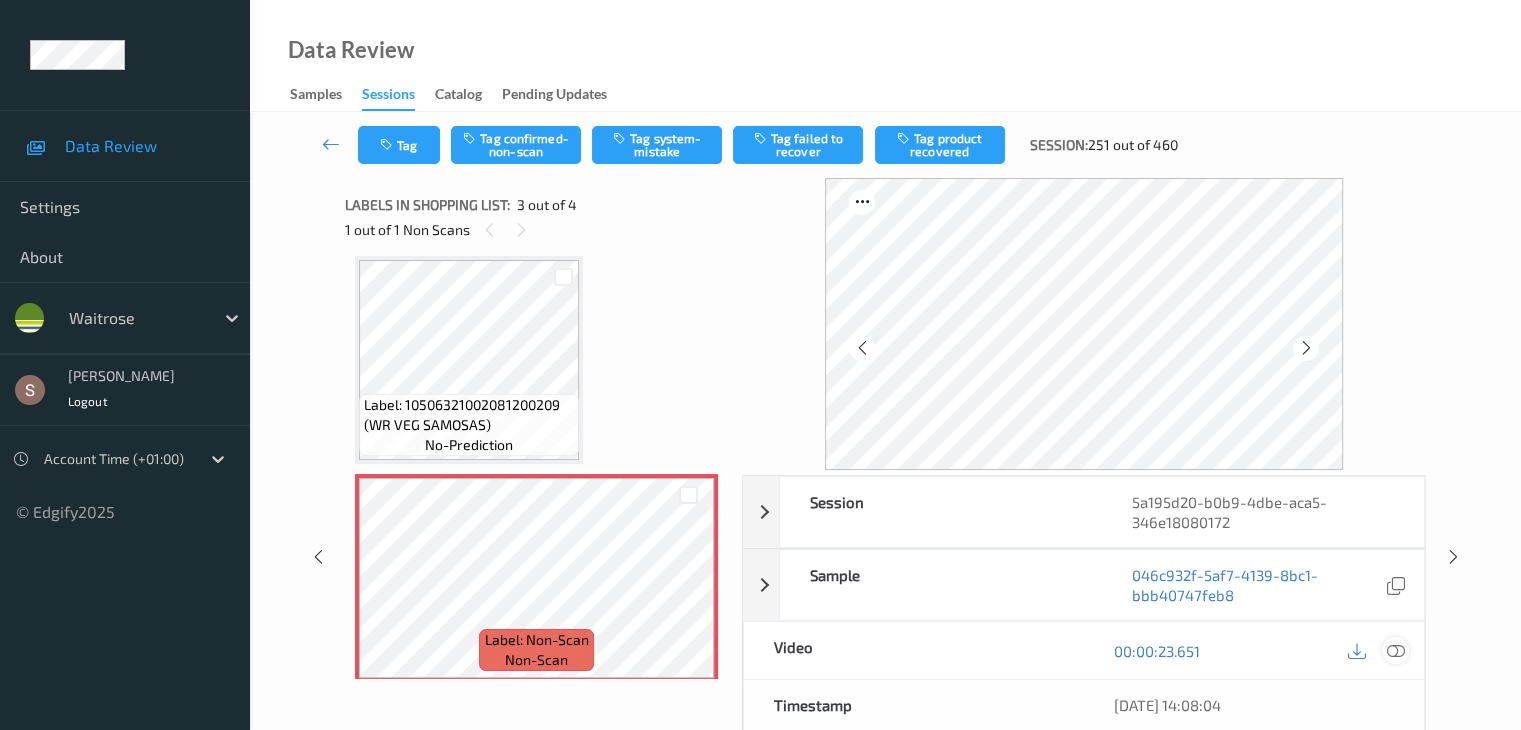click at bounding box center (1395, 650) 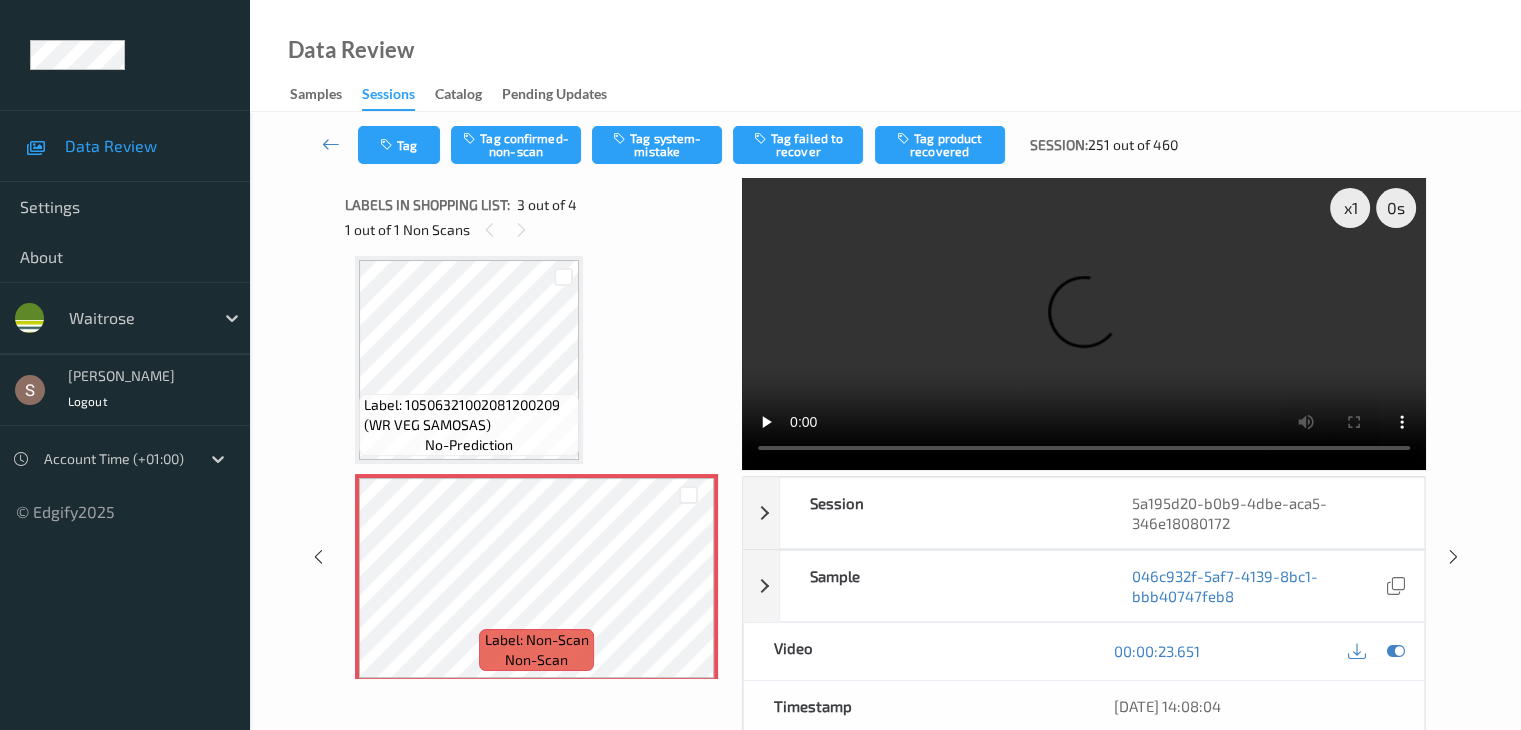 click at bounding box center [1084, 324] 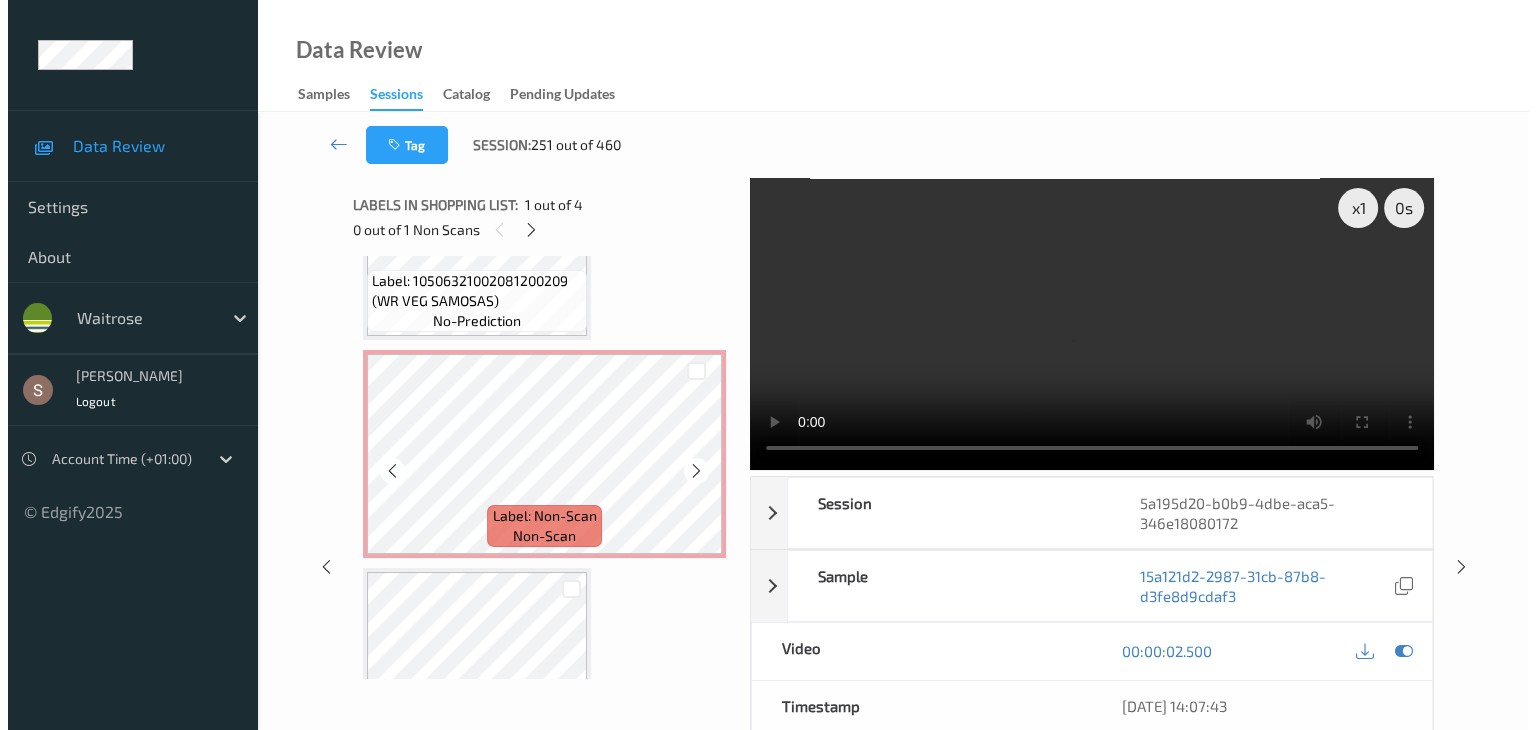 scroll, scrollTop: 400, scrollLeft: 0, axis: vertical 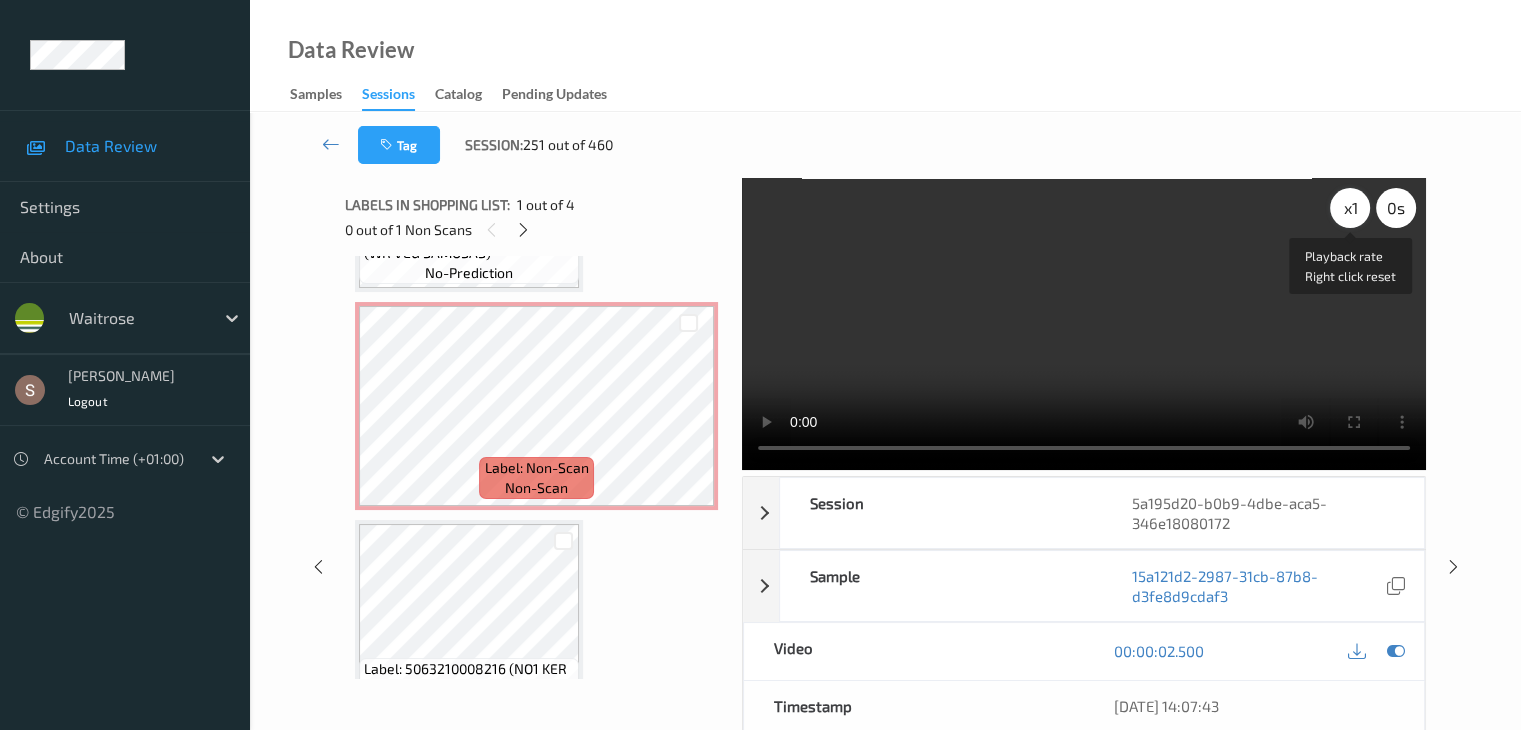 click on "x 1" at bounding box center [1350, 208] 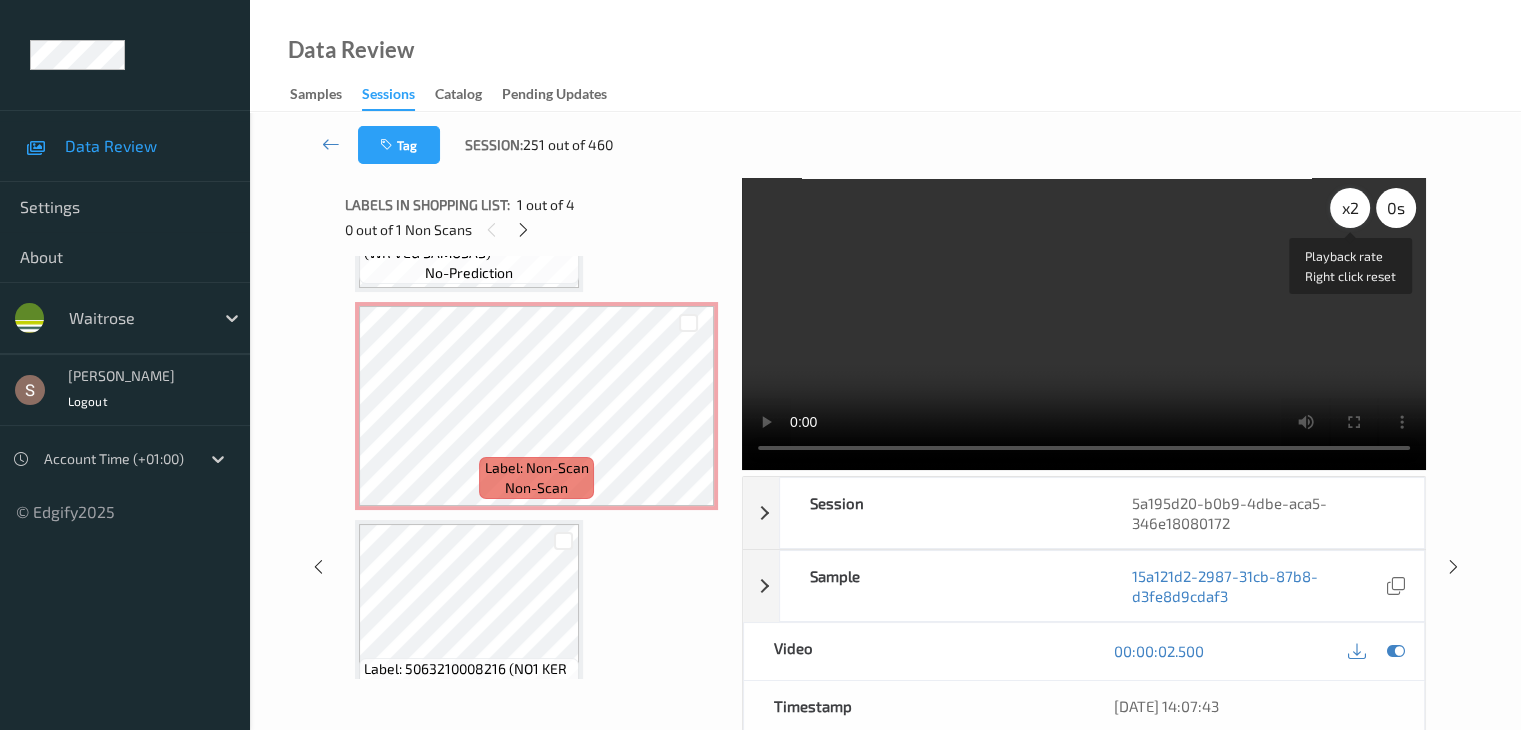 click on "x 2" at bounding box center [1350, 208] 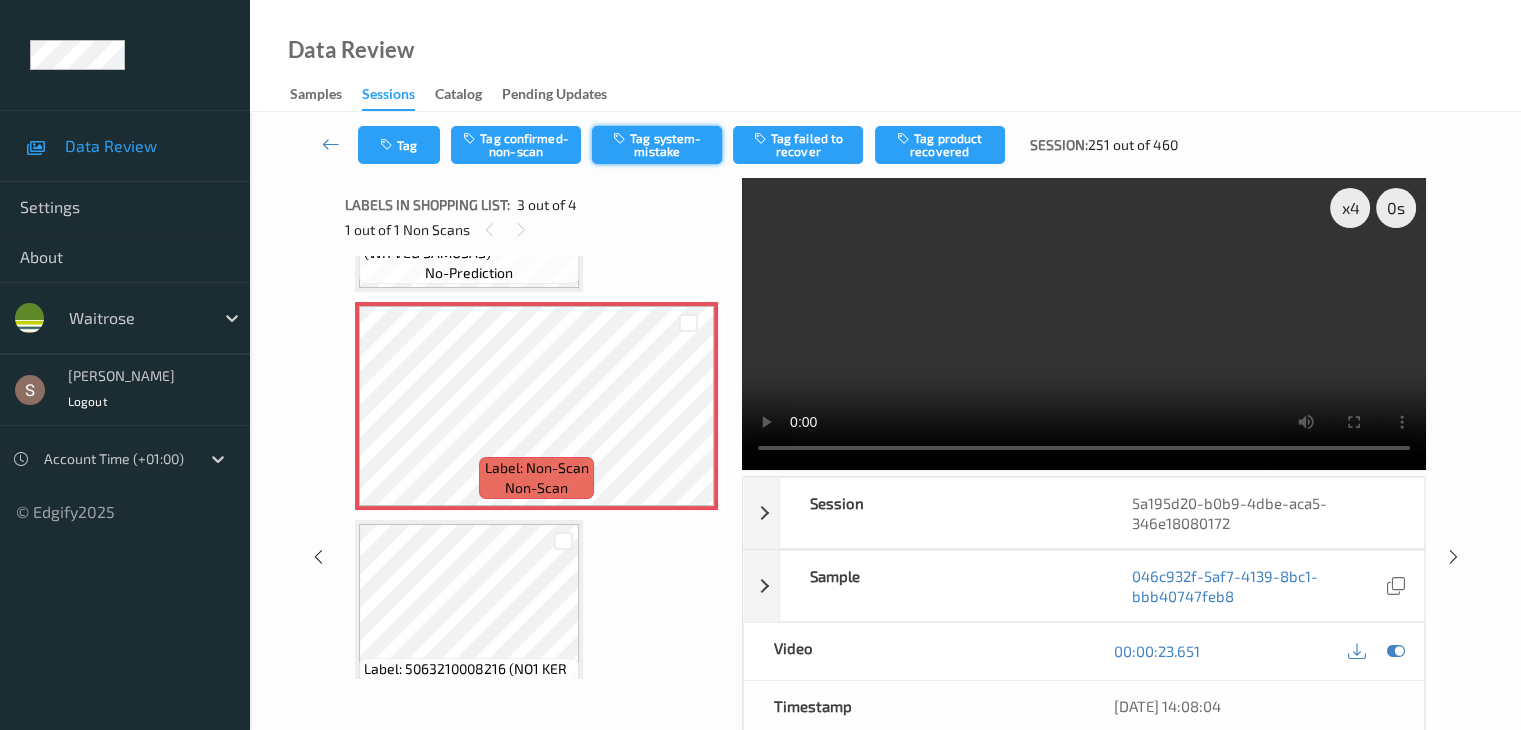 click on "Tag   system-mistake" at bounding box center [657, 145] 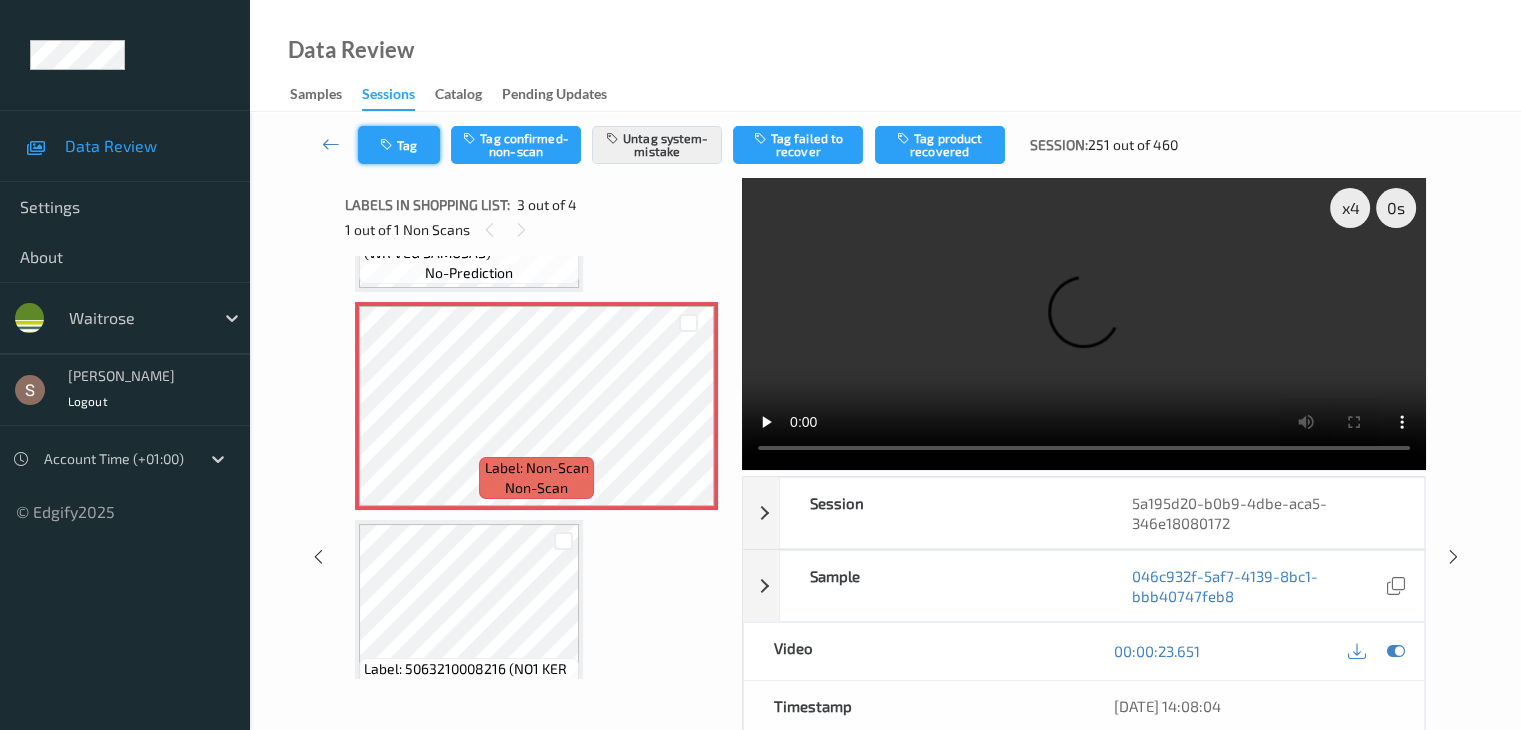 click on "Tag" at bounding box center (399, 145) 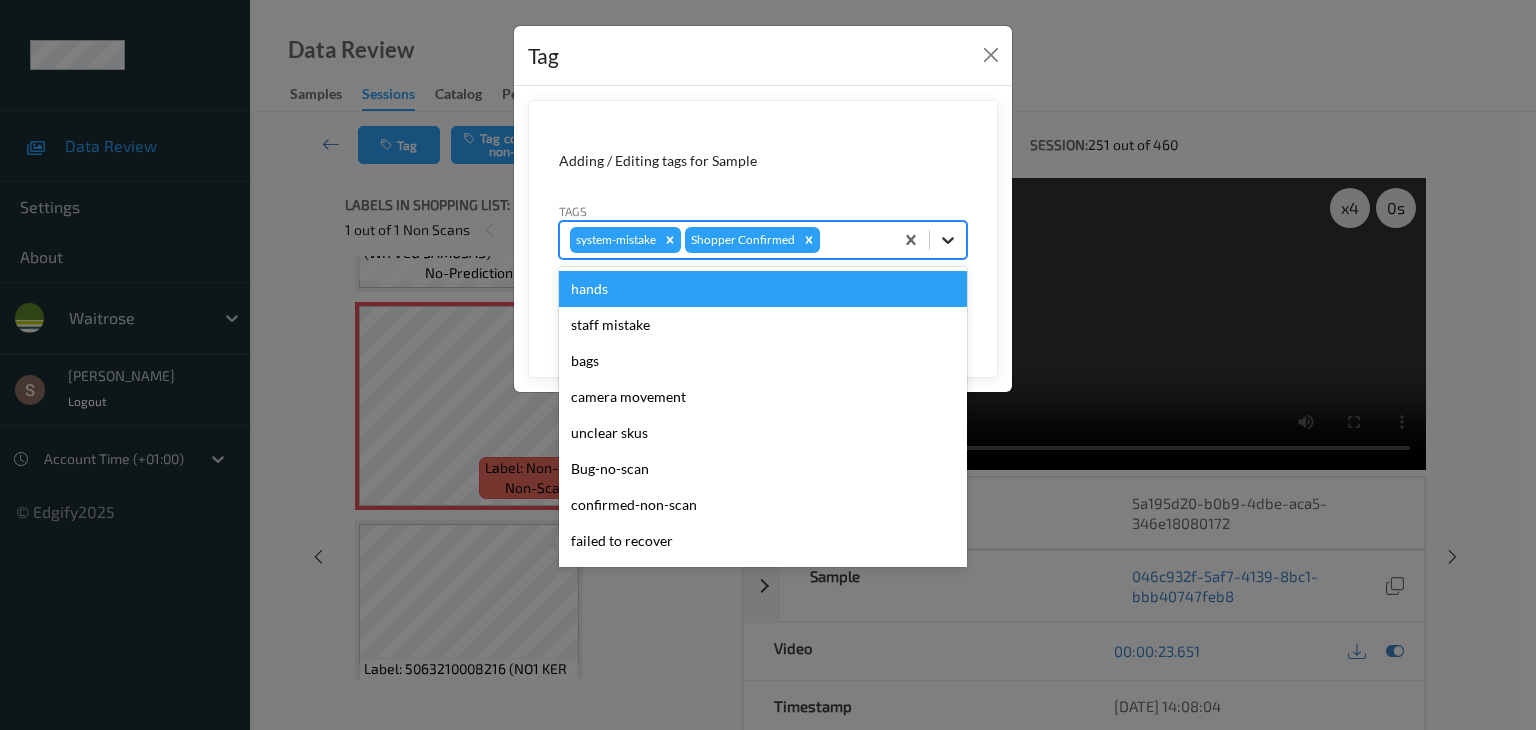 click 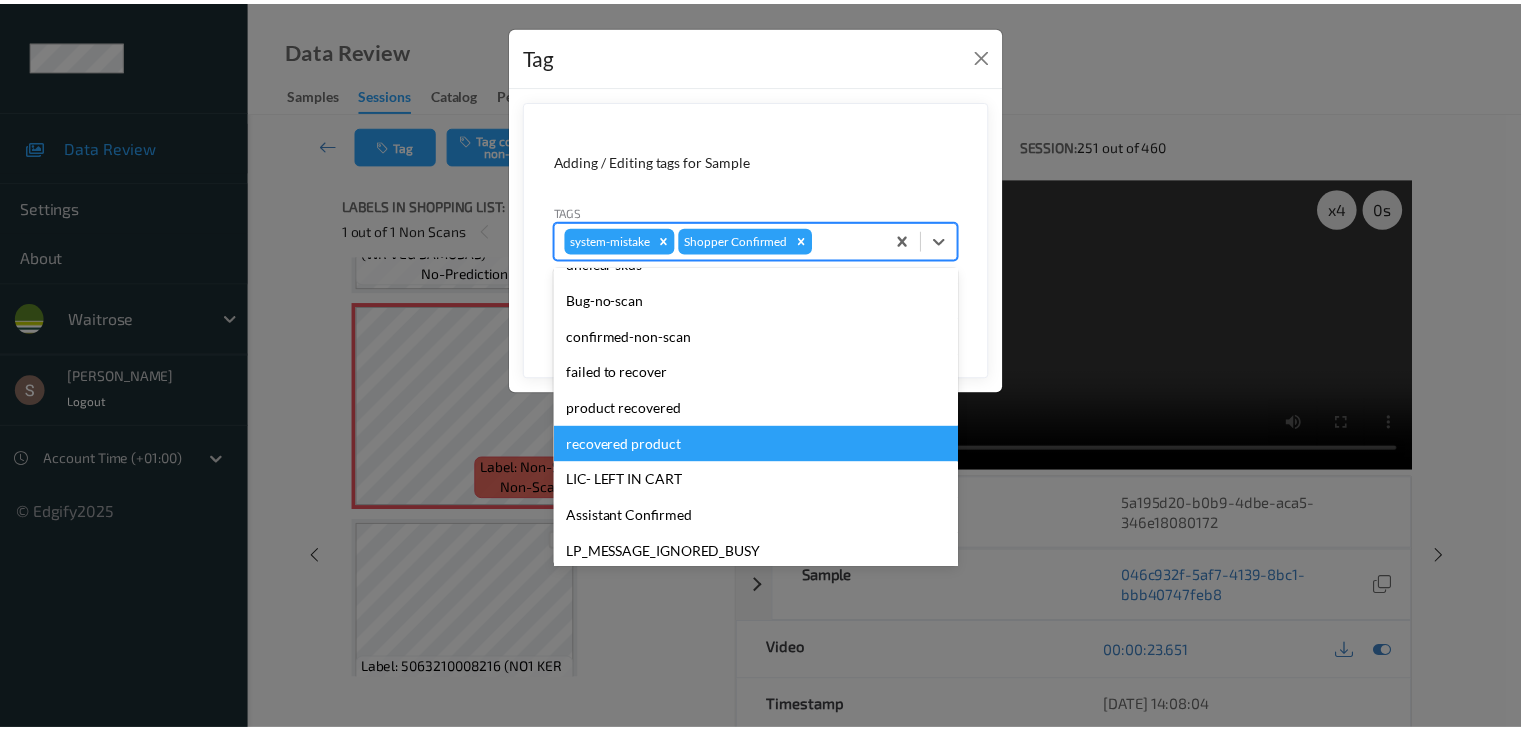 scroll, scrollTop: 320, scrollLeft: 0, axis: vertical 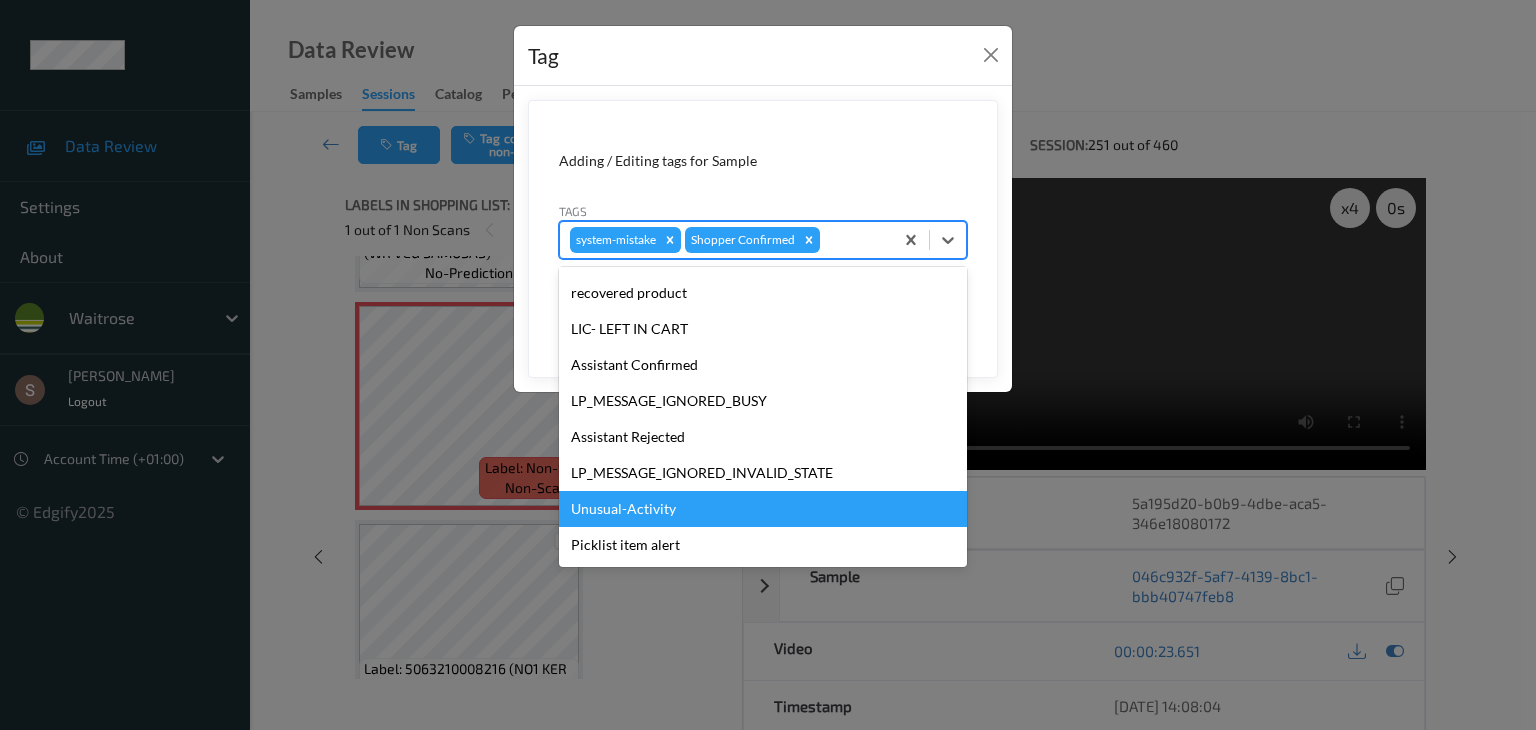click on "Unusual-Activity" at bounding box center (763, 509) 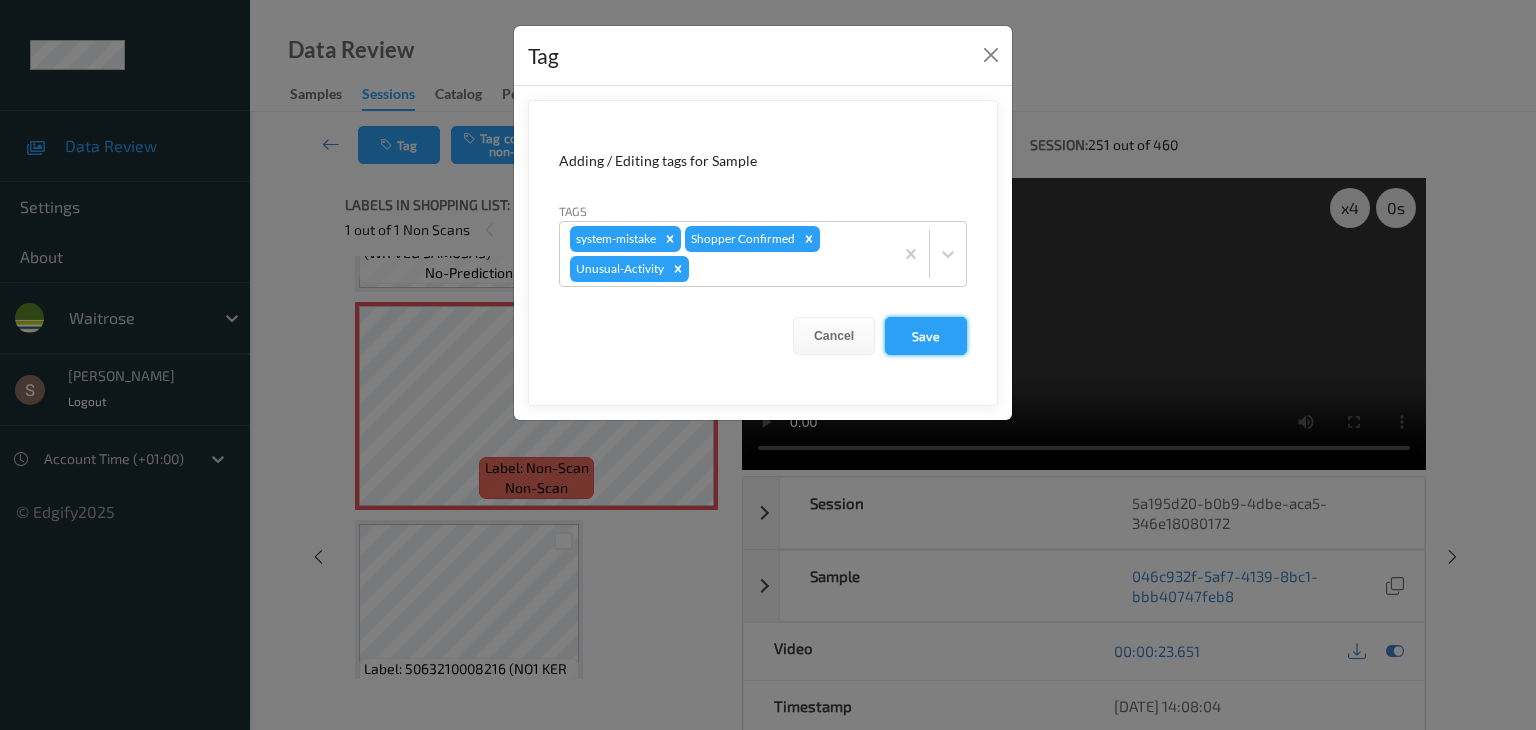 click on "Save" at bounding box center [926, 336] 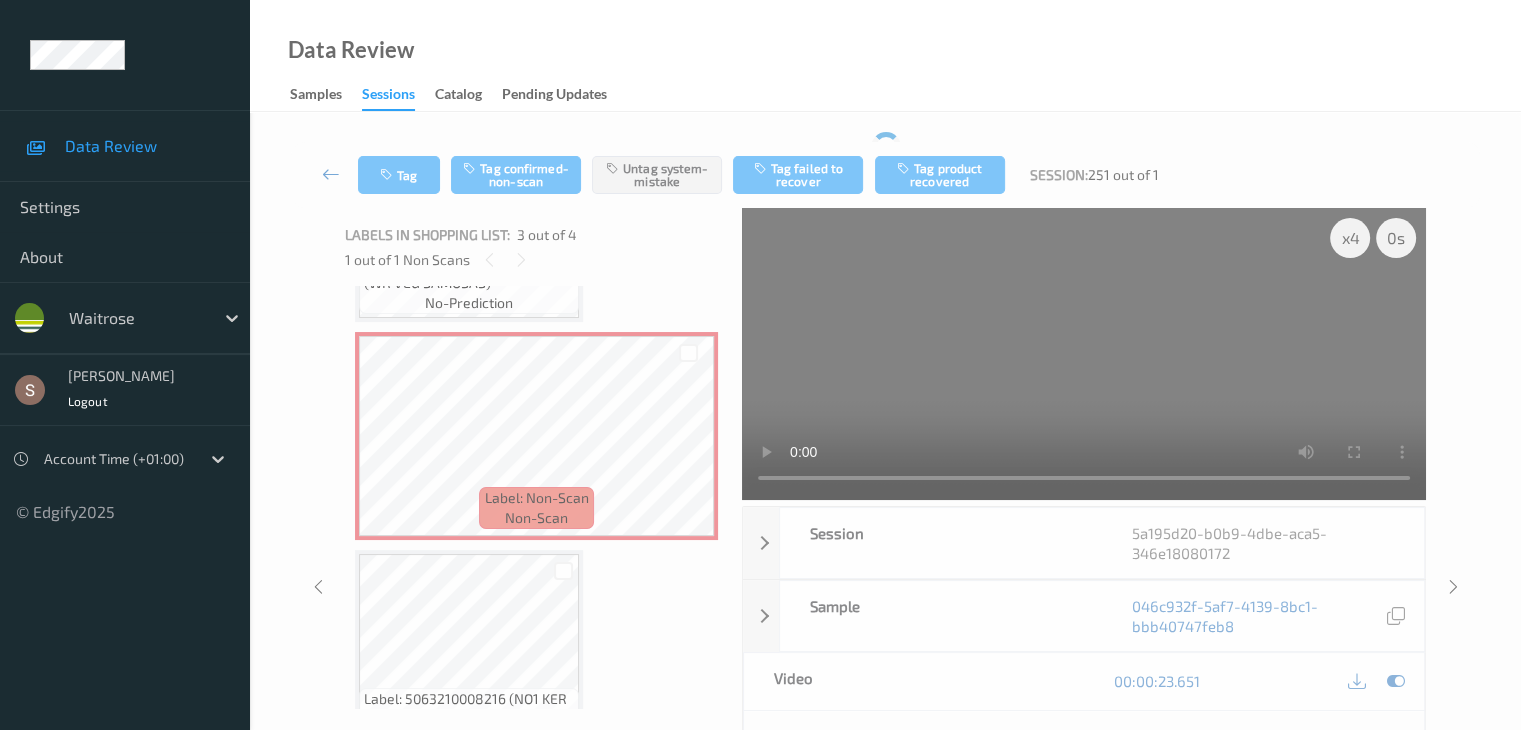 click at bounding box center [331, 174] 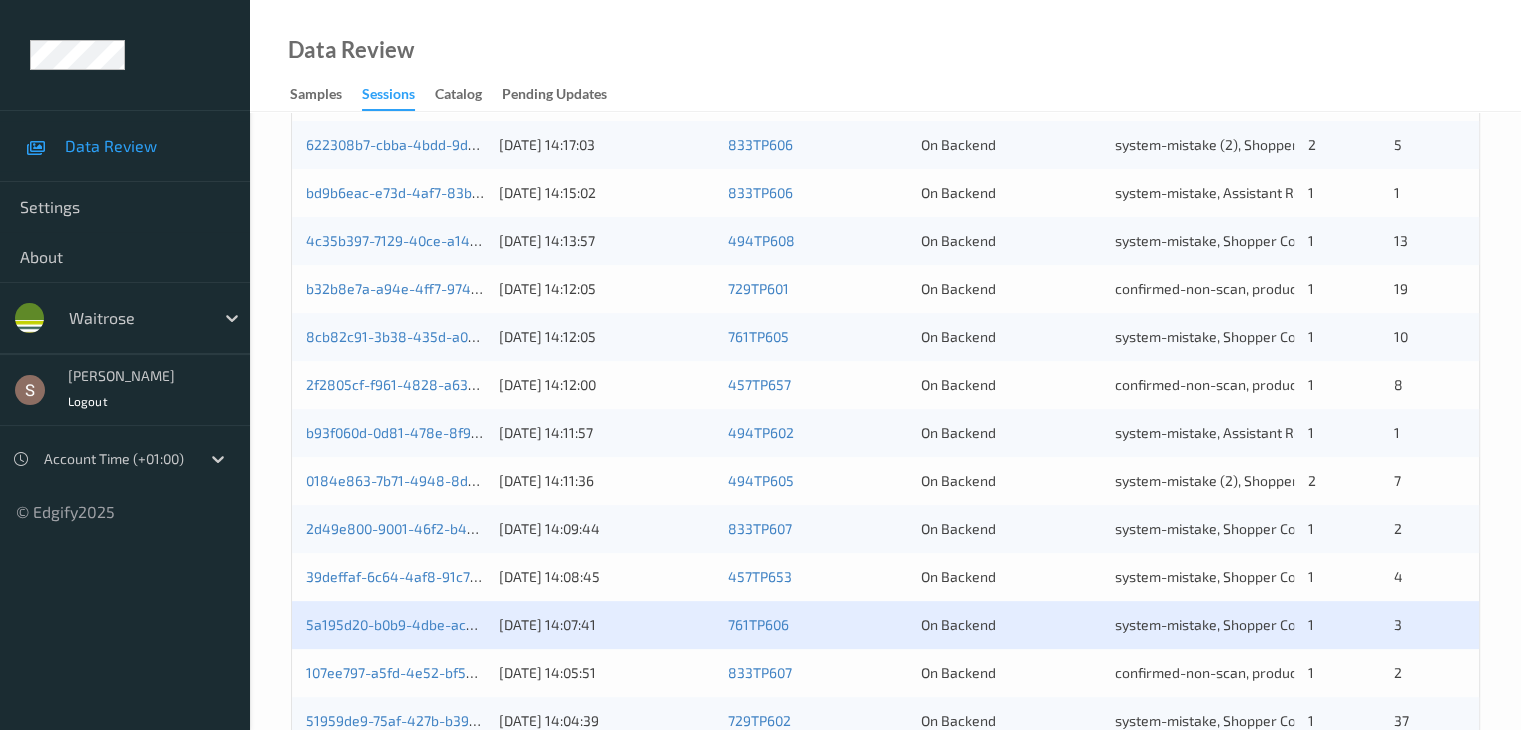 scroll, scrollTop: 932, scrollLeft: 0, axis: vertical 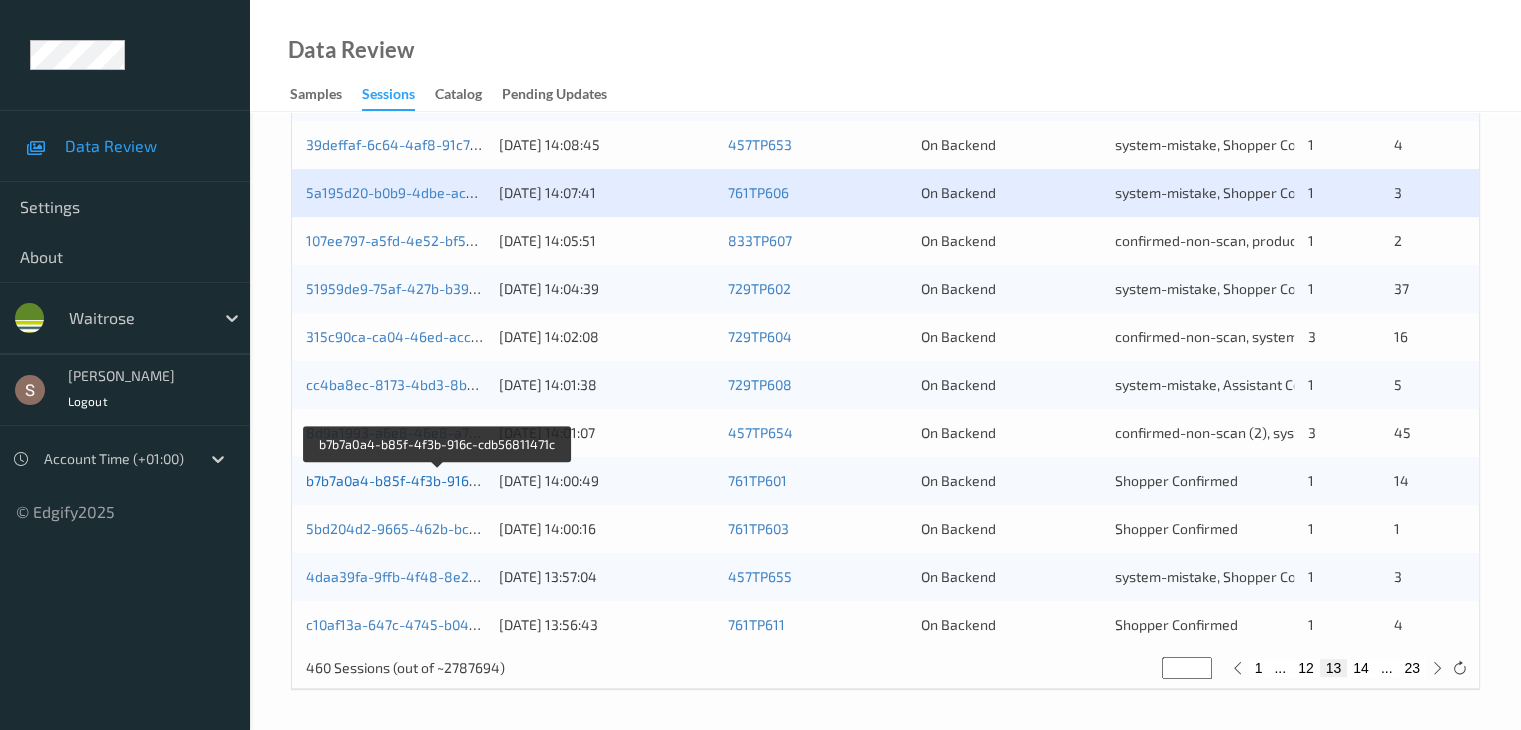 click on "b7b7a0a4-b85f-4f3b-916c-cdb56811471c" at bounding box center (438, 480) 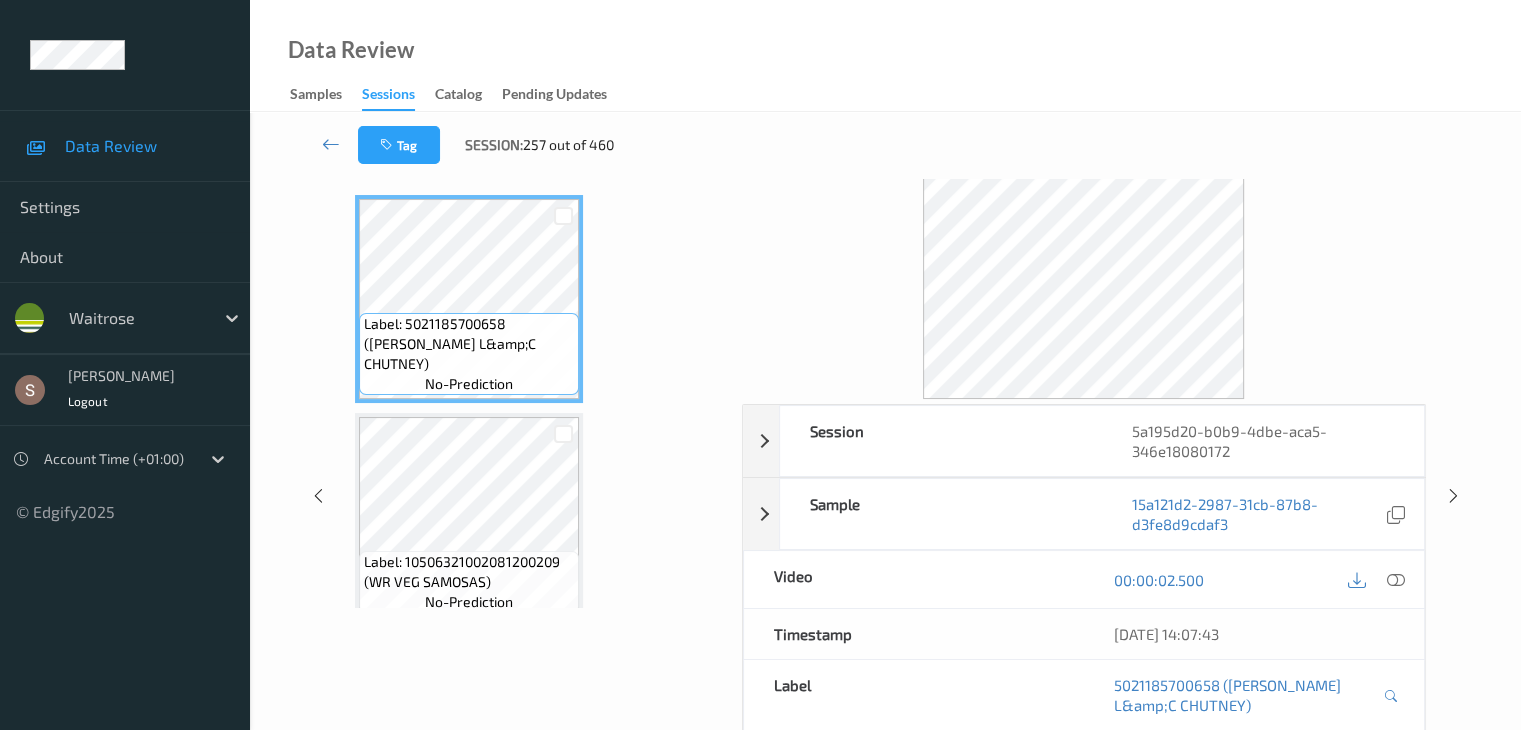 scroll, scrollTop: 0, scrollLeft: 0, axis: both 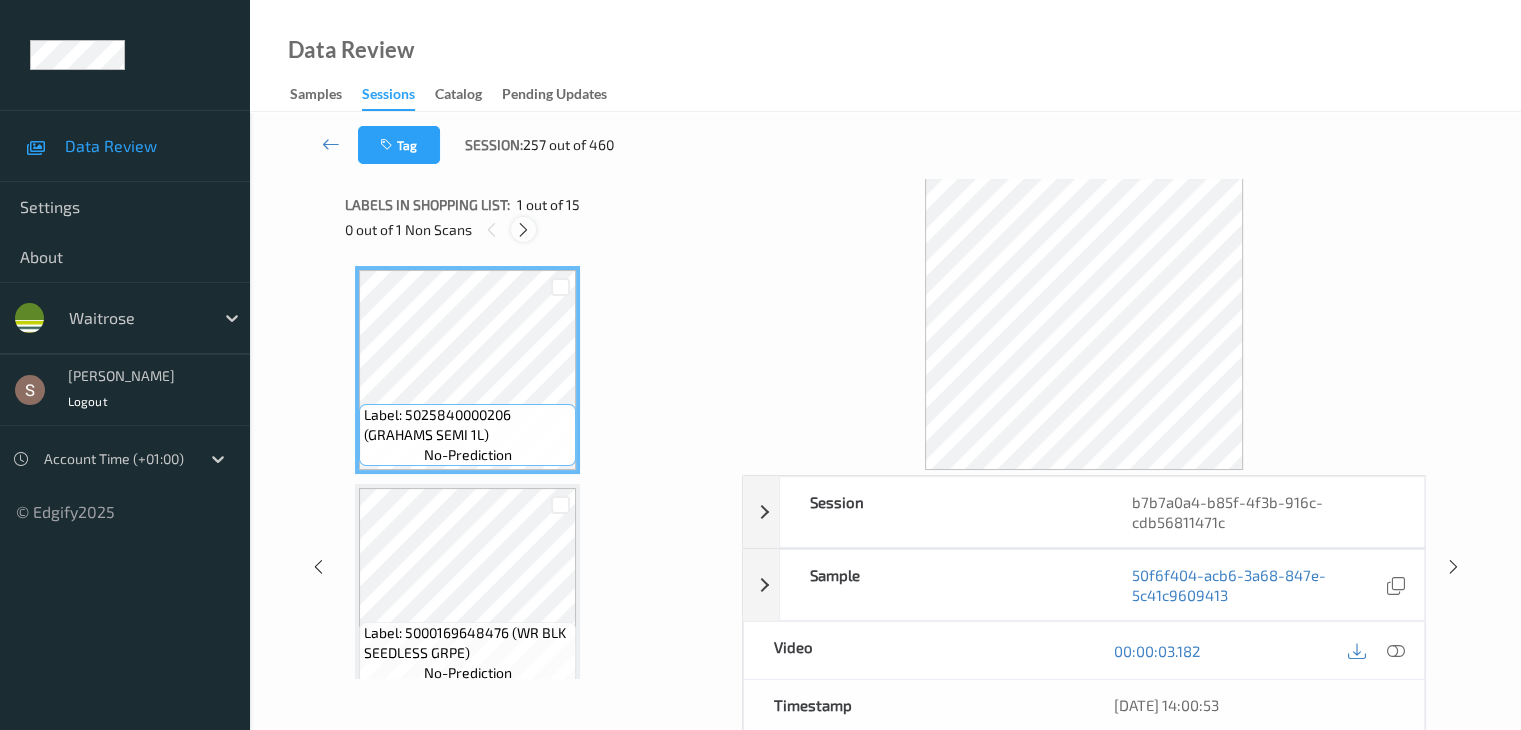 click at bounding box center [523, 230] 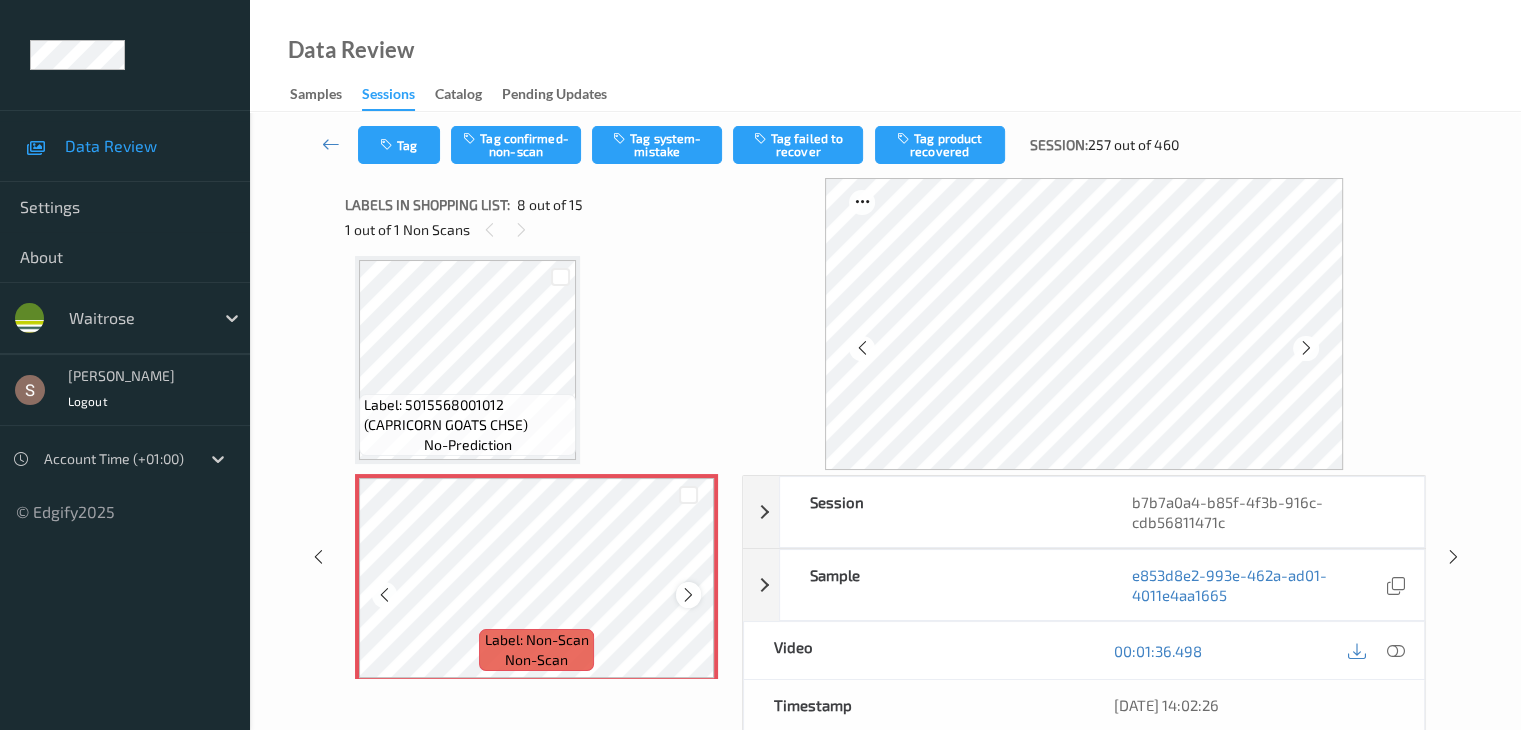 click at bounding box center (688, 595) 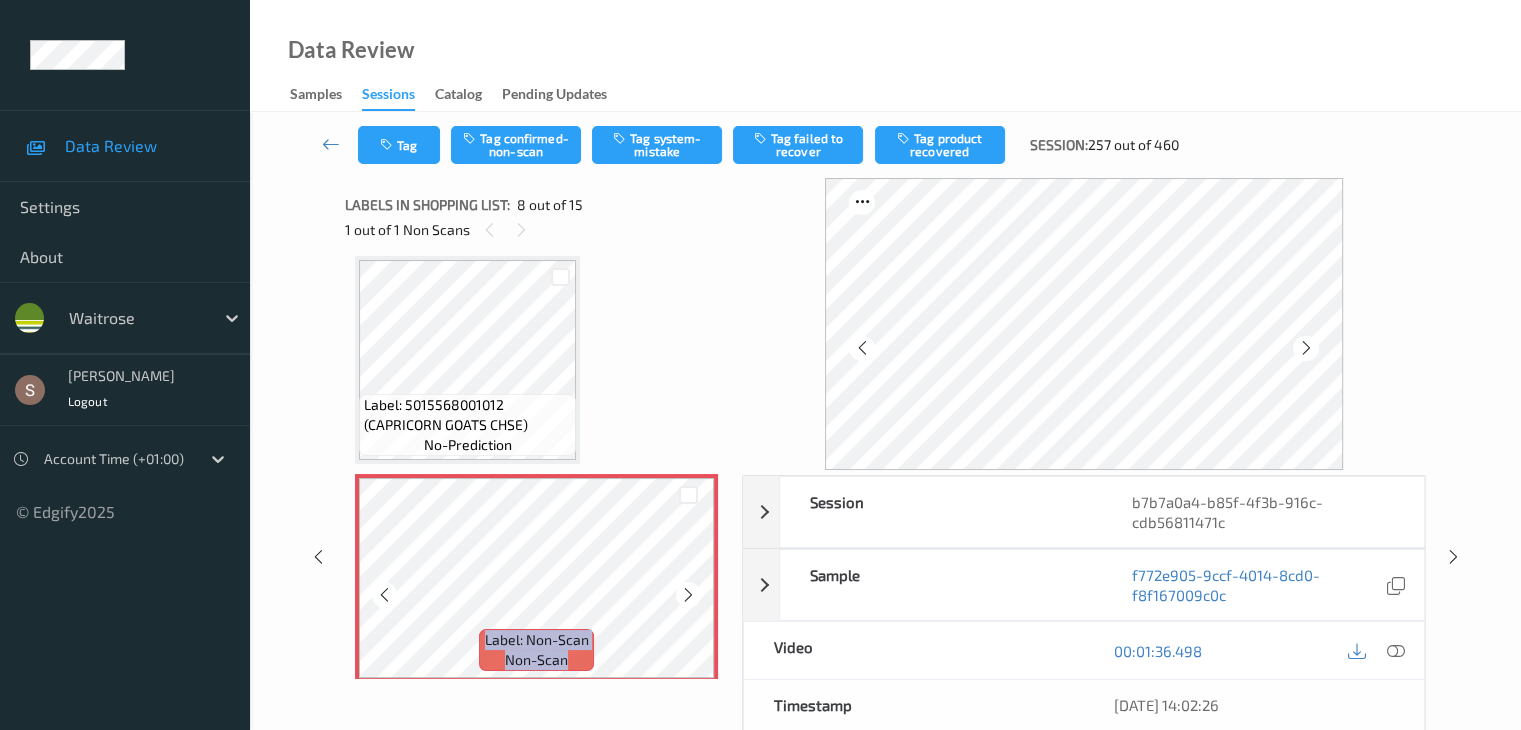 click at bounding box center [688, 595] 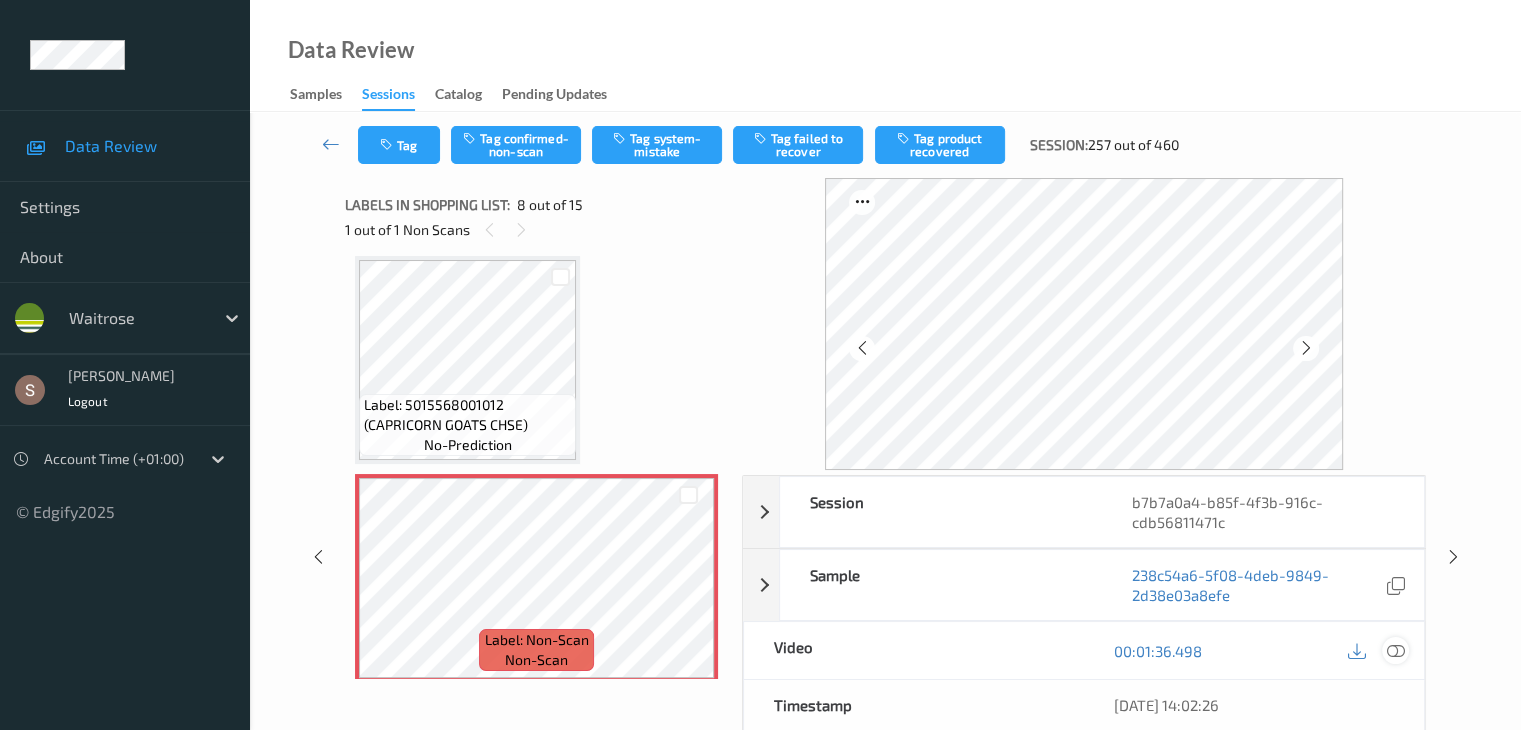 click at bounding box center [1395, 651] 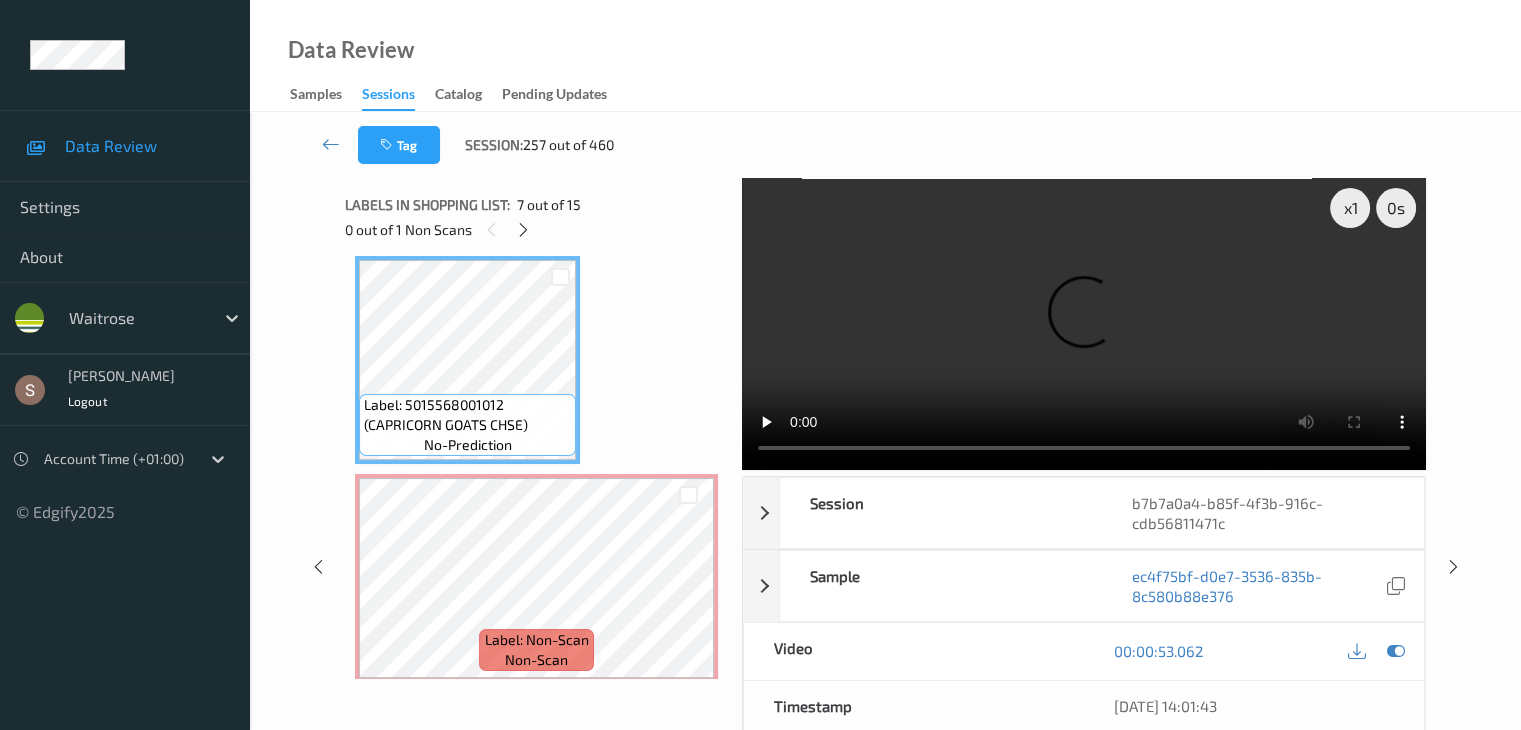 click at bounding box center [1084, 324] 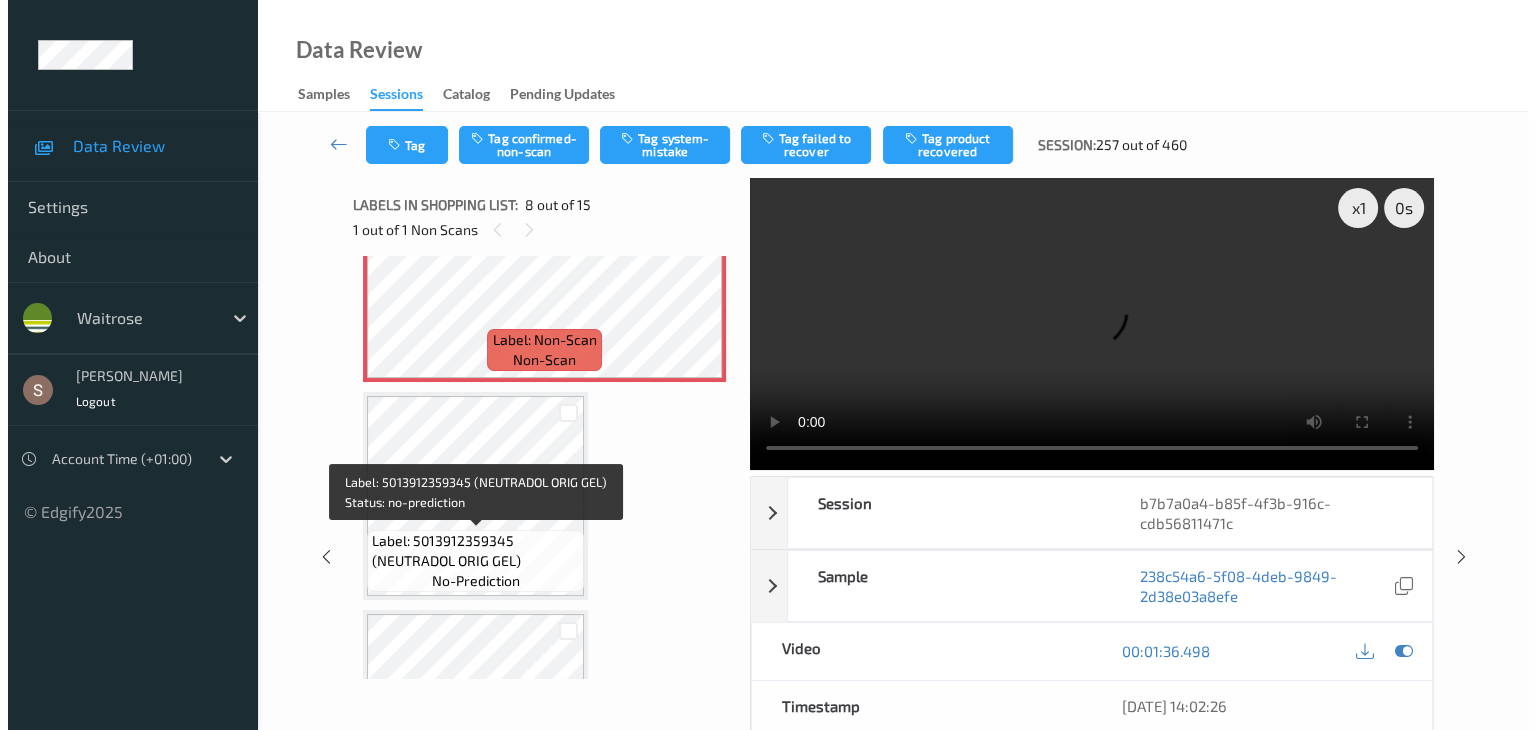 scroll, scrollTop: 1518, scrollLeft: 0, axis: vertical 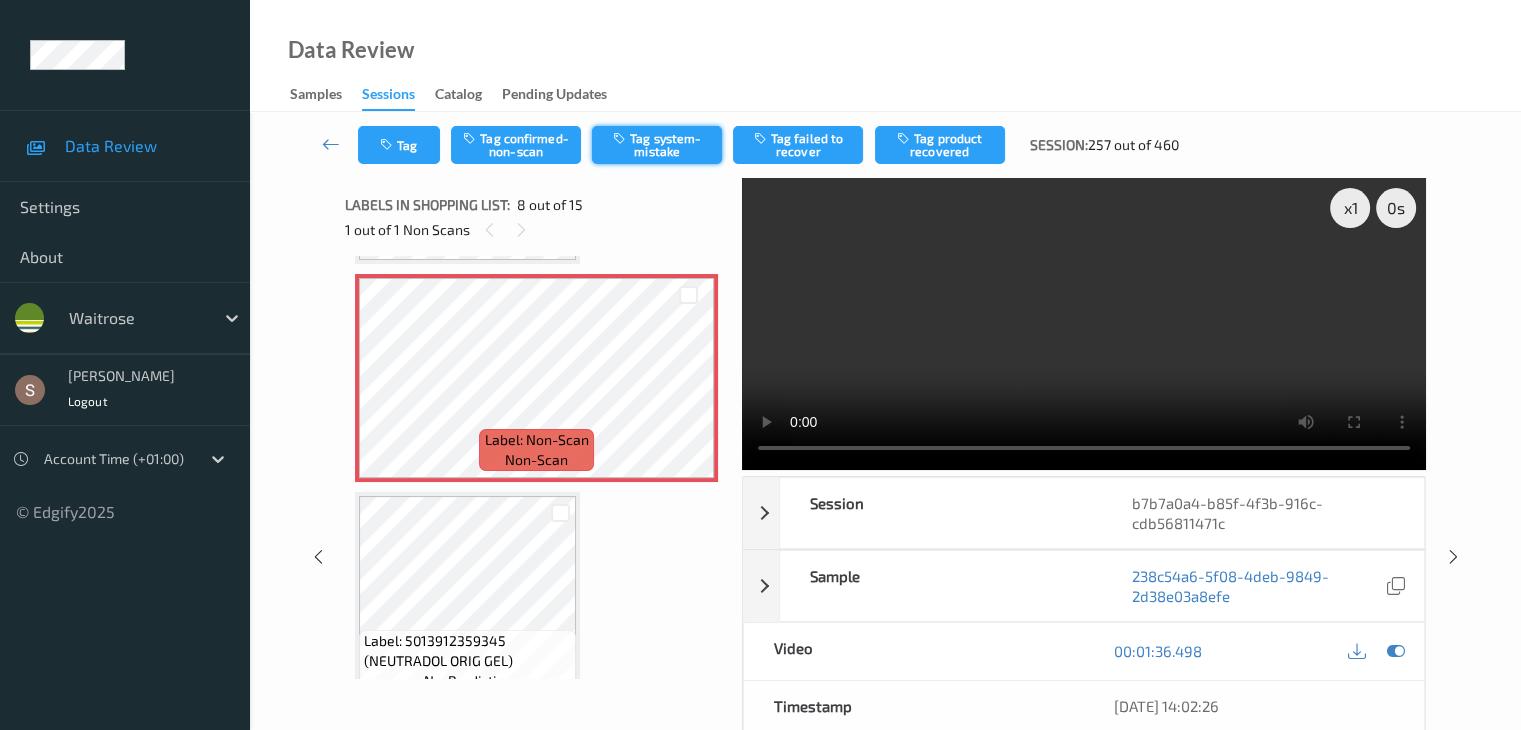 click on "Tag   system-mistake" at bounding box center (657, 145) 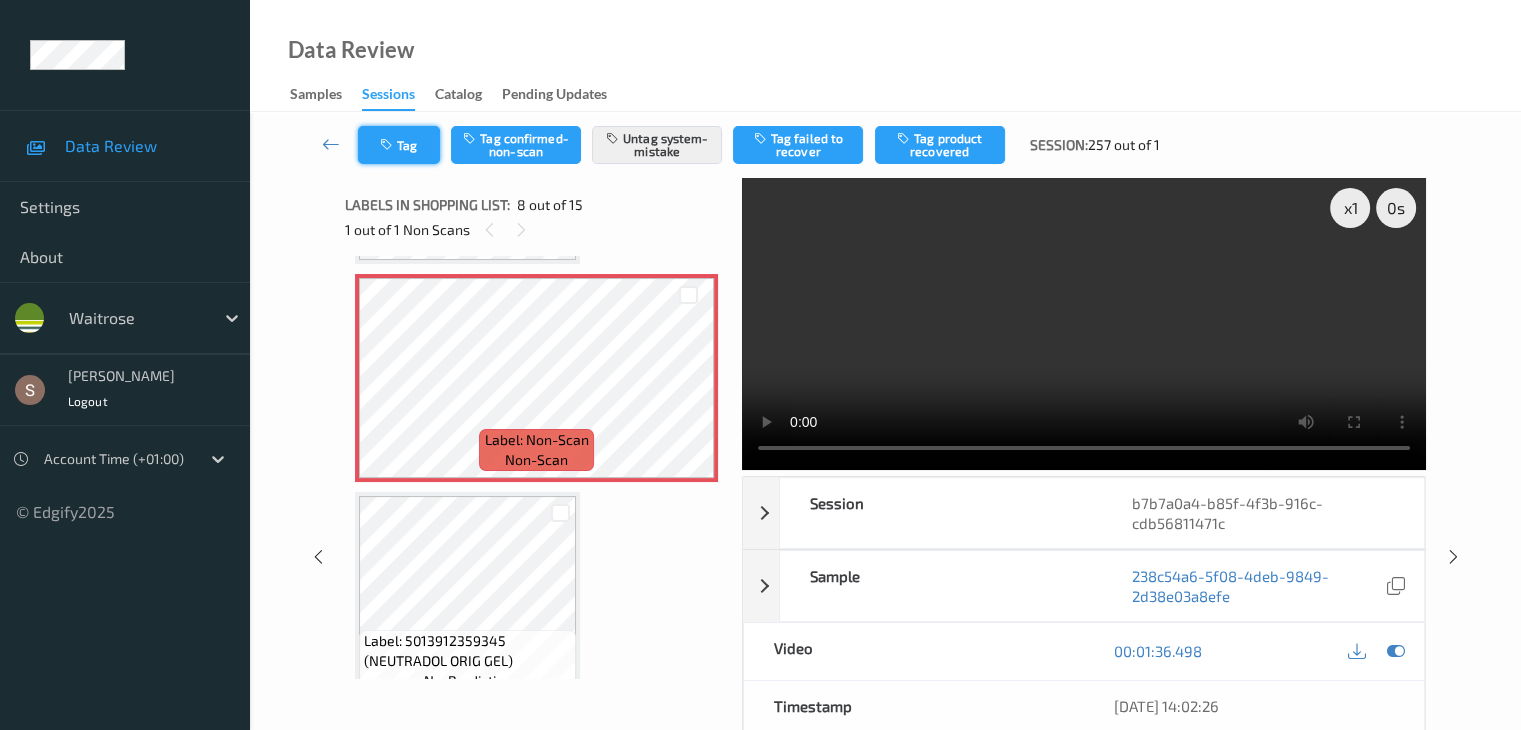 click on "Tag" at bounding box center (399, 145) 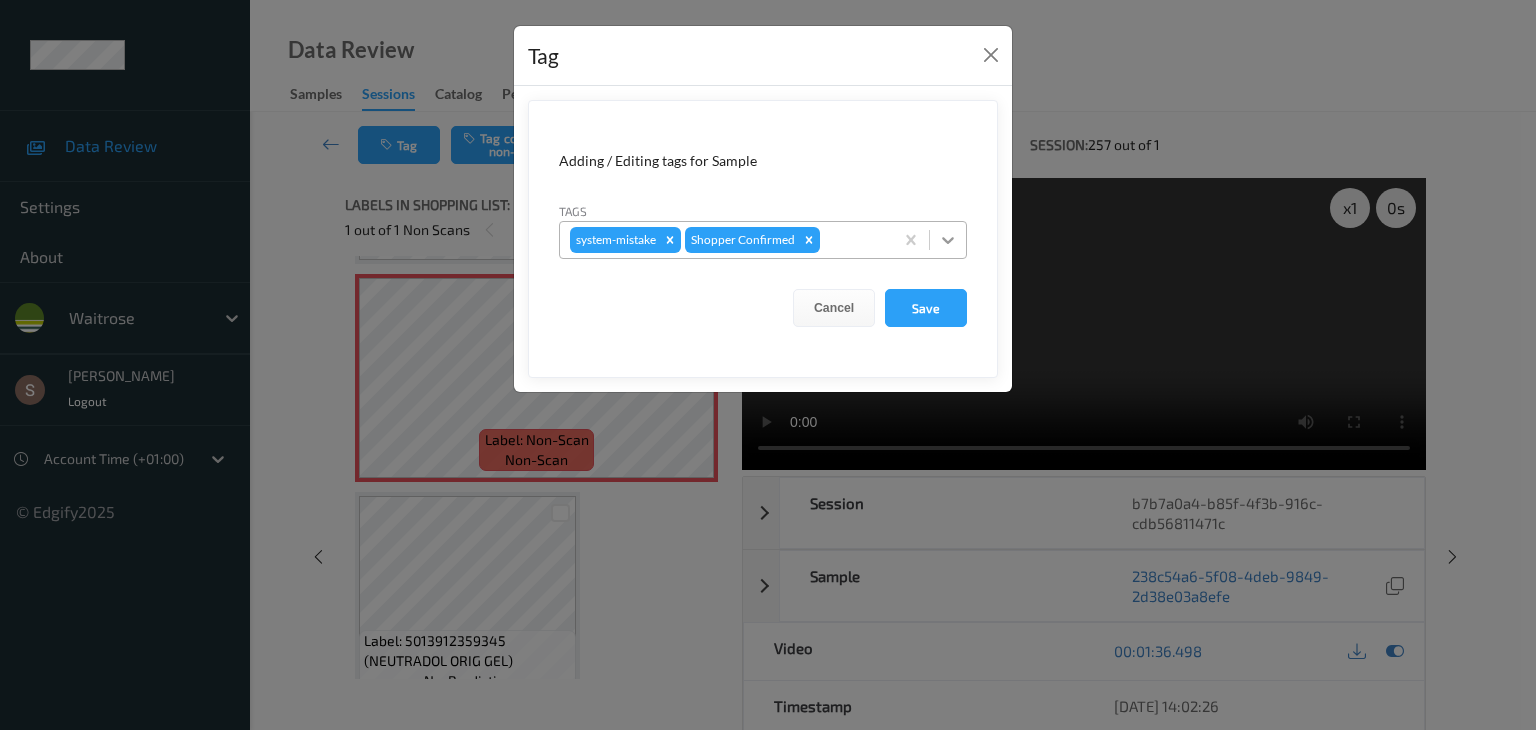 click 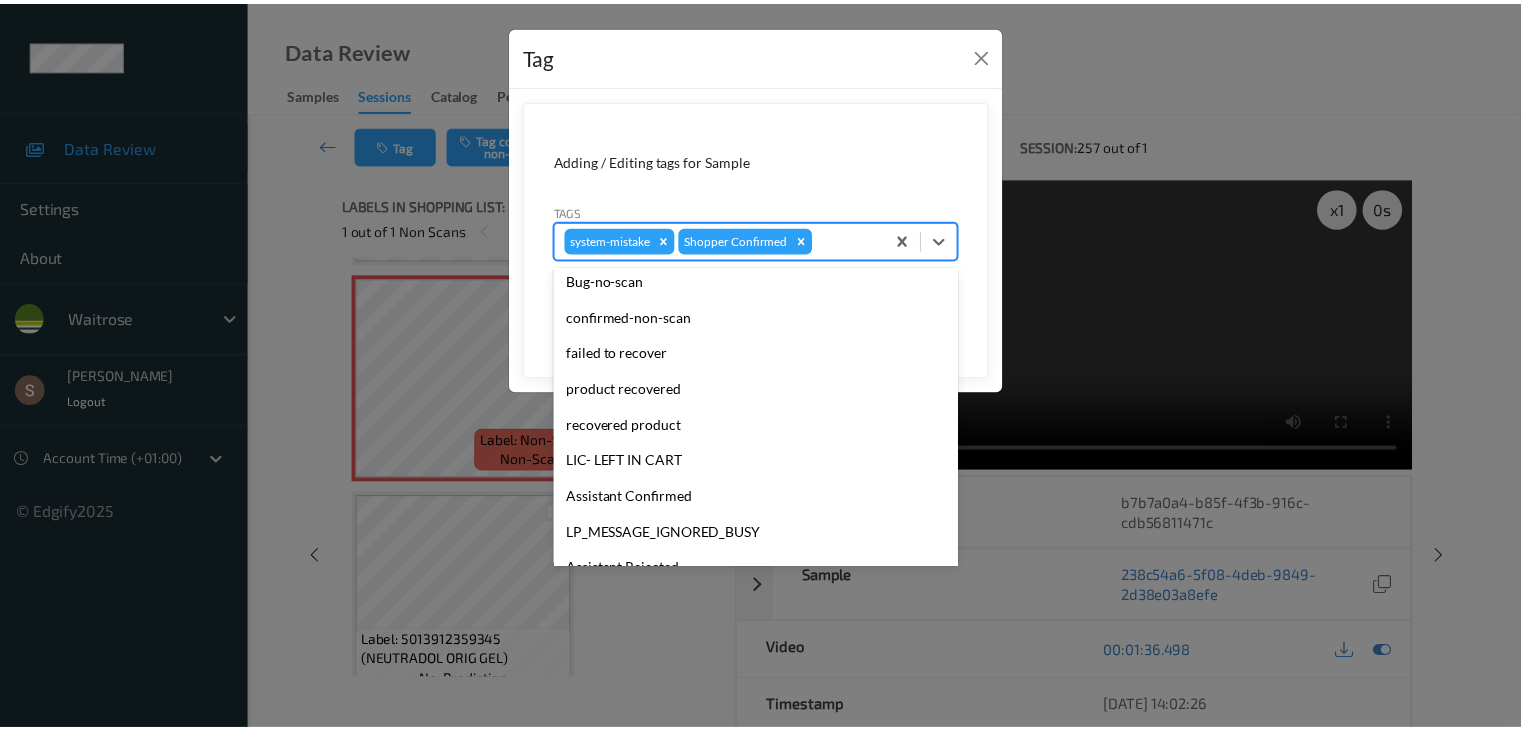 scroll, scrollTop: 320, scrollLeft: 0, axis: vertical 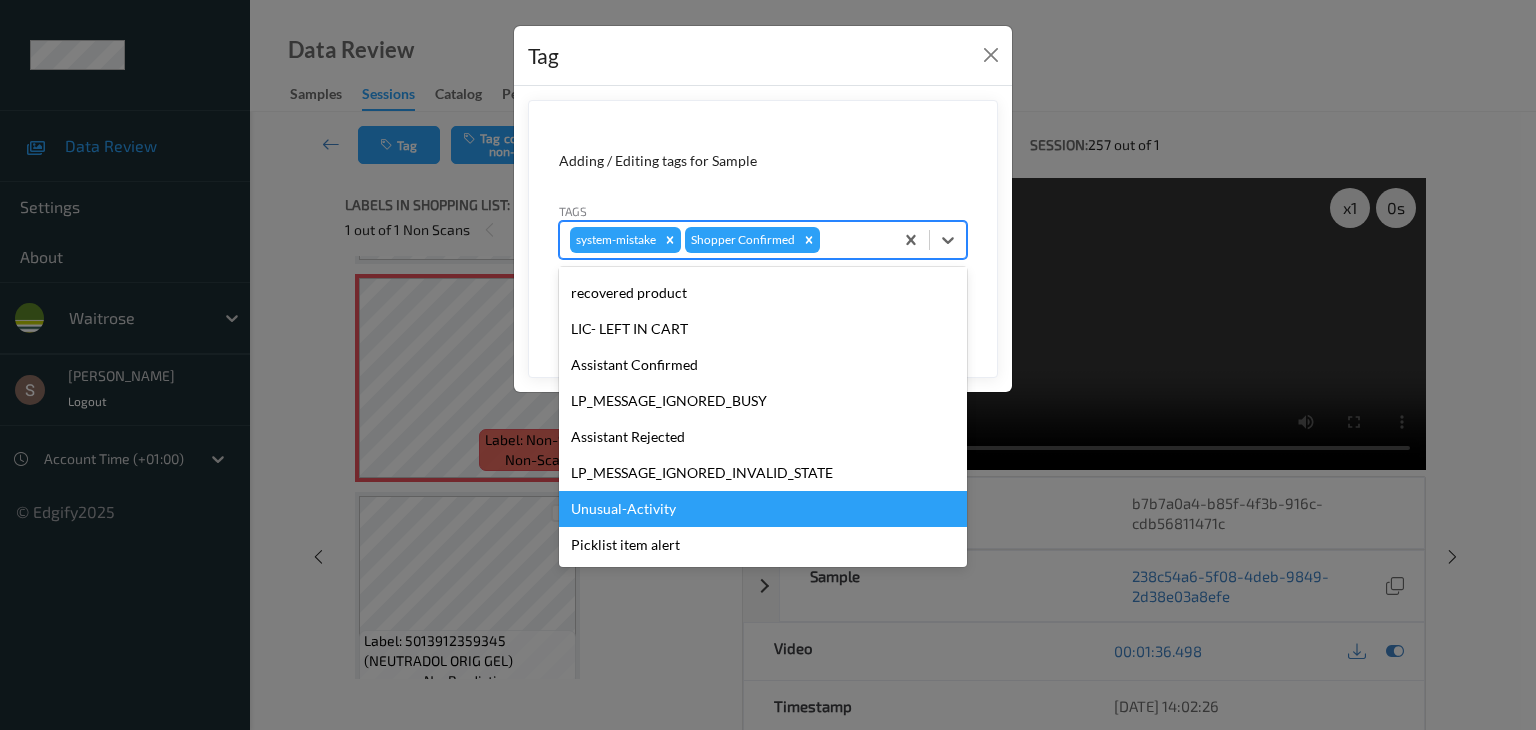 click on "Unusual-Activity" at bounding box center [763, 509] 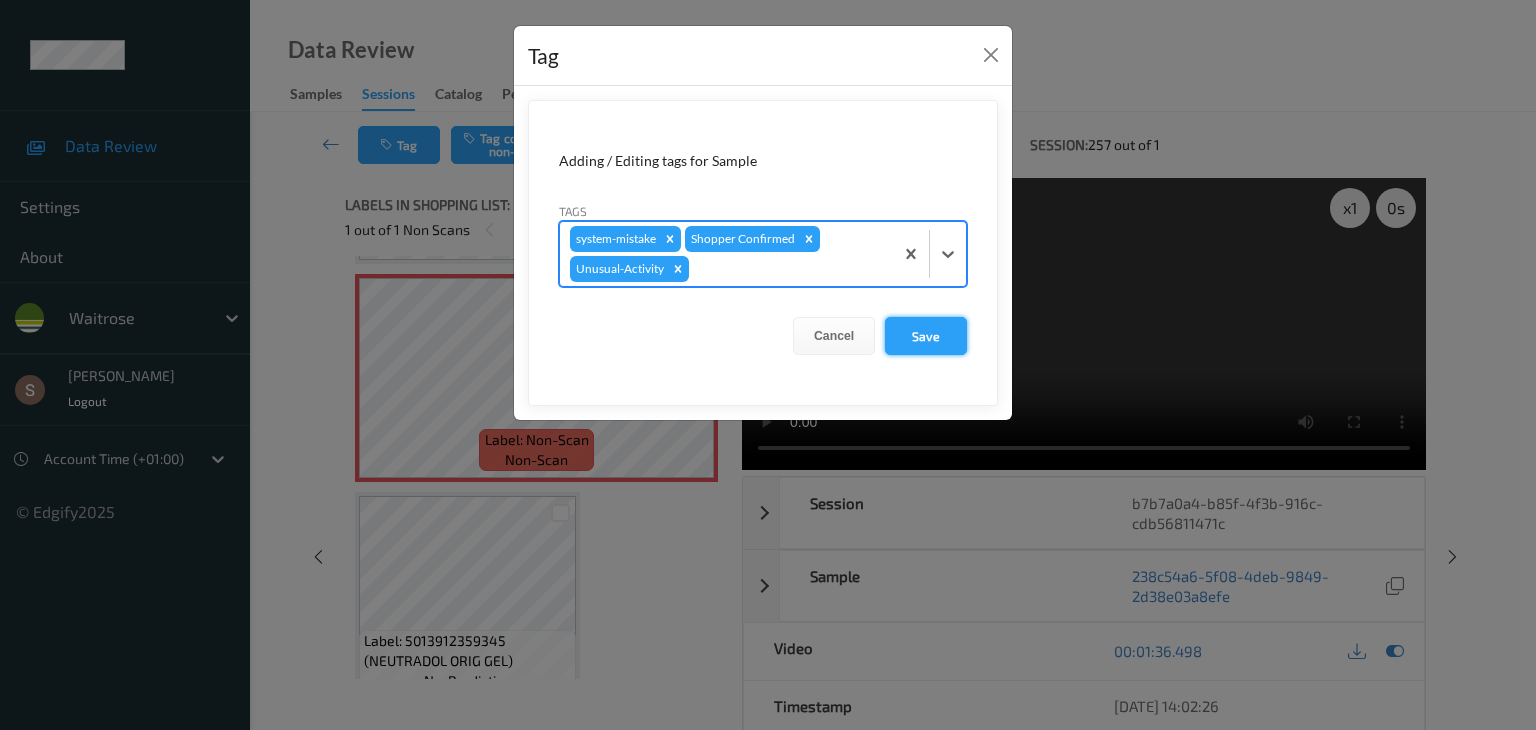 click on "Save" at bounding box center [926, 336] 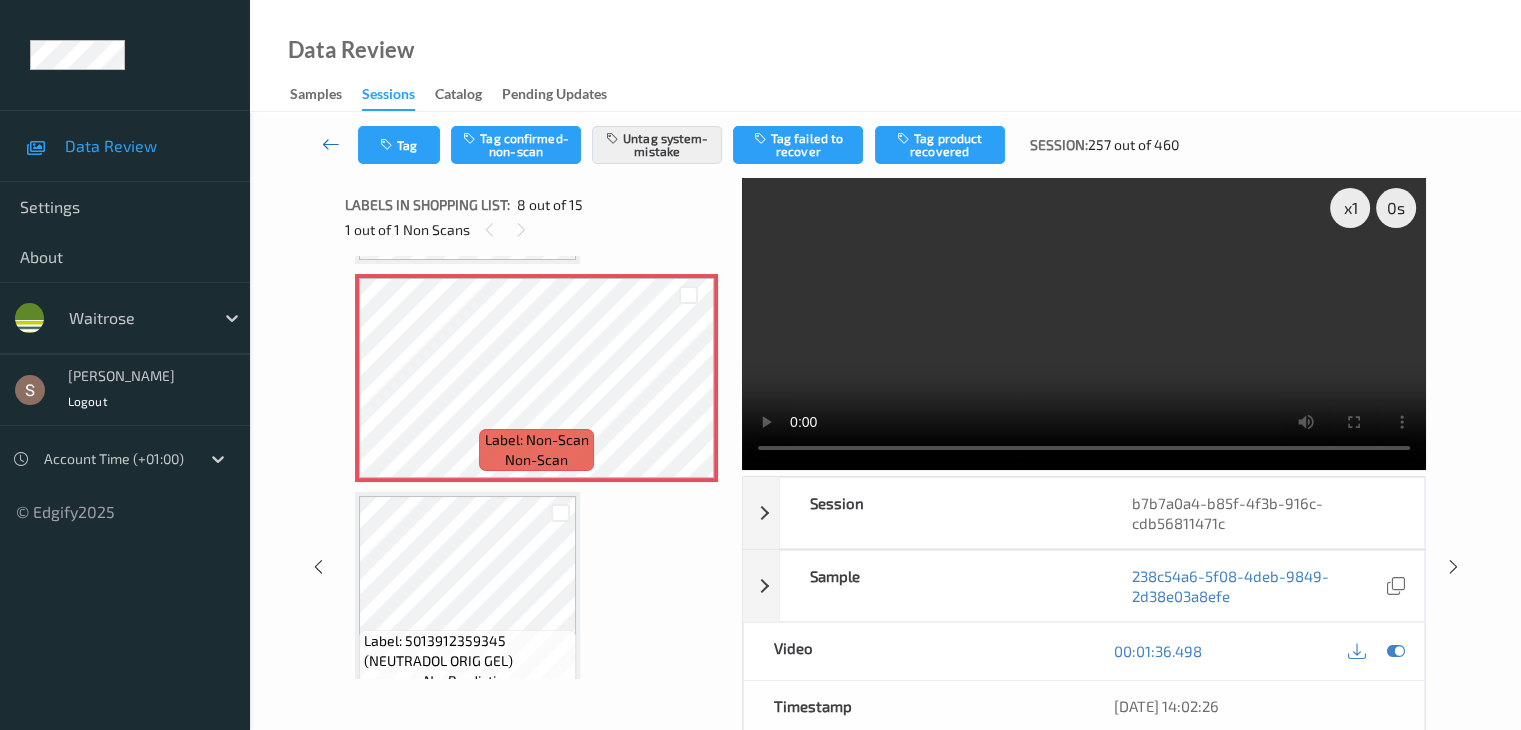 click at bounding box center [331, 144] 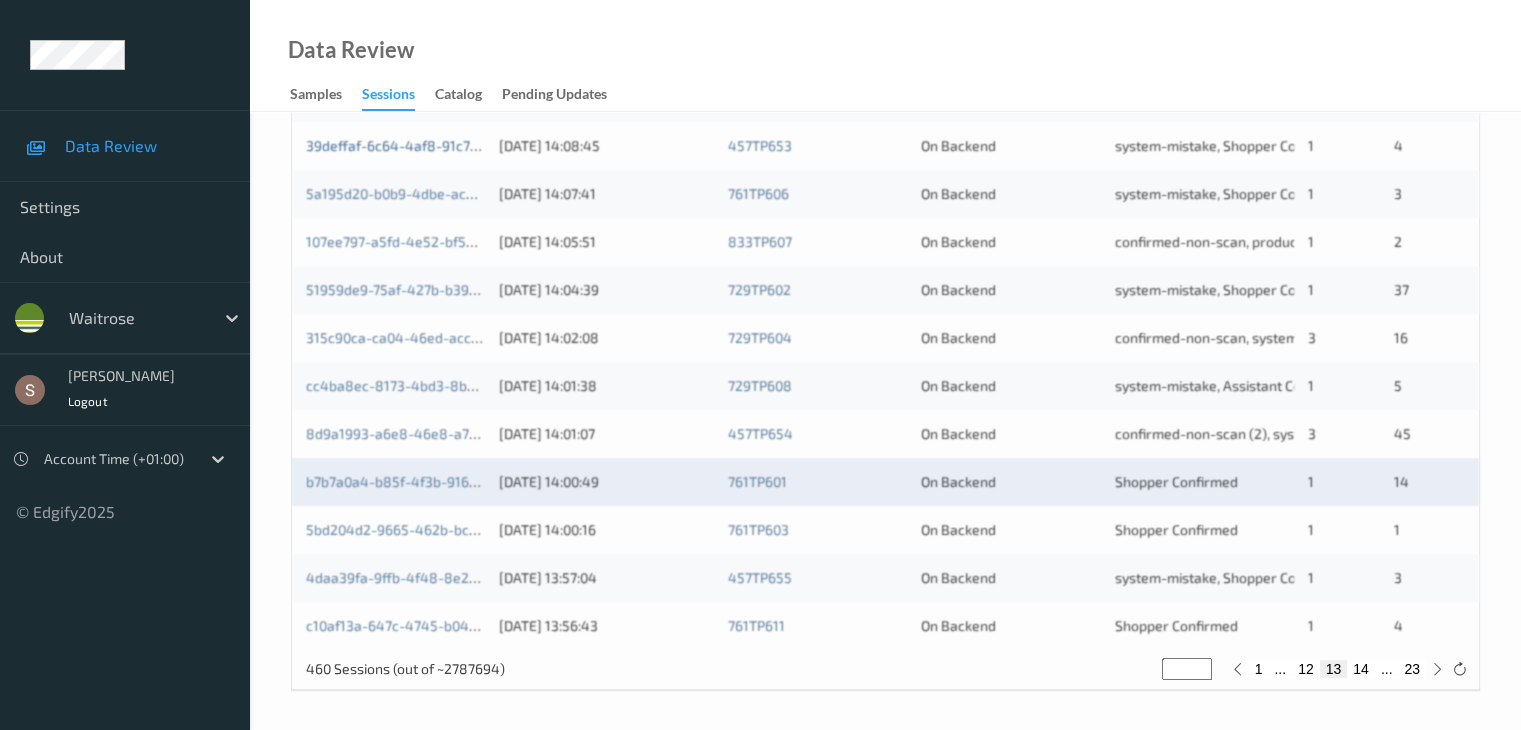 scroll, scrollTop: 932, scrollLeft: 0, axis: vertical 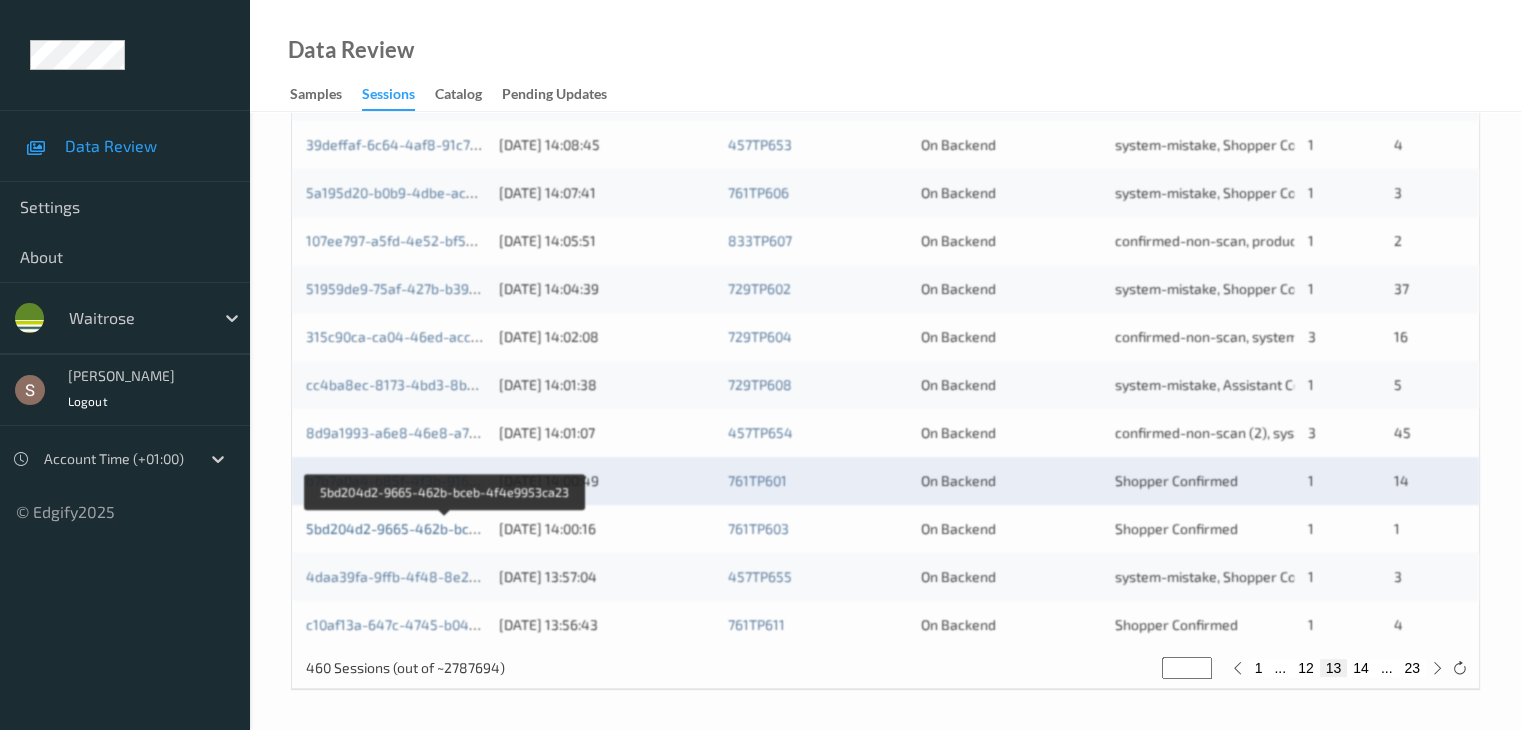 click on "5bd204d2-9665-462b-bceb-4f4e9953ca23" at bounding box center (445, 528) 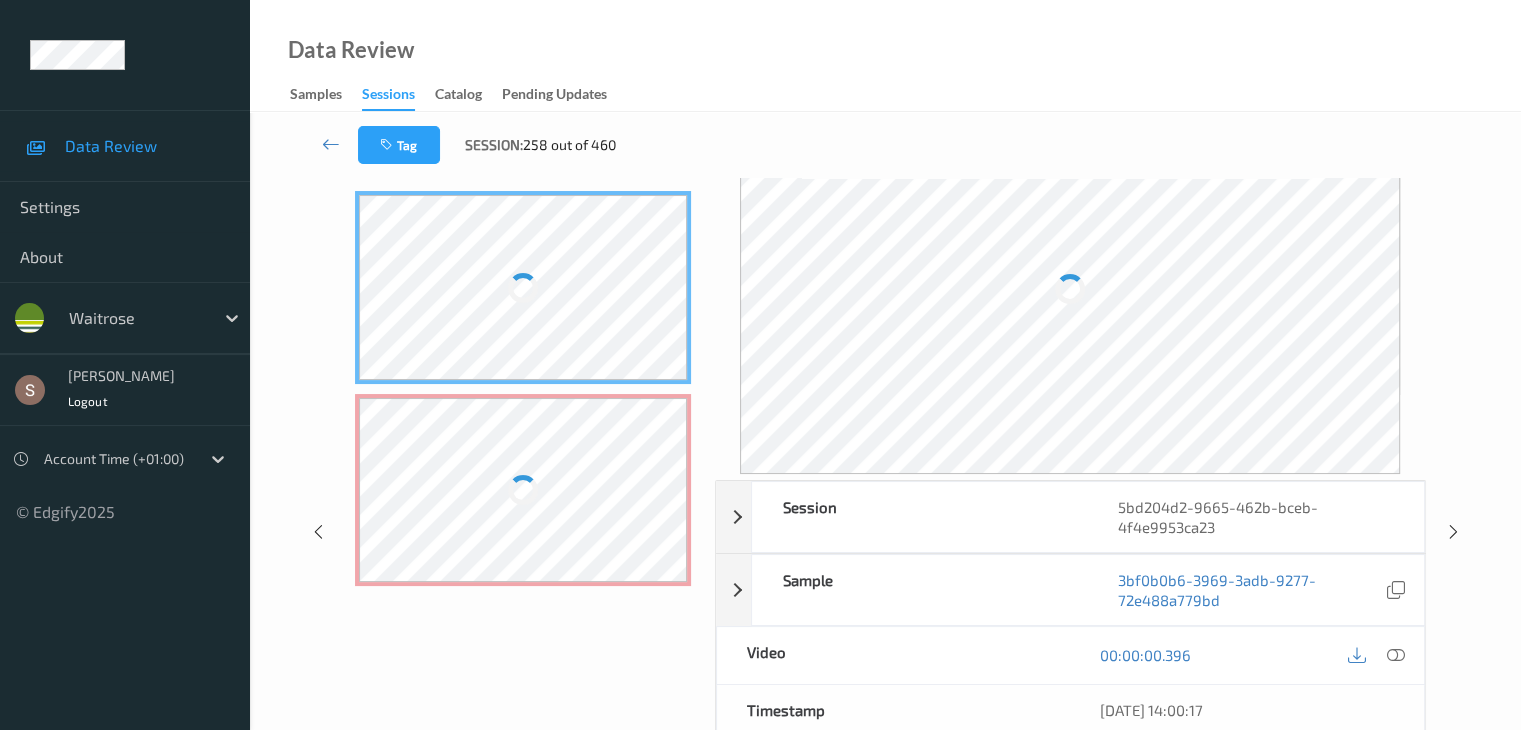 scroll, scrollTop: 0, scrollLeft: 0, axis: both 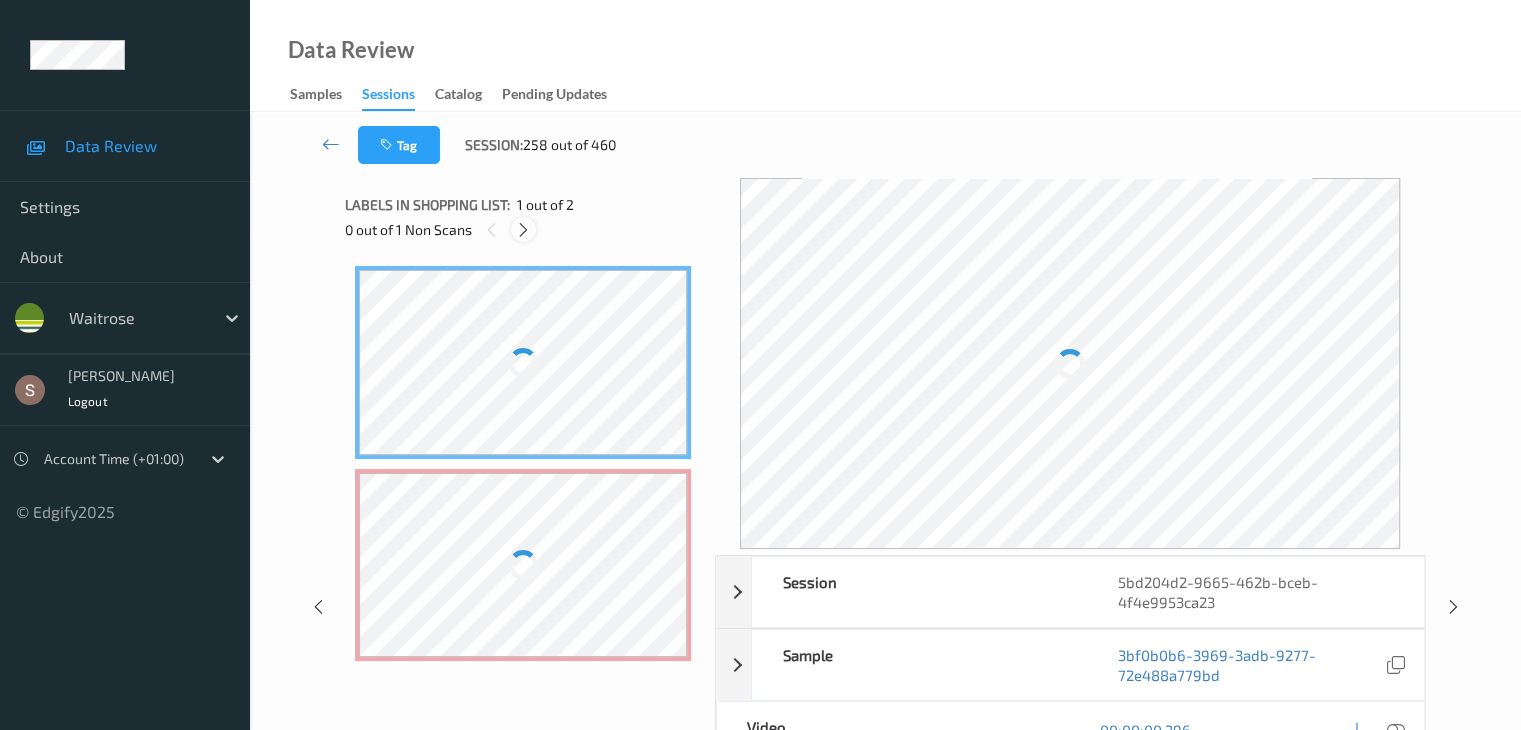 click at bounding box center (523, 230) 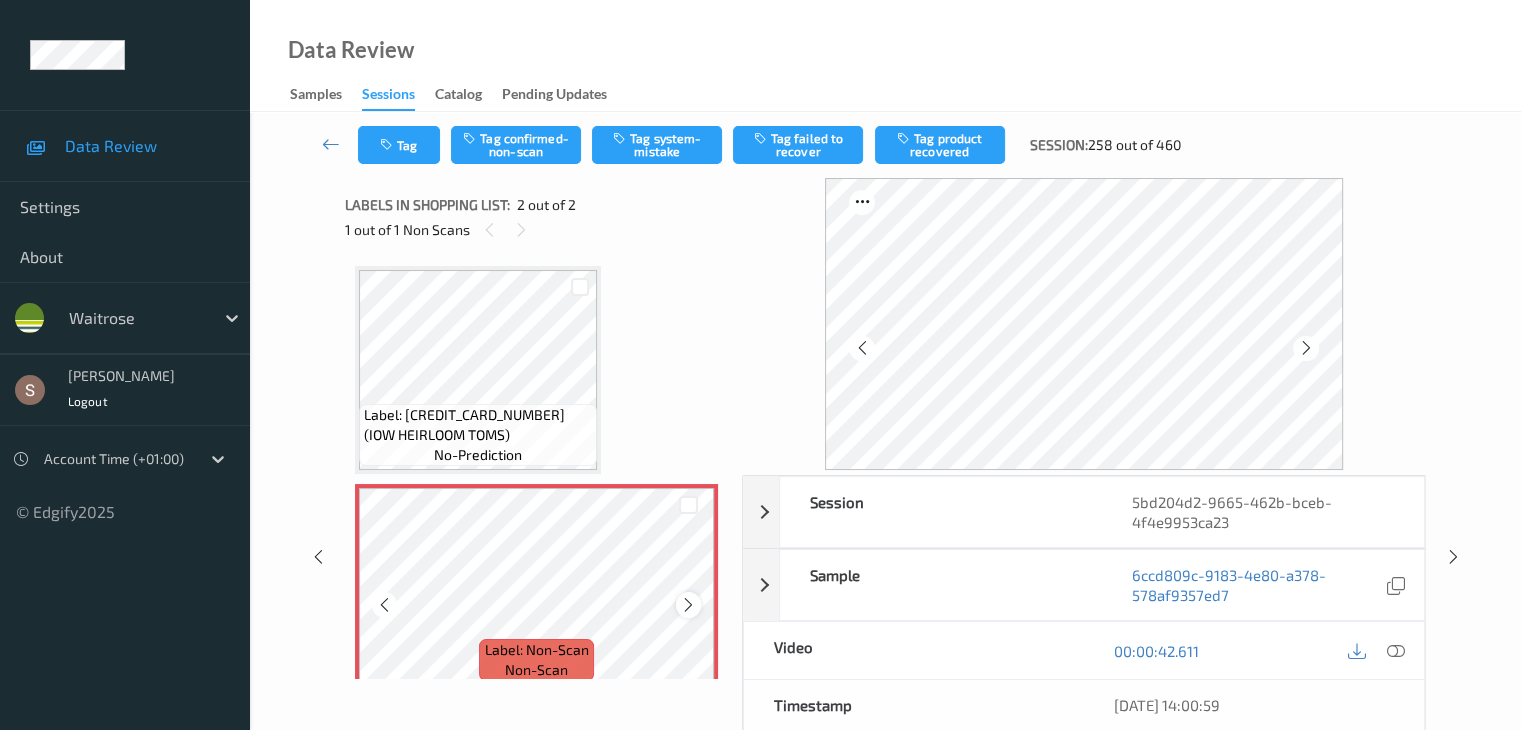 click at bounding box center [688, 605] 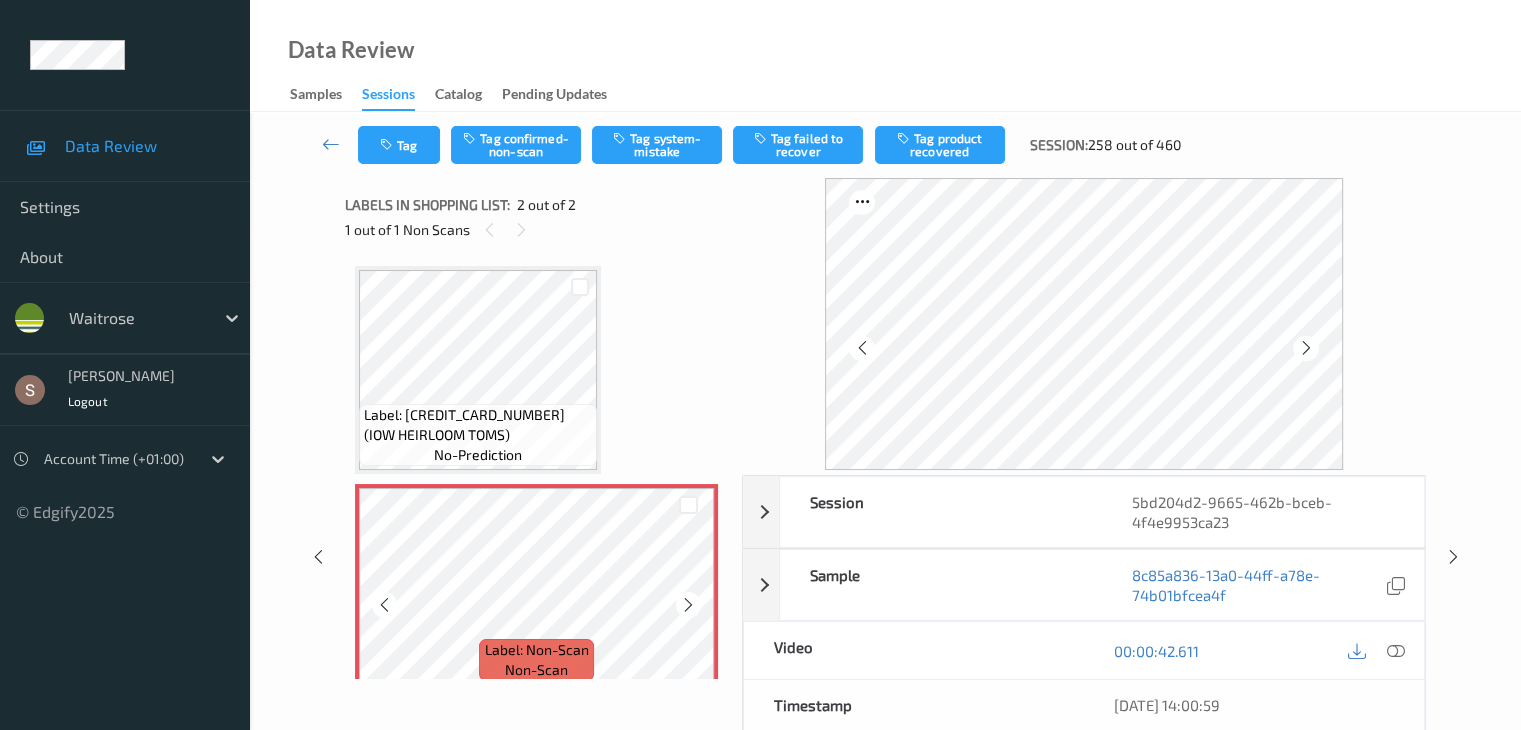 click at bounding box center [688, 605] 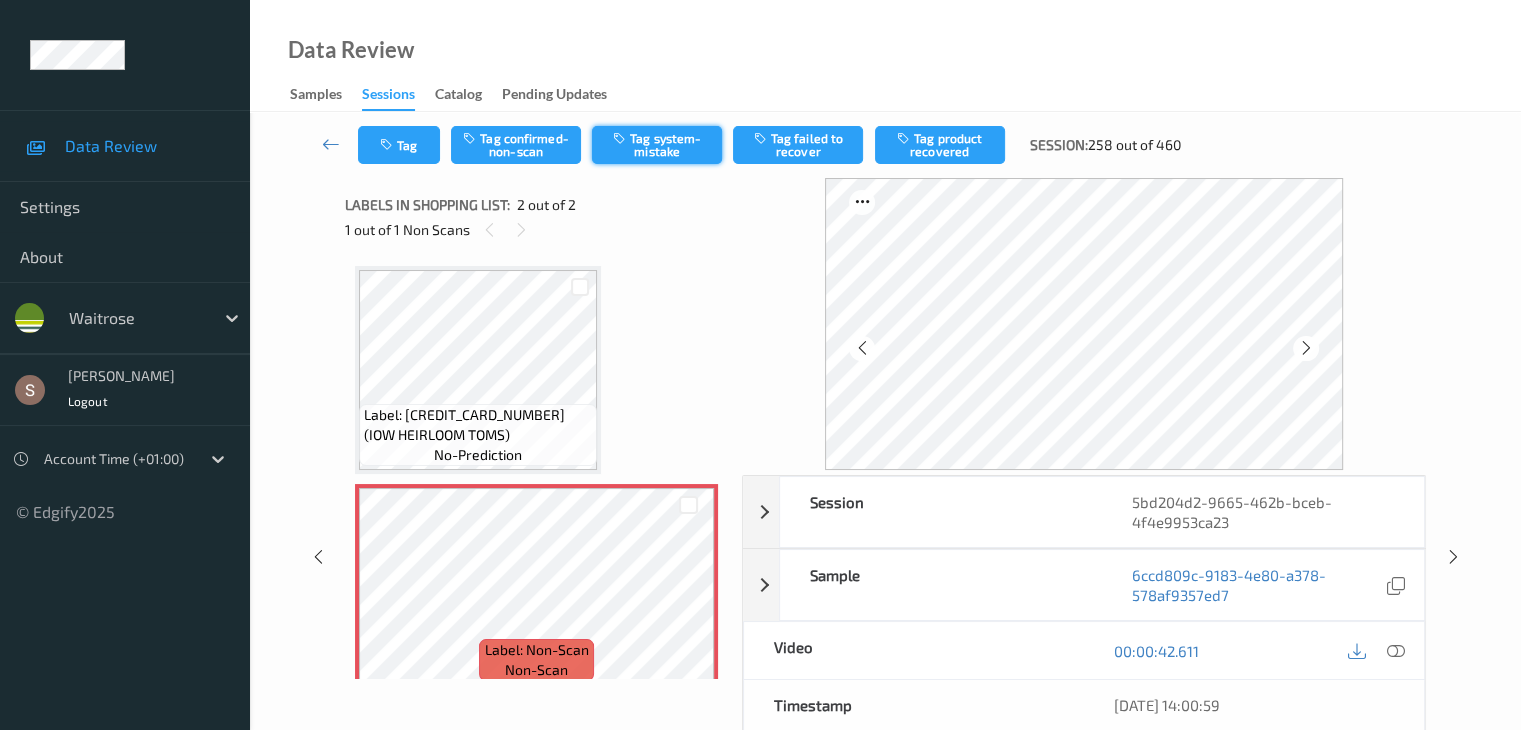 click on "Tag   system-mistake" at bounding box center (657, 145) 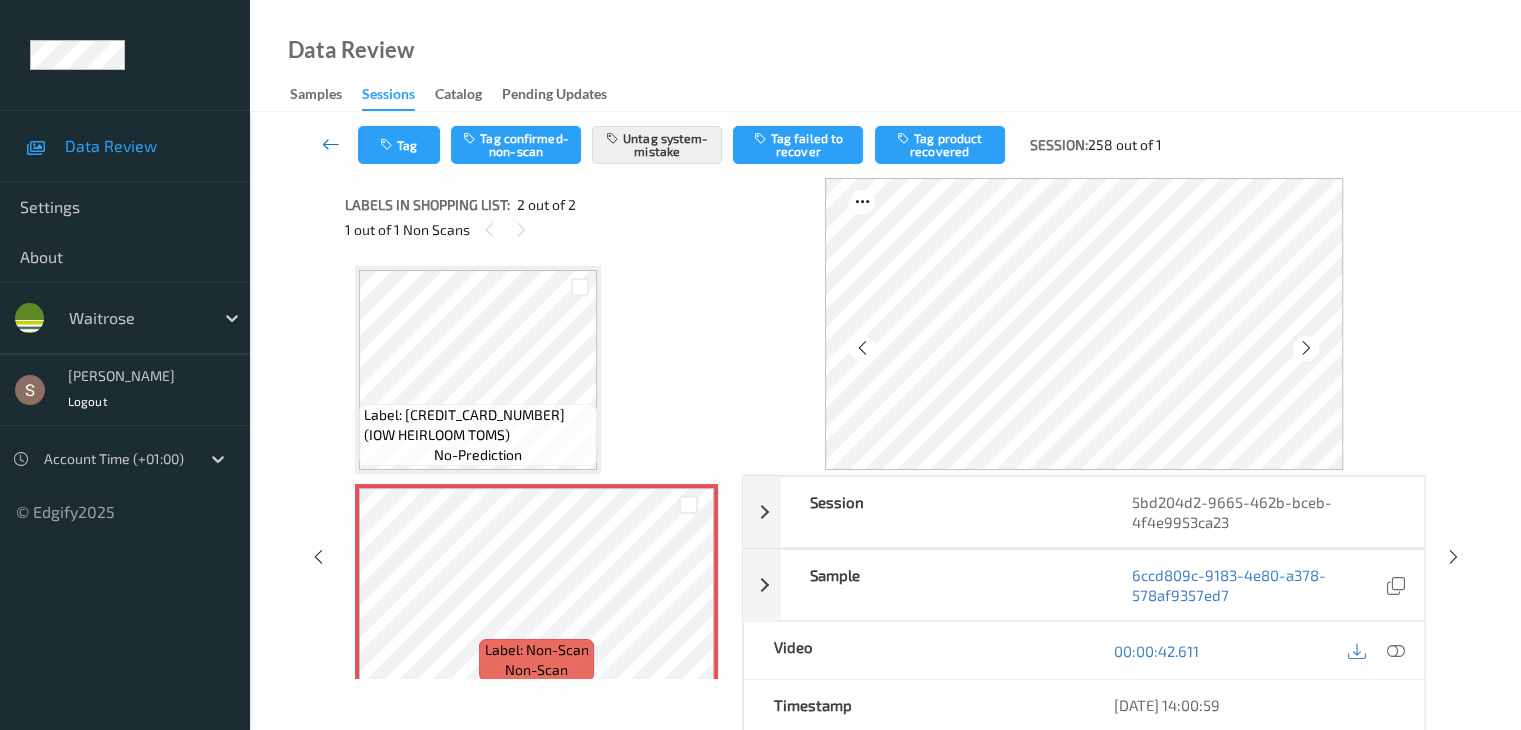 click at bounding box center (331, 144) 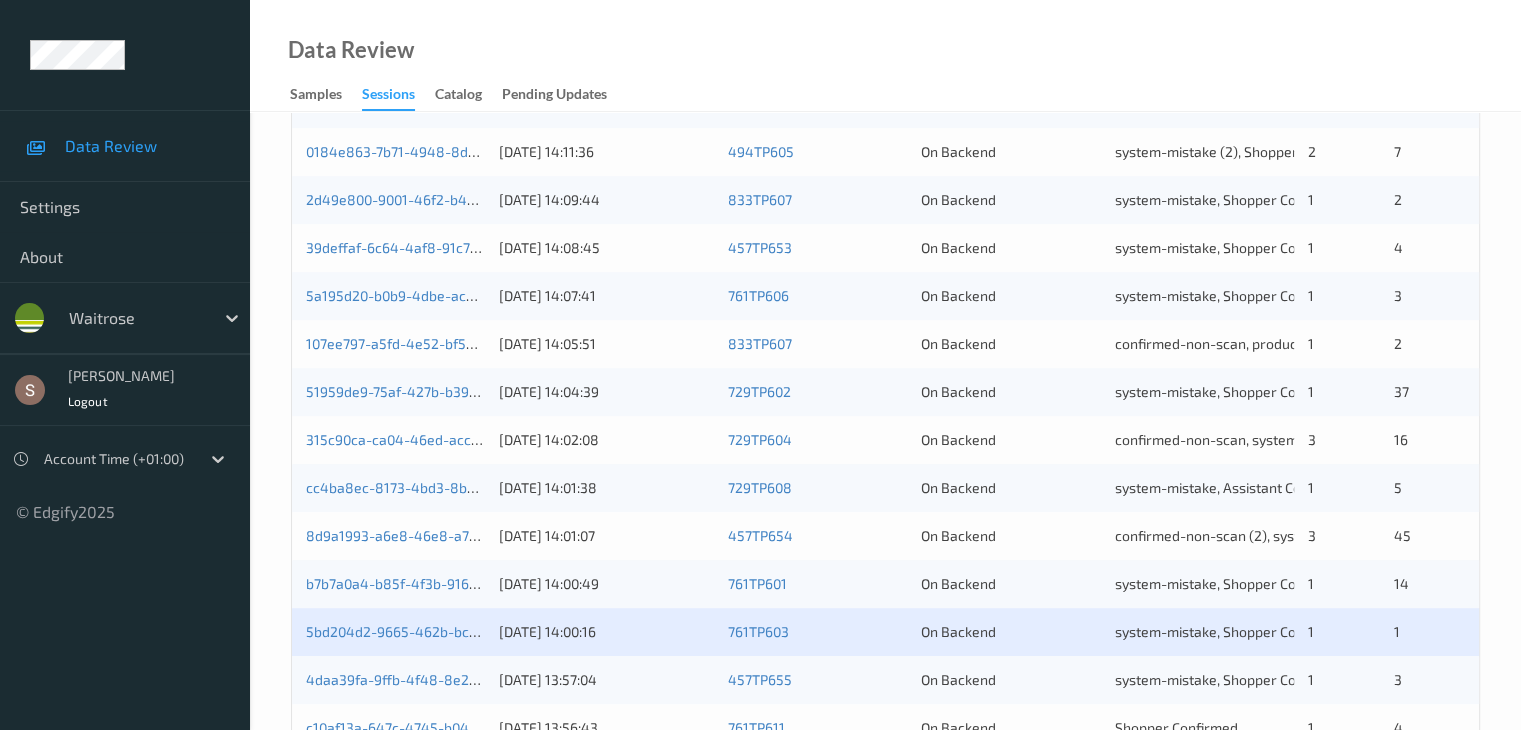 scroll, scrollTop: 932, scrollLeft: 0, axis: vertical 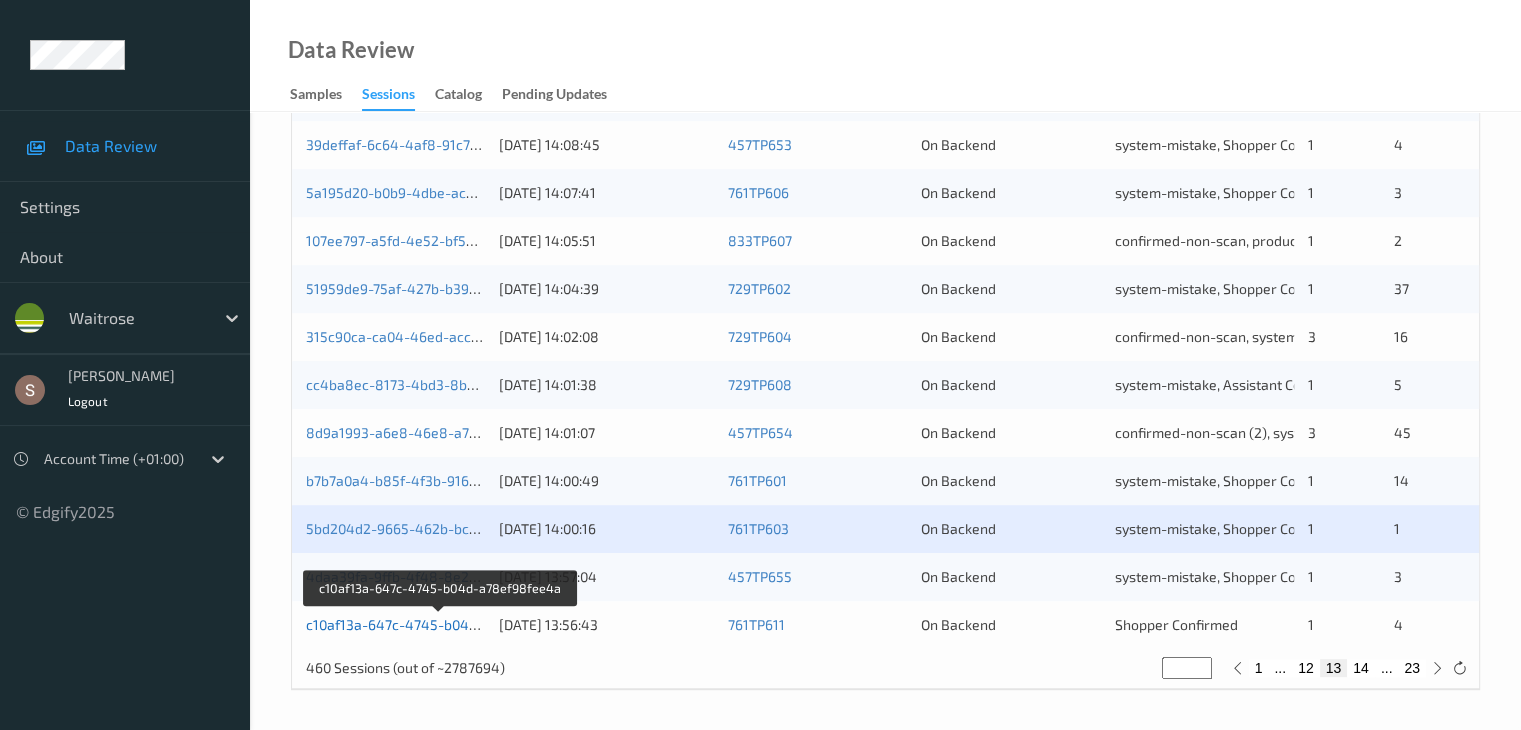 click on "c10af13a-647c-4745-b04d-a78ef98fee4a" at bounding box center (440, 624) 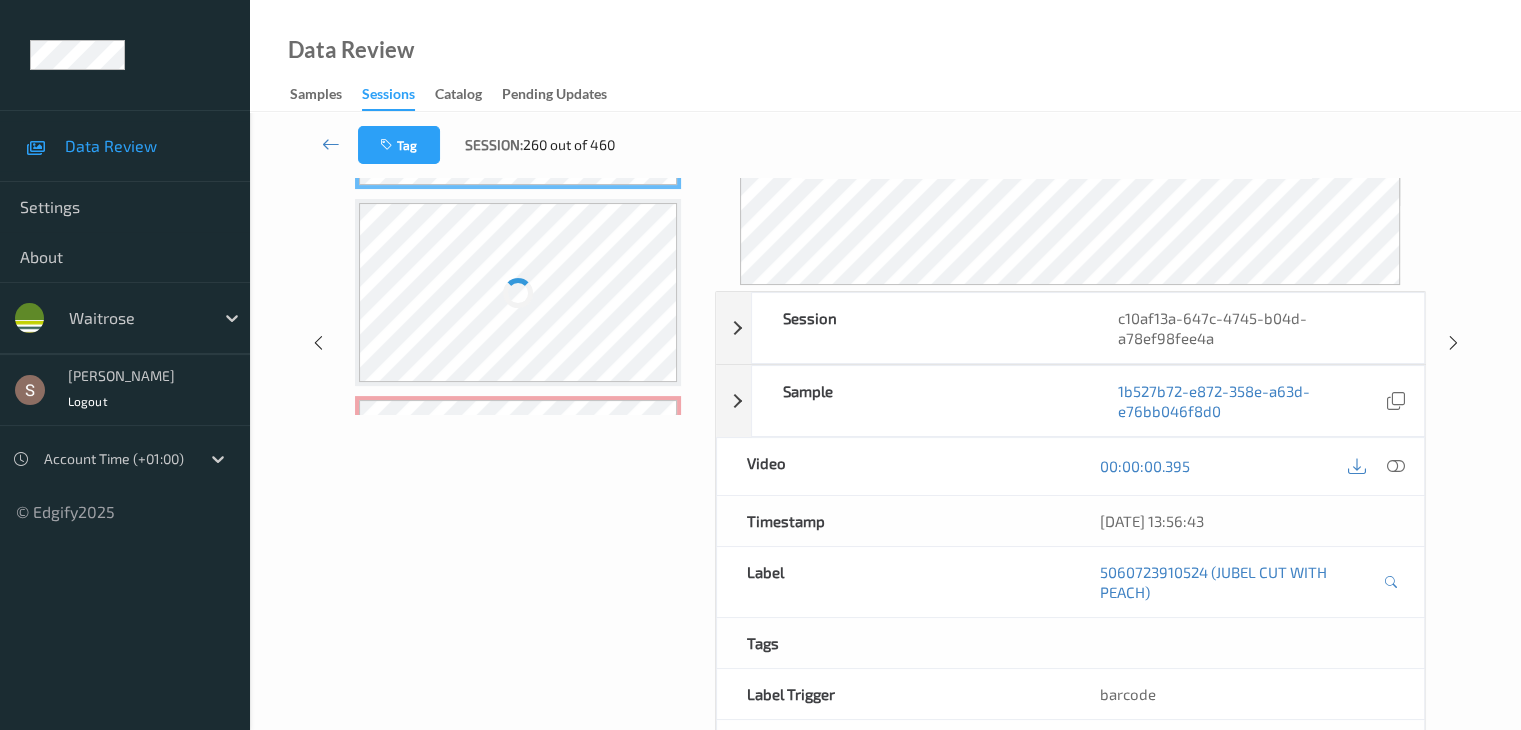 scroll, scrollTop: 0, scrollLeft: 0, axis: both 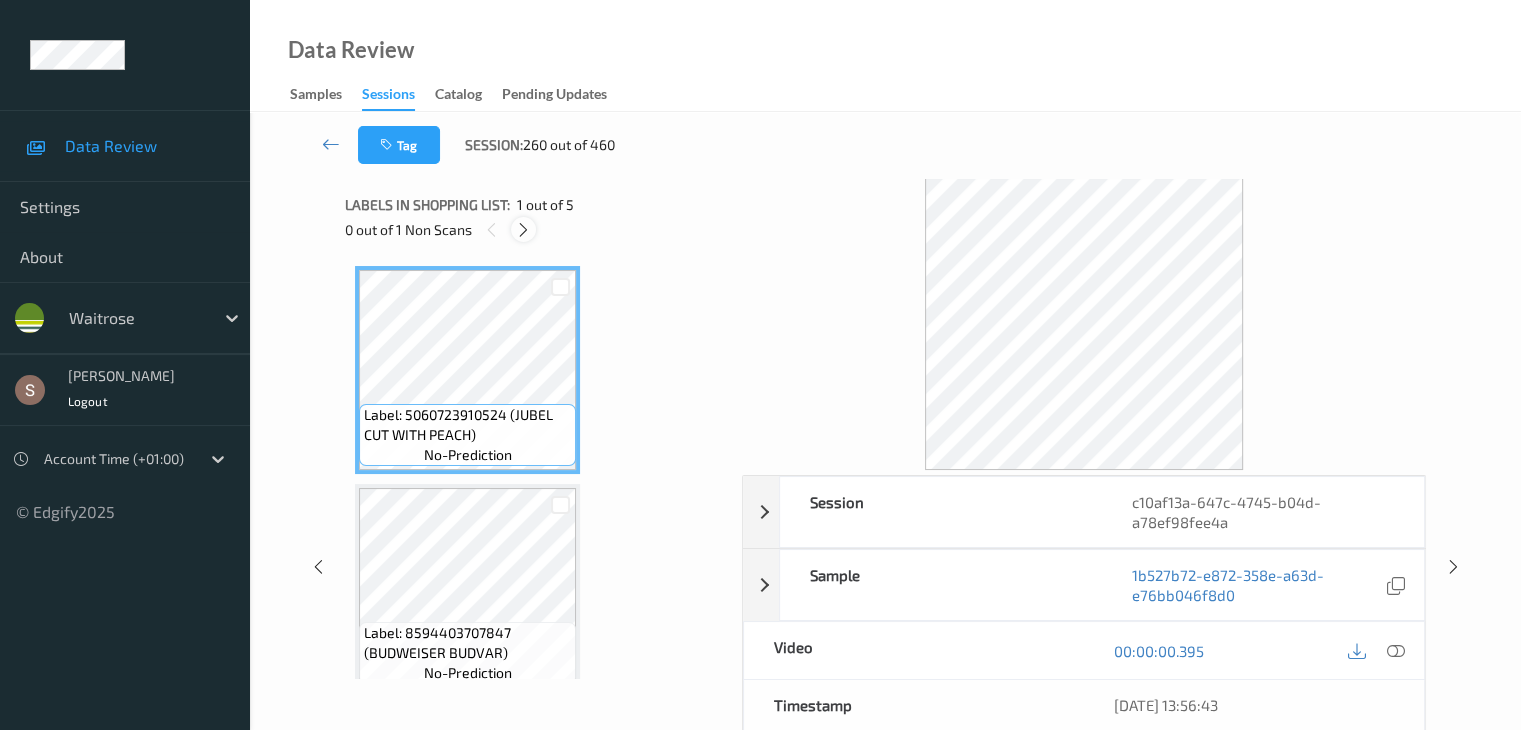 click at bounding box center (523, 230) 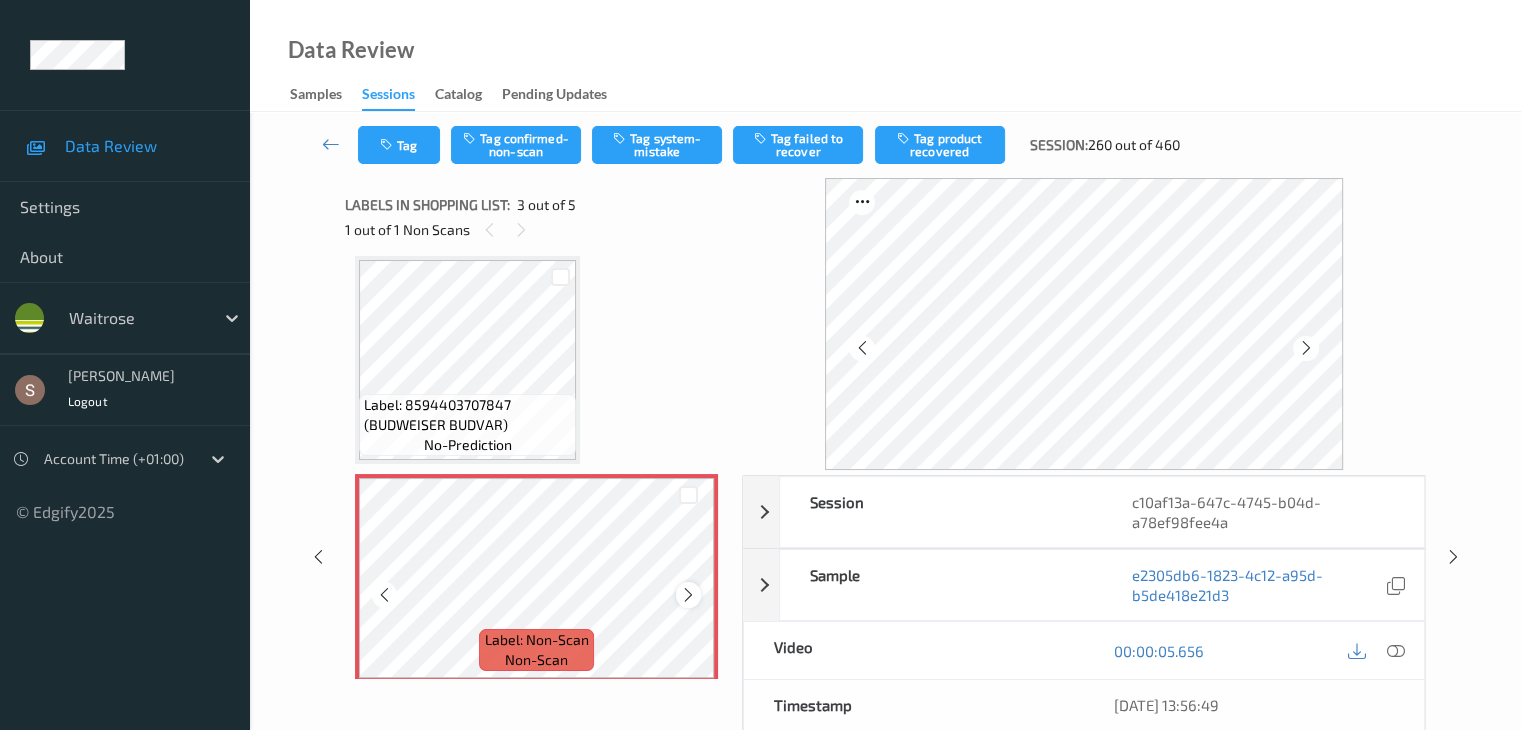 click at bounding box center [688, 595] 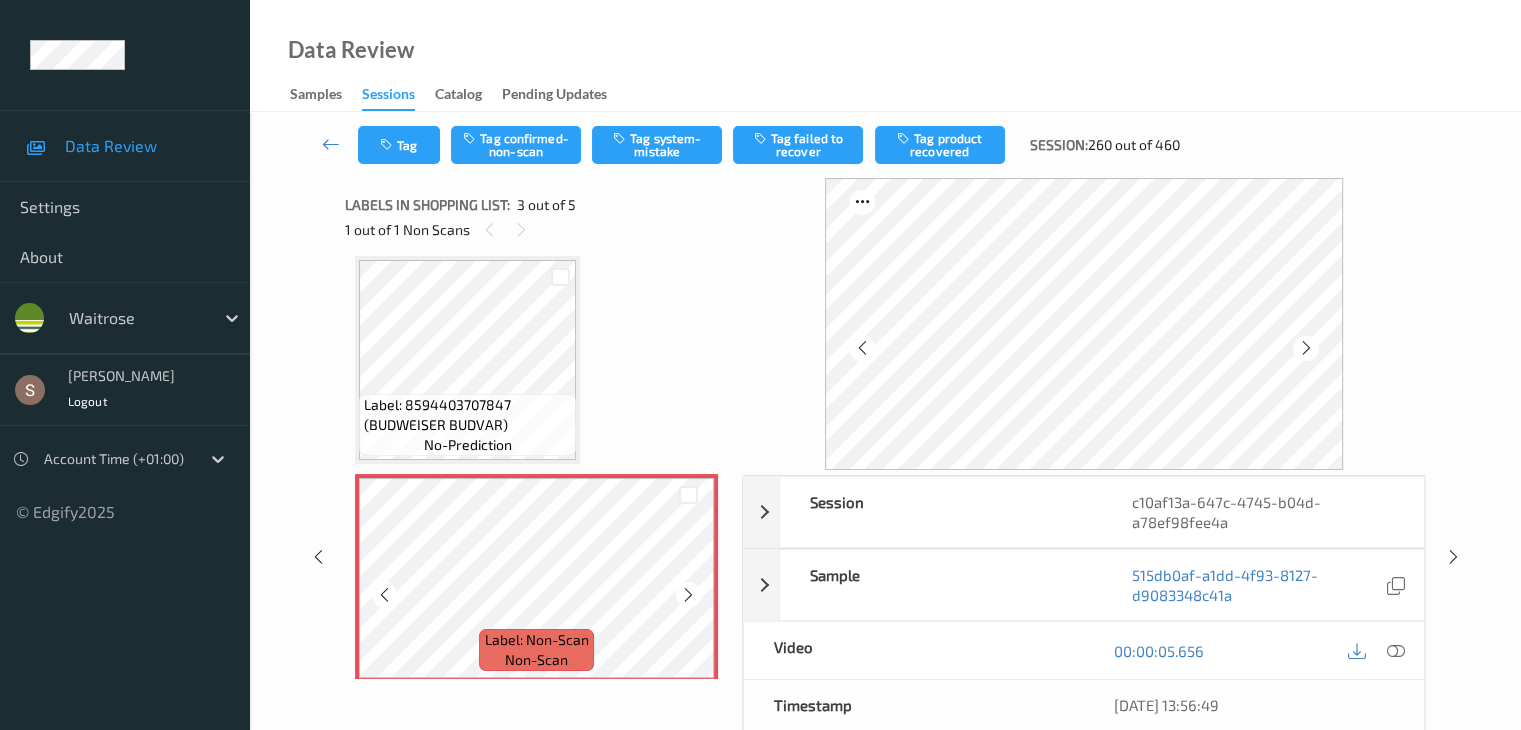 click at bounding box center (688, 595) 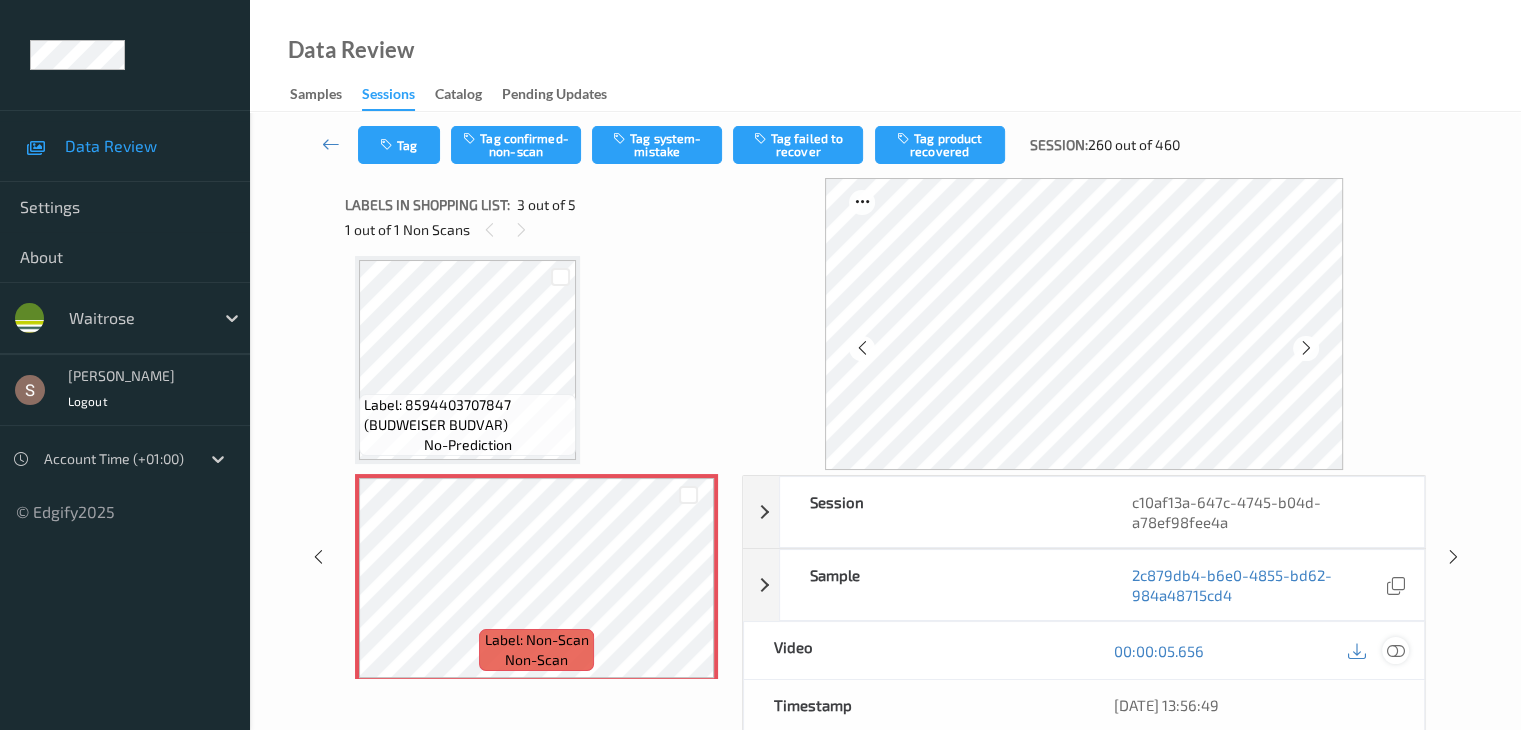 click at bounding box center [1395, 651] 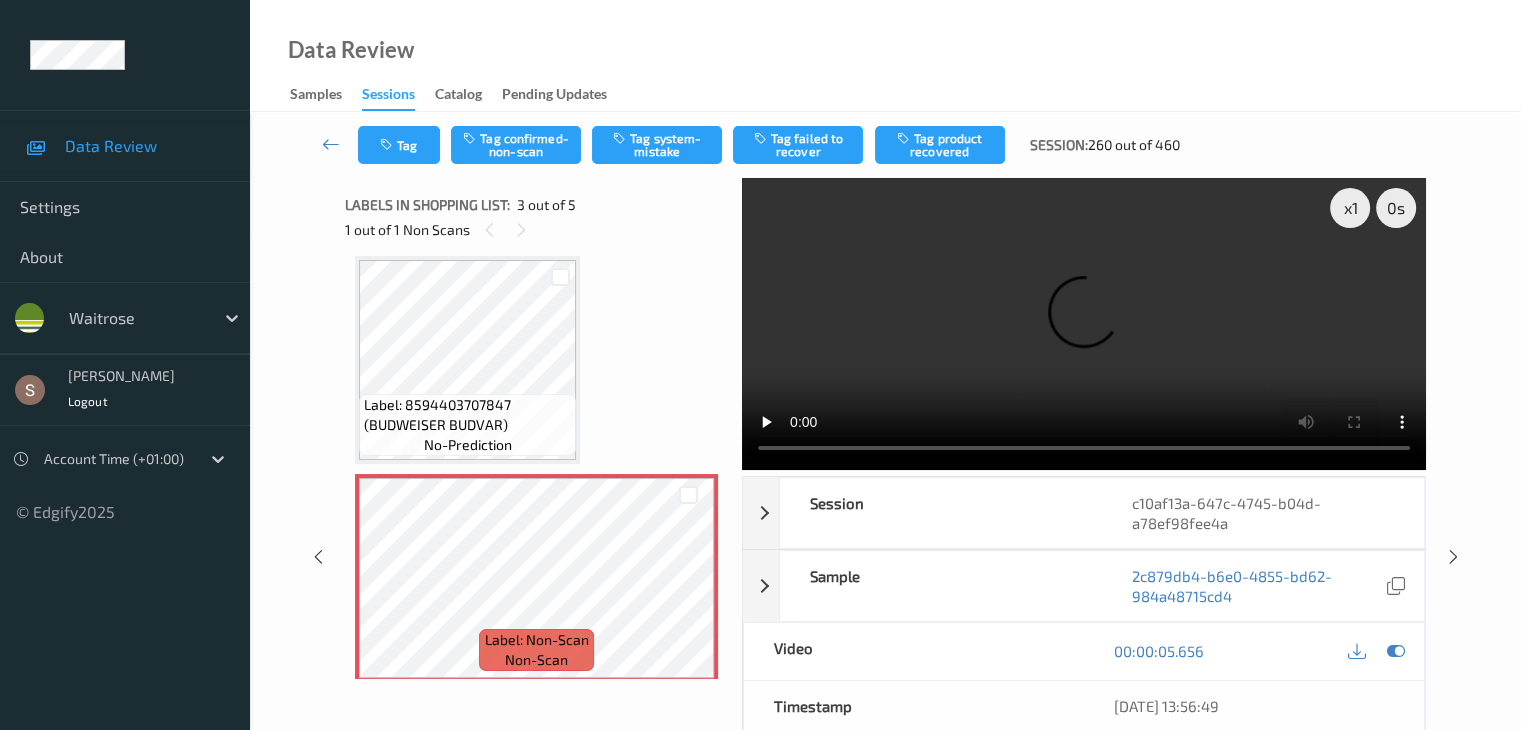 click at bounding box center (1084, 324) 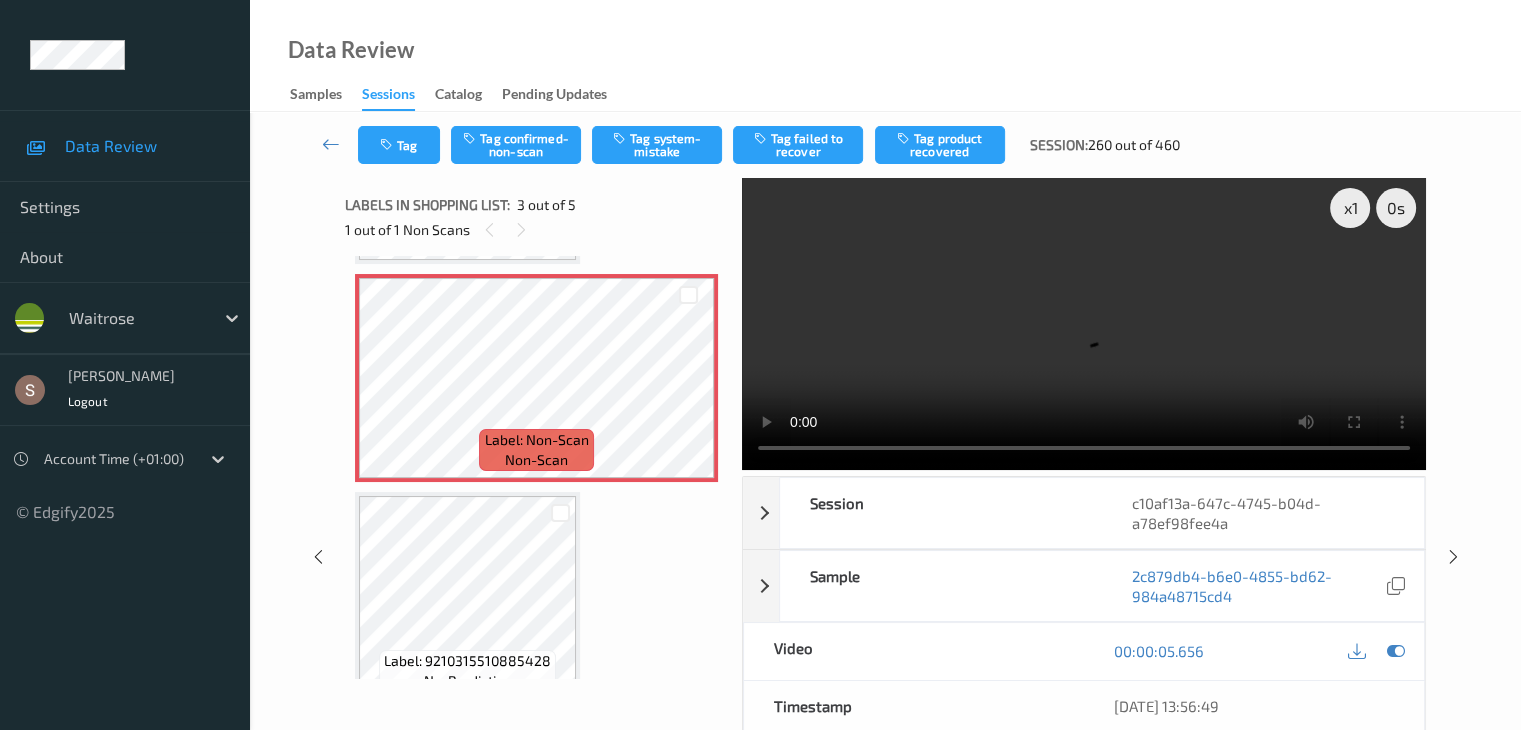 scroll, scrollTop: 528, scrollLeft: 0, axis: vertical 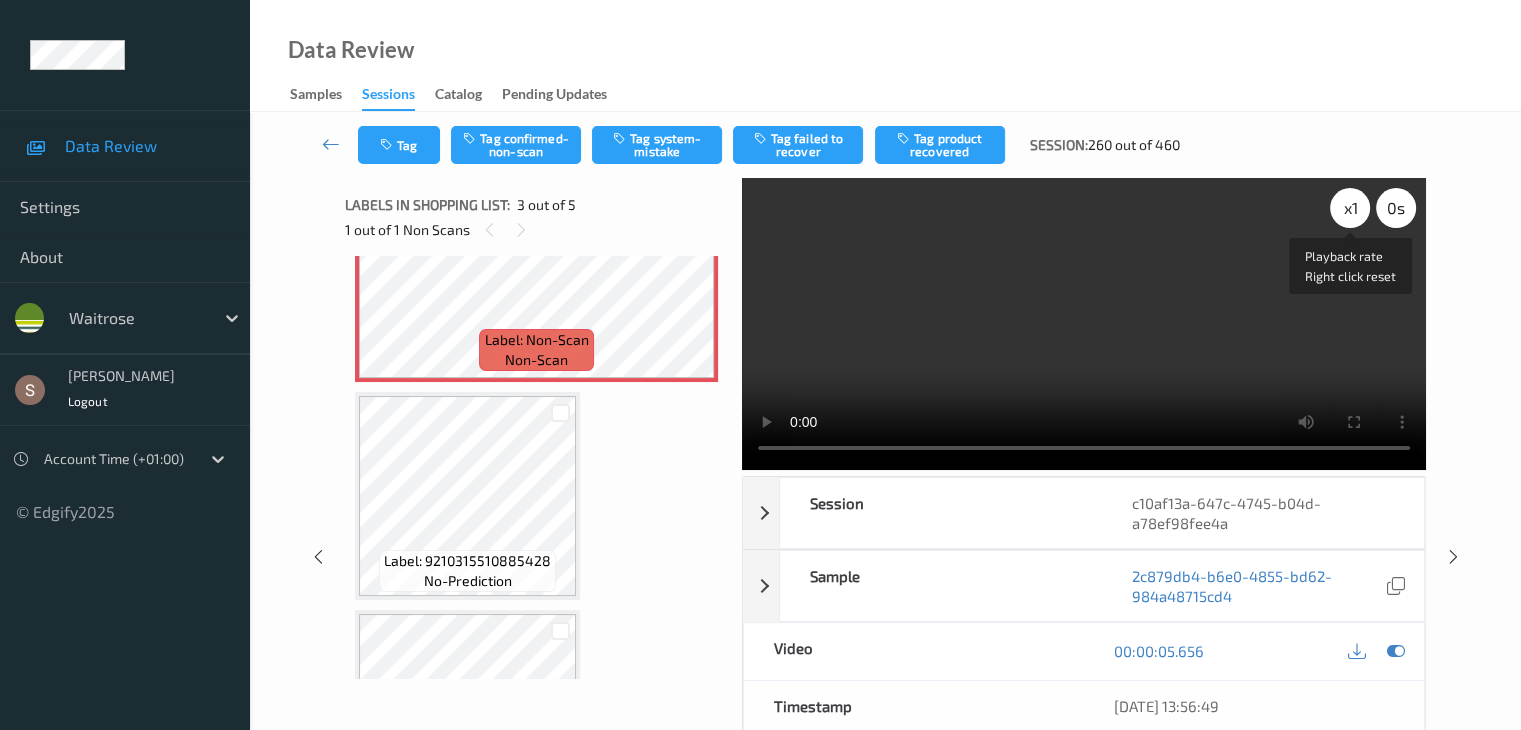 click on "x 1 0 s Playback rate Right click reset" at bounding box center [1373, 208] 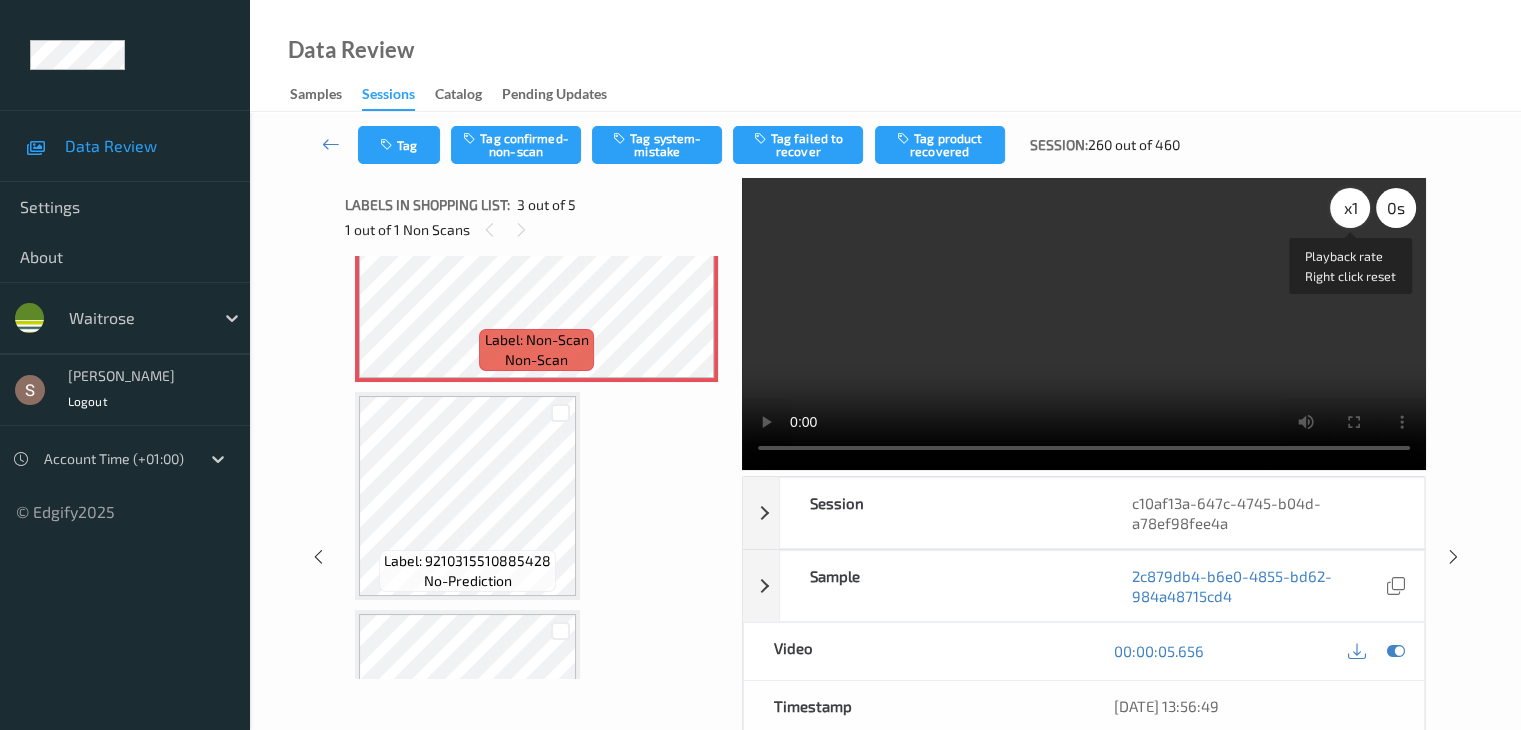 click on "x 1" at bounding box center (1350, 208) 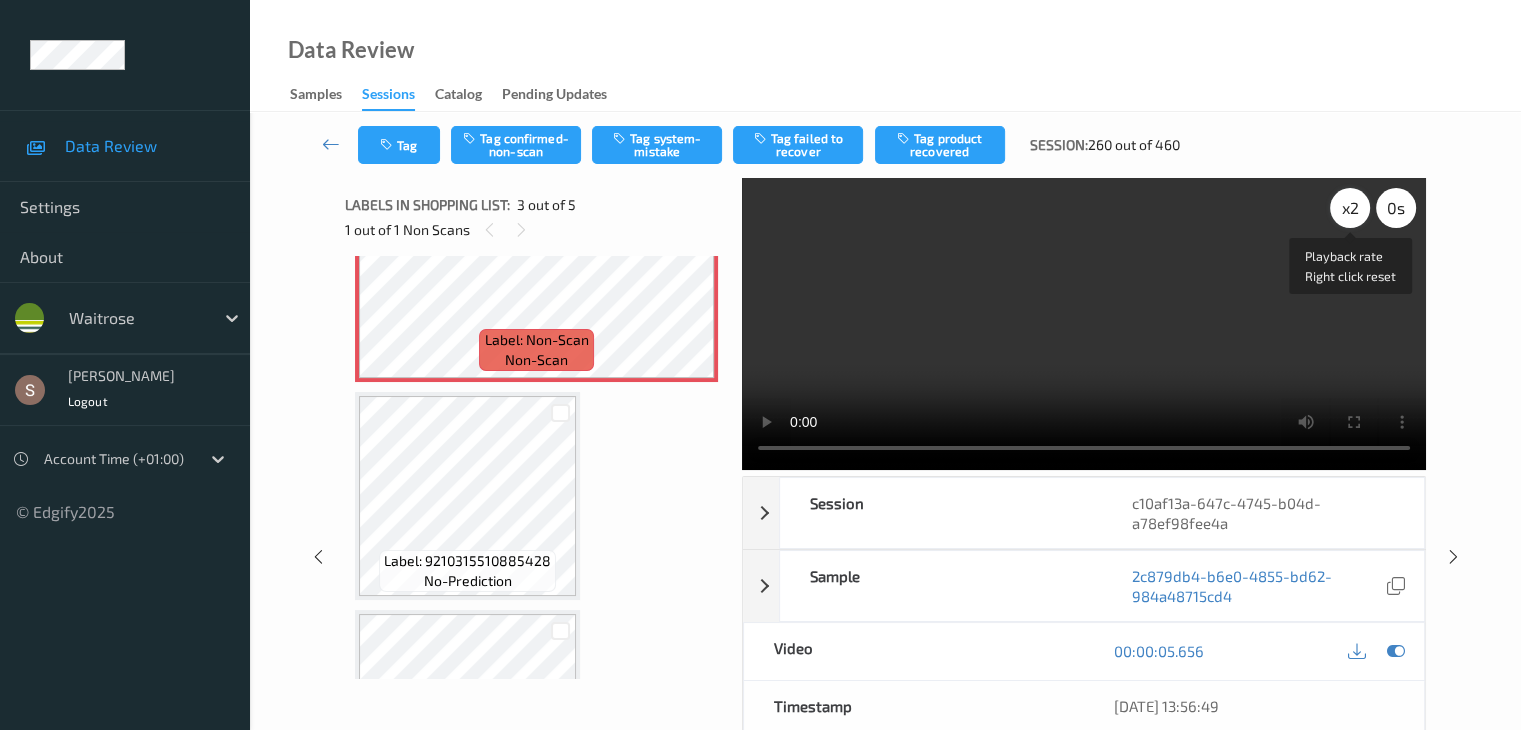 click on "x 2" at bounding box center [1350, 208] 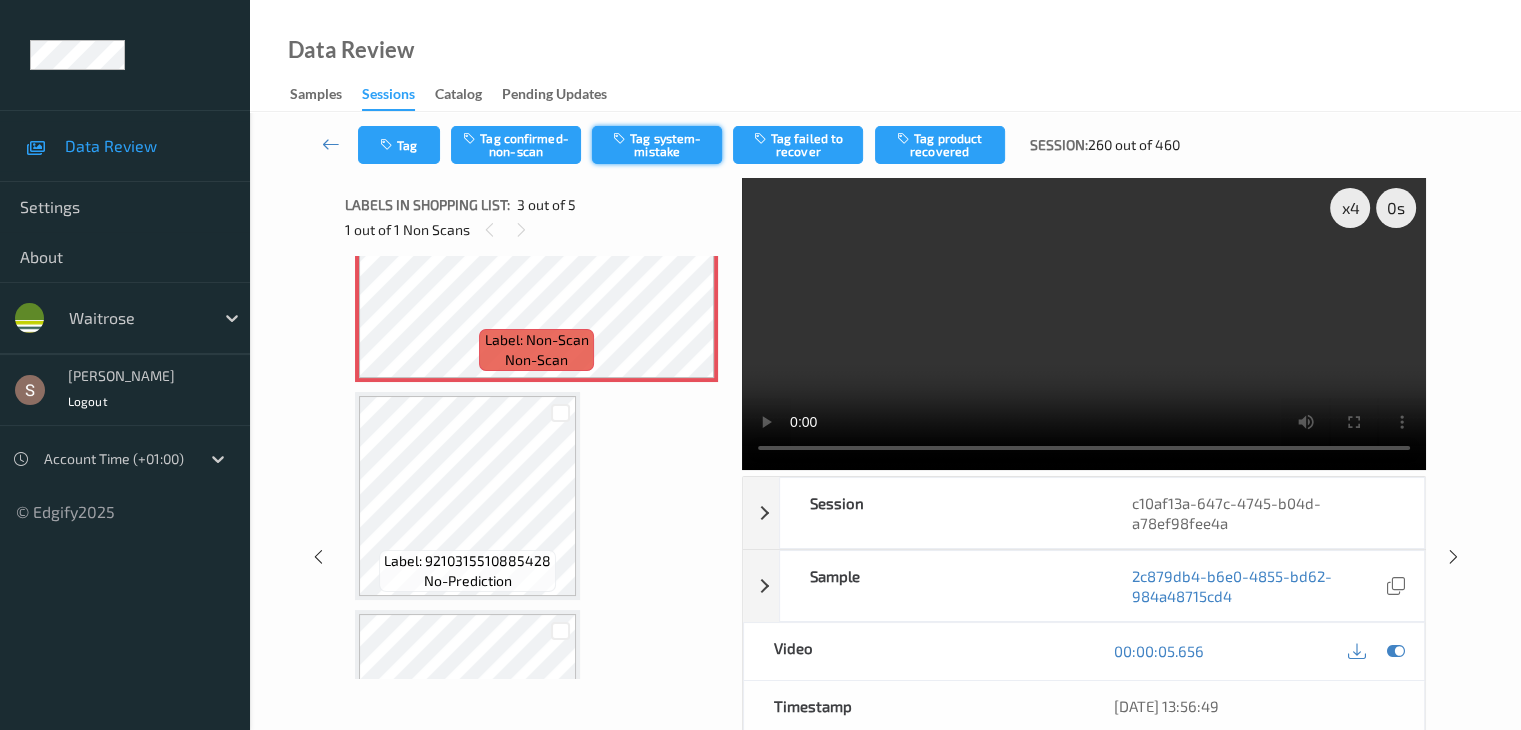 click on "Tag   system-mistake" at bounding box center (657, 145) 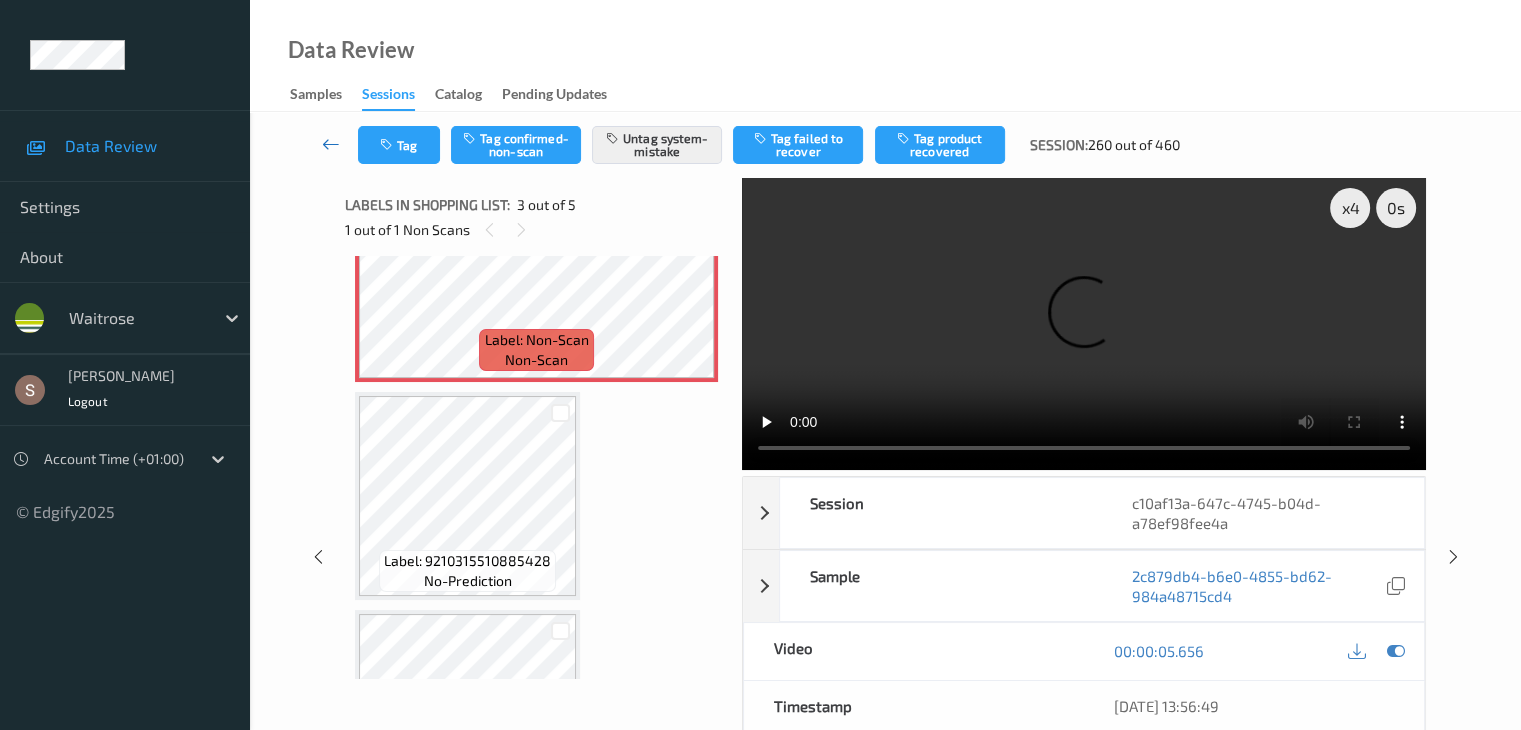 click at bounding box center (331, 144) 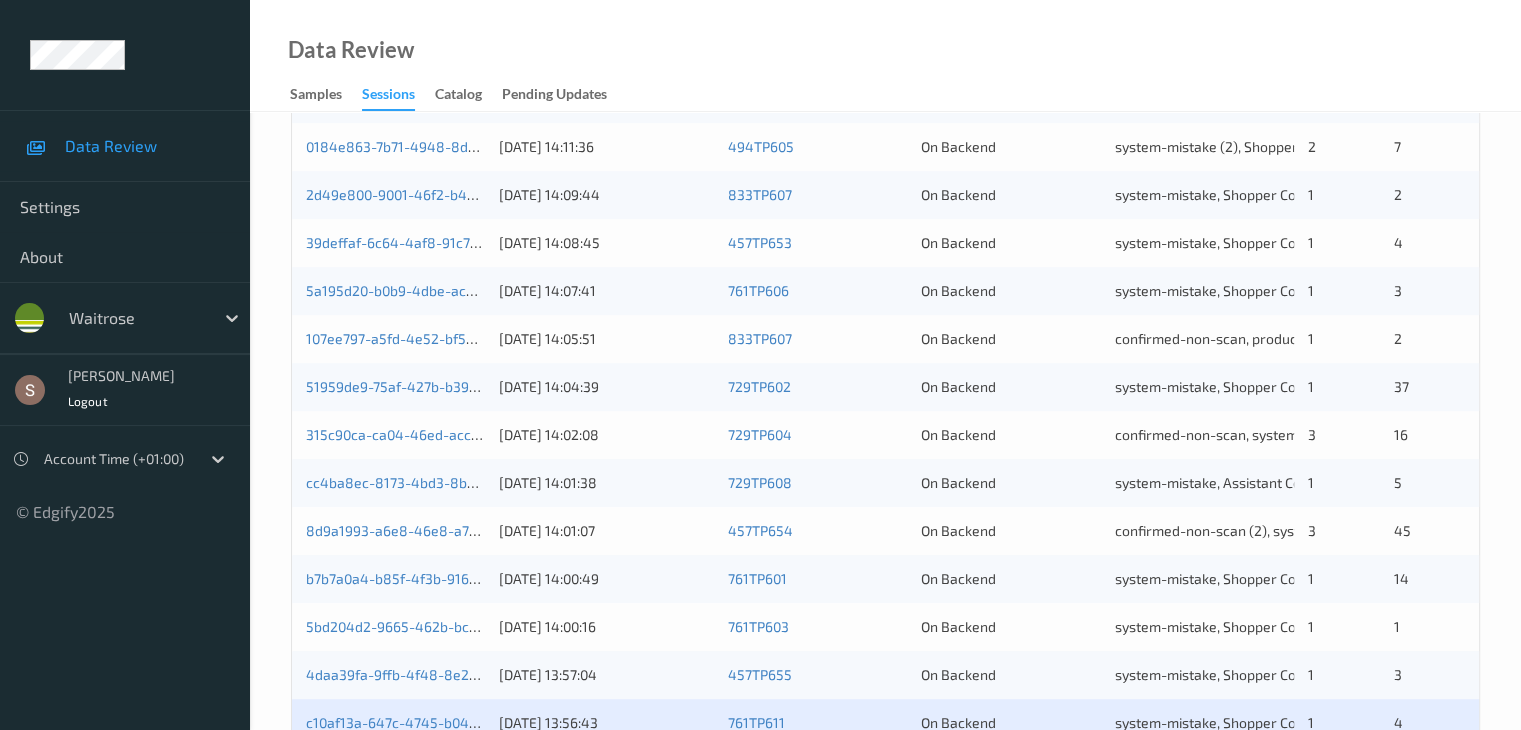 scroll, scrollTop: 932, scrollLeft: 0, axis: vertical 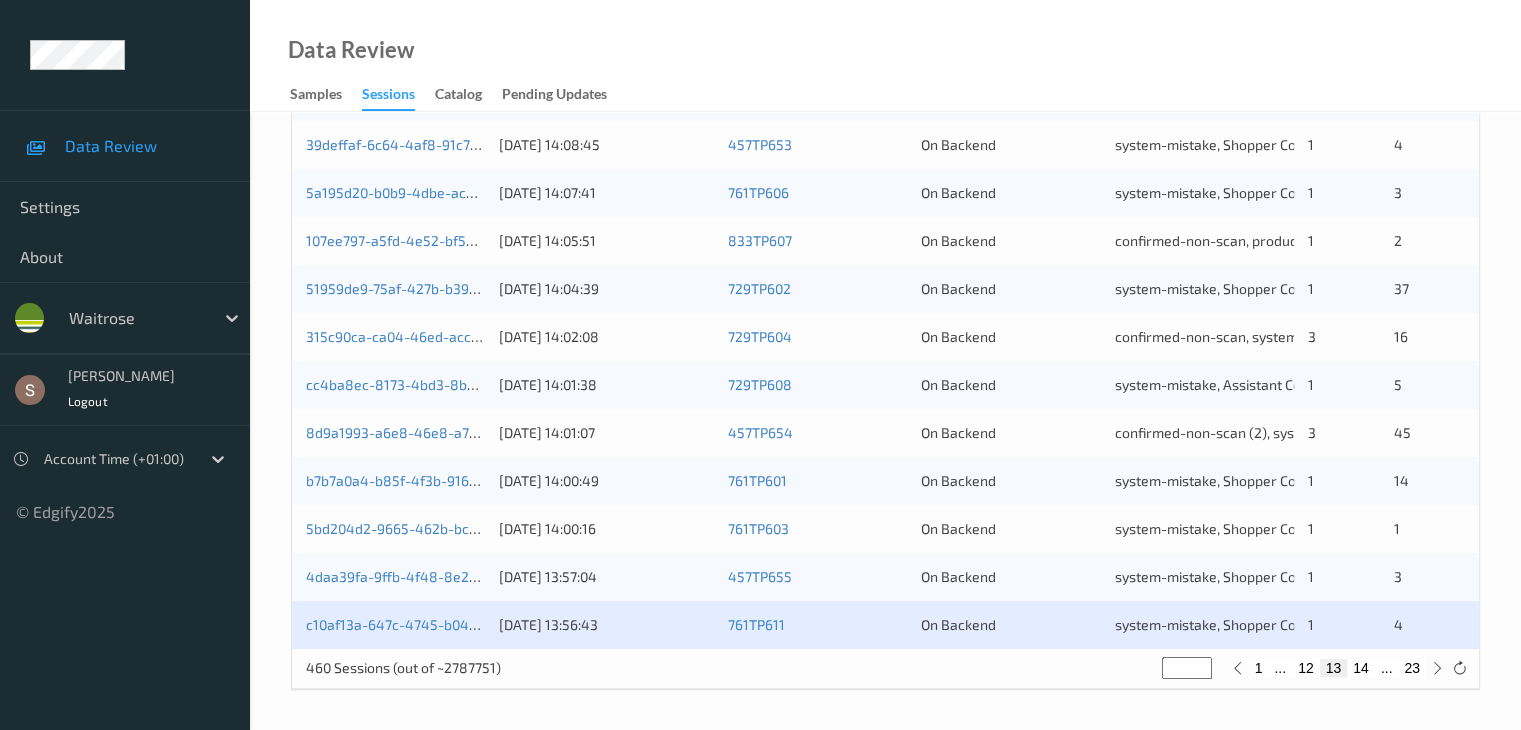 click on "14" at bounding box center (1361, 668) 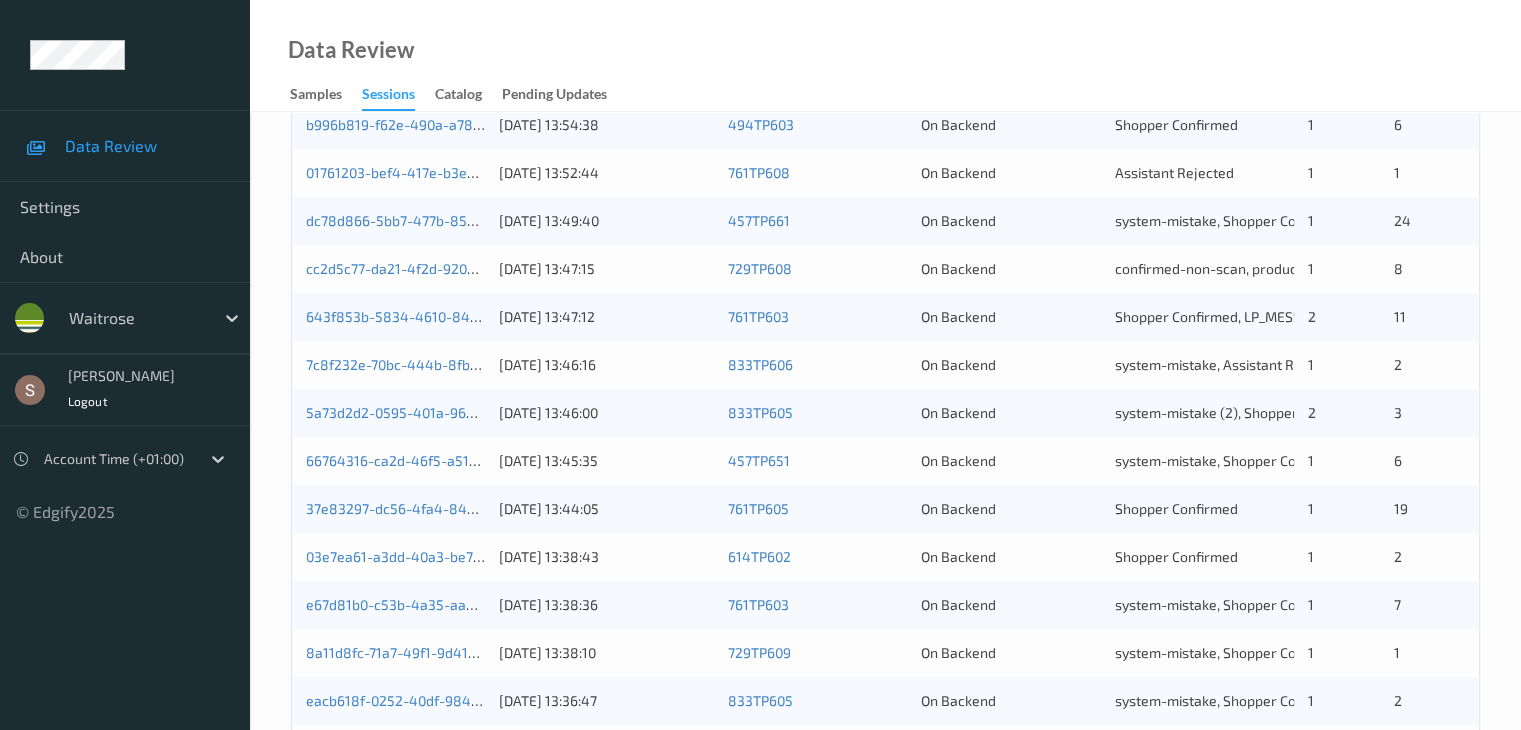 scroll, scrollTop: 400, scrollLeft: 0, axis: vertical 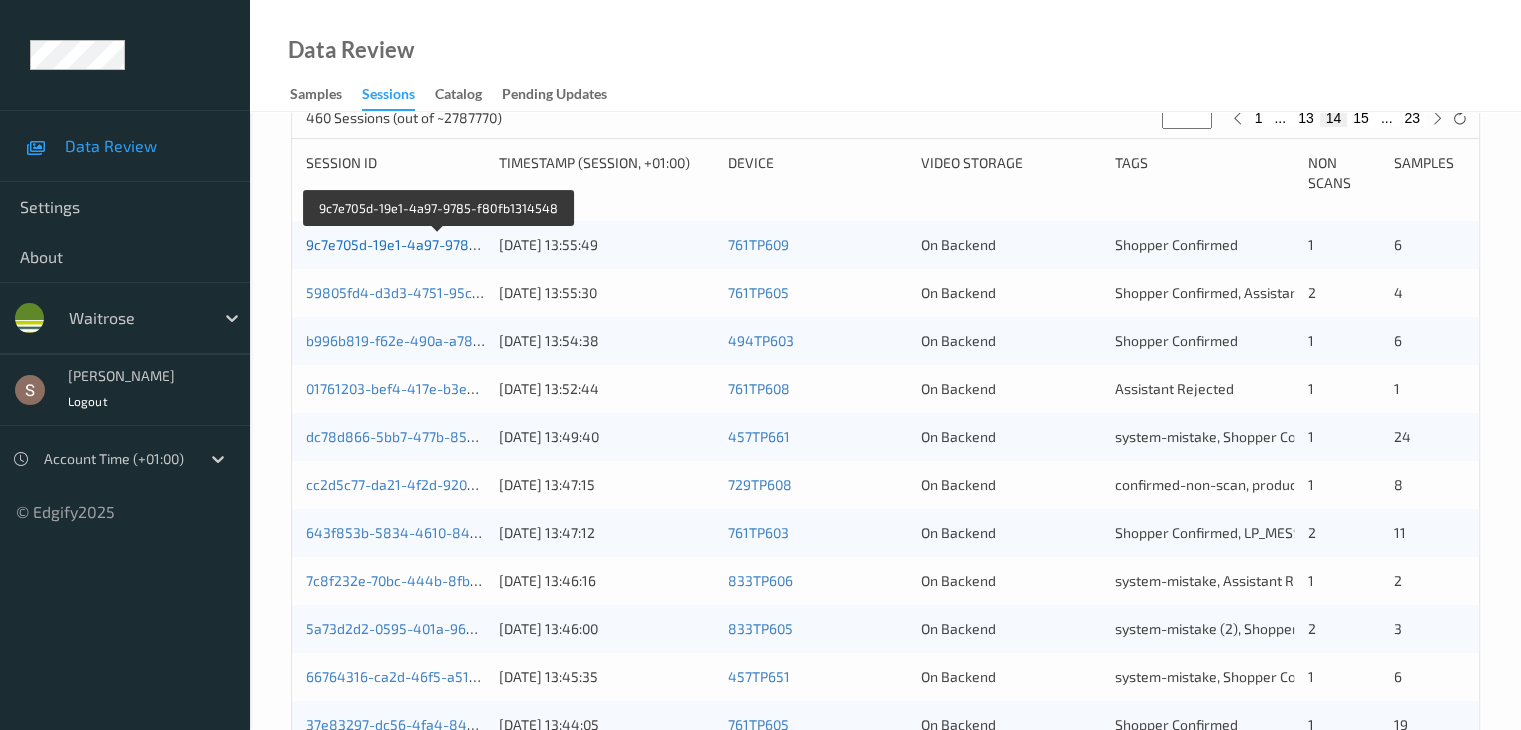 click on "9c7e705d-19e1-4a97-9785-f80fb1314548" at bounding box center (439, 244) 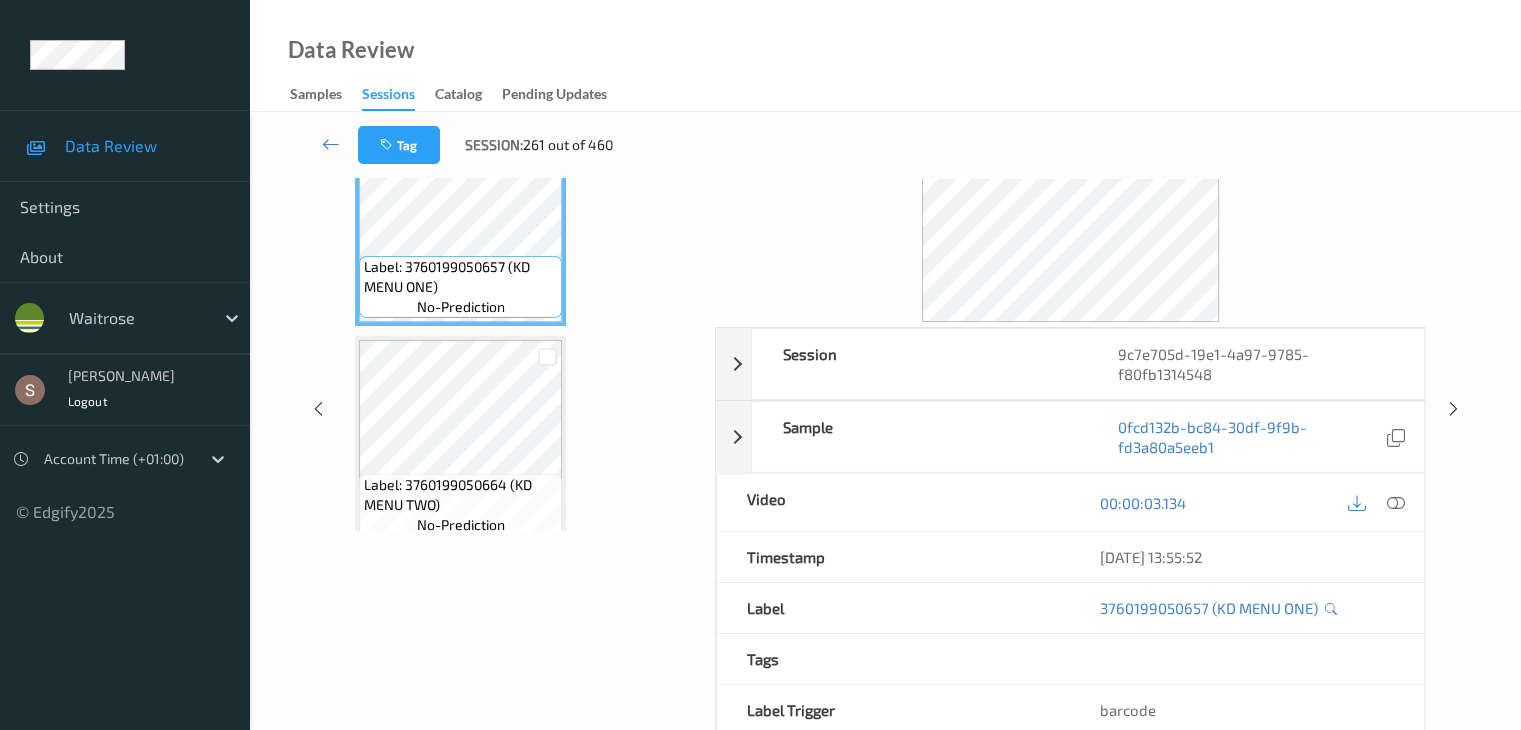 scroll, scrollTop: 0, scrollLeft: 0, axis: both 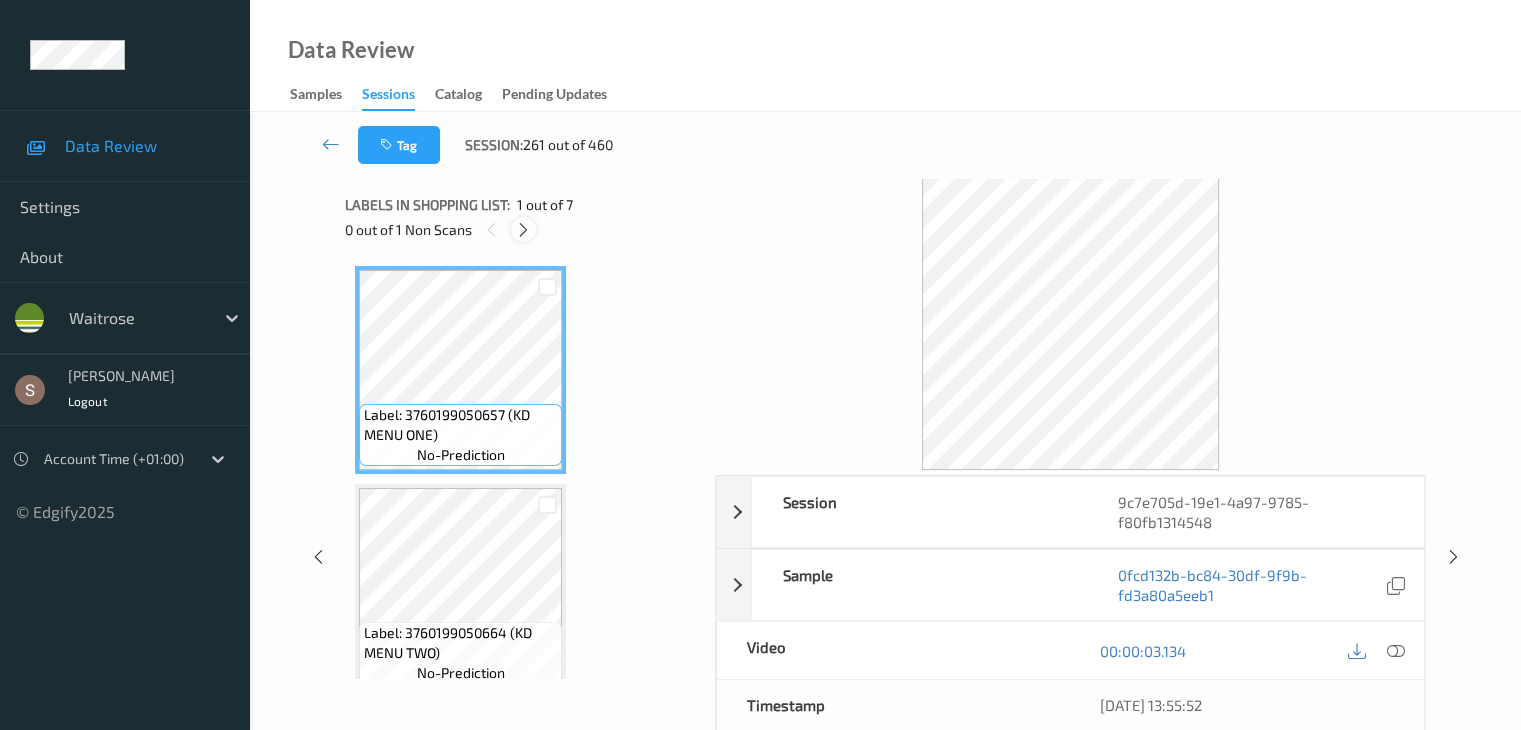 click at bounding box center [523, 230] 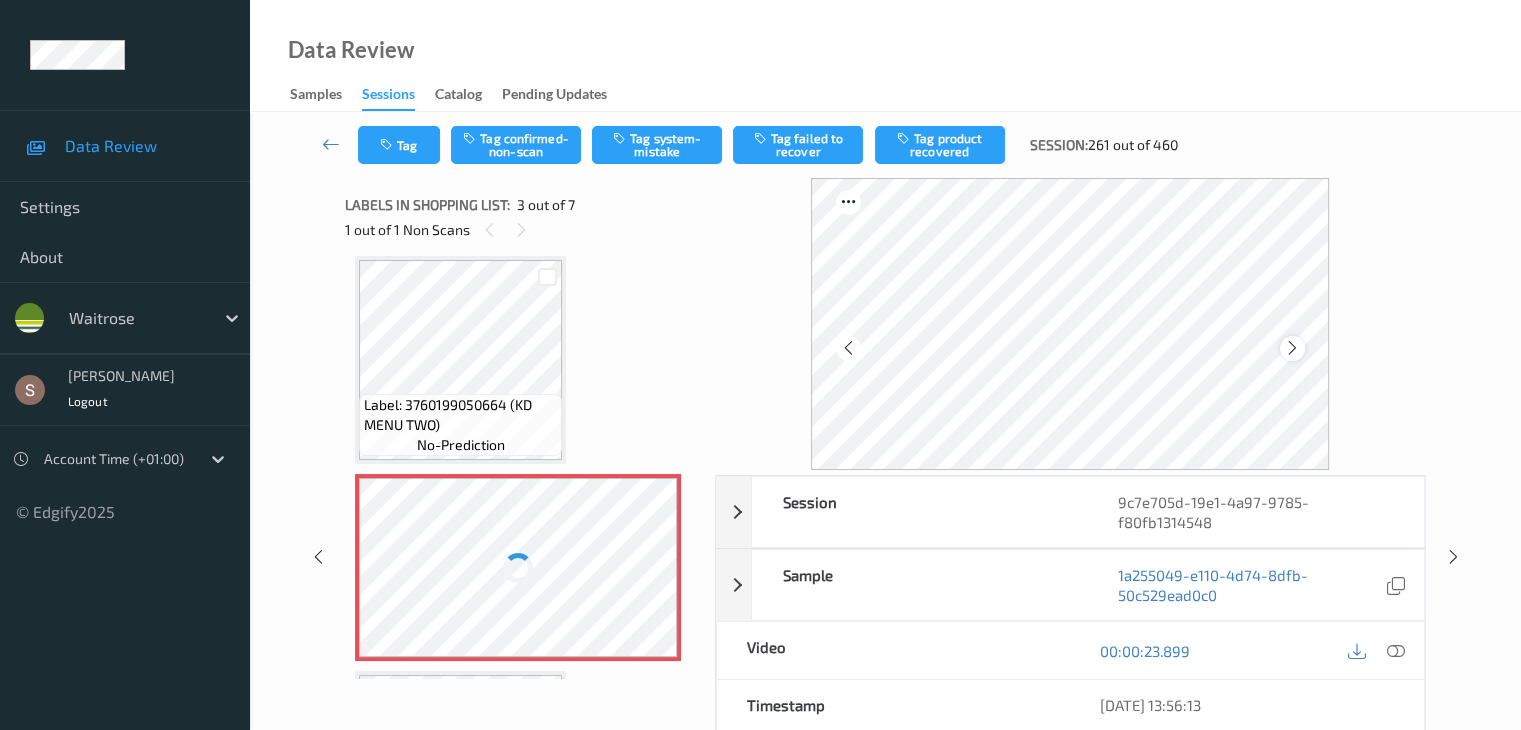click at bounding box center (1292, 348) 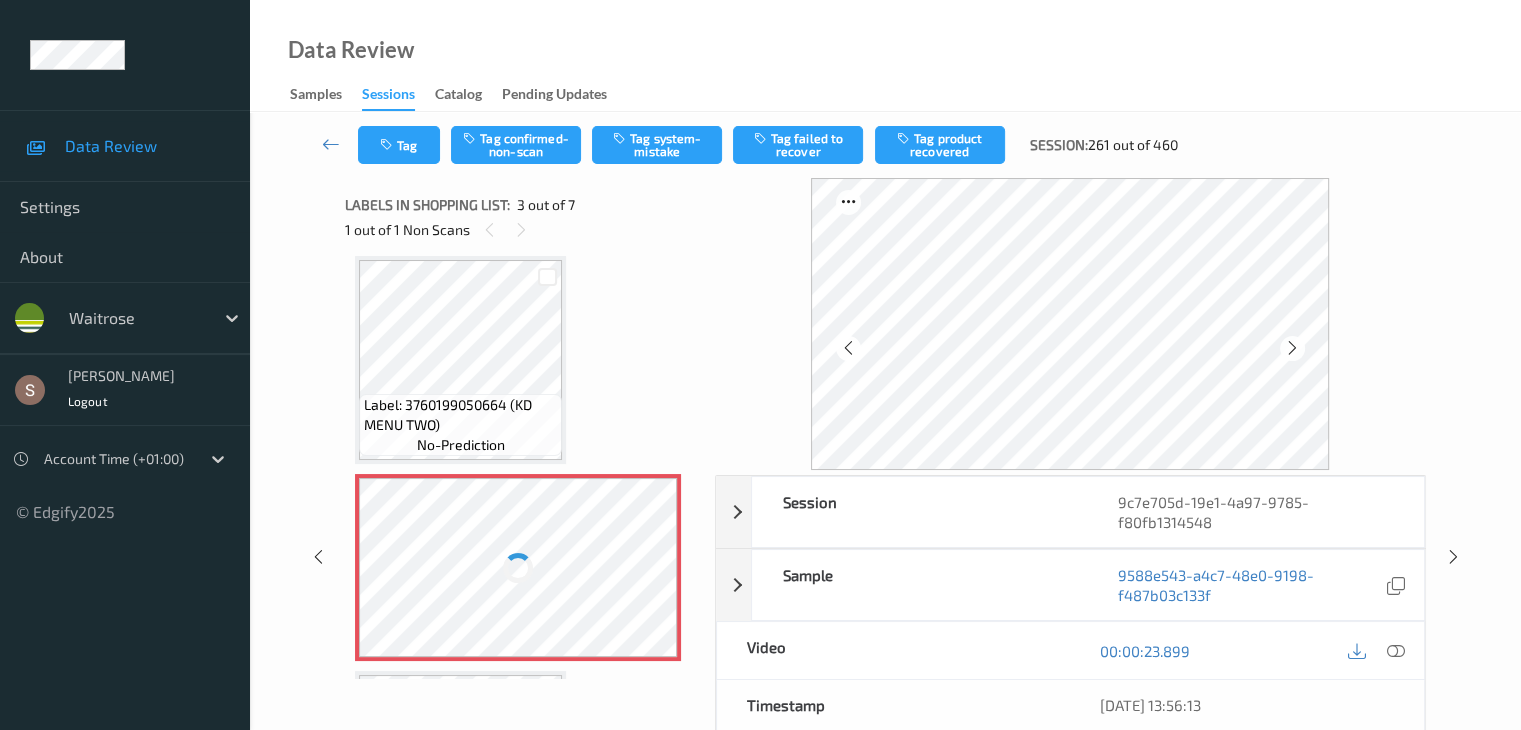 click at bounding box center (1292, 348) 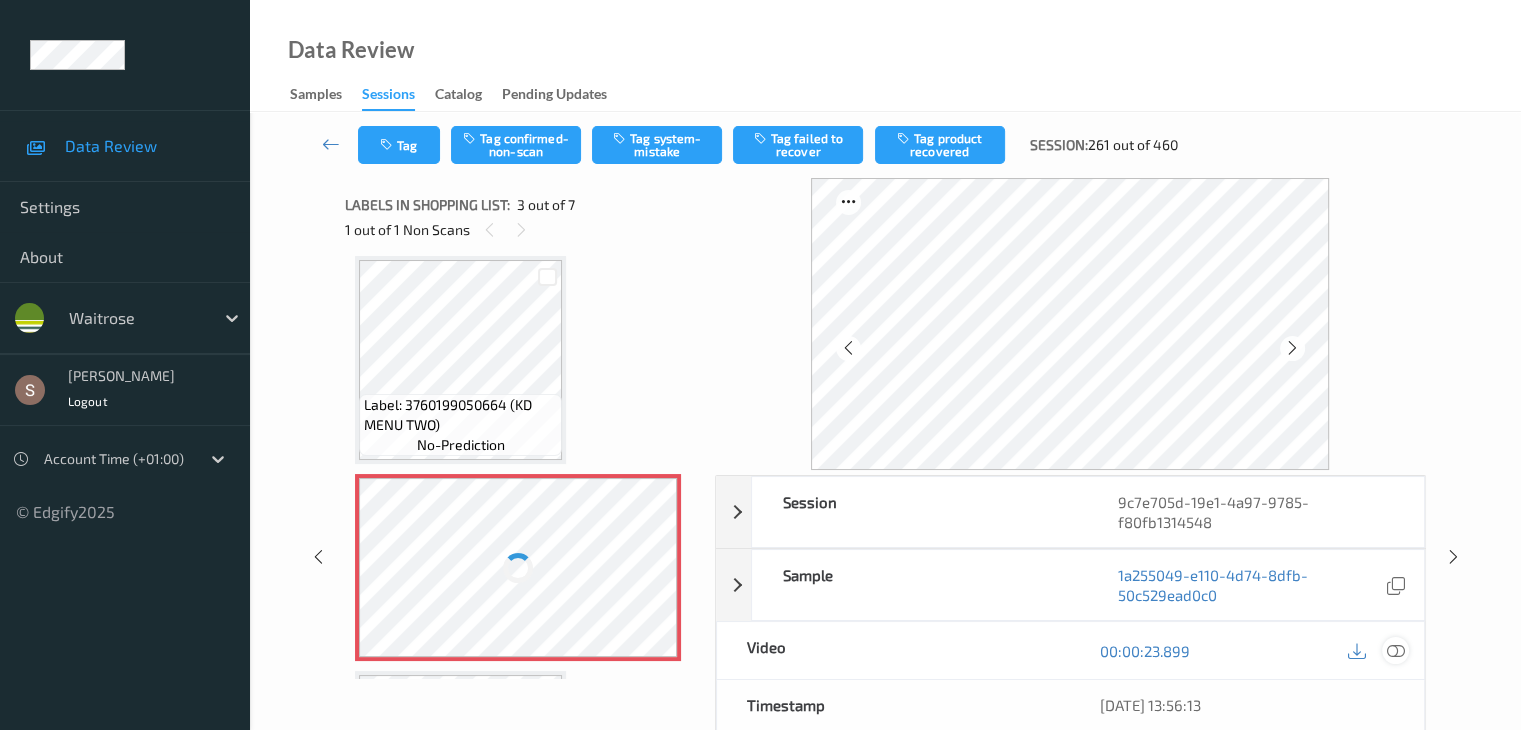 click at bounding box center (1395, 651) 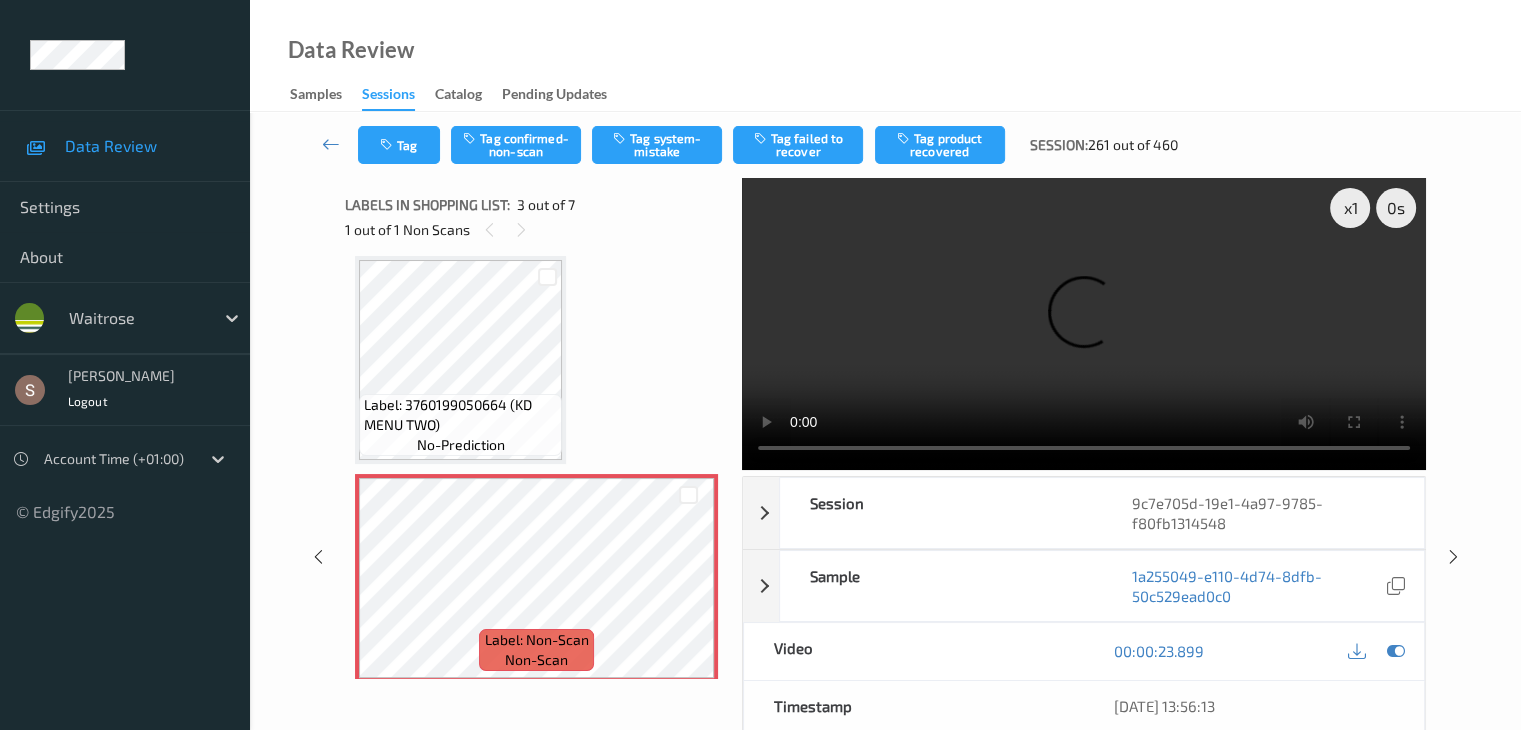click at bounding box center [1084, 324] 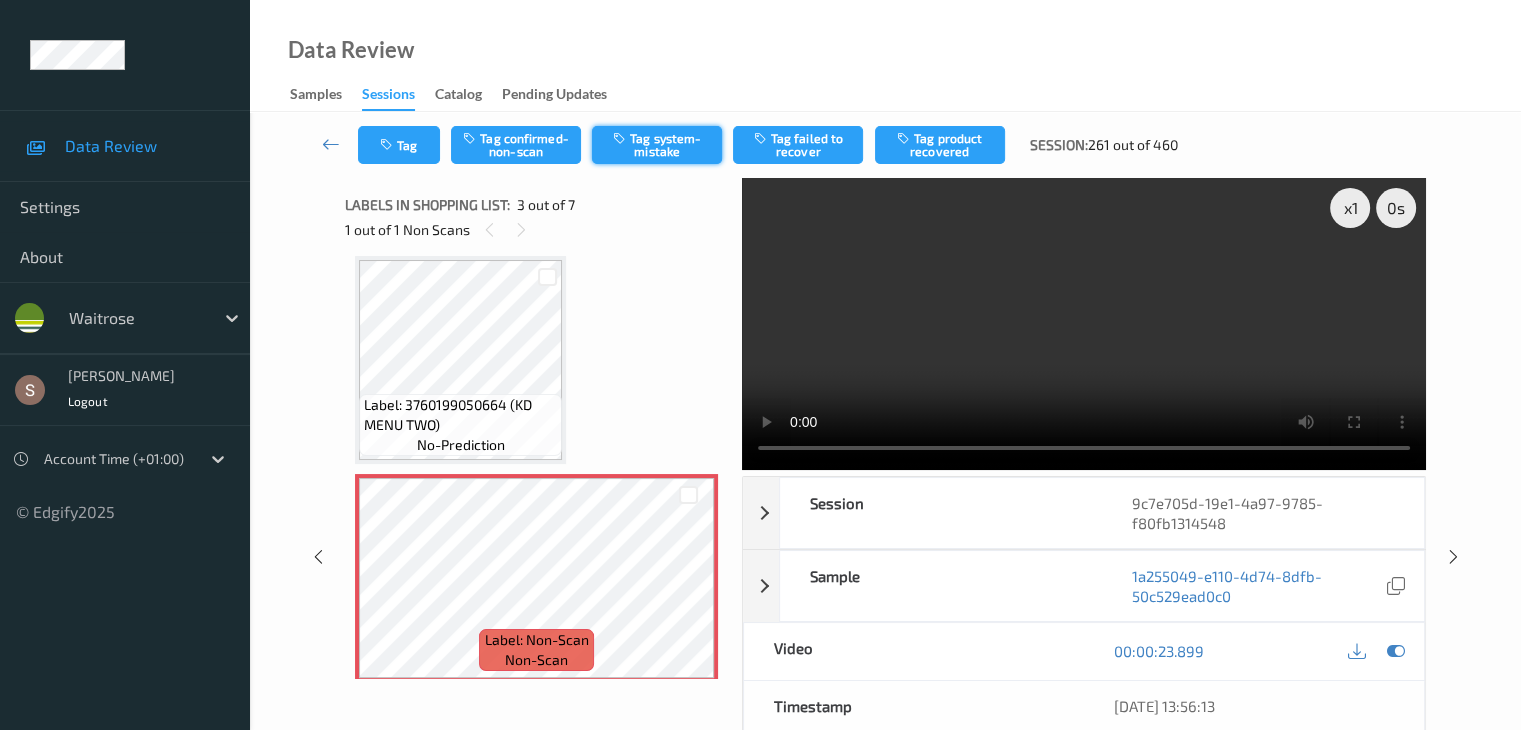 click on "Tag   system-mistake" at bounding box center [657, 145] 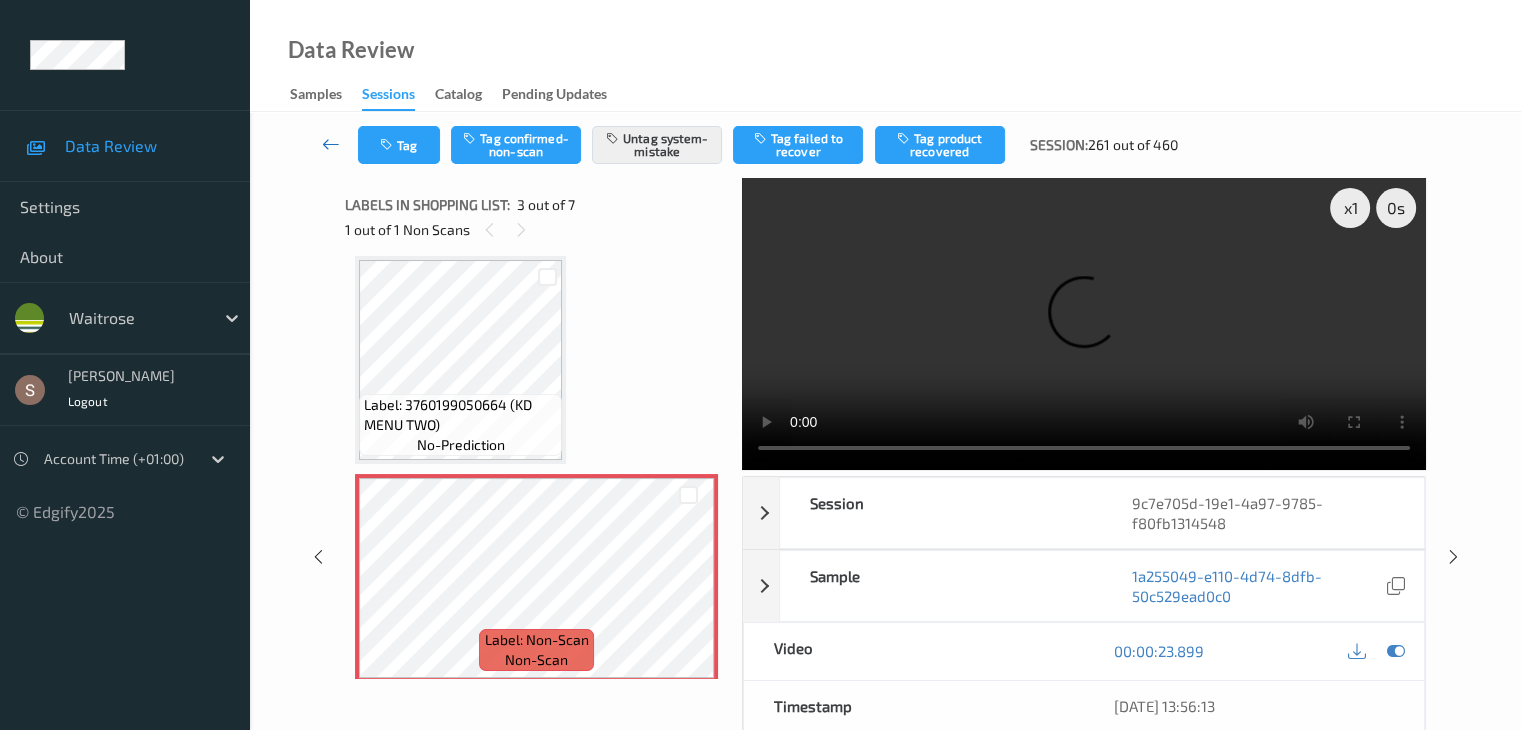 click at bounding box center (331, 145) 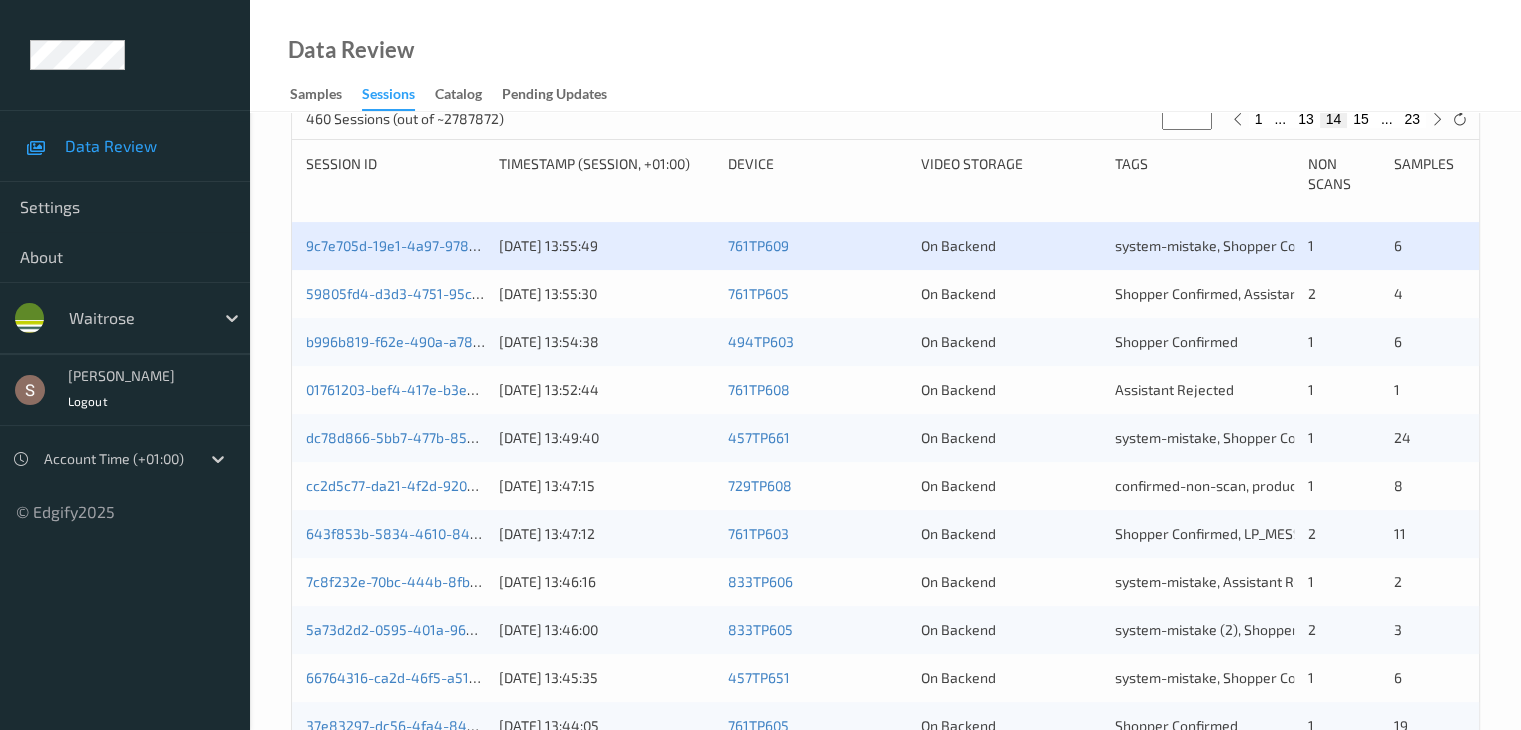 scroll, scrollTop: 400, scrollLeft: 0, axis: vertical 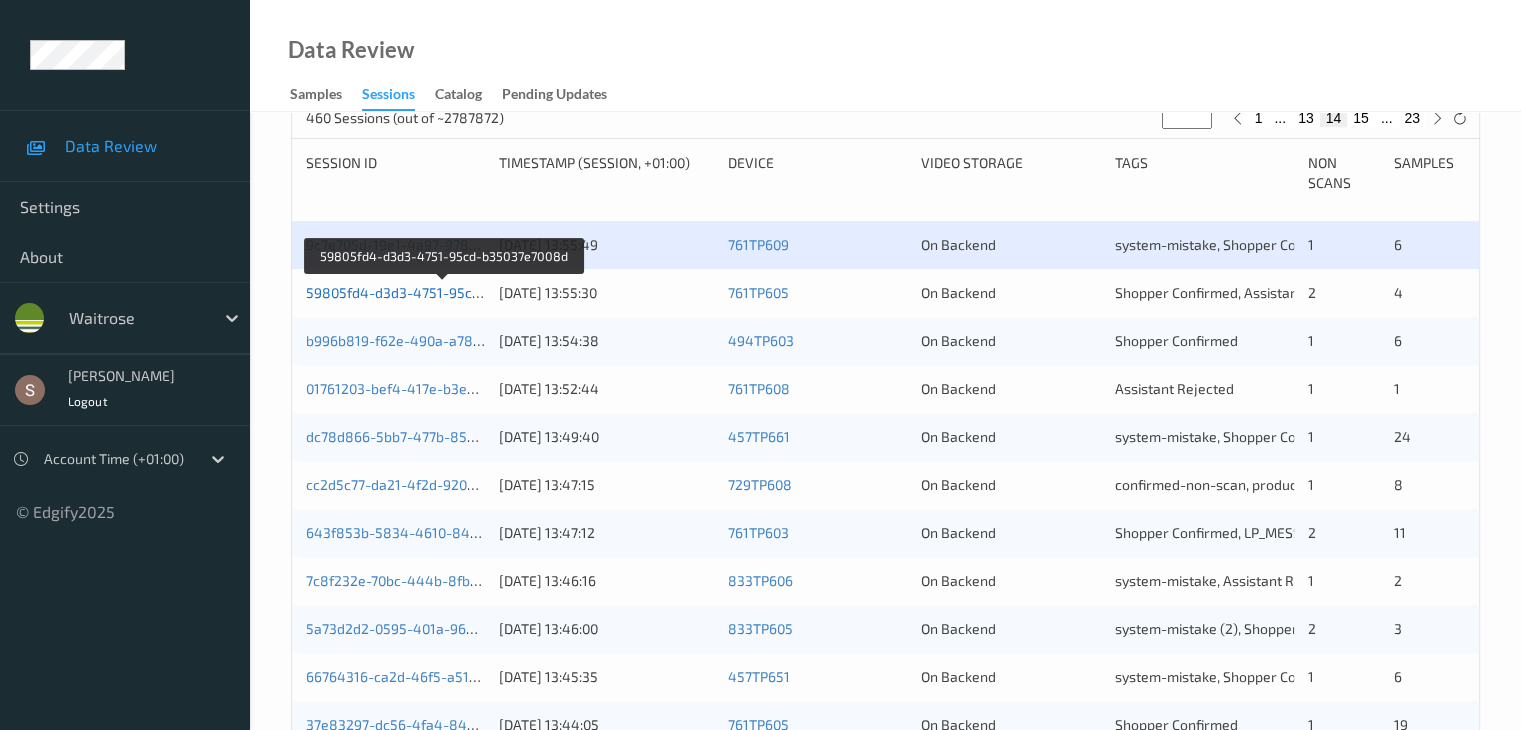 click on "59805fd4-d3d3-4751-95cd-b35037e7008d" at bounding box center (443, 292) 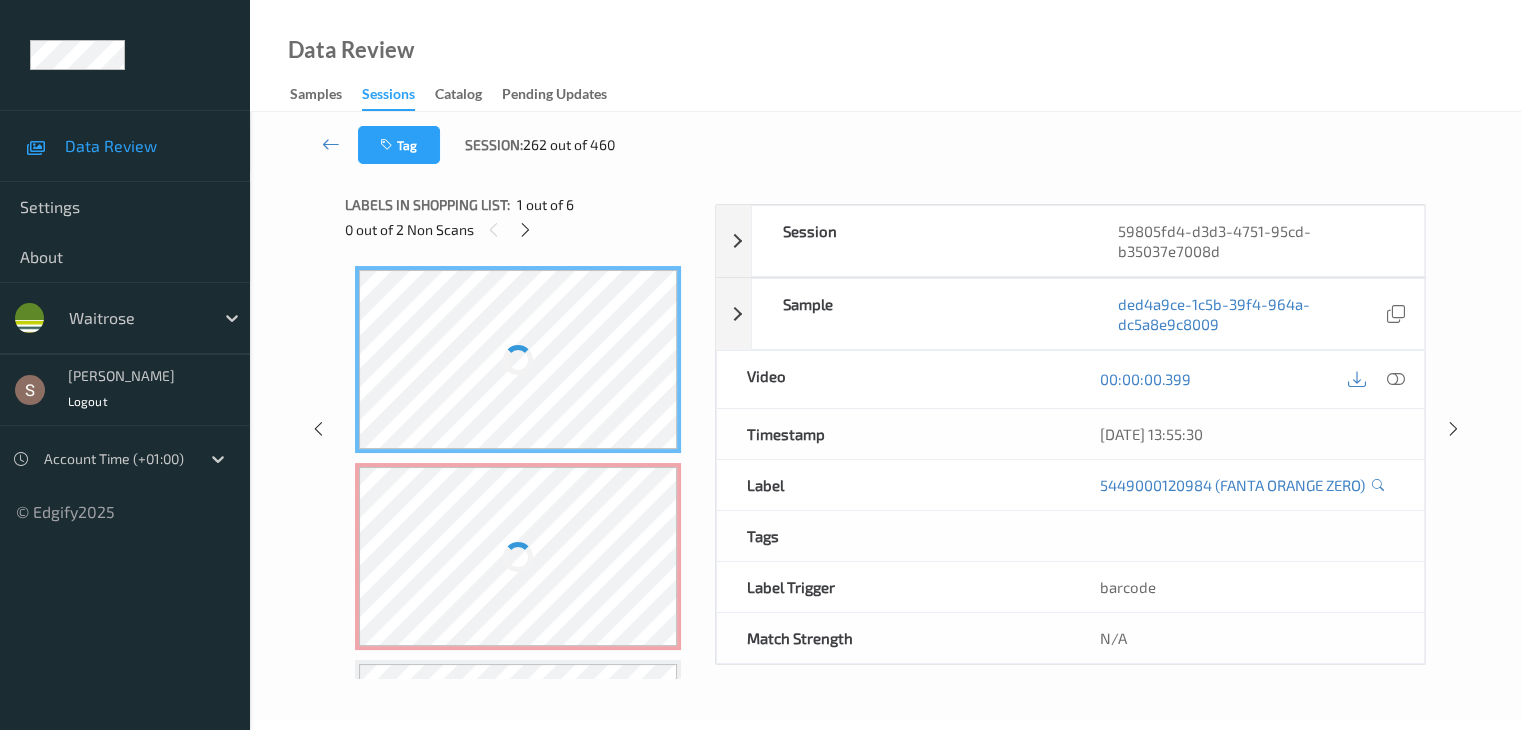 scroll, scrollTop: 0, scrollLeft: 0, axis: both 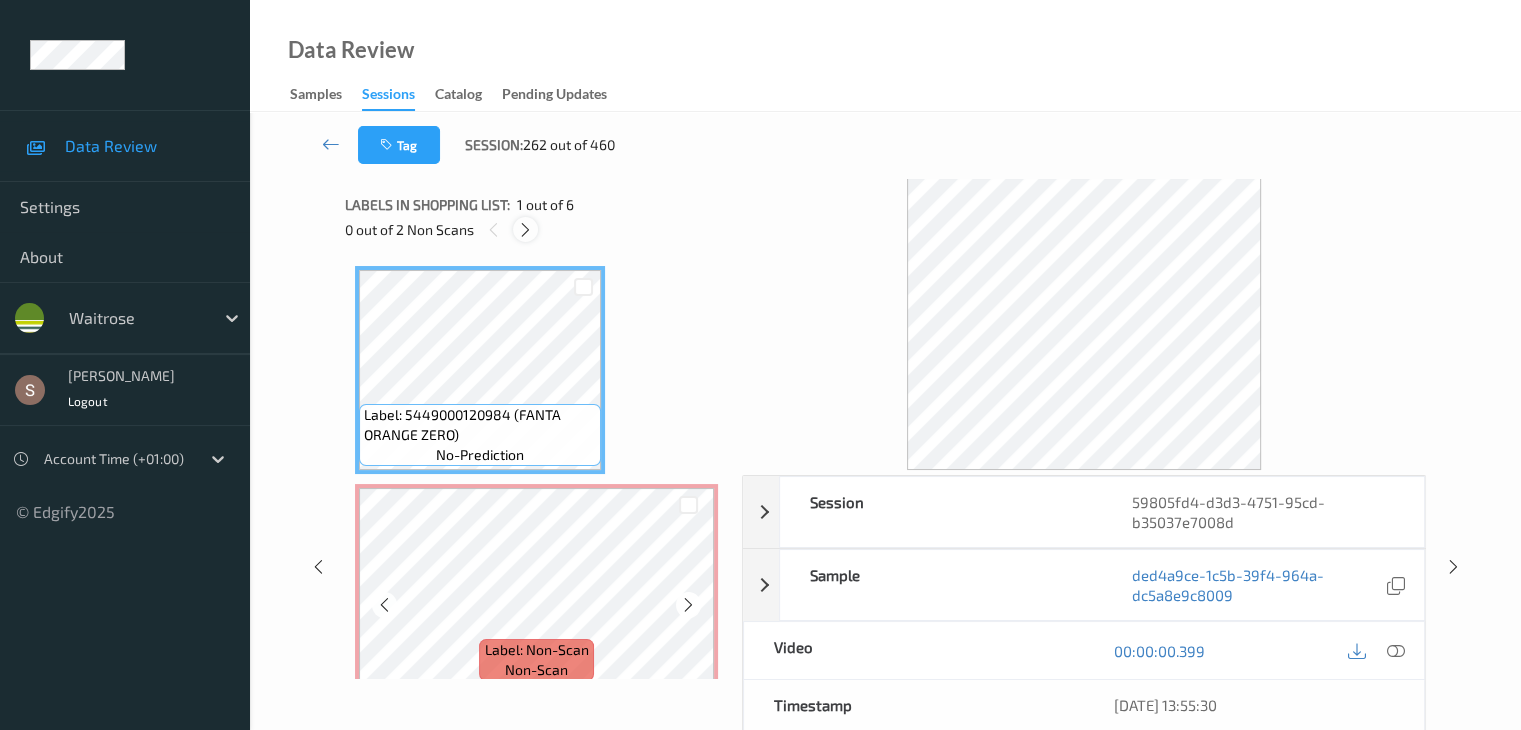 click at bounding box center (525, 230) 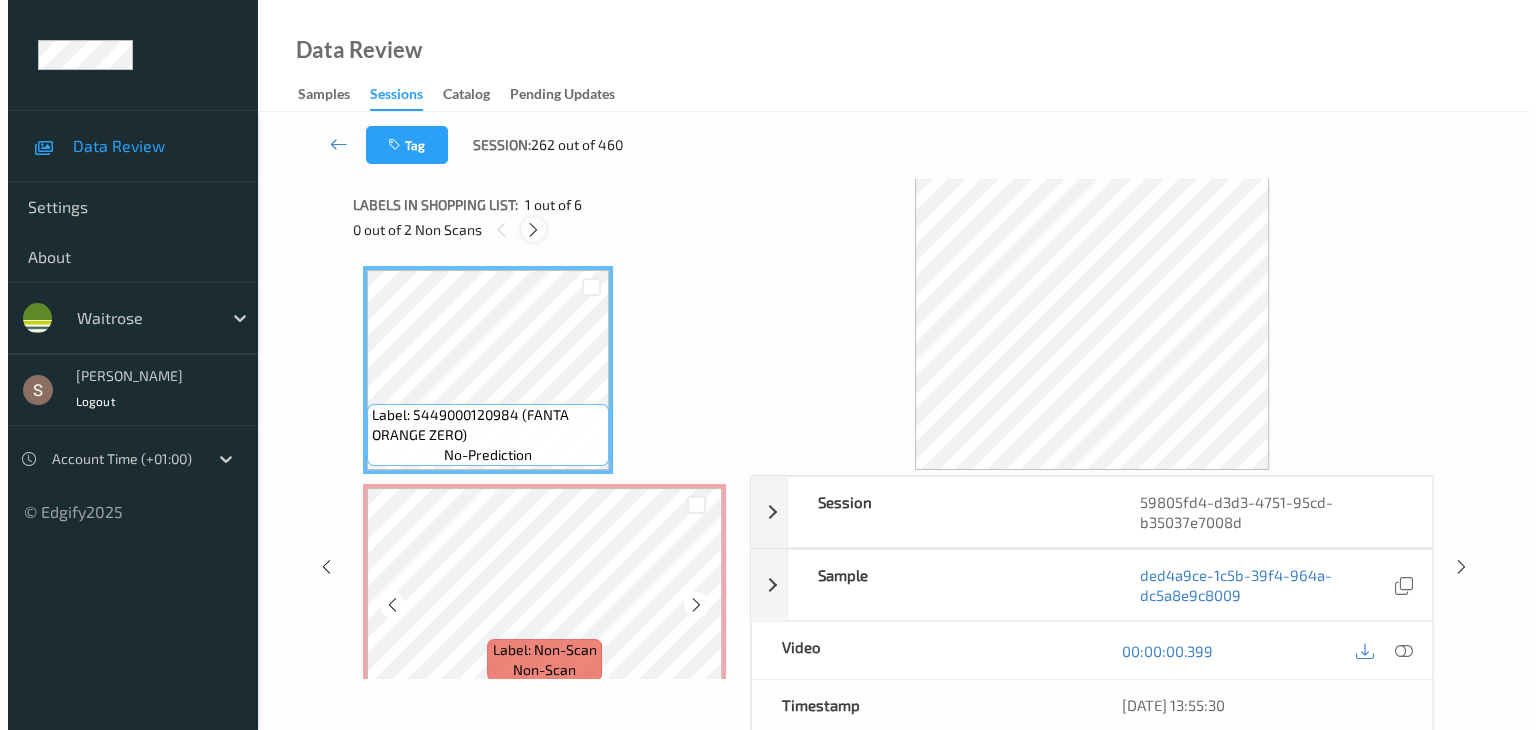 scroll, scrollTop: 10, scrollLeft: 0, axis: vertical 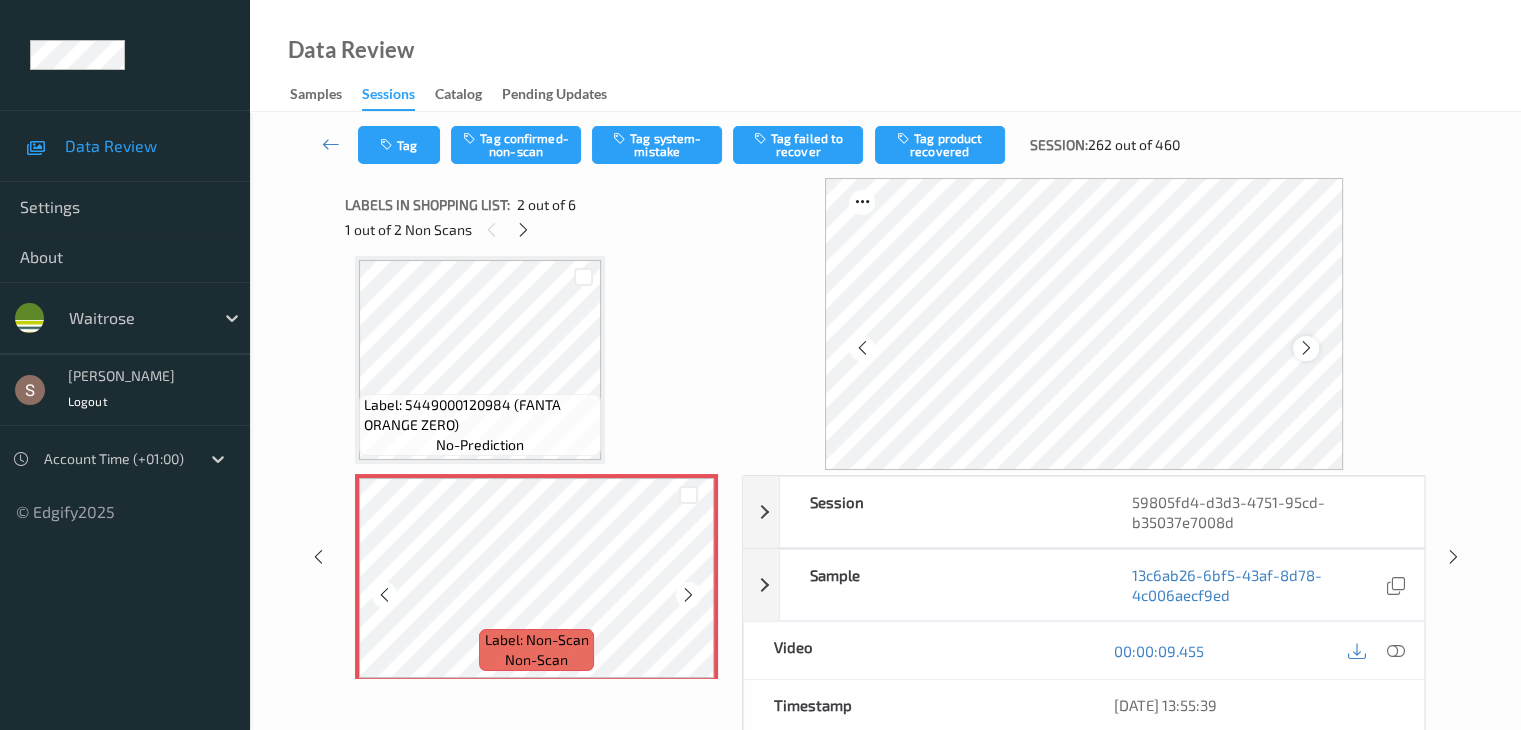 click at bounding box center [1305, 348] 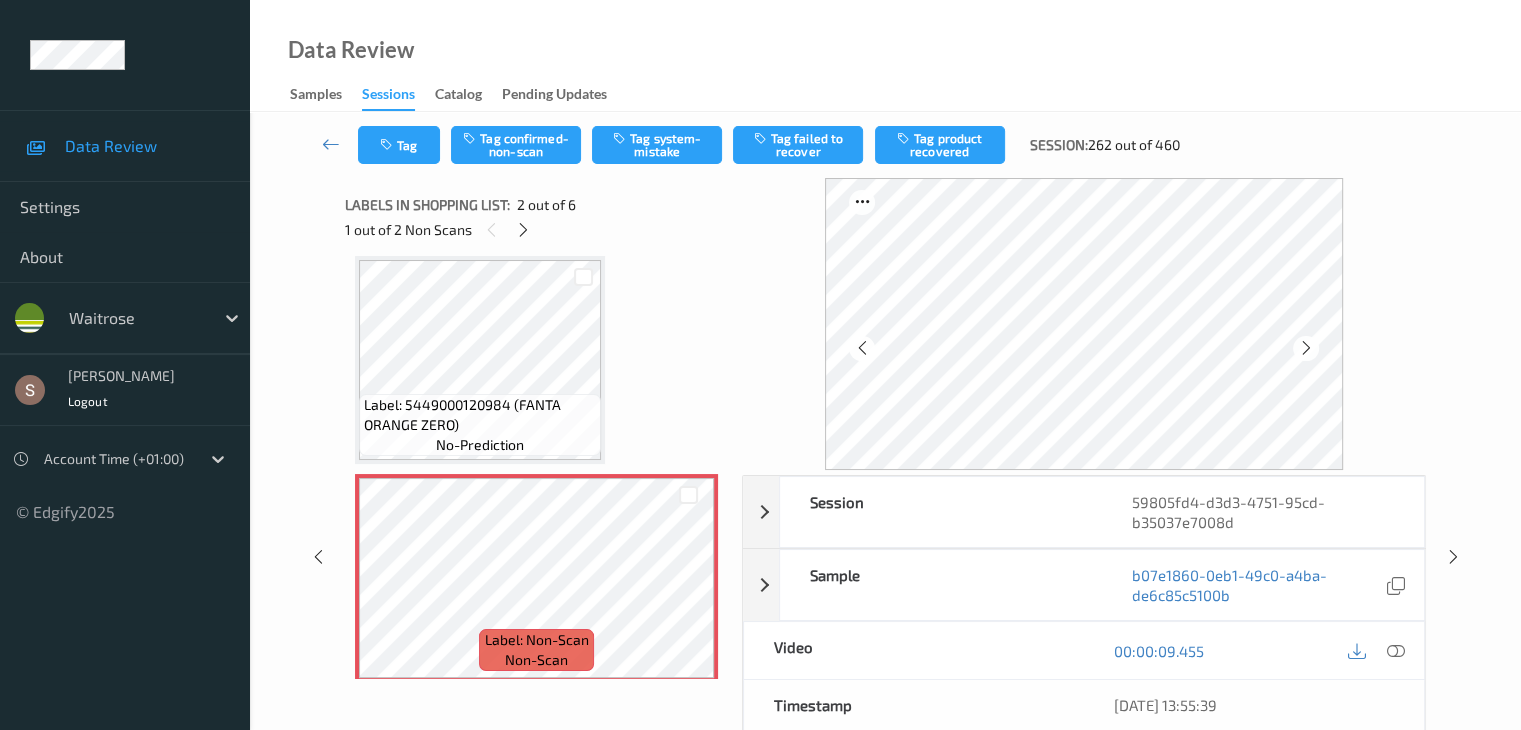 click at bounding box center [1305, 348] 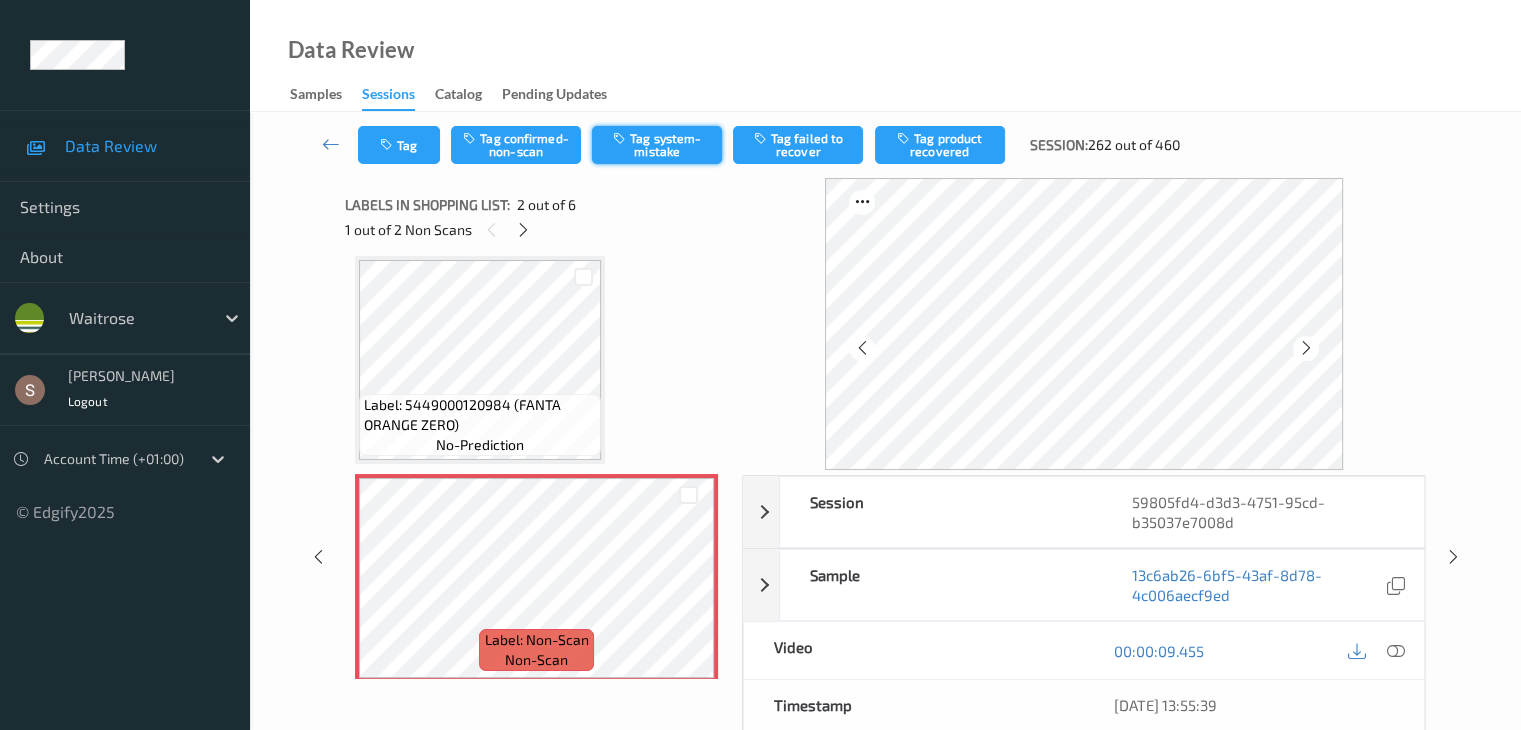 click on "Tag   system-mistake" at bounding box center [657, 145] 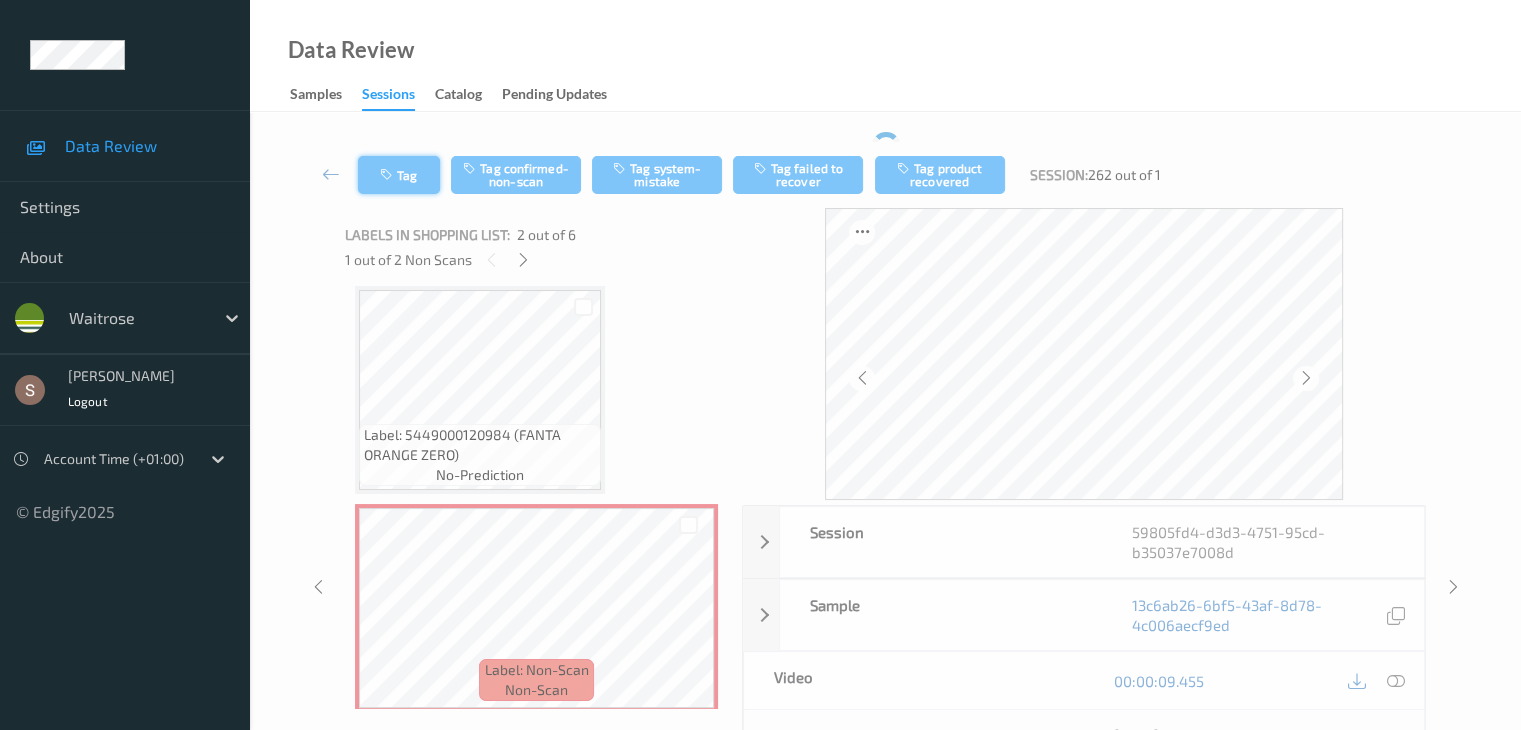 click on "Tag Tag   confirmed-non-scan Tag   system-mistake Tag   failed to recover Tag   product recovered Session: 262 out of 1" at bounding box center [885, 175] 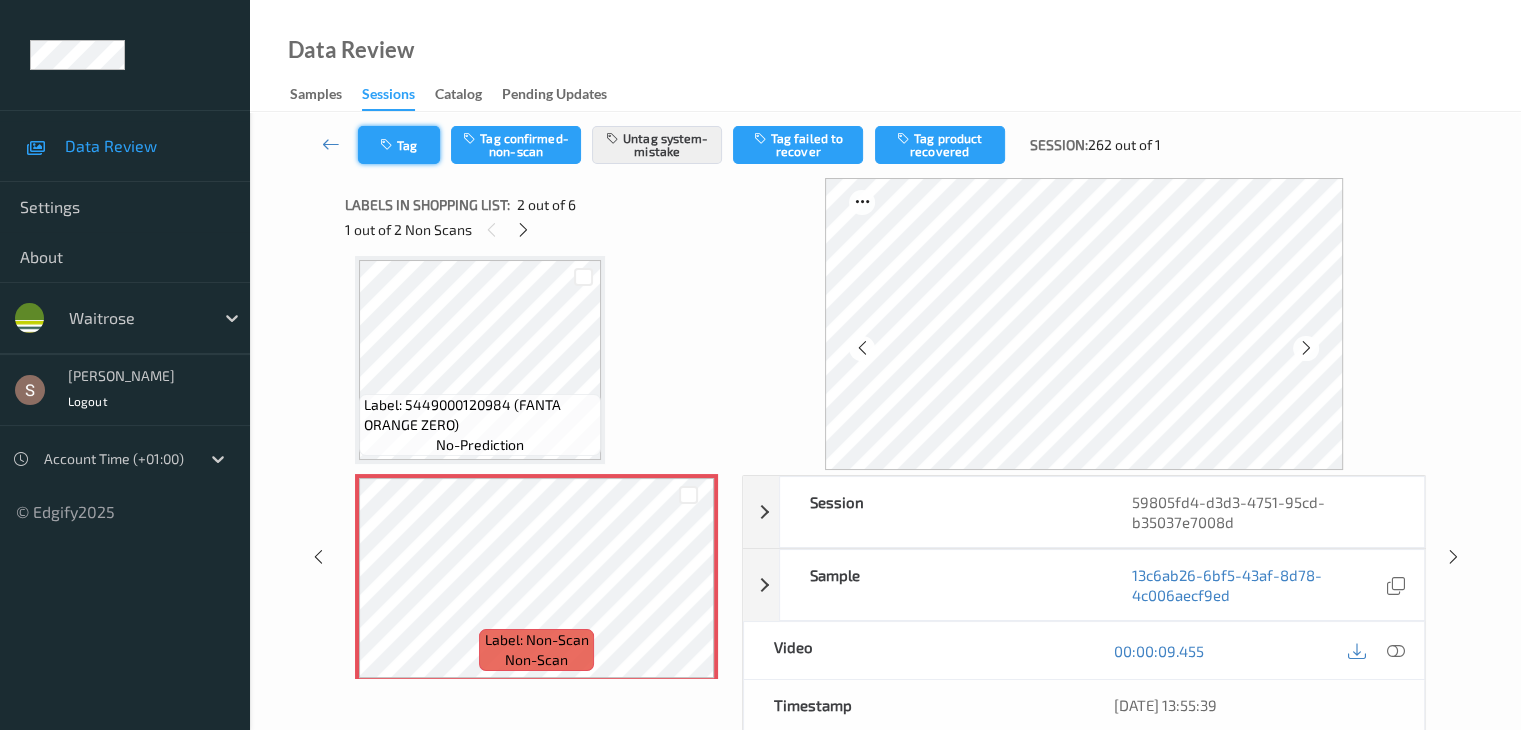 click on "Tag" at bounding box center (399, 145) 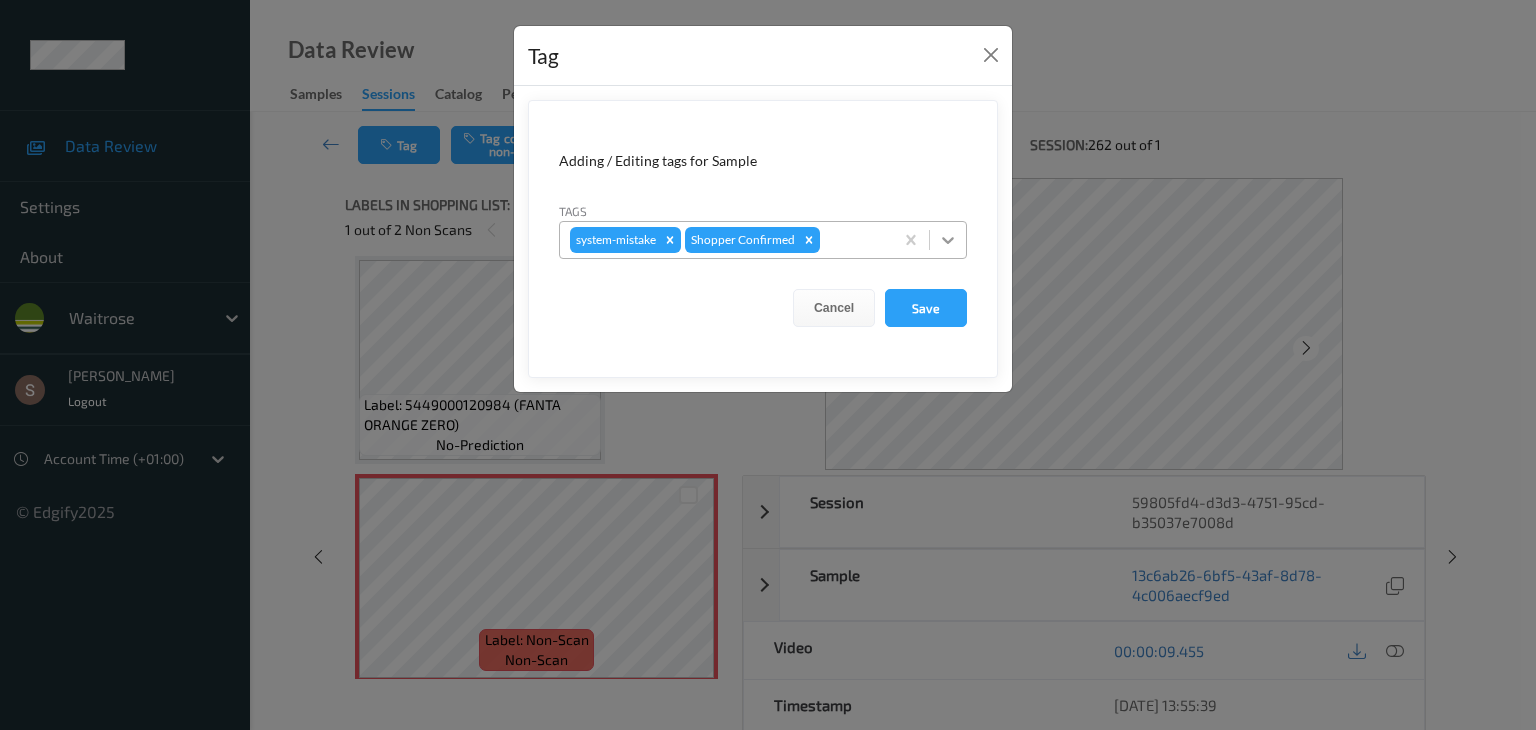 click at bounding box center [948, 240] 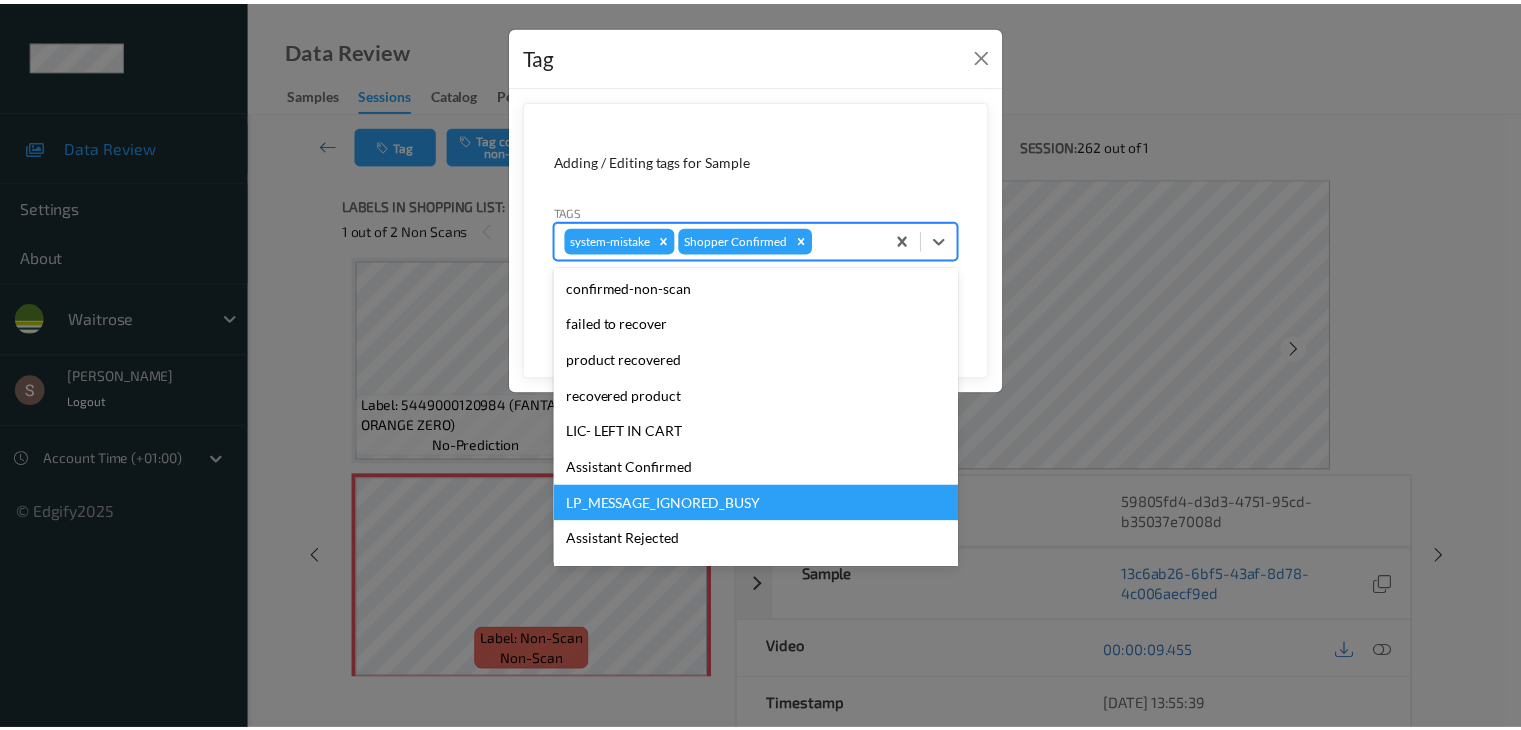 scroll, scrollTop: 320, scrollLeft: 0, axis: vertical 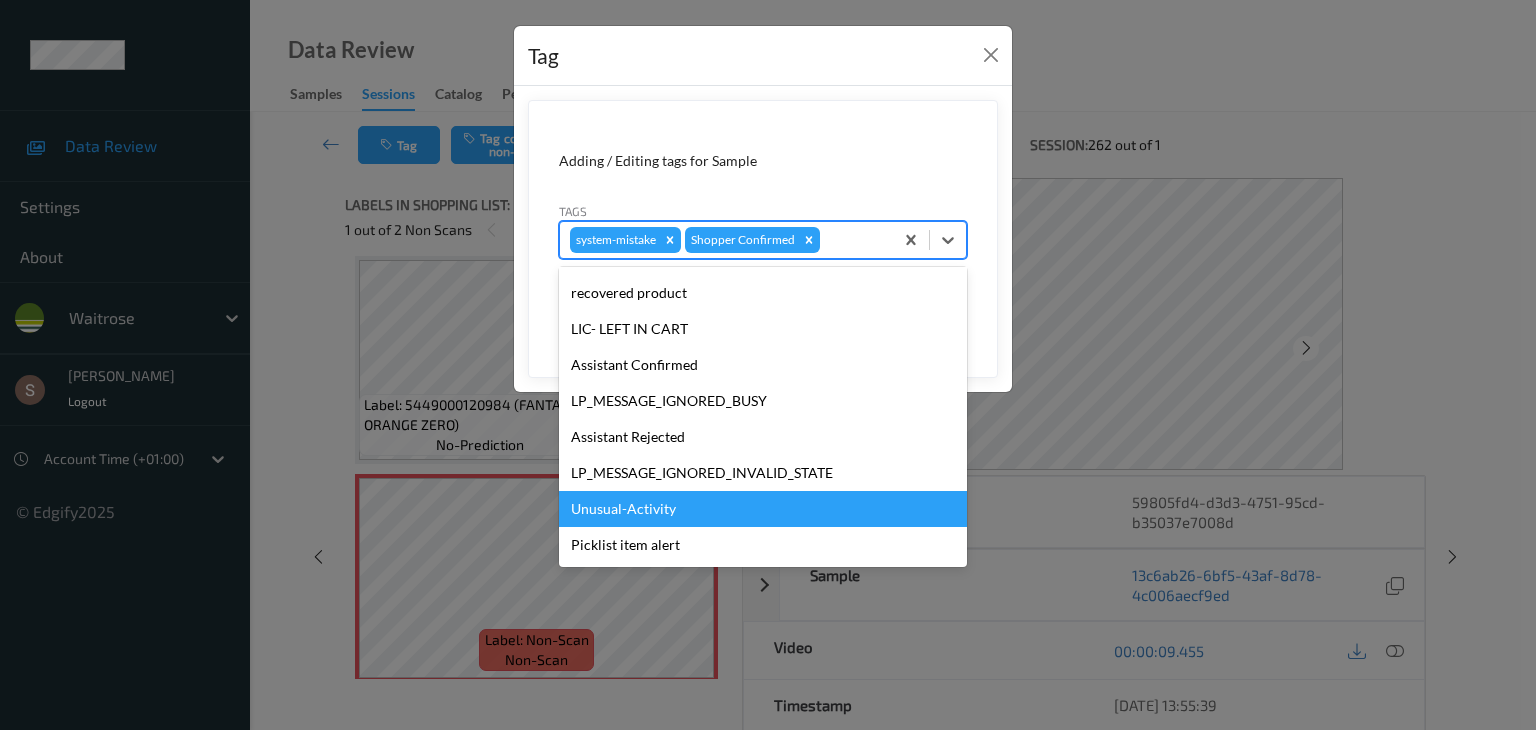 click on "Unusual-Activity" at bounding box center (763, 509) 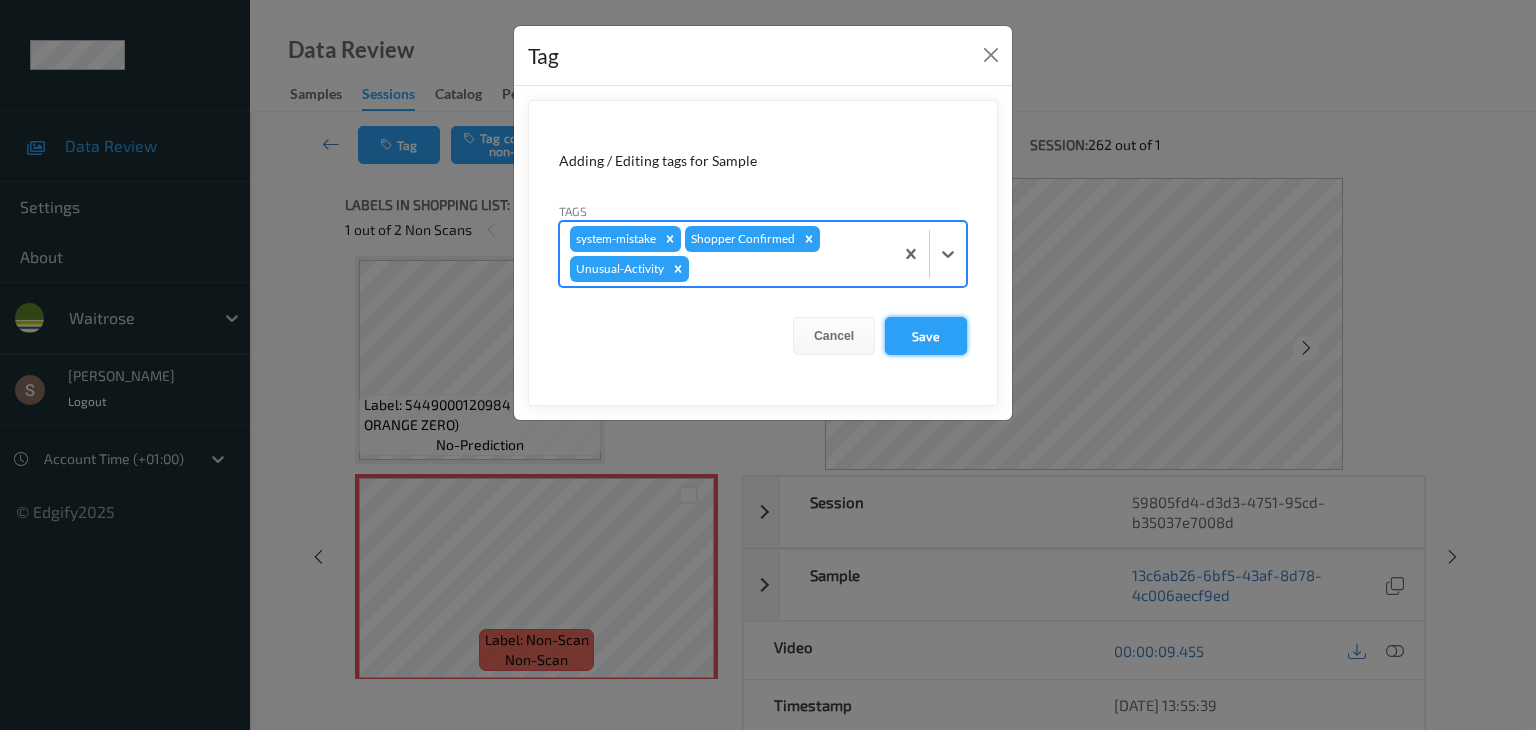 click on "Save" at bounding box center (926, 336) 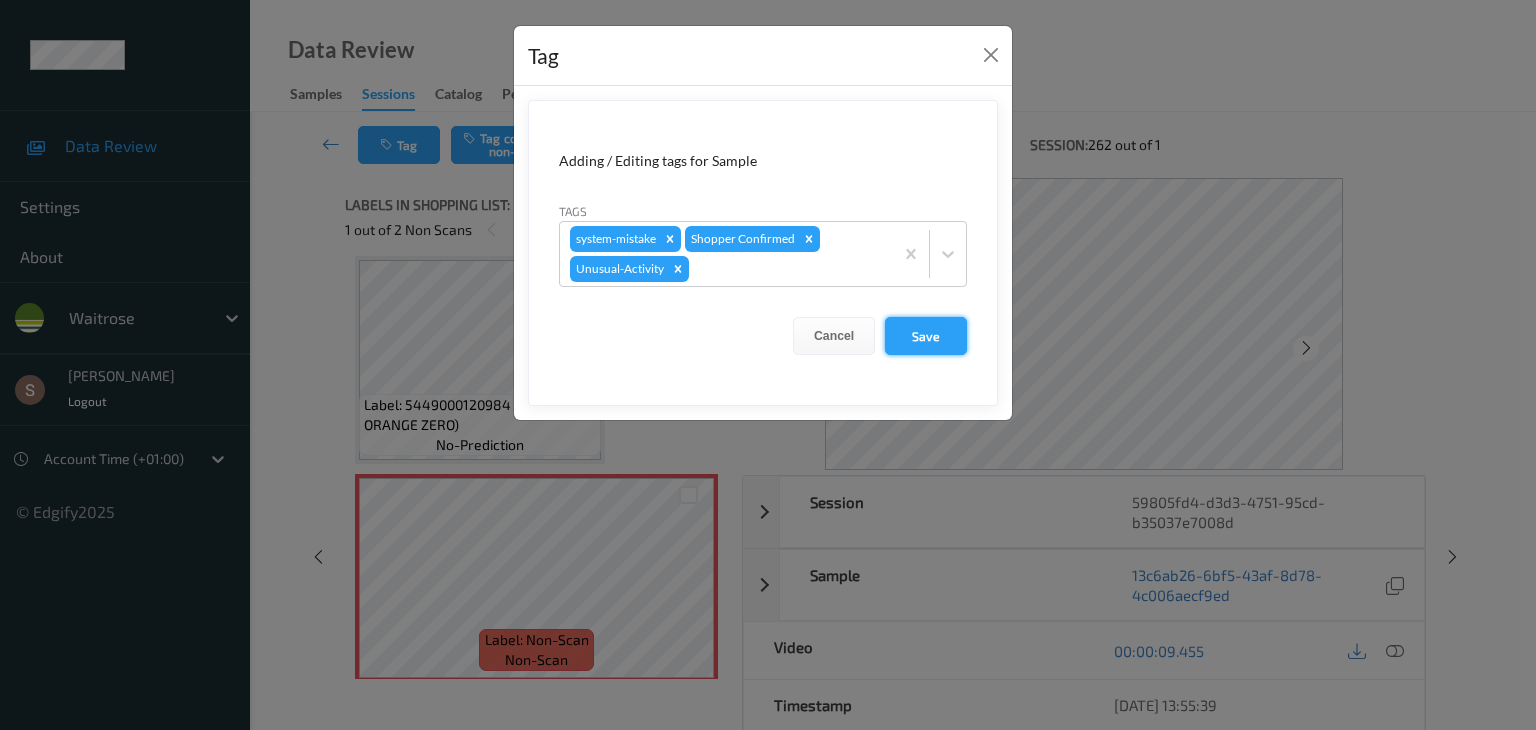 click on "Save" at bounding box center [926, 336] 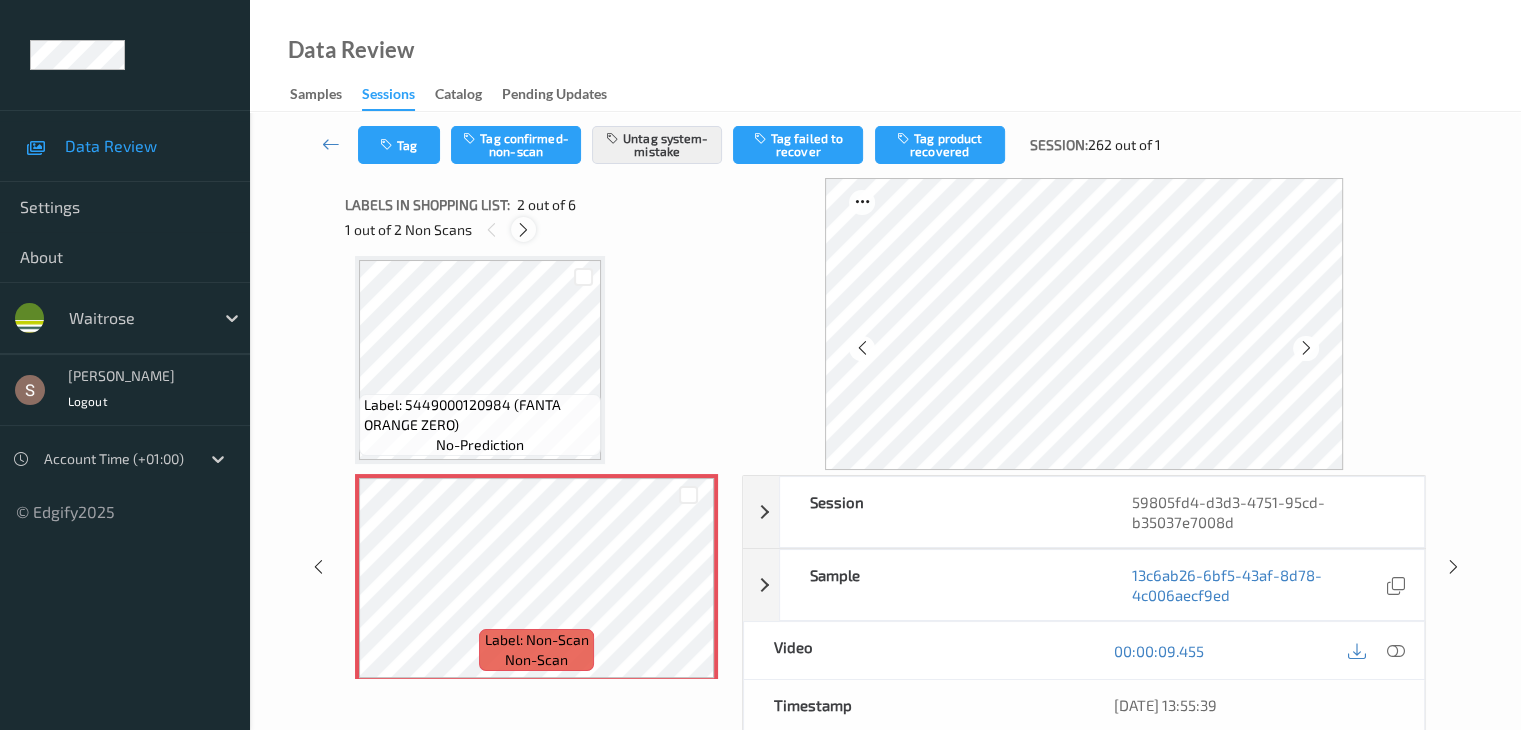 click at bounding box center [523, 230] 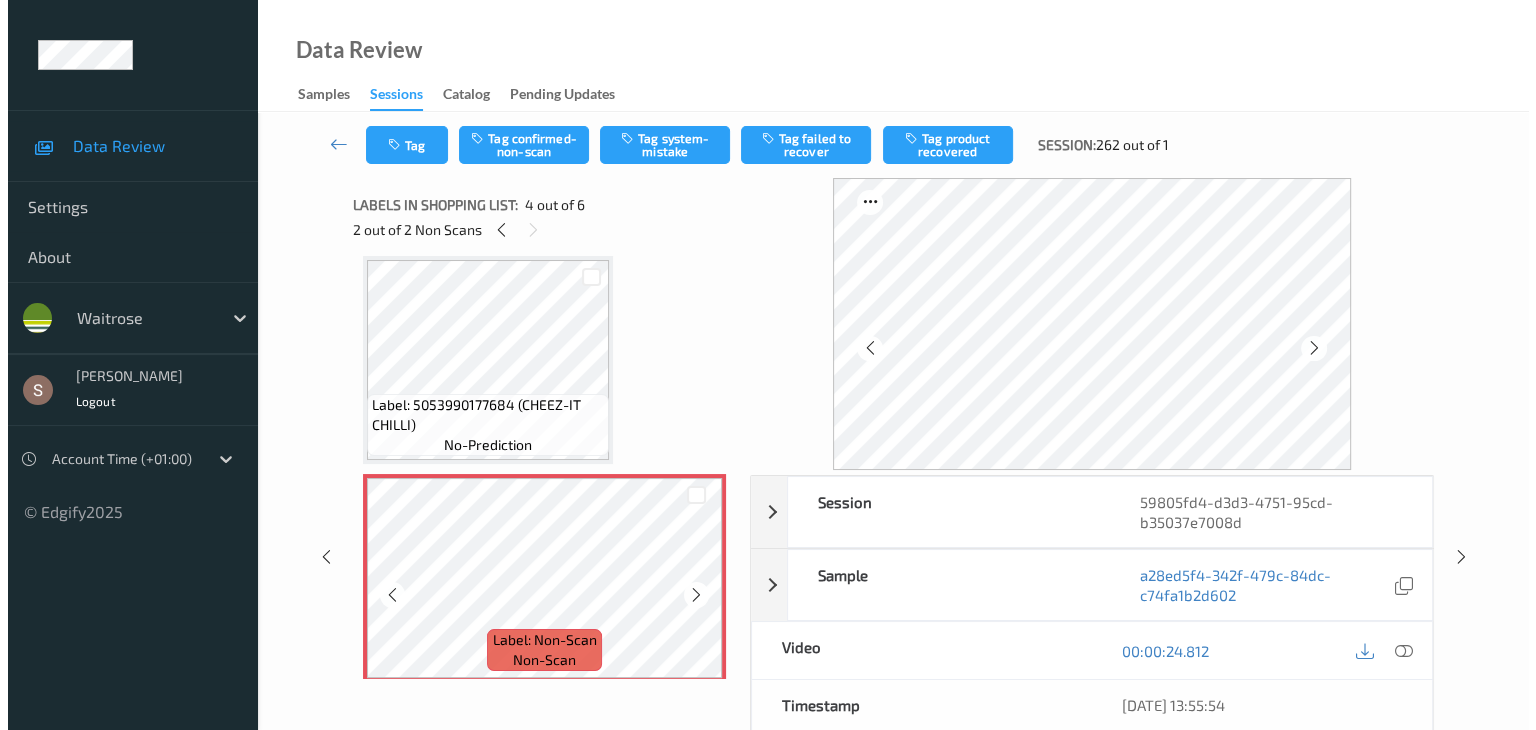 scroll, scrollTop: 546, scrollLeft: 0, axis: vertical 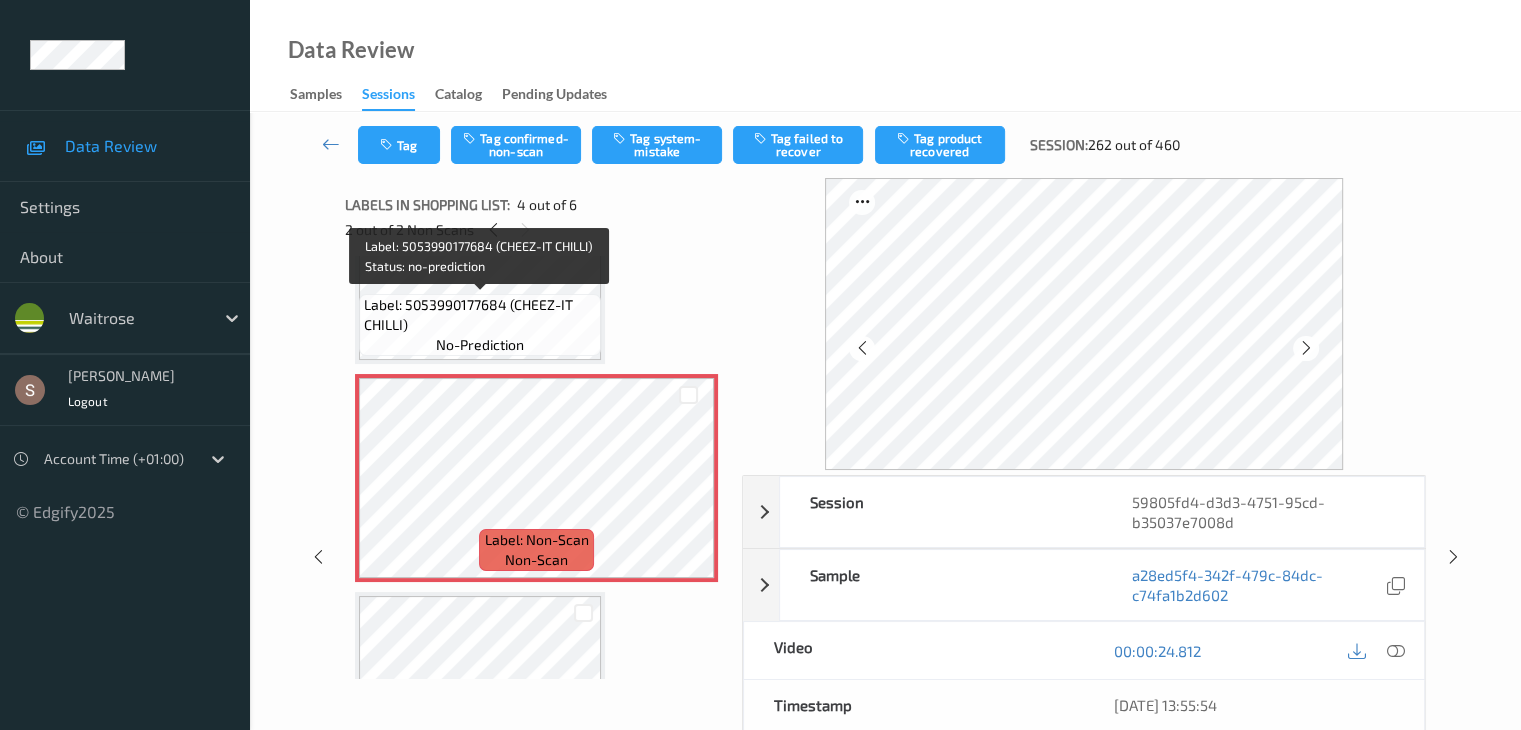 click on "Label: 5053990177684 (CHEEZ-IT CHILLI)" at bounding box center [480, 315] 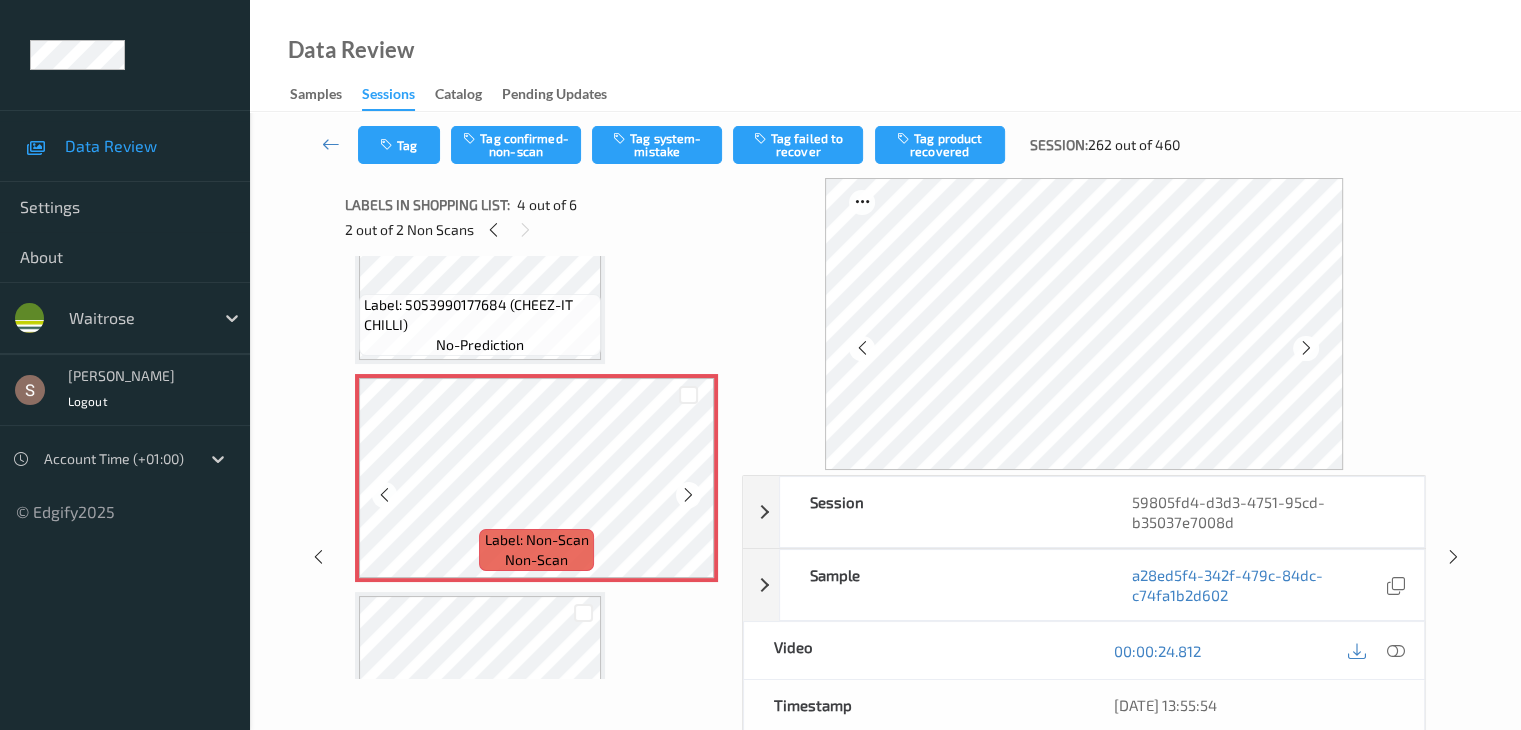 click at bounding box center [688, 495] 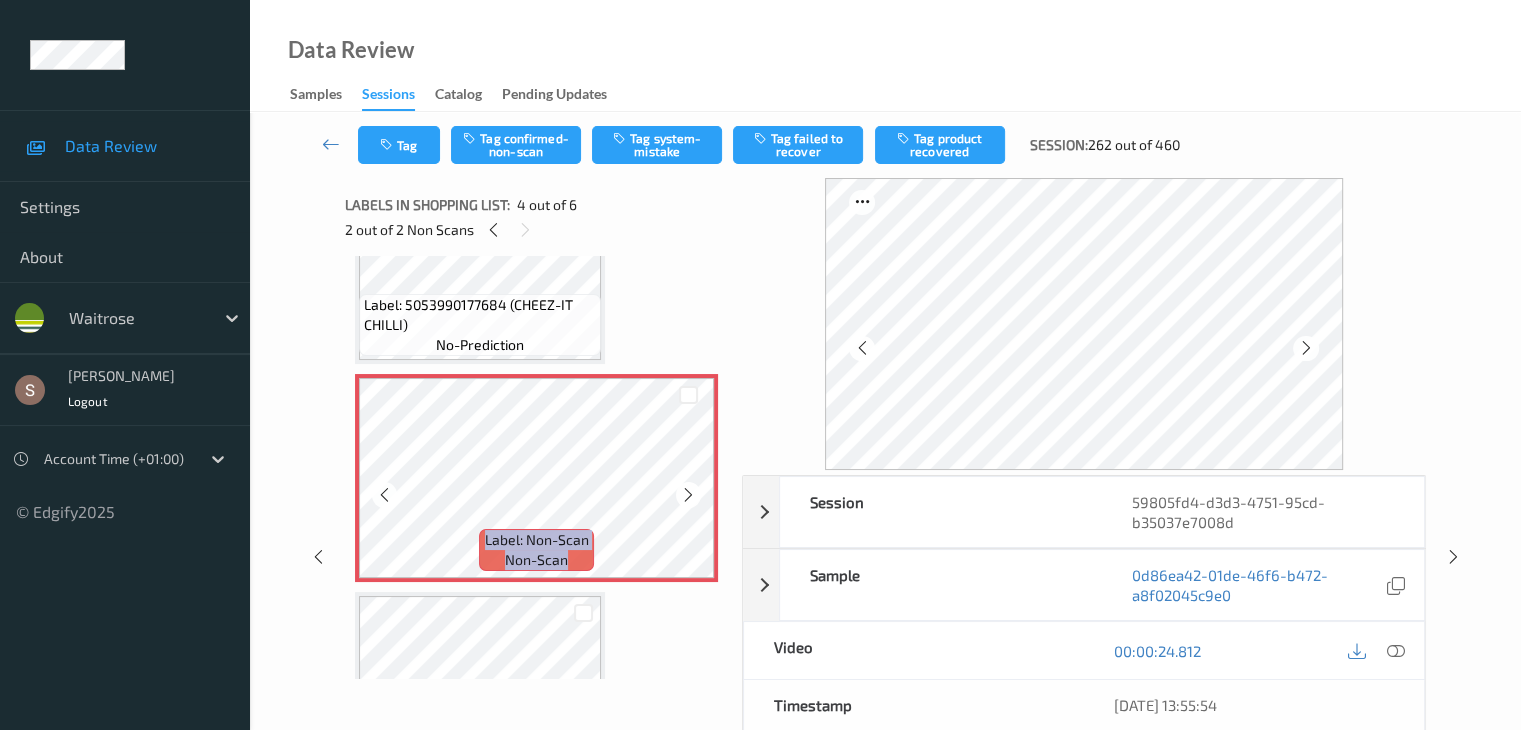 click at bounding box center [688, 495] 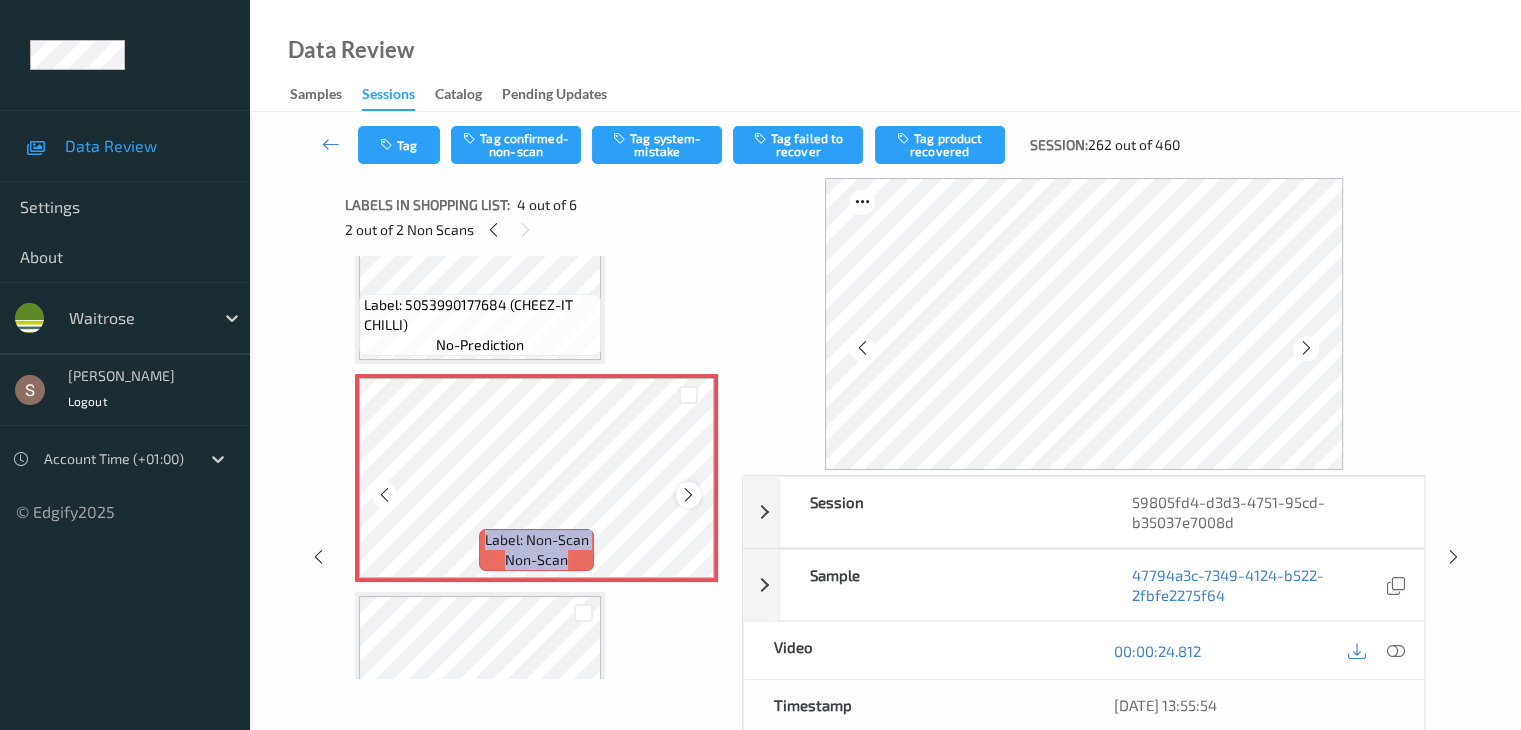 click at bounding box center [688, 495] 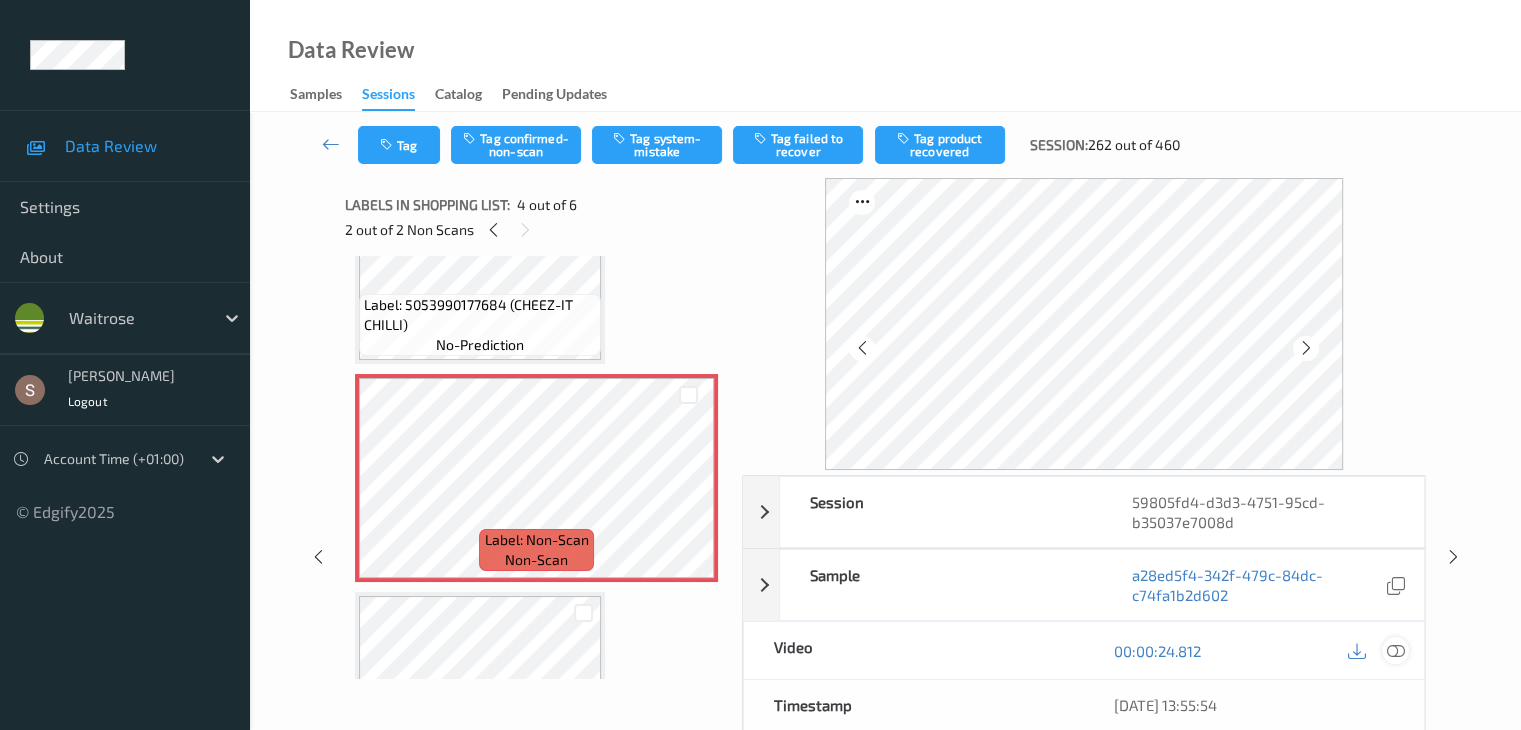 click at bounding box center (1395, 650) 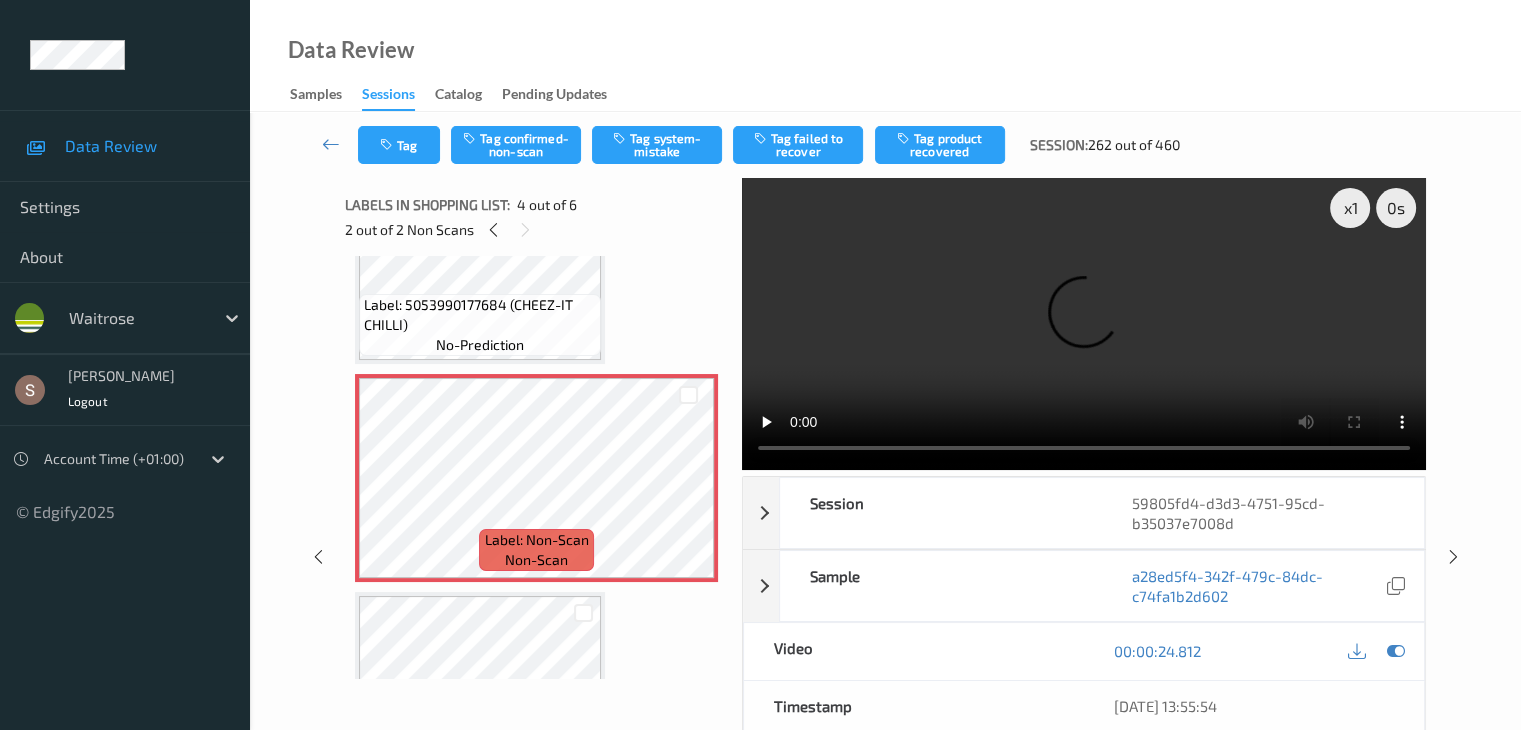 click at bounding box center [1084, 324] 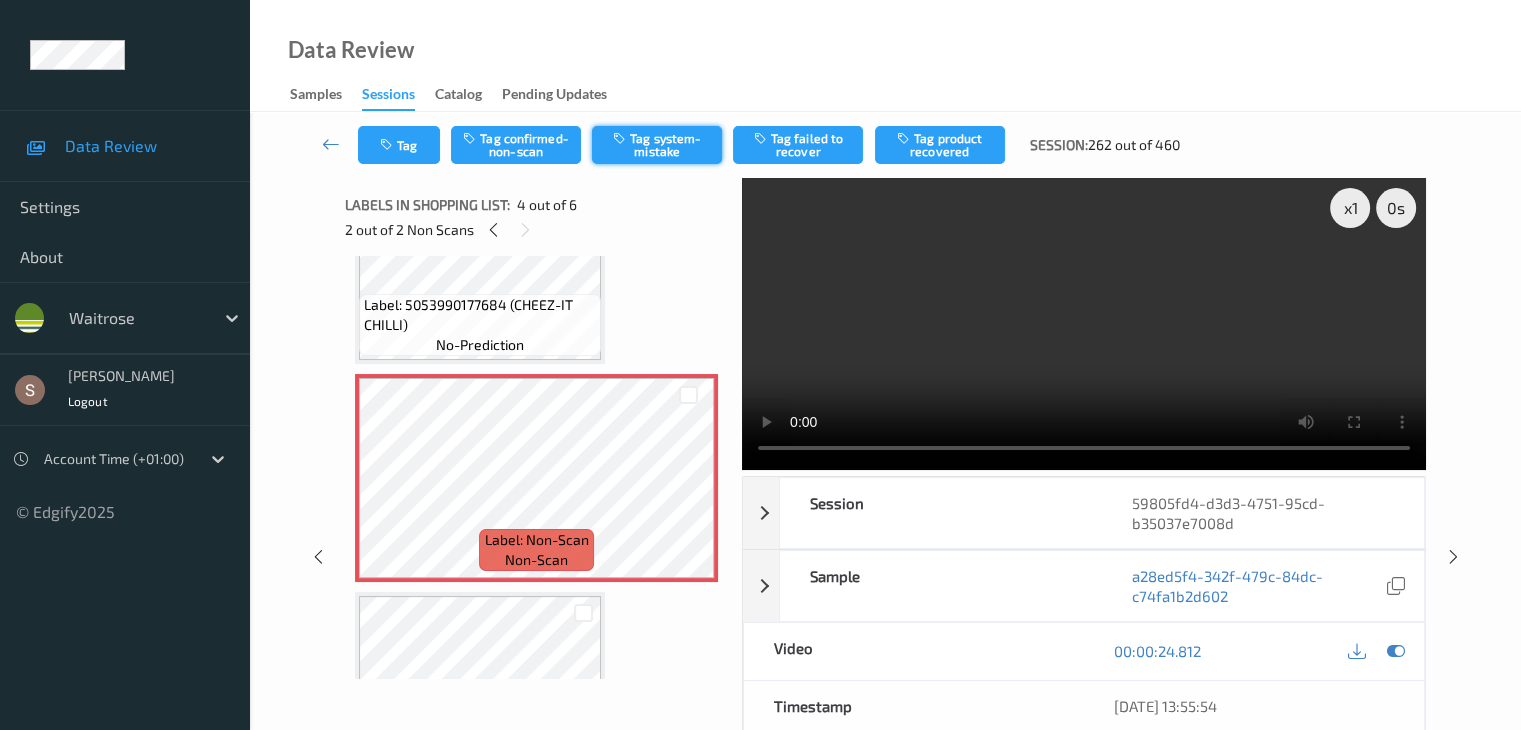 click on "Tag   system-mistake" at bounding box center (657, 145) 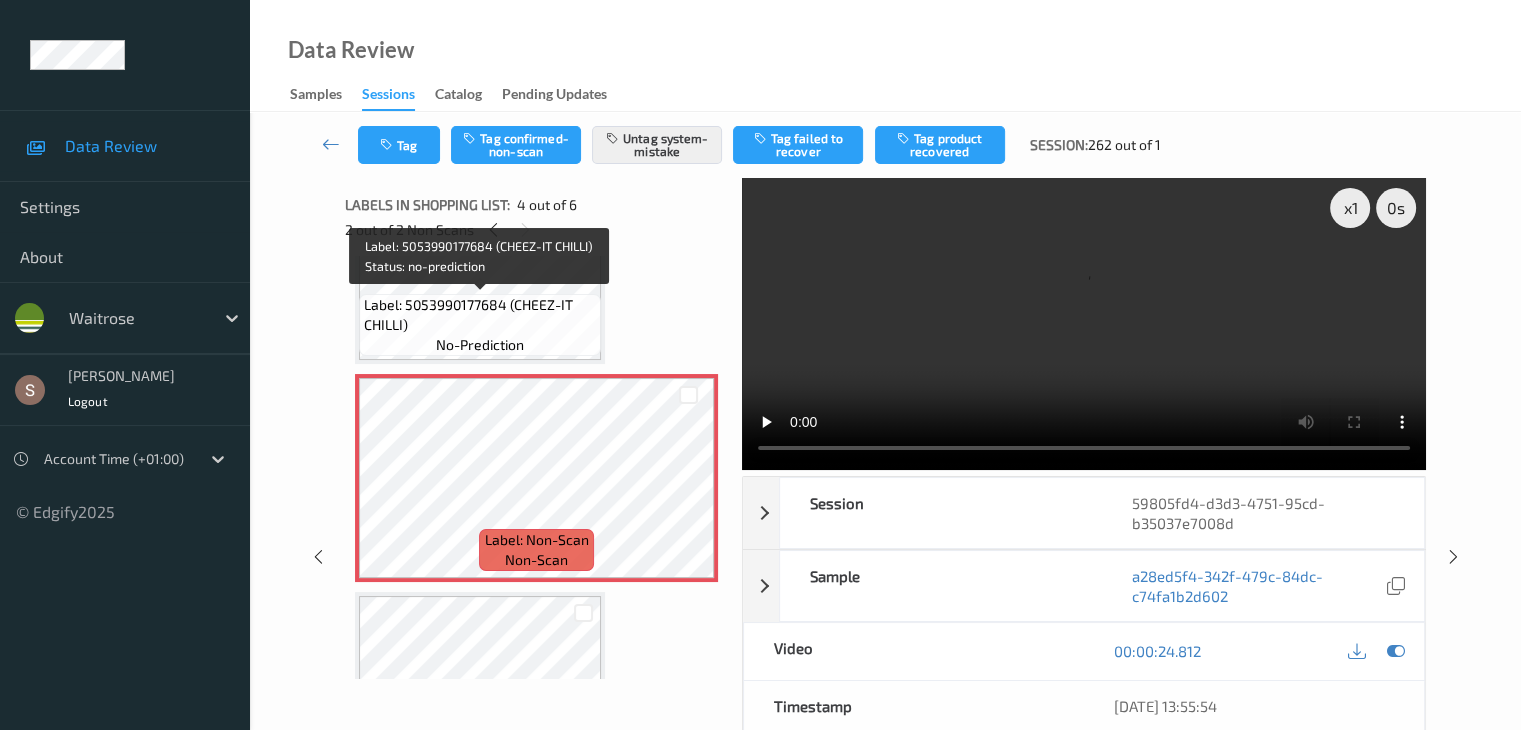 click on "Label: 5053990177684 (CHEEZ-IT CHILLI)" at bounding box center [480, 315] 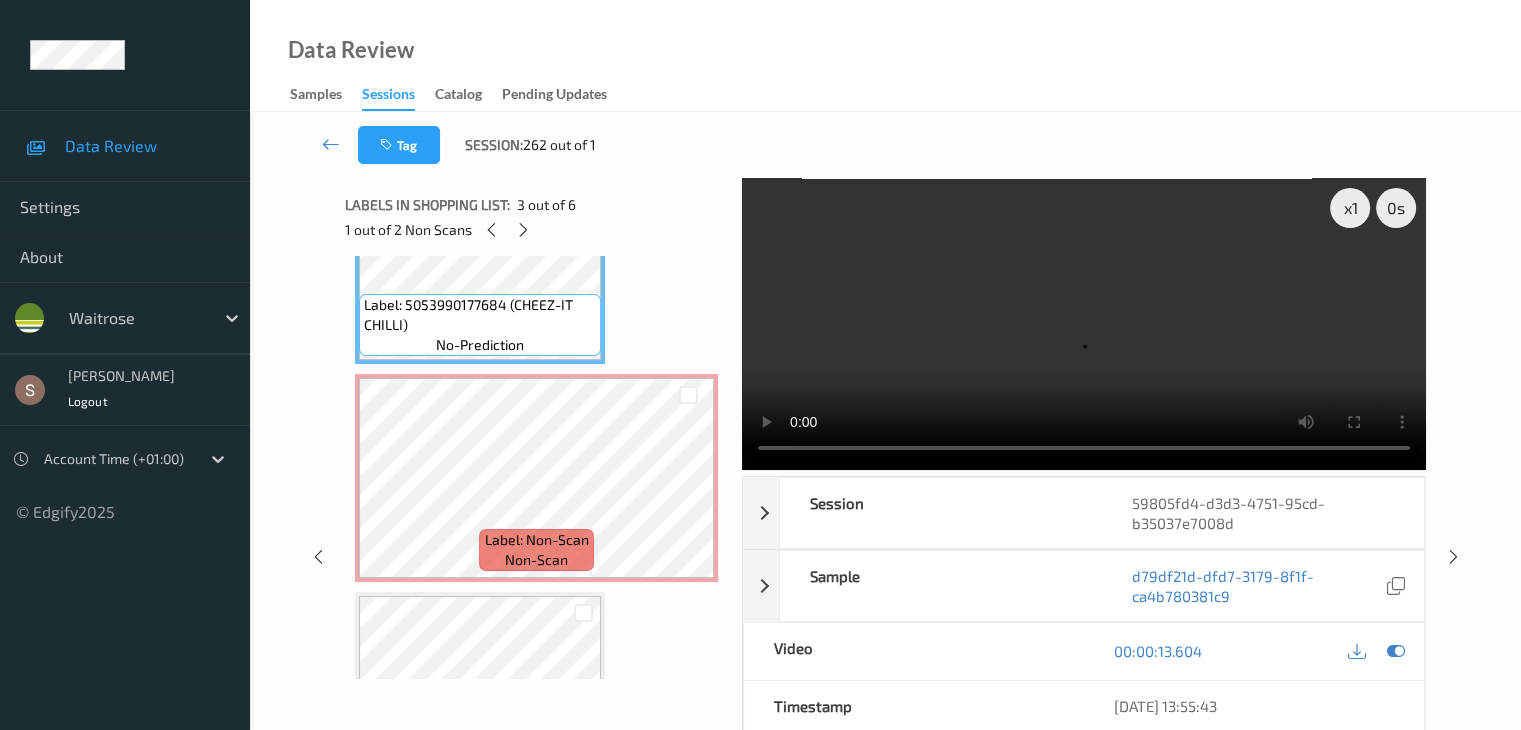 click at bounding box center (1084, 324) 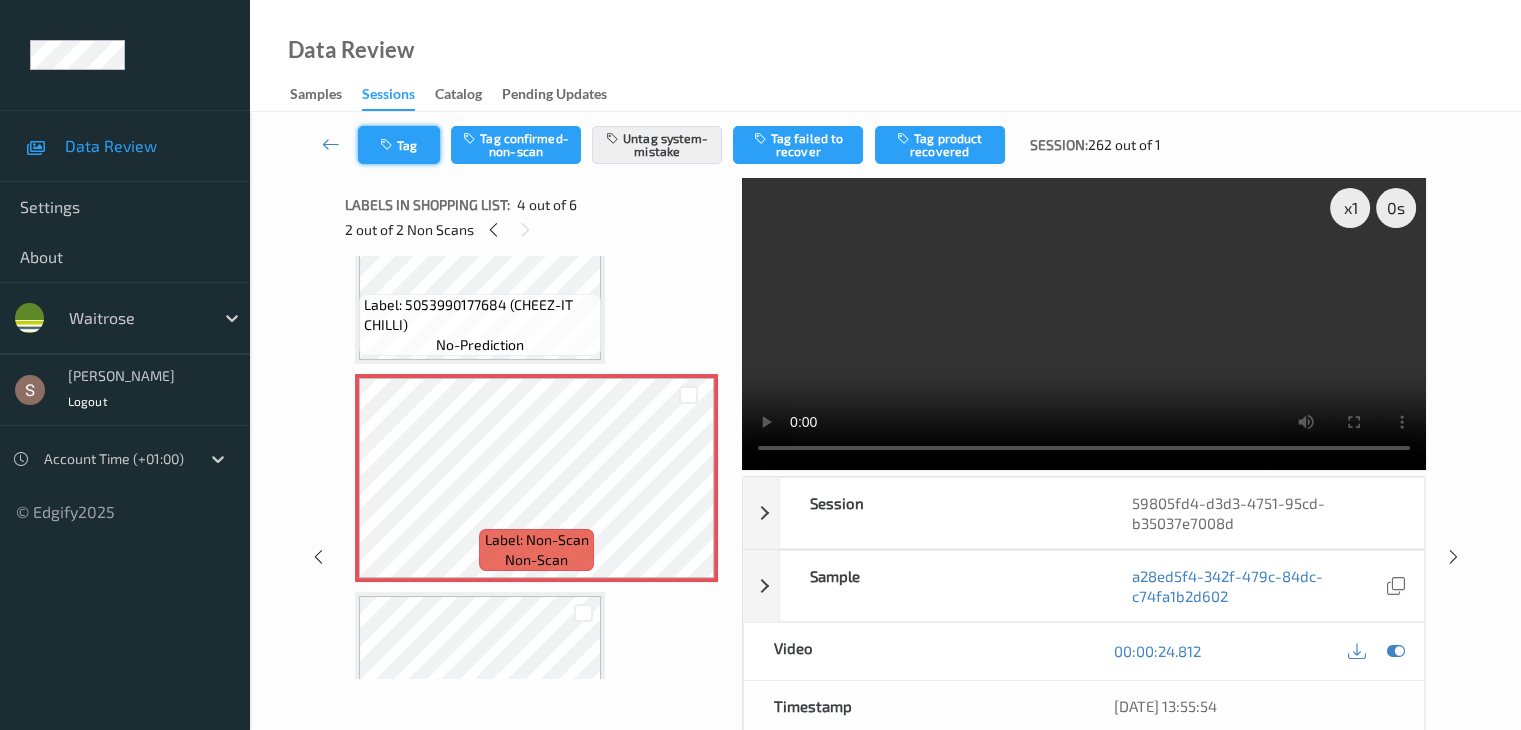 click on "Tag" at bounding box center (399, 145) 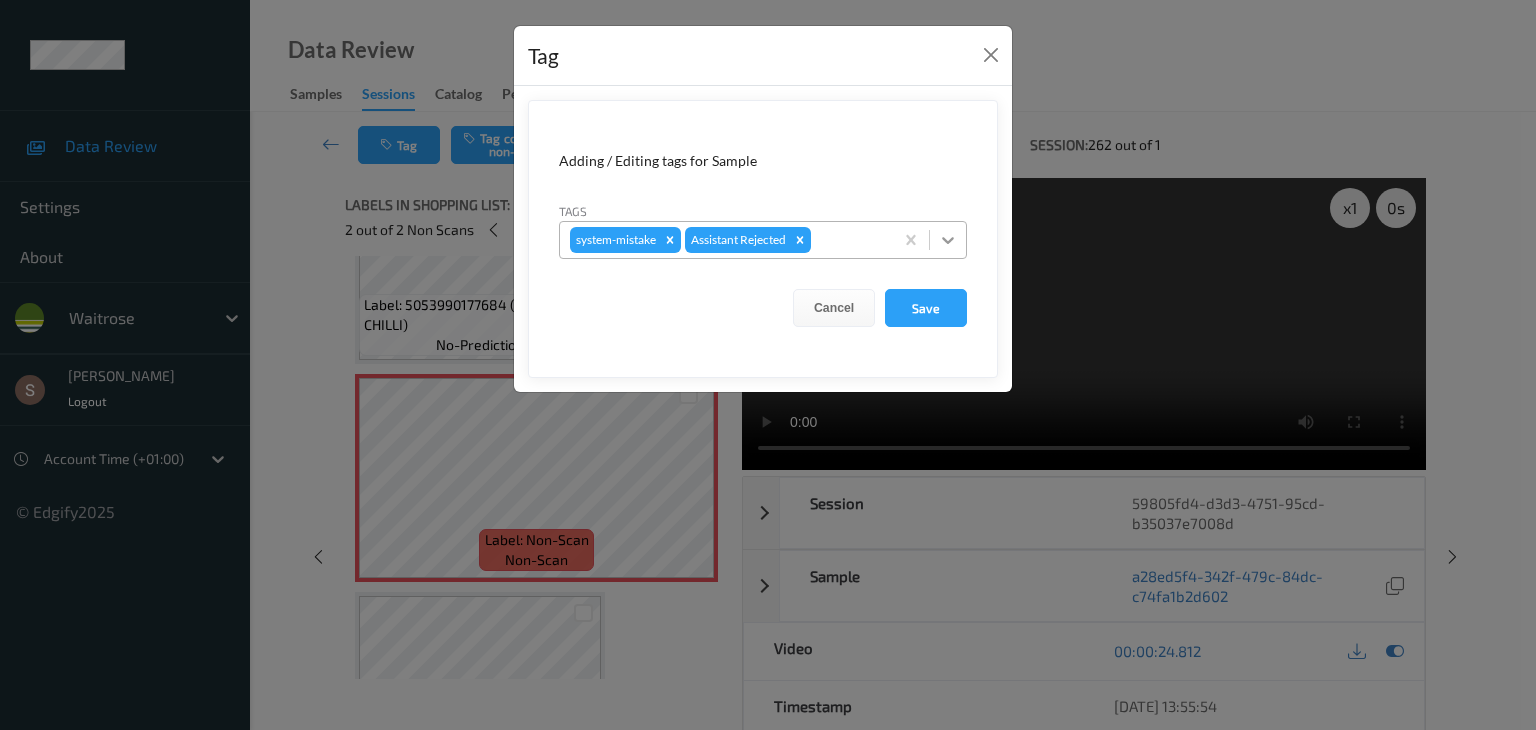 click at bounding box center [948, 240] 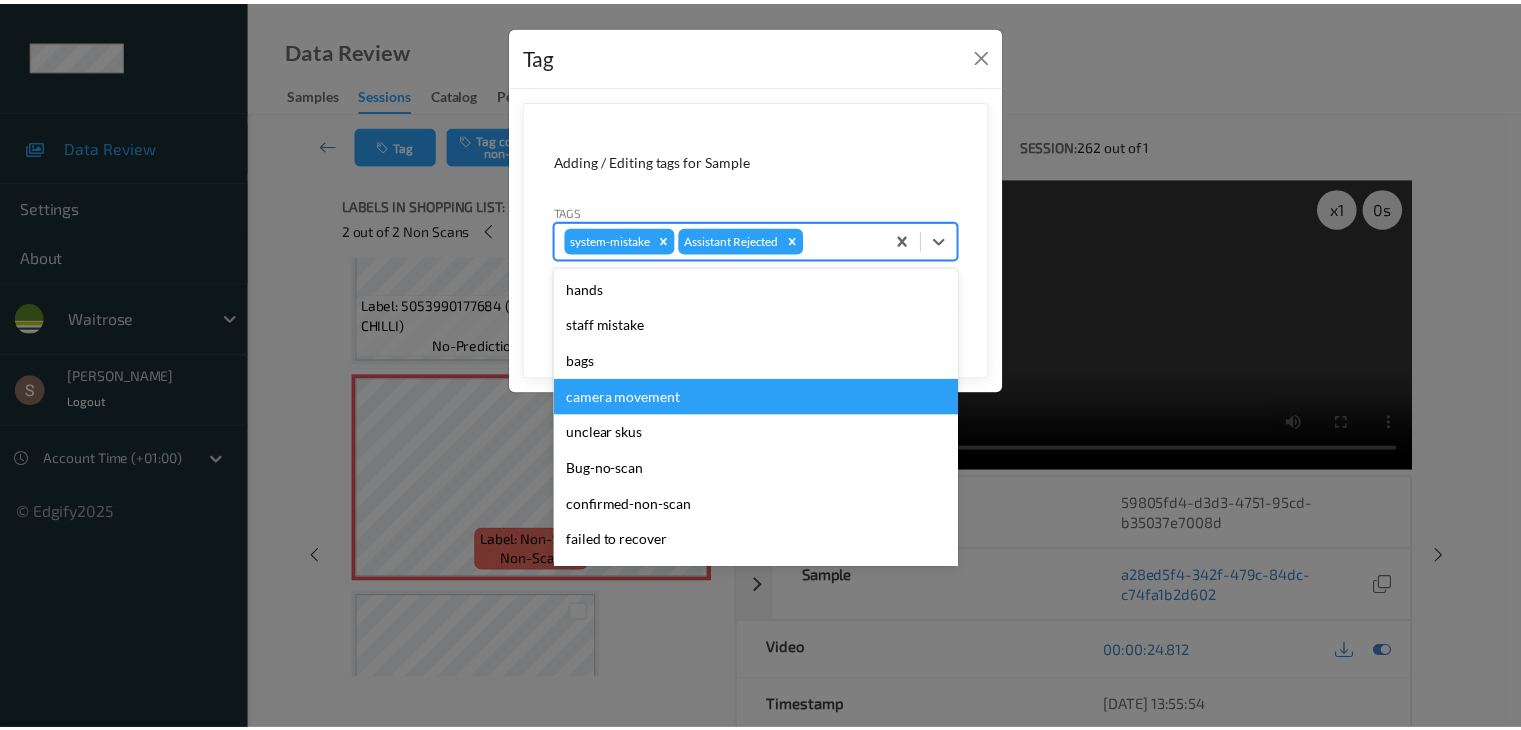 scroll, scrollTop: 320, scrollLeft: 0, axis: vertical 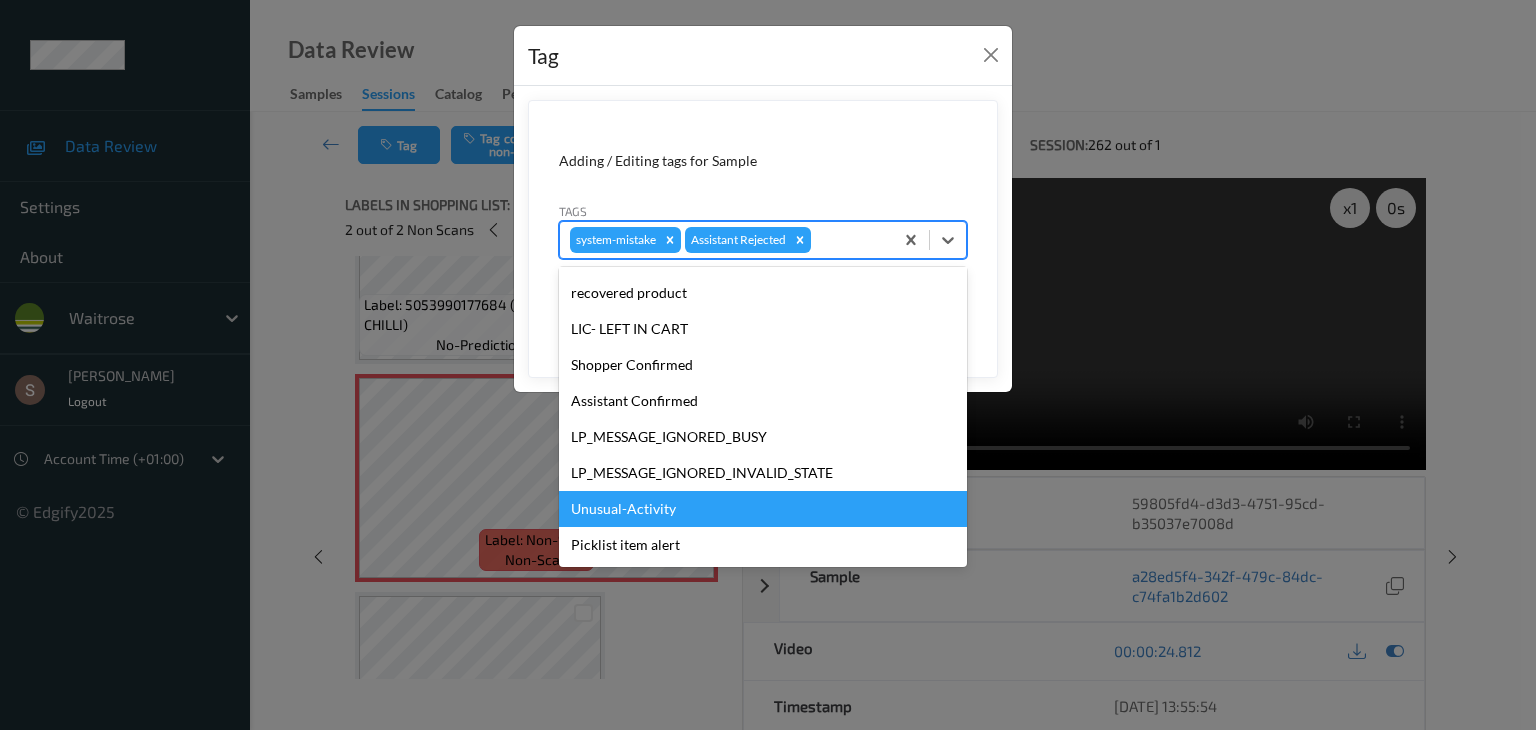 drag, startPoint x: 804, startPoint y: 508, endPoint x: 815, endPoint y: 503, distance: 12.083046 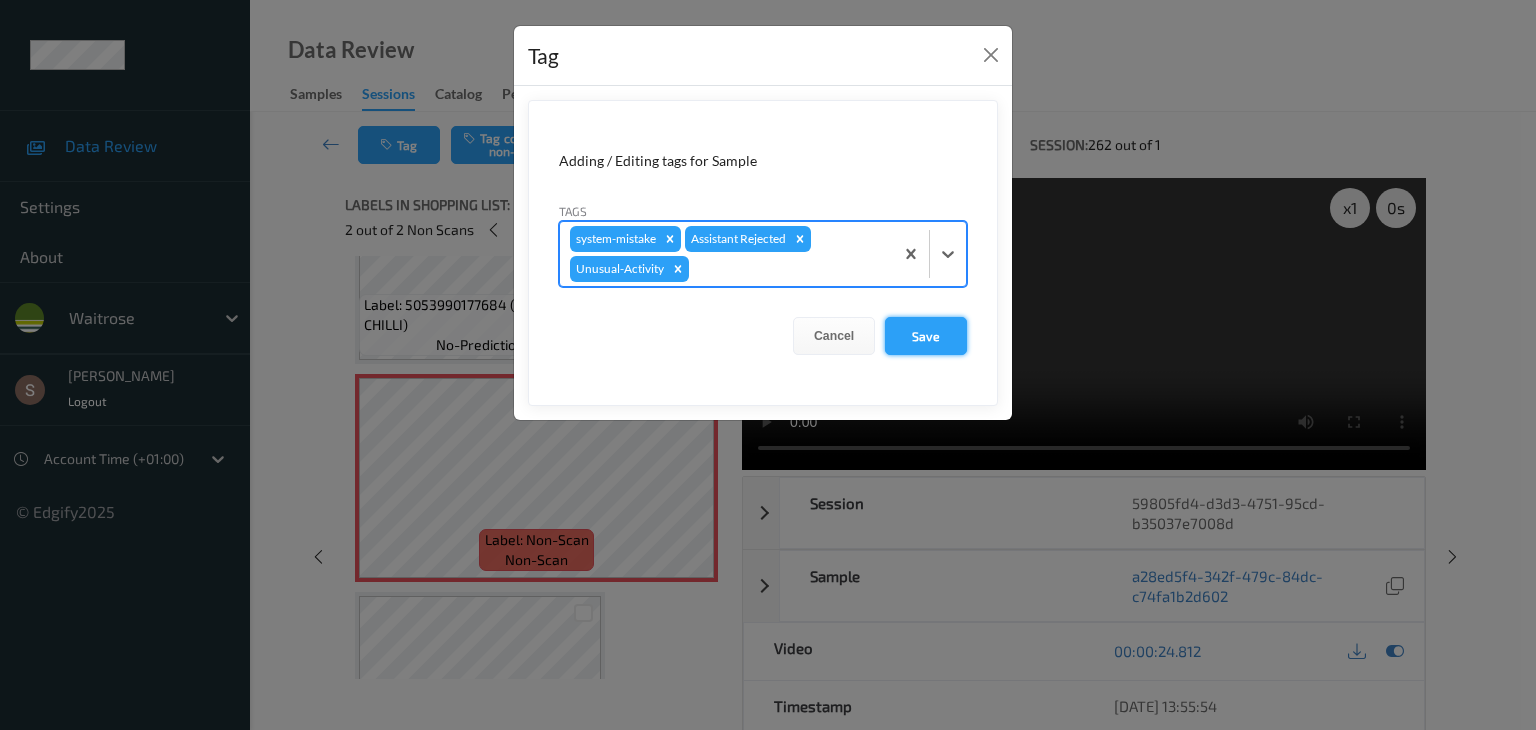 click on "Save" at bounding box center (926, 336) 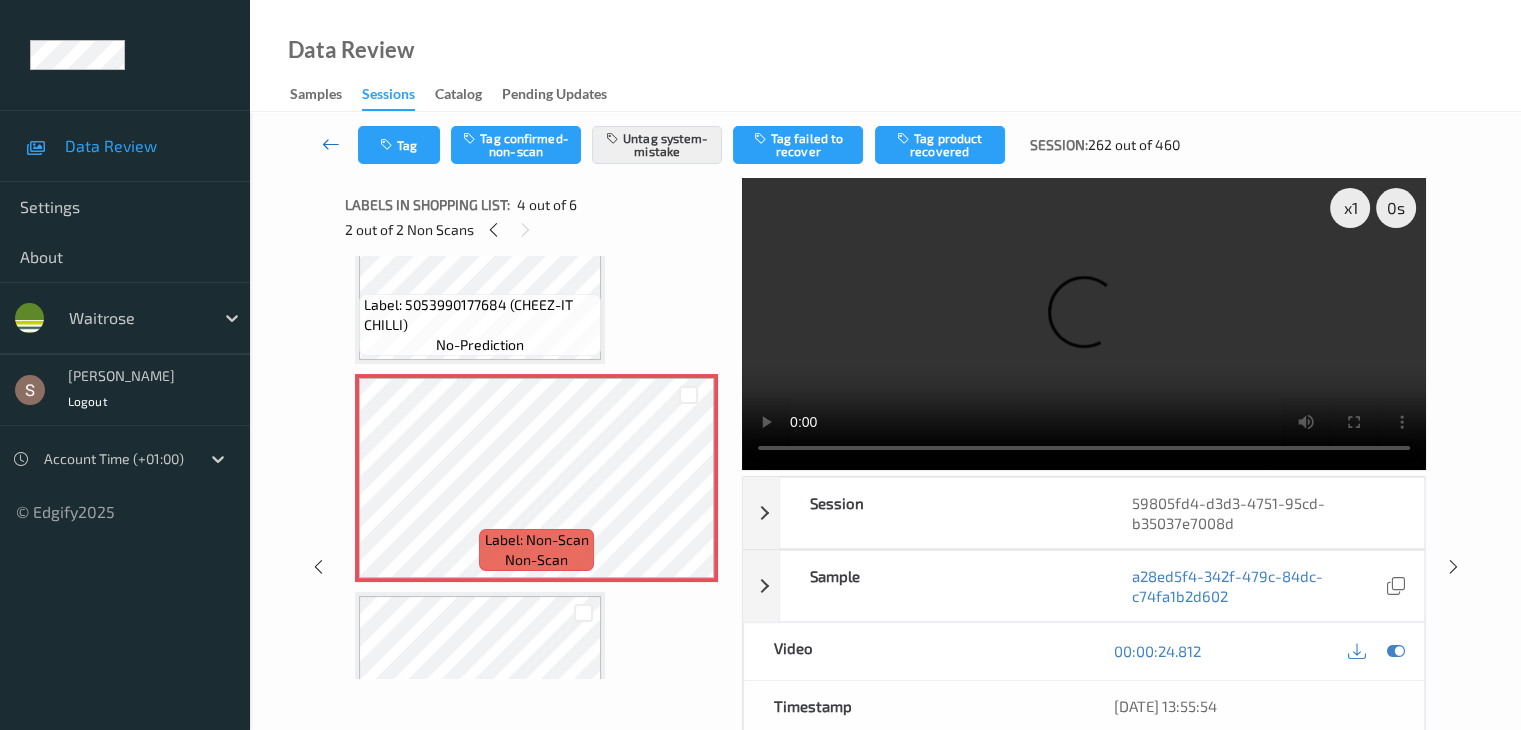 click at bounding box center [331, 144] 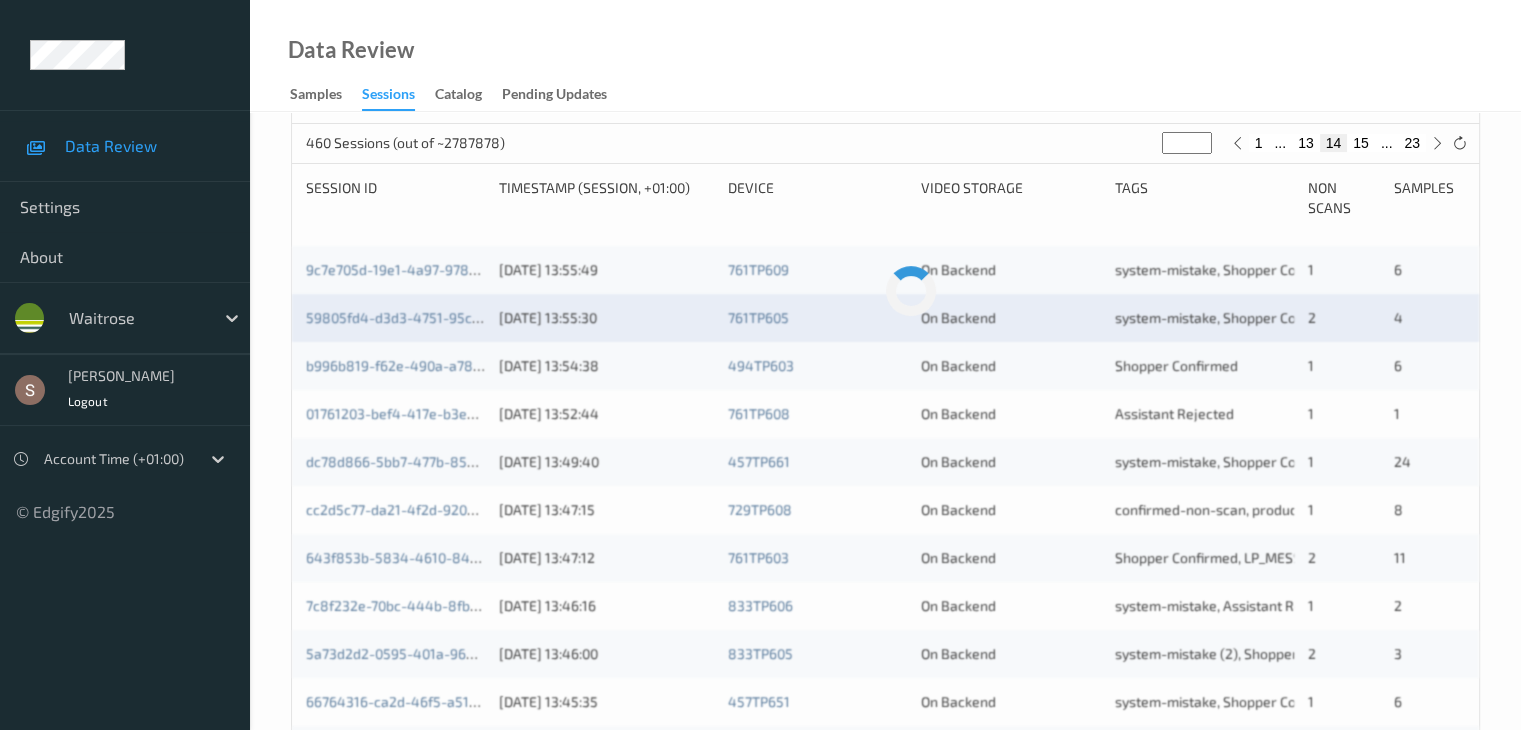 scroll, scrollTop: 400, scrollLeft: 0, axis: vertical 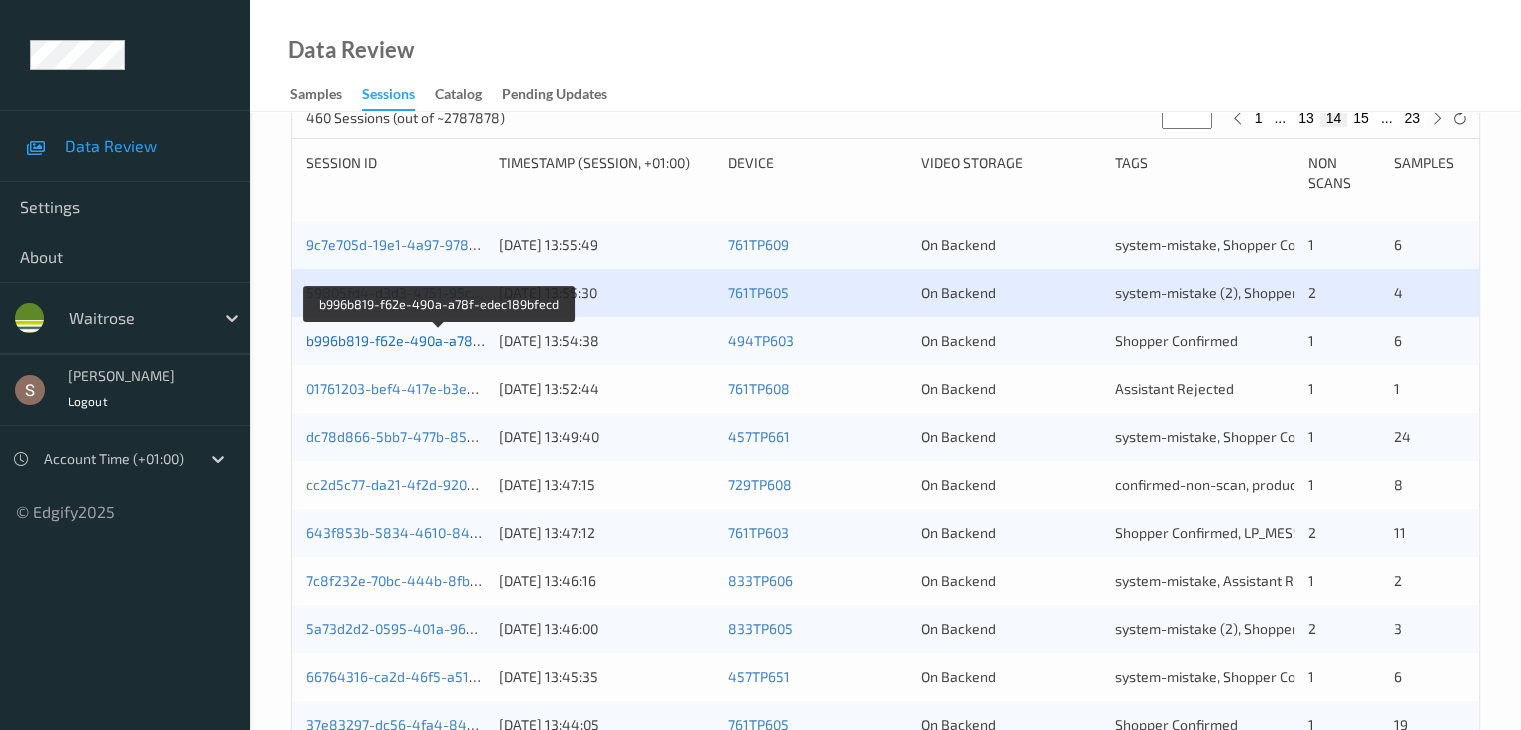click on "b996b819-f62e-490a-a78f-edec189bfecd" at bounding box center (440, 340) 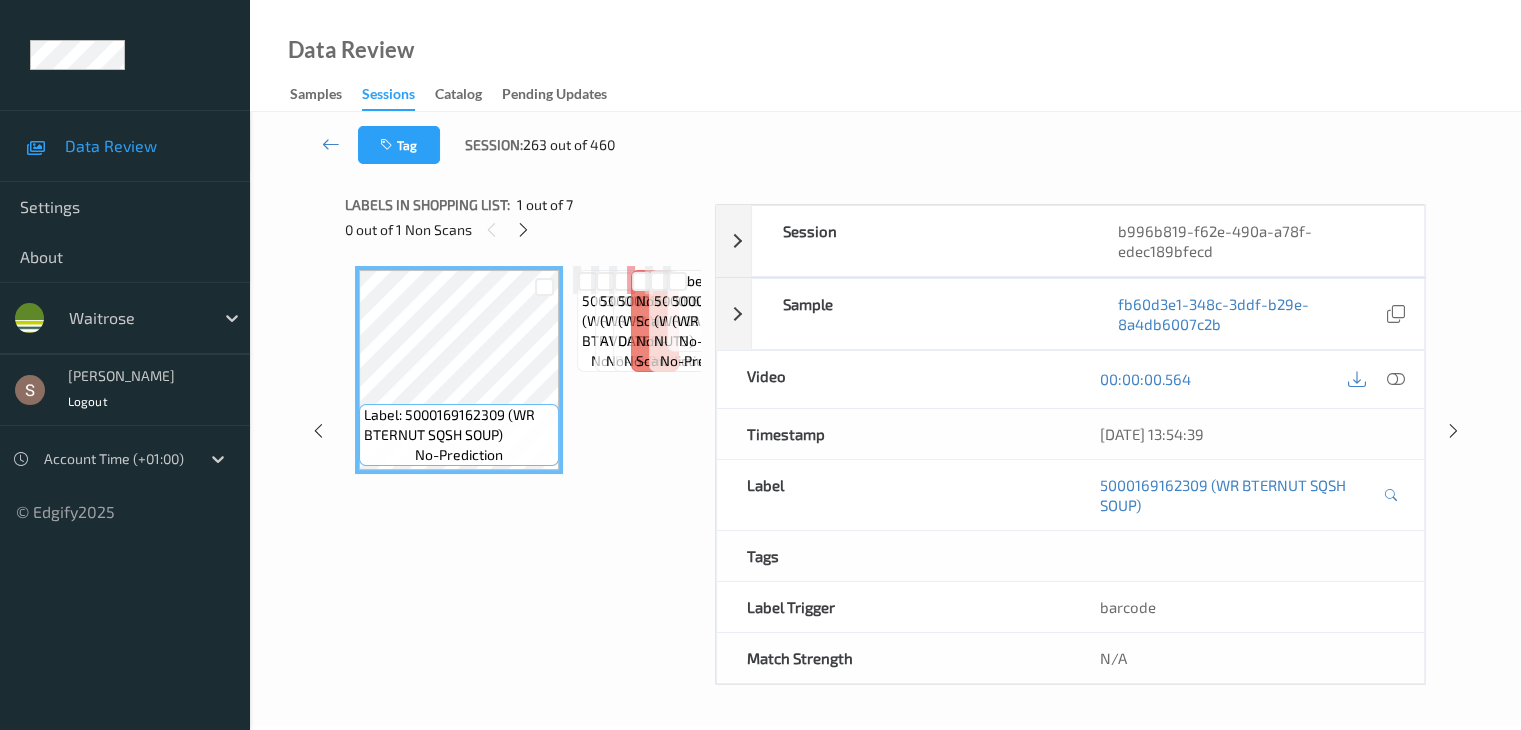 scroll, scrollTop: 0, scrollLeft: 0, axis: both 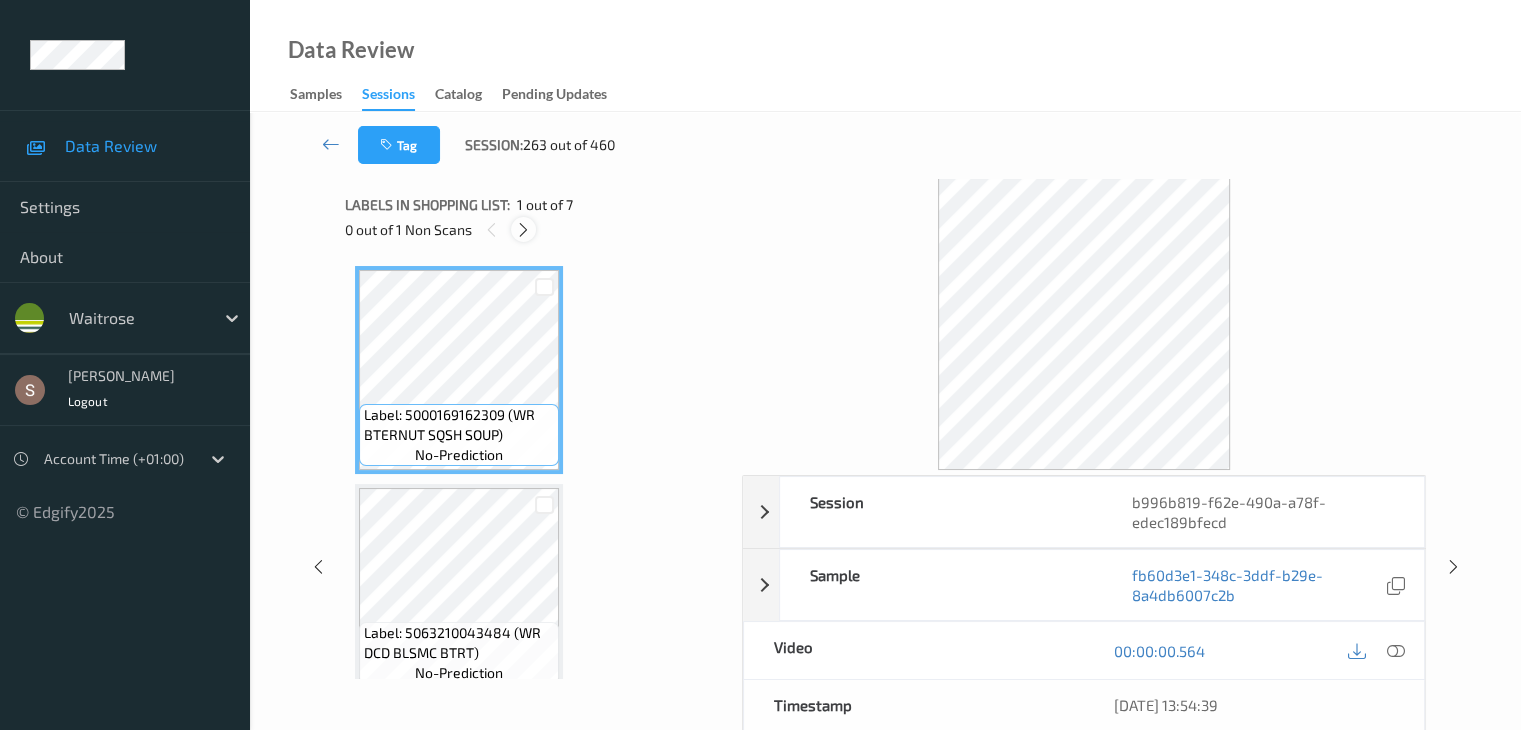 click at bounding box center (523, 230) 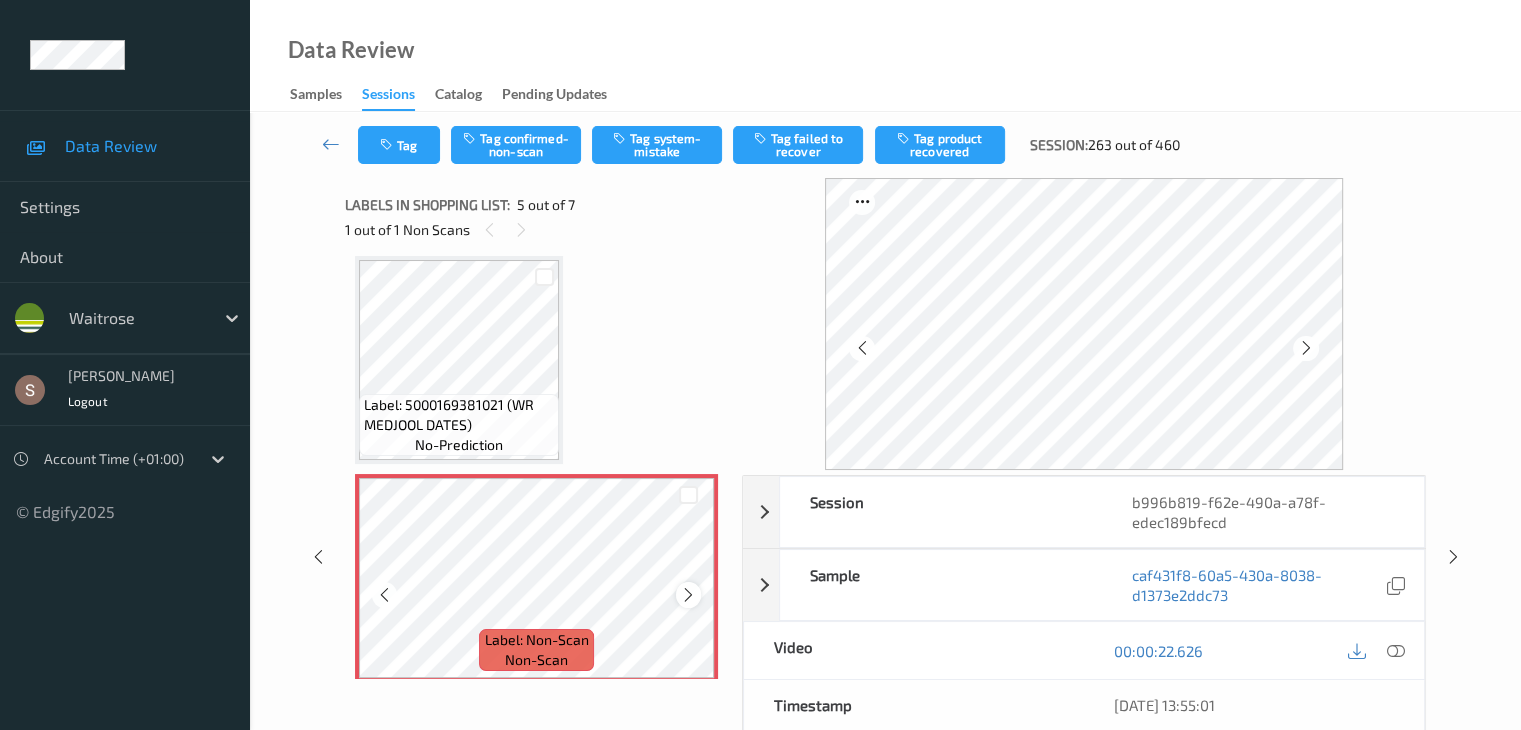 click at bounding box center [688, 595] 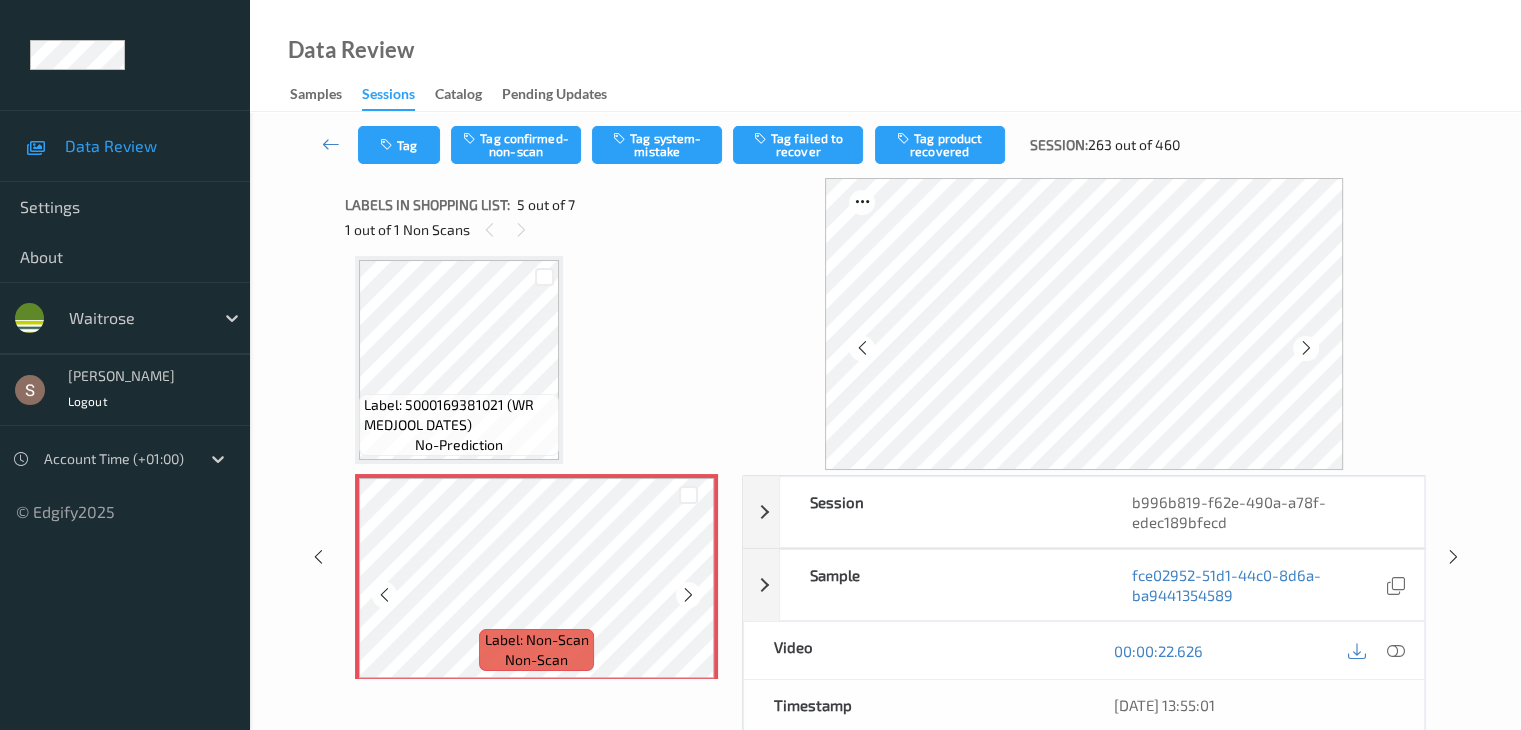click at bounding box center (688, 595) 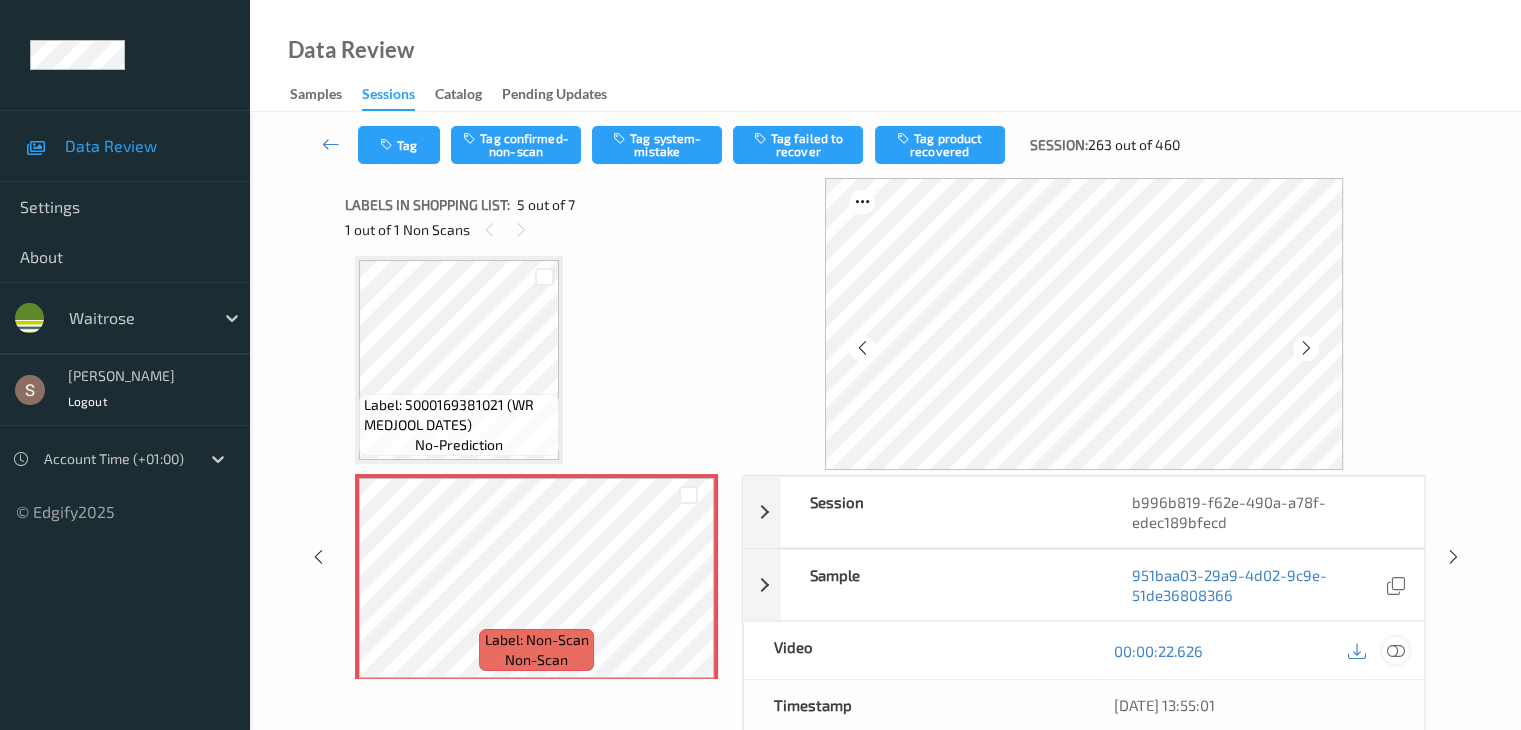 click at bounding box center (1395, 651) 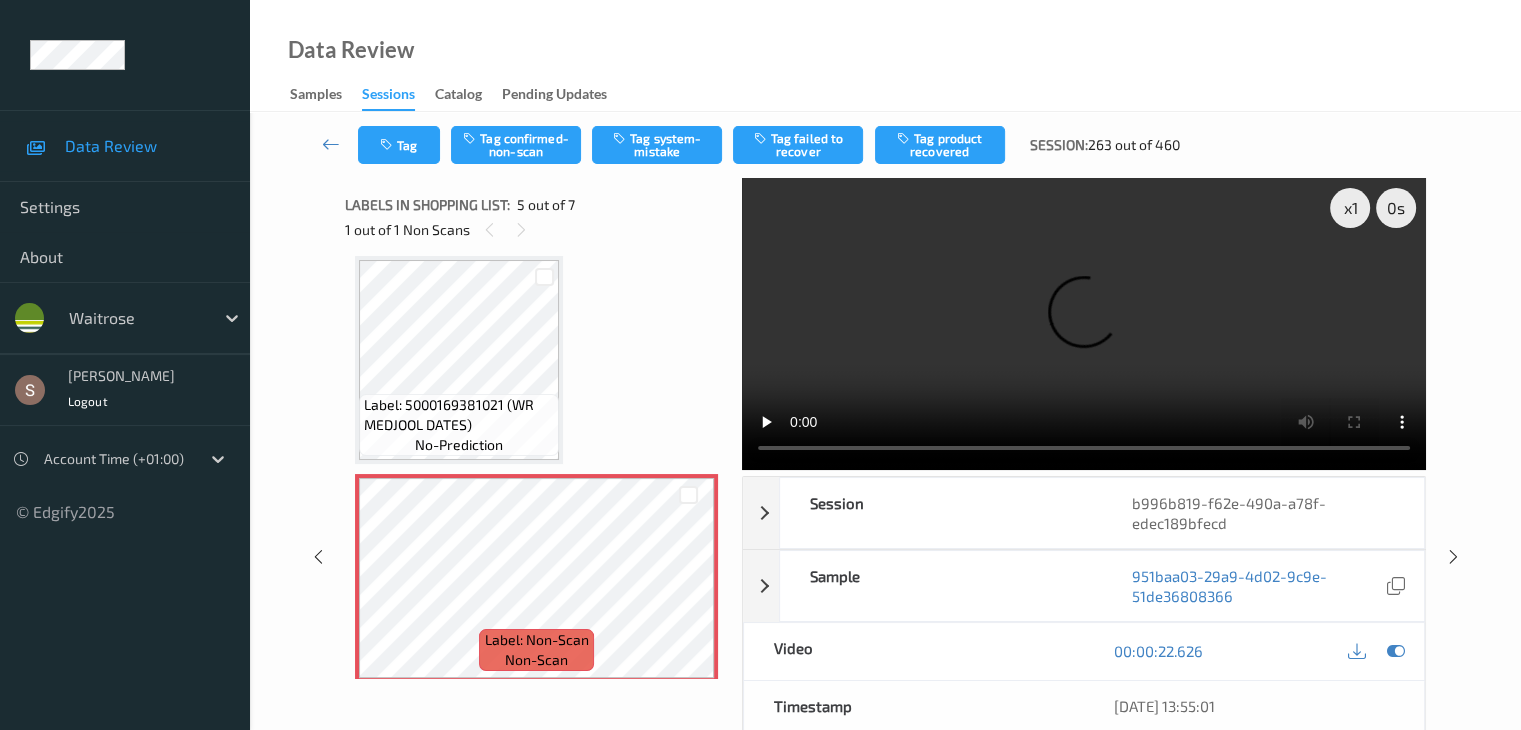 click at bounding box center (1084, 324) 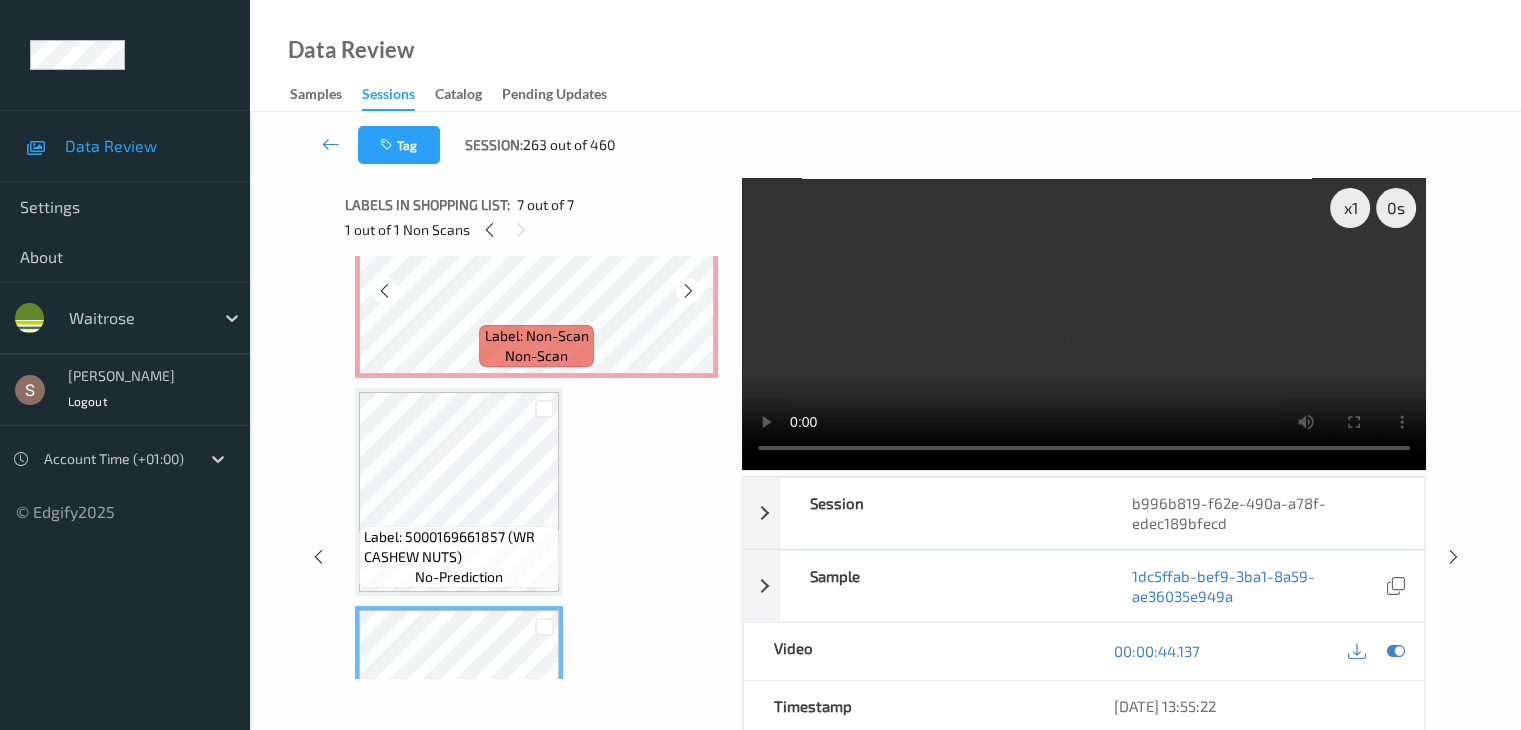 scroll, scrollTop: 813, scrollLeft: 0, axis: vertical 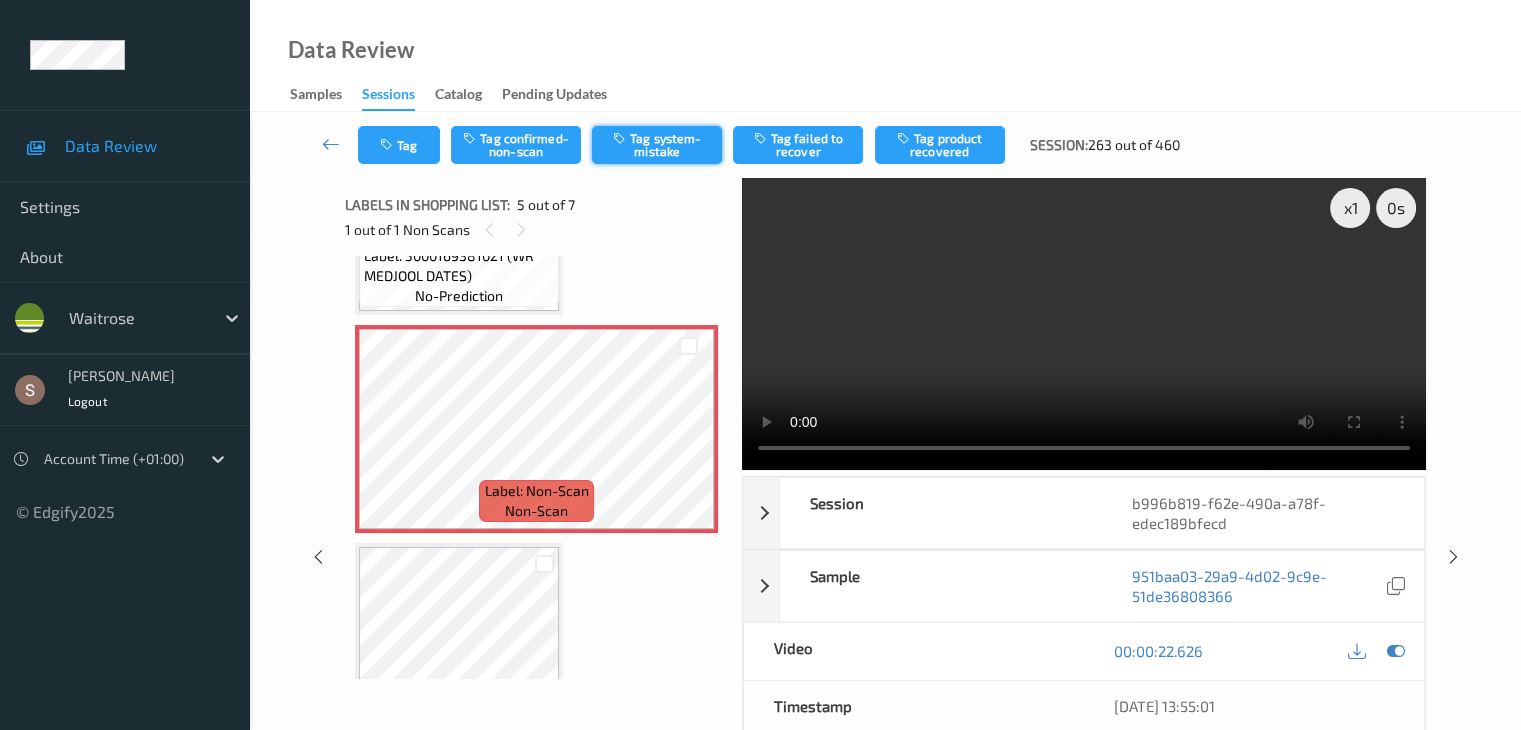 click on "Tag   system-mistake" at bounding box center [657, 145] 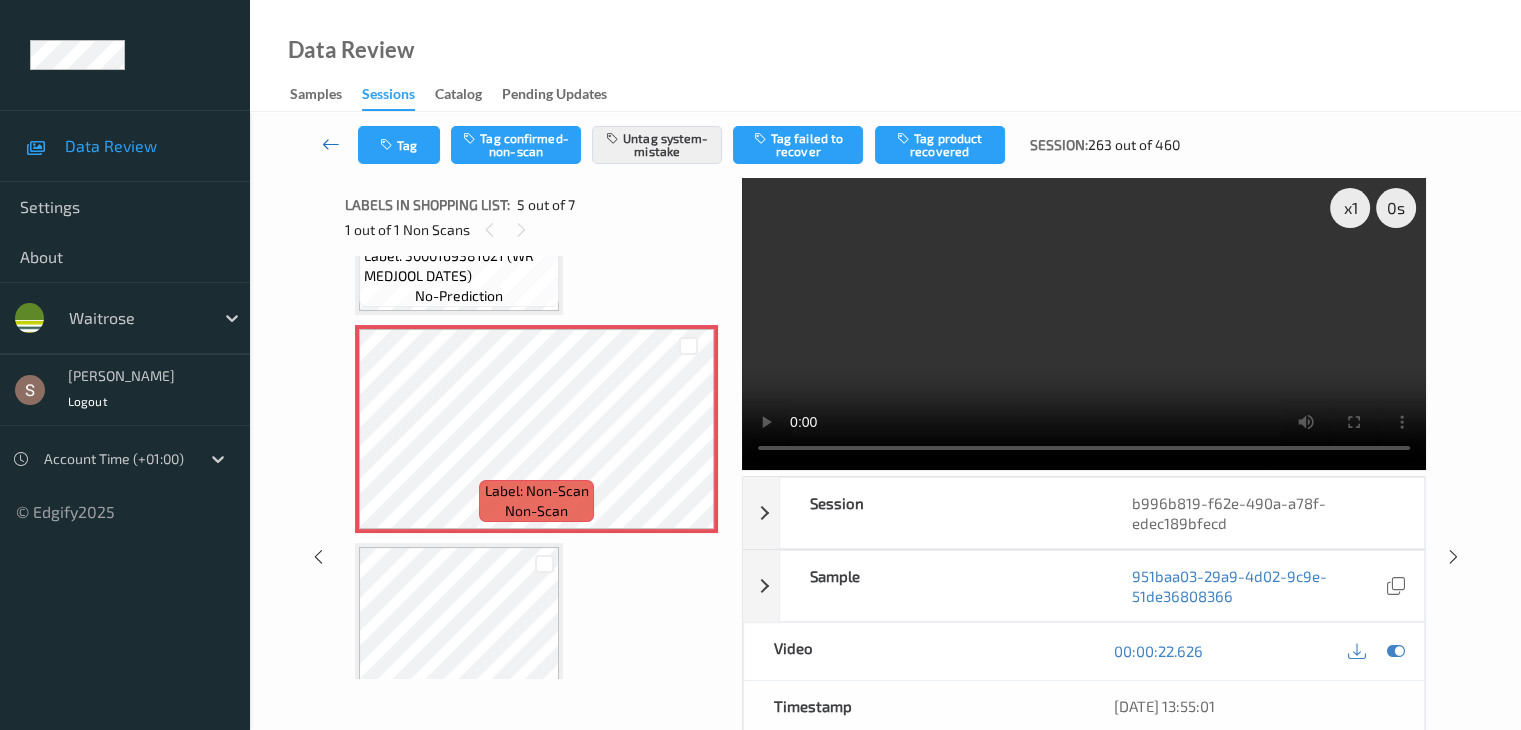 click at bounding box center [331, 144] 